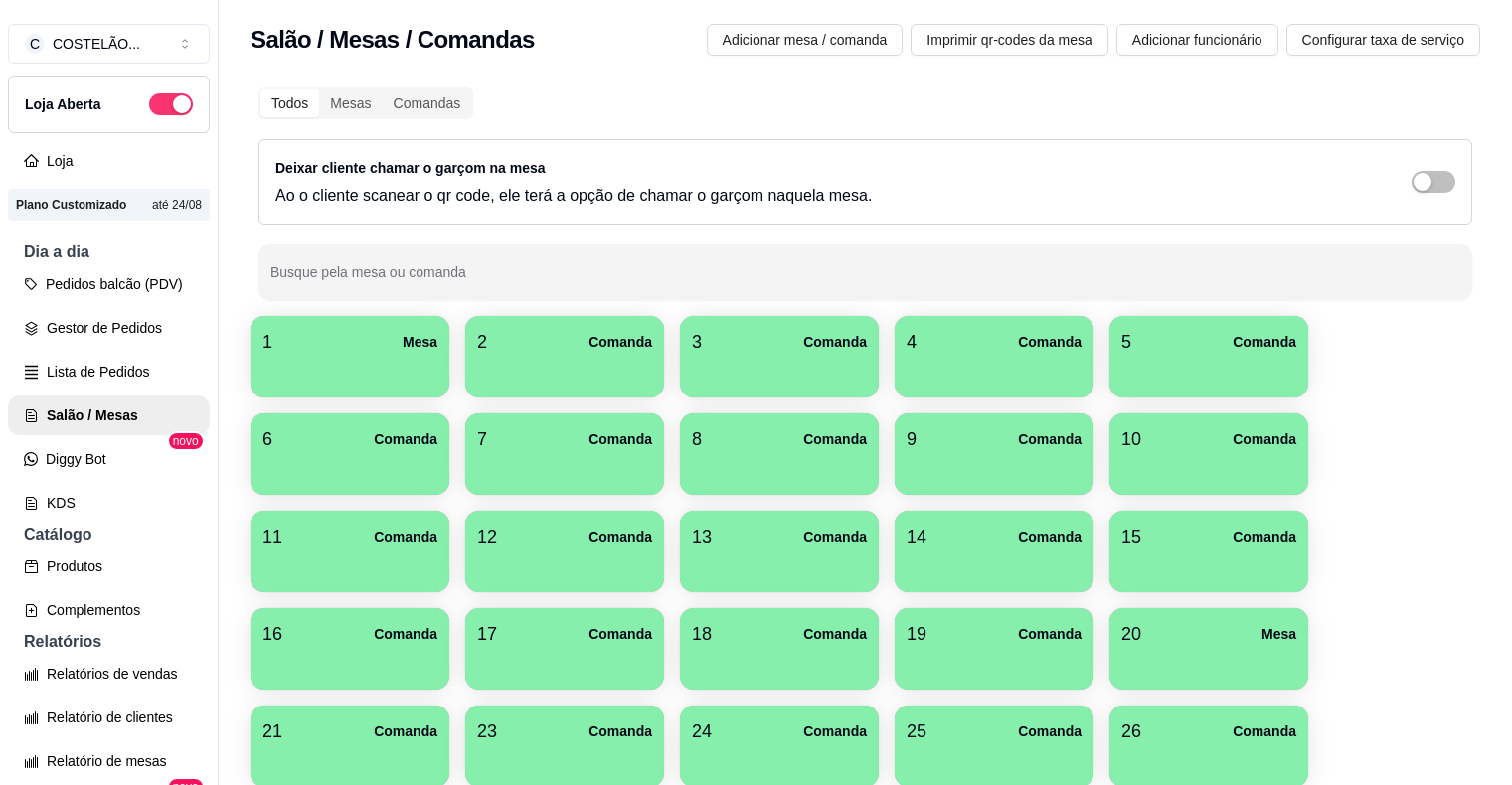 scroll, scrollTop: 0, scrollLeft: 0, axis: both 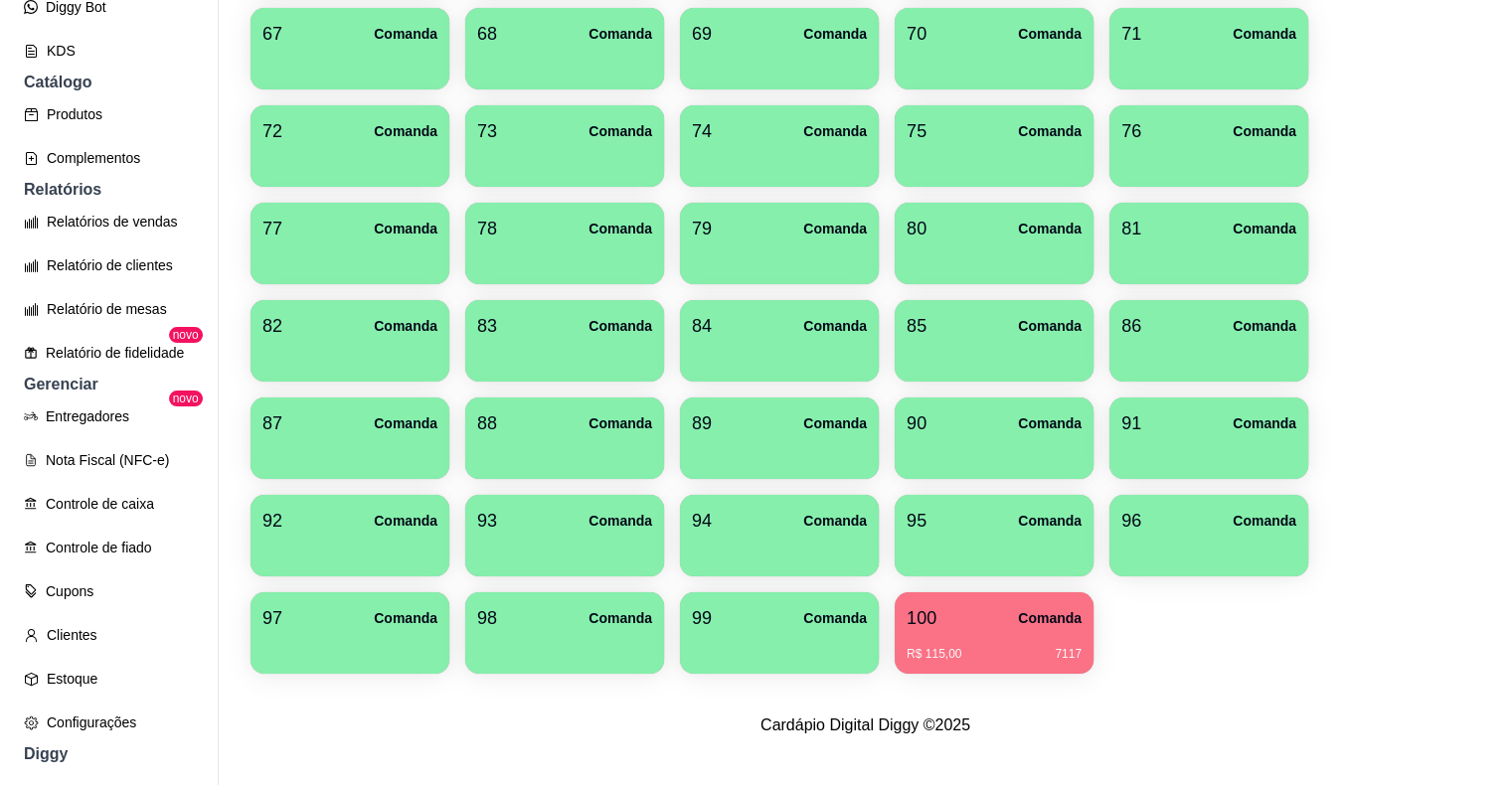 click on "7117" at bounding box center (1068, 654) 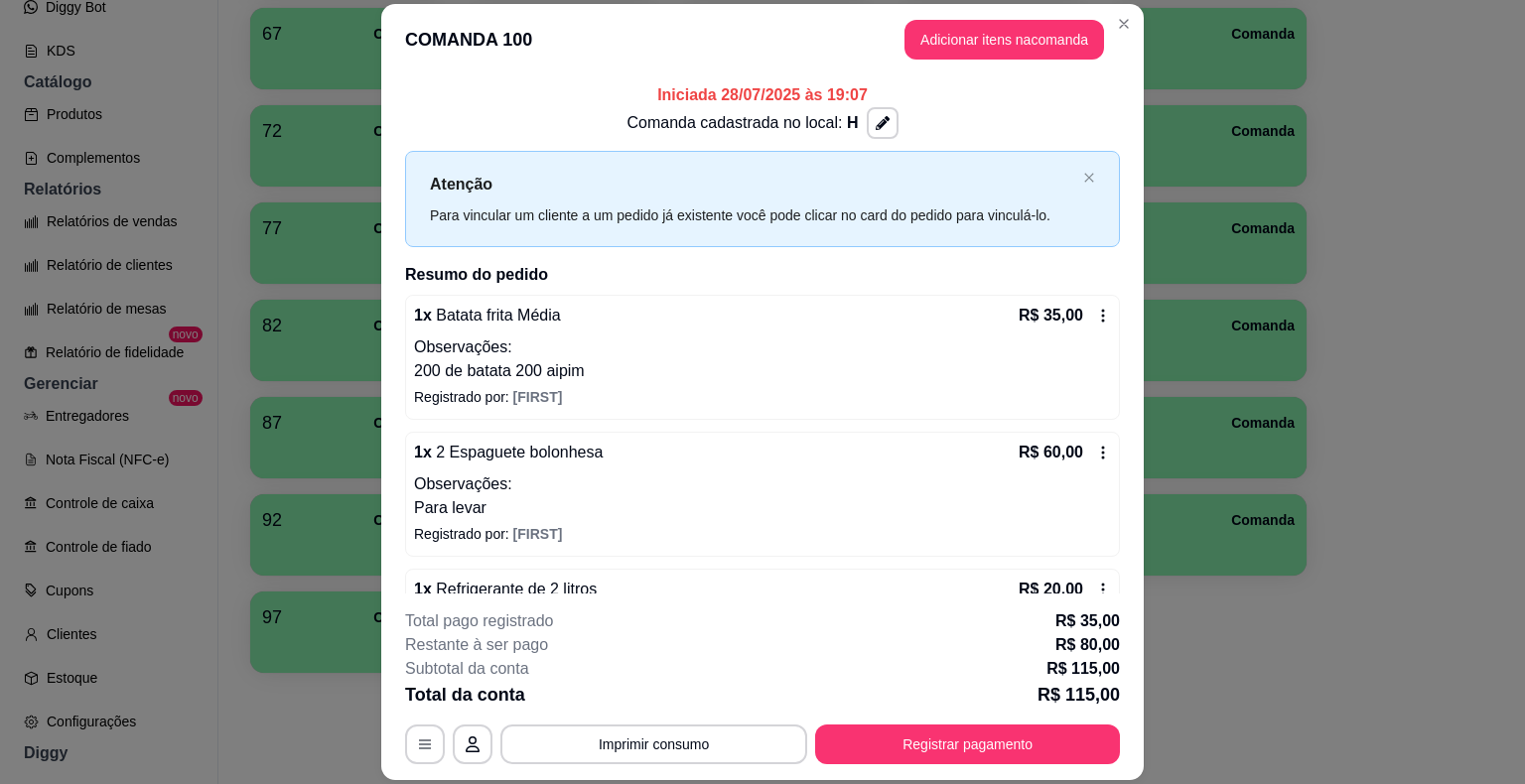 scroll, scrollTop: 51, scrollLeft: 0, axis: vertical 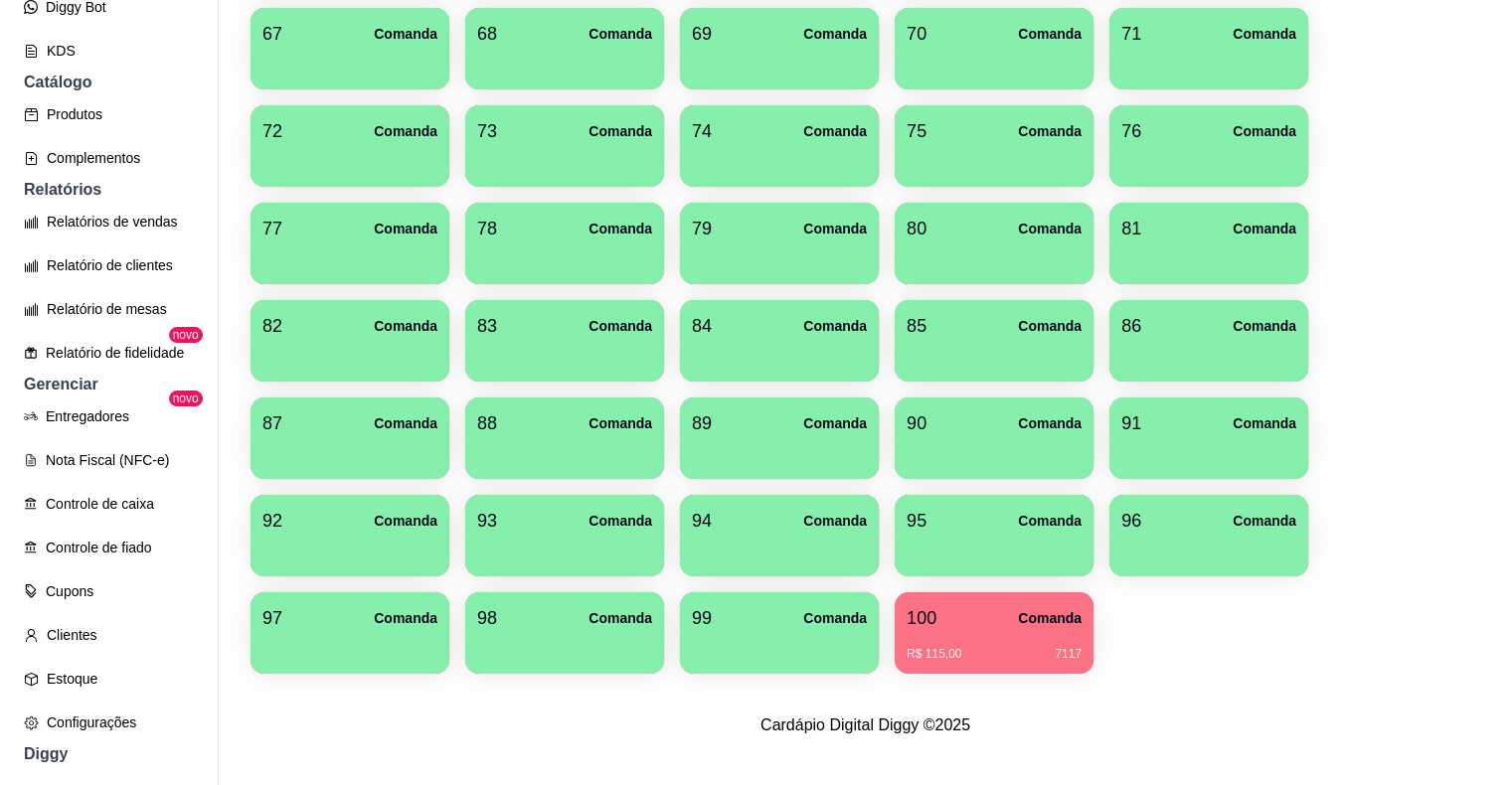 click on "C COSTELÃO  ... Loja Aberta Loja Plano Customizado até 24/08   Dia a dia Pedidos balcão (PDV) Gestor de Pedidos Lista de Pedidos Salão / Mesas Diggy Bot novo KDS Catálogo Produtos Complementos Relatórios Relatórios de vendas Relatório de clientes Relatório de mesas Relatório de fidelidade novo Gerenciar Entregadores novo Nota Fiscal (NFC-e) Controle de caixa Controle de fiado Cupons Clientes Estoque Configurações Diggy Planos Precisa de ajuda? Sair" at bounding box center (109, 377) 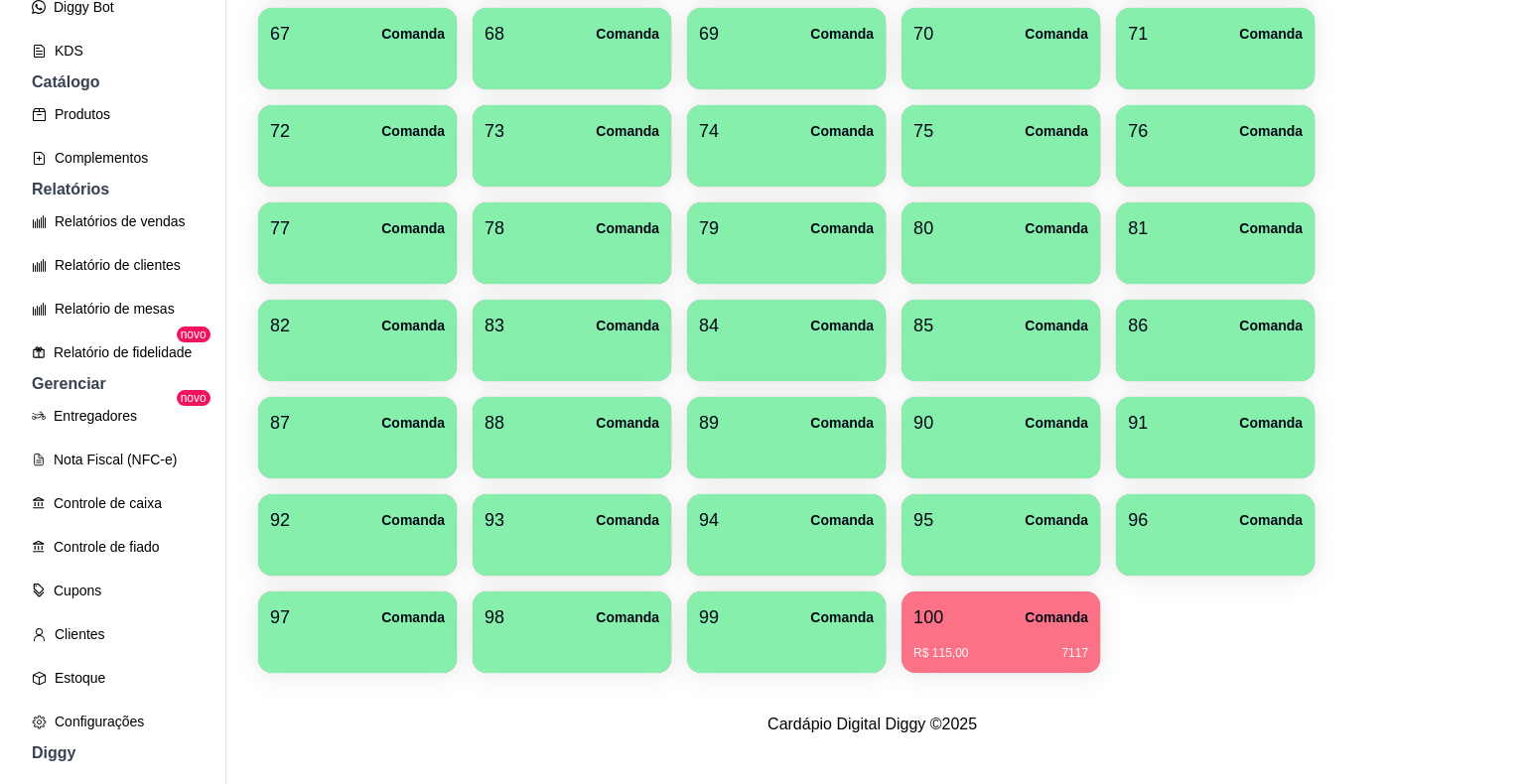 scroll, scrollTop: 0, scrollLeft: 0, axis: both 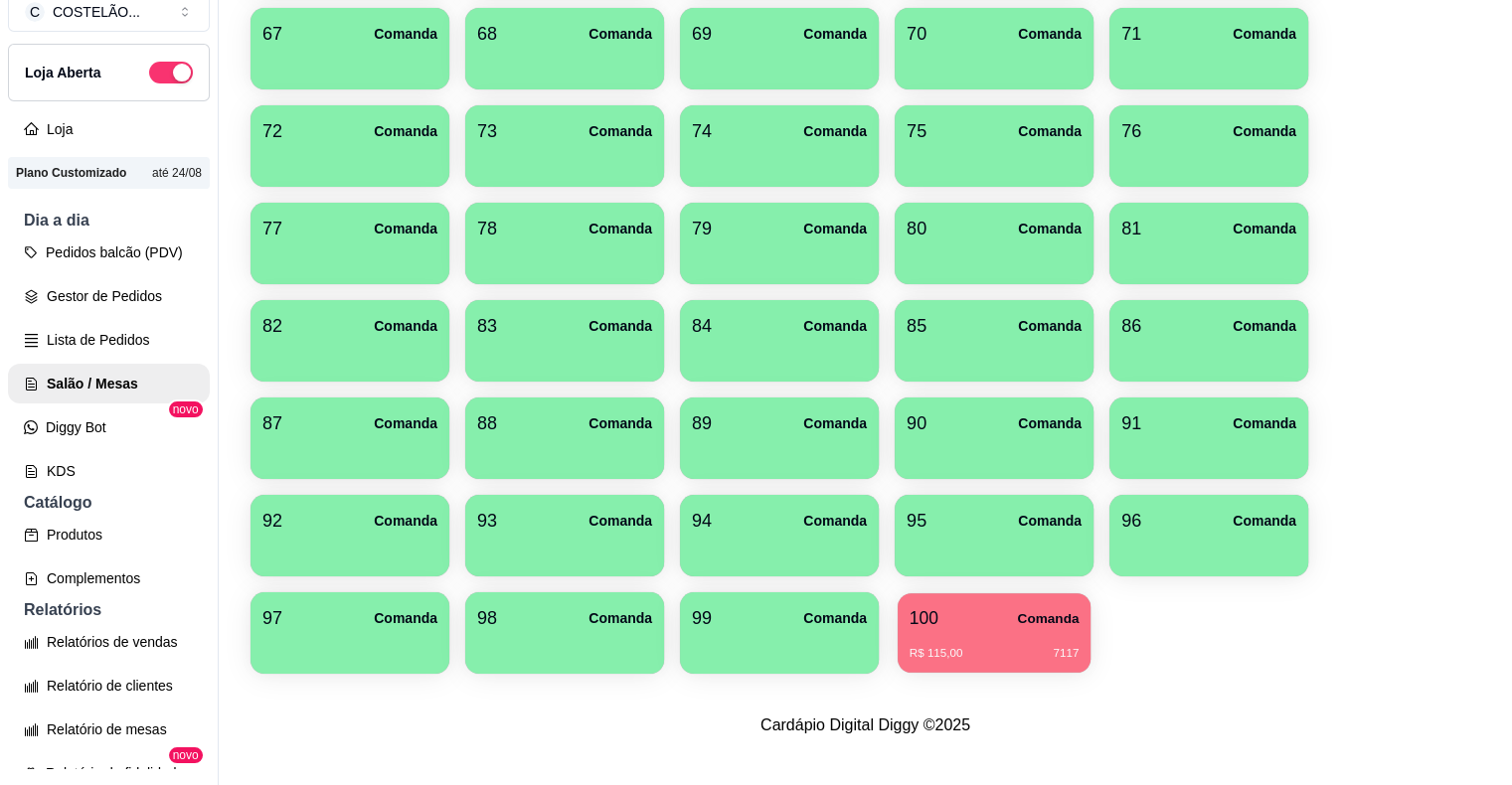 click on "100 Comanda" at bounding box center (994, 618) 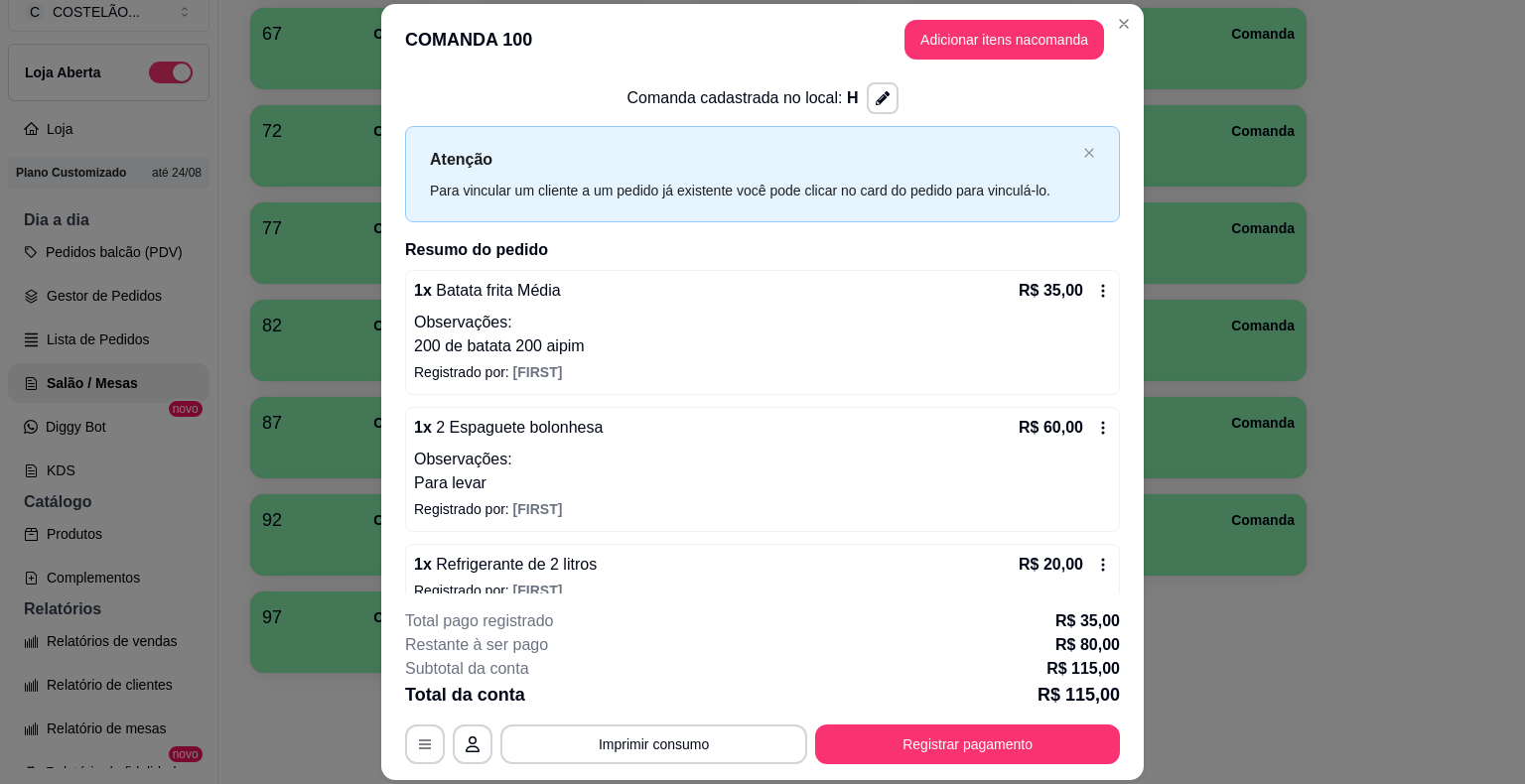 scroll, scrollTop: 51, scrollLeft: 0, axis: vertical 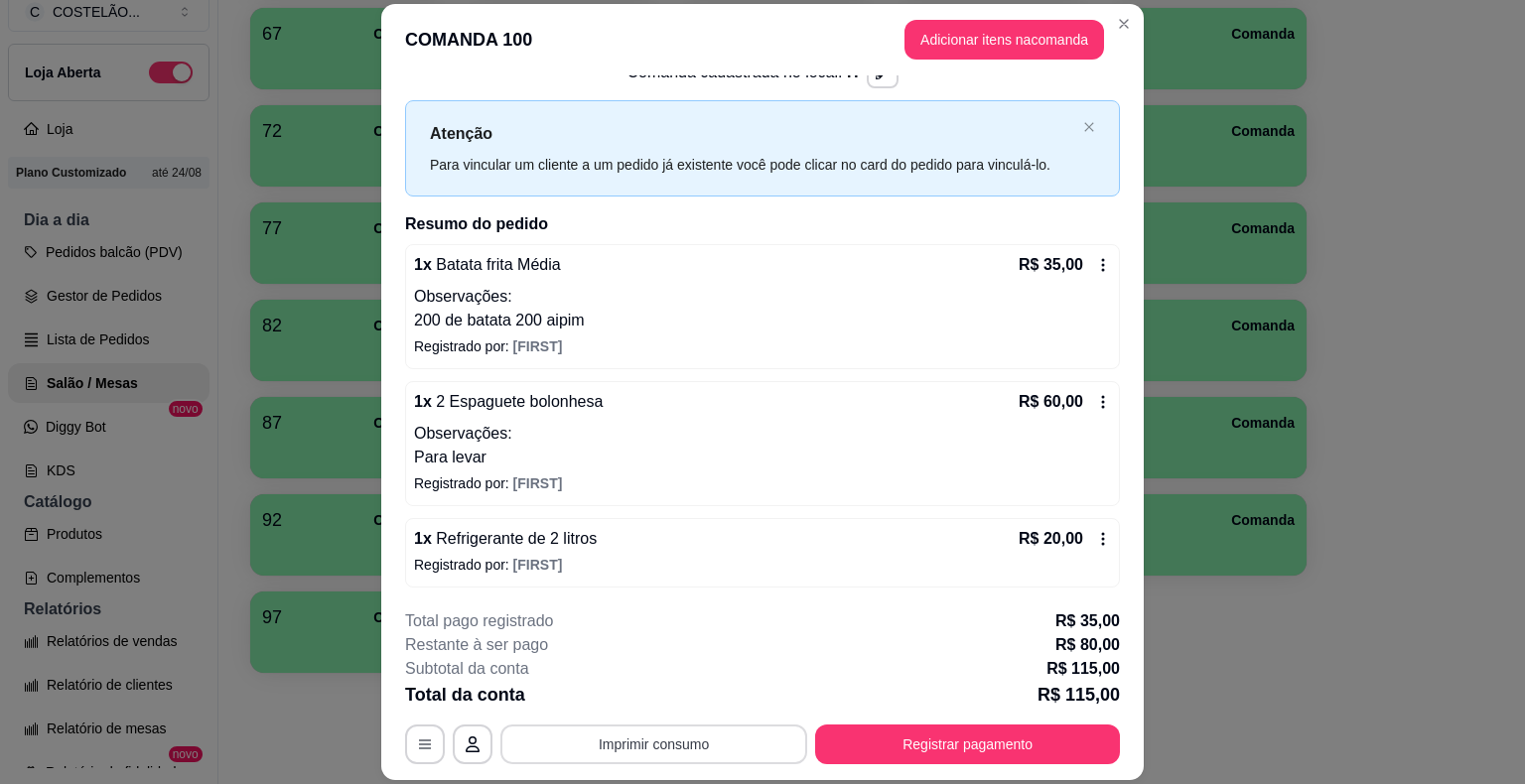 click on "Imprimir consumo" at bounding box center (653, 744) 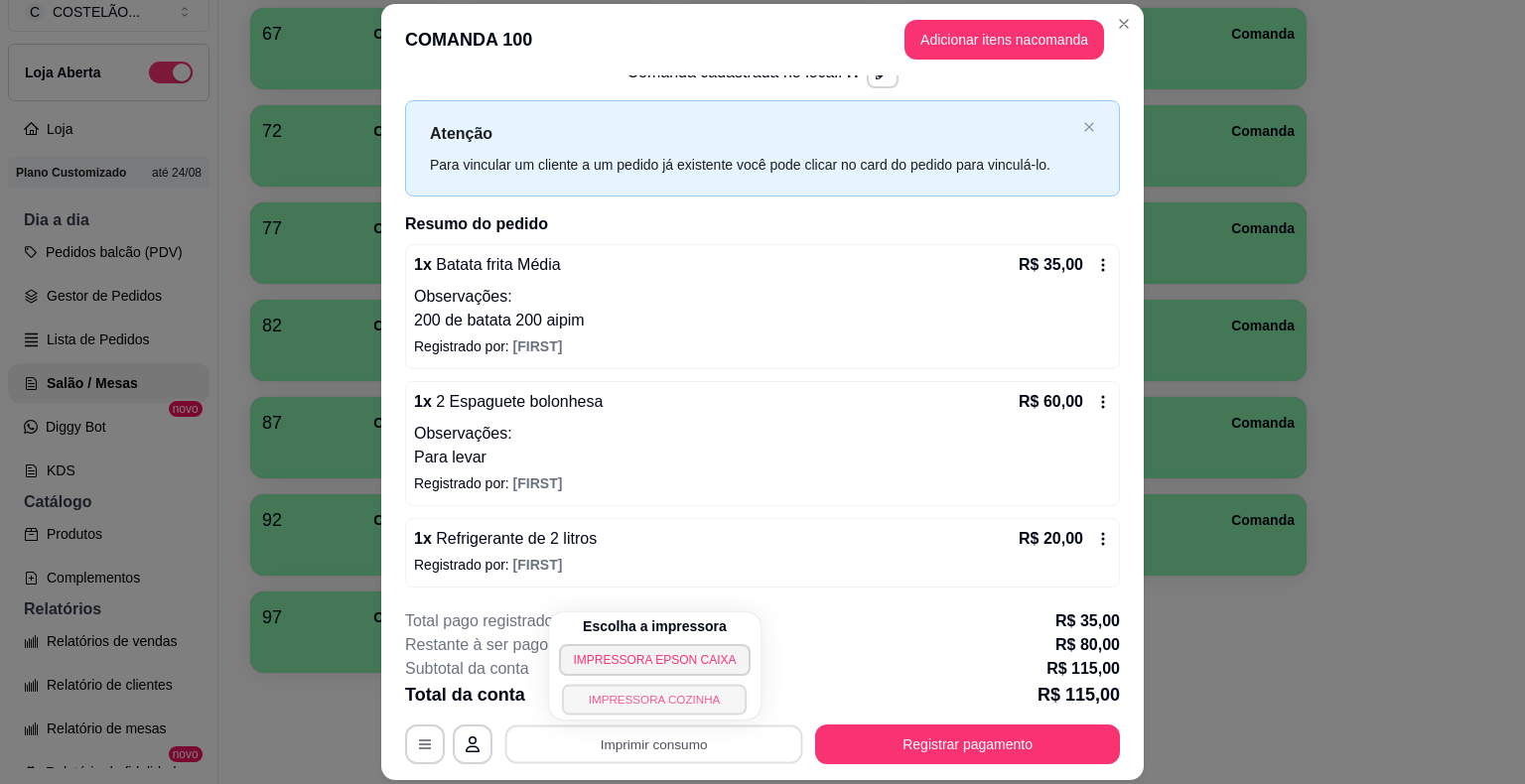 click on "IMPRESSORA COZINHA" at bounding box center (654, 699) 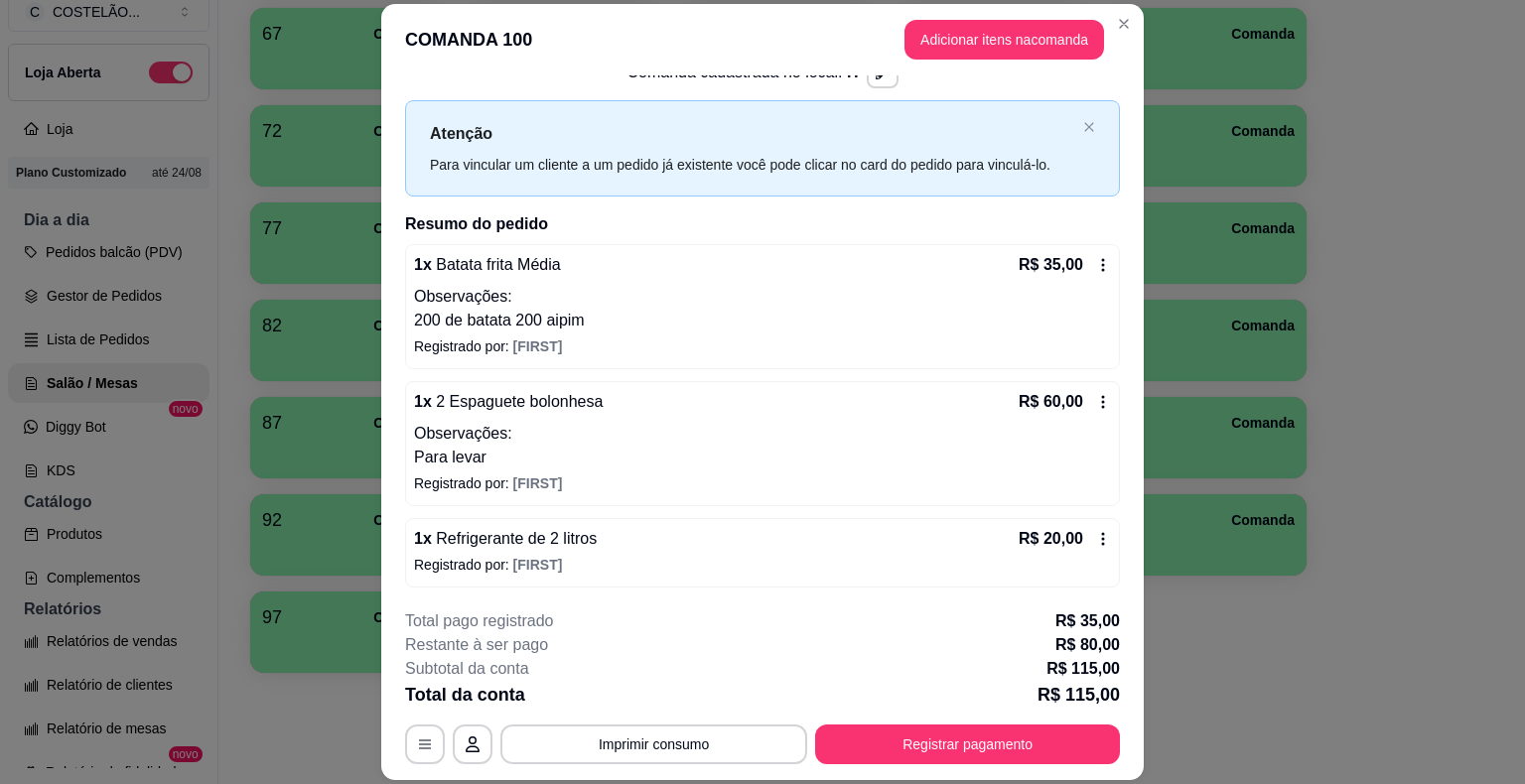 click 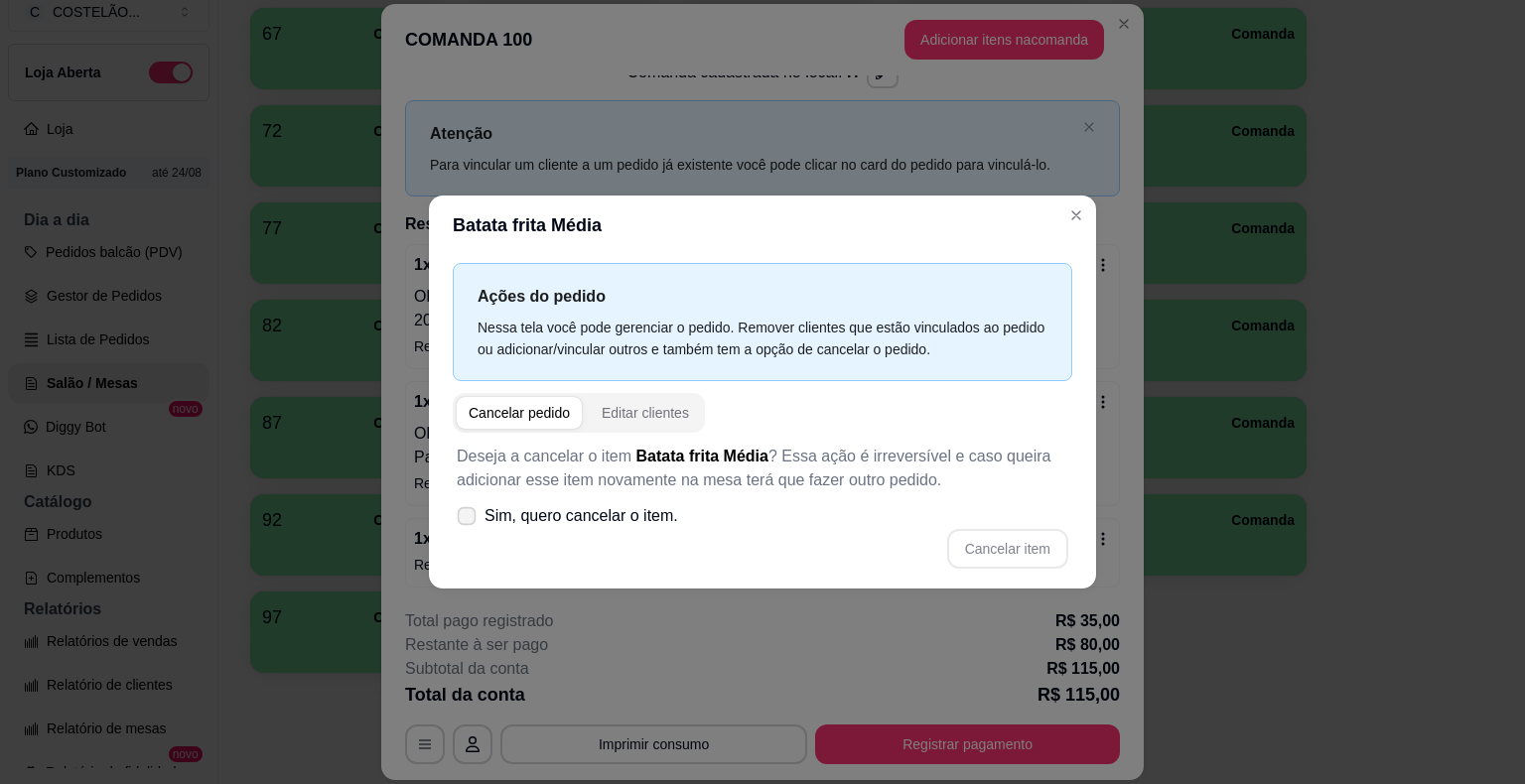 click 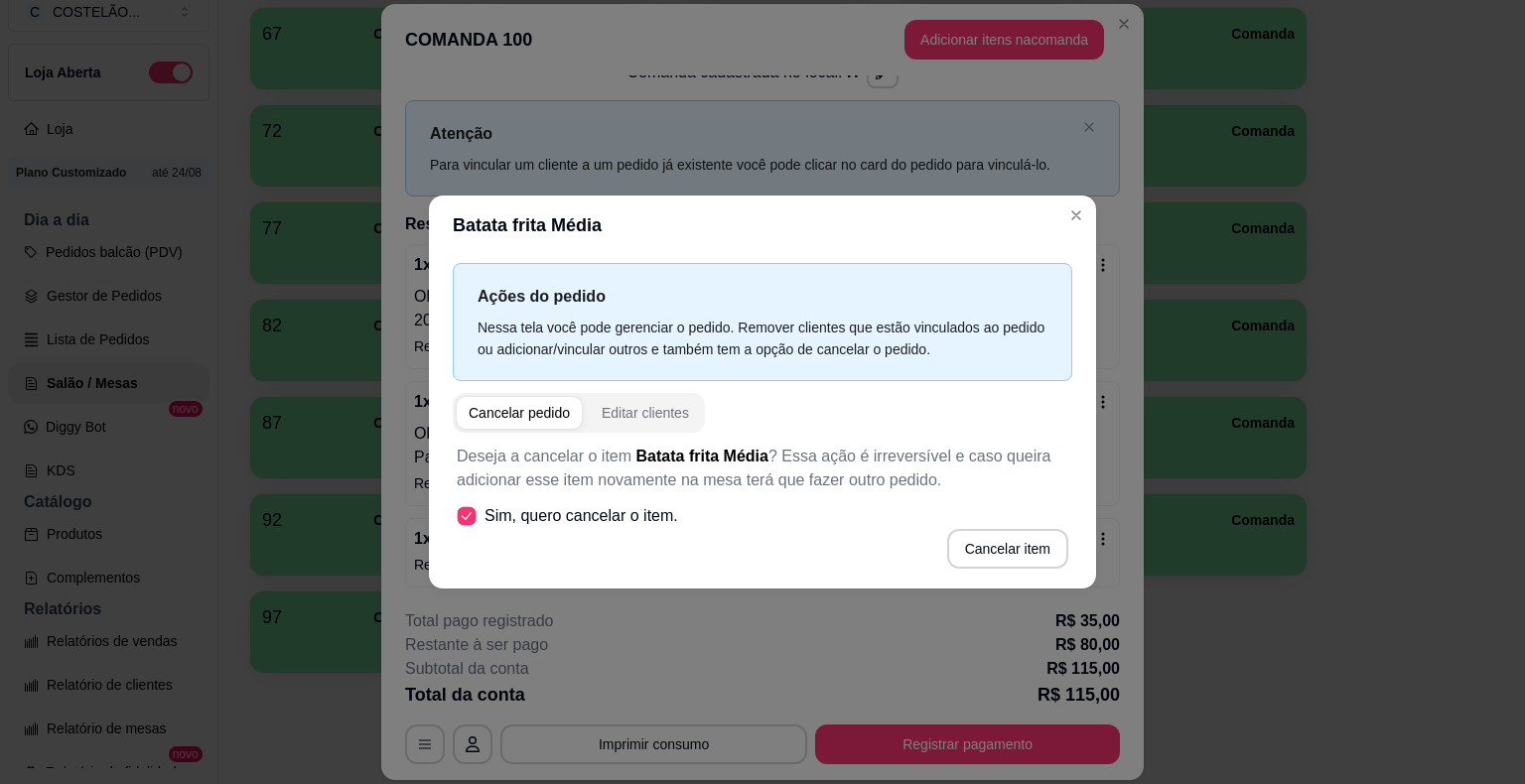 click 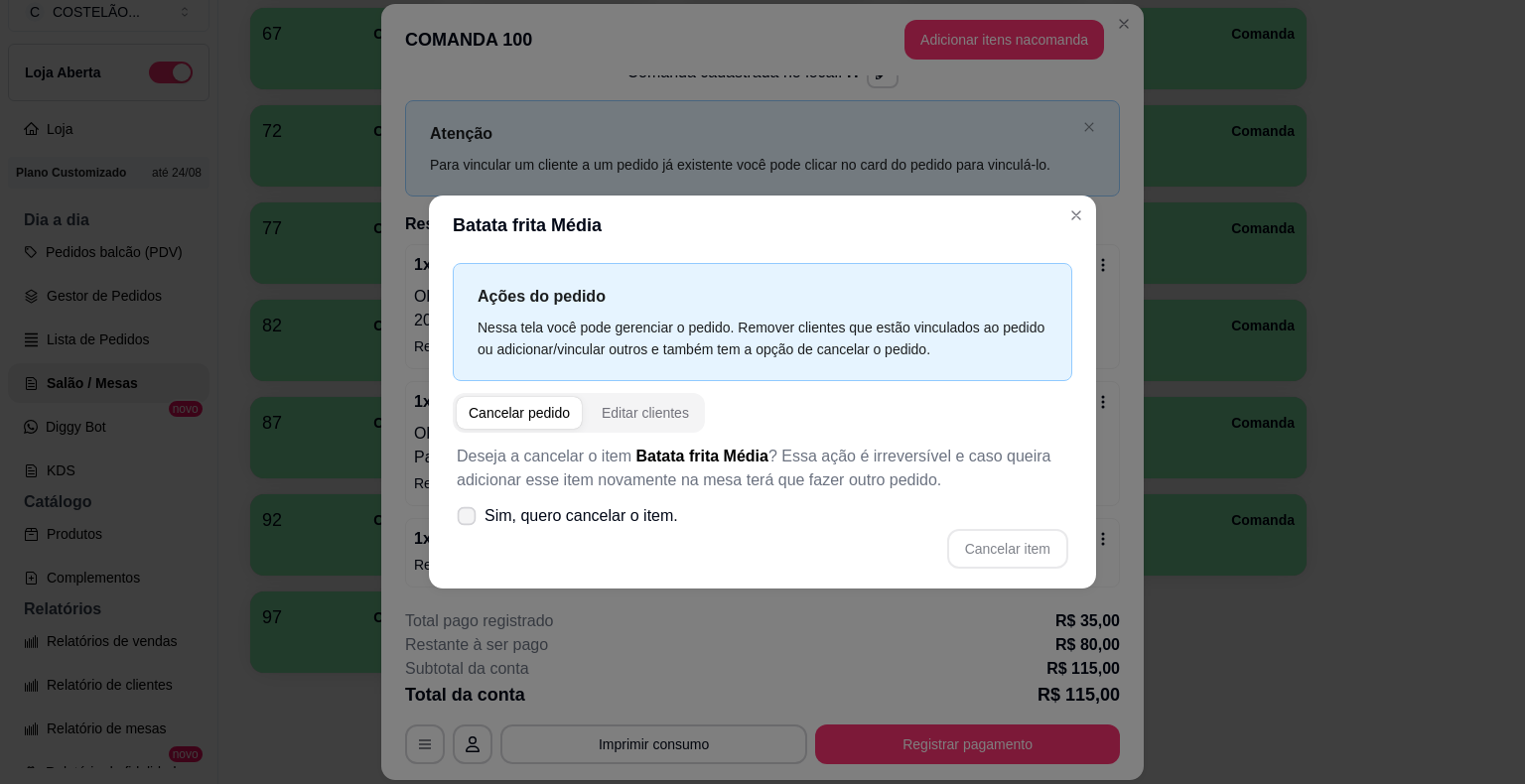click 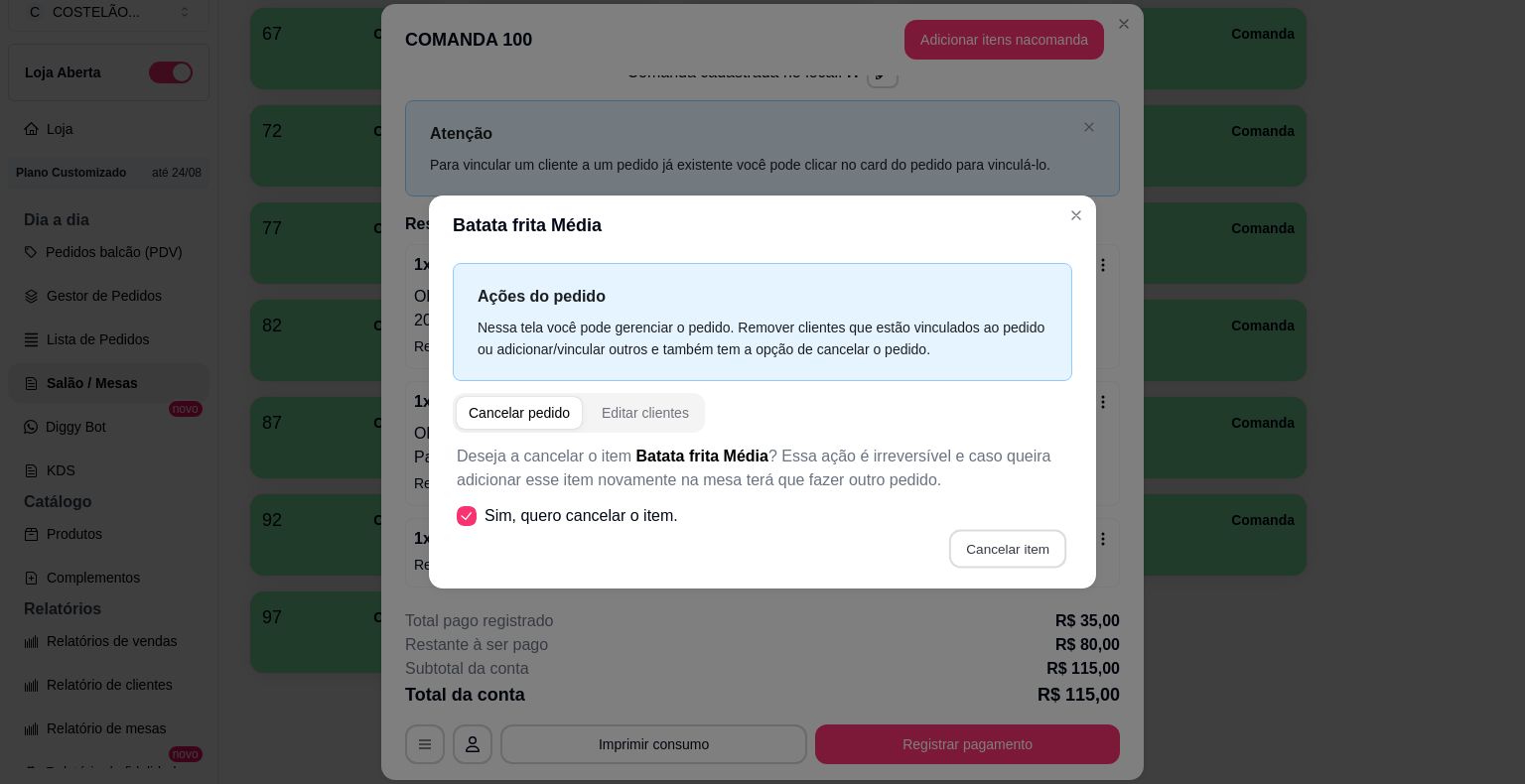 click on "Cancelar item" at bounding box center (1007, 549) 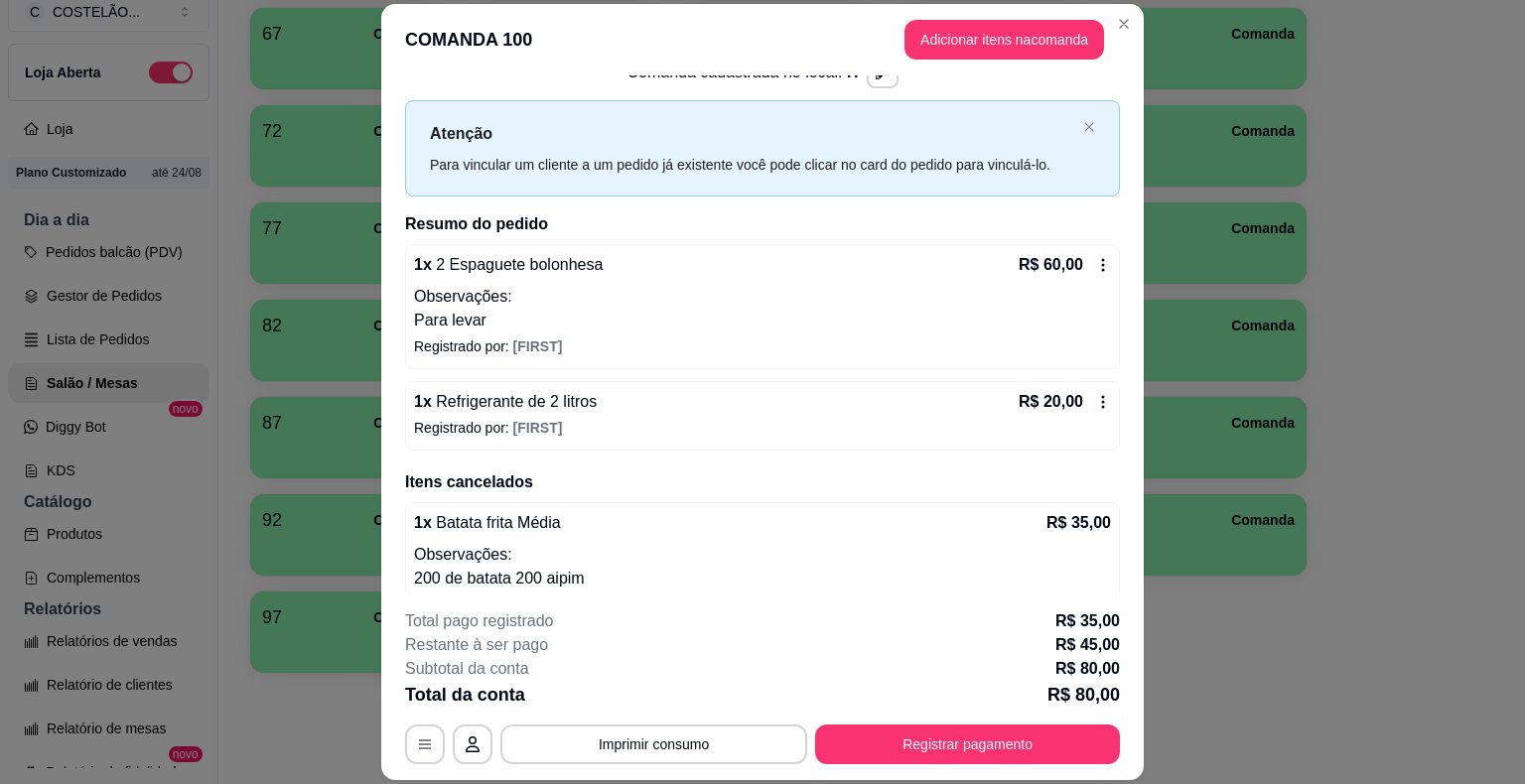 click 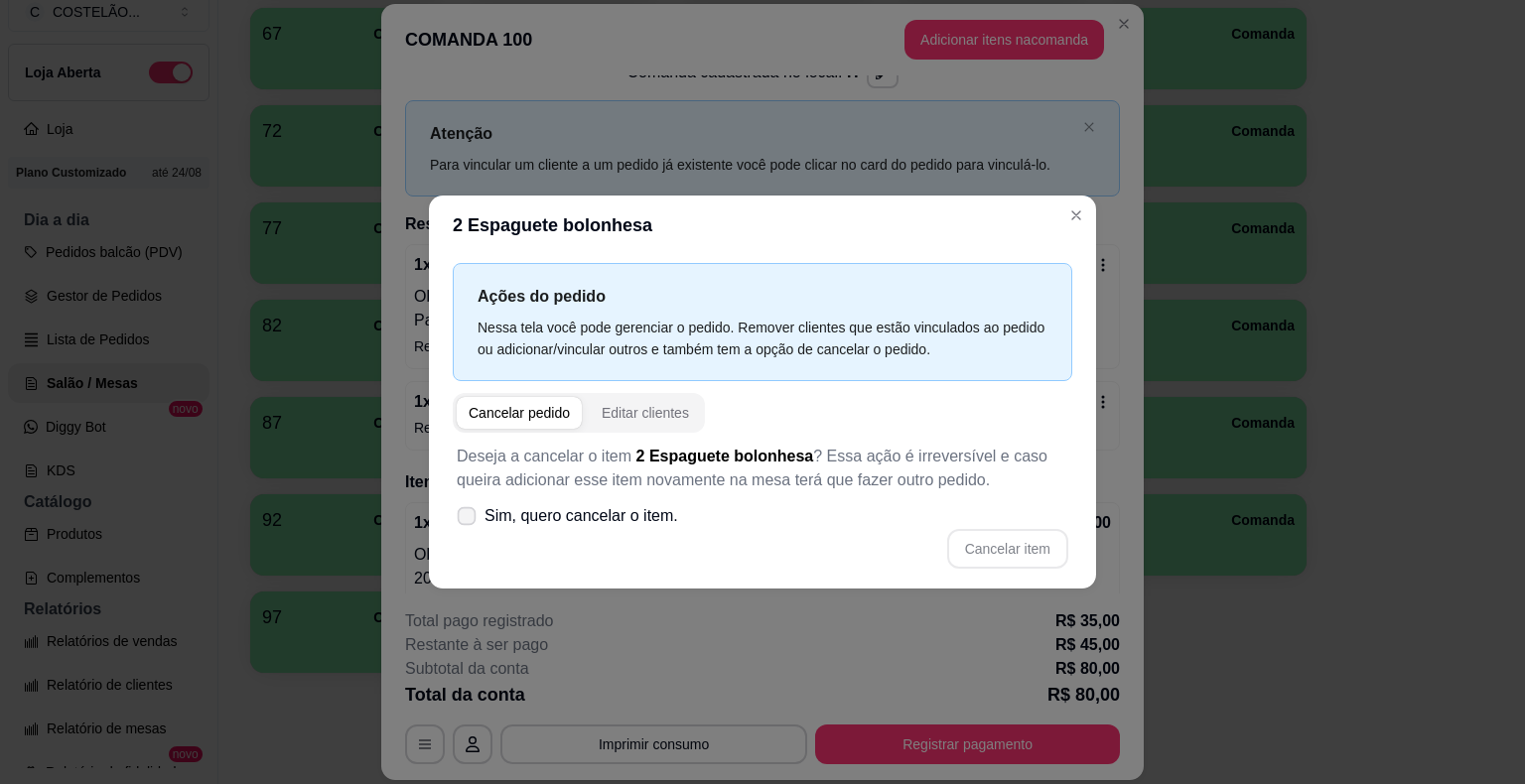 click 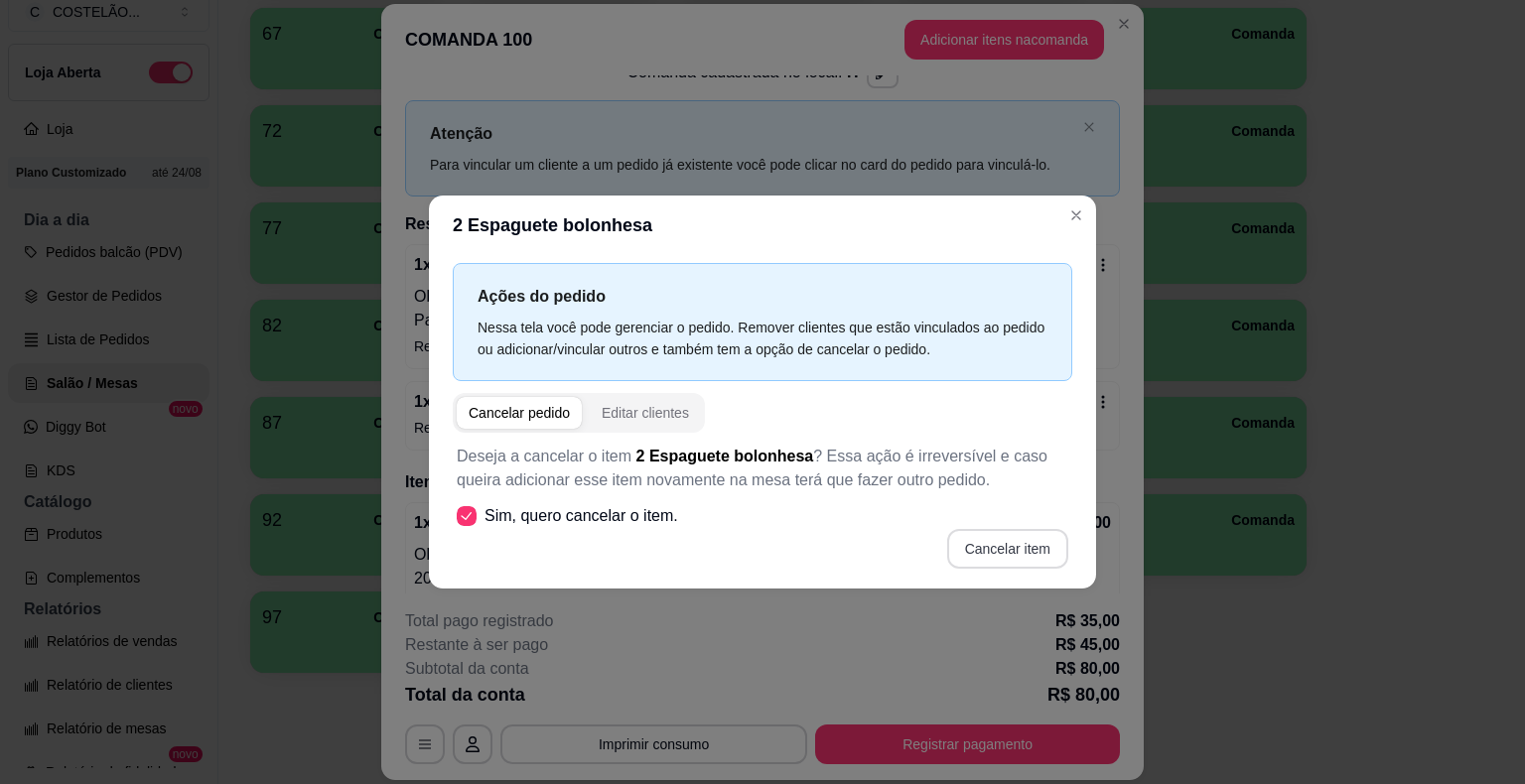 click on "Cancelar item" at bounding box center (1008, 549) 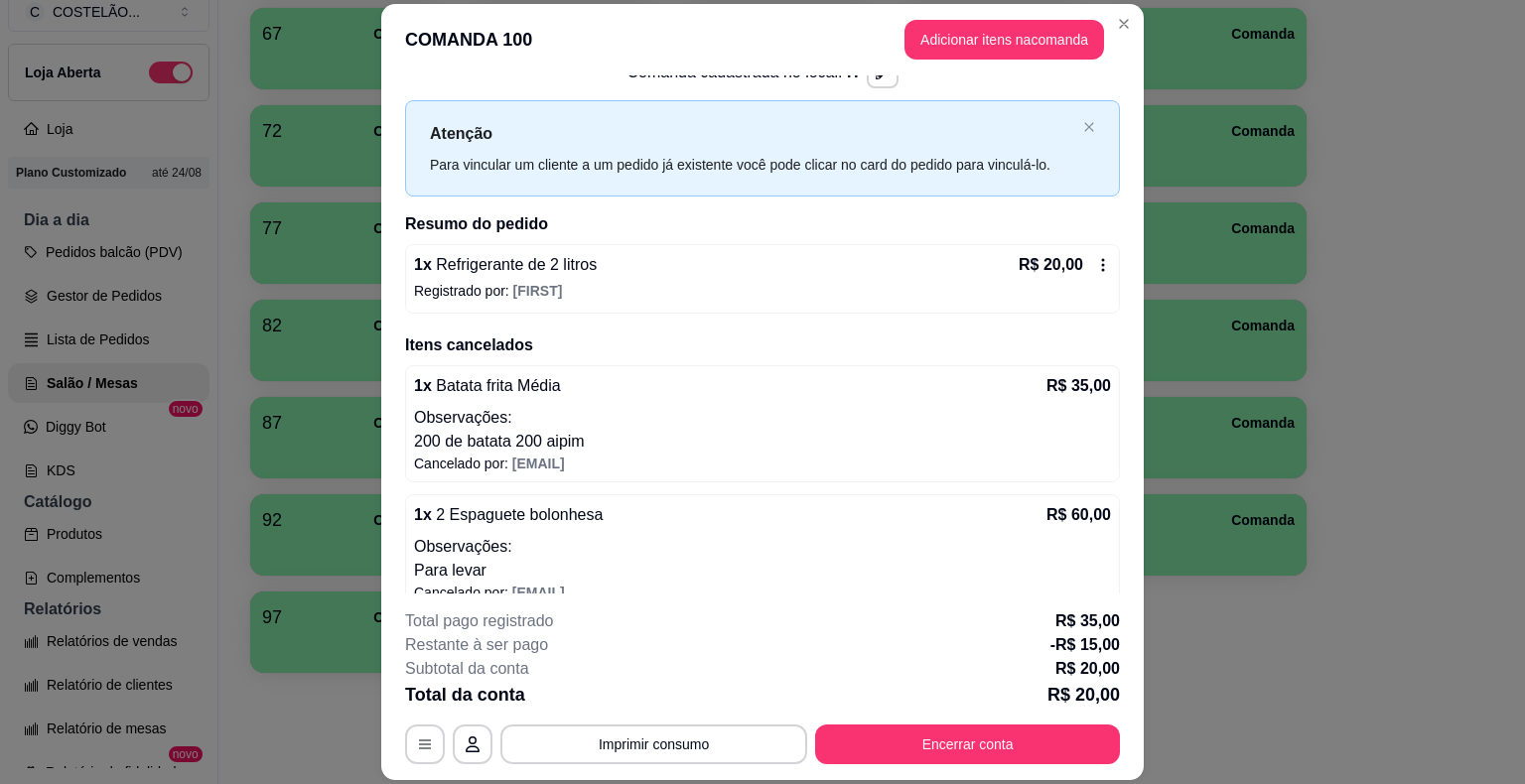click 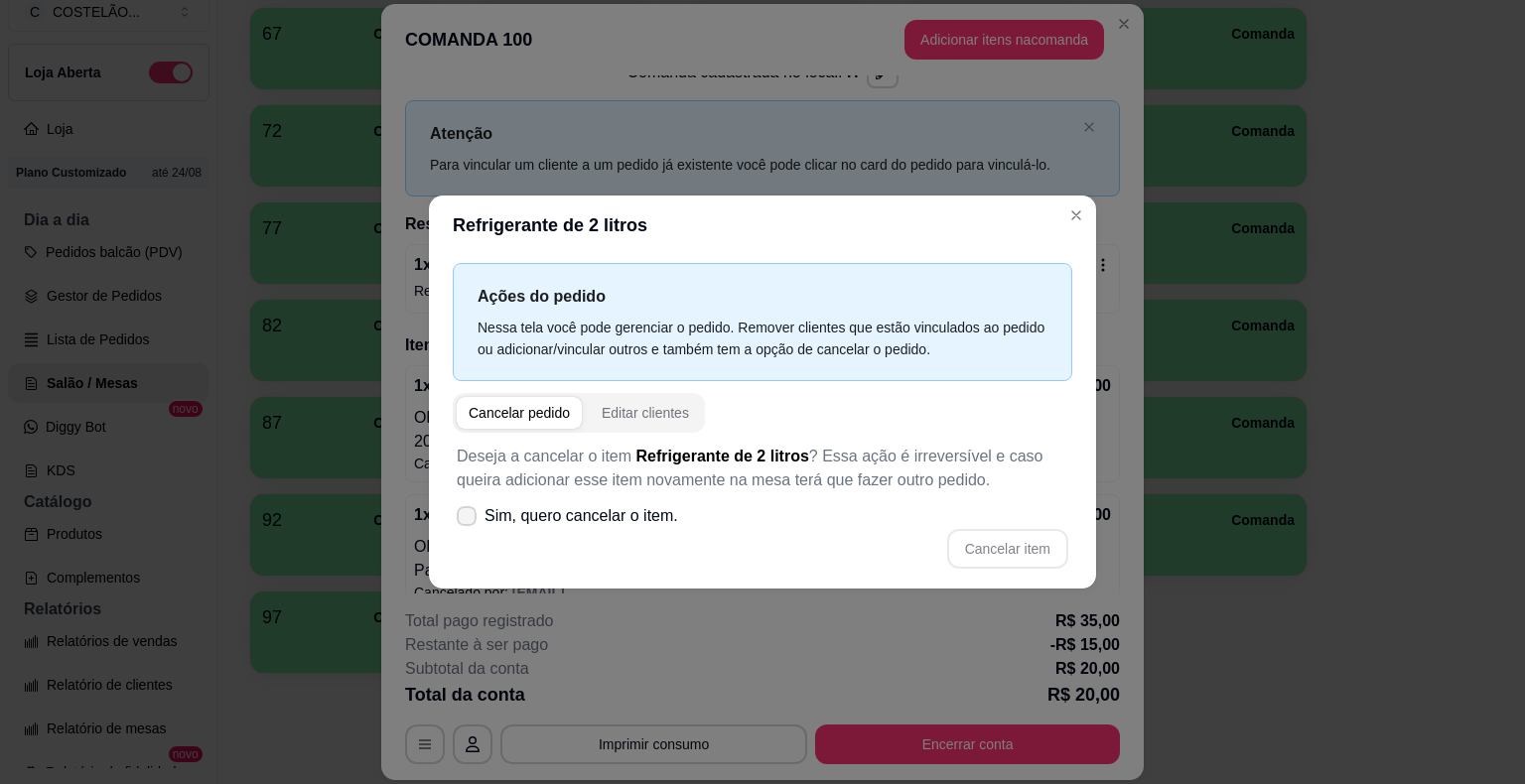 click 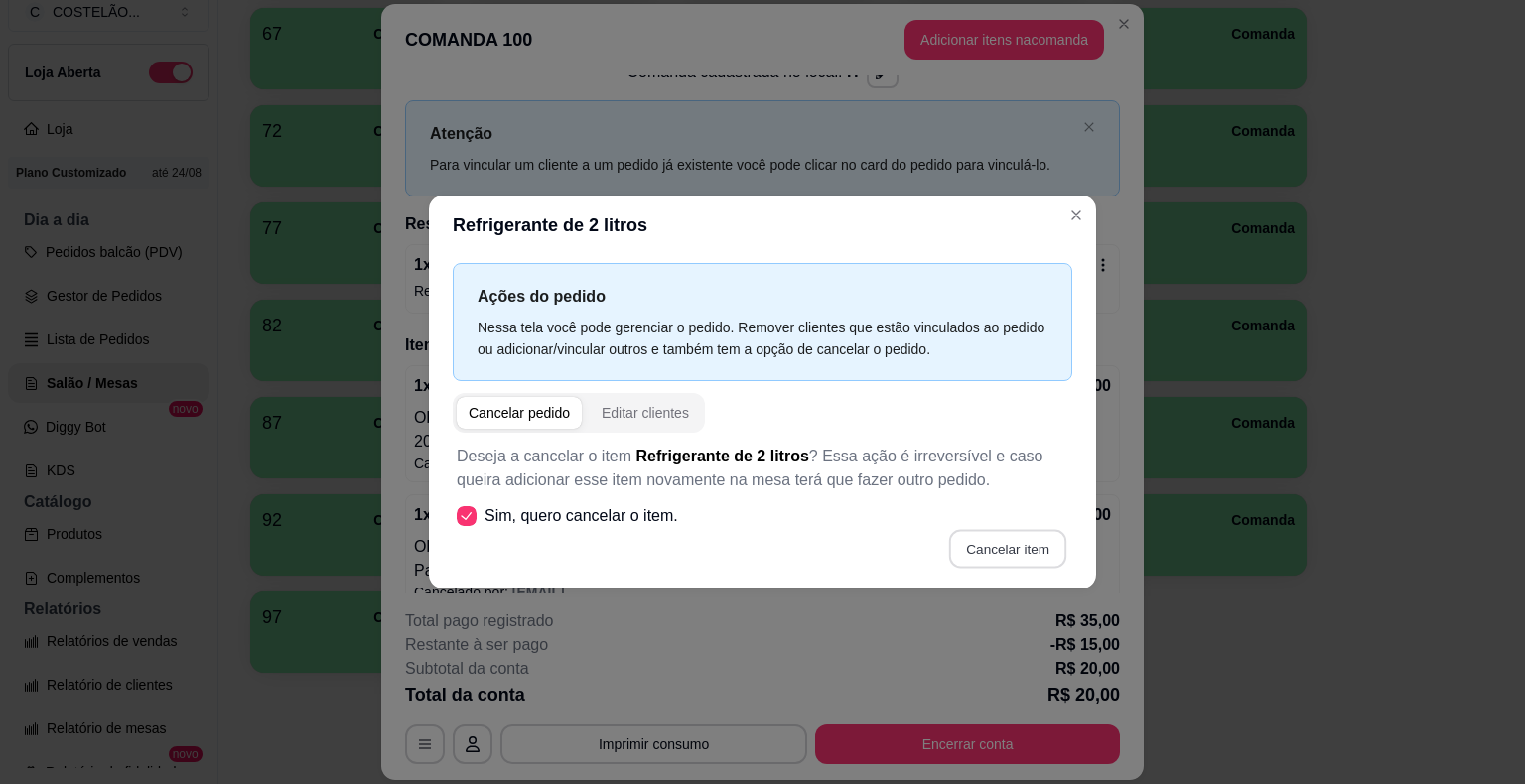 click on "Cancelar item" at bounding box center [1007, 549] 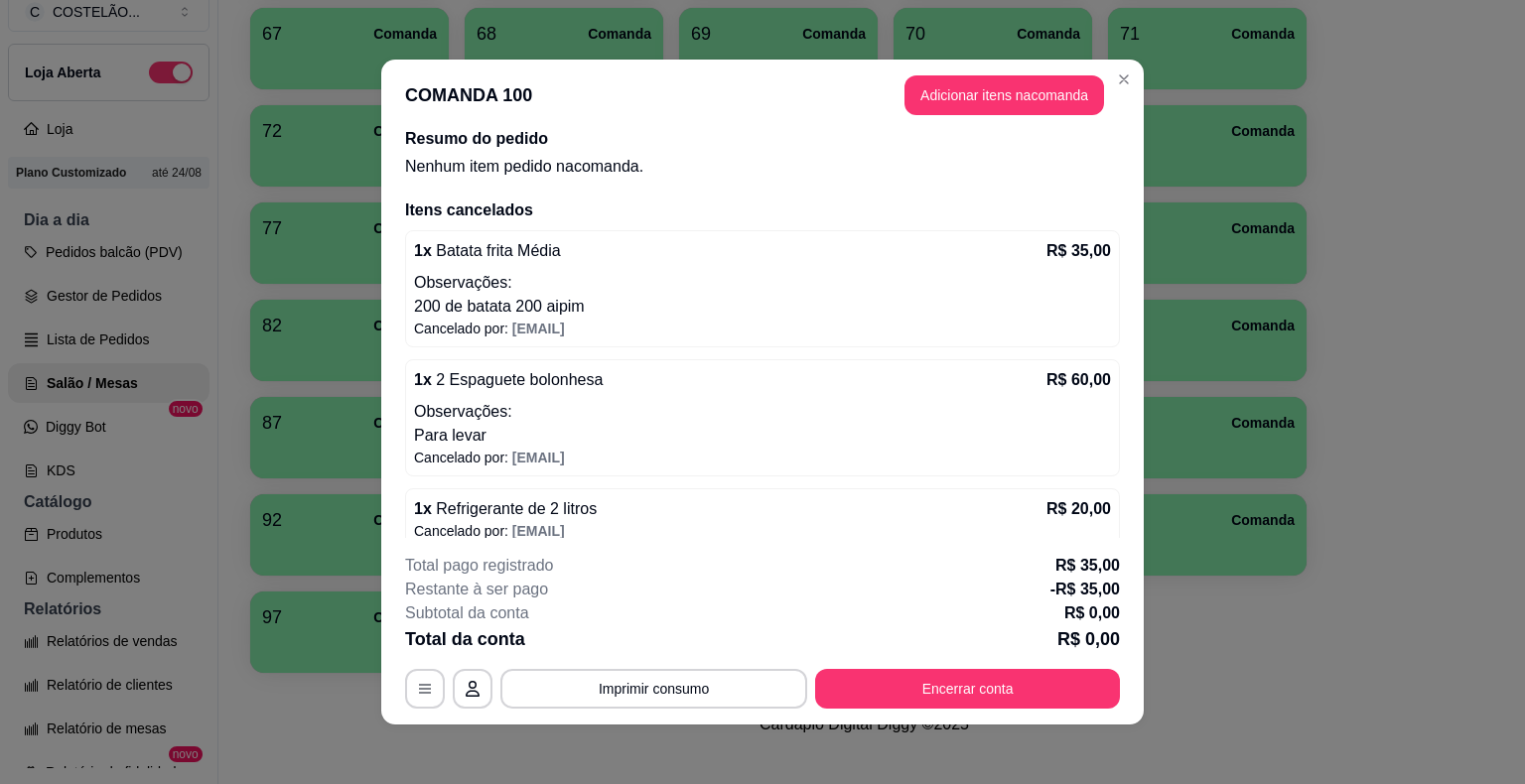 scroll, scrollTop: 101, scrollLeft: 0, axis: vertical 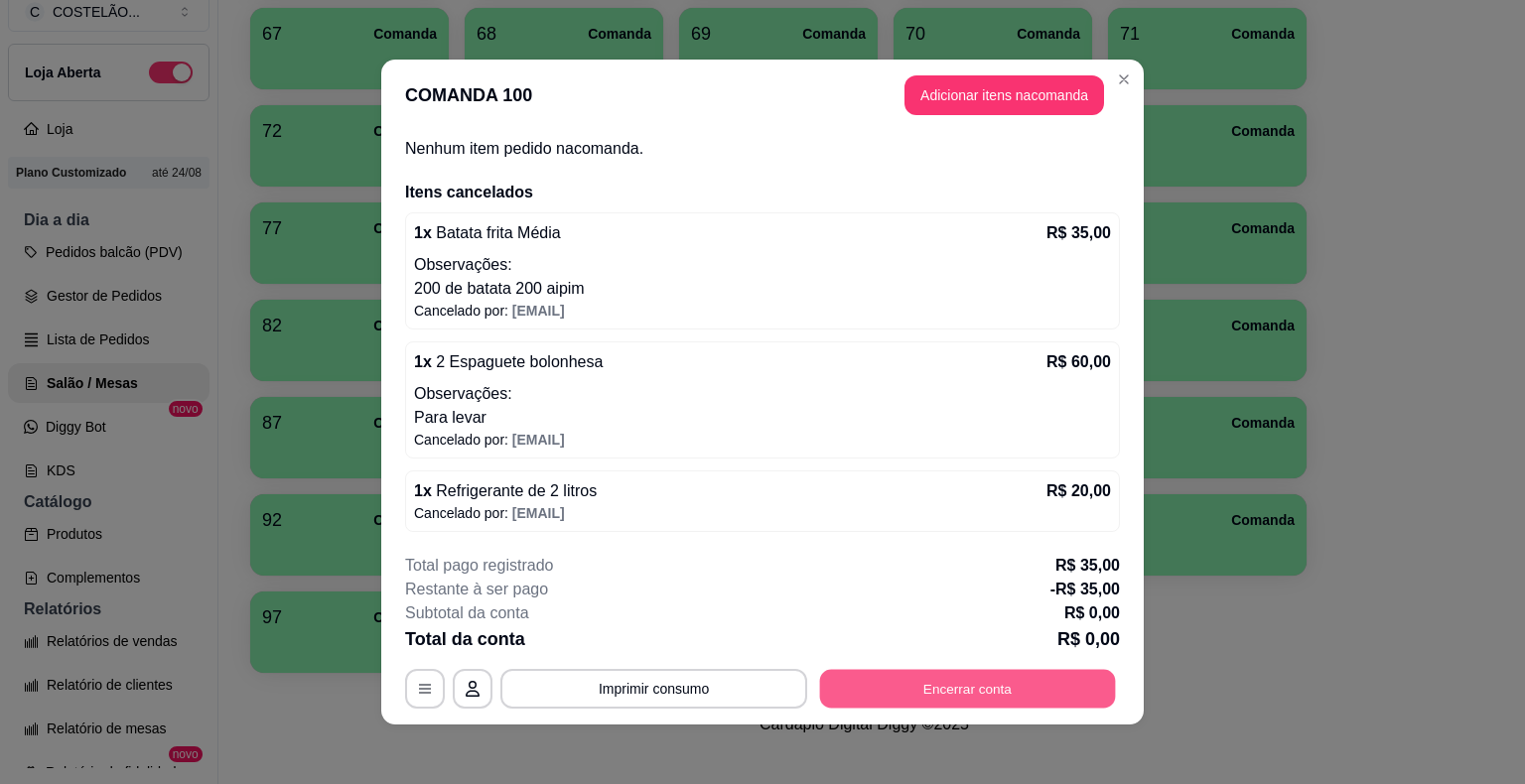 click on "Encerrar conta" at bounding box center [968, 689] 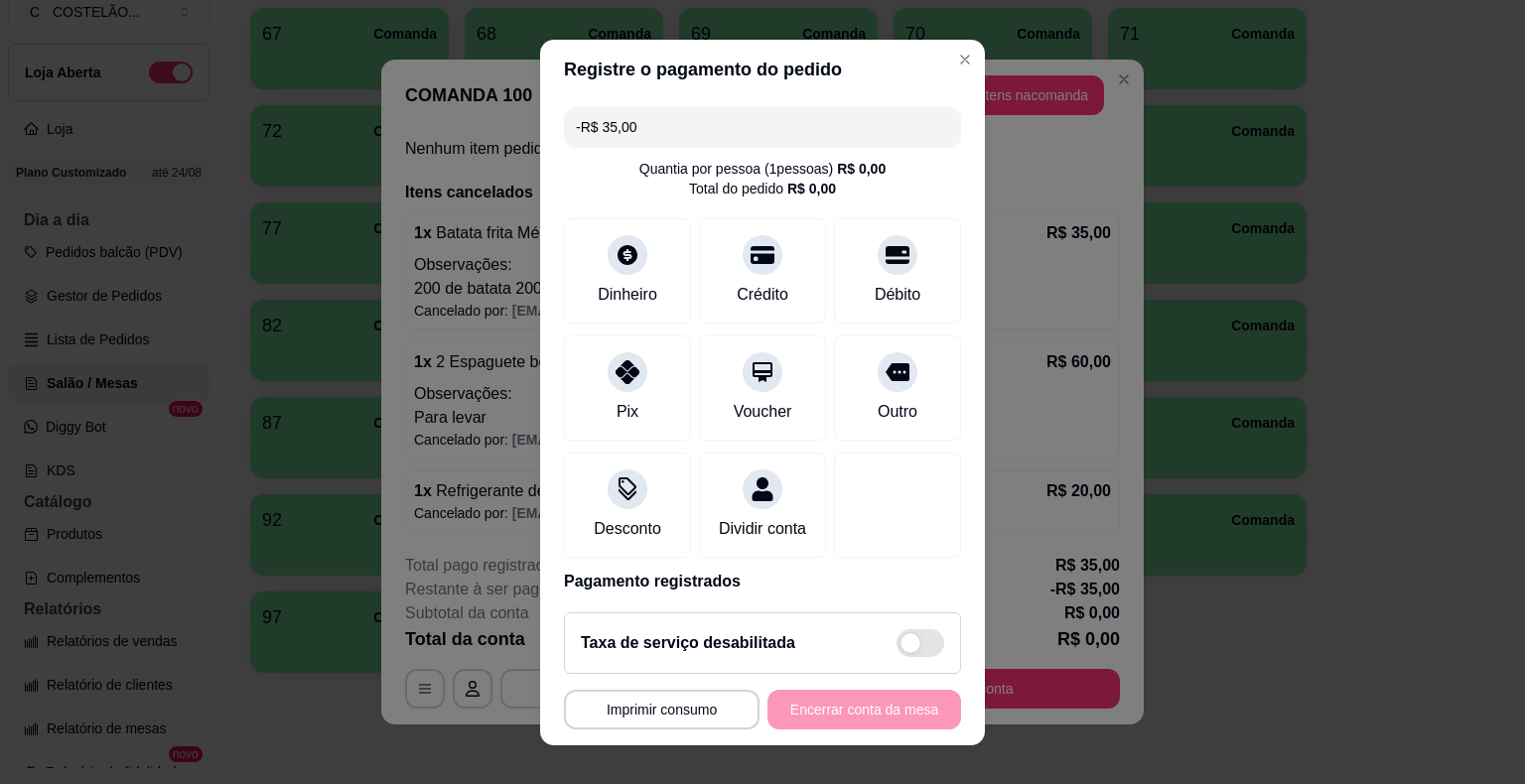 click on "-R$ 35,00" at bounding box center (762, 127) 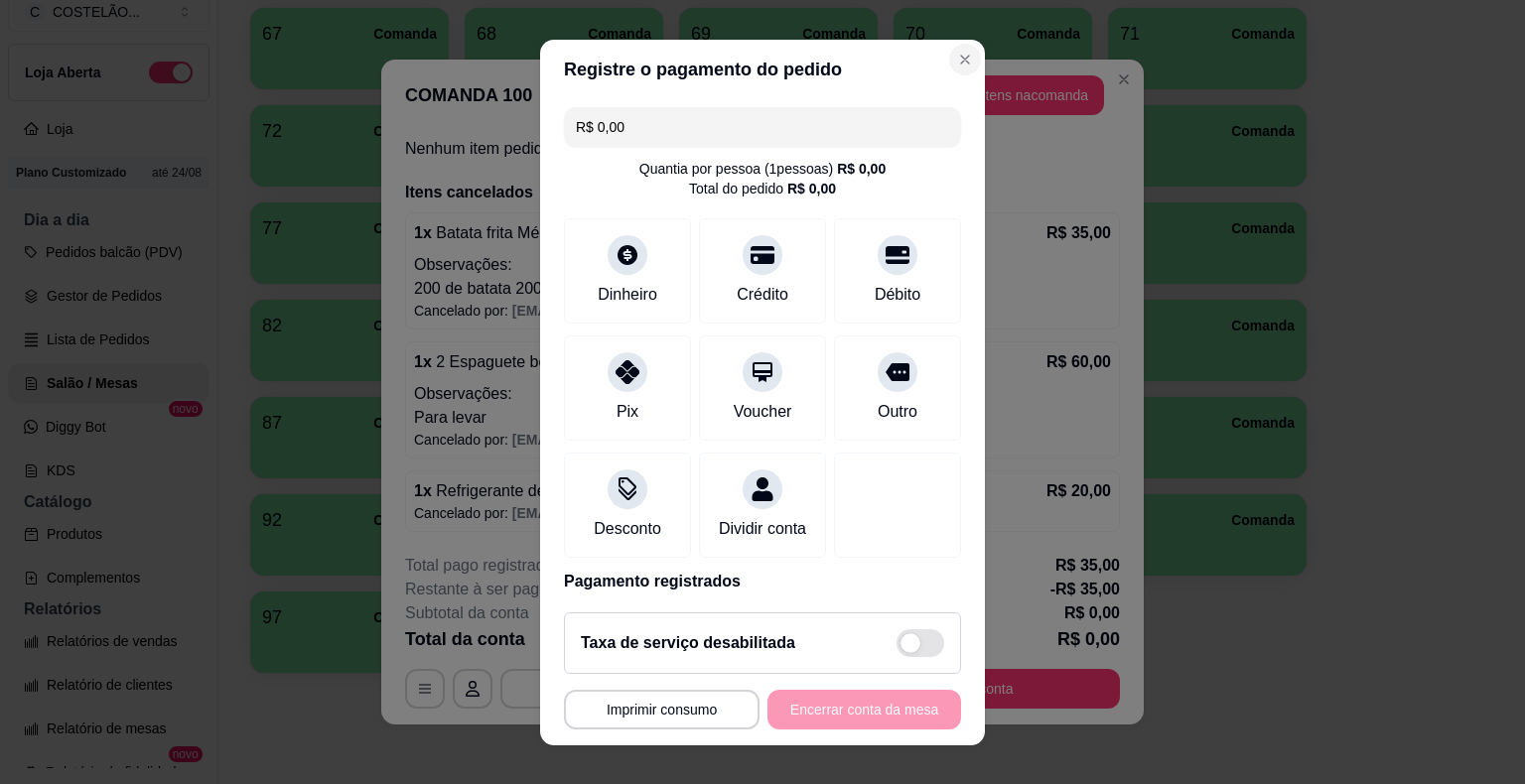 type on "R$ 0,00" 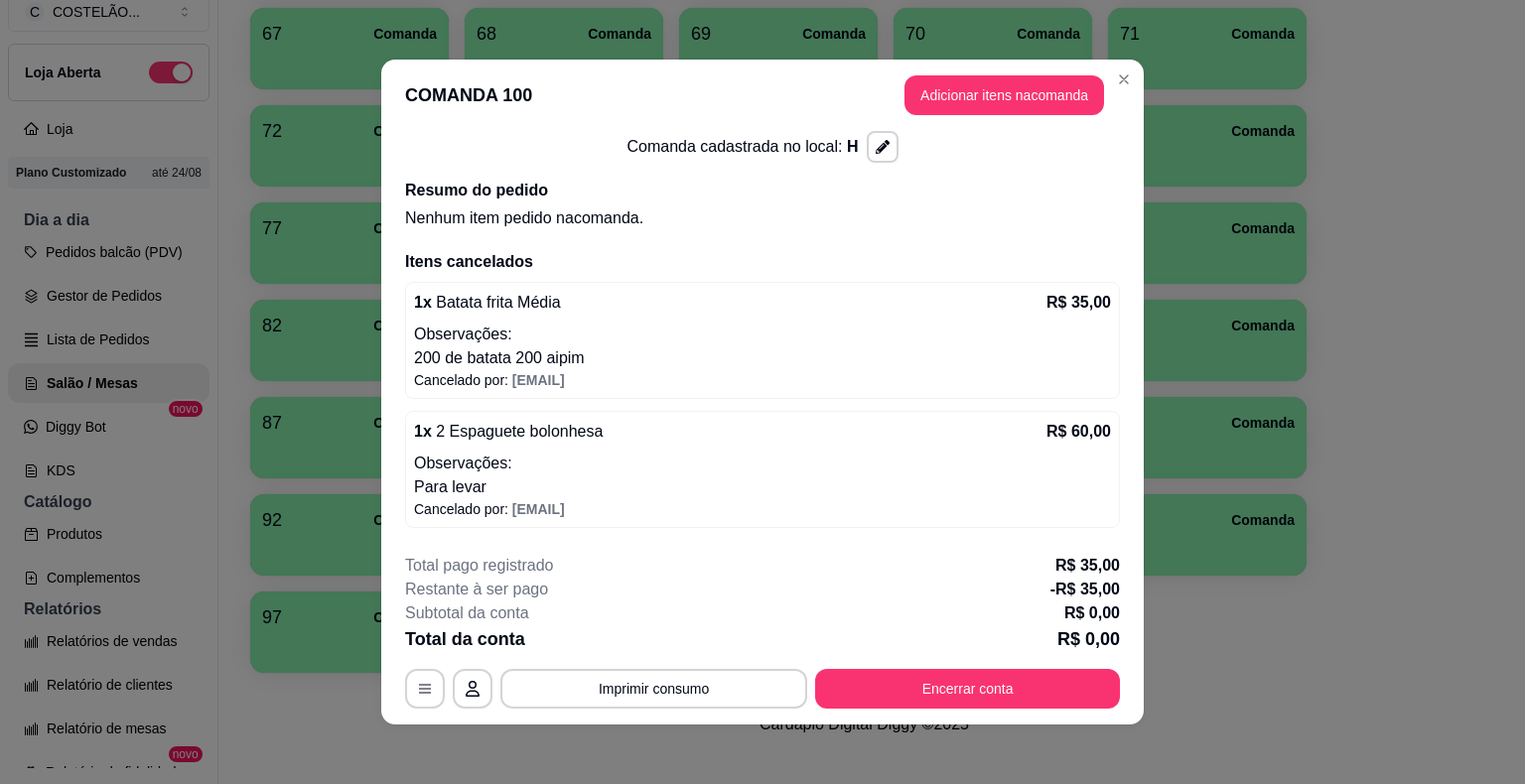 scroll, scrollTop: 0, scrollLeft: 0, axis: both 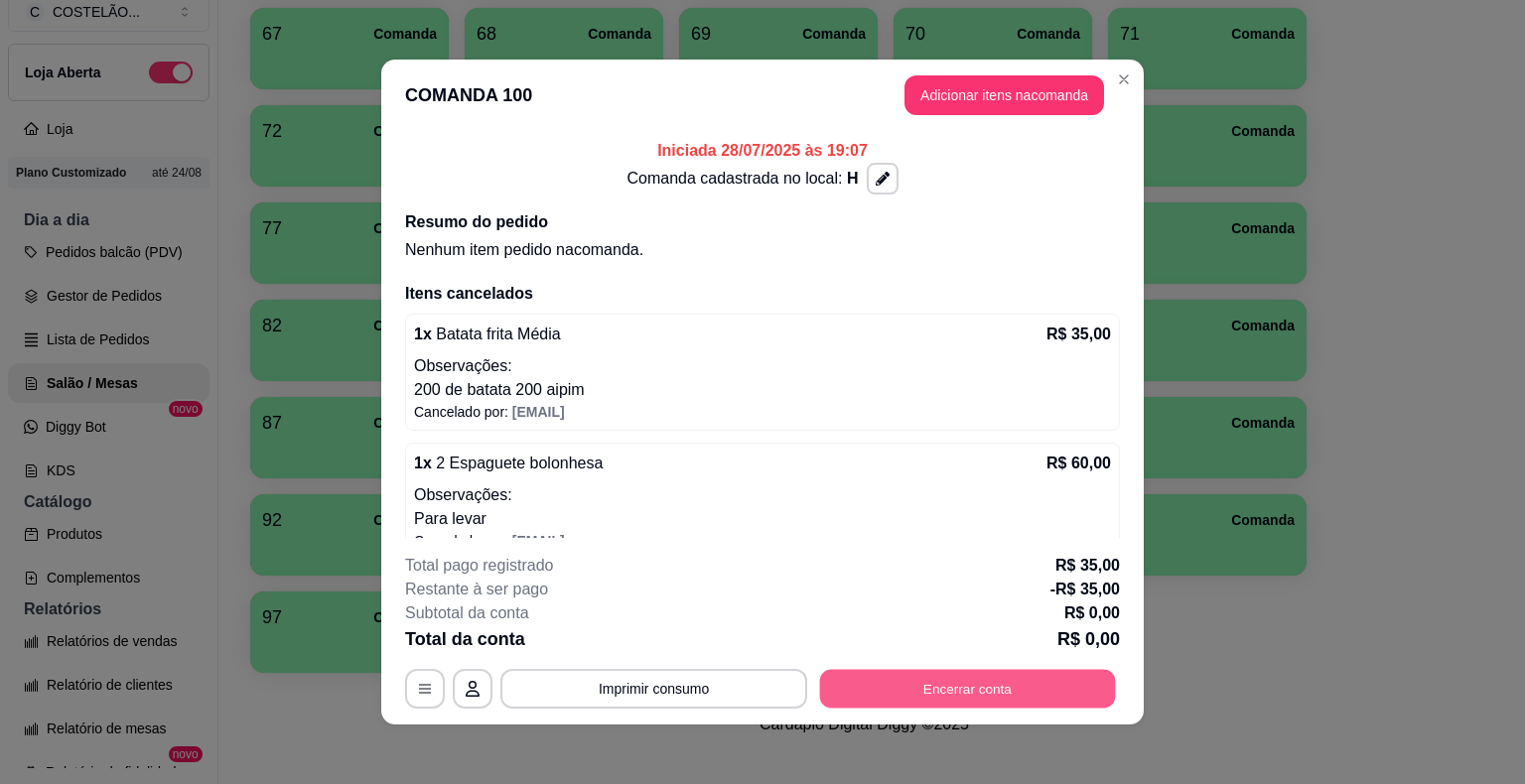 click on "Encerrar conta" at bounding box center [968, 689] 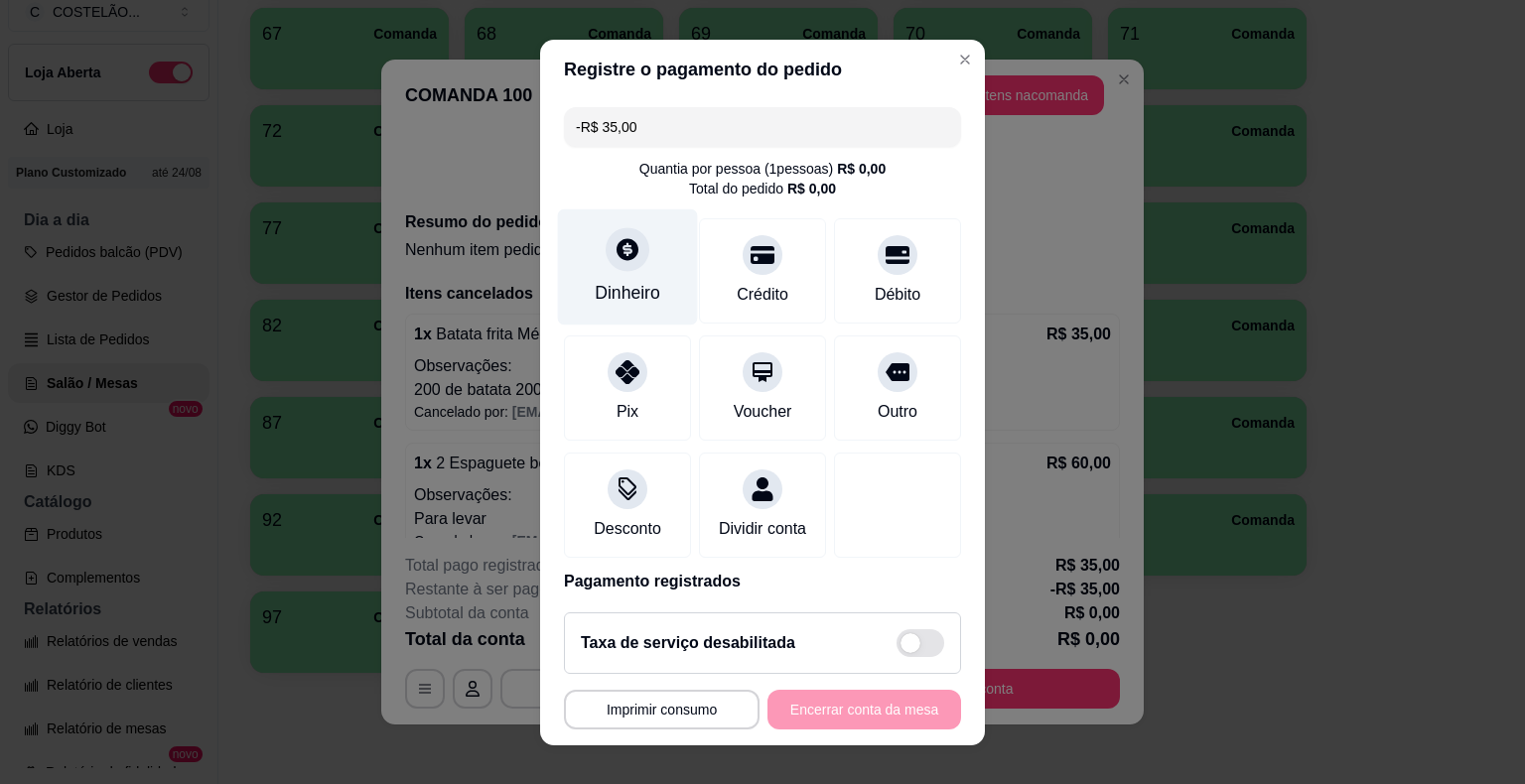 click on "Dinheiro" at bounding box center [627, 266] 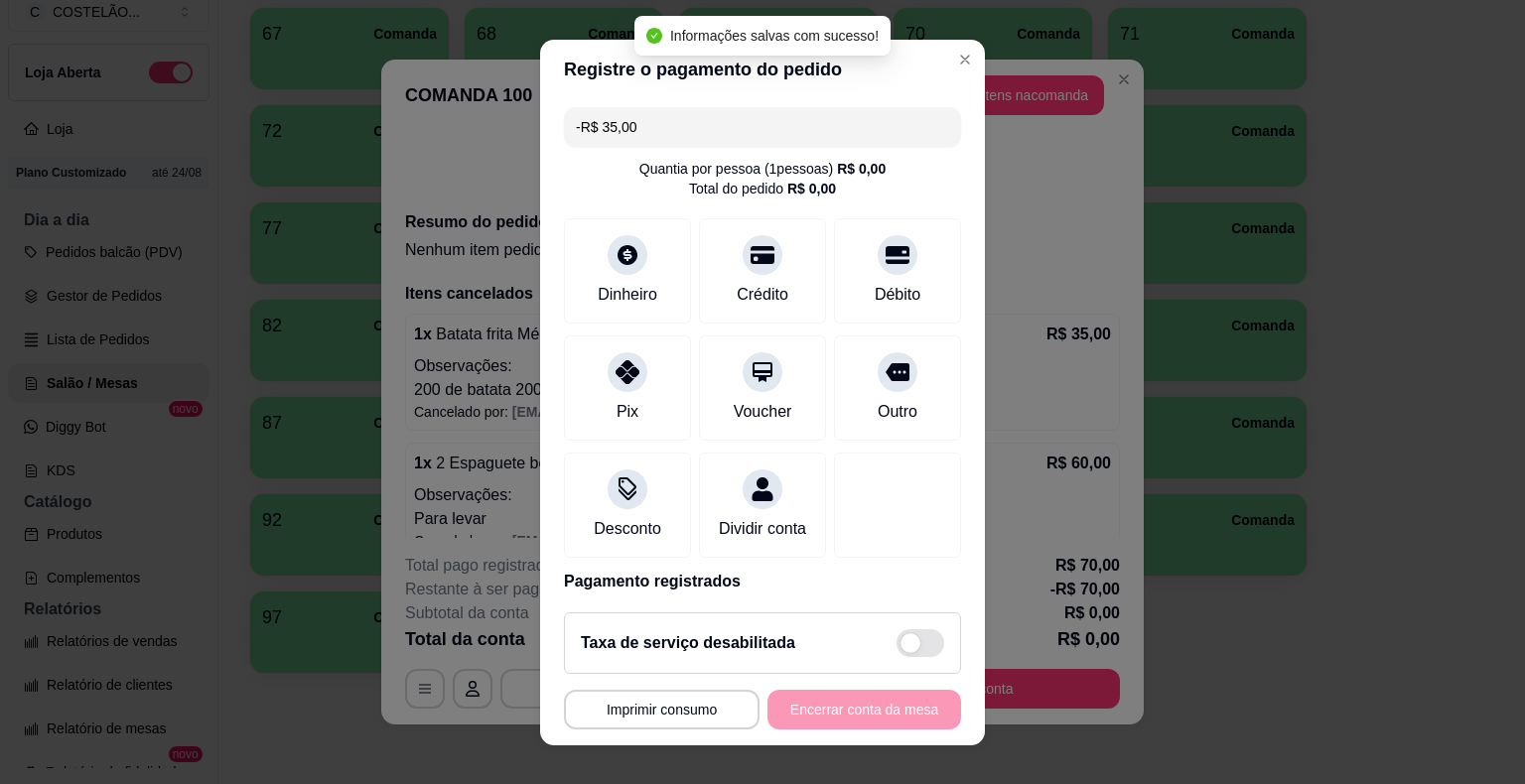 type on "-R$ 70,00" 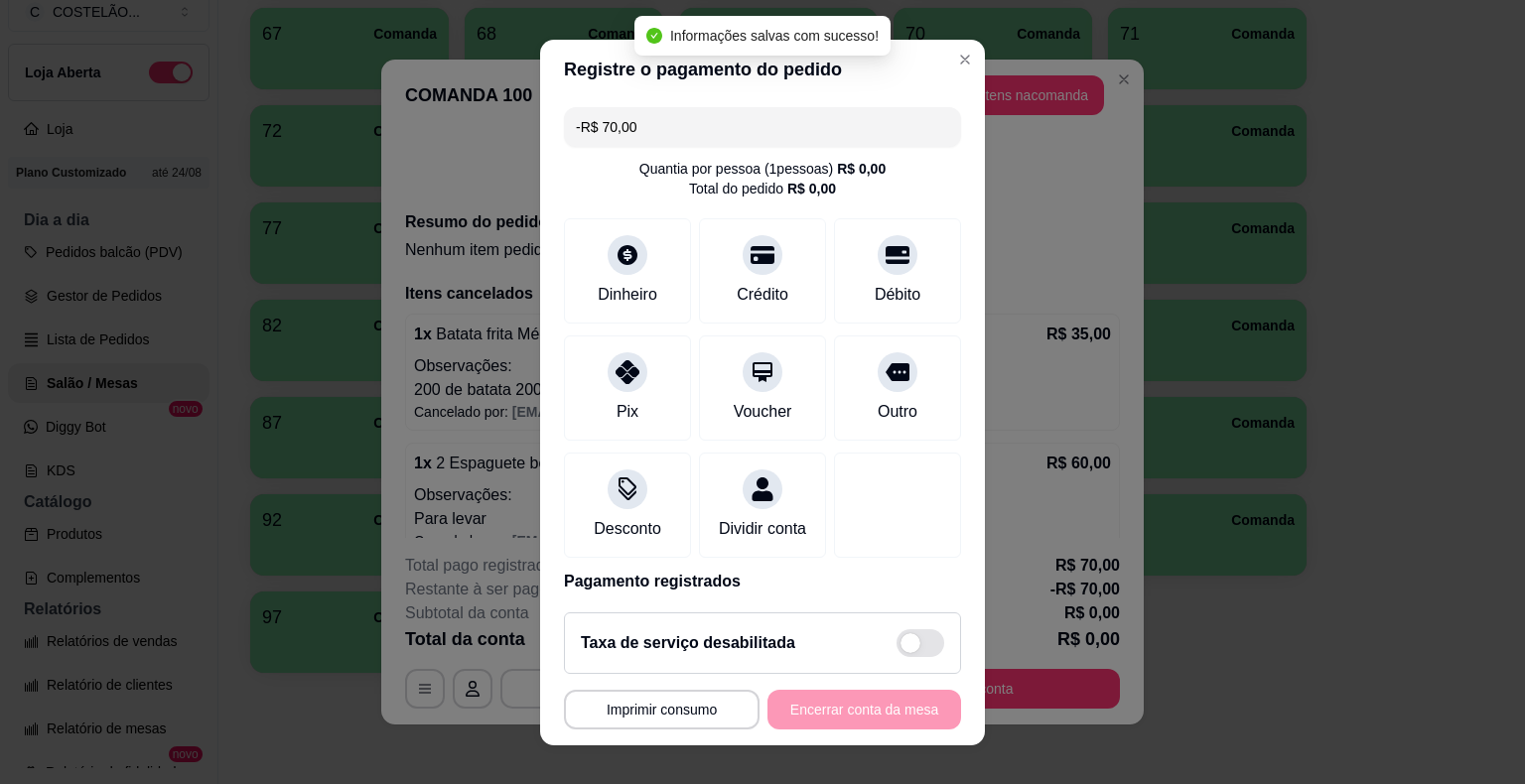 click on "MESA  100 Tempo de permanência:   7119  minutos Cod. Segurança:   8380 Qtd. de Pedidos:   2 Clientes da mesa:   ** CONSUMO ** ** TOTAL ** Subtotal 0,00 Total 0,00 Imprimir consumo Encerrar conta da mesa" at bounding box center [762, 710] 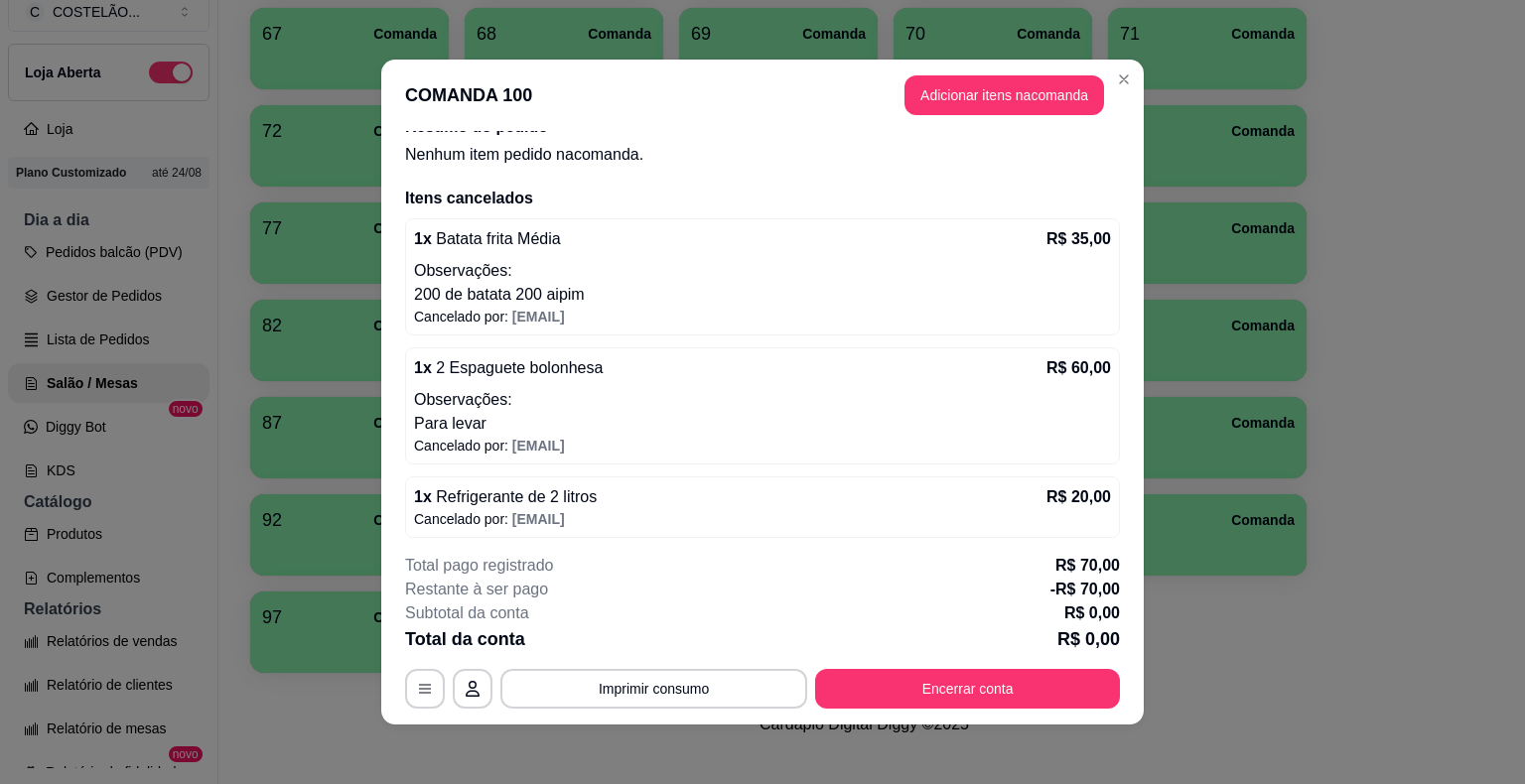 scroll, scrollTop: 101, scrollLeft: 0, axis: vertical 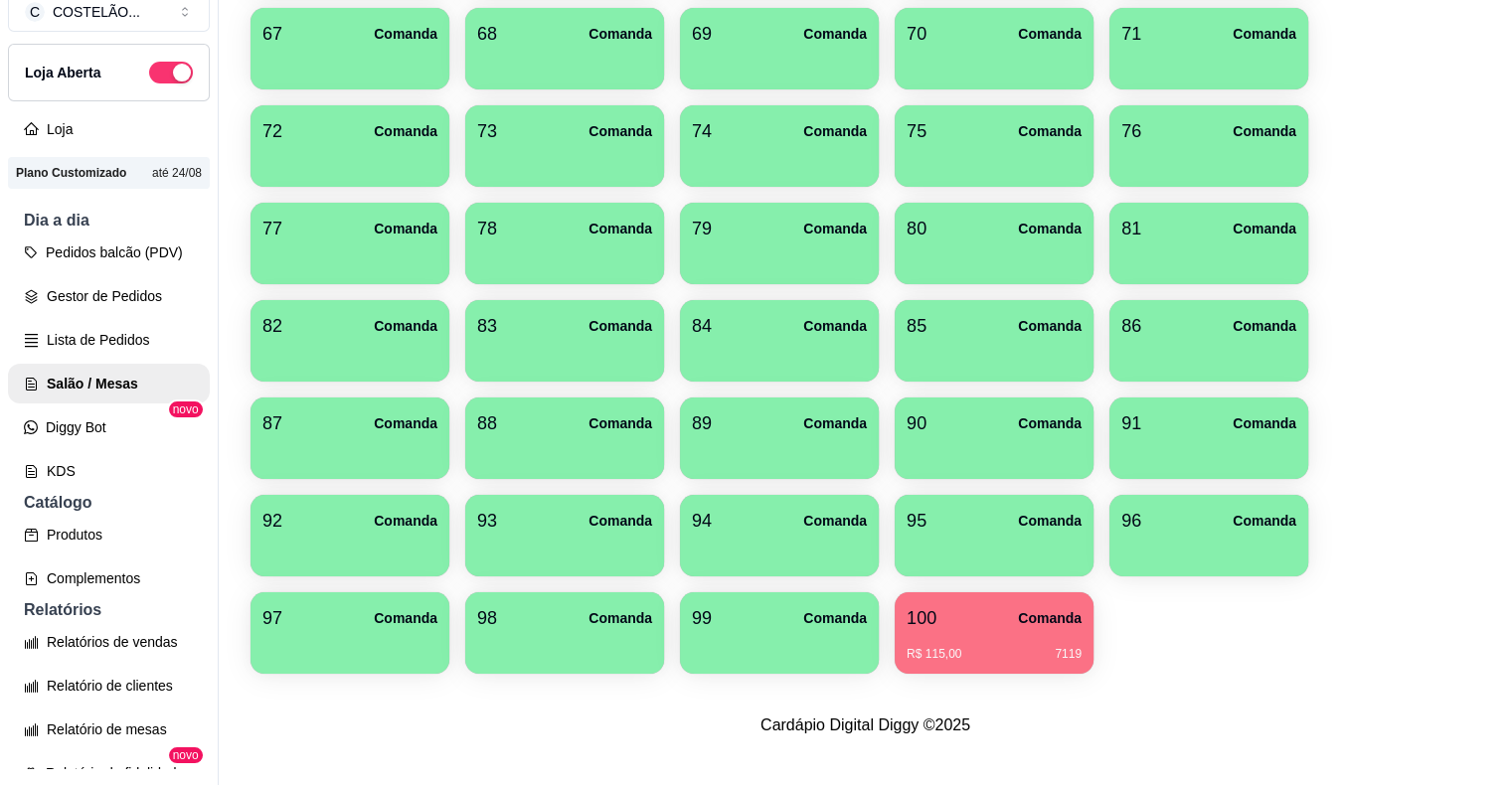 click on "R$ 115,00" at bounding box center (933, 654) 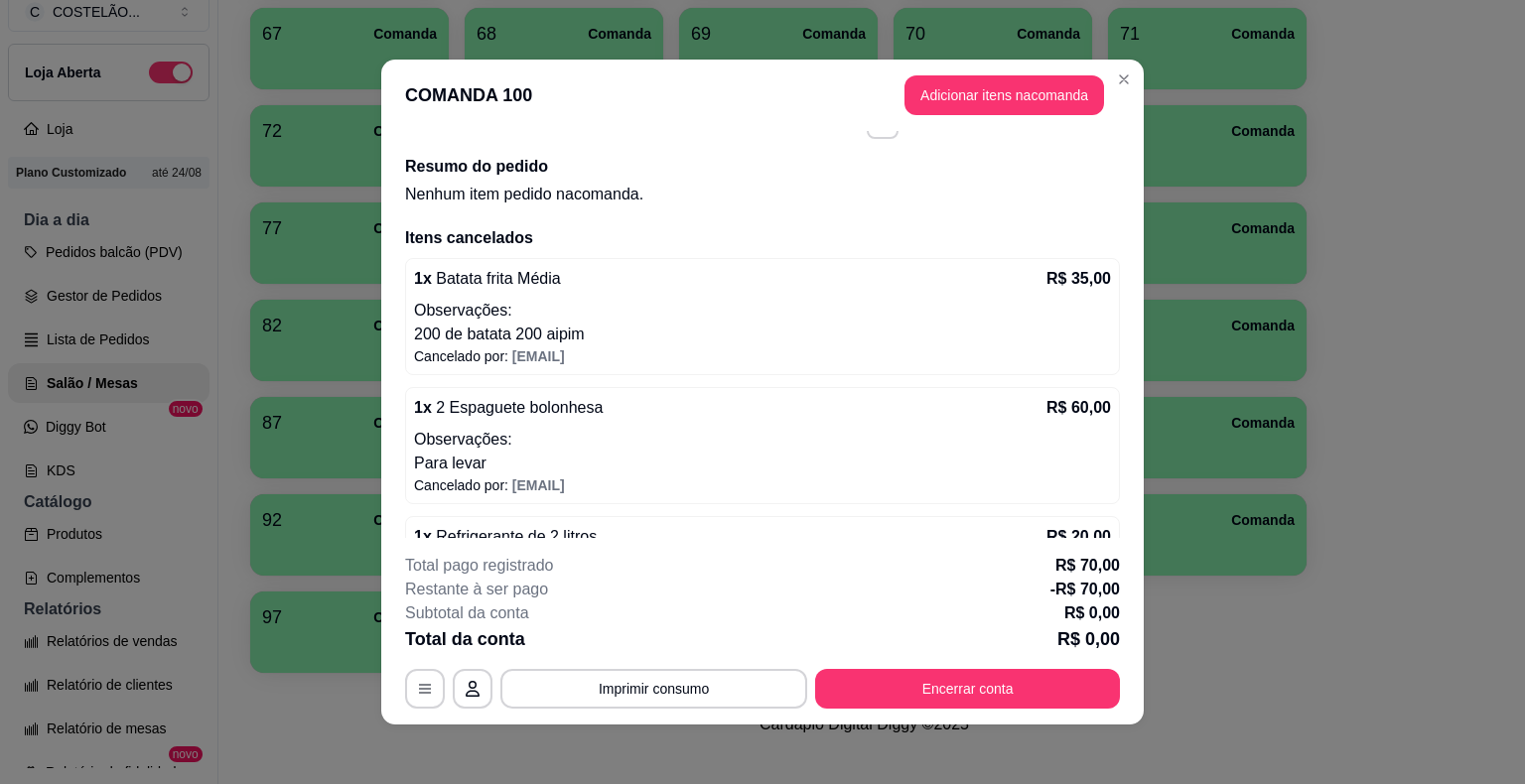 scroll, scrollTop: 101, scrollLeft: 0, axis: vertical 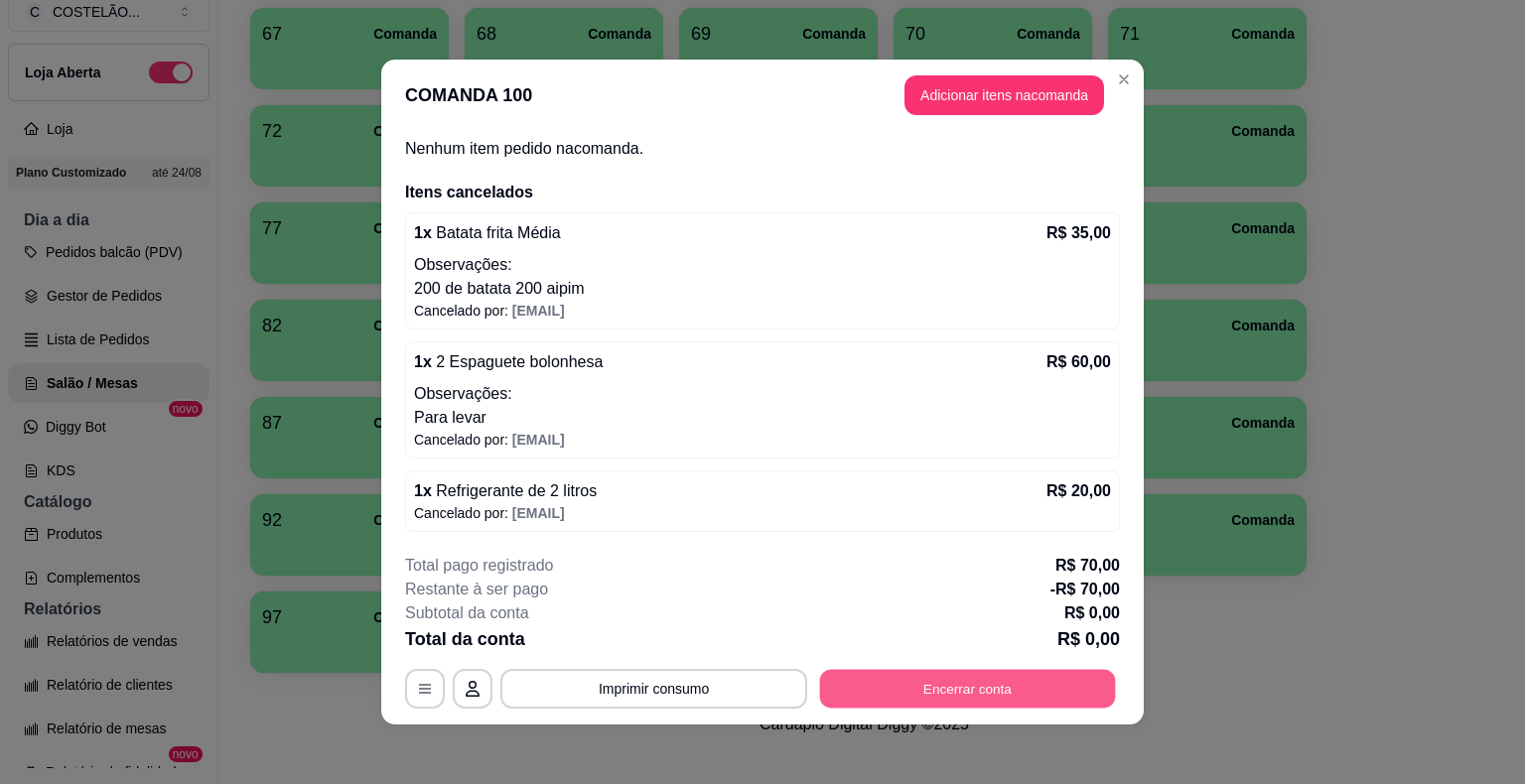click on "Encerrar conta" at bounding box center [968, 689] 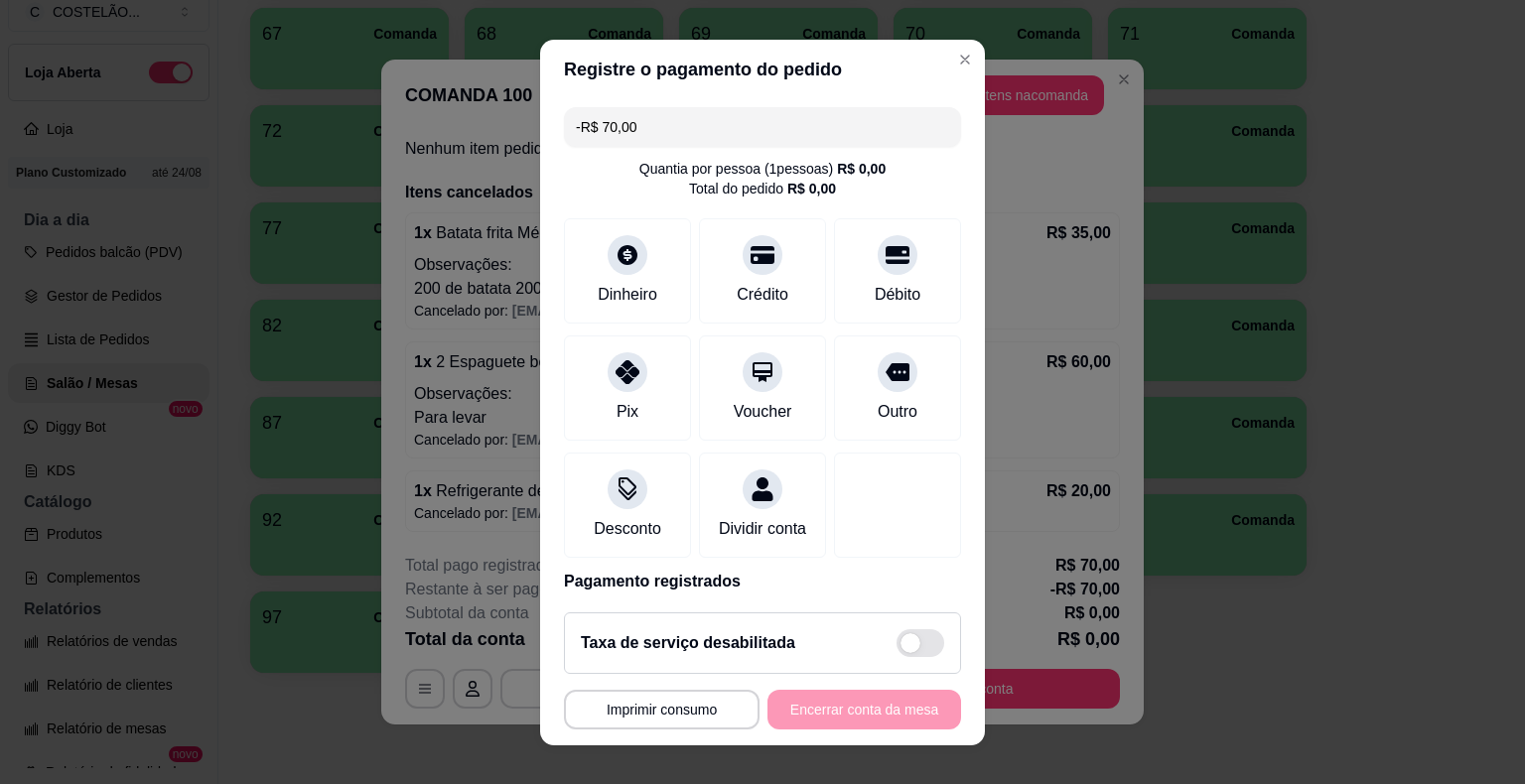 scroll, scrollTop: 169, scrollLeft: 0, axis: vertical 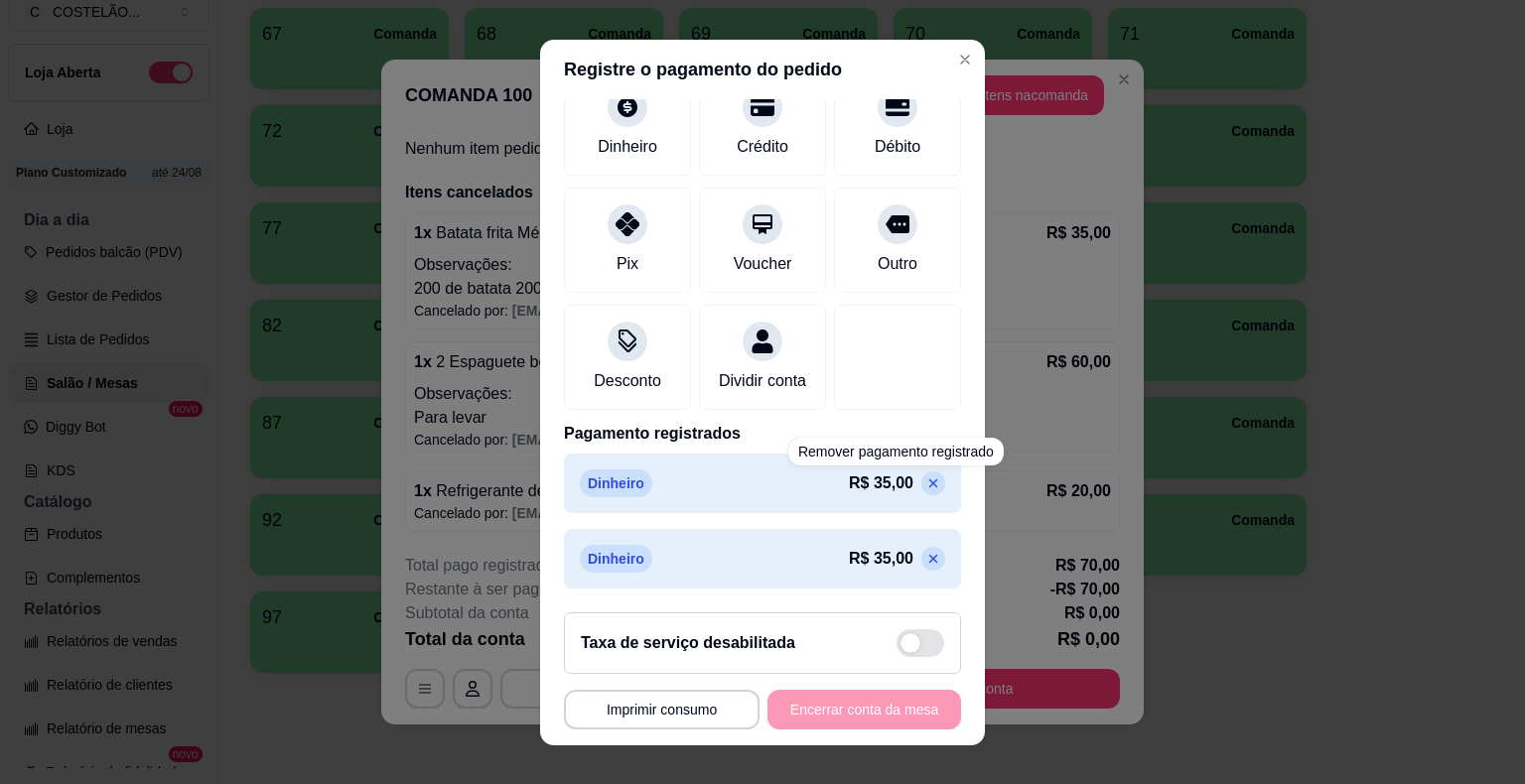 click 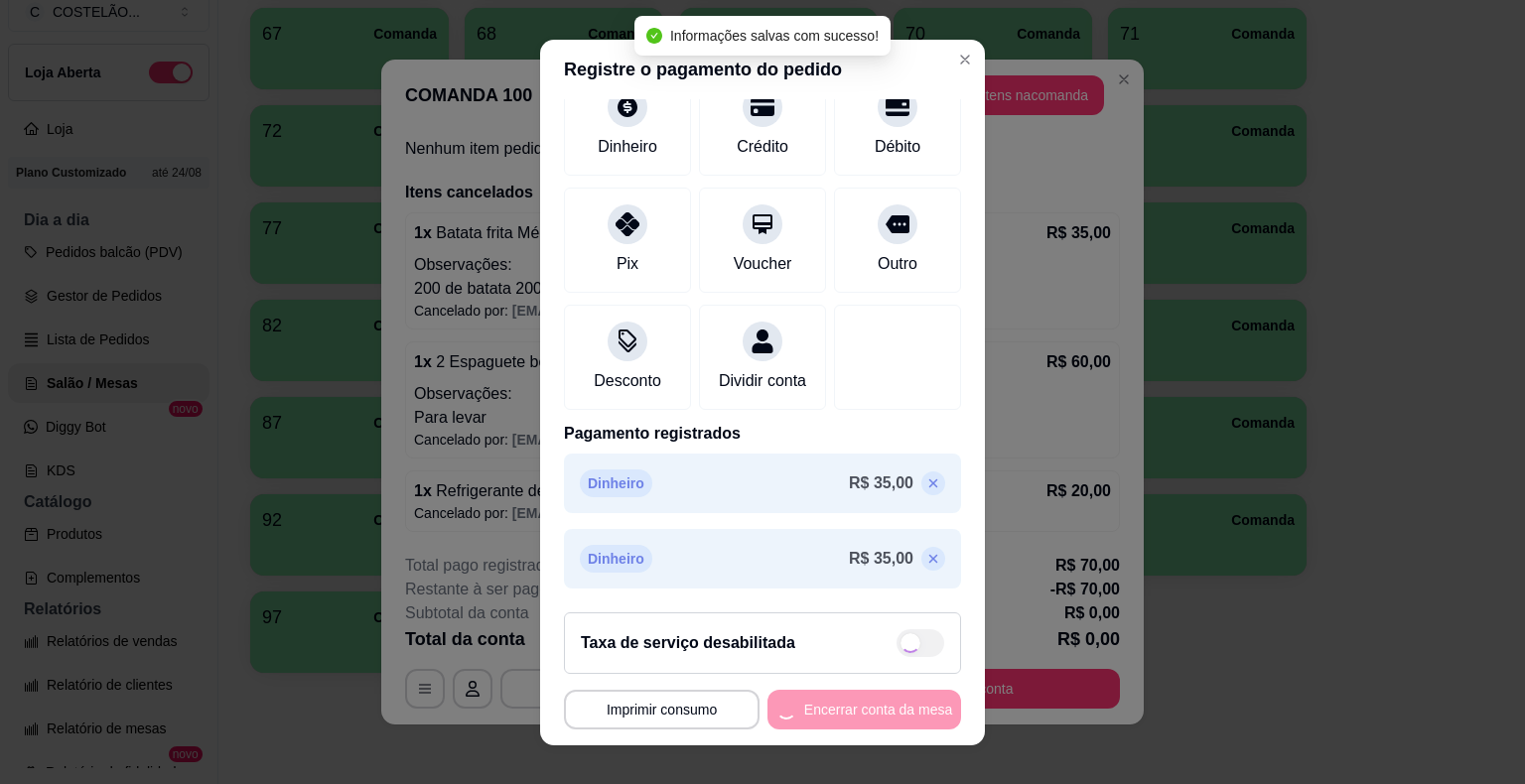 scroll, scrollTop: 94, scrollLeft: 0, axis: vertical 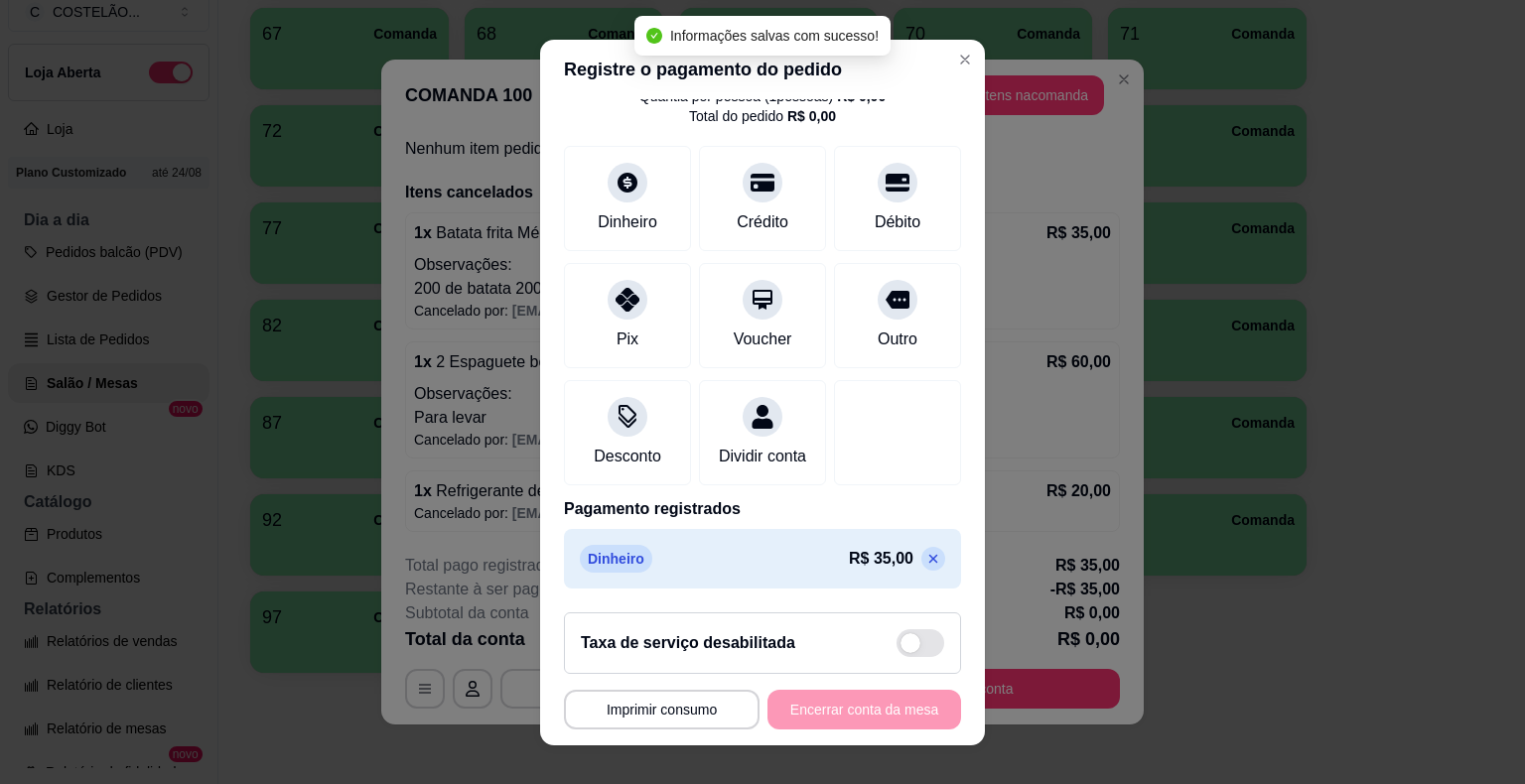 click 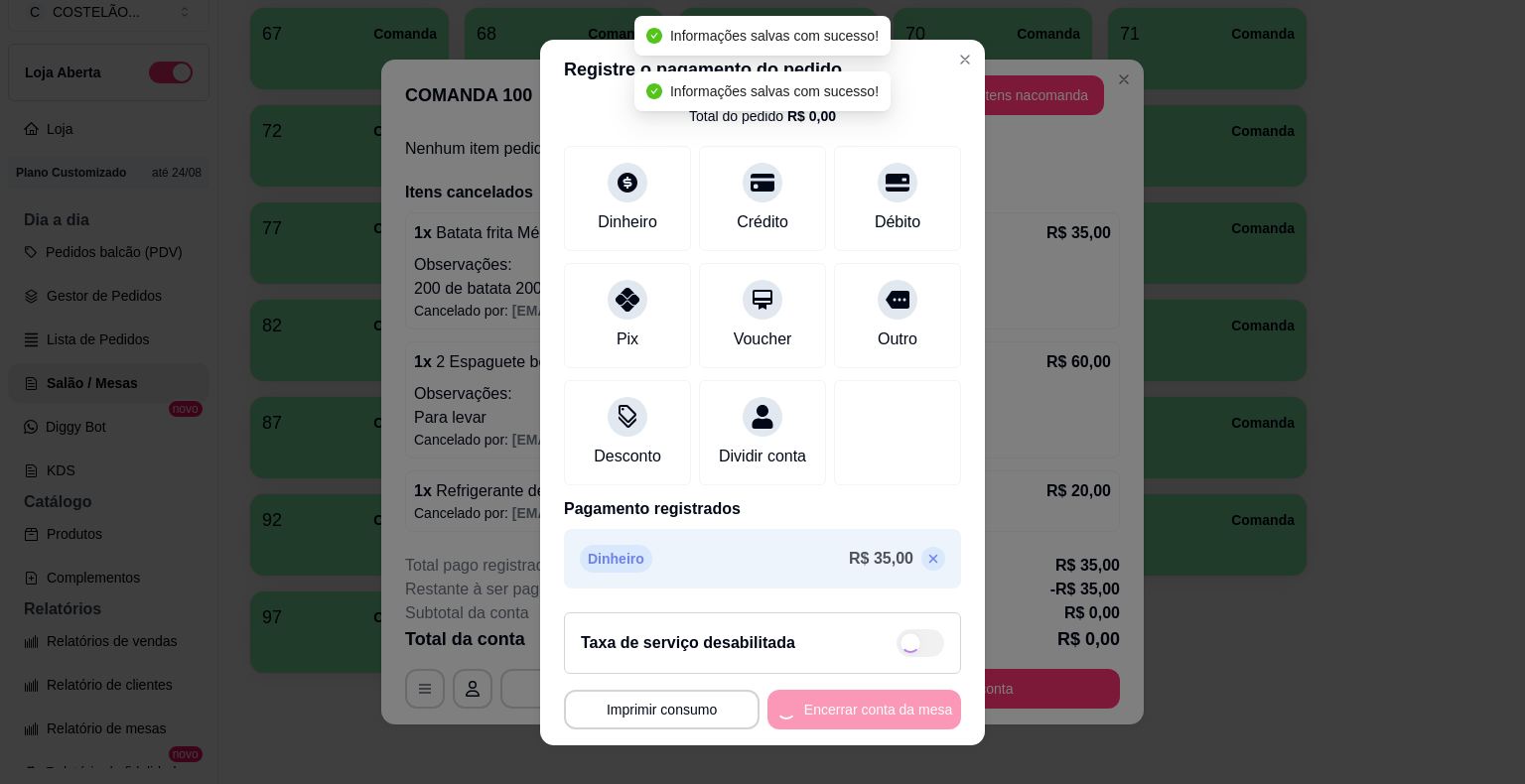 type on "R$ 0,00" 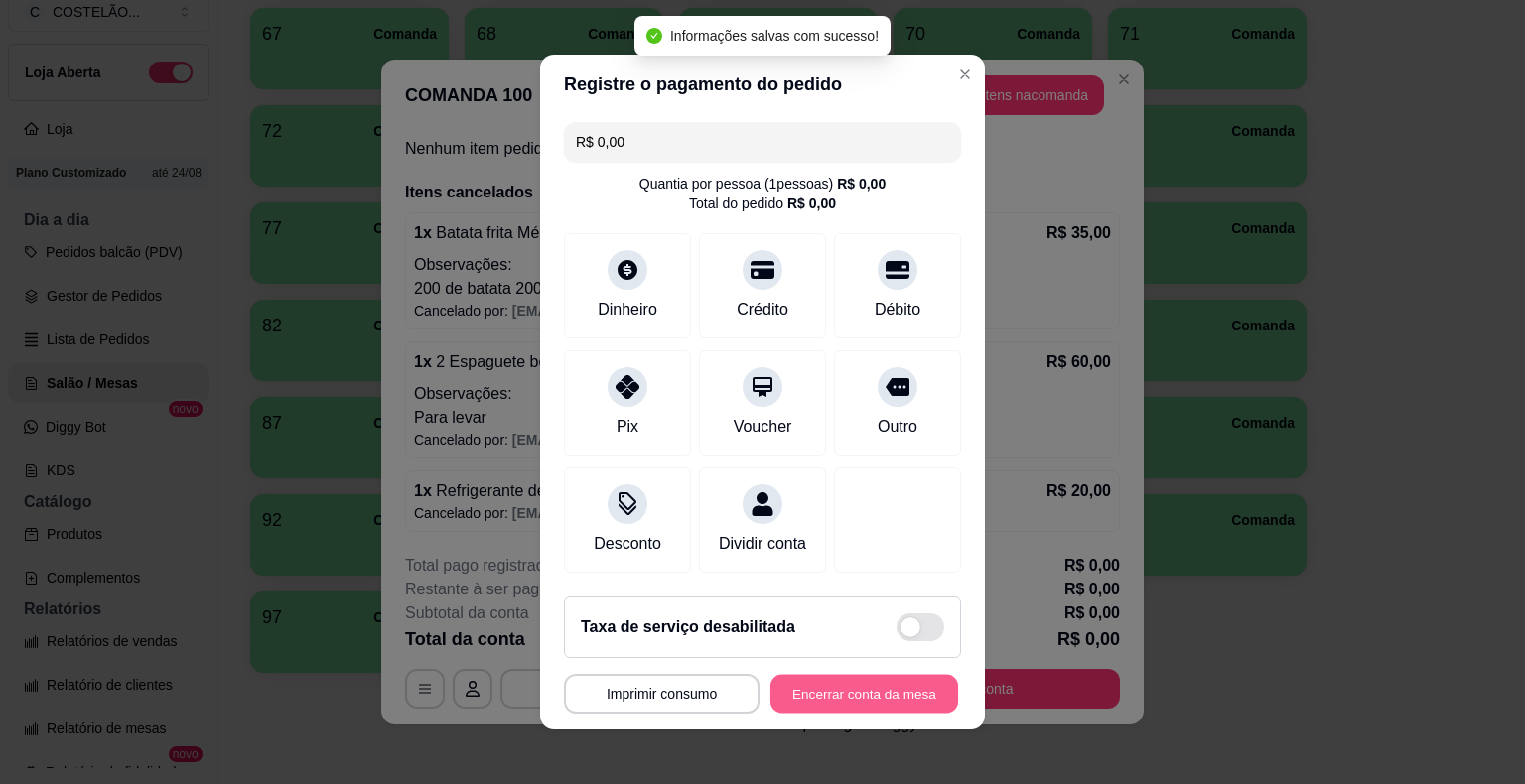click on "Encerrar conta da mesa" at bounding box center (864, 694) 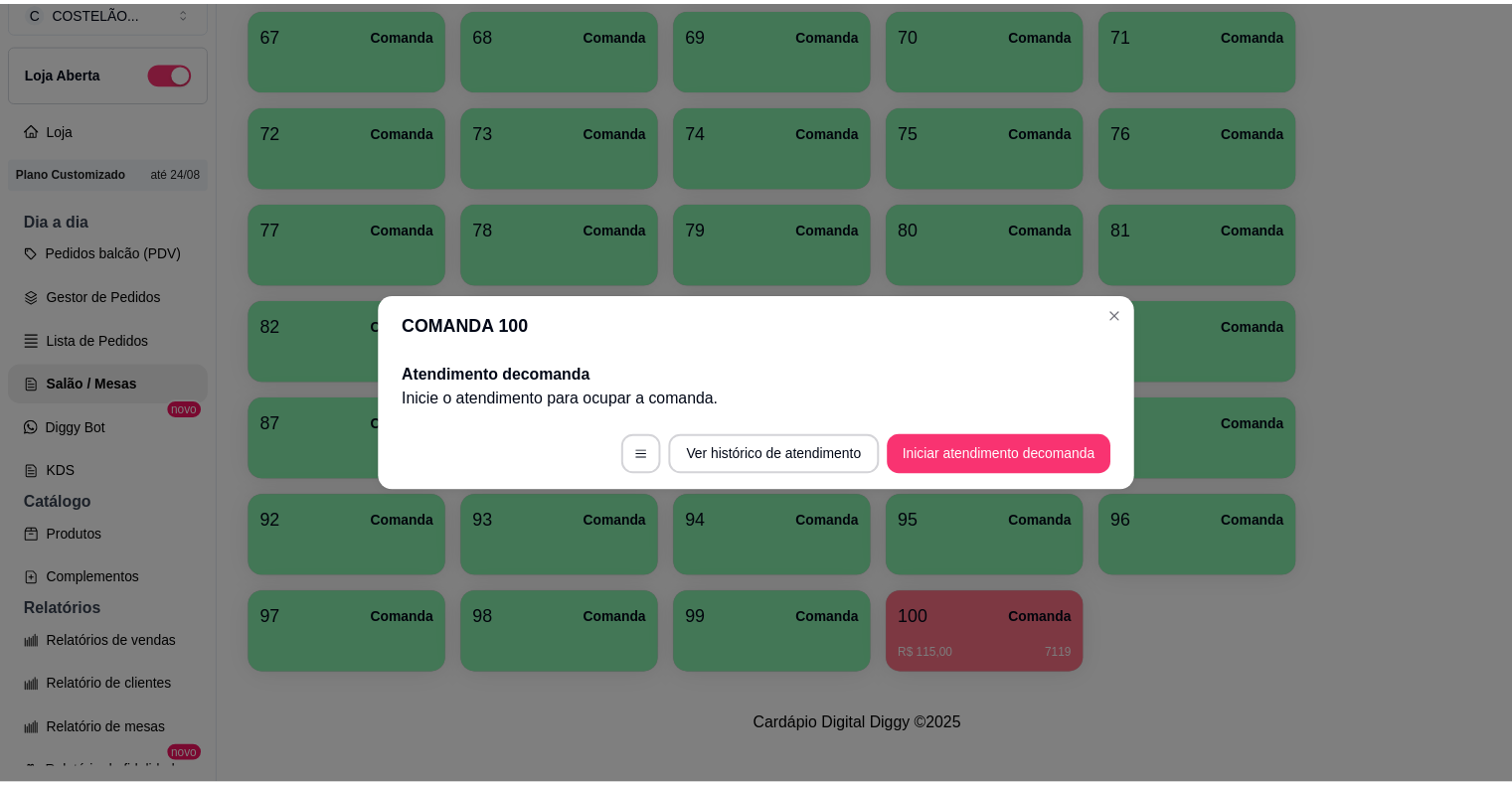 scroll, scrollTop: 0, scrollLeft: 0, axis: both 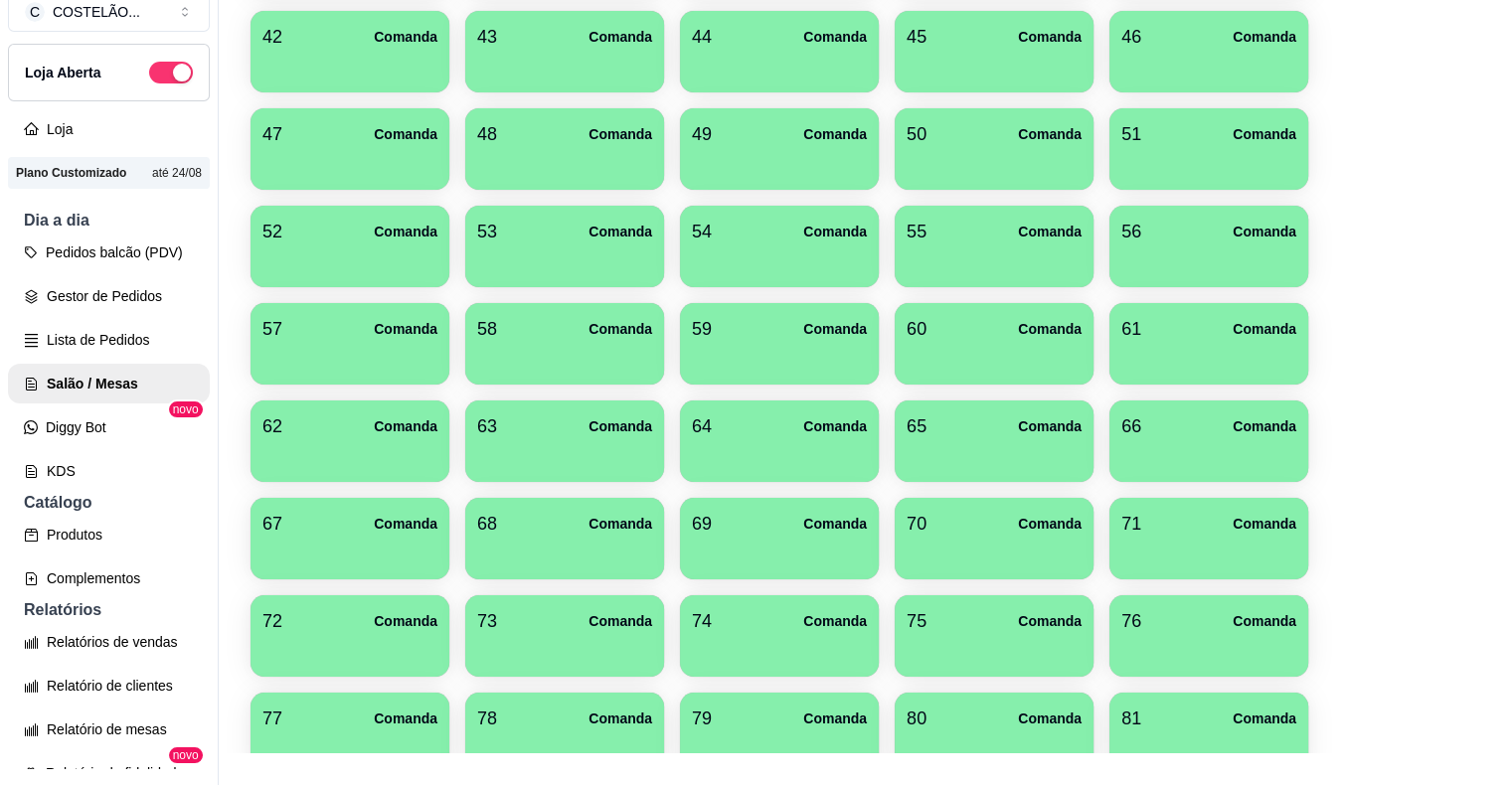 type 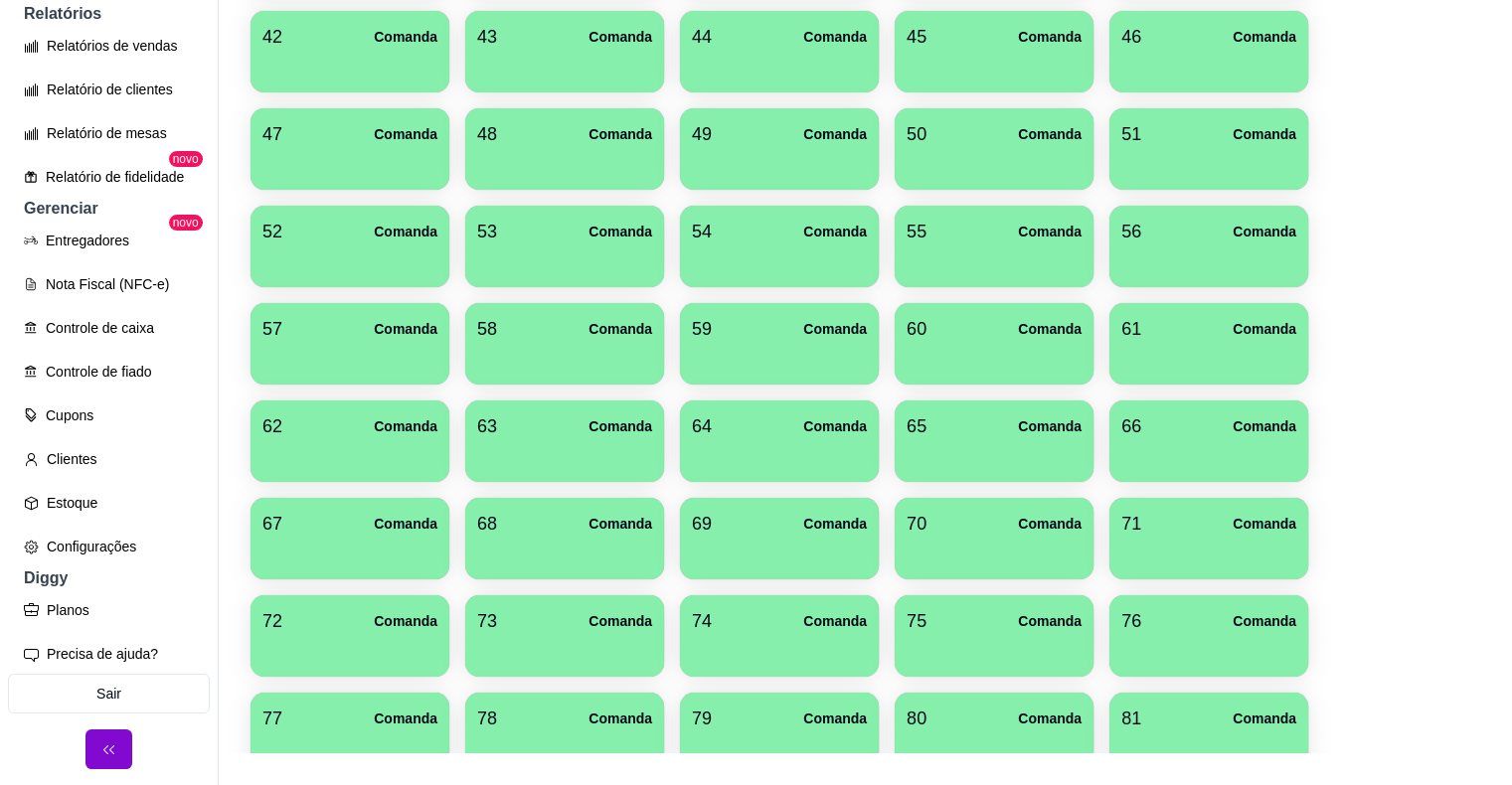 scroll, scrollTop: 0, scrollLeft: 0, axis: both 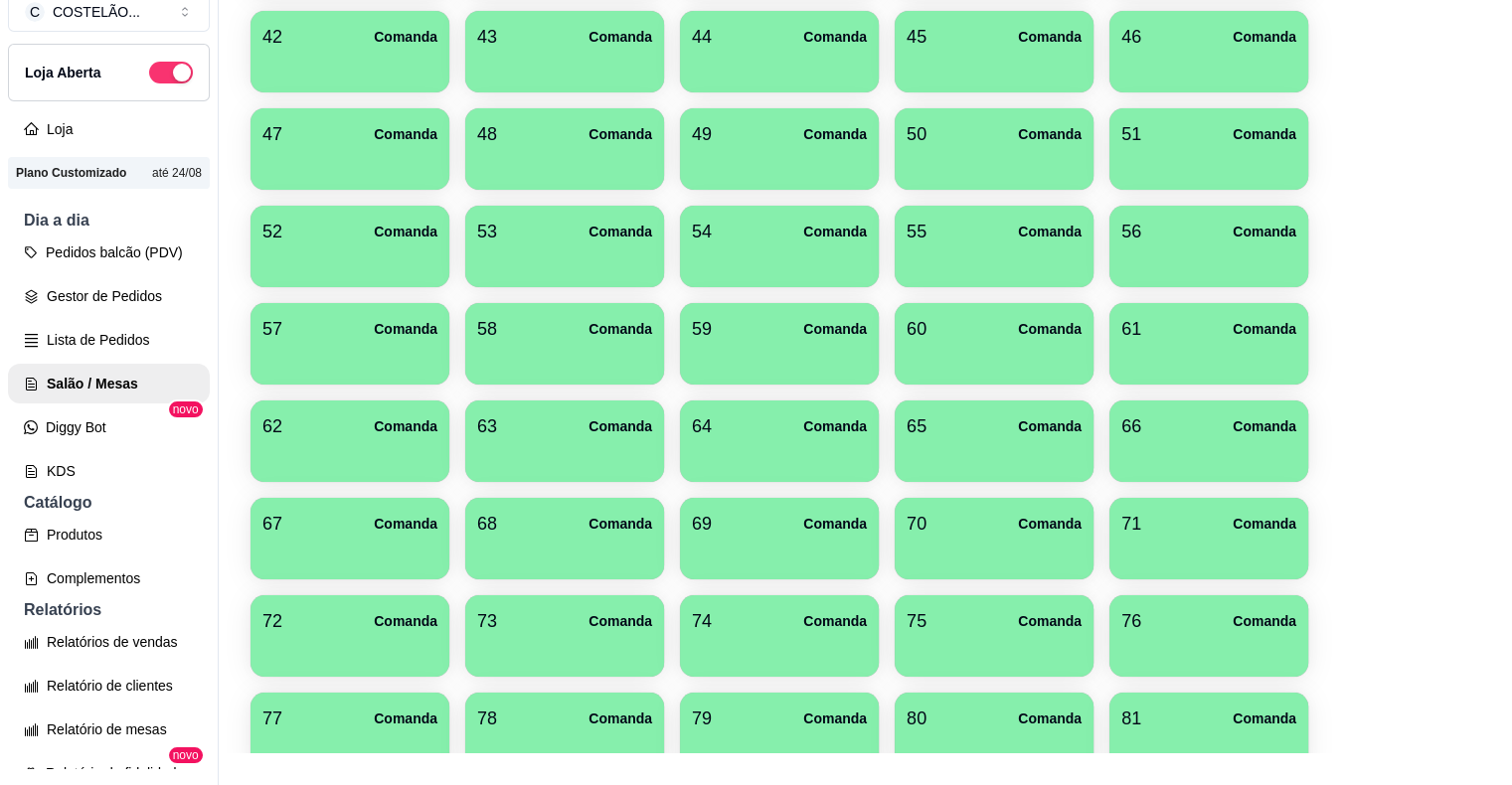 click on "C COSTELÃO  ... Loja Aberta Loja Plano Customizado até 24/08   Dia a dia Pedidos balcão (PDV) Gestor de Pedidos Lista de Pedidos Salão / Mesas Diggy Bot novo KDS Catálogo Produtos Complementos Relatórios Relatórios de vendas Relatório de clientes Relatório de mesas Relatório de fidelidade novo Gerenciar Entregadores novo Nota Fiscal (NFC-e) Controle de caixa Controle de fiado Cupons Clientes Estoque Configurações Diggy Planos Precisa de ajuda? Sair" at bounding box center (109, 377) 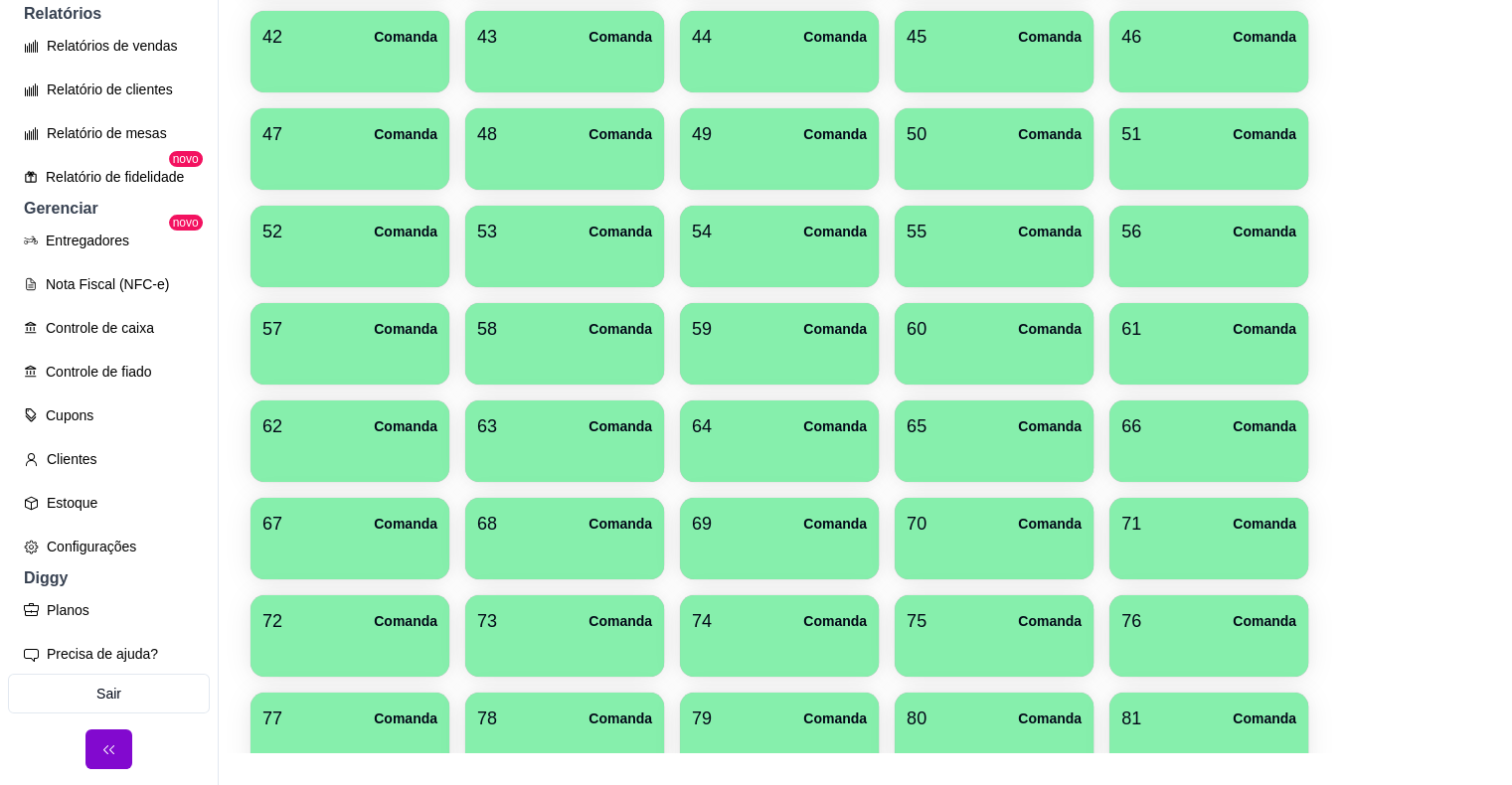 scroll, scrollTop: 0, scrollLeft: 0, axis: both 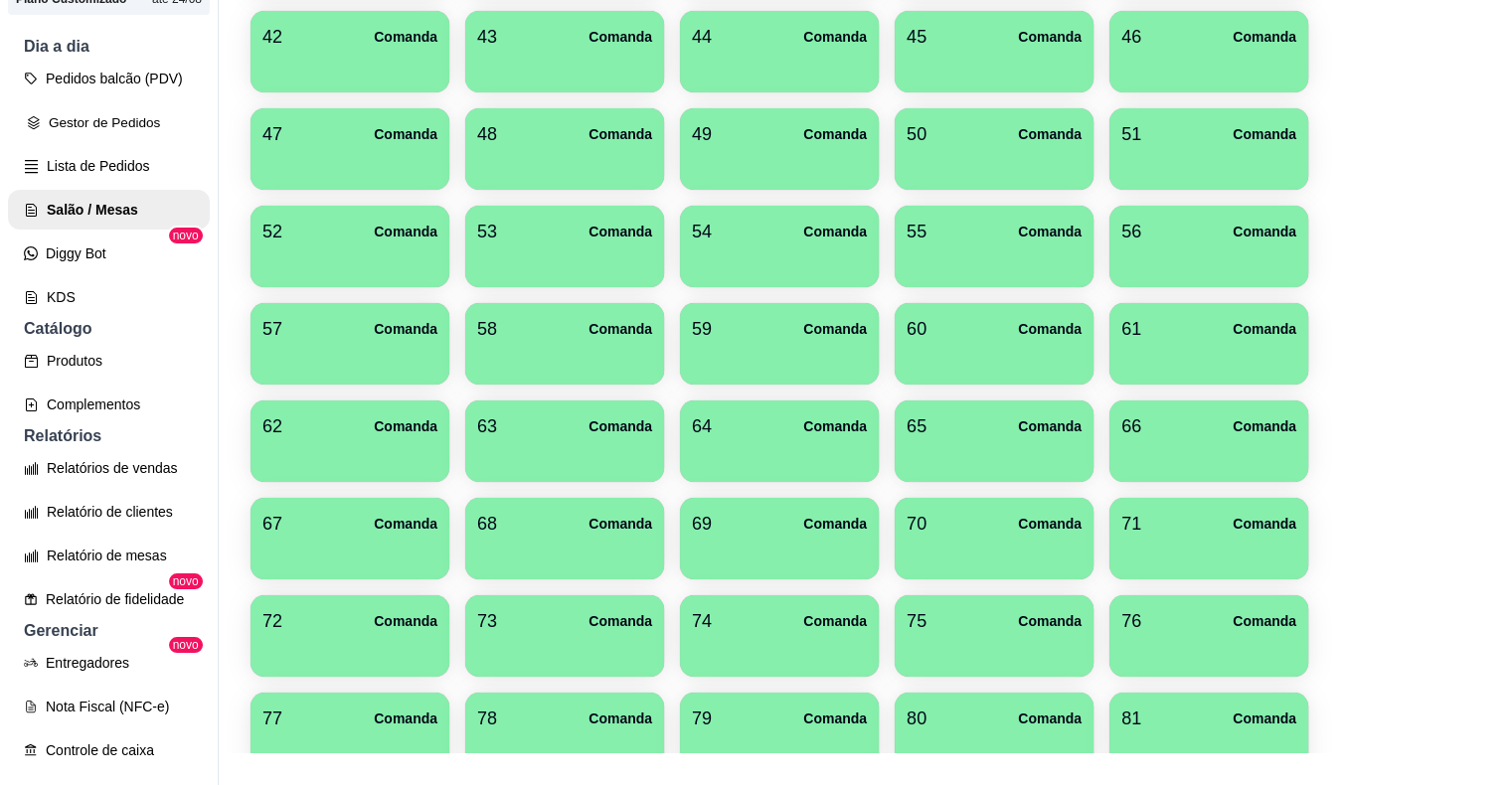 click on "Gestor de Pedidos" at bounding box center (108, 122) 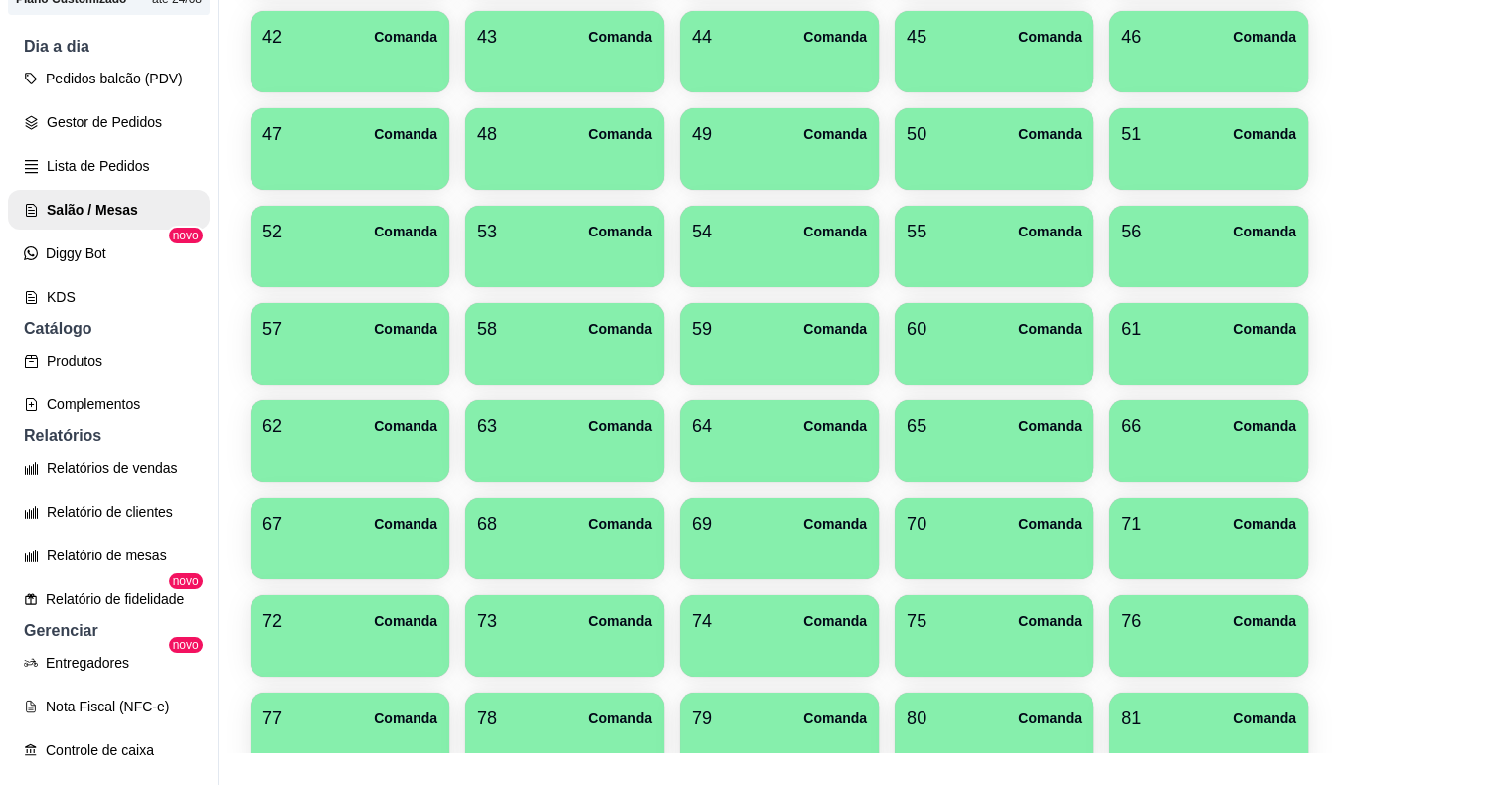 scroll, scrollTop: 0, scrollLeft: 0, axis: both 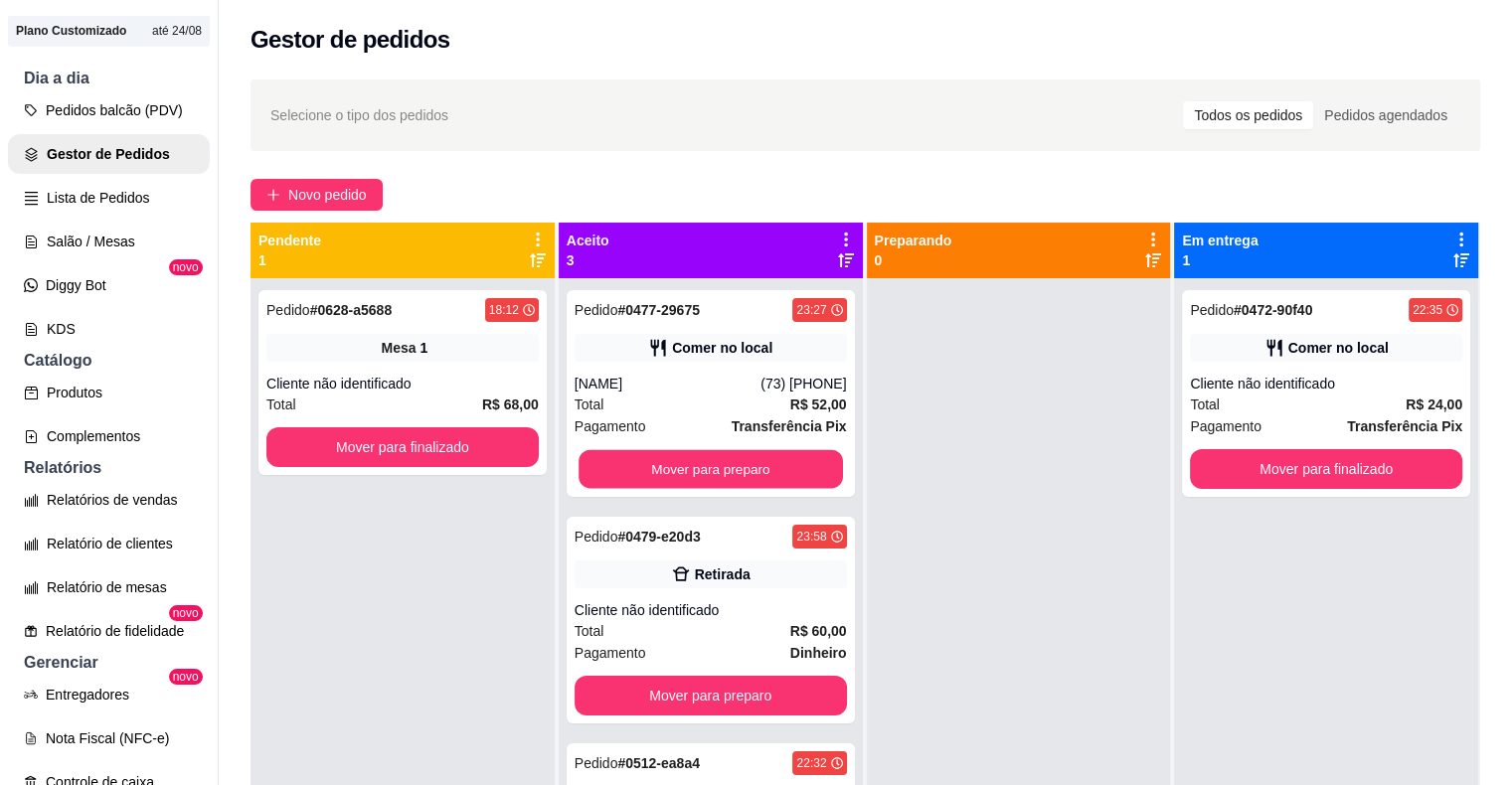 click on "Mover para preparo" at bounding box center (711, 469) 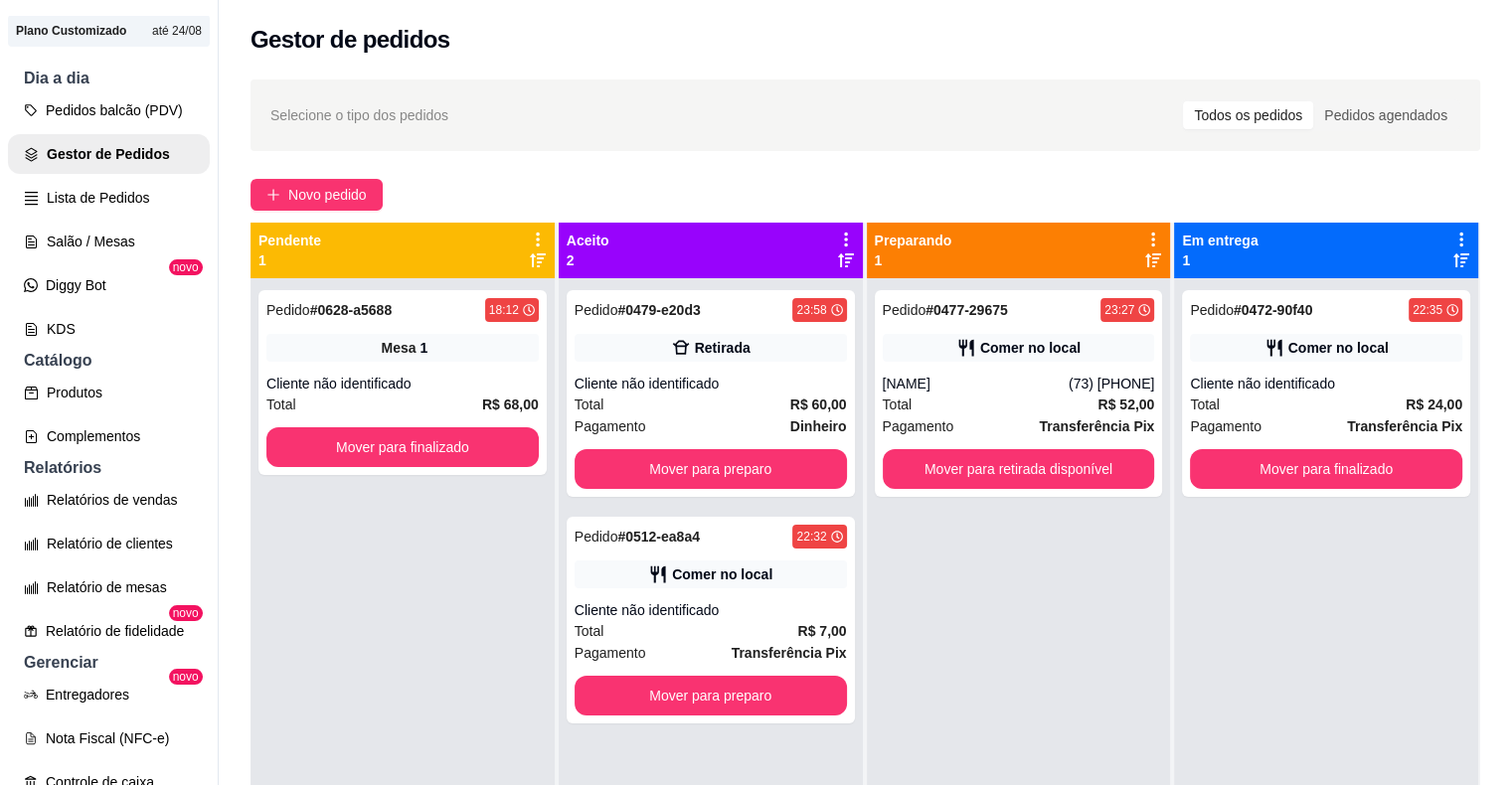 click on "Mover para finalizado" at bounding box center [1326, 469] 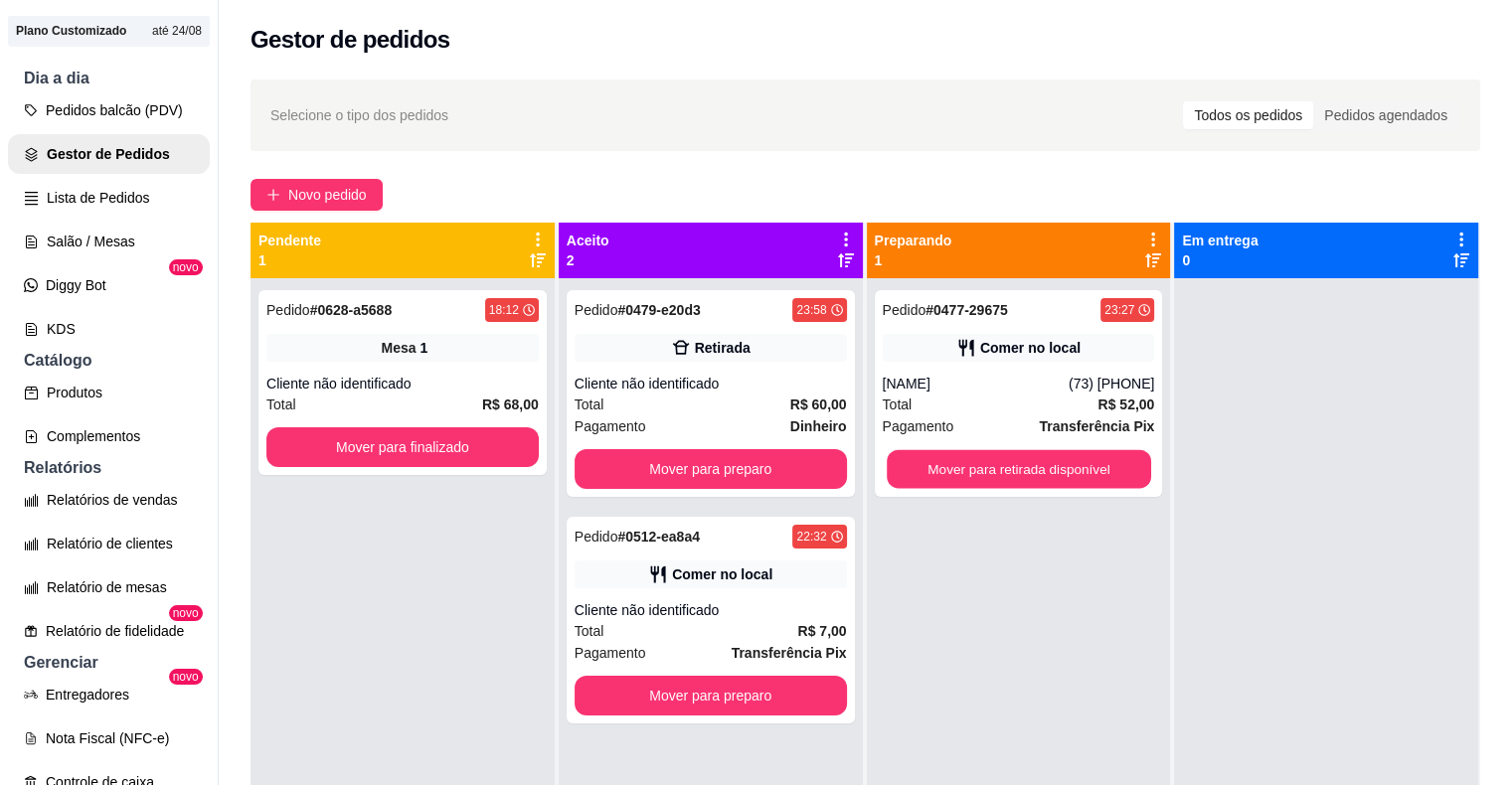 click on "Mover para retirada disponível" at bounding box center (1019, 469) 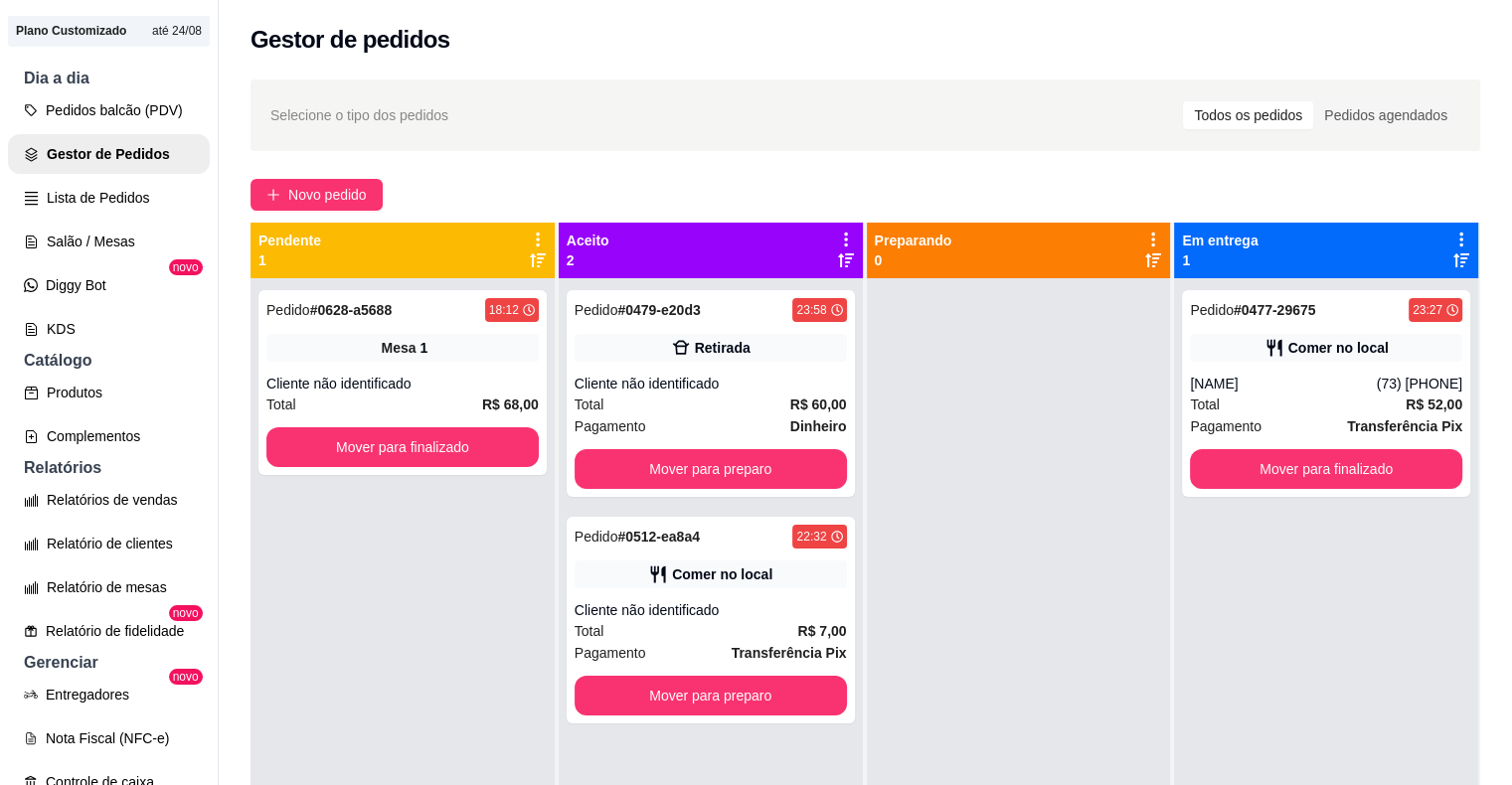 click on "Mover para preparo" at bounding box center (711, 469) 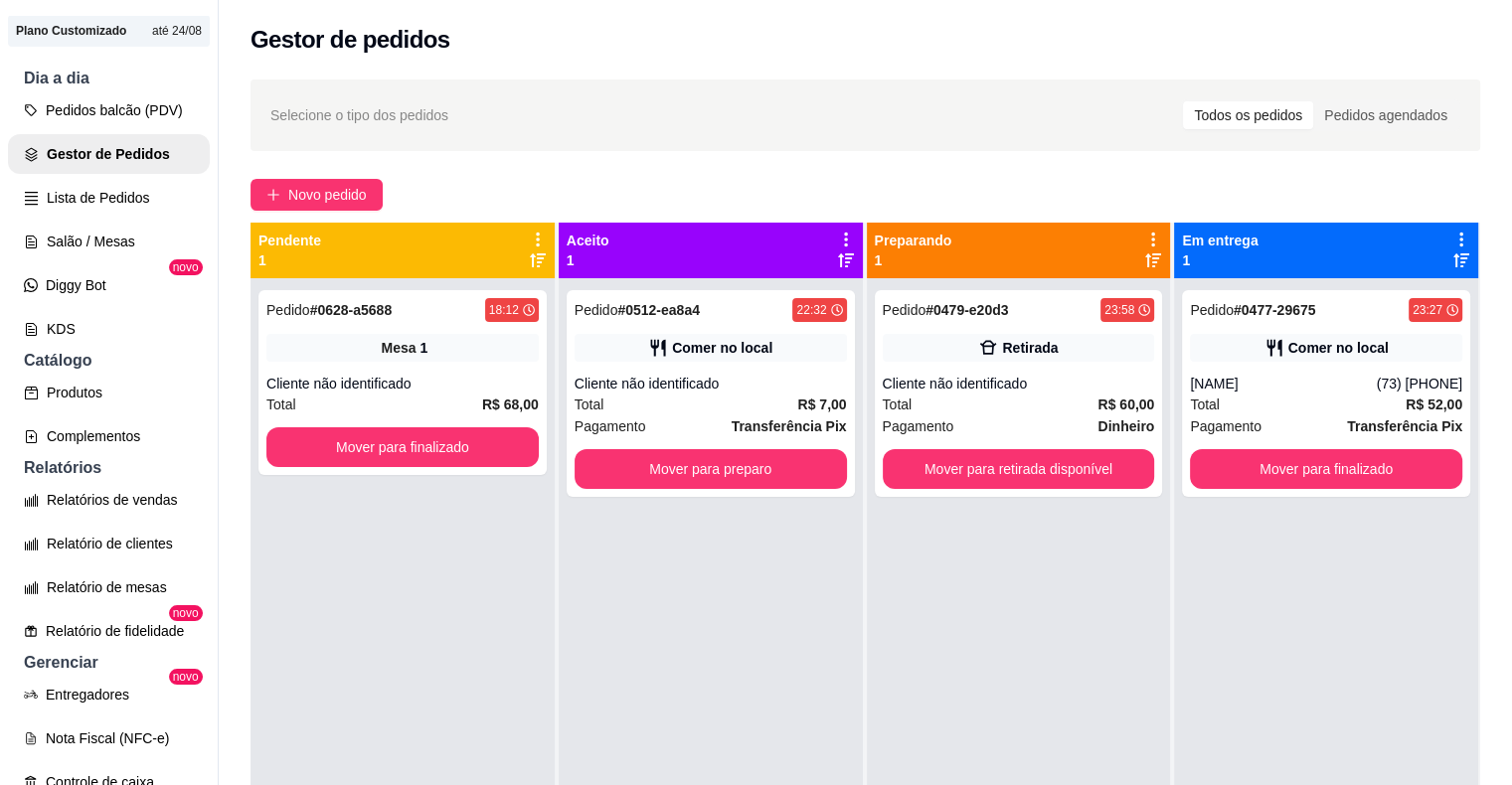 click on "Mover para finalizado" at bounding box center (1326, 469) 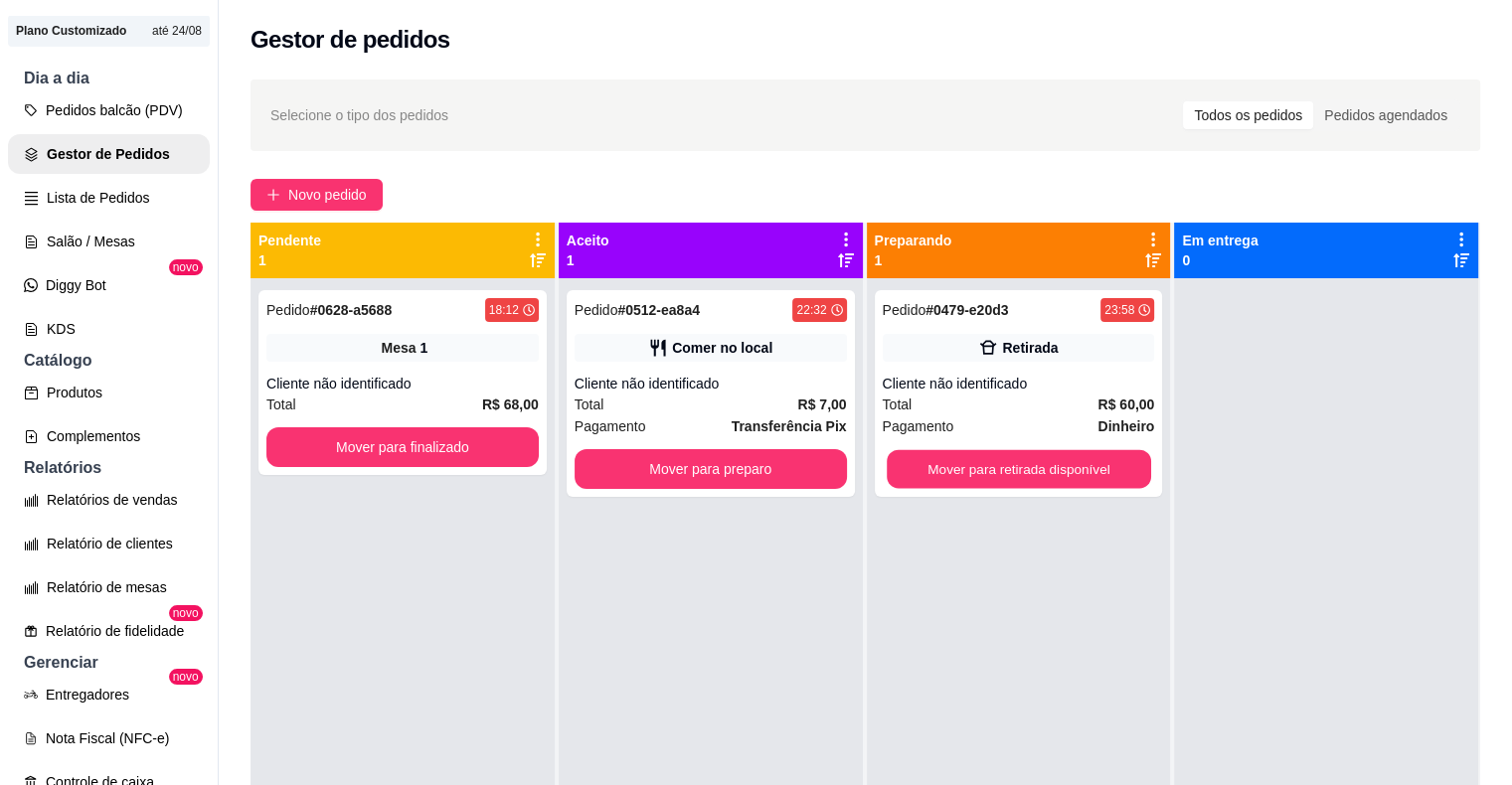 click on "Mover para retirada disponível" at bounding box center [1019, 469] 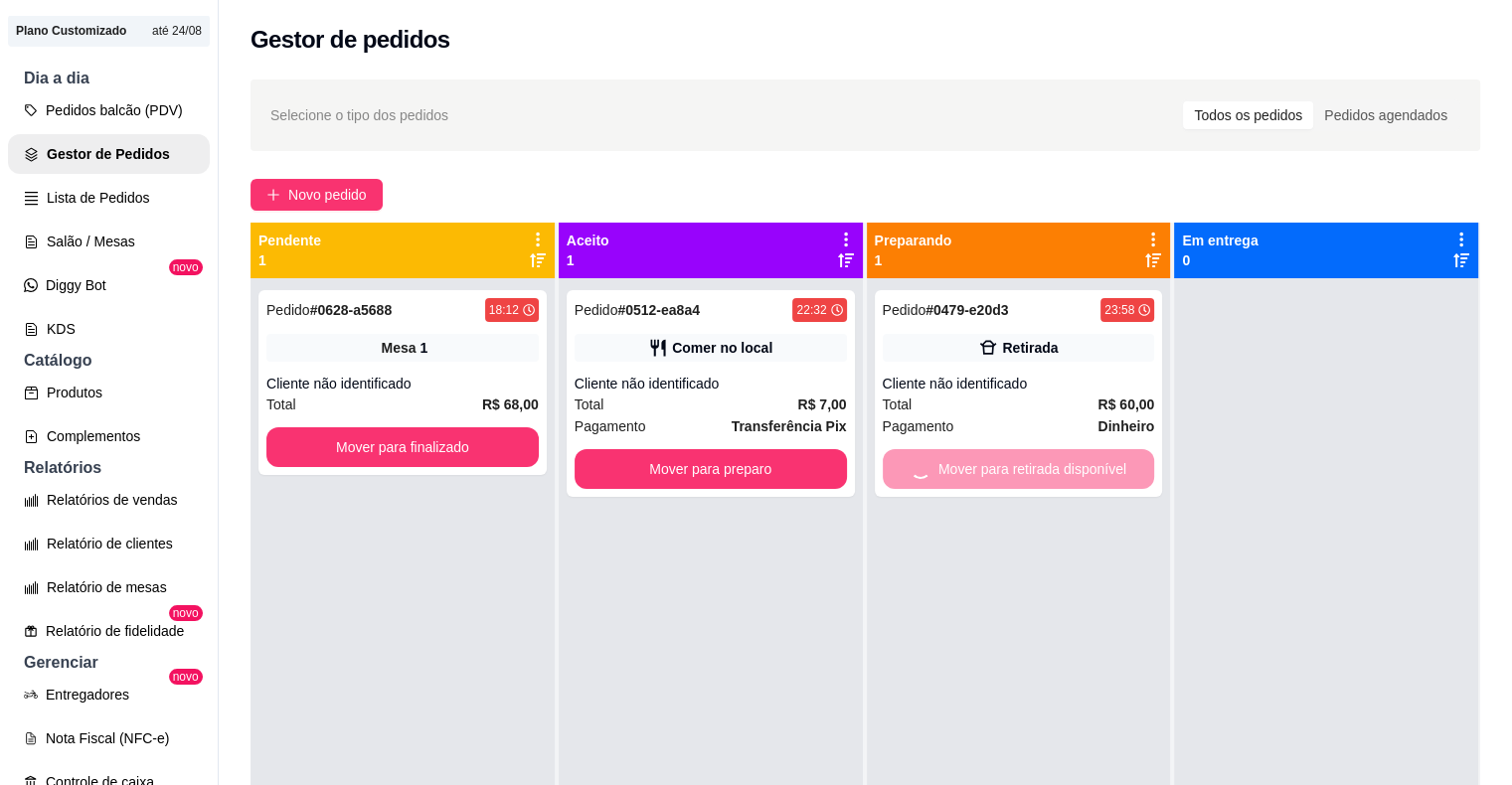click on "Mover para preparo" at bounding box center (711, 469) 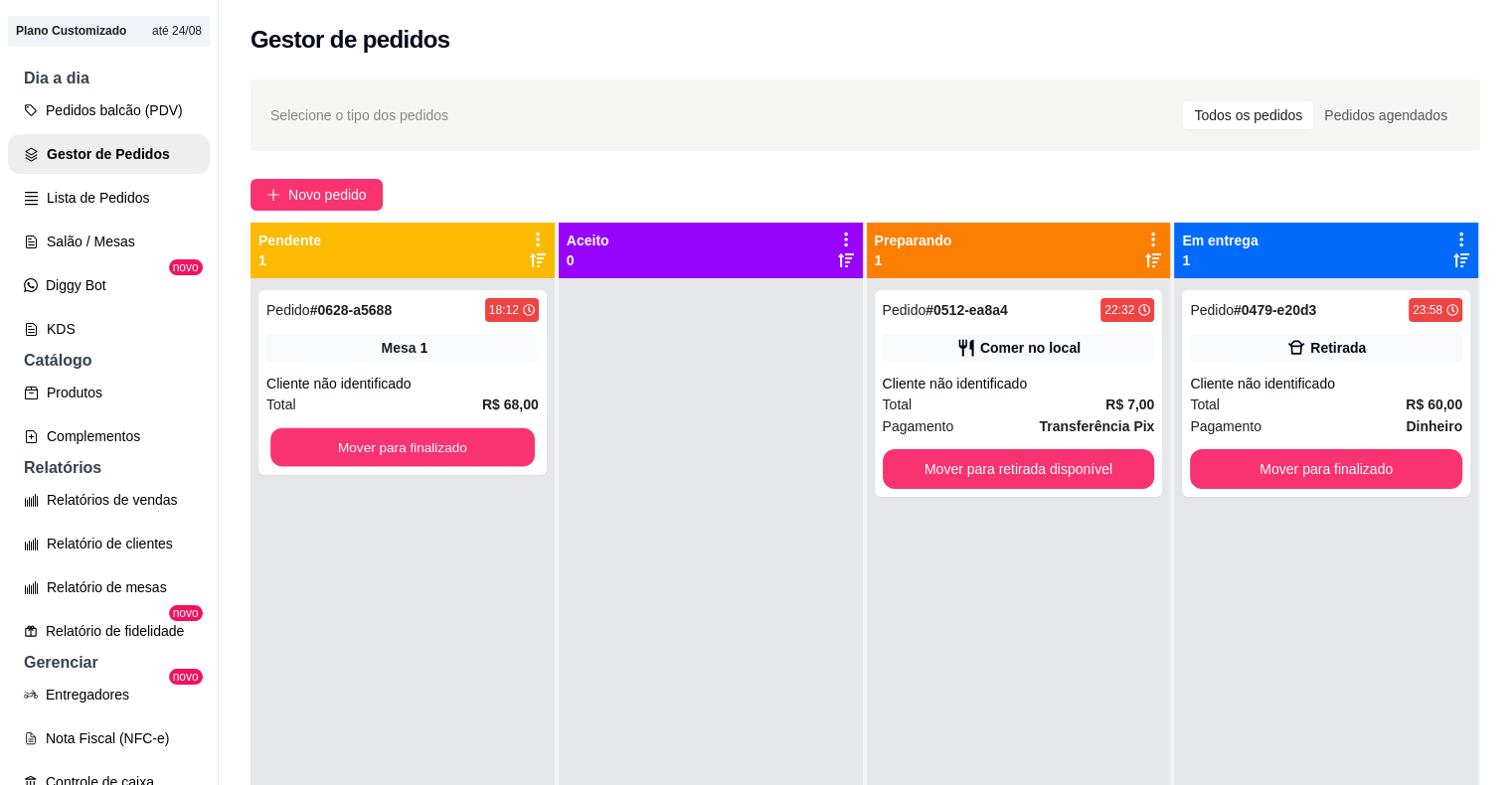 click on "Mover para finalizado" at bounding box center [403, 447] 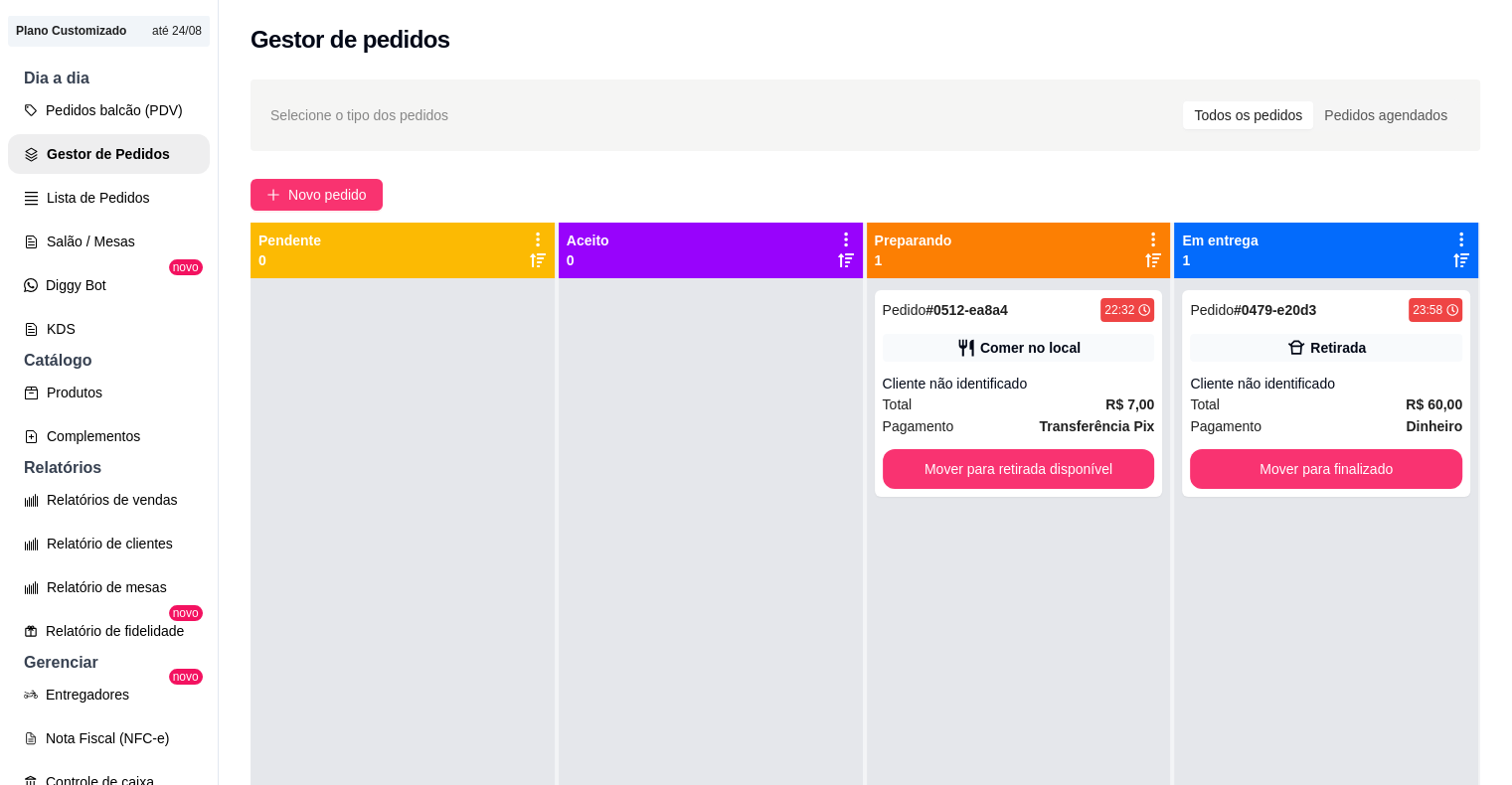 click on "Mover para retirada disponível" at bounding box center (1019, 469) 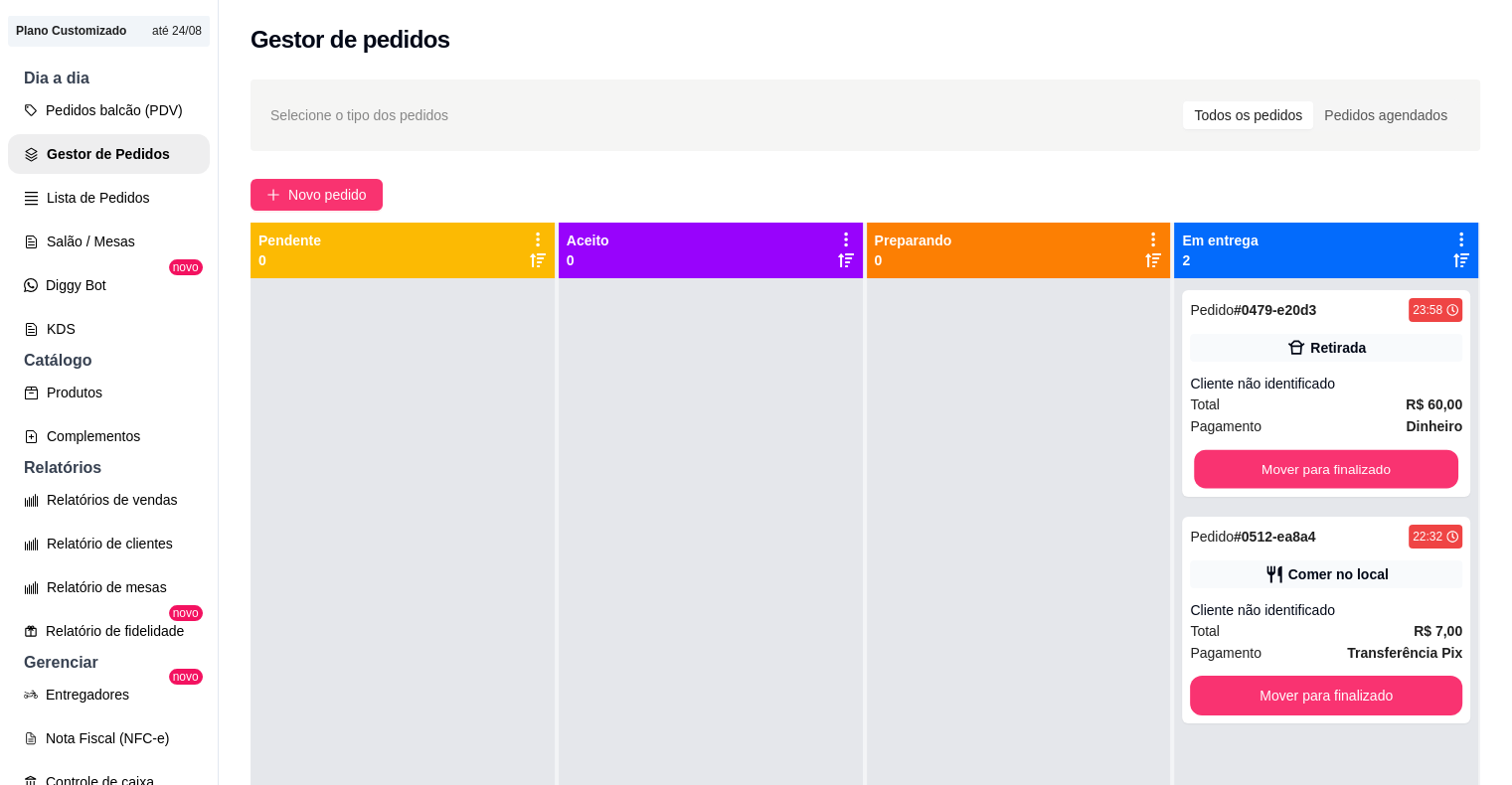 click on "Mover para finalizado" at bounding box center [1326, 469] 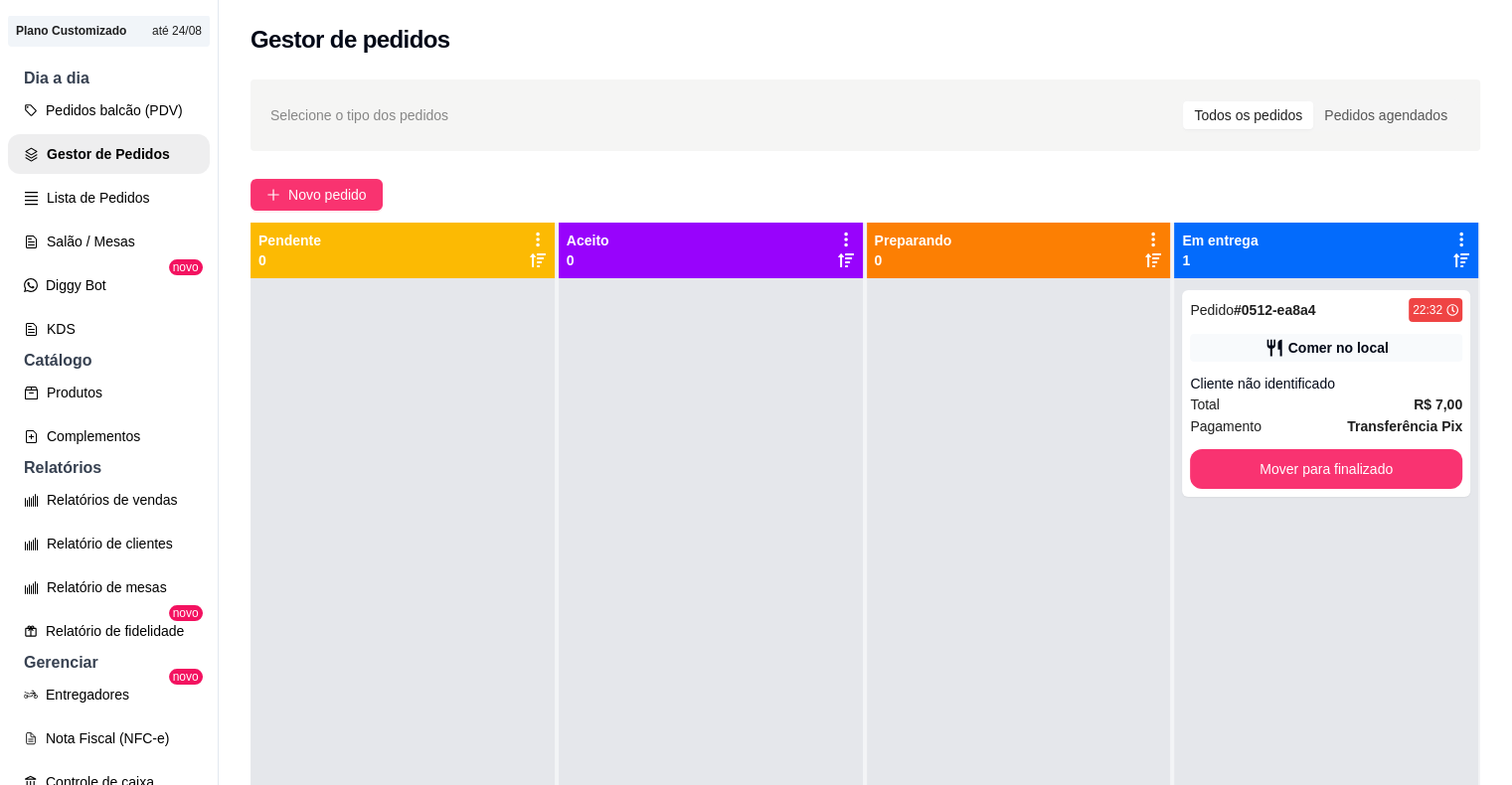 click on "Mover para finalizado" at bounding box center (1326, 469) 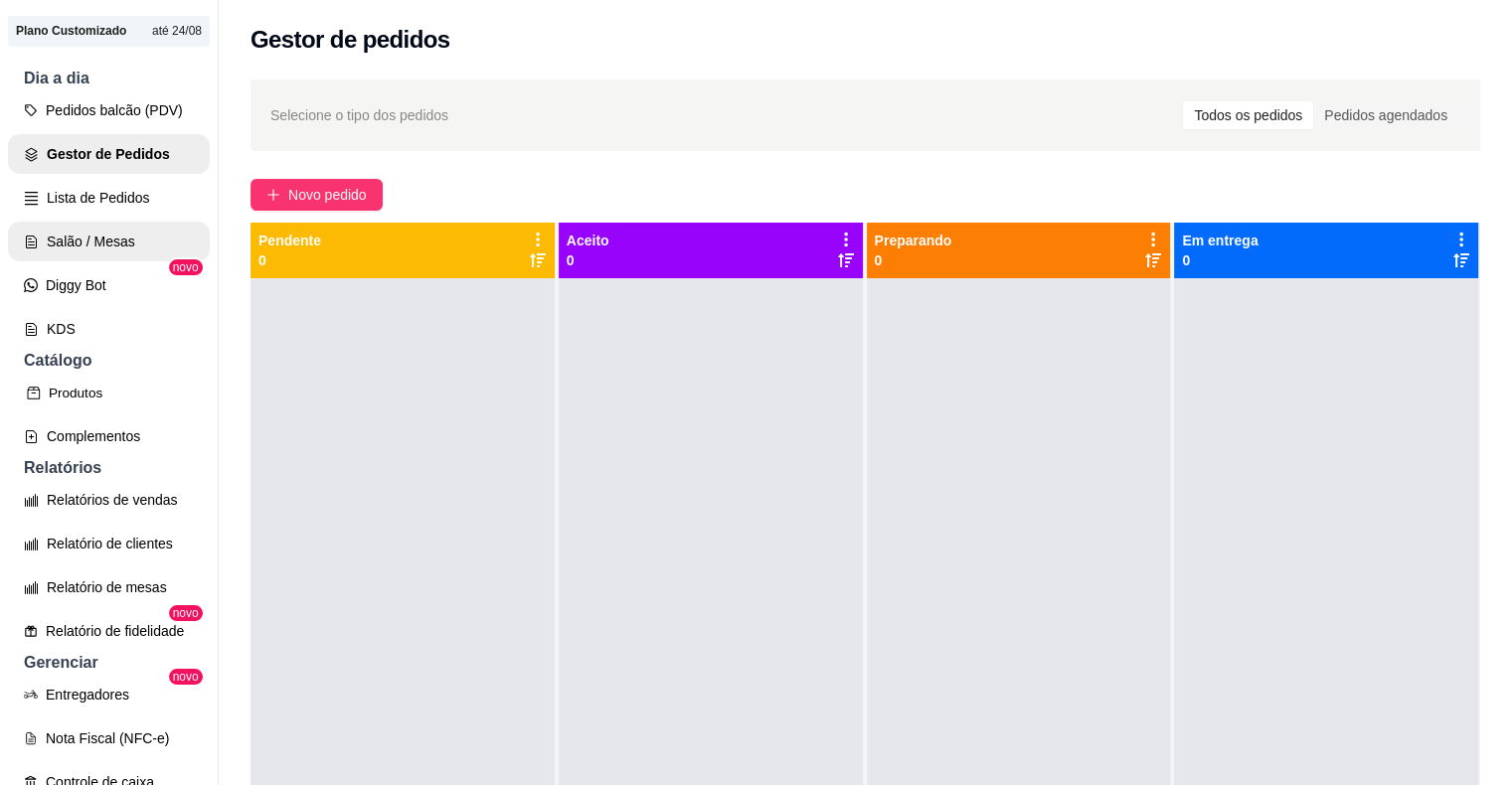 click on "Produtos" at bounding box center (108, 392) 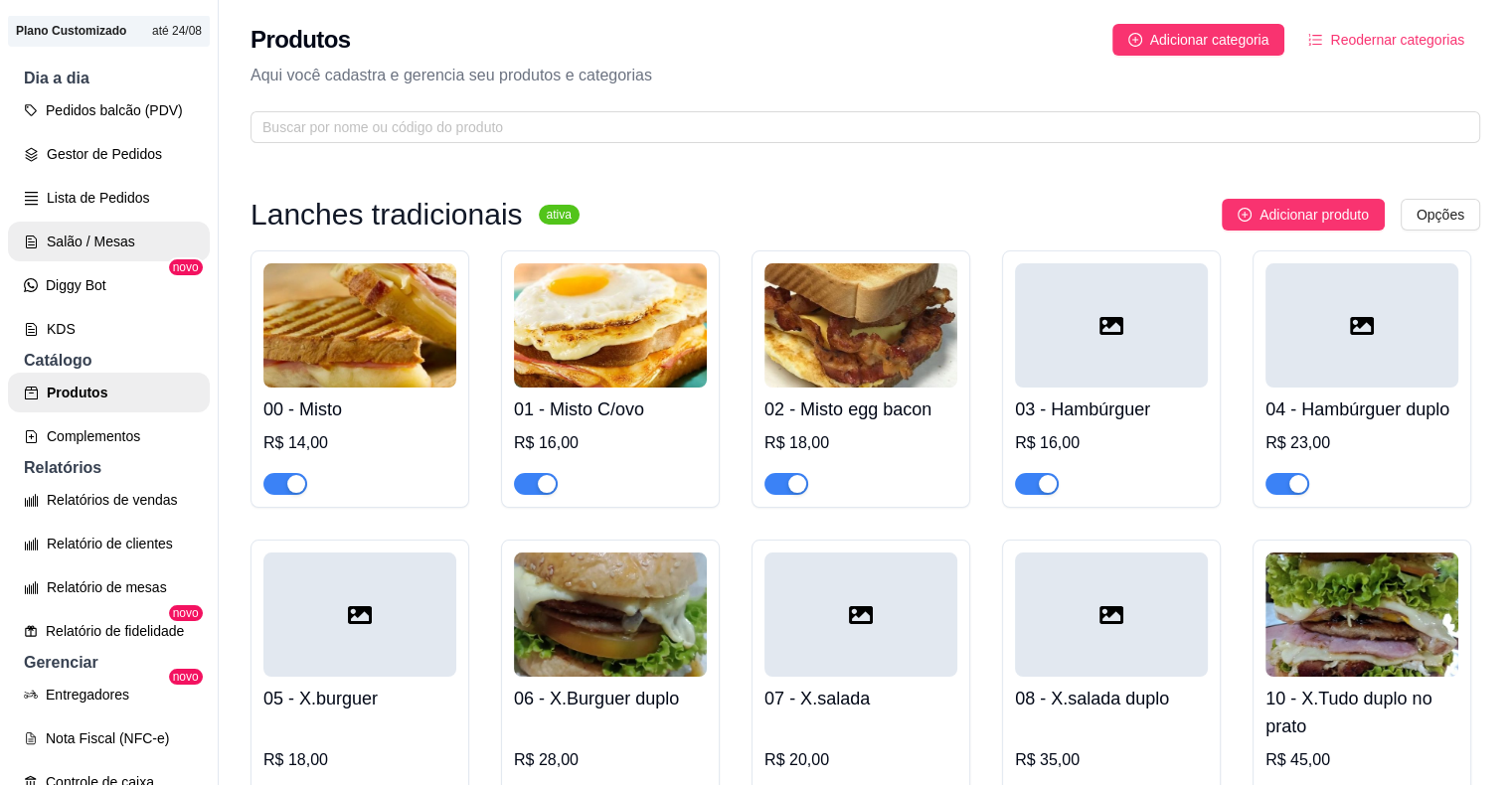 click on "Salão / Mesas" at bounding box center (108, 241) 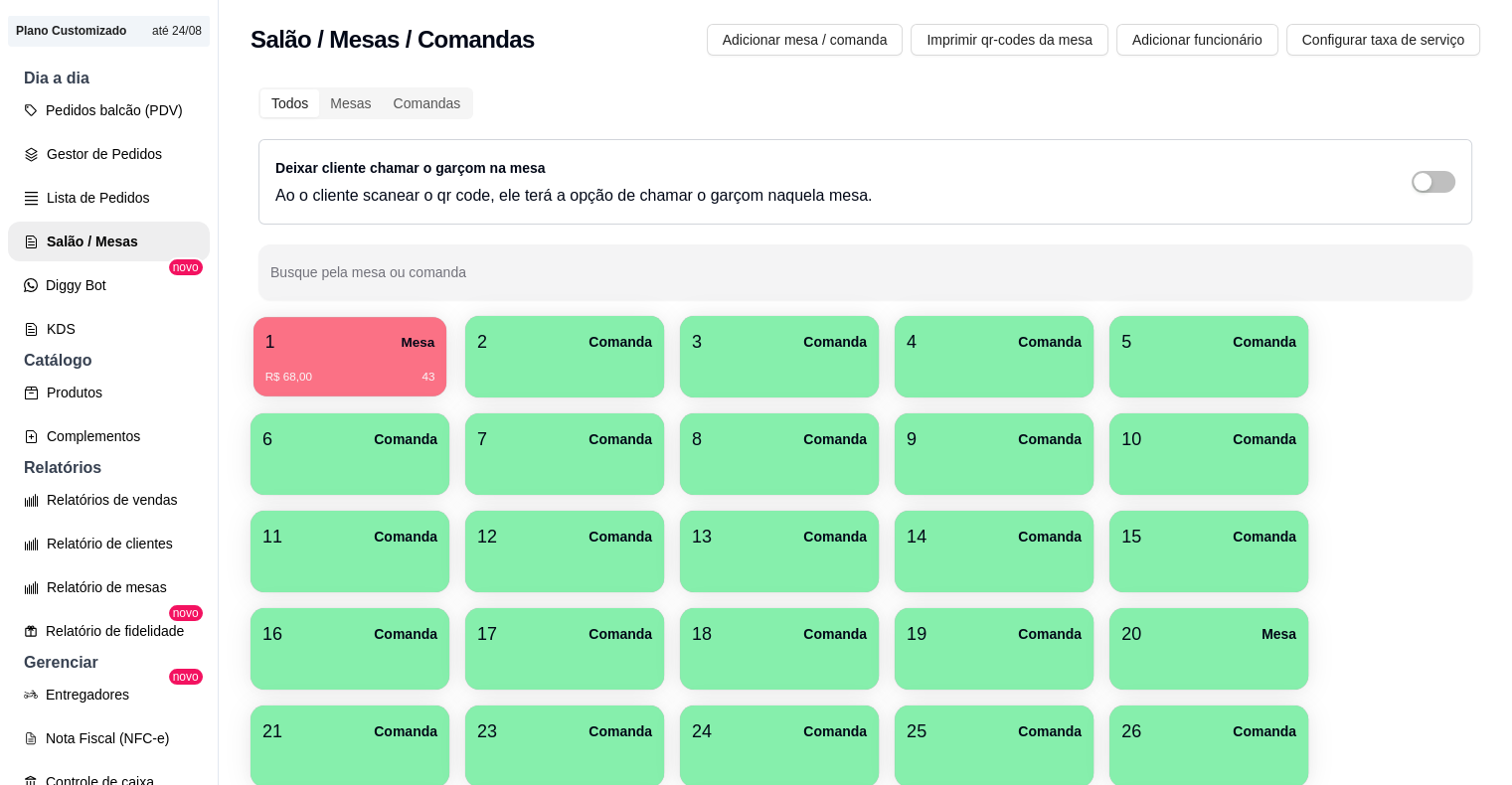 click on "1 Mesa" at bounding box center [350, 342] 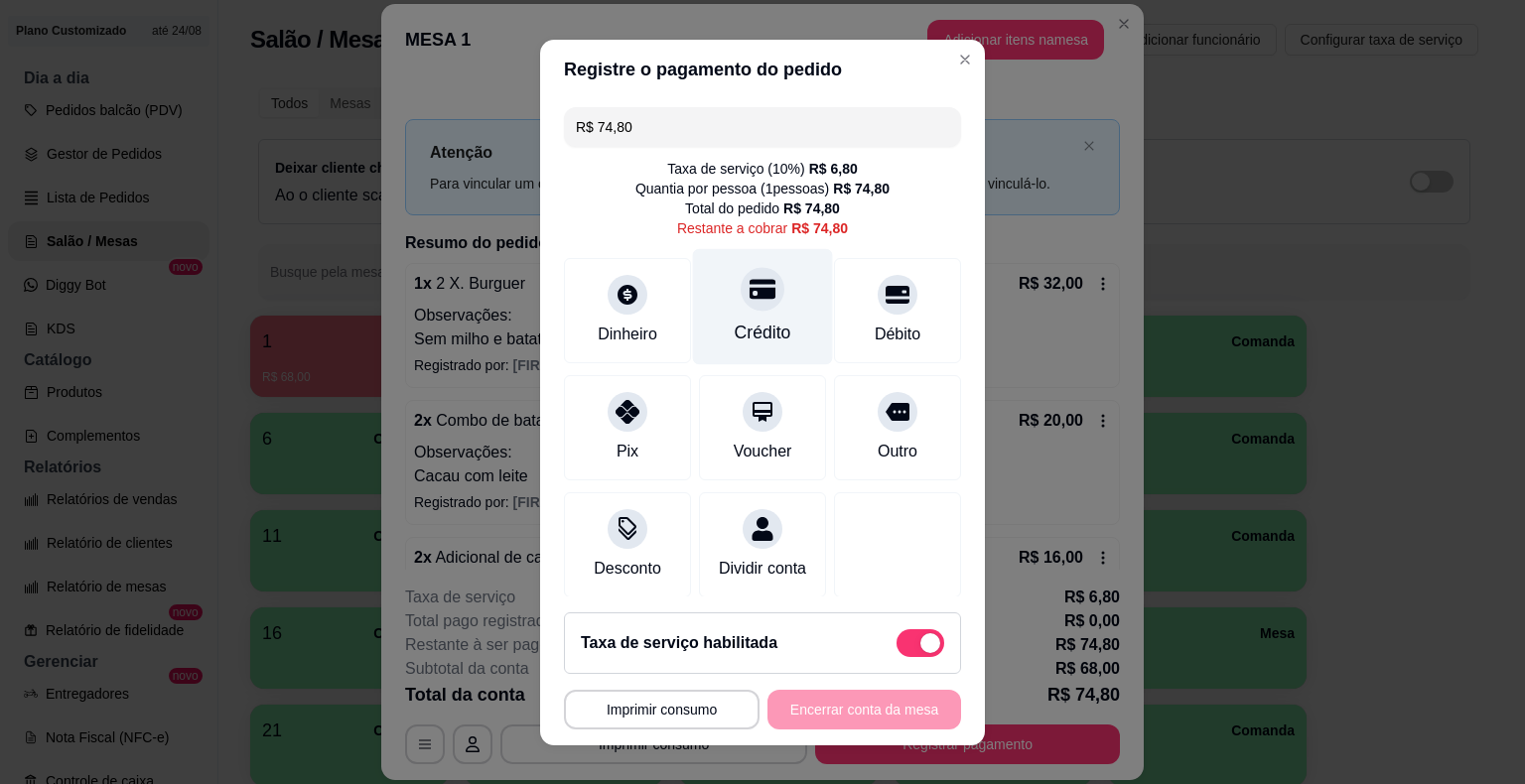click on "Crédito" at bounding box center (762, 306) 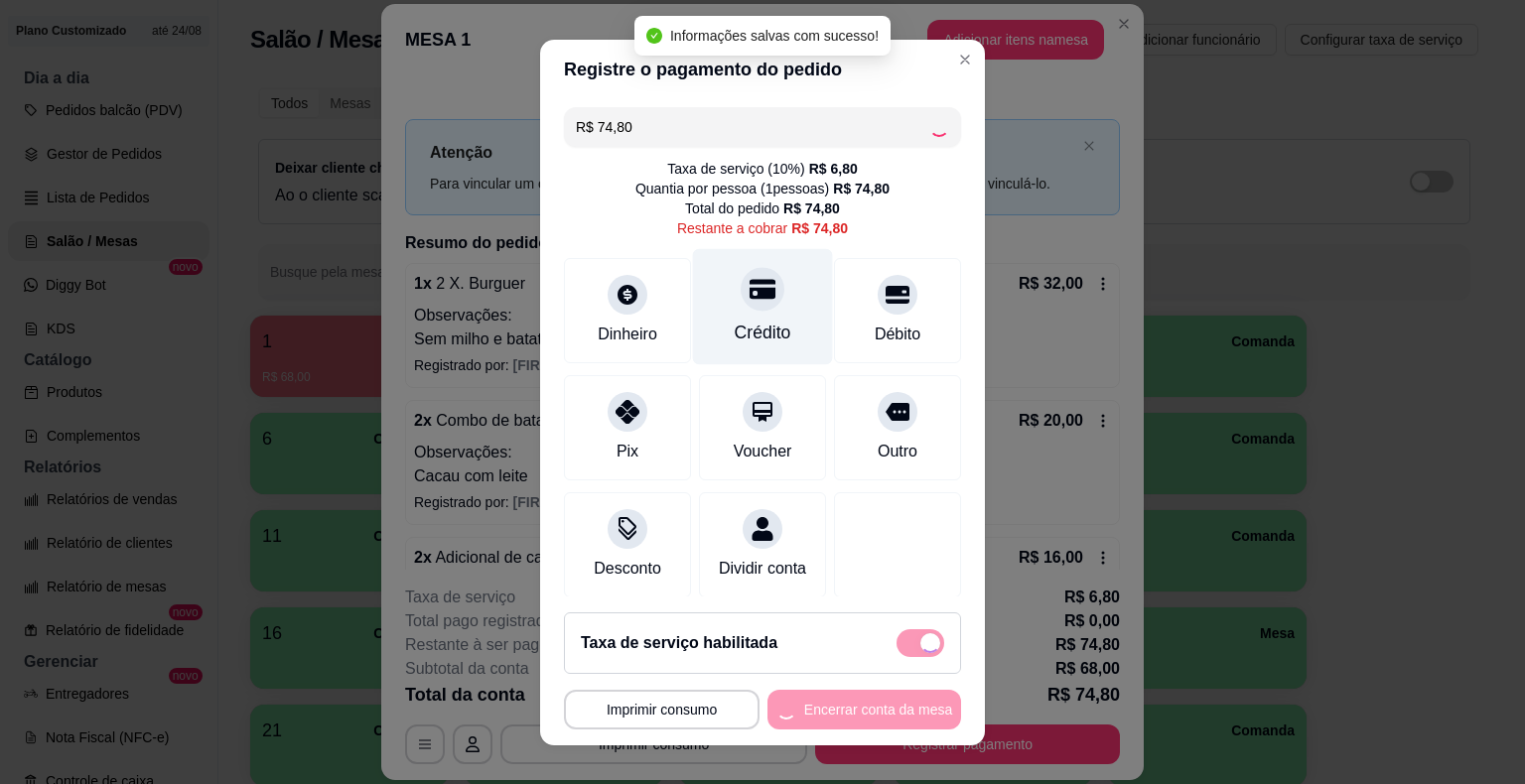 type on "R$ 0,00" 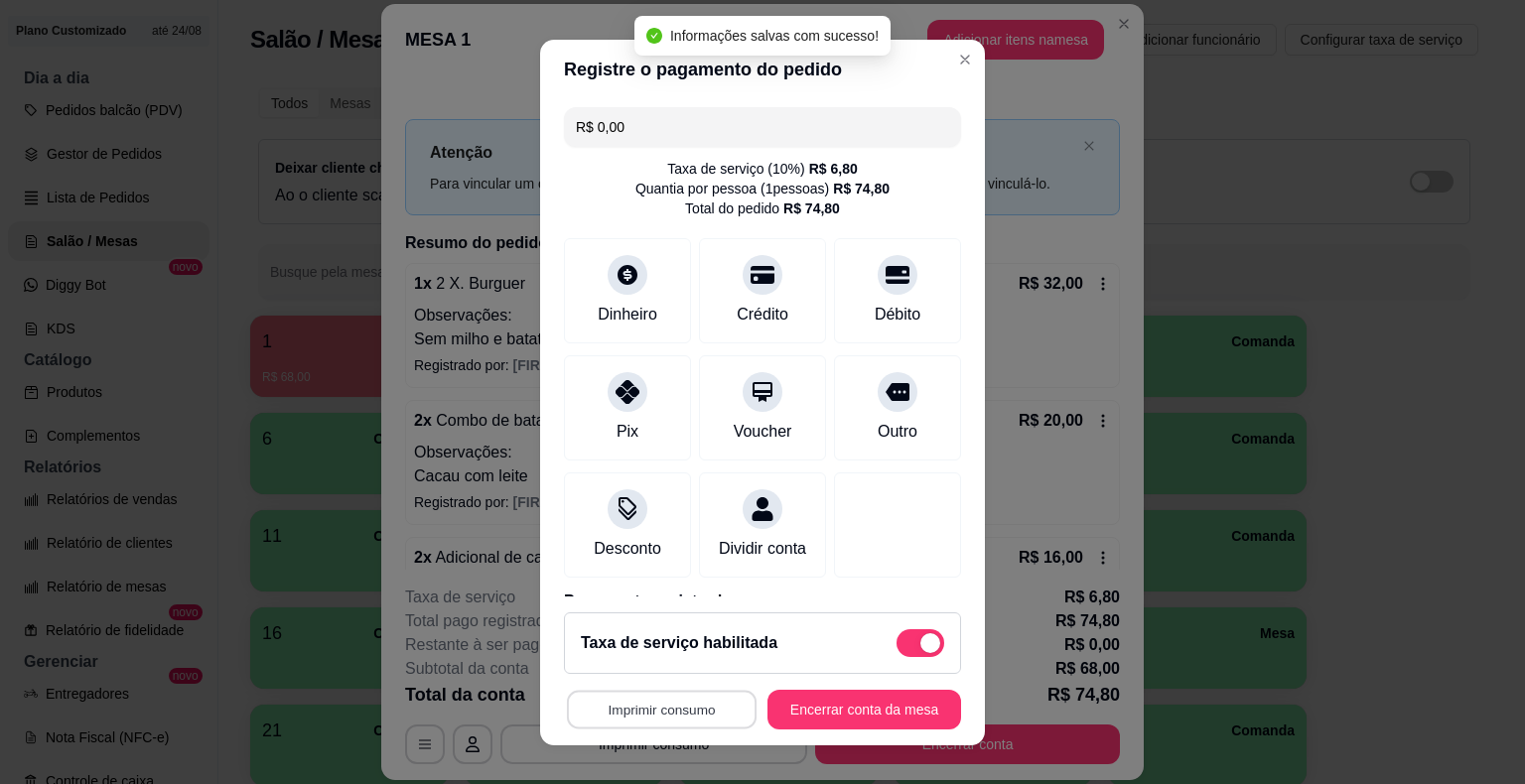 click on "Imprimir consumo" at bounding box center [661, 709] 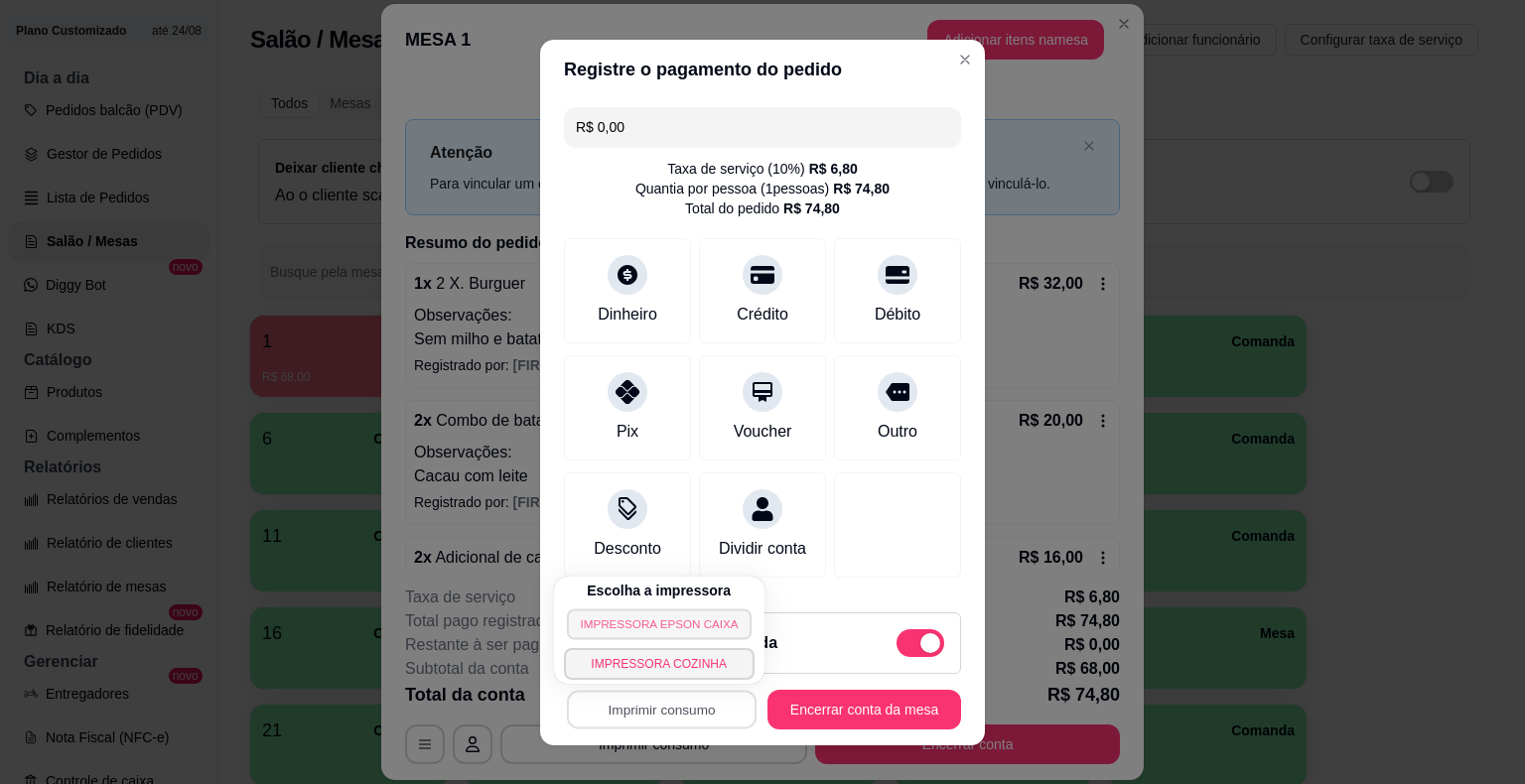 click on "IMPRESSORA EPSON CAIXA" at bounding box center (659, 623) 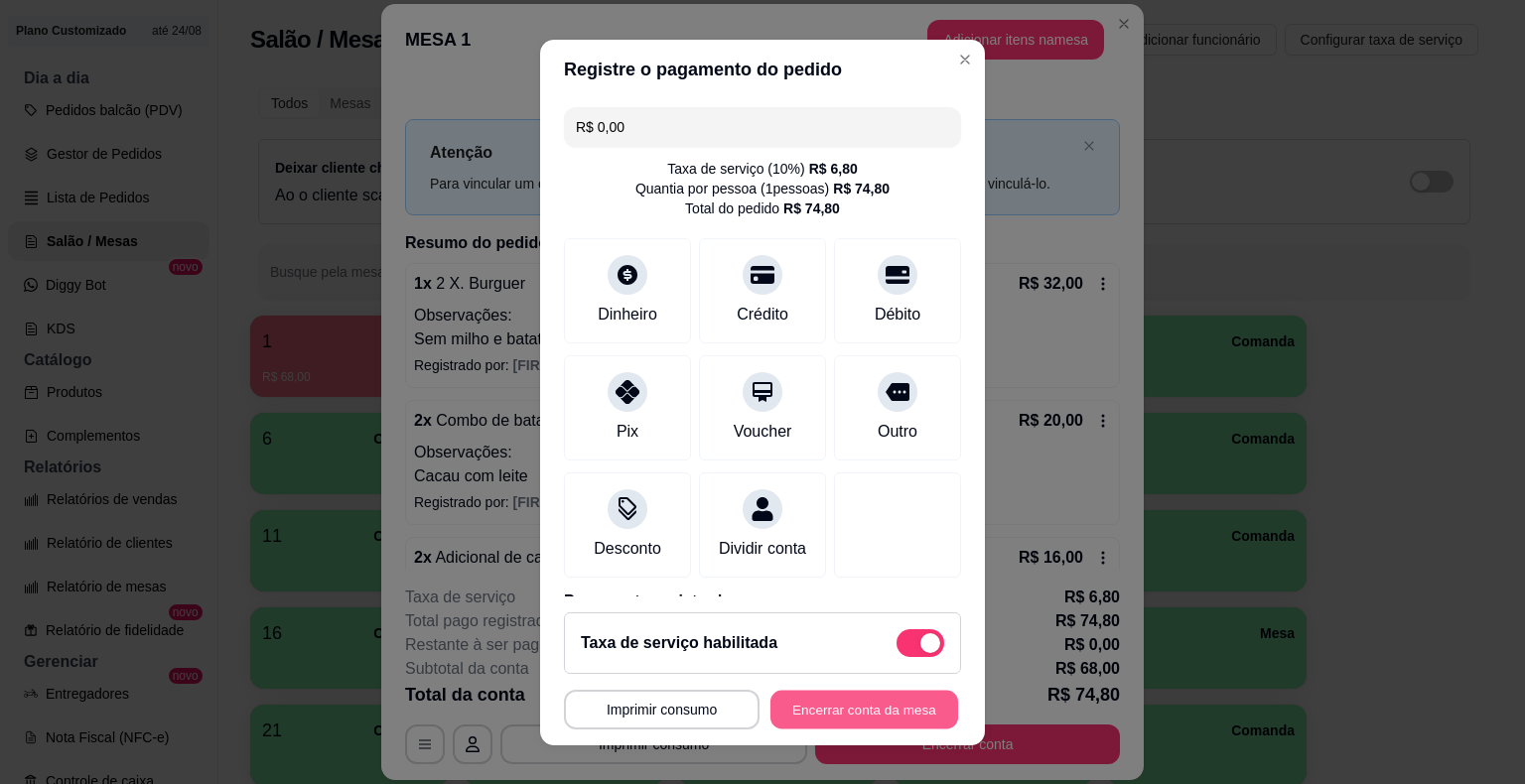 click on "Encerrar conta da mesa" at bounding box center [864, 709] 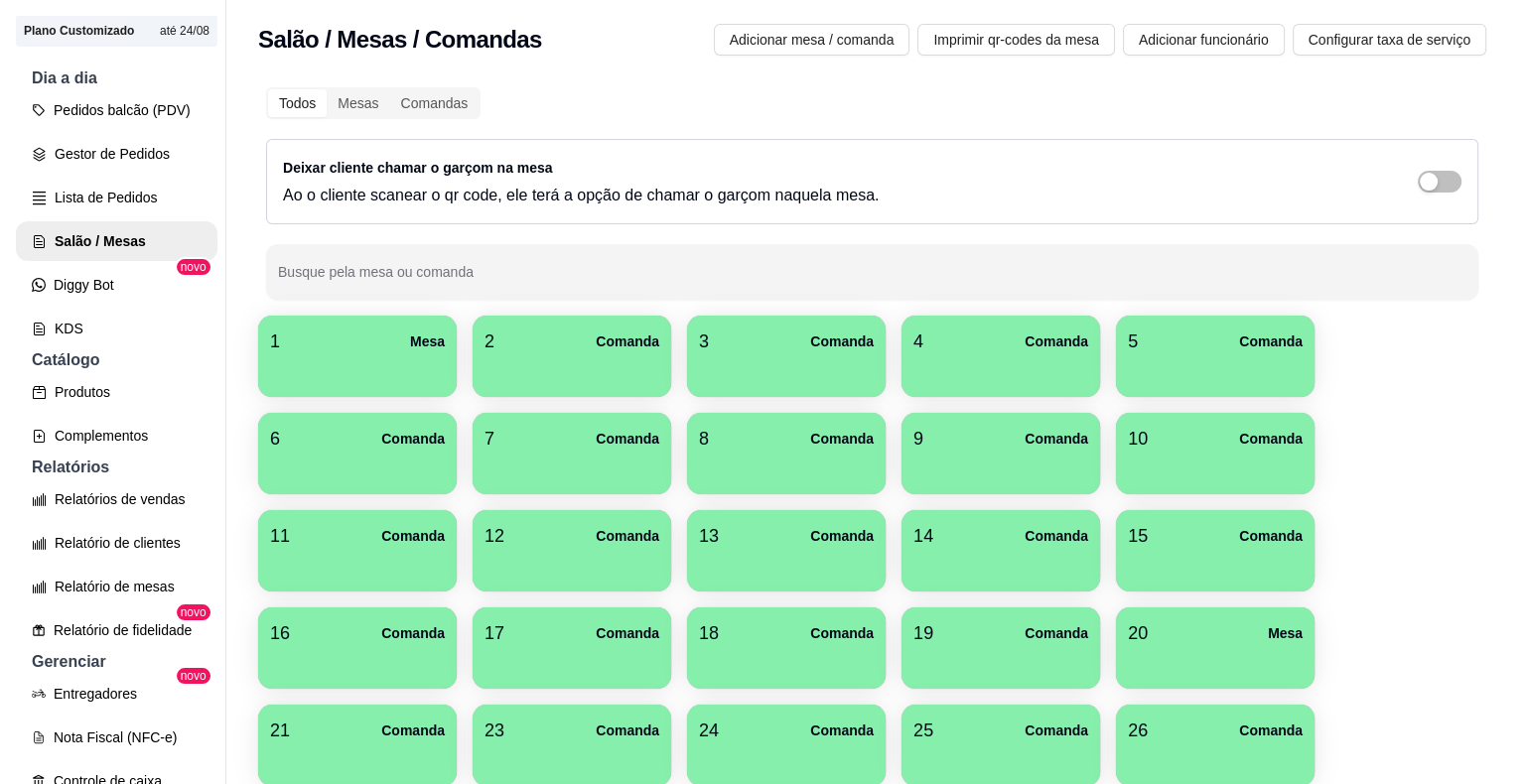 scroll, scrollTop: 618, scrollLeft: 0, axis: vertical 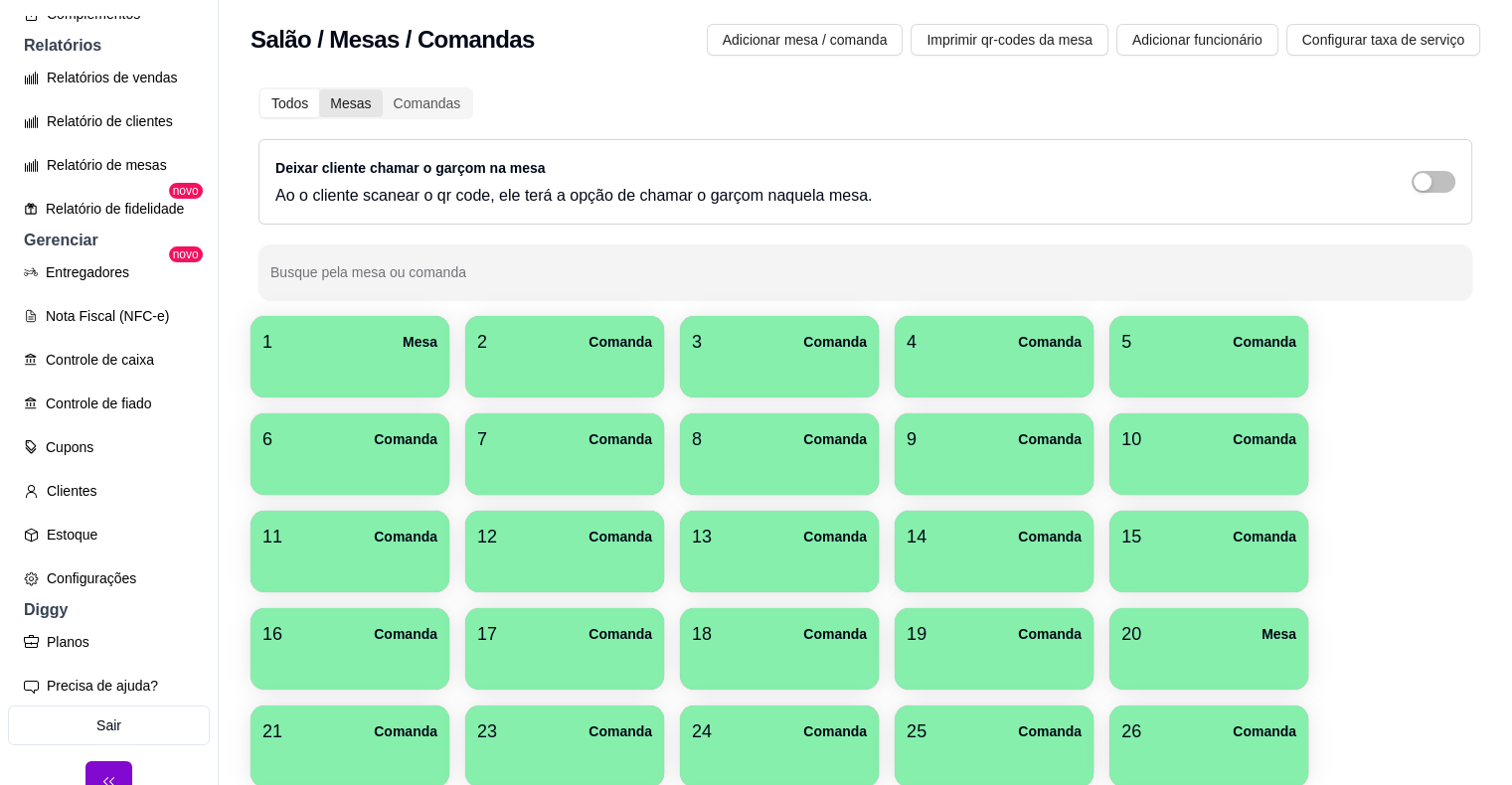 click on "Mesas" at bounding box center (350, 103) 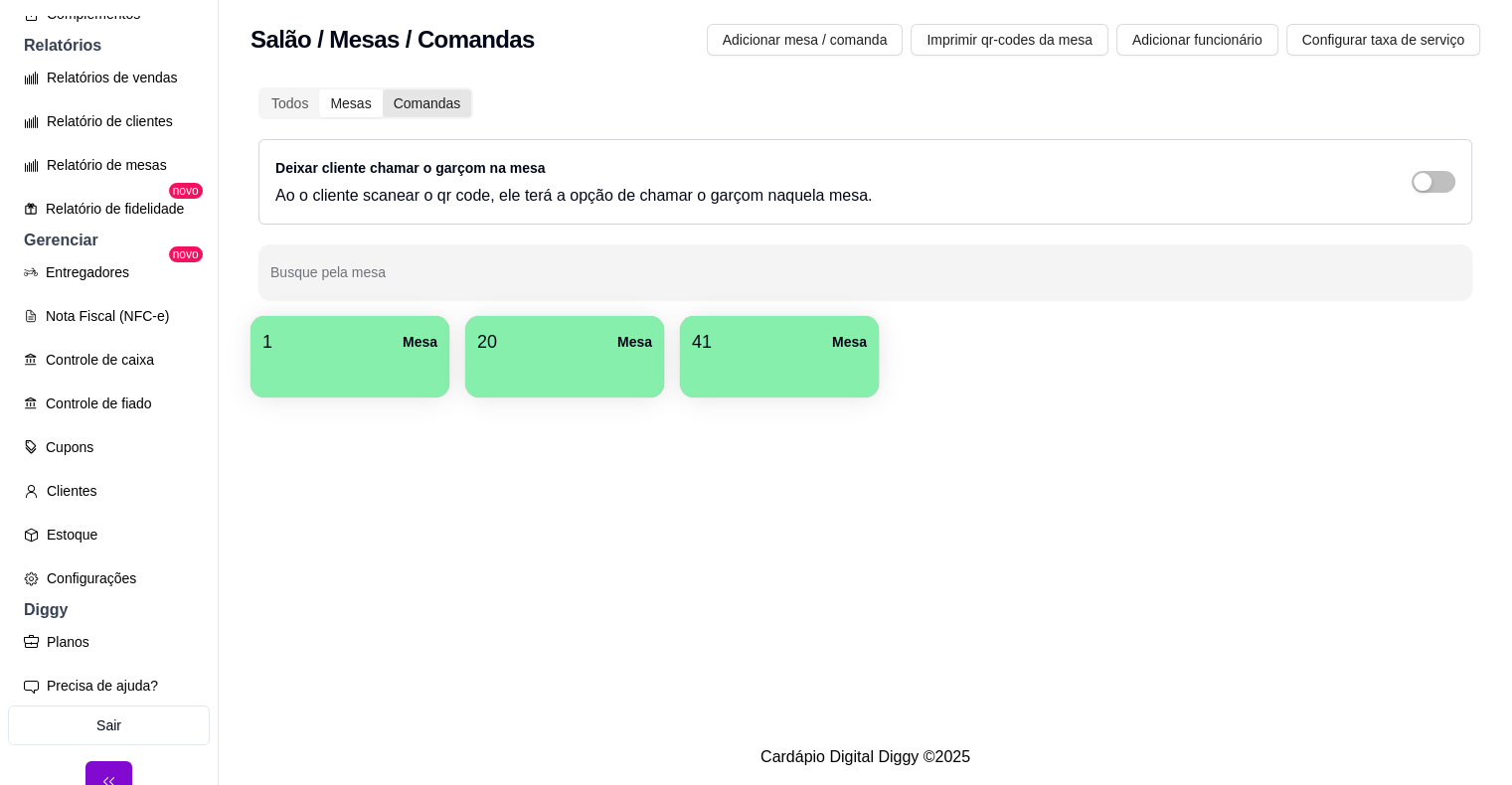 click on "Comandas" at bounding box center (427, 103) 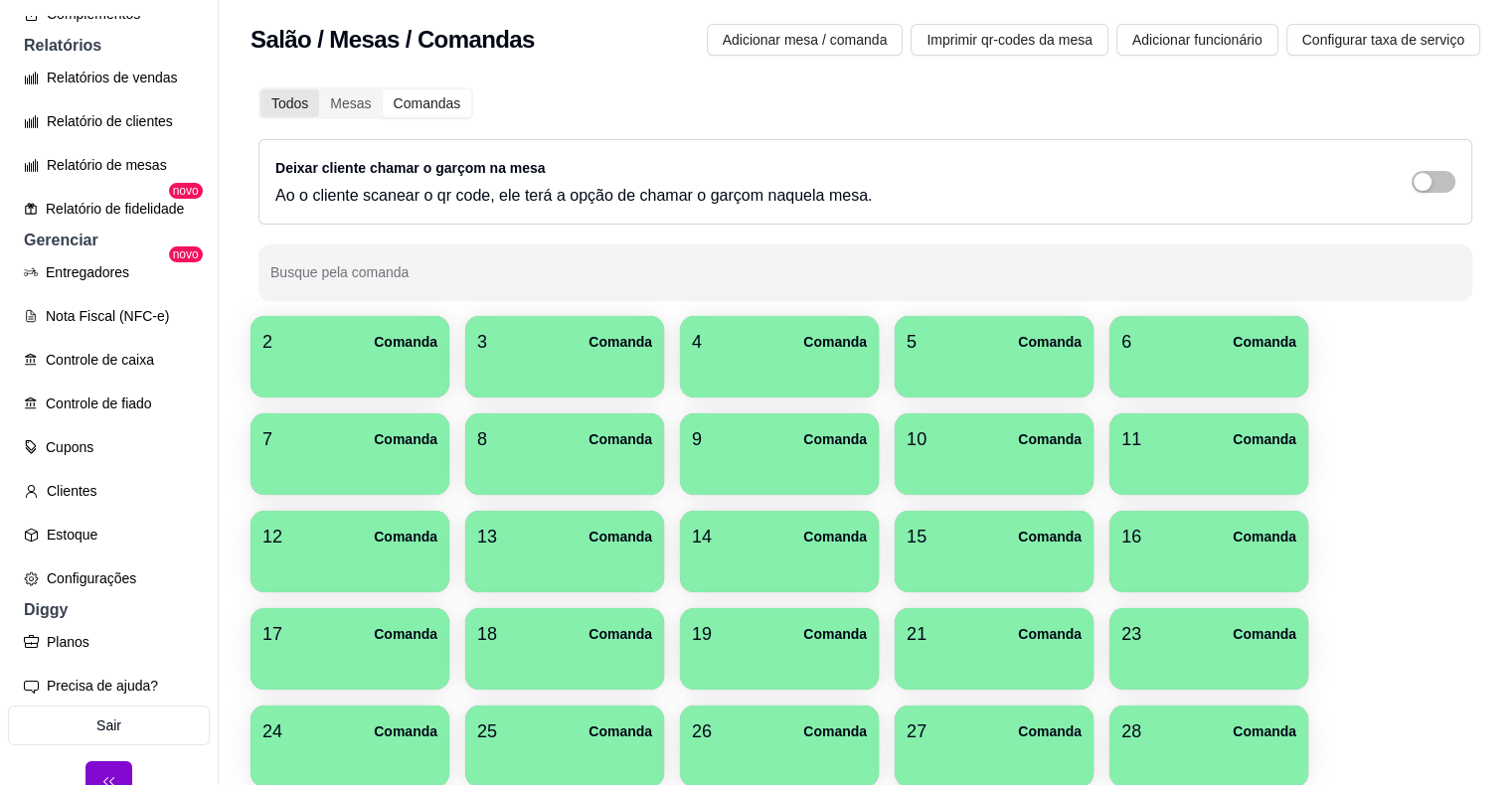 click on "Todos" at bounding box center (289, 103) 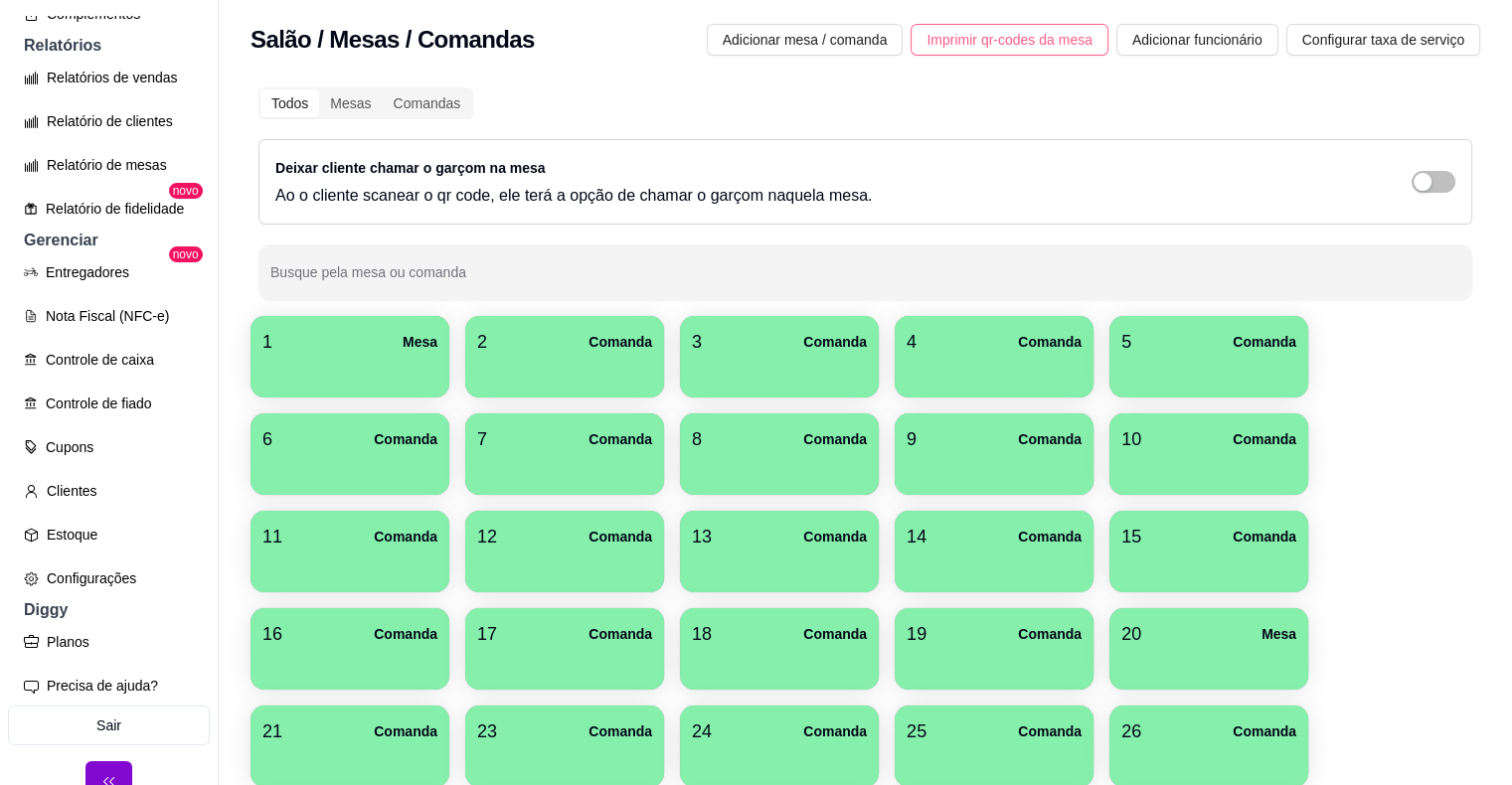 click on "Imprimir qr-codes da mesa" at bounding box center [1009, 40] 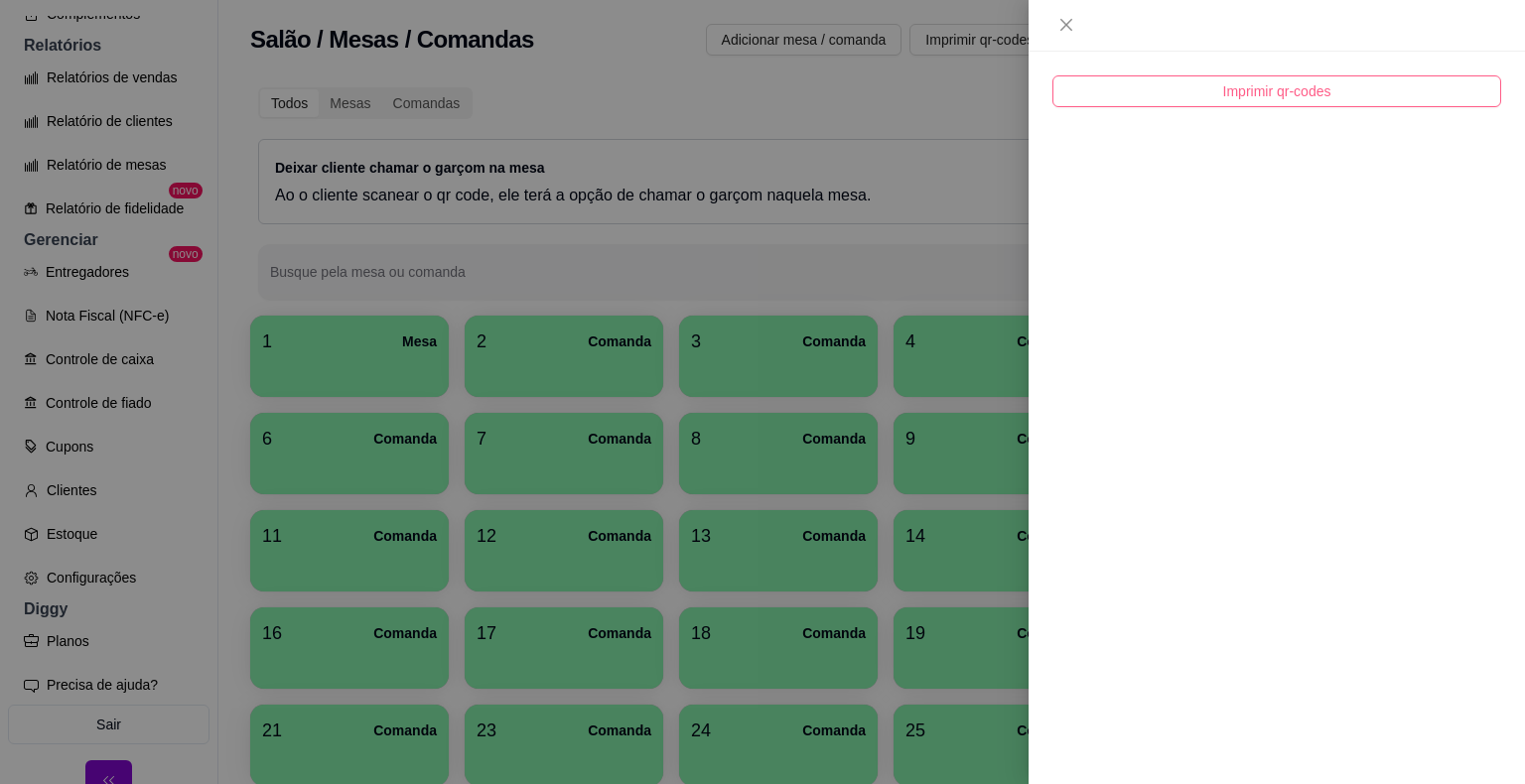click on "Imprimir qr-codes" at bounding box center [1277, 91] 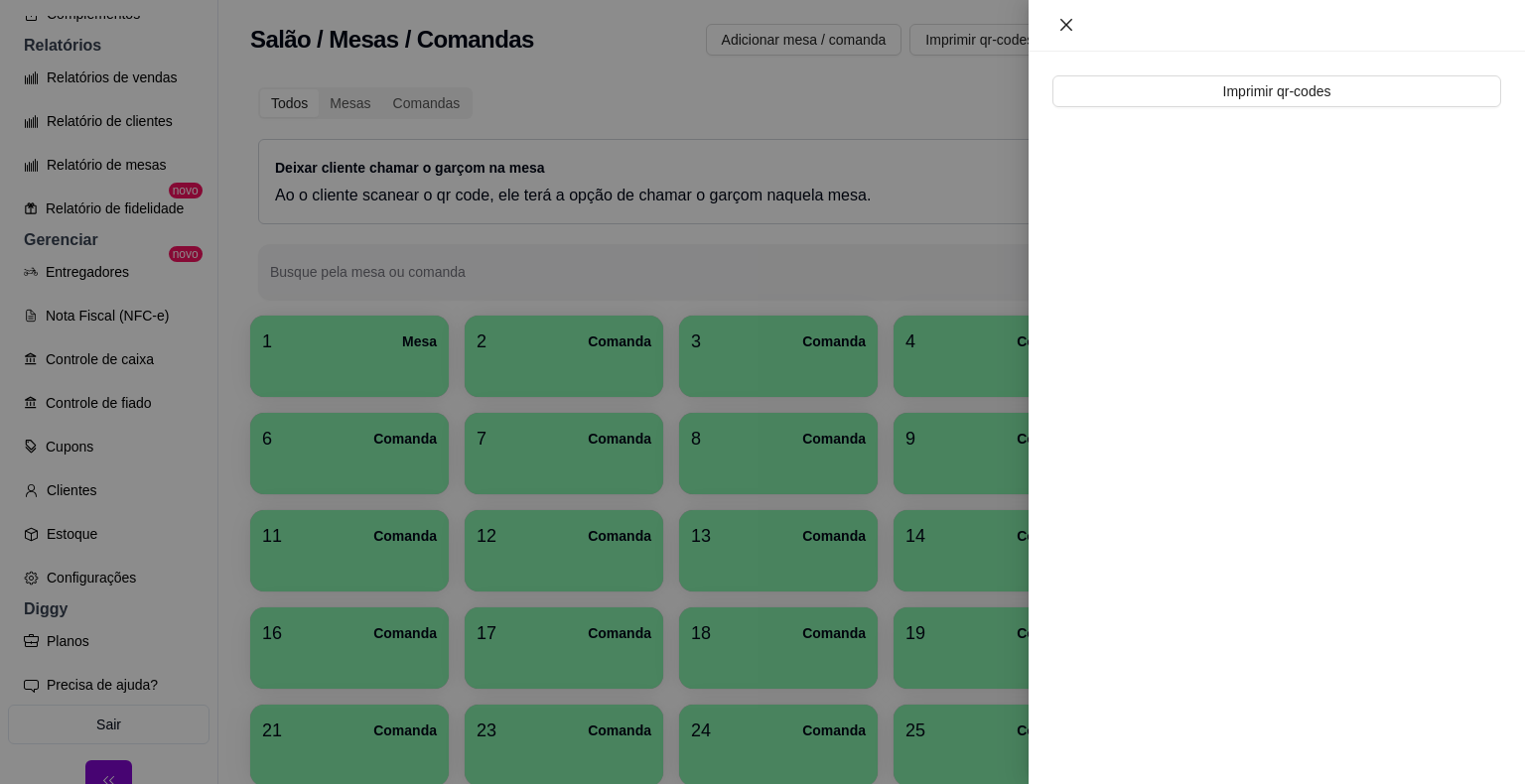 click 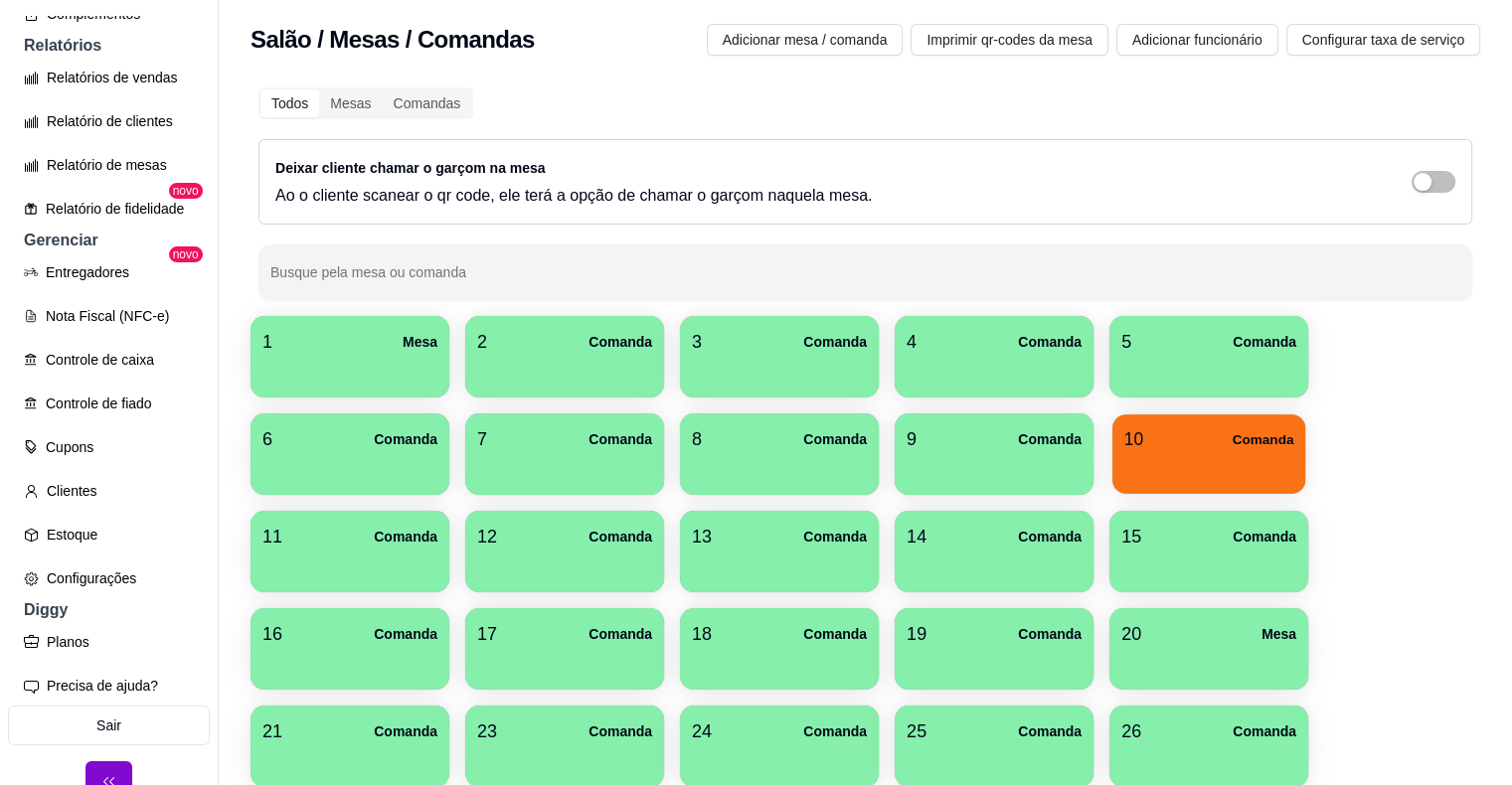 click on "10 Comanda" at bounding box center [1209, 439] 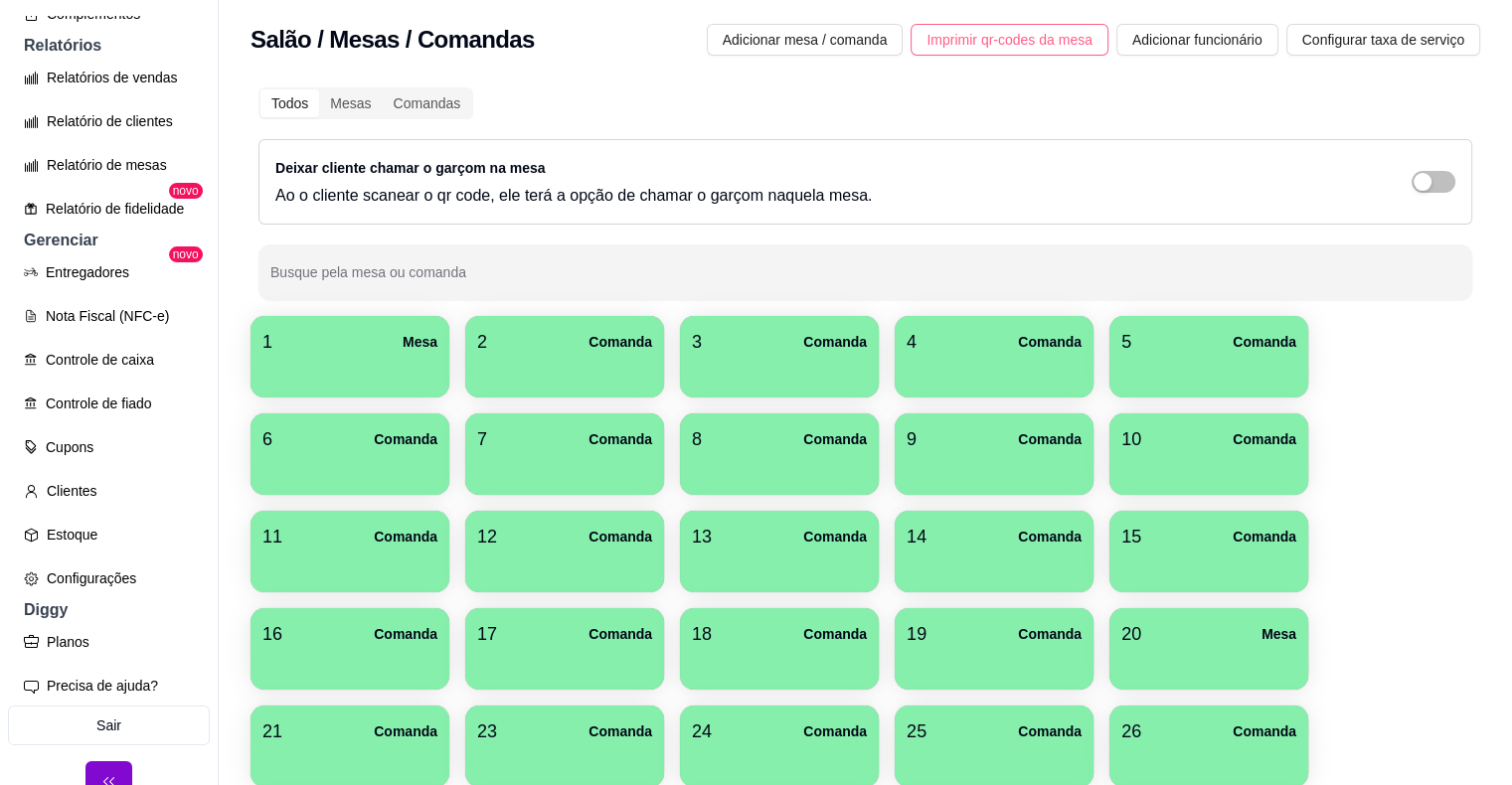 click on "Imprimir qr-codes da mesa" at bounding box center (1009, 40) 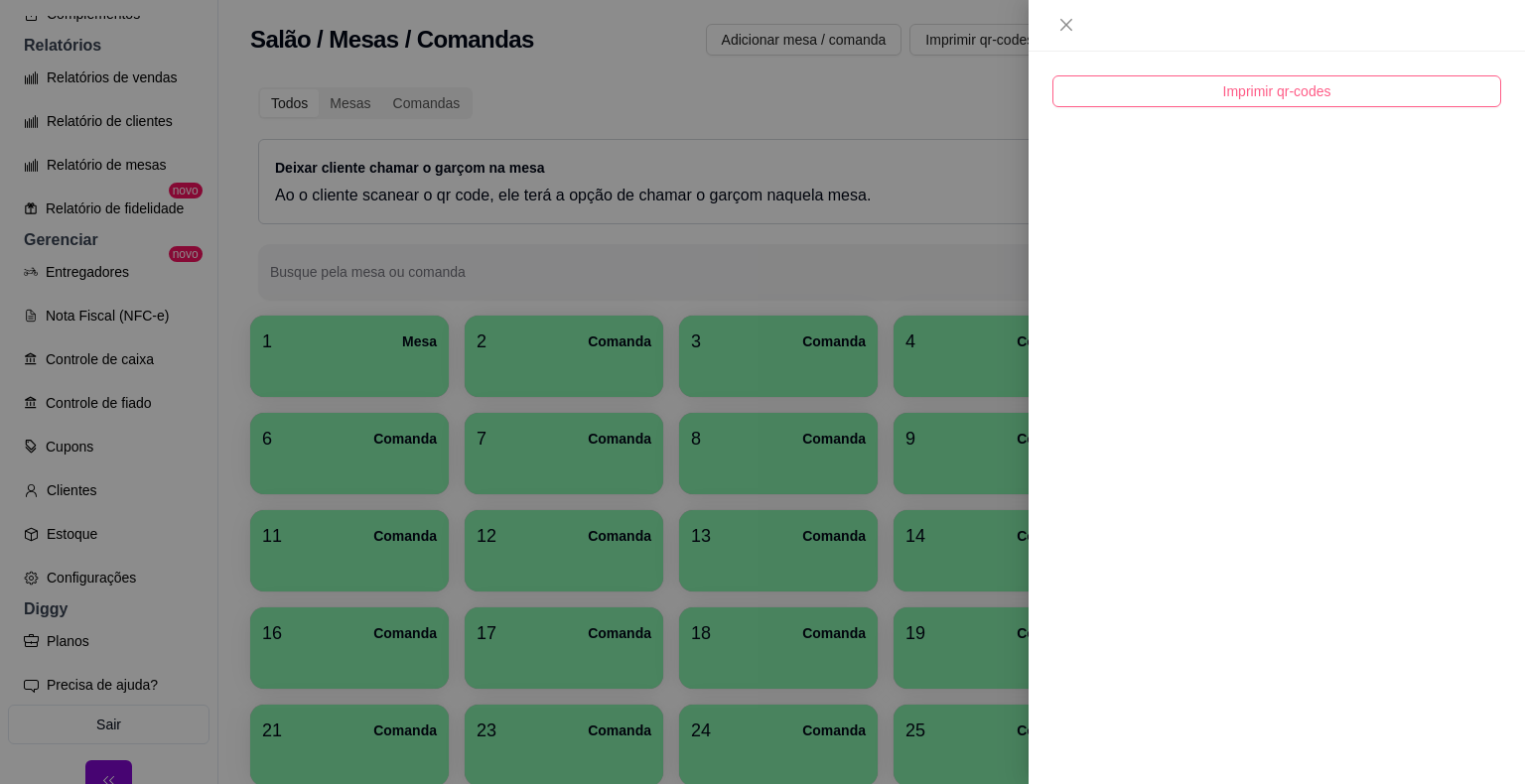 click on "Imprimir qr-codes" at bounding box center [1277, 91] 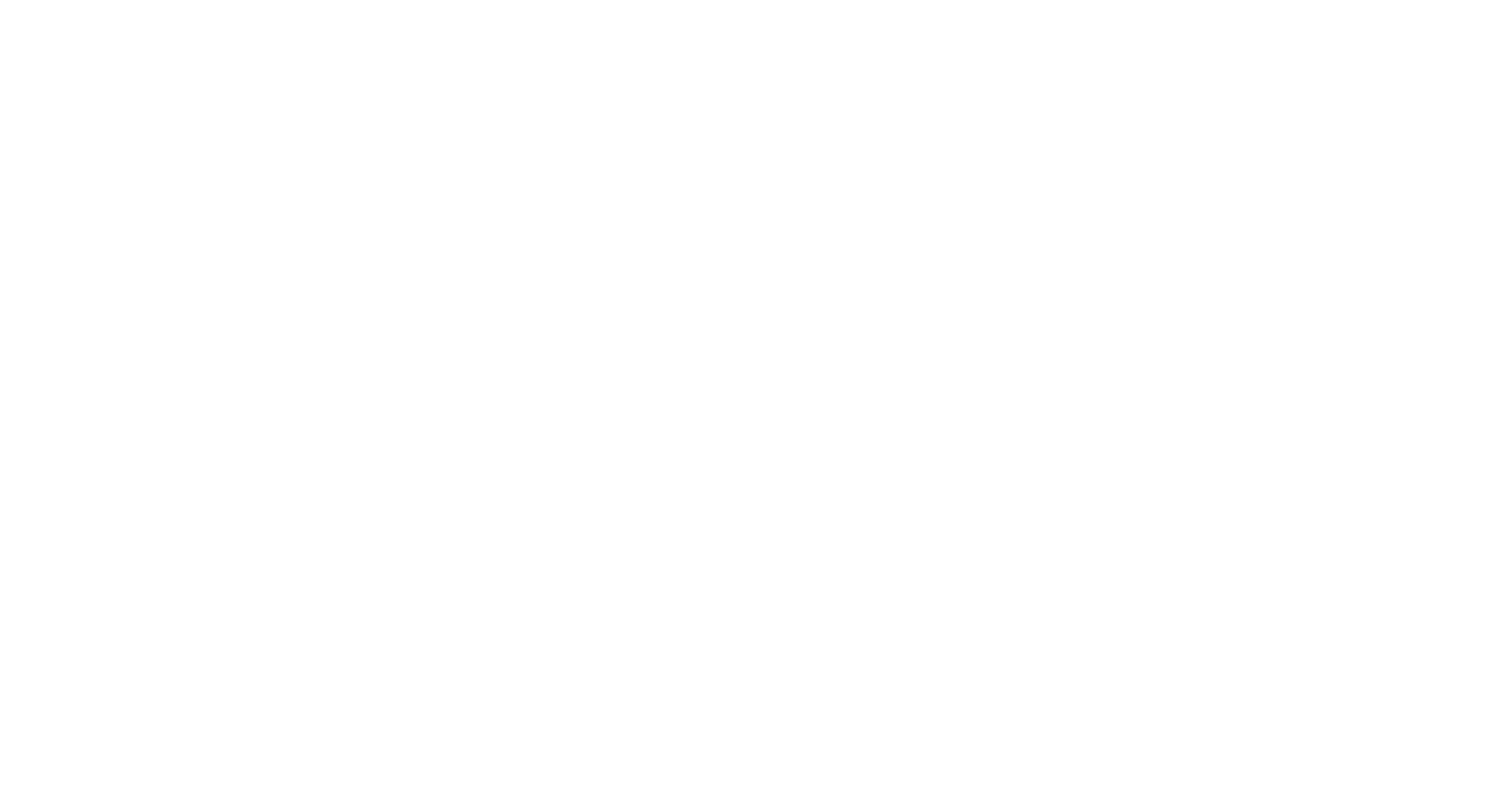 scroll, scrollTop: 0, scrollLeft: 0, axis: both 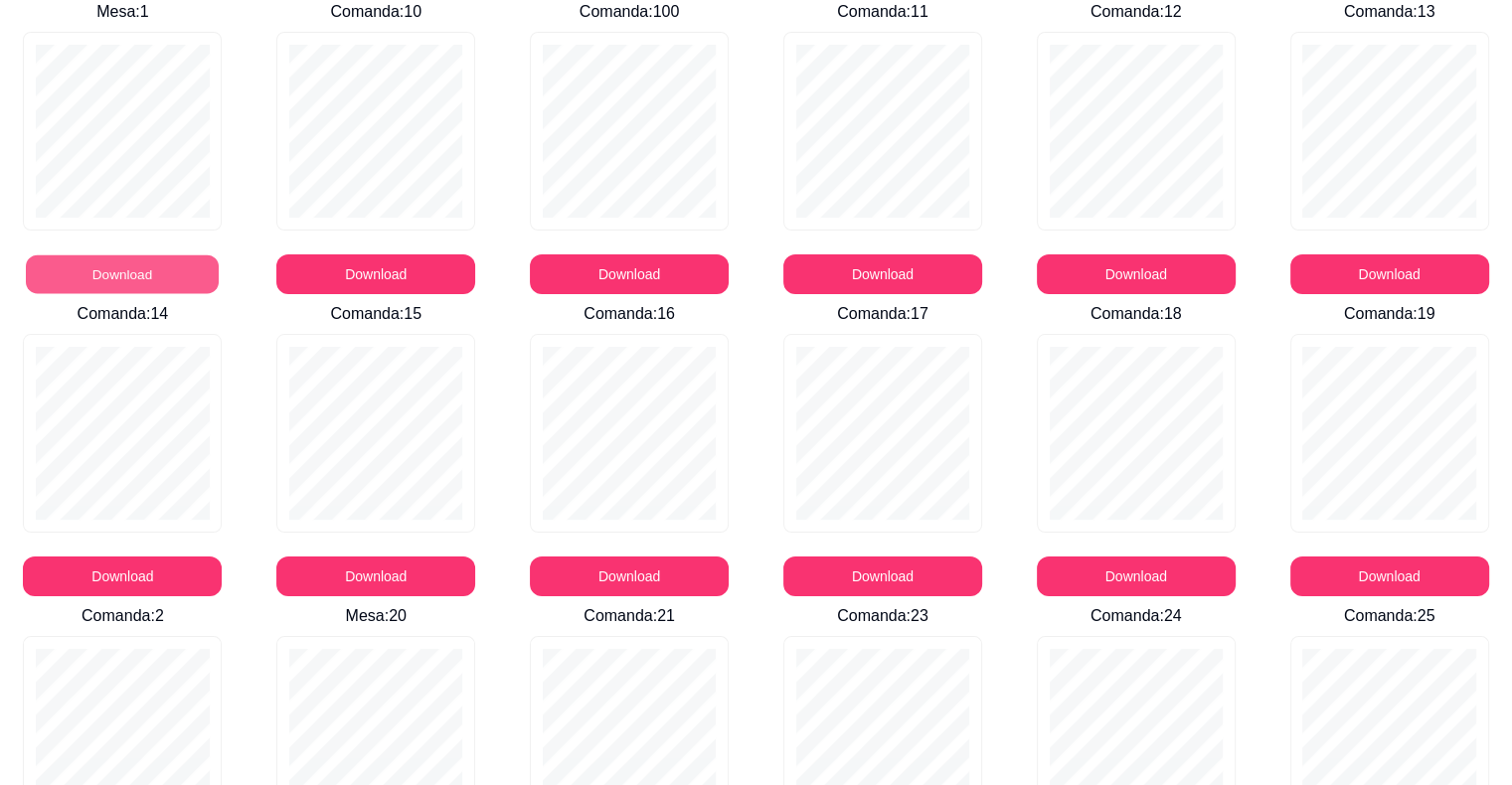 click on "Download" at bounding box center [122, 274] 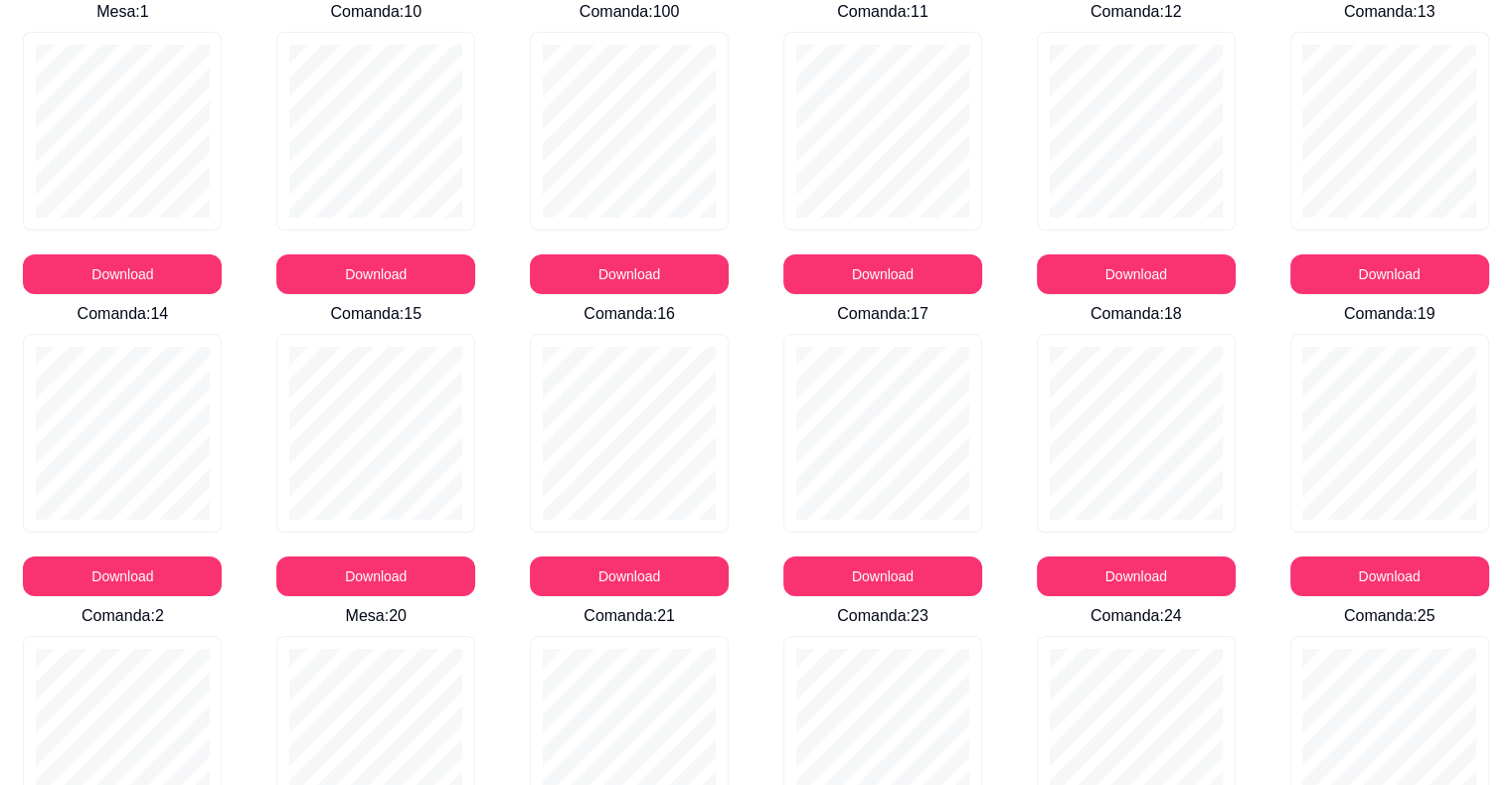 scroll, scrollTop: 687, scrollLeft: 0, axis: vertical 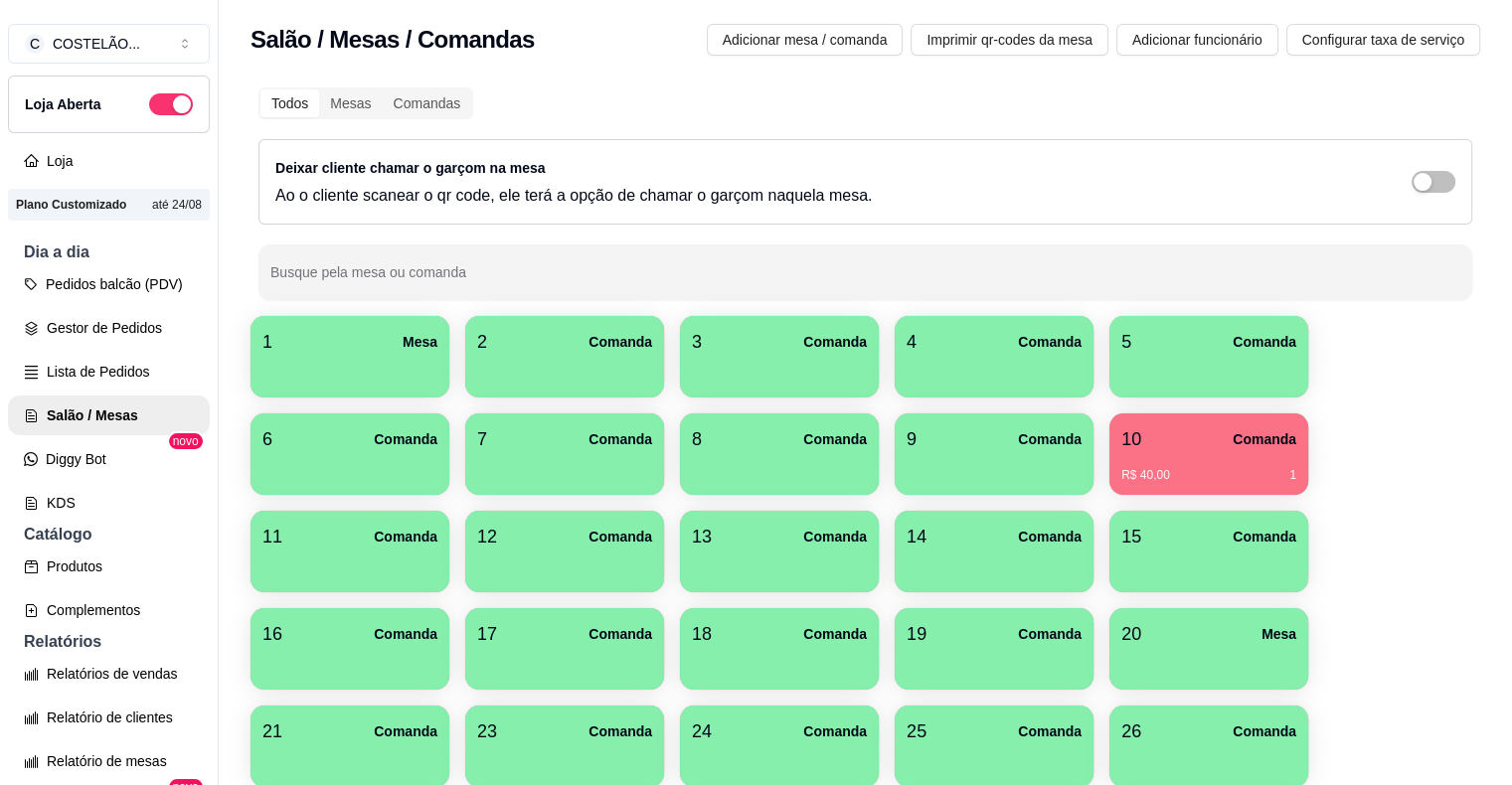 click on "10 Comanda" at bounding box center [1209, 439] 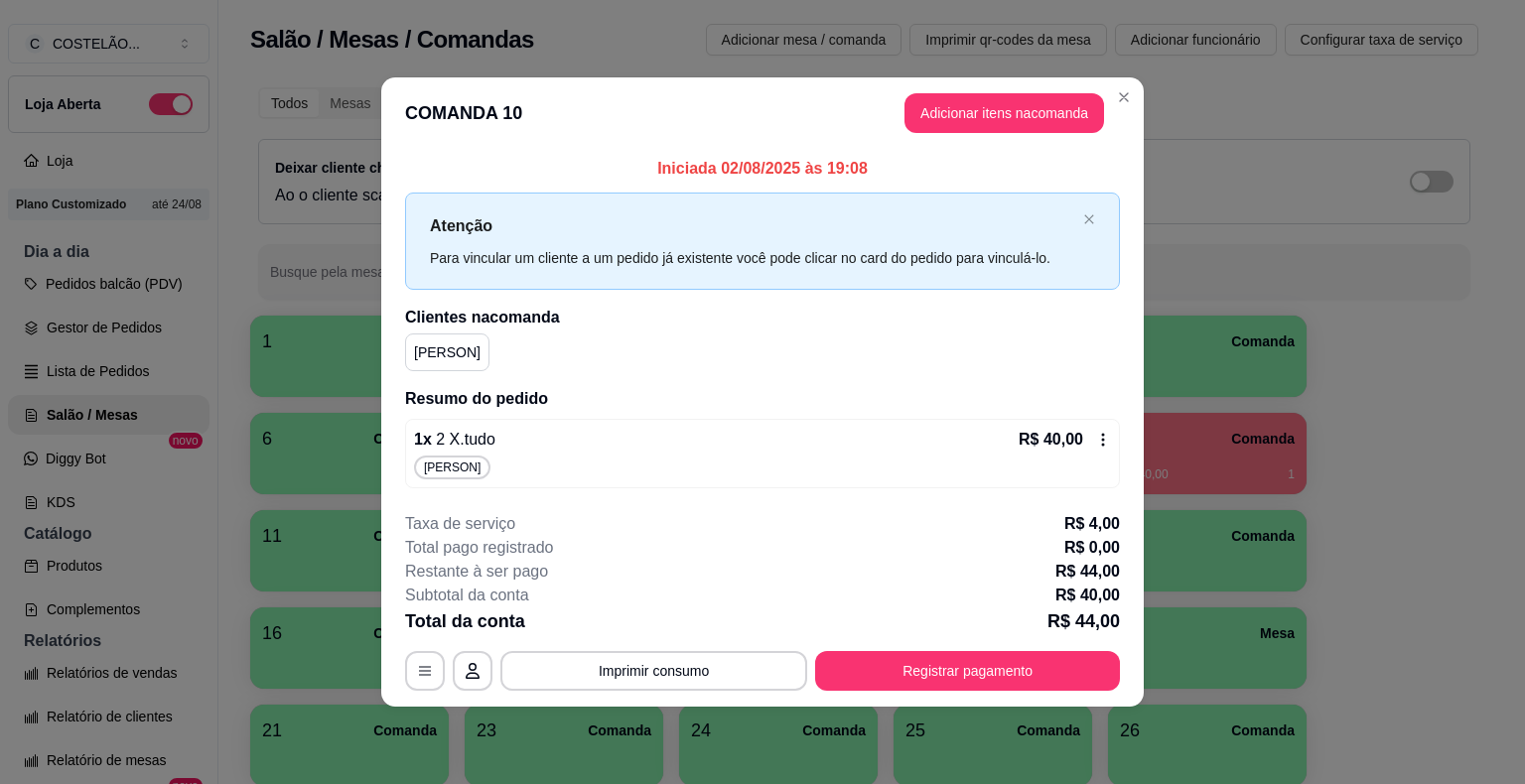 click on "1 x 2 X.tudo R$ 40,00 [NAME]" at bounding box center (762, 454) 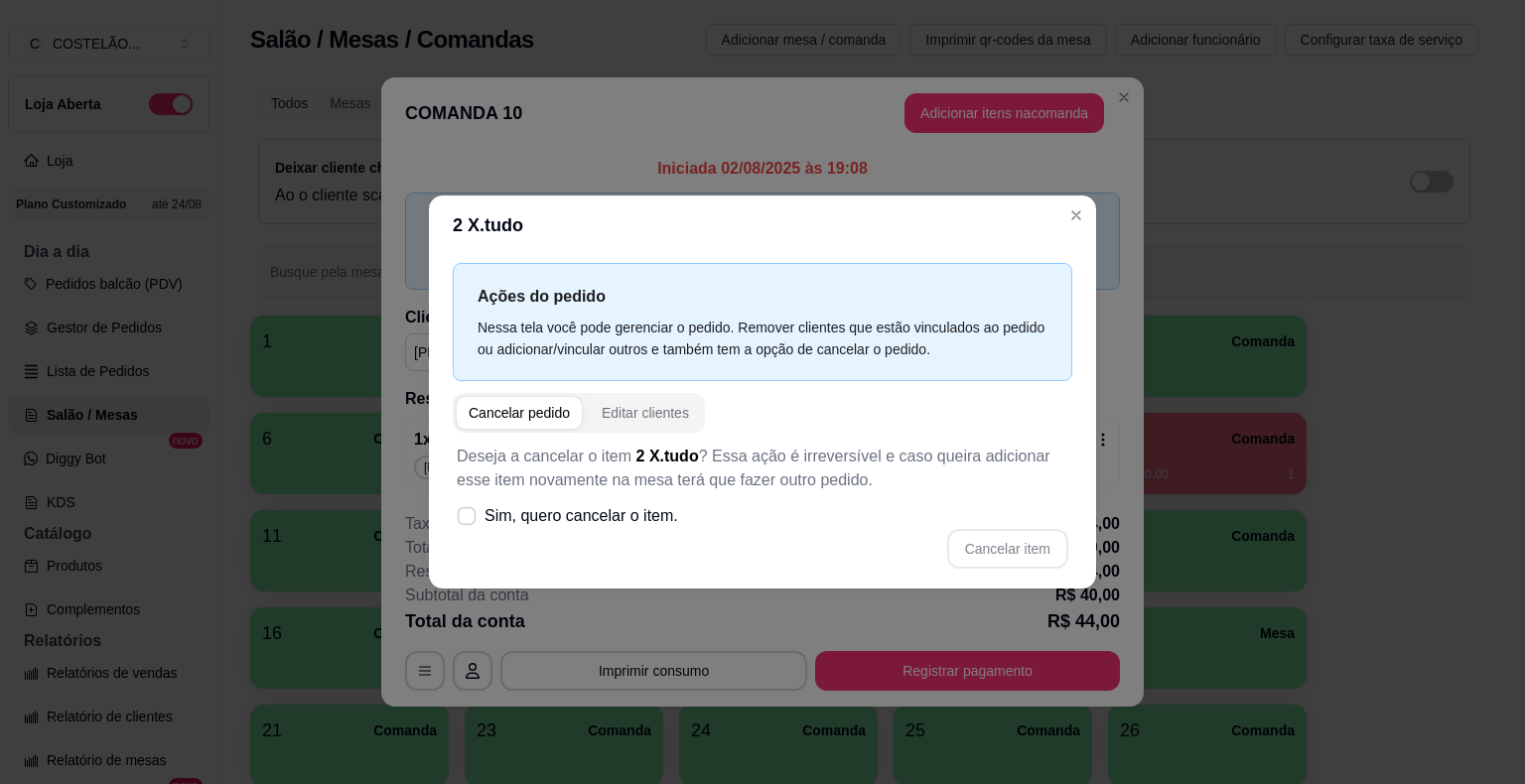 click on "Sim, quero cancelar o item." at bounding box center [567, 516] 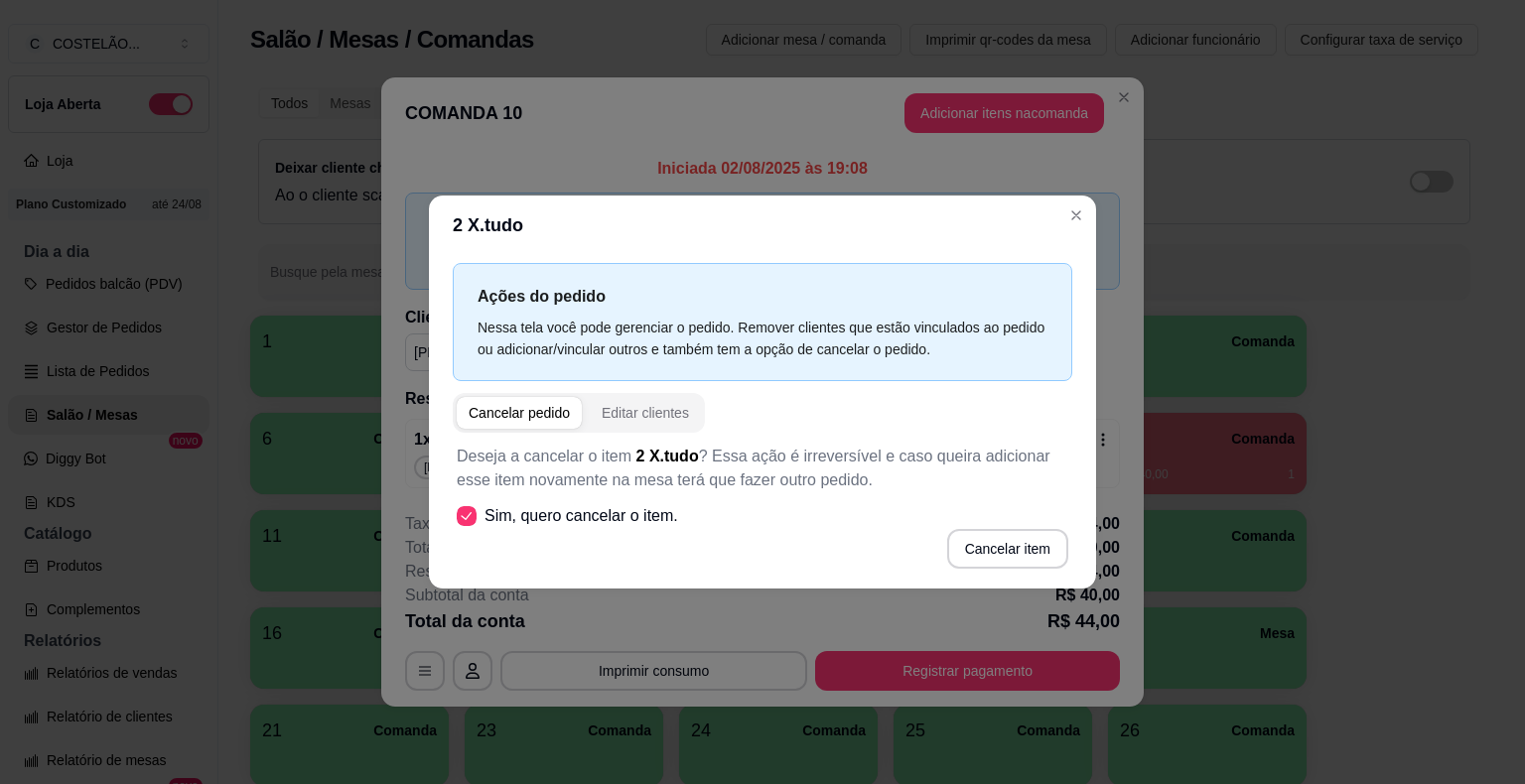 click on "Ações do pedido Nessa tela você pode gerenciar o pedido. Remover clientes que estão vinculados ao pedido ou adicionar/vincular outros e também tem a opção de cancelar o pedido. Cancelar pedido Editar clientes Deseja a cancelar o item   2 X.tudo ? Essa ação é irreversível e caso queira adicionar esse item novamente na mesa terá que fazer outro pedido. Sim, quero cancelar o item. Cancelar item" at bounding box center (762, 422) 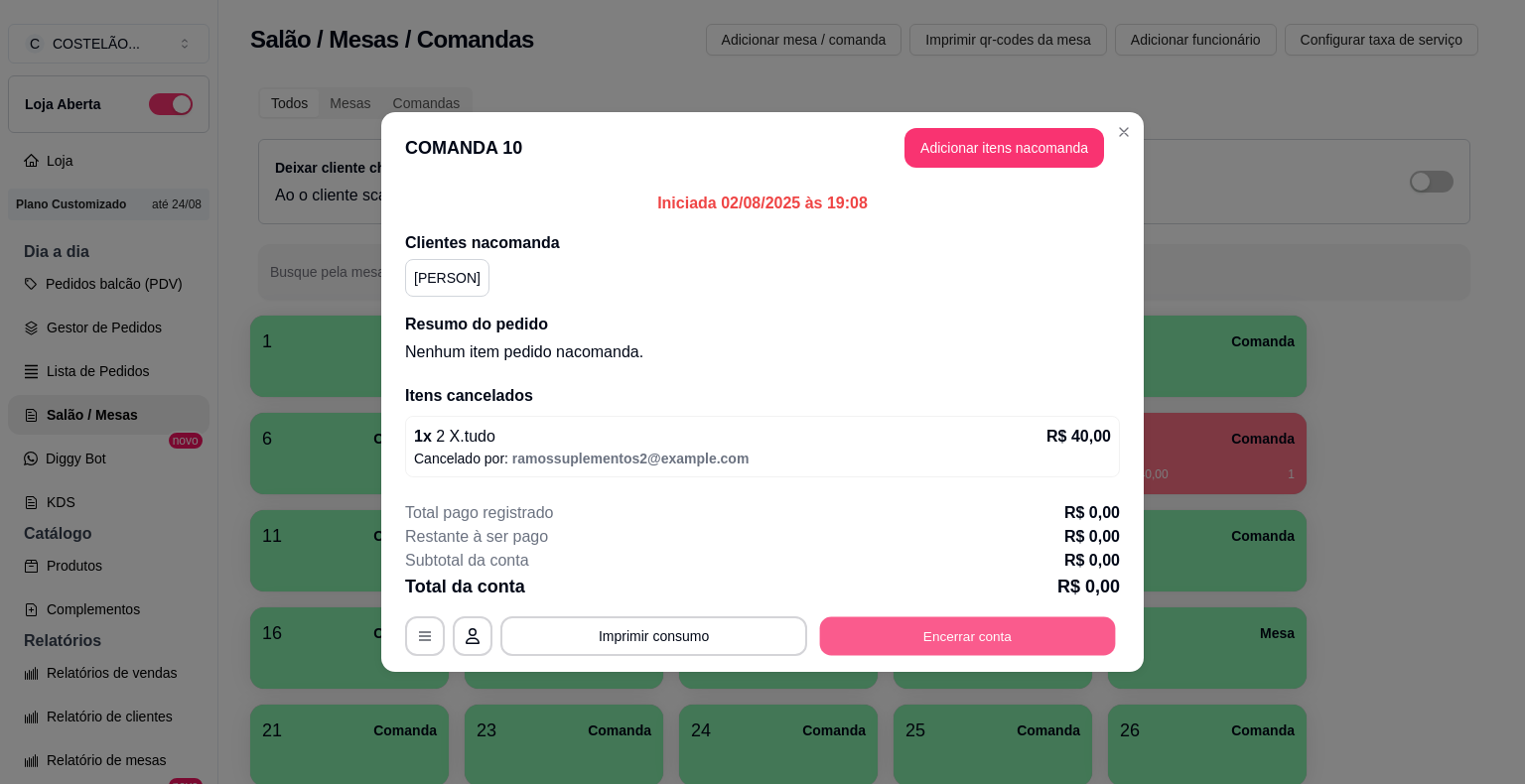 click on "Encerrar conta" at bounding box center [968, 636] 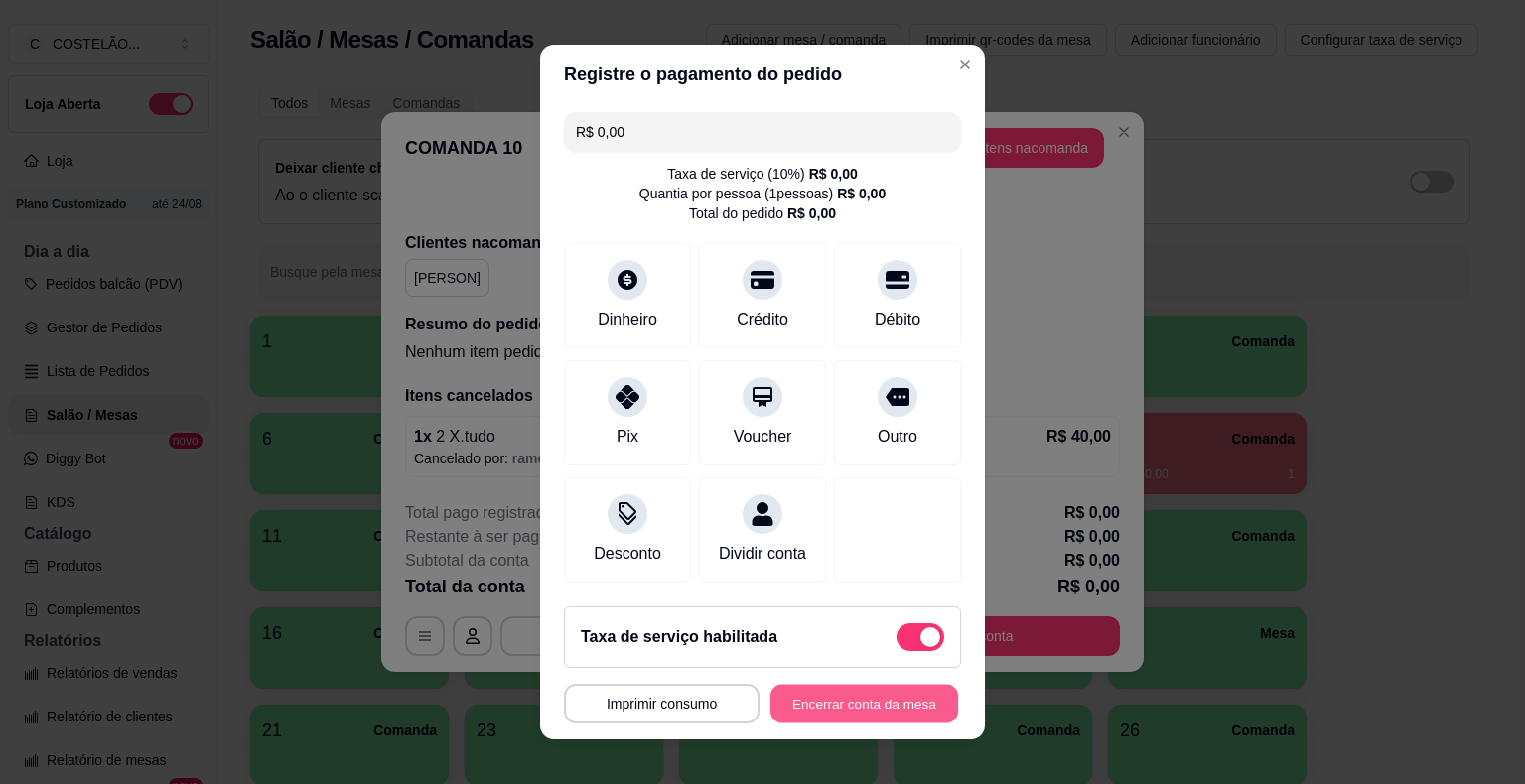 click on "Encerrar conta da mesa" at bounding box center [864, 704] 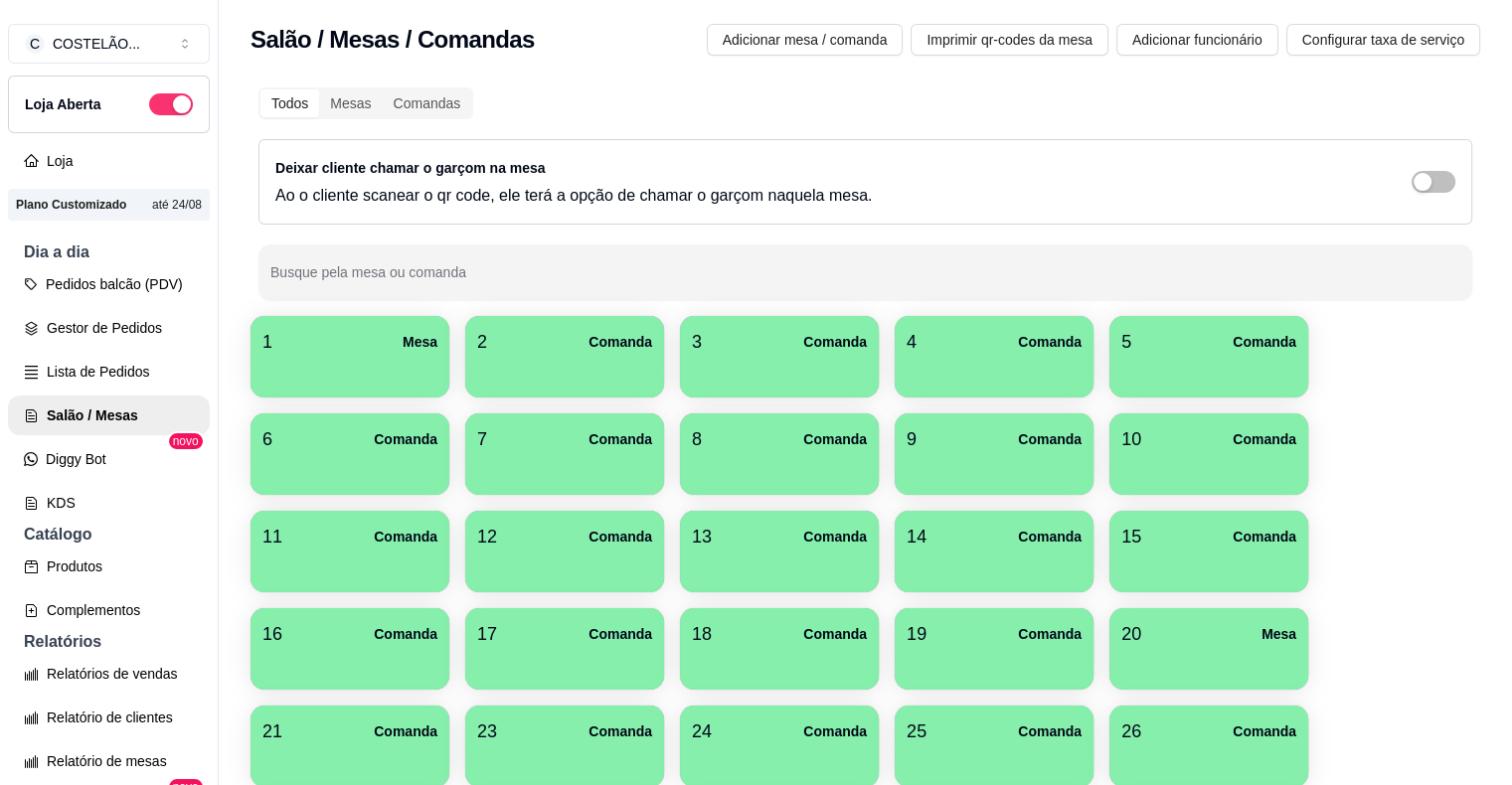 click on "1 Mesa 2 Comanda 3 Comanda 4 Comanda 5 Comanda 6 Comanda 7 Comanda 8 Comanda 9 Comanda 10 Comanda 11 Comanda 12 Comanda 13 Comanda 14 Comanda 15 Comanda 16 Comanda 17 Comanda 18 Comanda 19 Comanda 20 Mesa 21 Comanda 23 Comanda 24 Comanda 25 Comanda 26 Comanda 27 Comanda 28 Comanda 29 Comanda 30 Comanda 31 Comanda 32 Comanda 33 Comanda 34 Comanda 35 Comanda 36 Comanda 37 Comanda 38 Comanda 39 Comanda 40 Comanda 41 Mesa 42 Comanda 43 Comanda 44 Comanda 45 Comanda 46 Comanda 47 Comanda 48 Comanda 49 Comanda 50 Comanda 51 Comanda 52 Comanda 53 Comanda 54 Comanda 55 Comanda 56 Comanda 57 Comanda 58 Comanda 59 Comanda 60 Comanda 61 Comanda 62 Comanda 63 Comanda 64 Comanda 65 Comanda 66 Comanda 67 Comanda 68 Comanda 69 Comanda 70 Comanda 71 Comanda 72 Comanda 73 Comanda 74 Comanda 75 Comanda 76 Comanda 77 Comanda 78 Comanda 79 Comanda 80 Comanda 81 Comanda 82 Comanda 83 Comanda 84 Comanda 85 Comanda 86 Comanda 87 Comanda 88 Comanda 89 Comanda 90 Comanda 91 Comanda 92 Comanda 93 Comanda 94 Comanda 95 Comanda 96 97 98" at bounding box center [865, 1282] 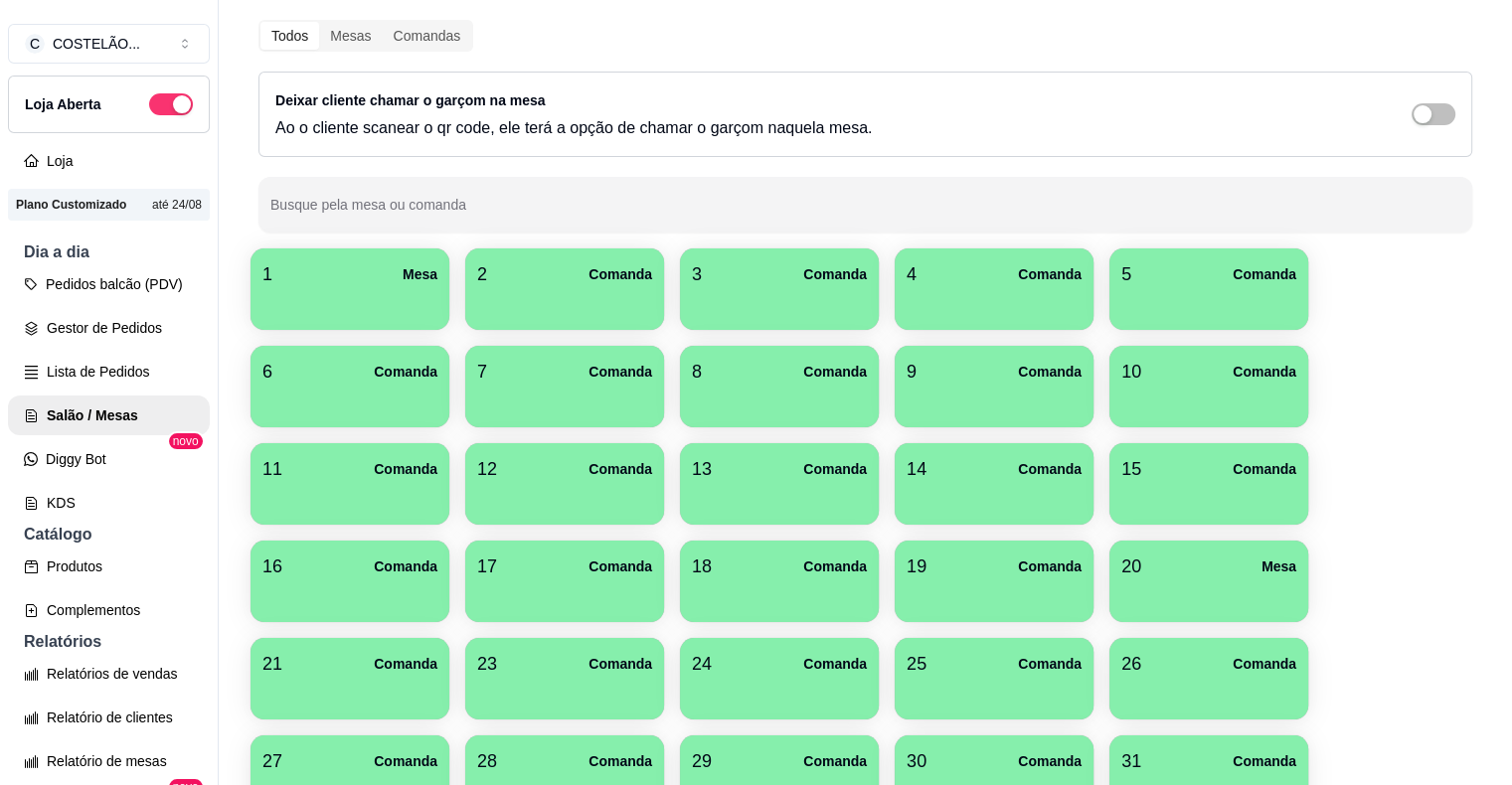 scroll, scrollTop: 0, scrollLeft: 0, axis: both 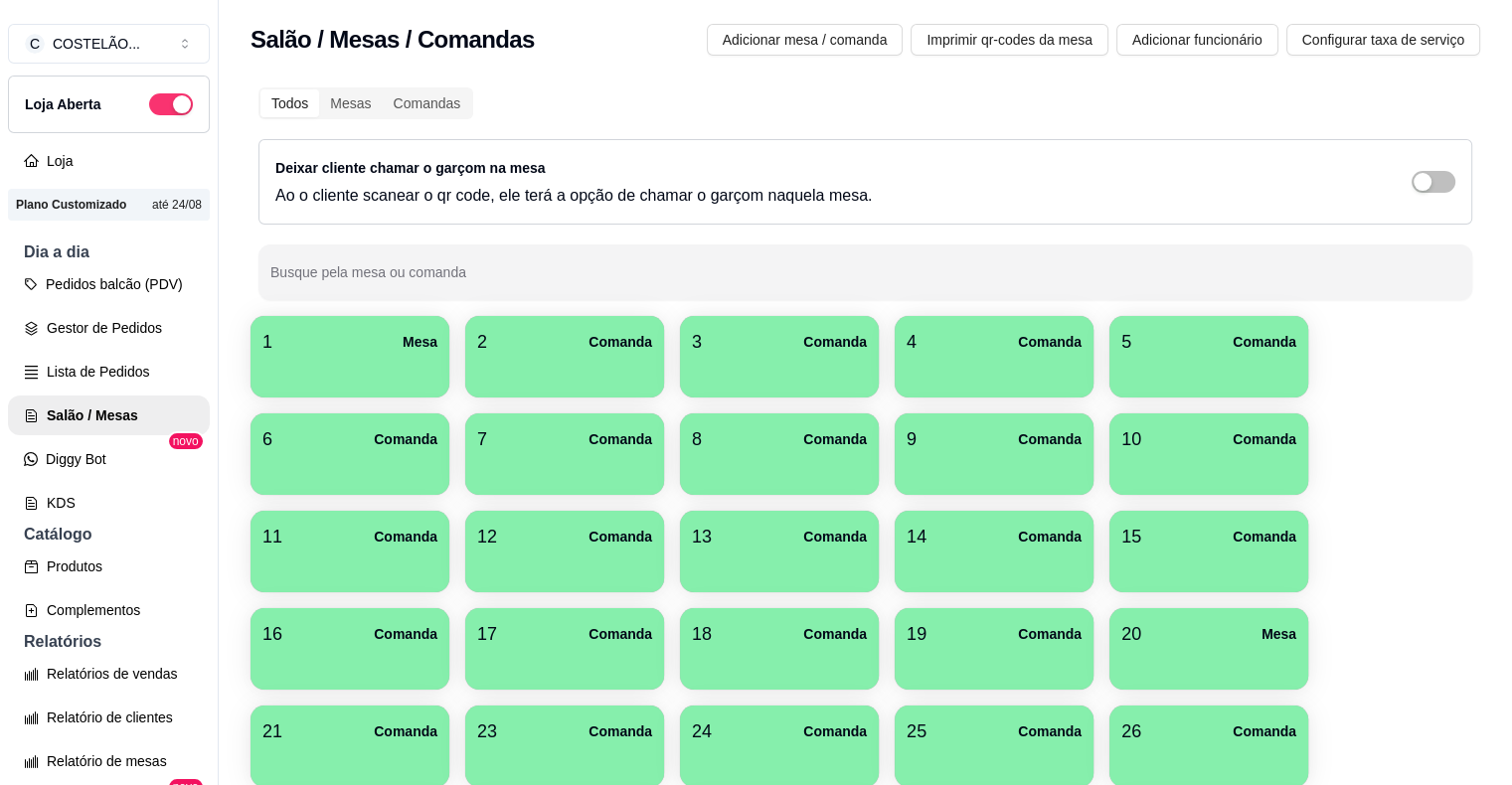click on "1 Mesa 2 Comanda 3 Comanda 4 Comanda 5 Comanda 6 Comanda 7 Comanda 8 Comanda 9 Comanda 10 Comanda 11 Comanda 12 Comanda 13 Comanda 14 Comanda 15 Comanda 16 Comanda 17 Comanda 18 Comanda 19 Comanda 20 Mesa 21 Comanda 23 Comanda 24 Comanda 25 Comanda 26 Comanda 27 Comanda 28 Comanda 29 Comanda 30 Comanda 31 Comanda 32 Comanda 33 Comanda 34 Comanda 35 Comanda 36 Comanda 37 Comanda 38 Comanda 39 Comanda 40 Comanda 41 Mesa 42 Comanda 43 Comanda 44 Comanda 45 Comanda 46 Comanda 47 Comanda 48 Comanda 49 Comanda 50 Comanda 51 Comanda 52 Comanda 53 Comanda 54 Comanda 55 Comanda 56 Comanda 57 Comanda 58 Comanda 59 Comanda 60 Comanda 61 Comanda 62 Comanda 63 Comanda 64 Comanda 65 Comanda 66 Comanda 67 Comanda 68 Comanda 69 Comanda 70 Comanda 71 Comanda 72 Comanda 73 Comanda 74 Comanda 75 Comanda 76 Comanda 77 Comanda 78 Comanda 79 Comanda 80 Comanda 81 Comanda 82 Comanda 83 Comanda 84 Comanda 85 Comanda 86 Comanda 87 Comanda 88 Comanda 89 Comanda 90 Comanda 91 Comanda 92 Comanda 93 Comanda 94 Comanda 95 Comanda 96 97 98" at bounding box center (865, 1282) 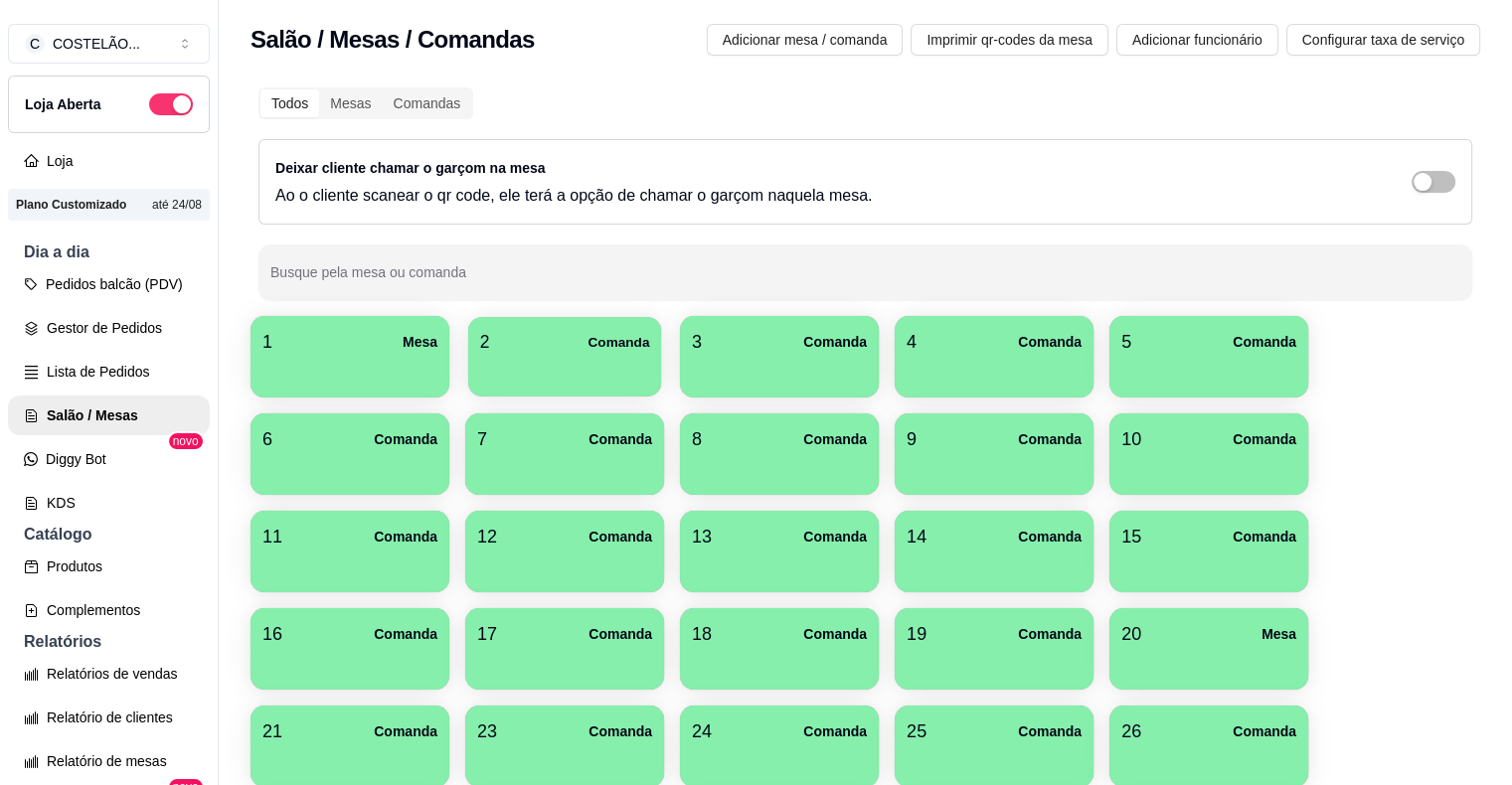 click on "2 Comanda" at bounding box center (565, 342) 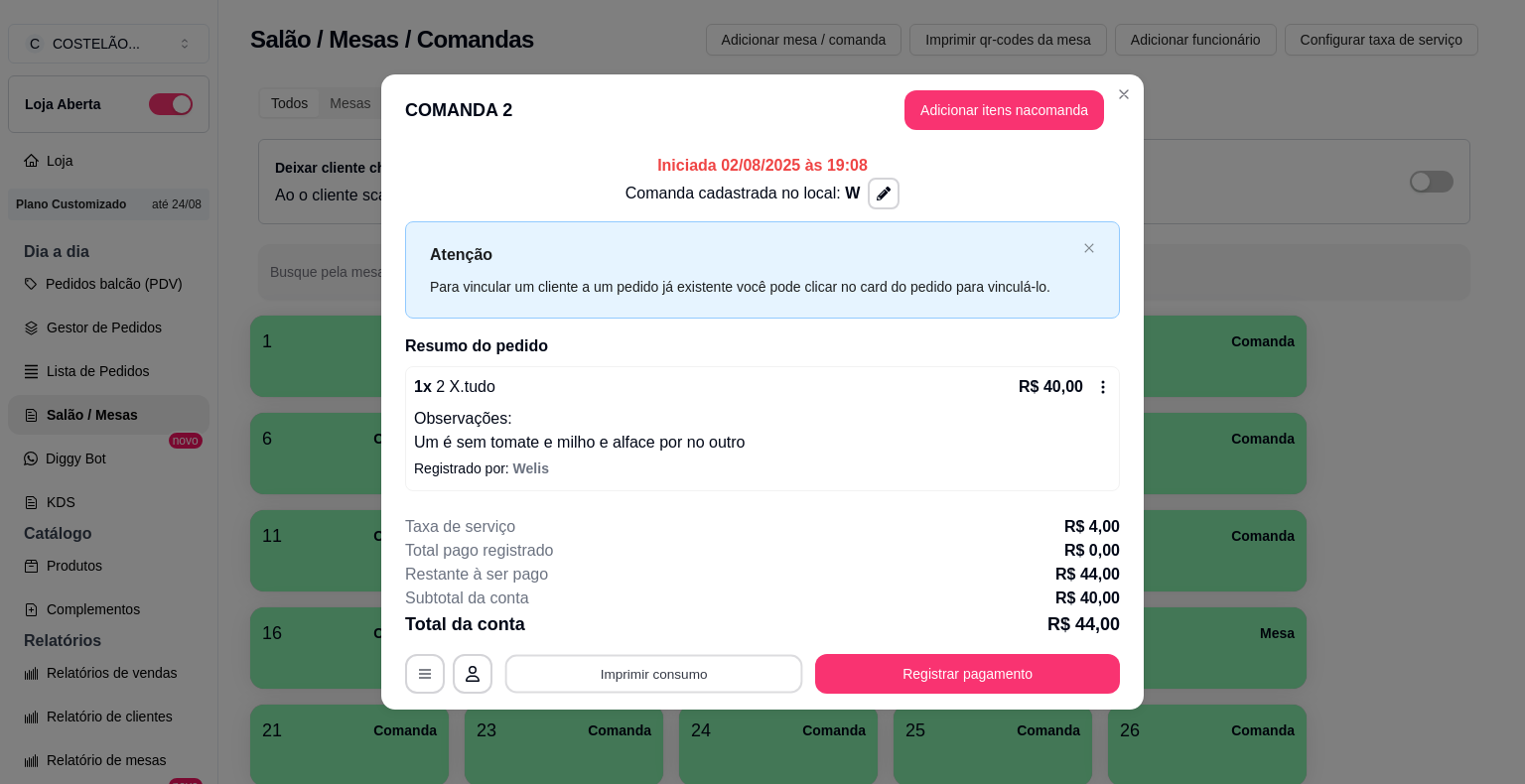 click on "Imprimir consumo" at bounding box center (654, 673) 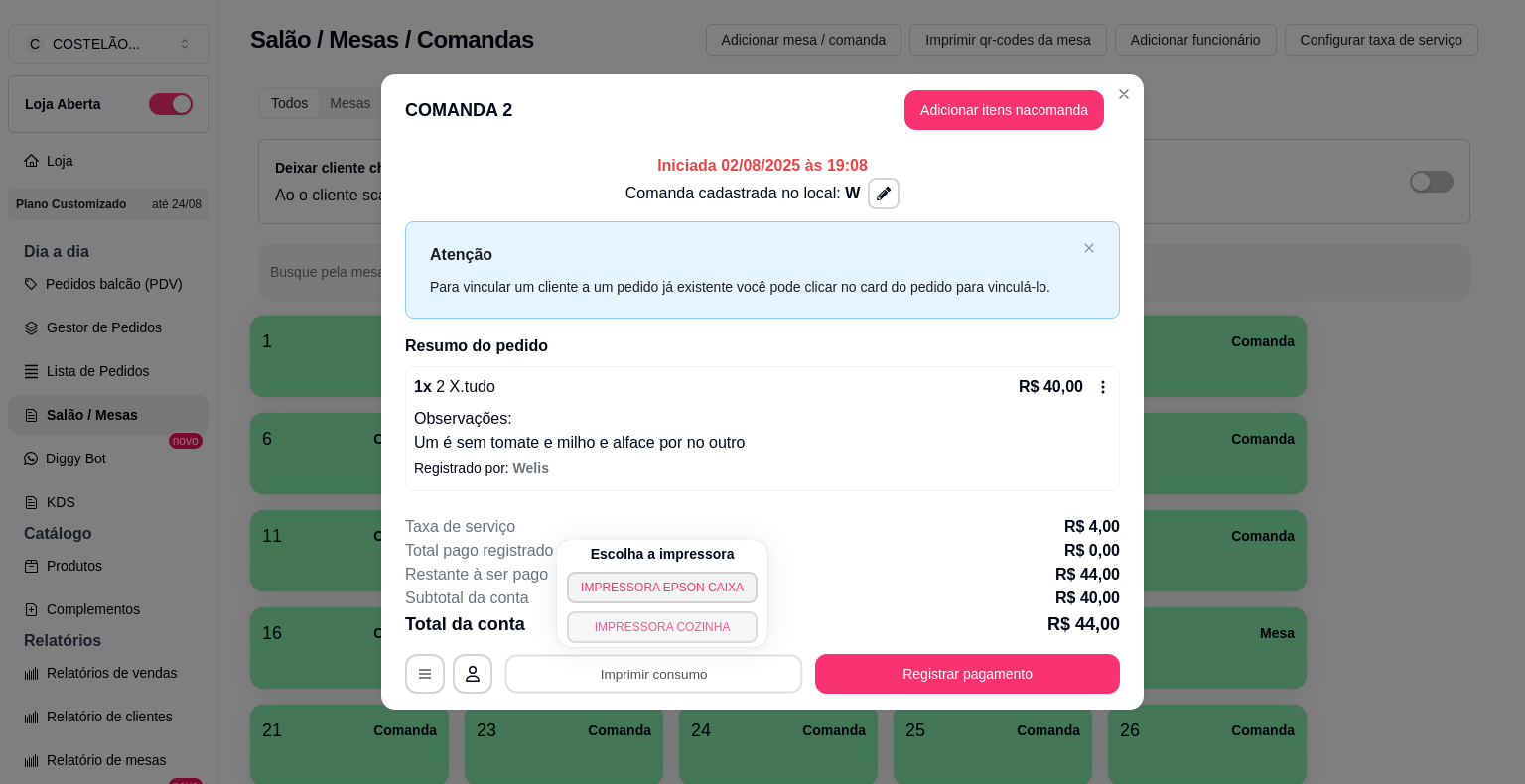 click on "IMPRESSORA COZINHA" at bounding box center [662, 627] 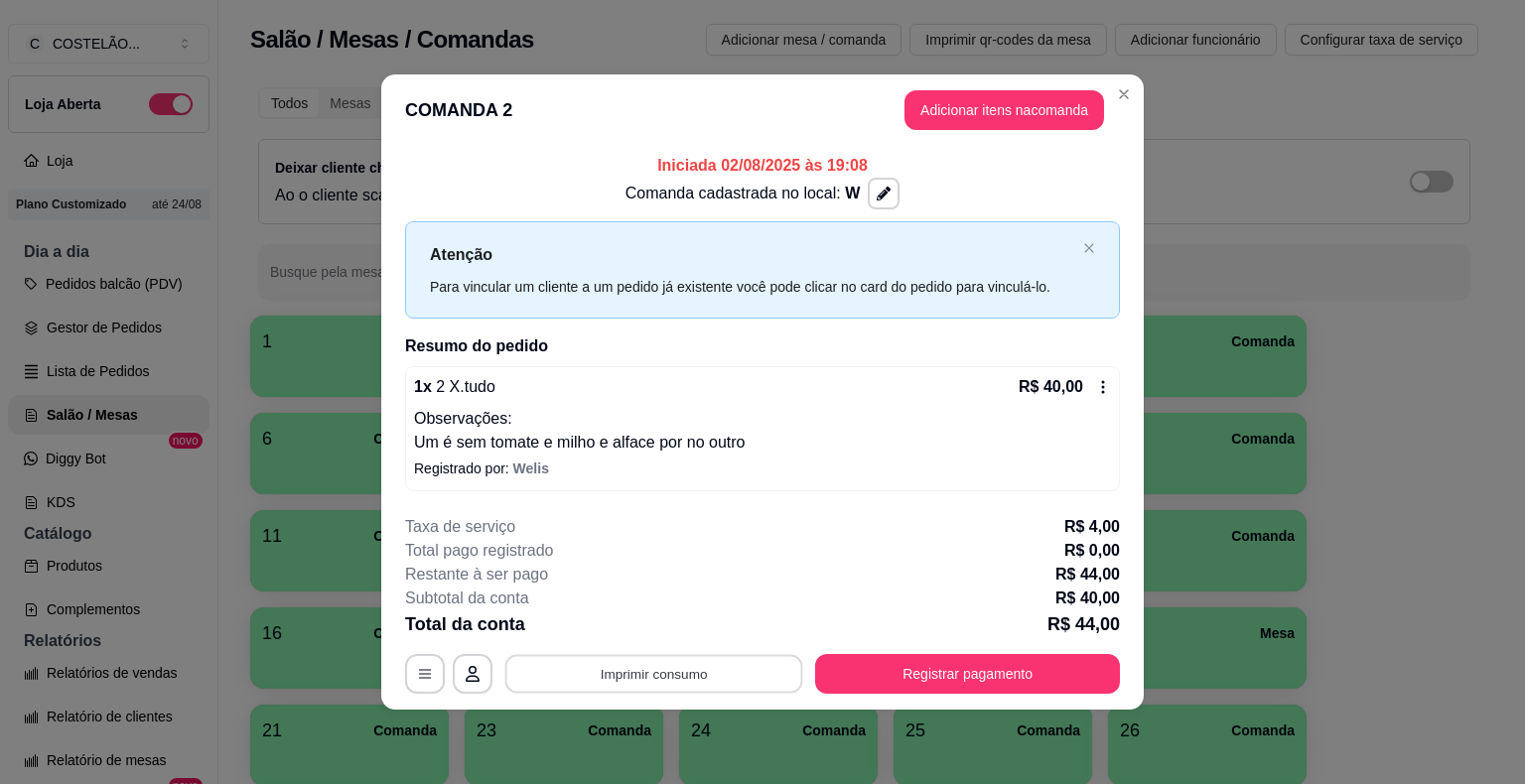 click on "Imprimir consumo" at bounding box center (654, 673) 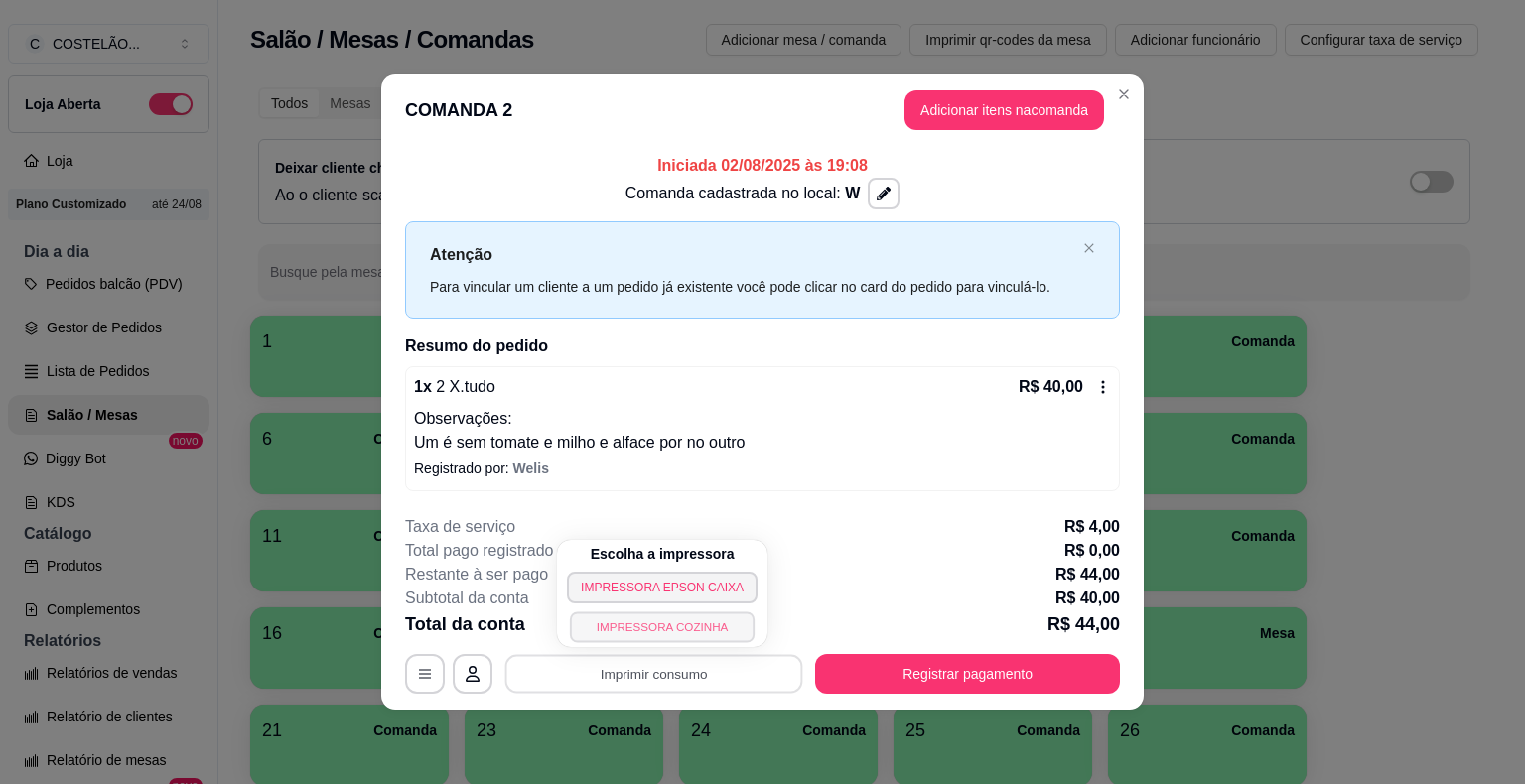 click on "IMPRESSORA COZINHA" at bounding box center (662, 626) 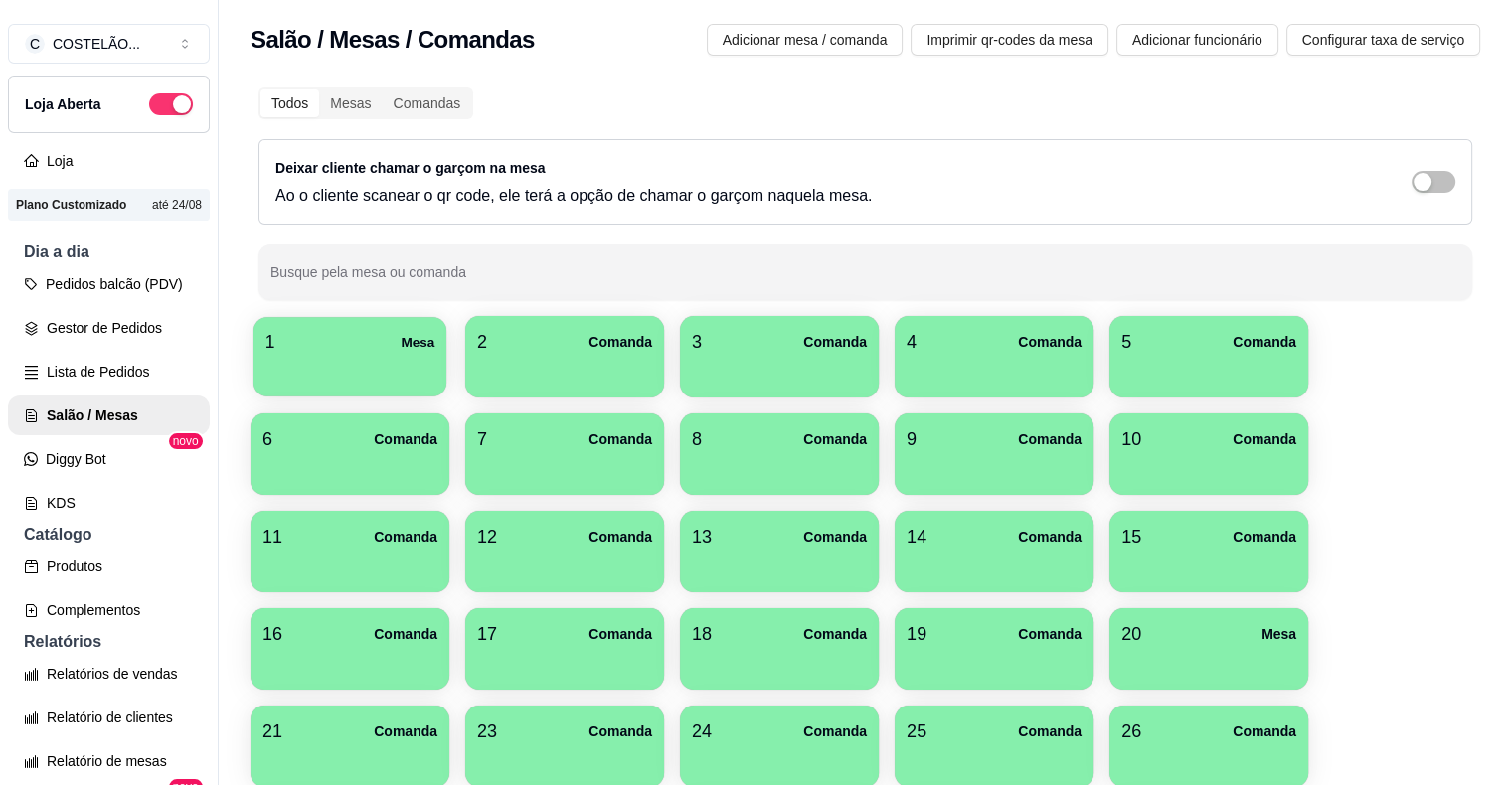 click at bounding box center (350, 370) 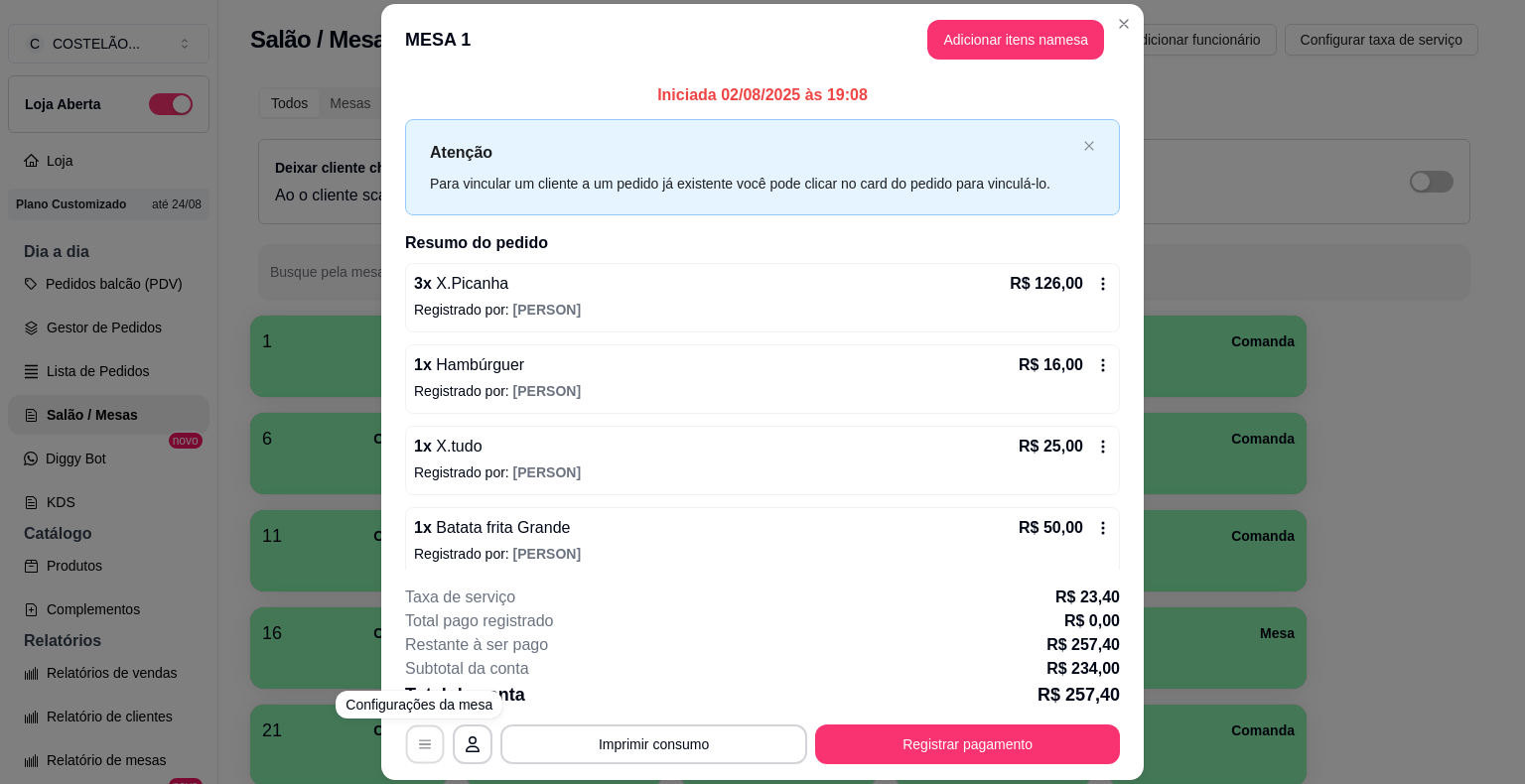 click 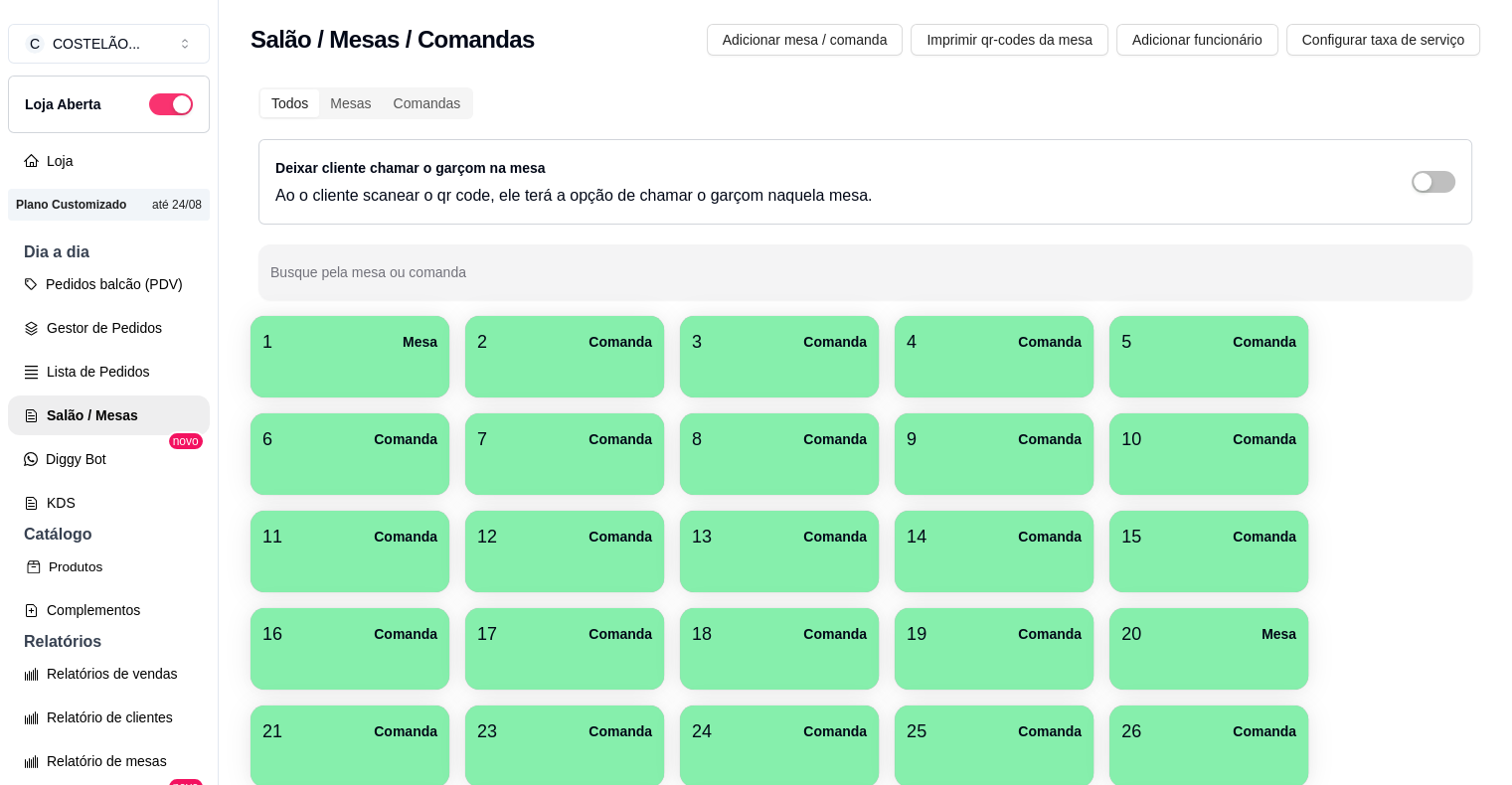 click on "Produtos" at bounding box center [108, 566] 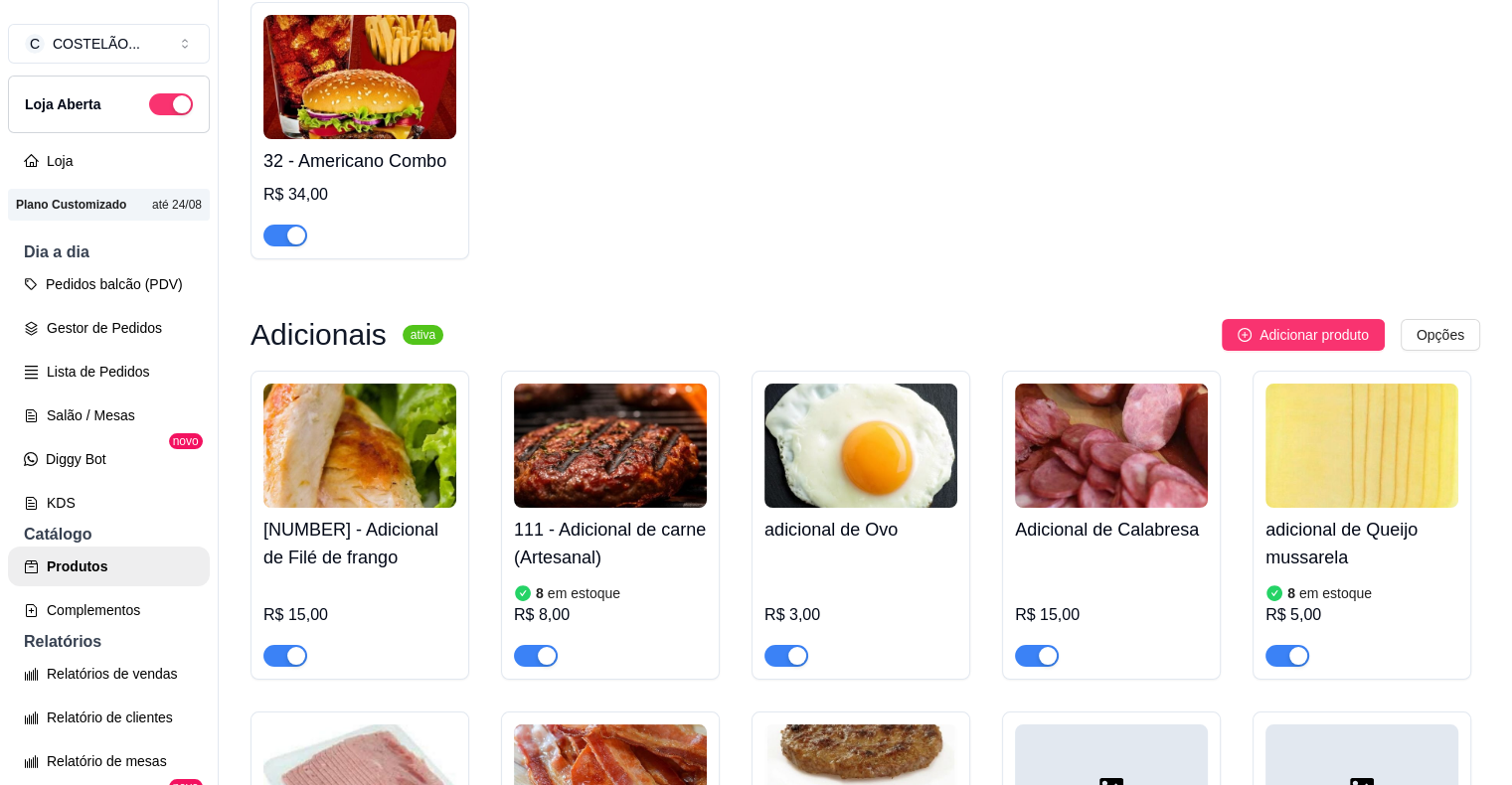 scroll, scrollTop: 3125, scrollLeft: 0, axis: vertical 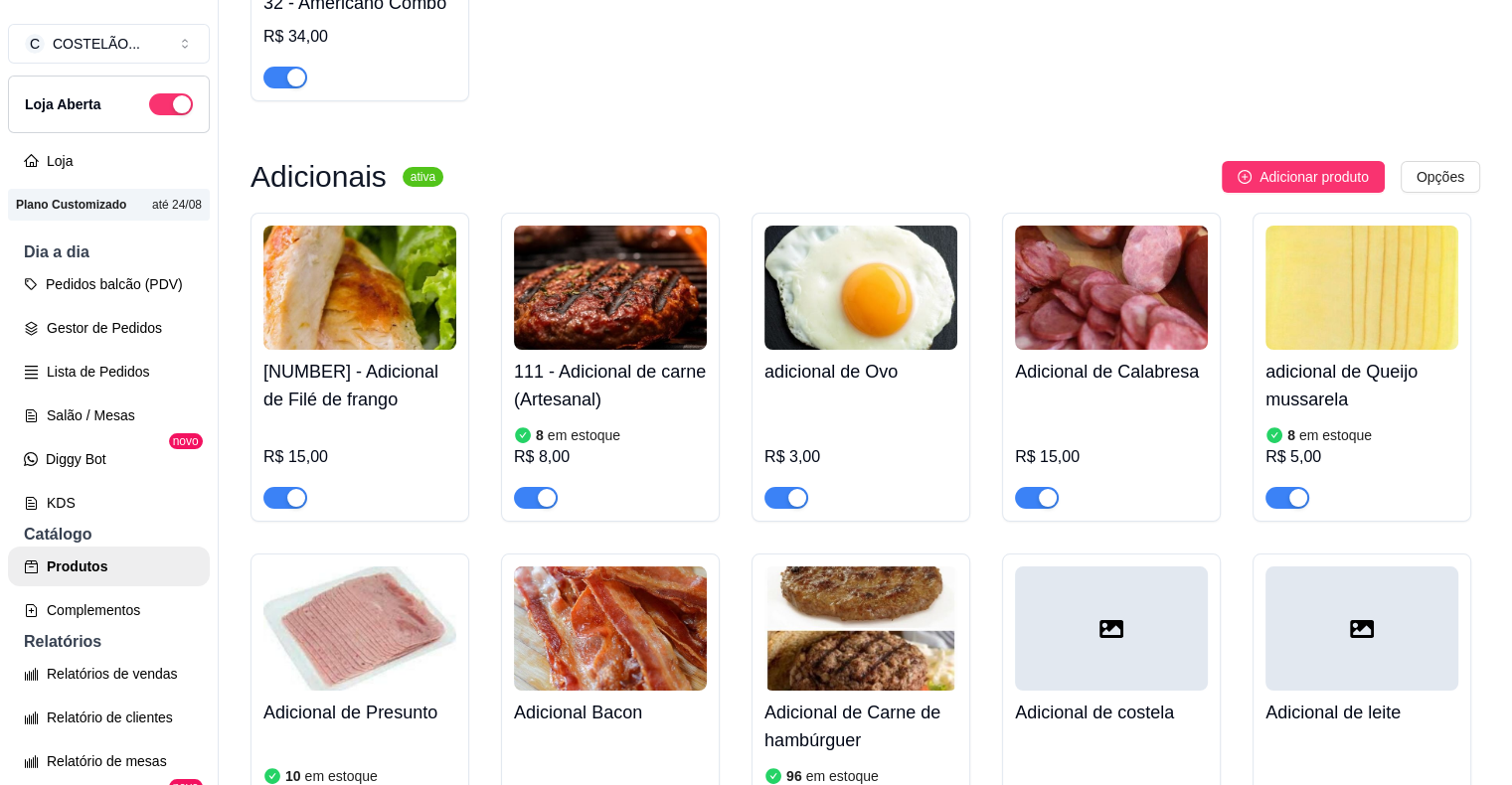 click at bounding box center [360, -398] 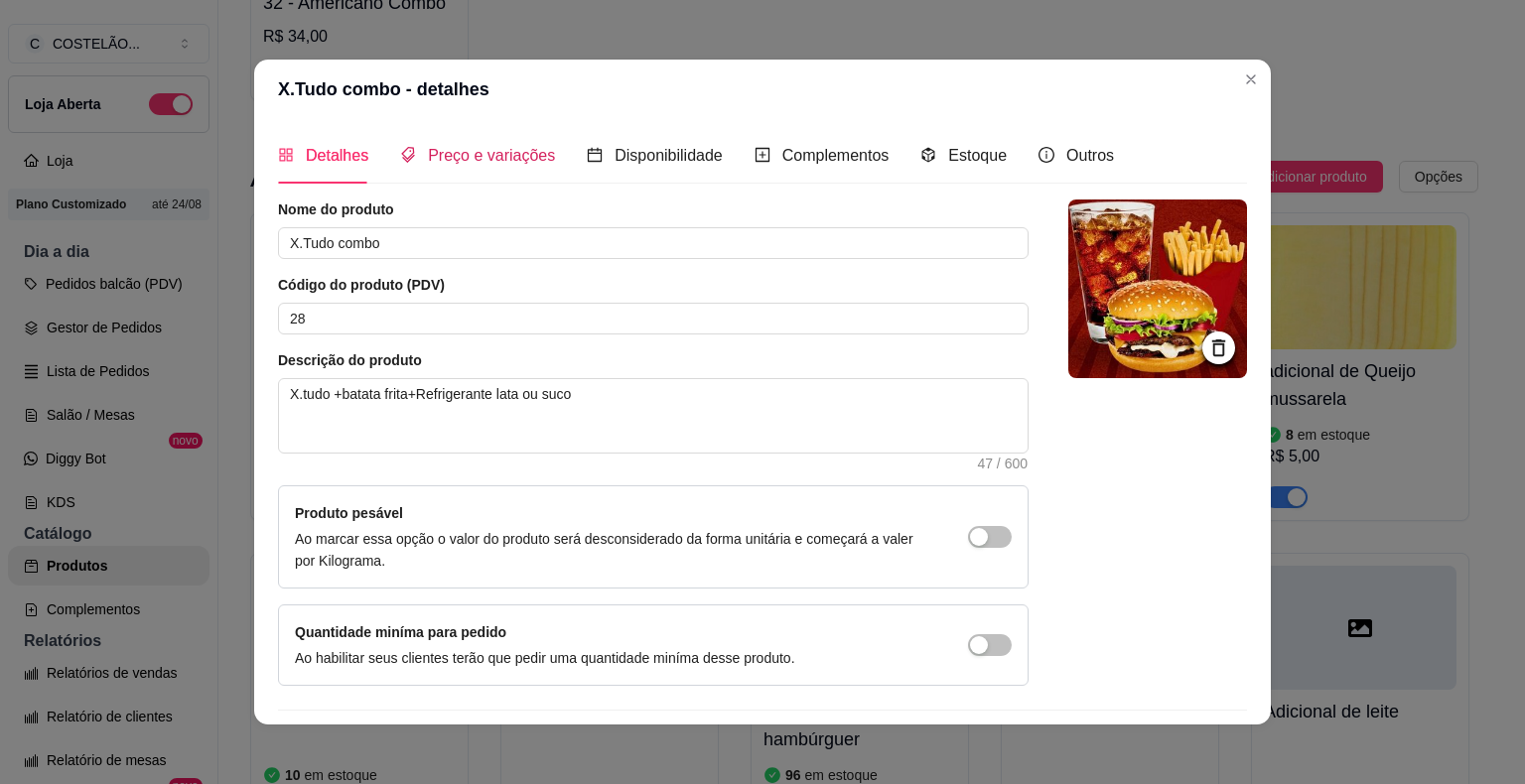 click on "Preço e variações" at bounding box center (491, 155) 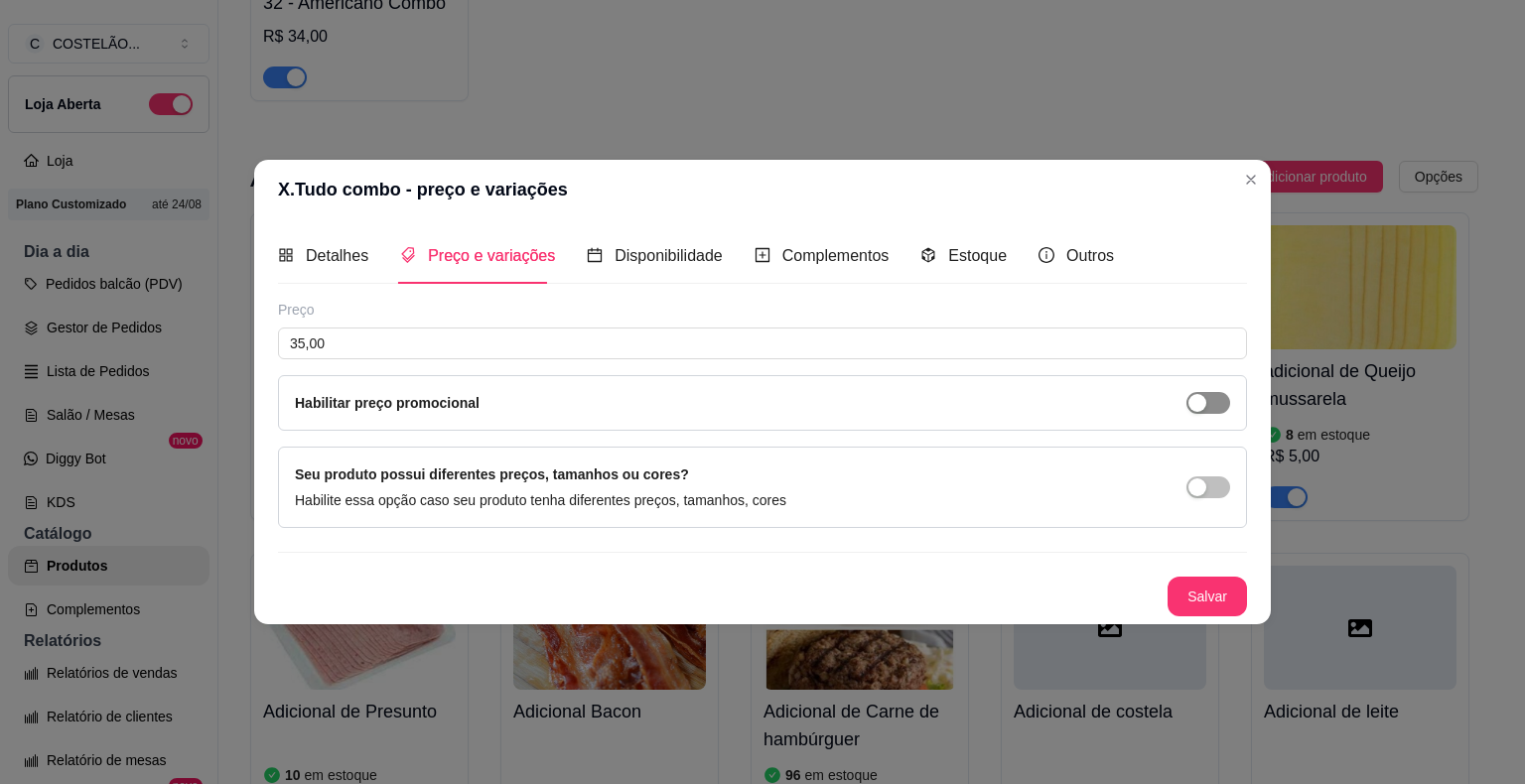 click at bounding box center [1208, 403] 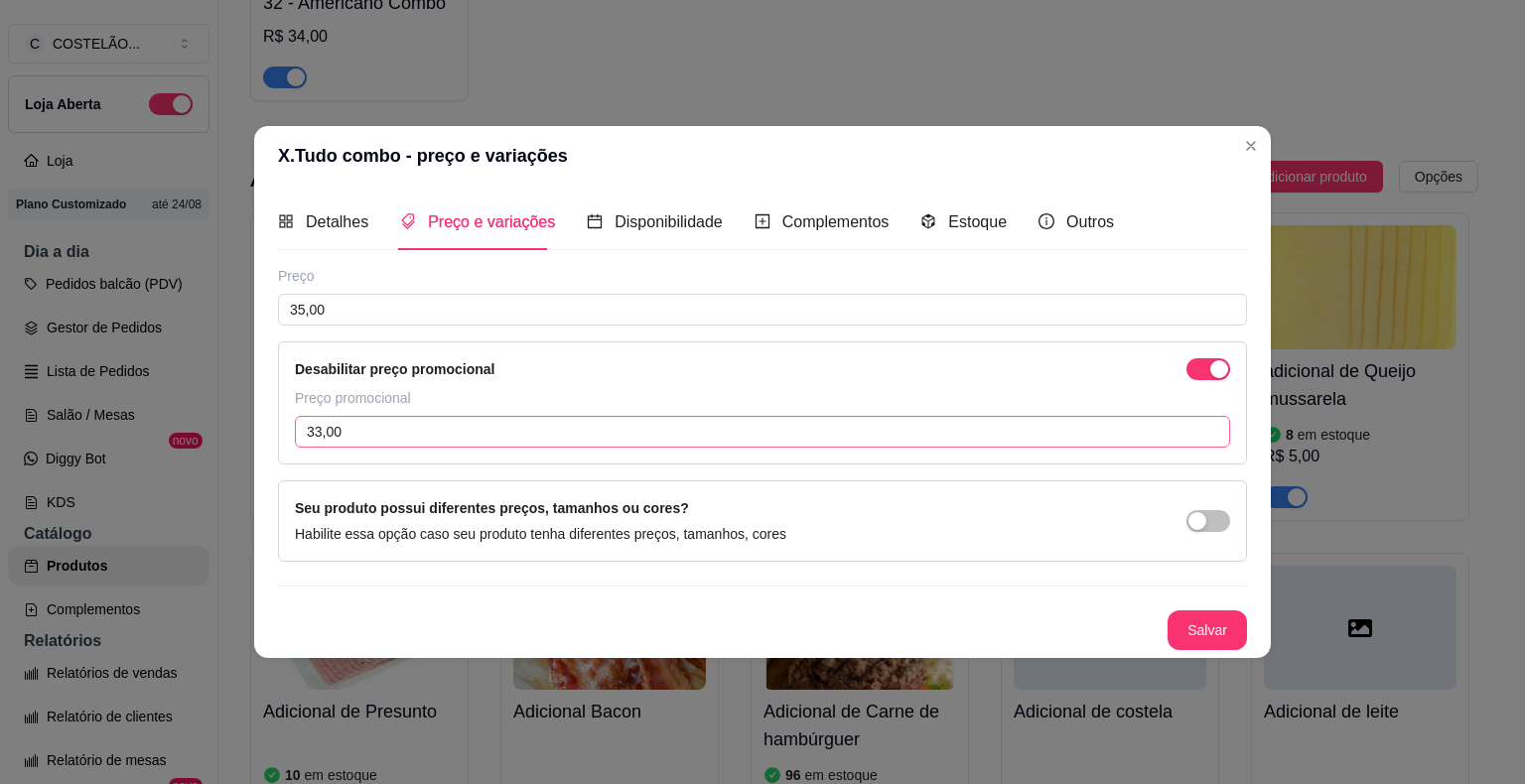type 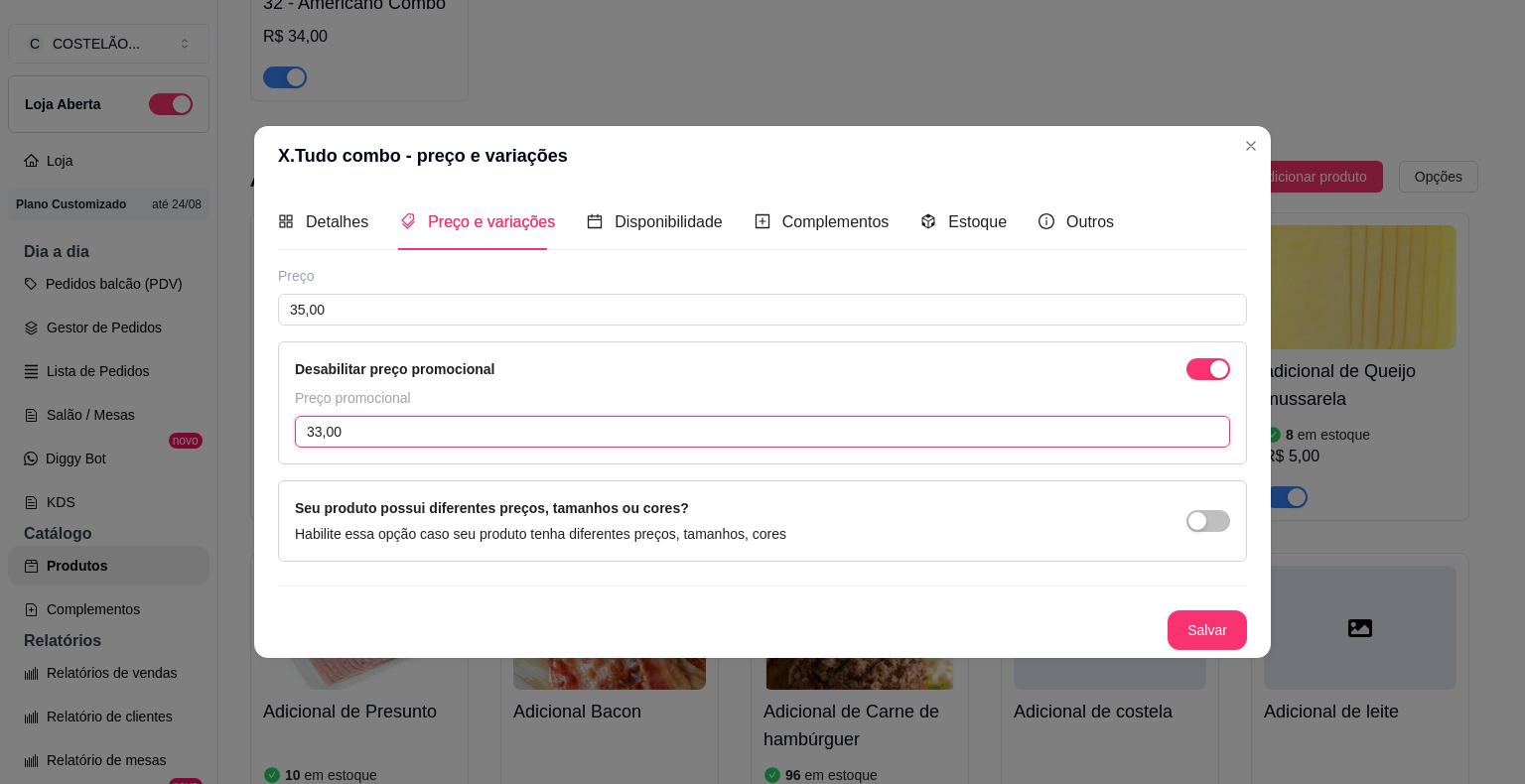 click on "33,00" at bounding box center [762, 432] 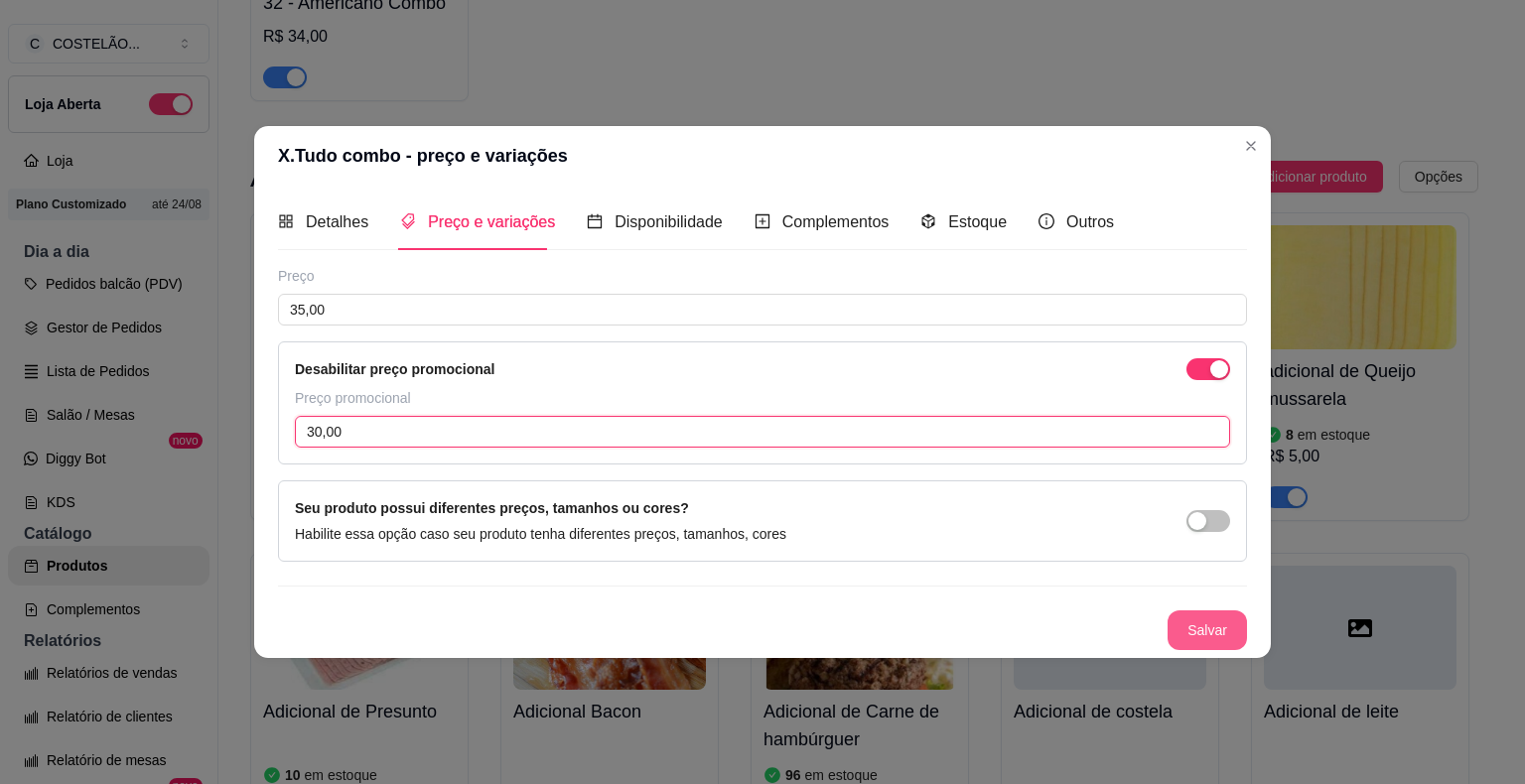 type on "30,00" 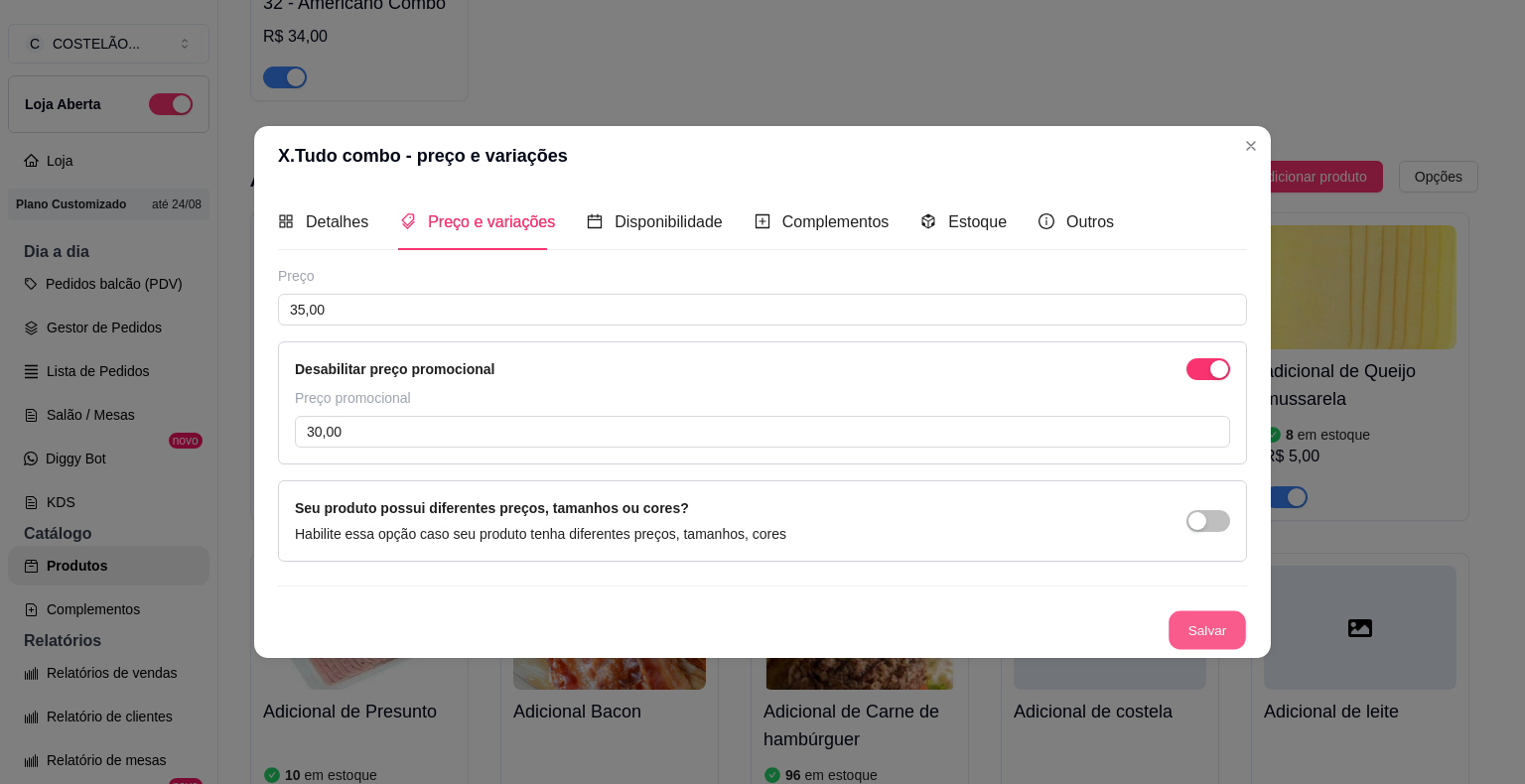 click on "Salvar" at bounding box center [1207, 630] 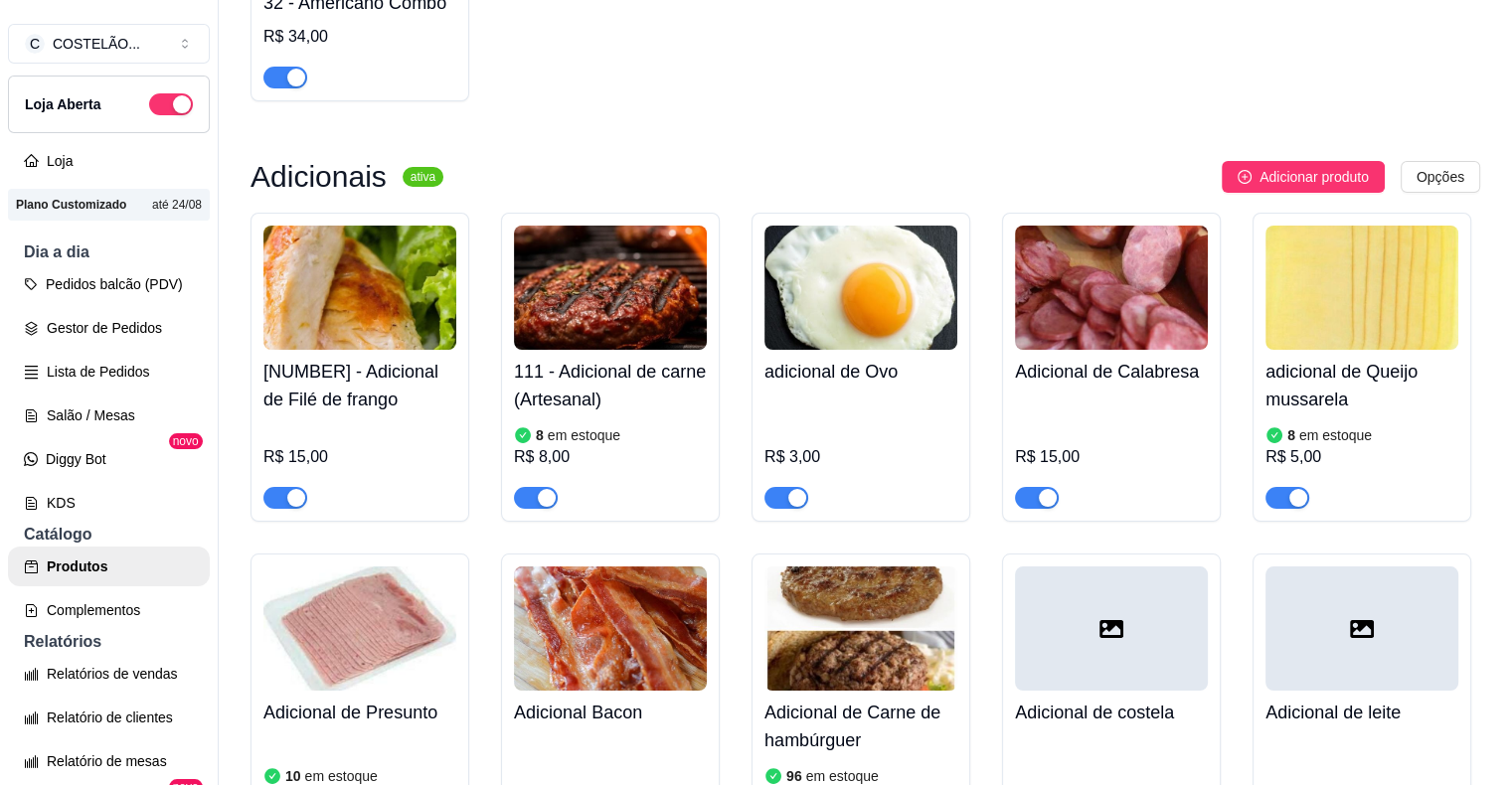click at bounding box center (610, -398) 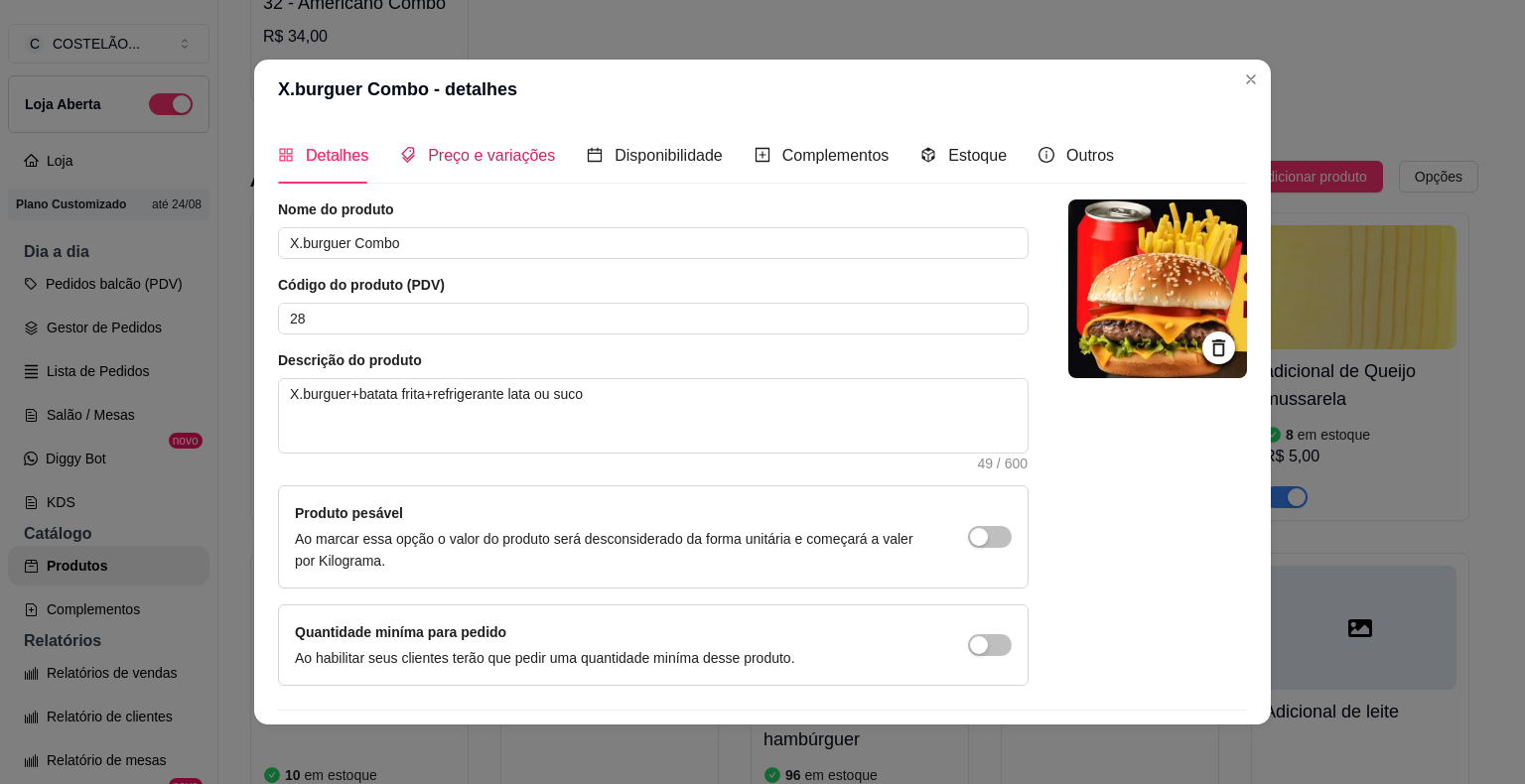 click on "Preço e variações" at bounding box center (491, 155) 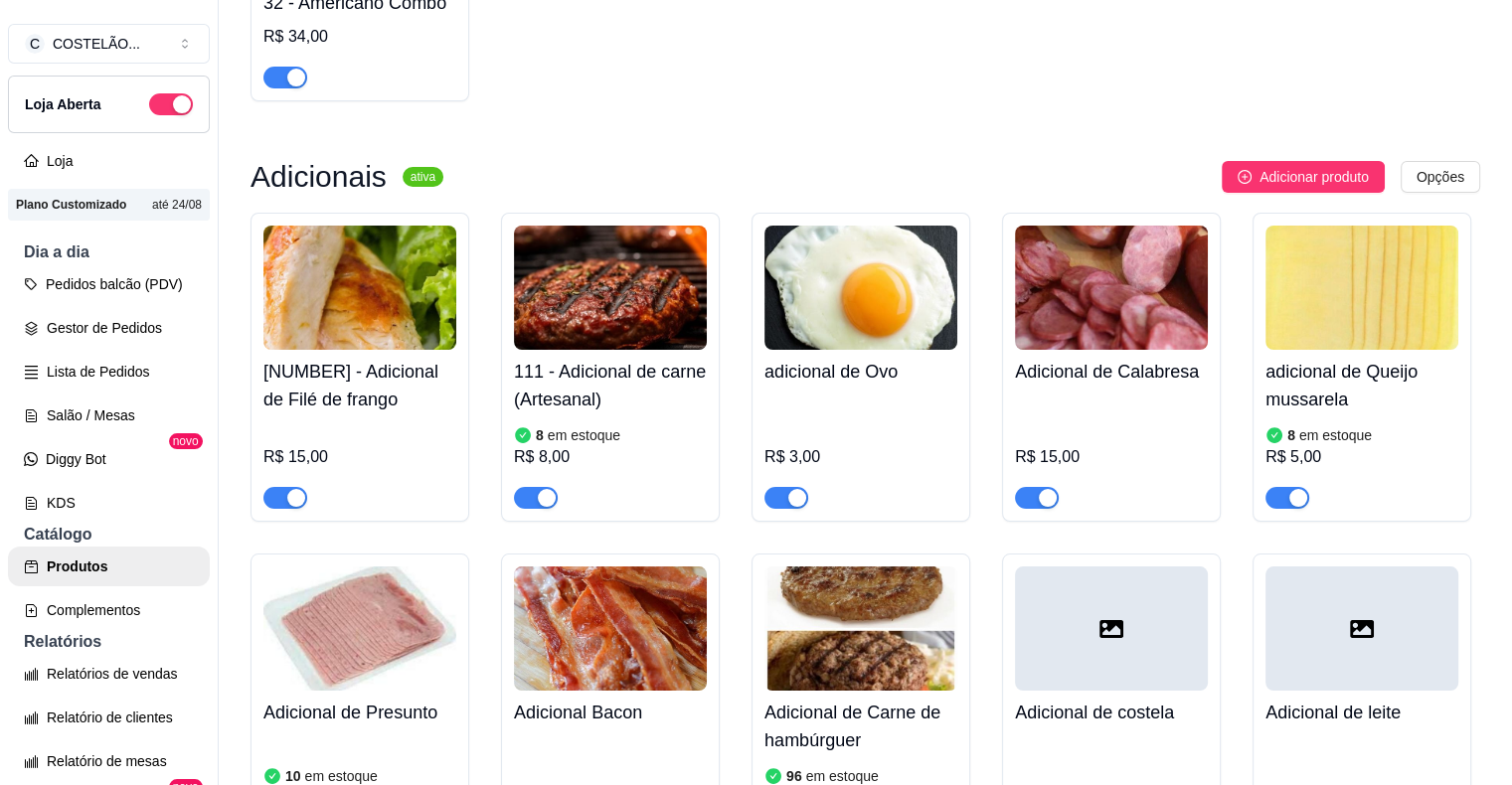 click at bounding box center (861, -398) 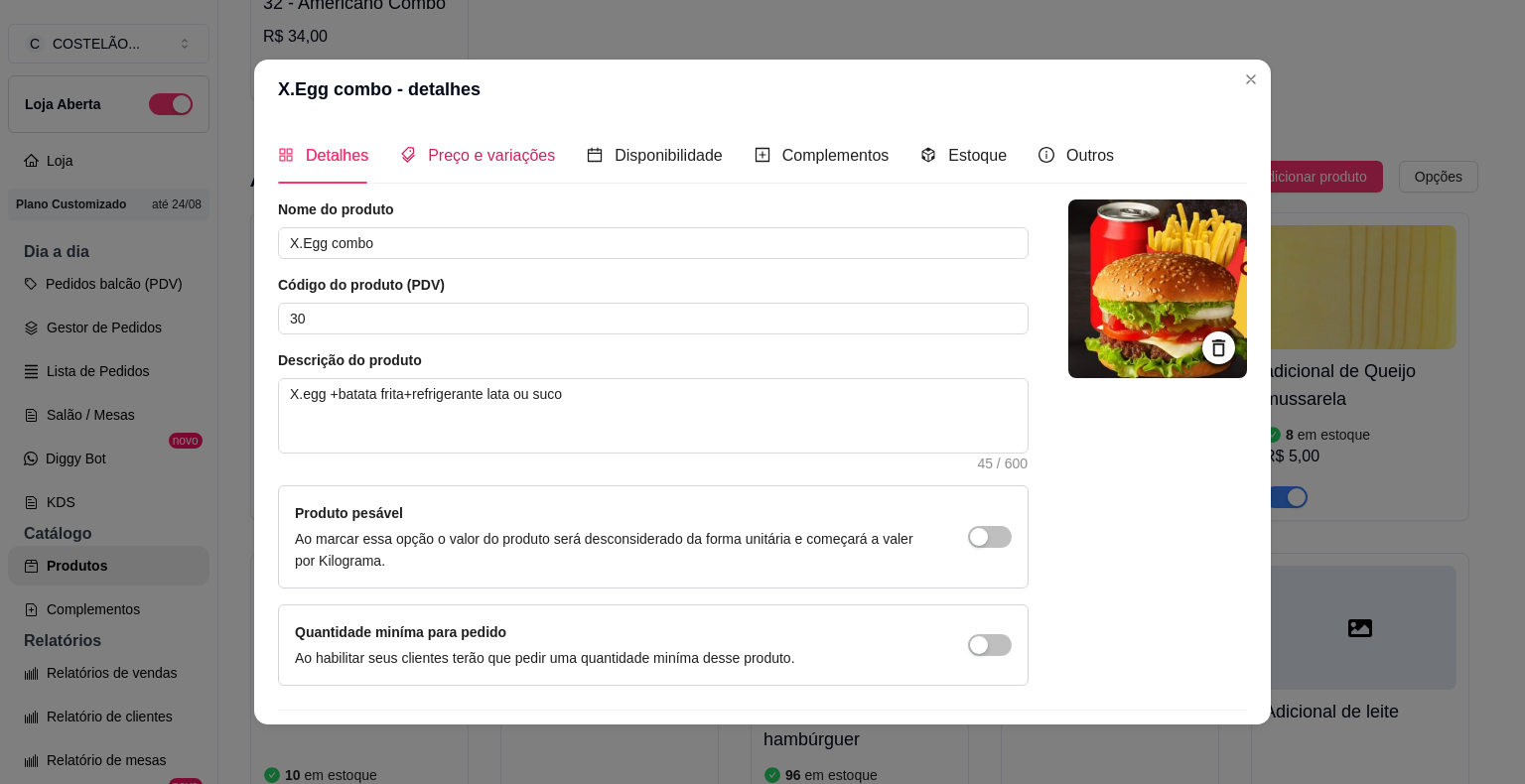 click on "Preço e variações" at bounding box center [478, 155] 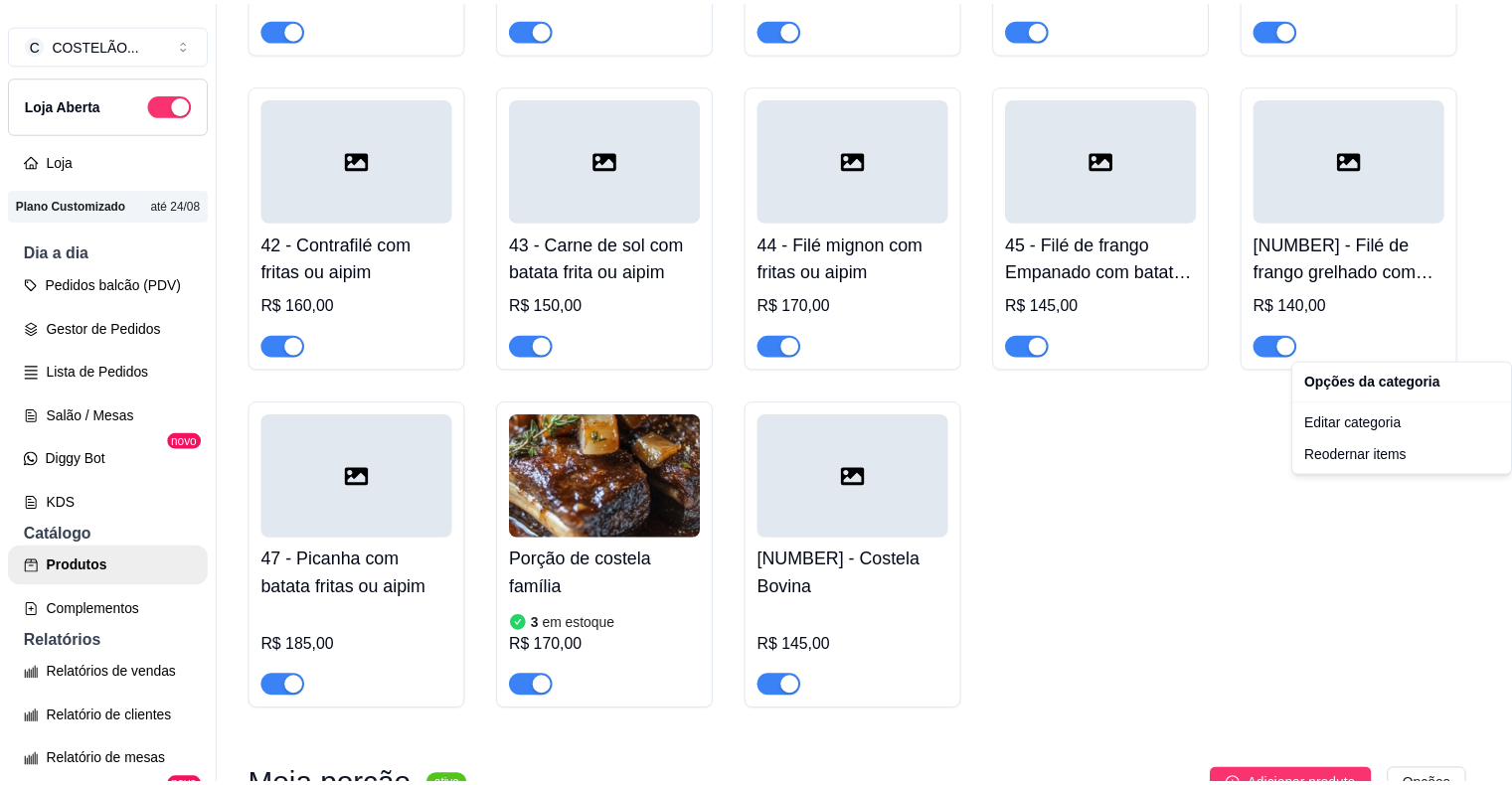 scroll, scrollTop: 4627, scrollLeft: 0, axis: vertical 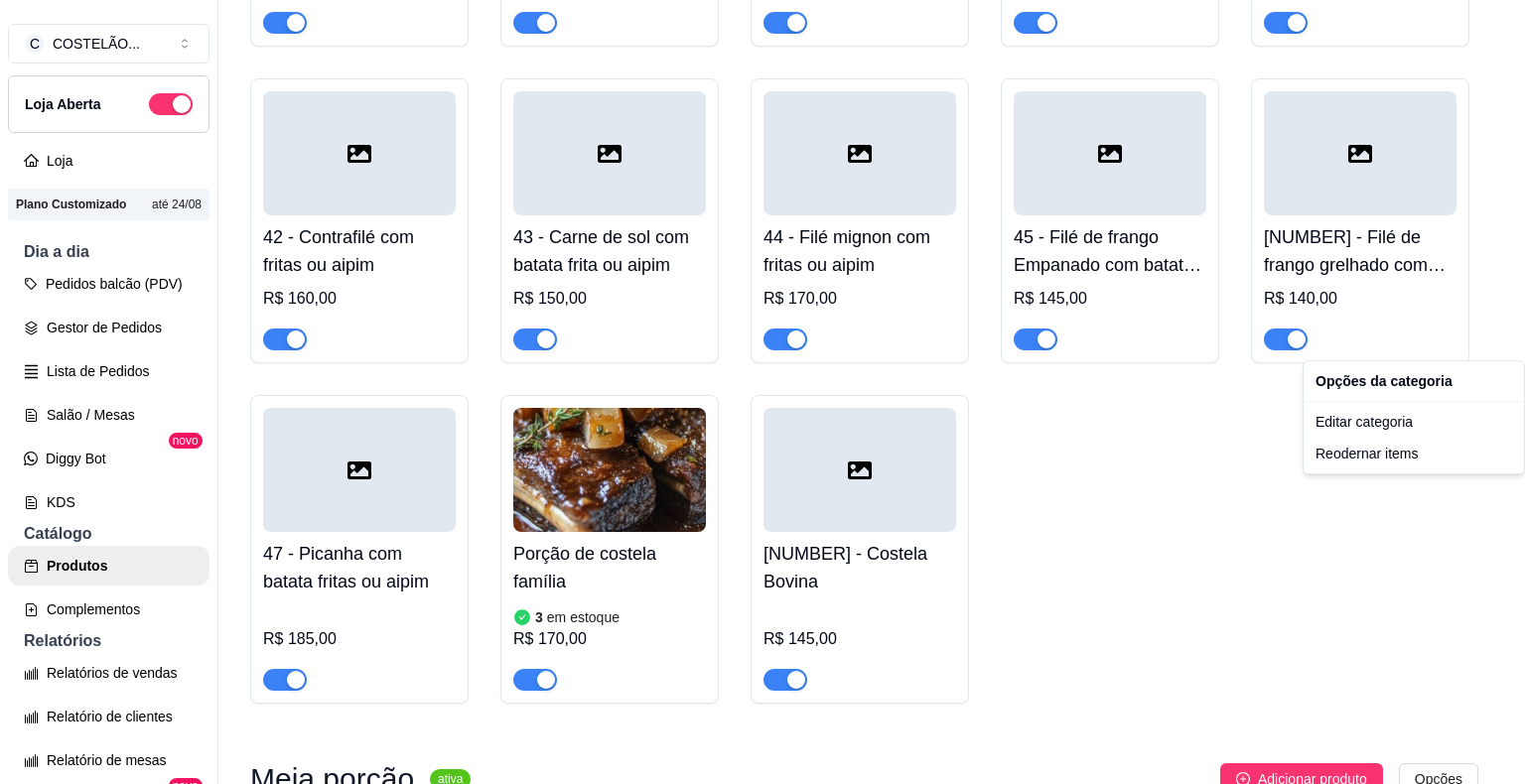 click on "C COSTELÃO  ... Loja Aberta Loja Plano Customizado até 24/08   Dia a dia Pedidos balcão (PDV) Gestor de Pedidos Lista de Pedidos Salão / Mesas Diggy Bot novo KDS Catálogo Produtos Complementos Relatórios Relatórios de vendas Relatório de clientes Relatório de mesas Relatório de fidelidade novo Gerenciar Entregadores novo Nota Fiscal (NFC-e) Controle de caixa Controle de fiado Cupons Clientes Estoque Configurações Diggy Planos Precisa de ajuda? Sair Produtos Adicionar categoria Reodernar categorias Aqui você cadastra e gerencia seu produtos e categorias Lanches tradicionais  ativa Adicionar produto Opções 00 - Misto    R$ 14,00 01 - Misto C/ovo    R$ 16,00 02 - Misto egg bacon   R$ 18,00 03 - Hambúrguer    R$ 16,00 04 - Hambúrguer duplo   R$ 23,00 05 - X.burguer   R$ 18,00 06 - X.Burguer duplo   R$ 28,00 07 - X.salada    R$ 20,00 08 - X.salada duplo    R$ 35,00 10 - X.Tudo duplo no prato    R$ 45,00 11 - X.tudo   R$ 25,00 12 - X.Egg   R$ 23,00 13 - X.egg bacon   R$ 24,00" at bounding box center [762, 392] 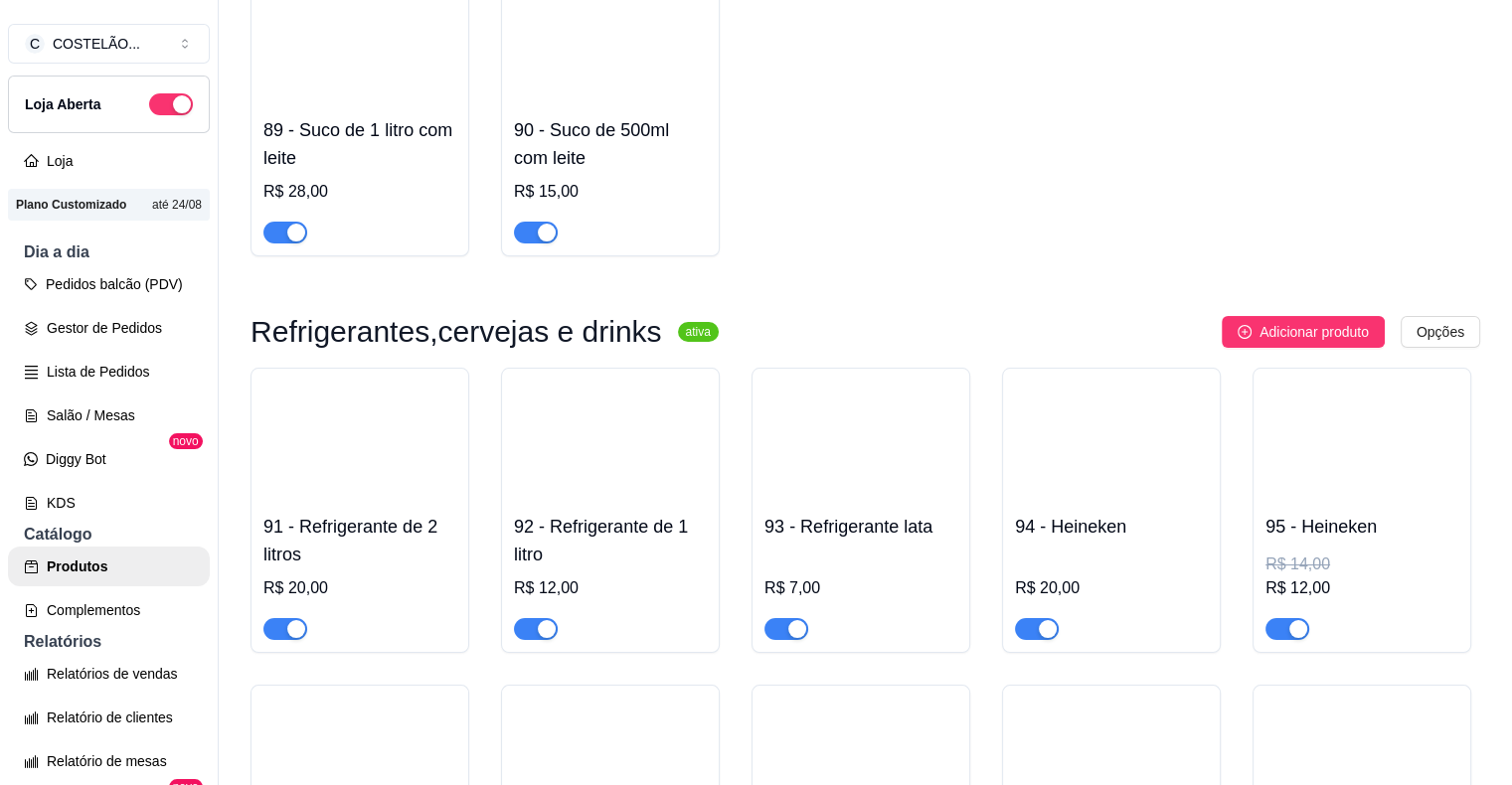 scroll, scrollTop: 10745, scrollLeft: 0, axis: vertical 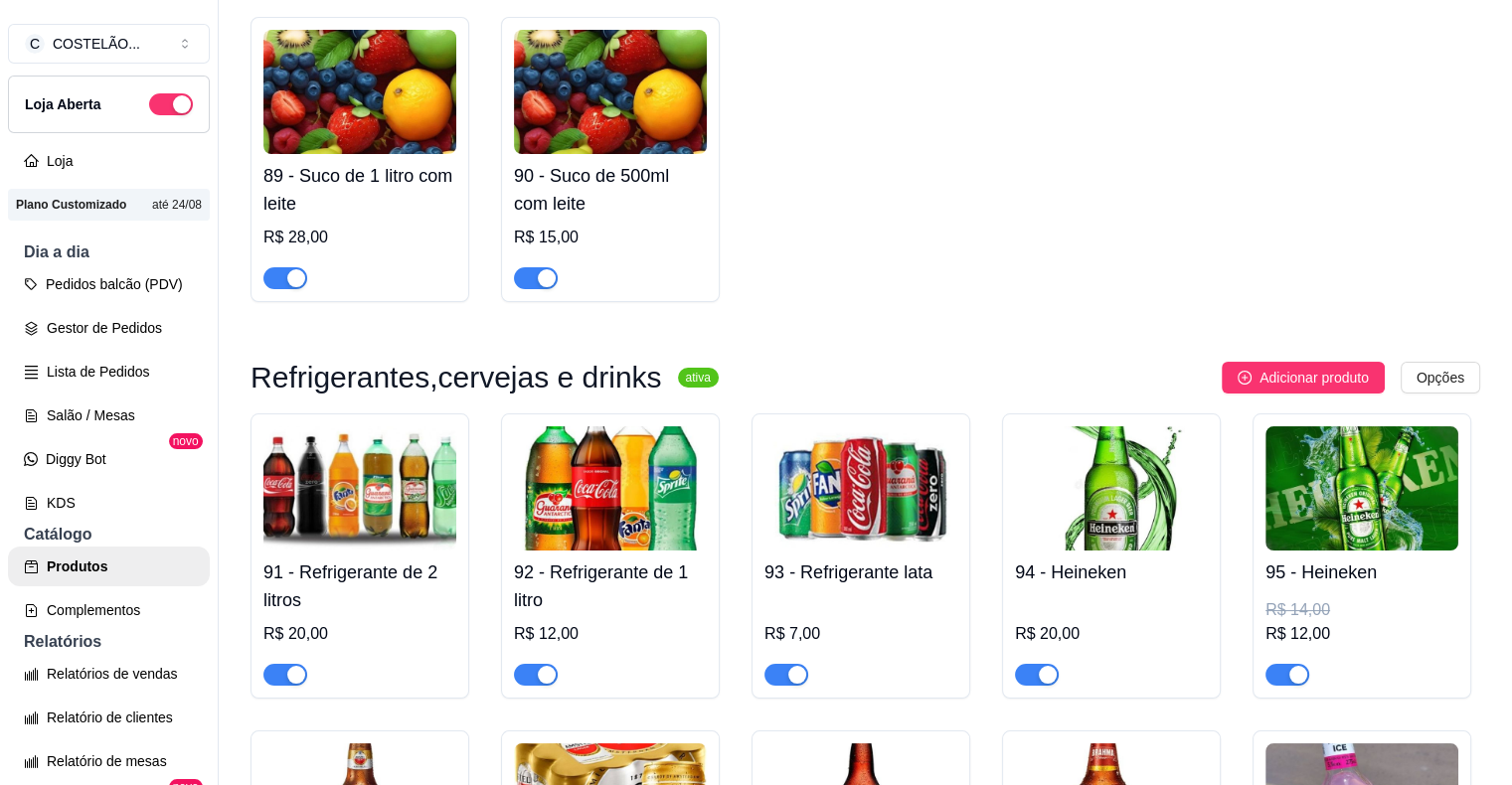 click at bounding box center [610, -2382] 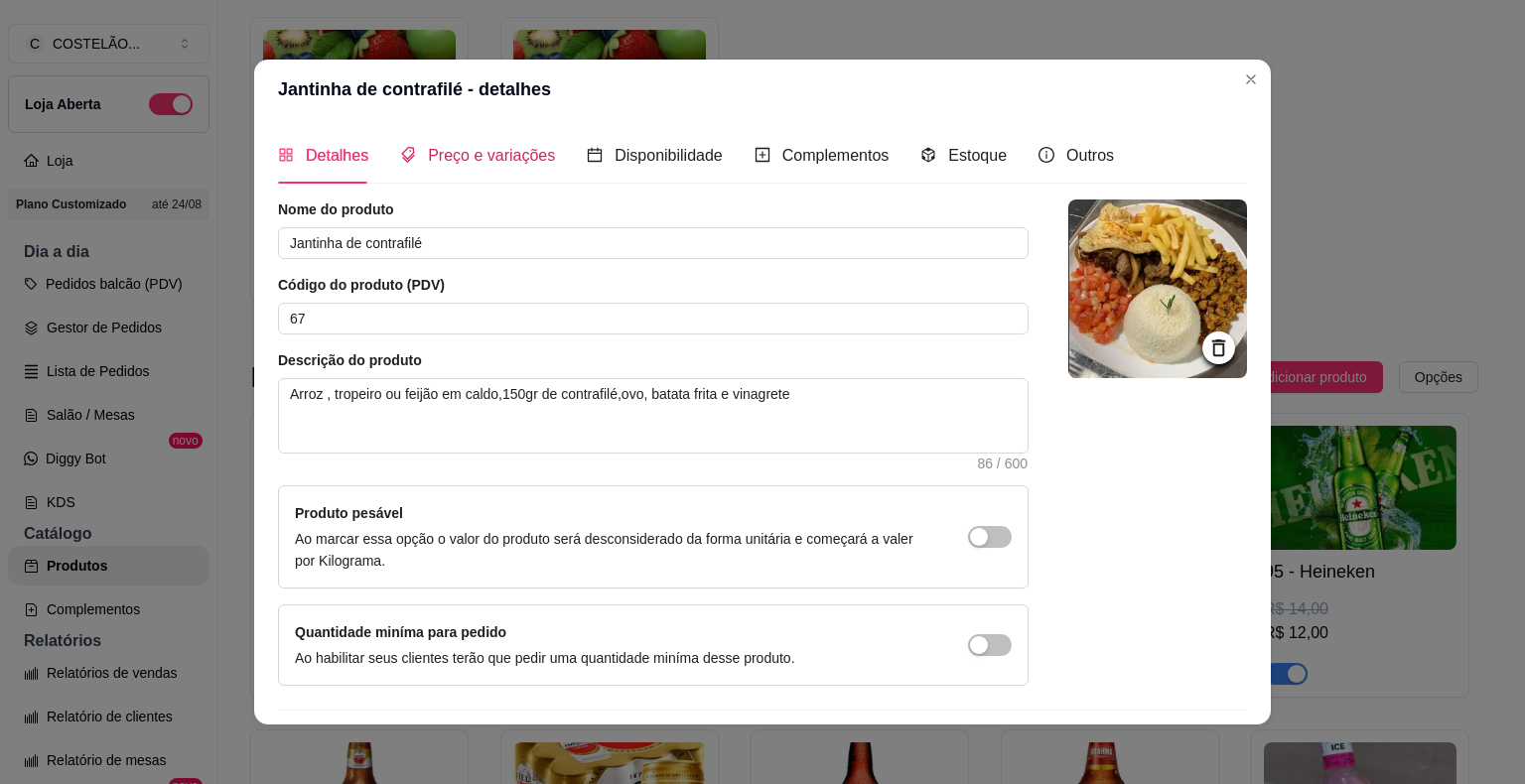 click on "Preço e variações" at bounding box center (491, 155) 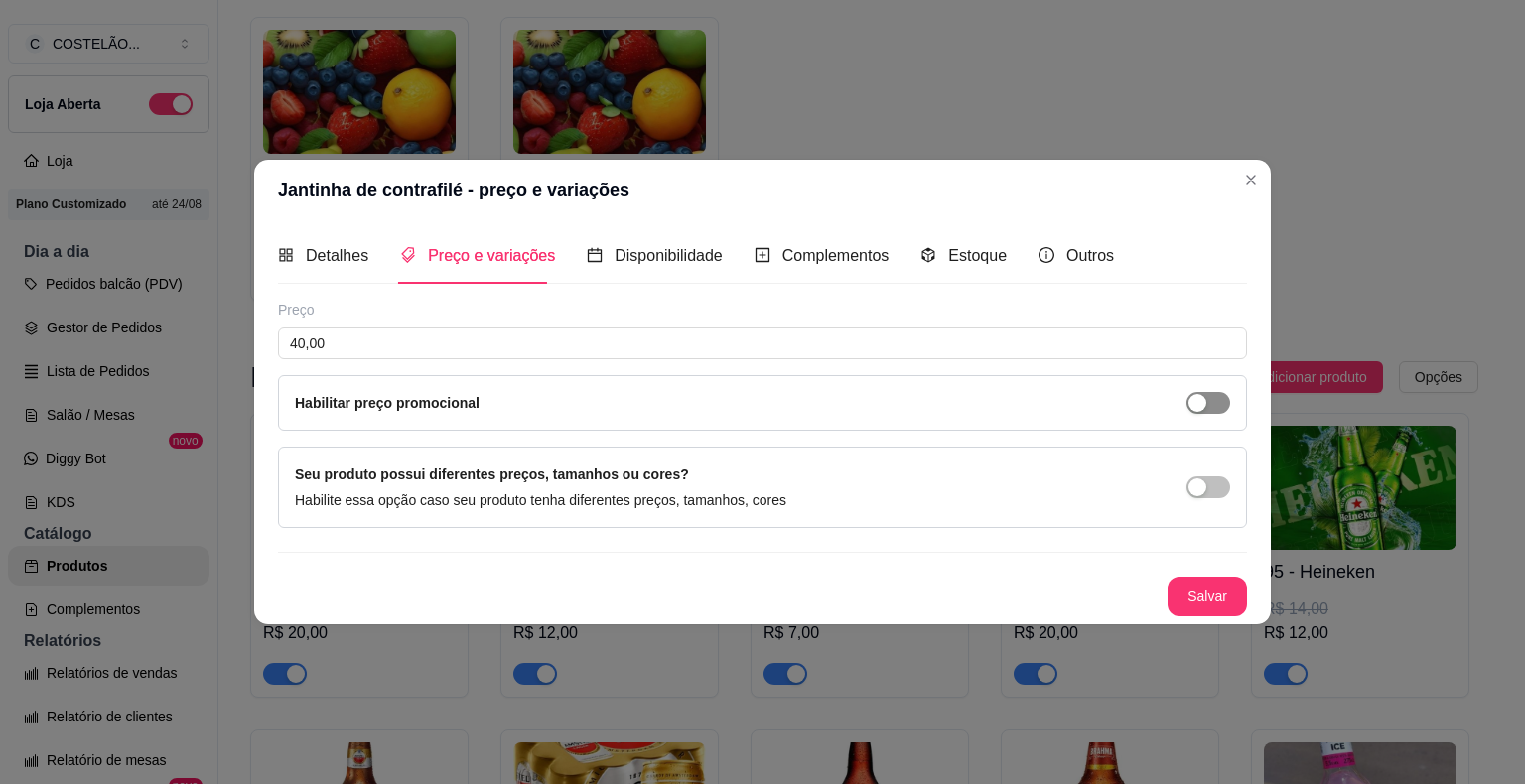 click at bounding box center (1208, 403) 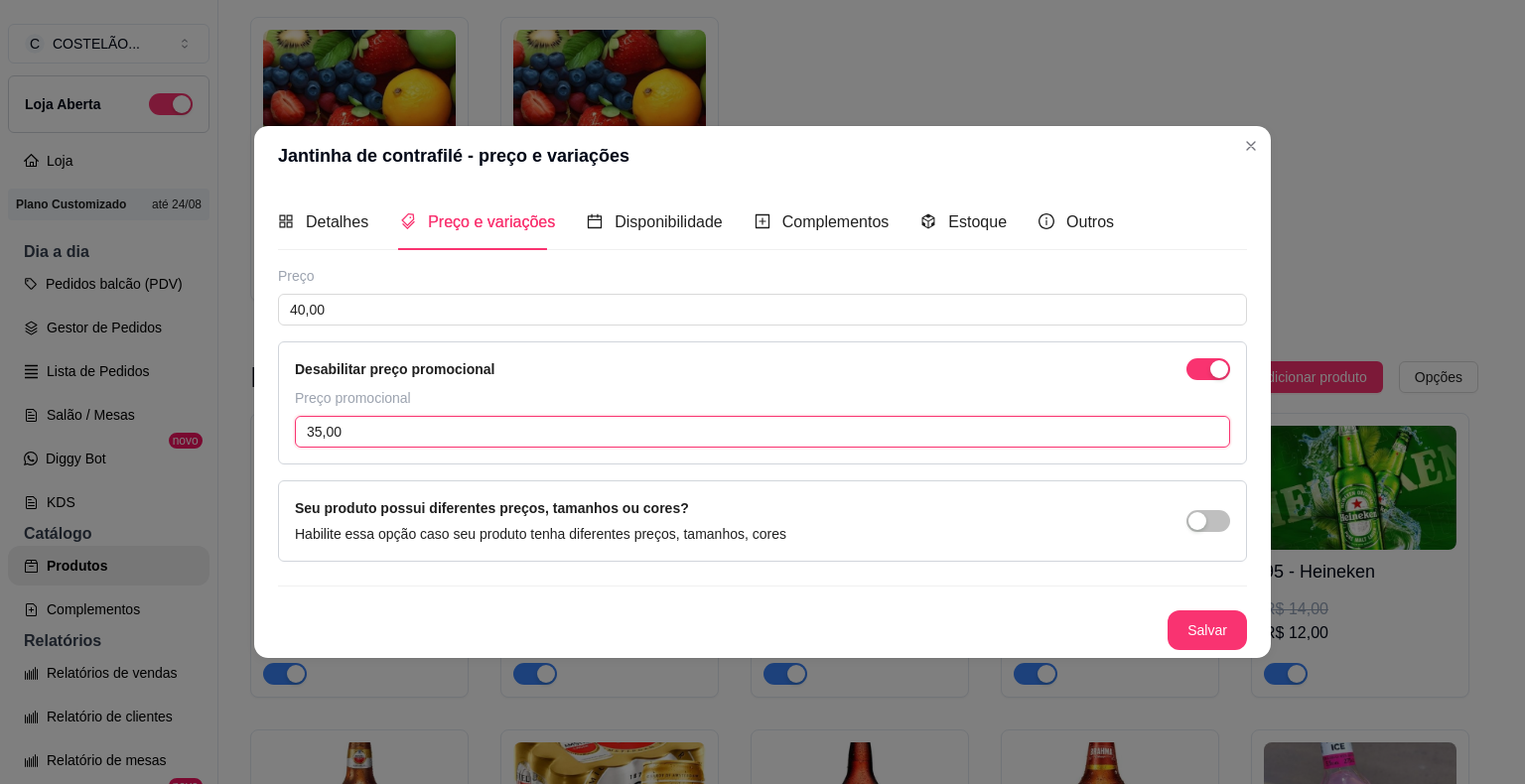 click on "35,00" at bounding box center [762, 432] 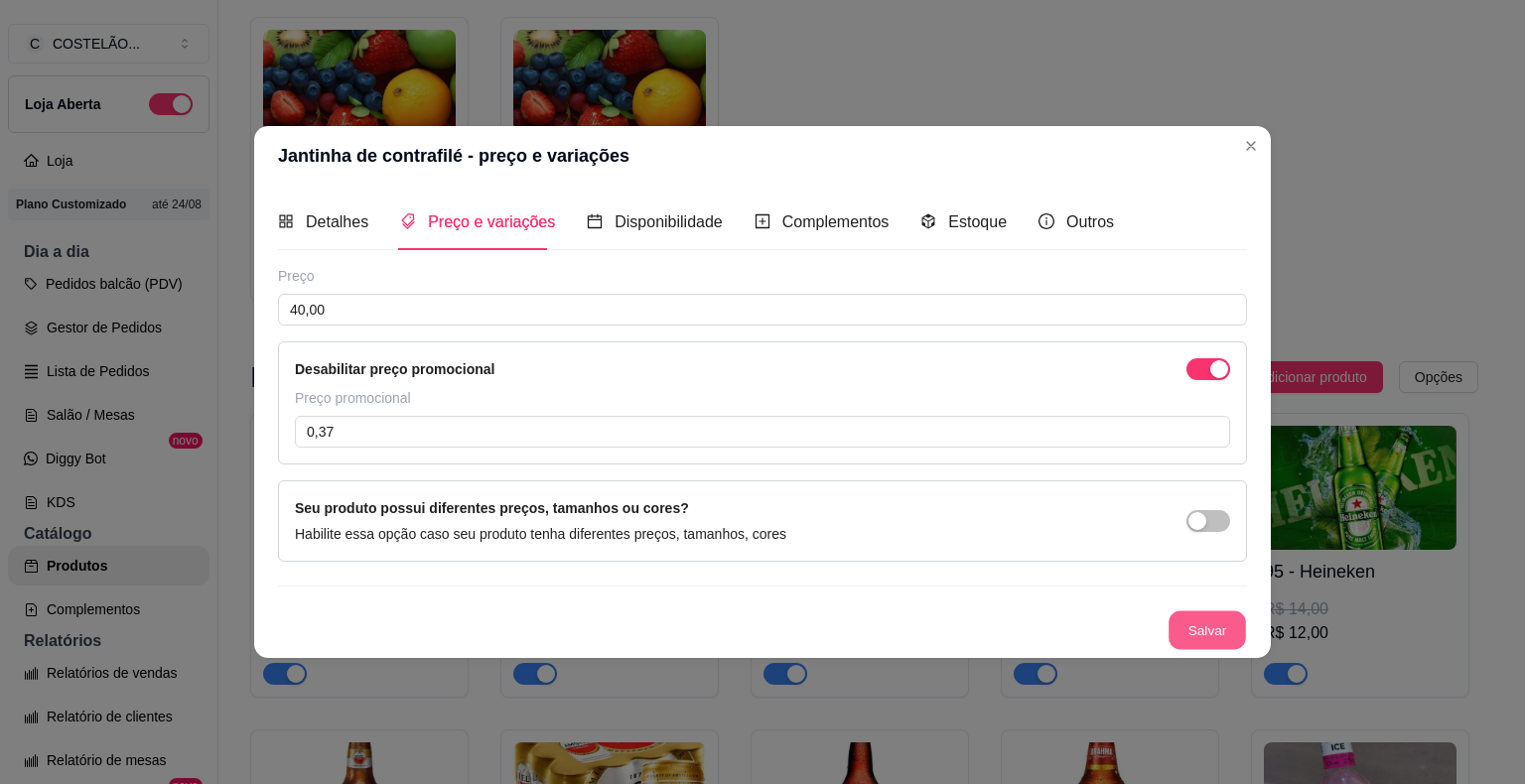 click on "Salvar" at bounding box center (1207, 630) 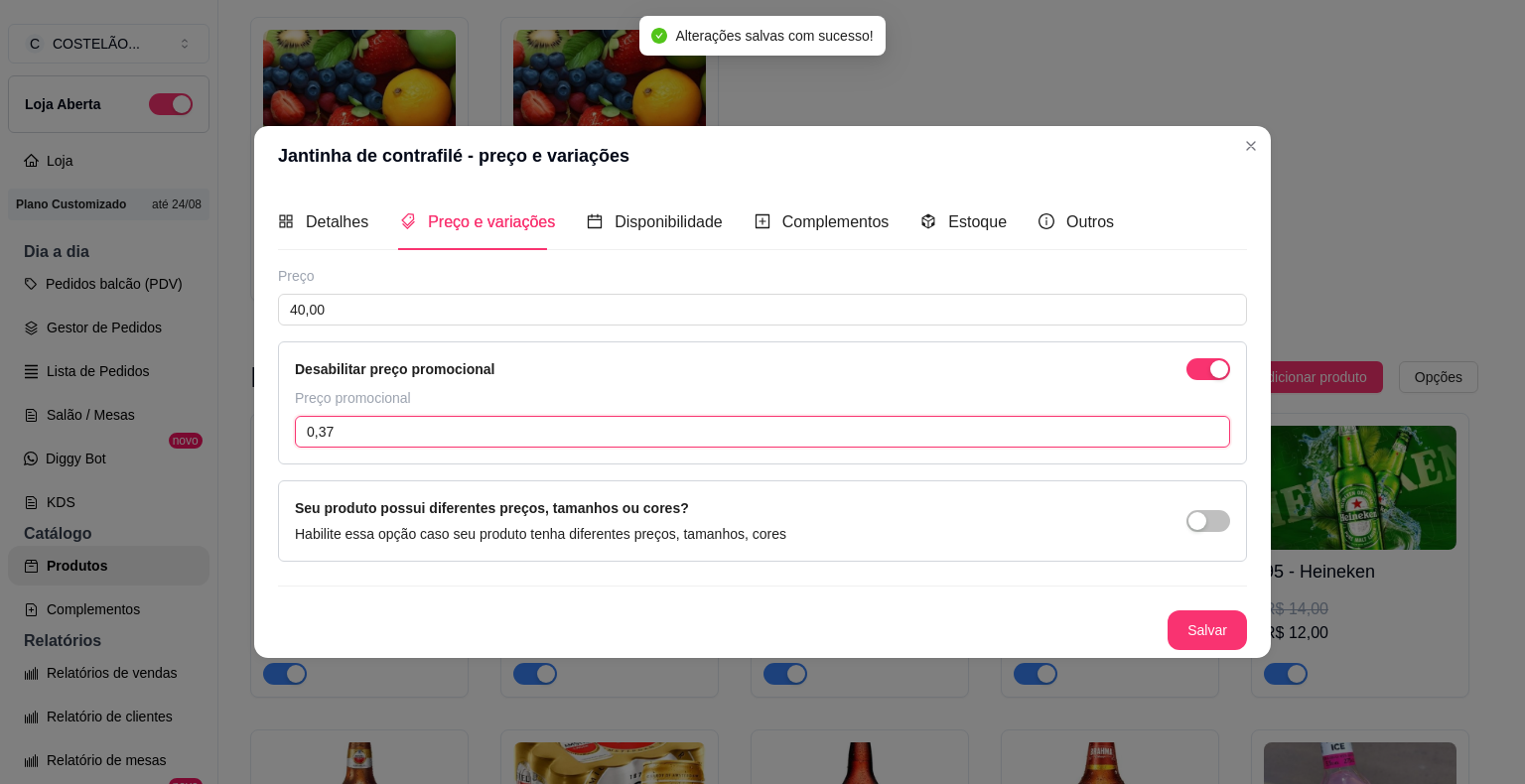 click on "0,37" at bounding box center (762, 432) 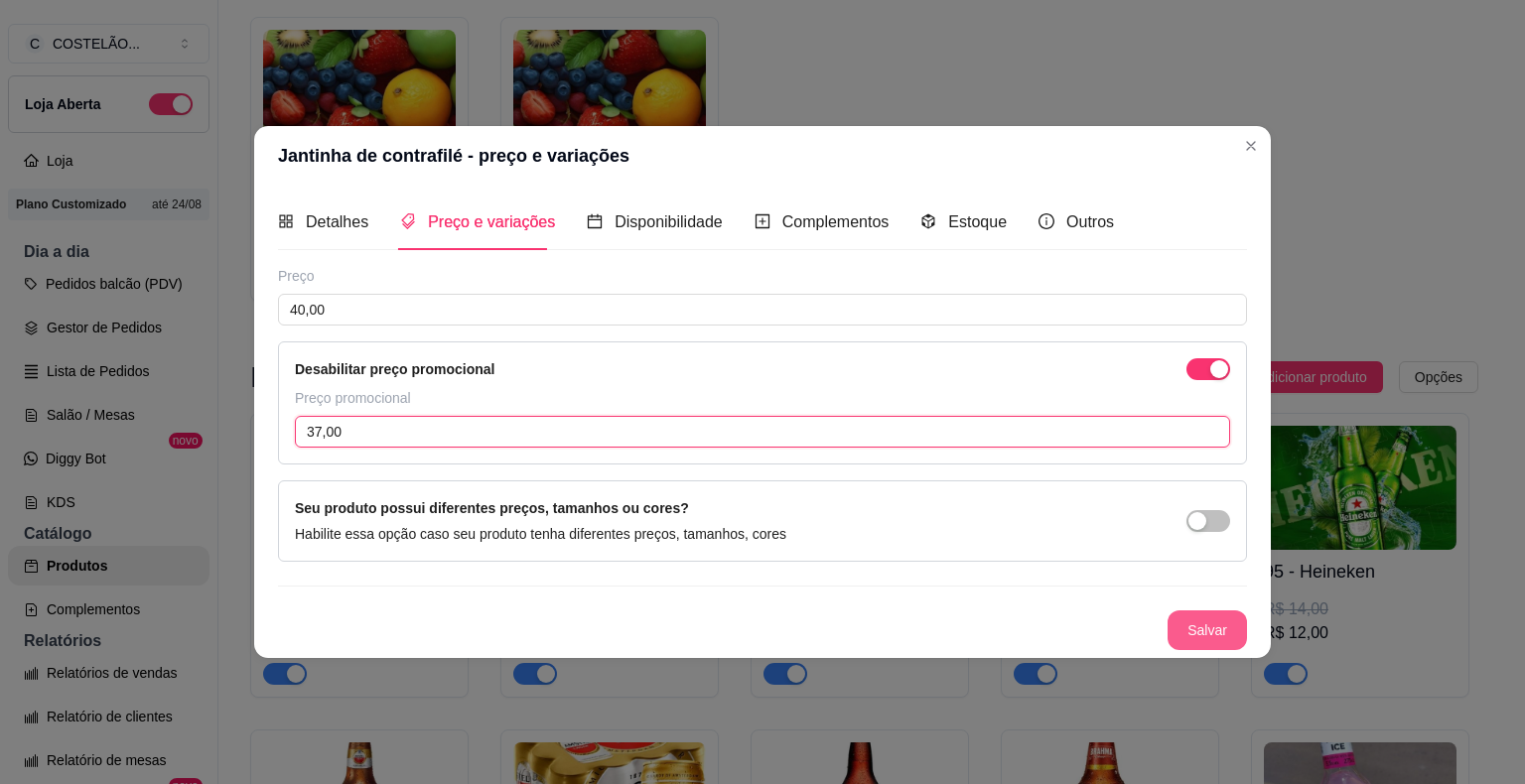type on "37,00" 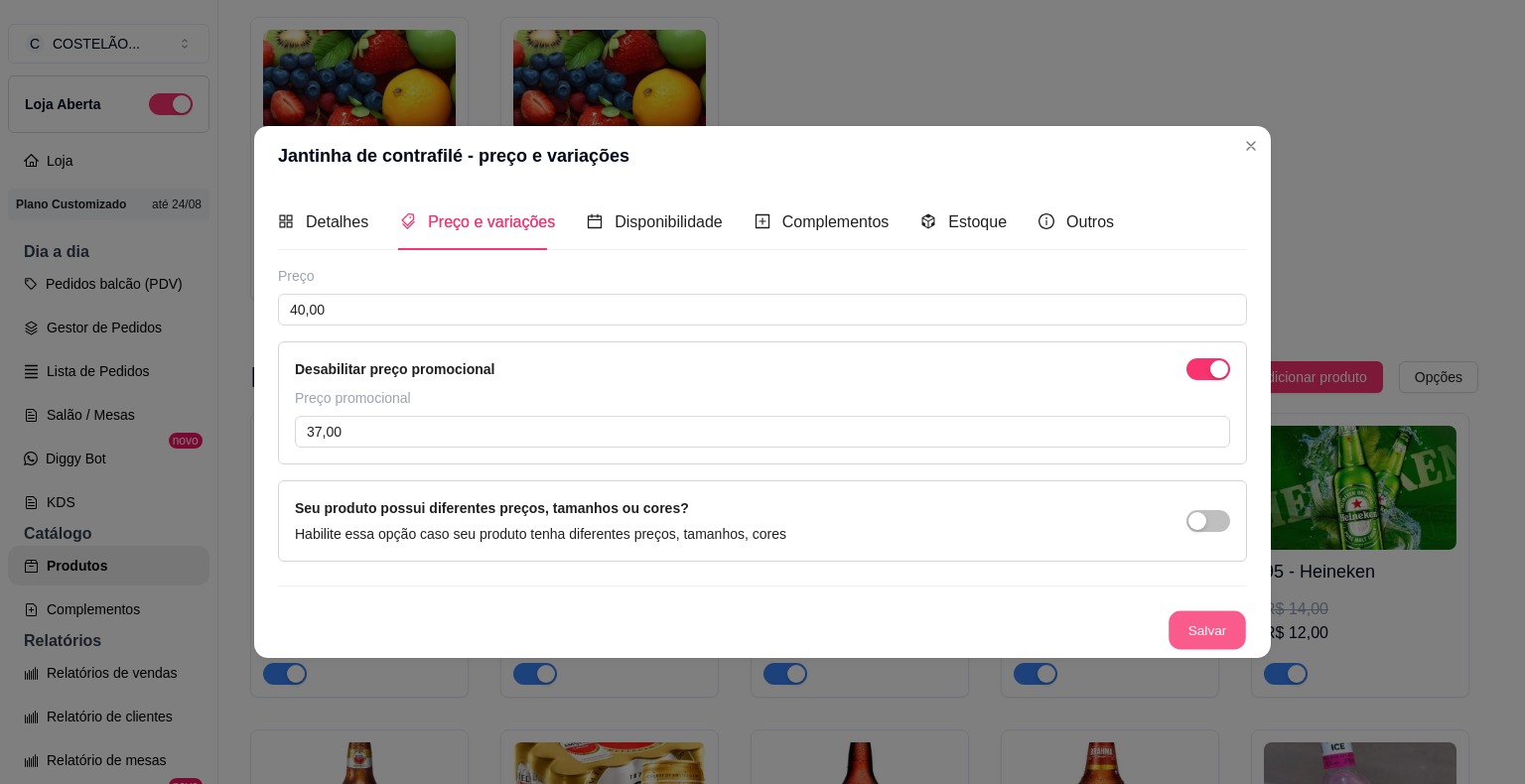 click on "Salvar" at bounding box center (1207, 630) 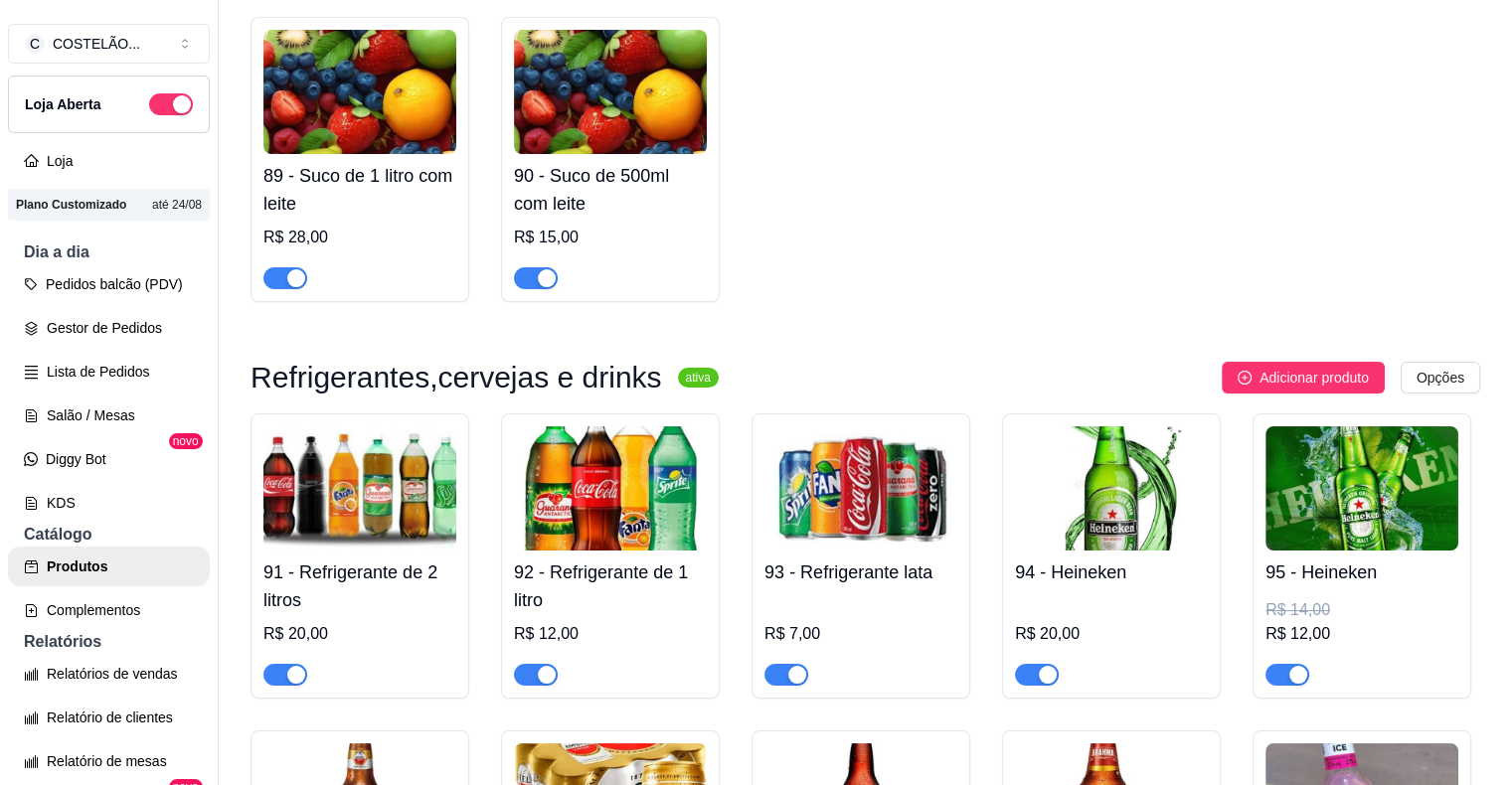 click on "68 - Jantinha de carne de sol" at bounding box center [861, -2283] 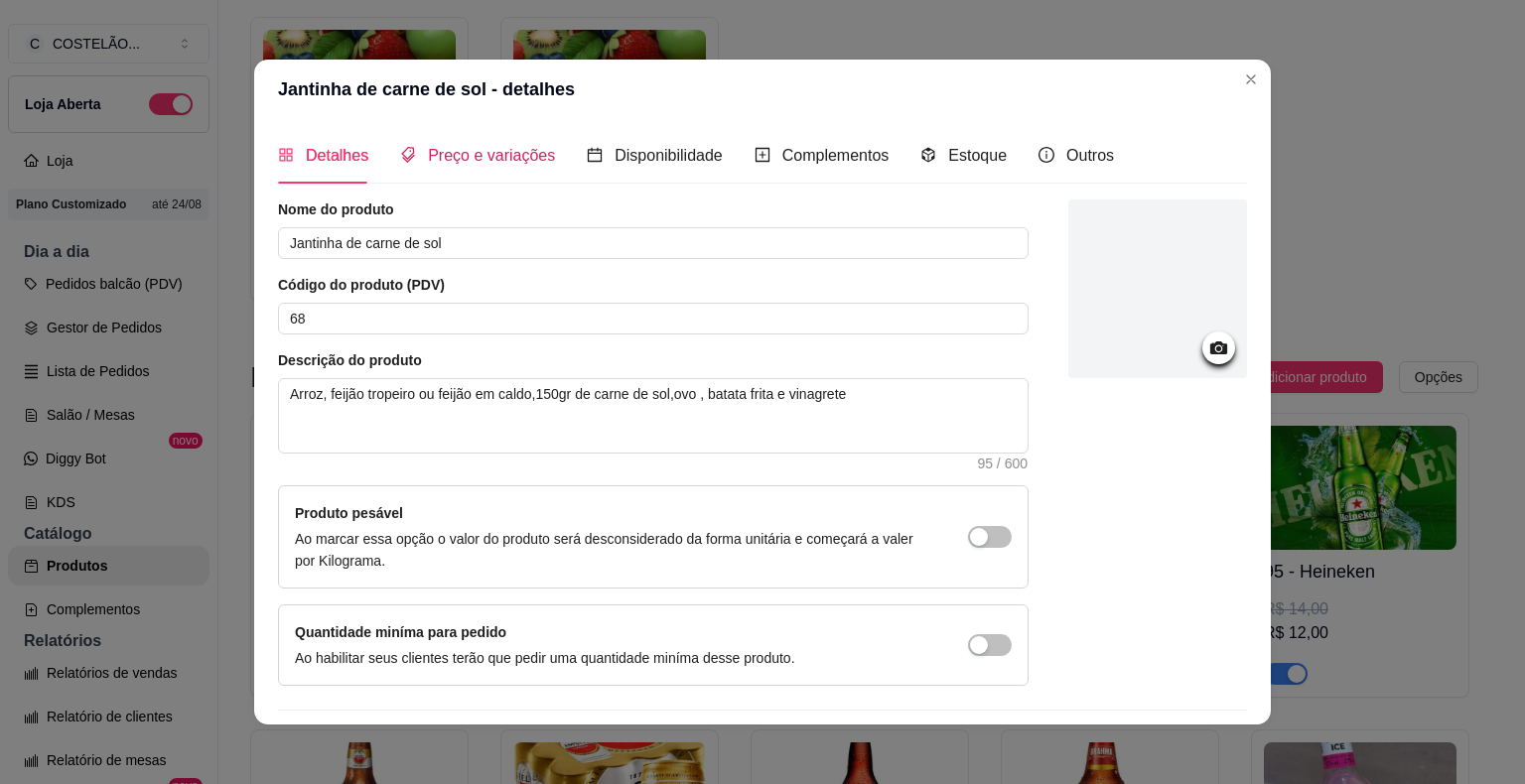 click on "Preço e variações" at bounding box center [491, 155] 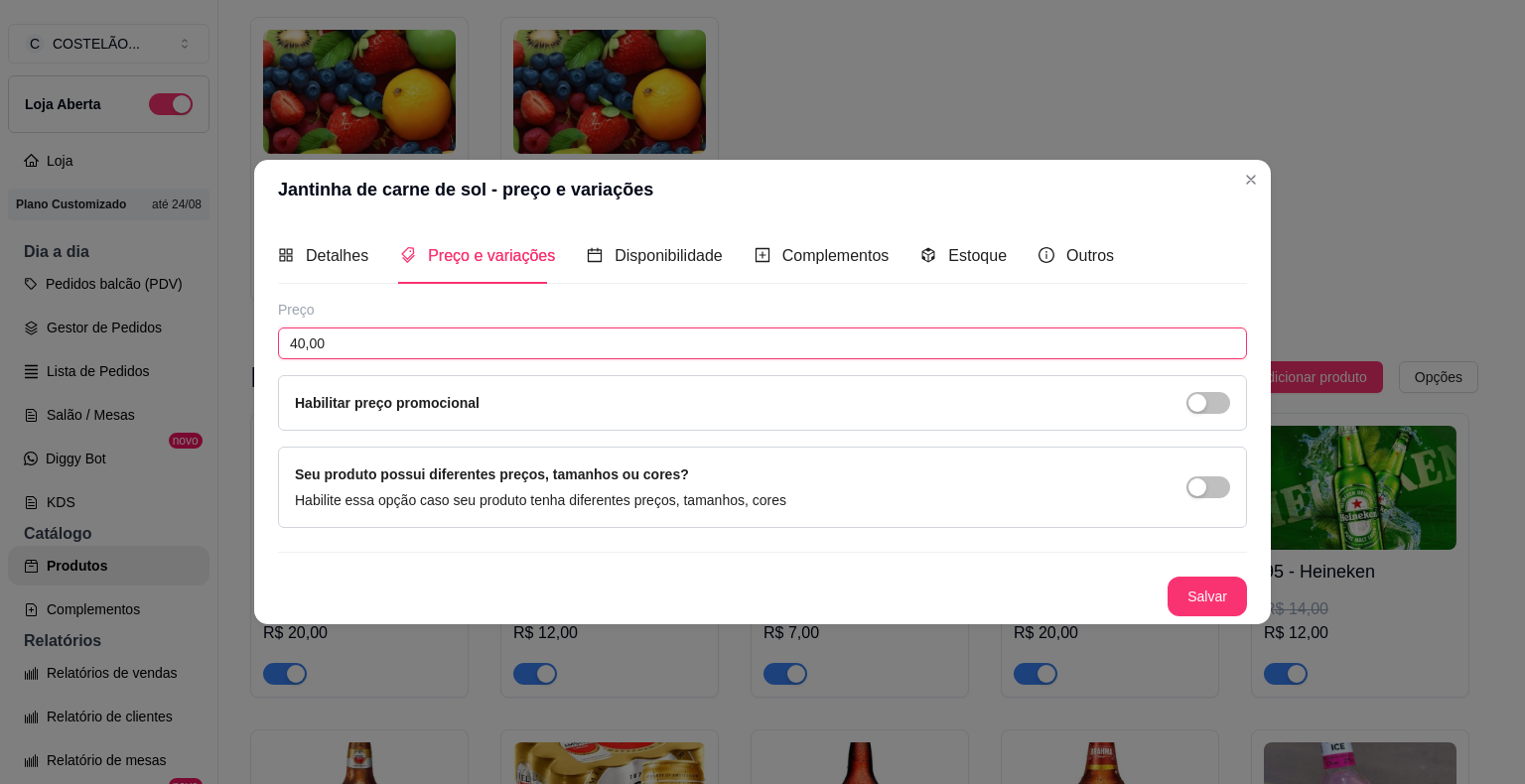 click on "40,00" at bounding box center [762, 343] 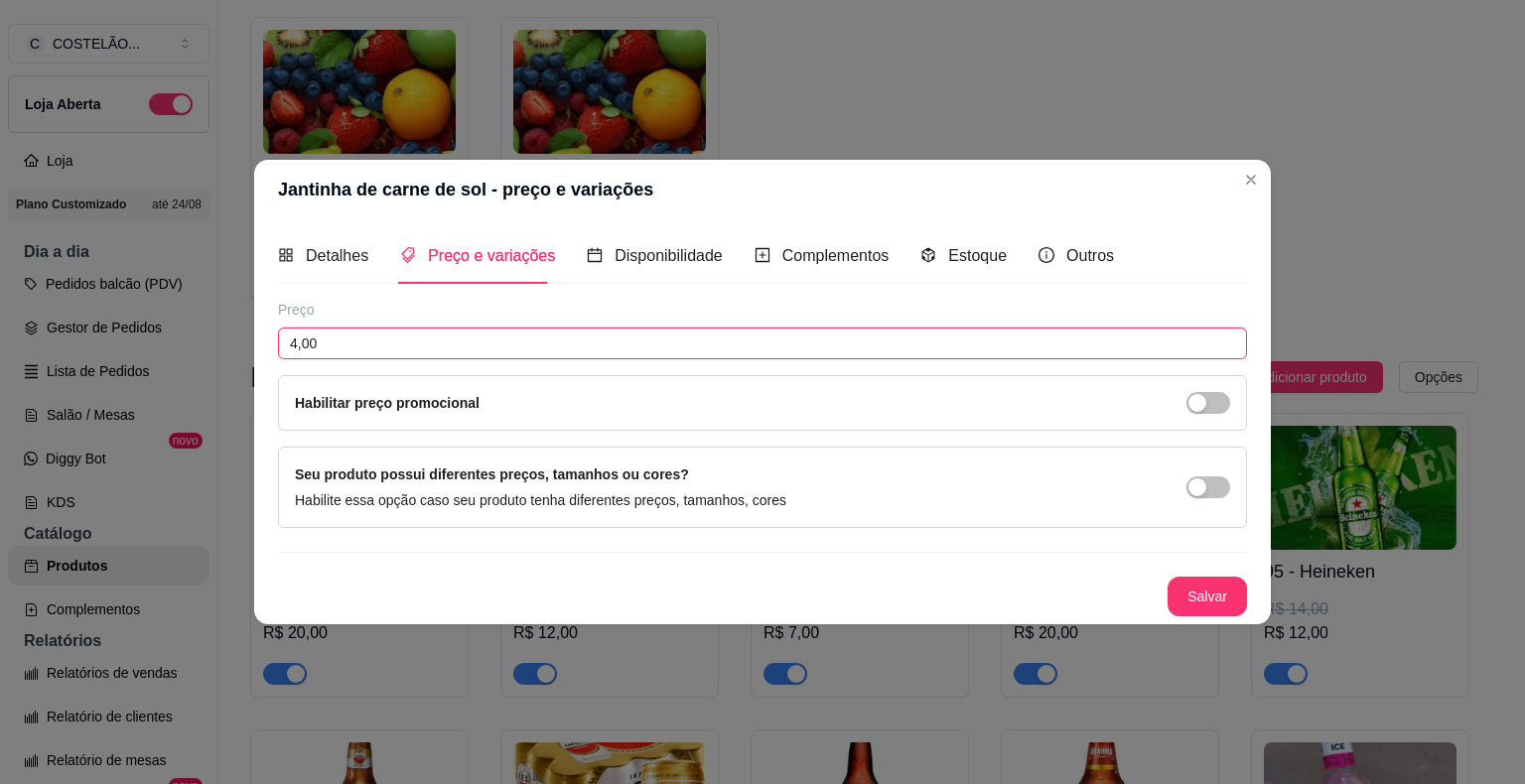 type on "40,00" 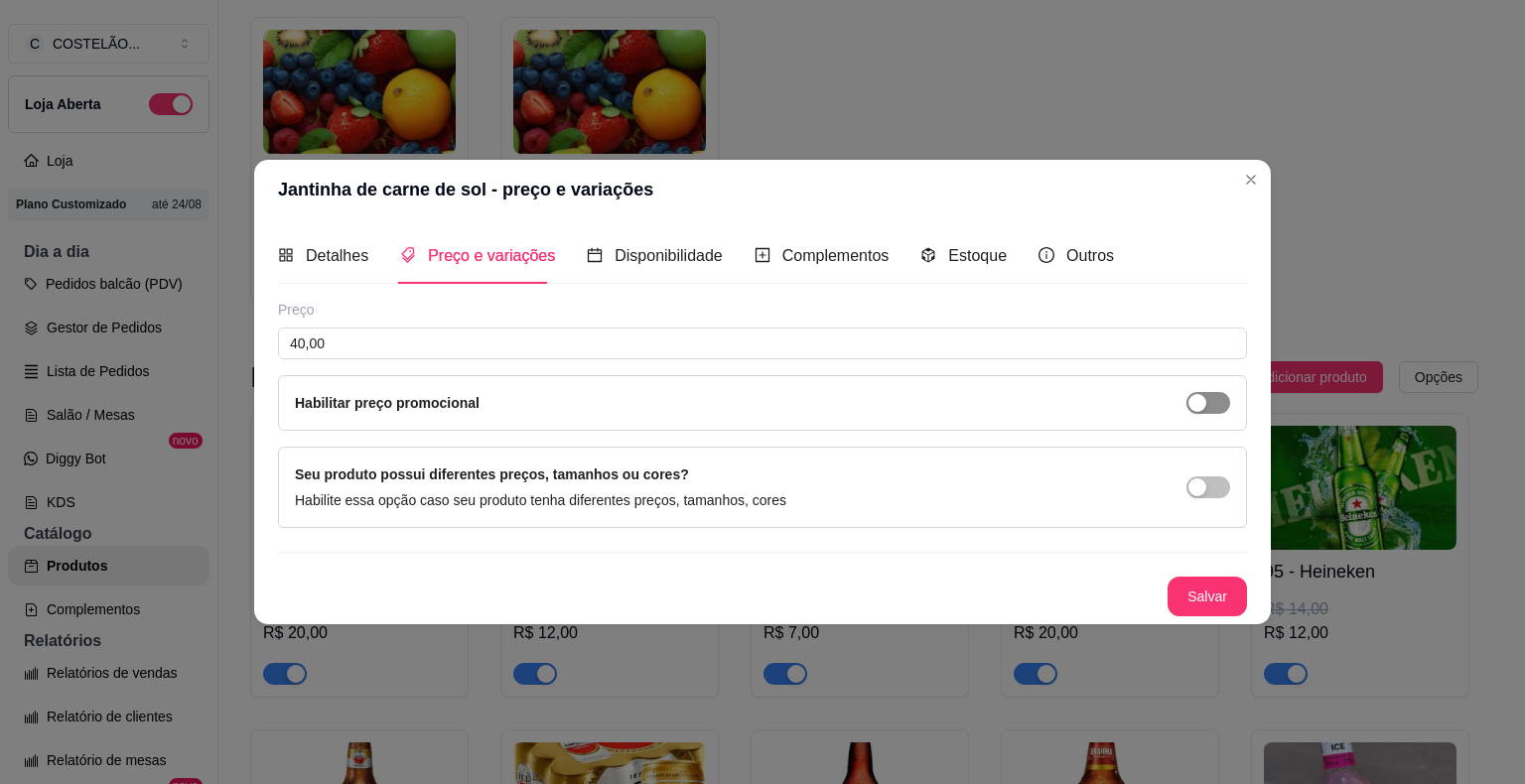 click at bounding box center (1208, 403) 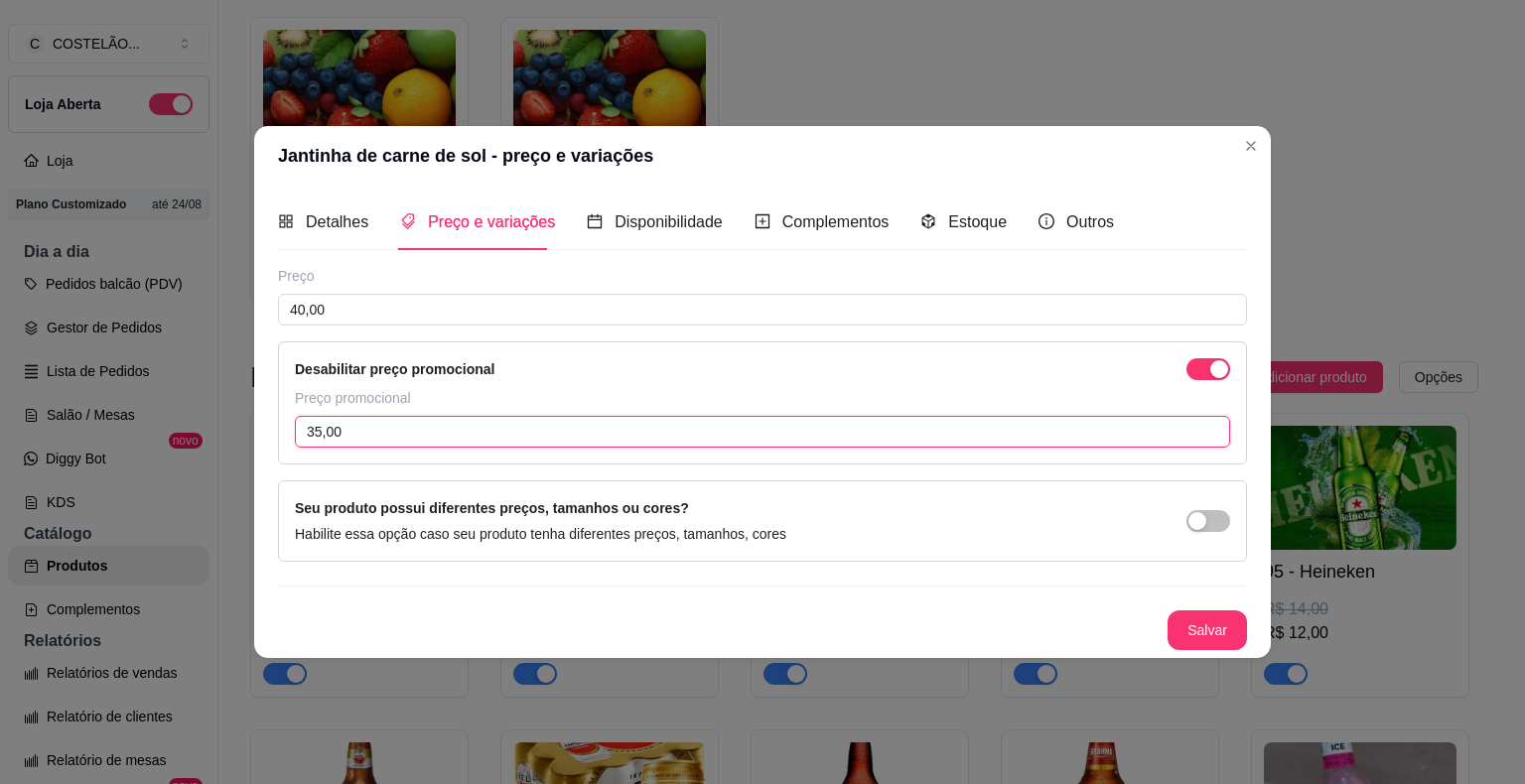 click on "35,00" at bounding box center [762, 432] 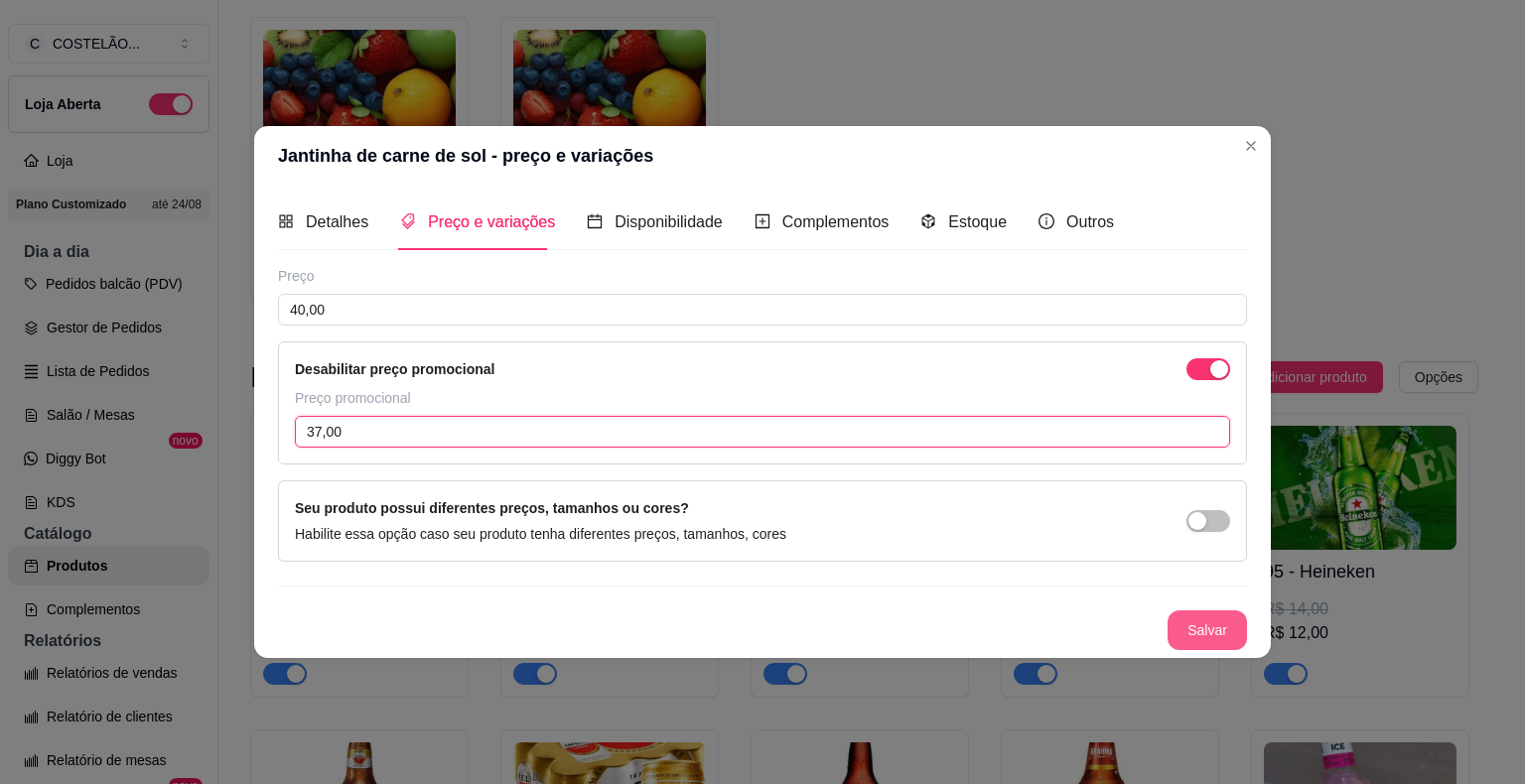type on "37,00" 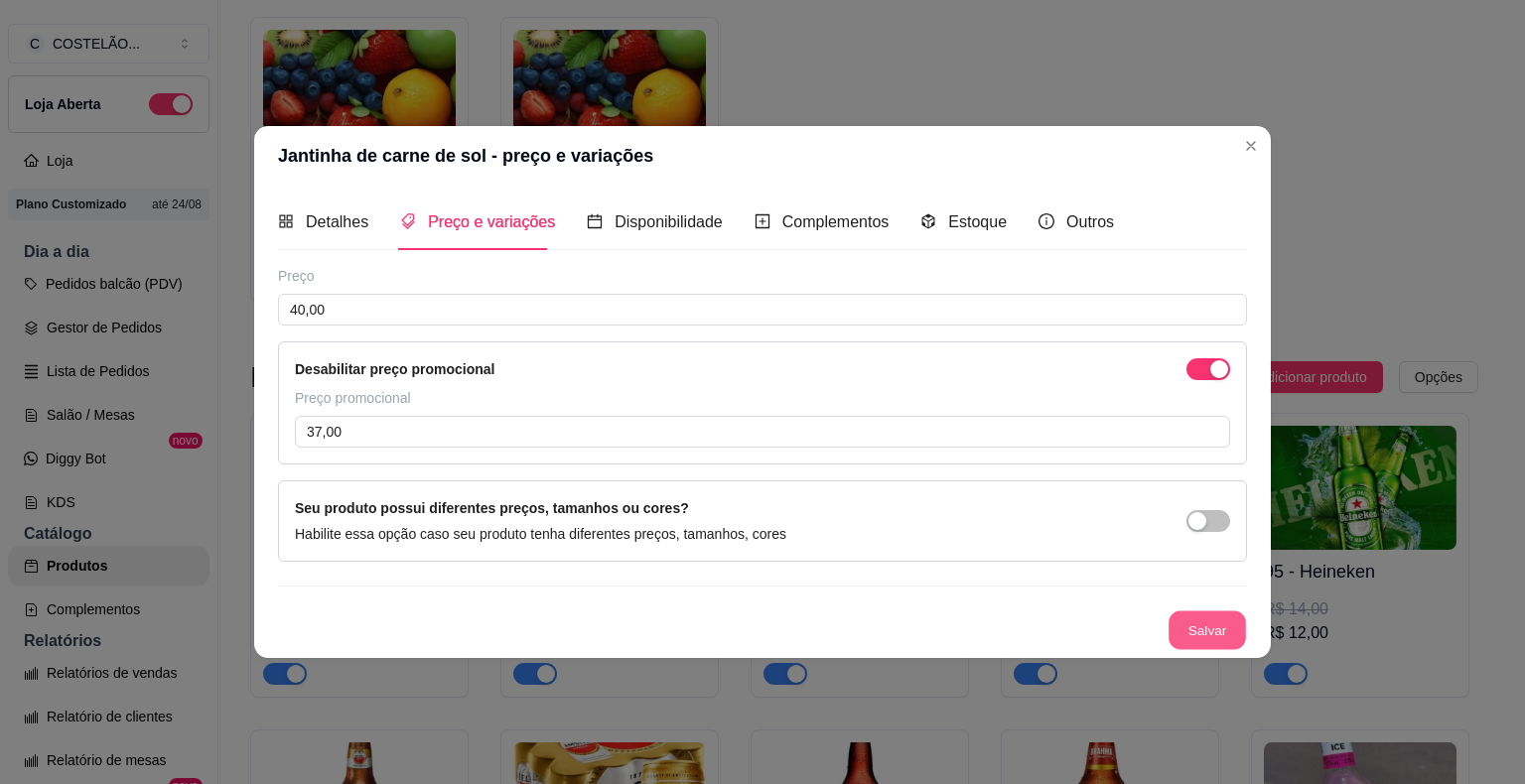 click on "Salvar" at bounding box center [1207, 630] 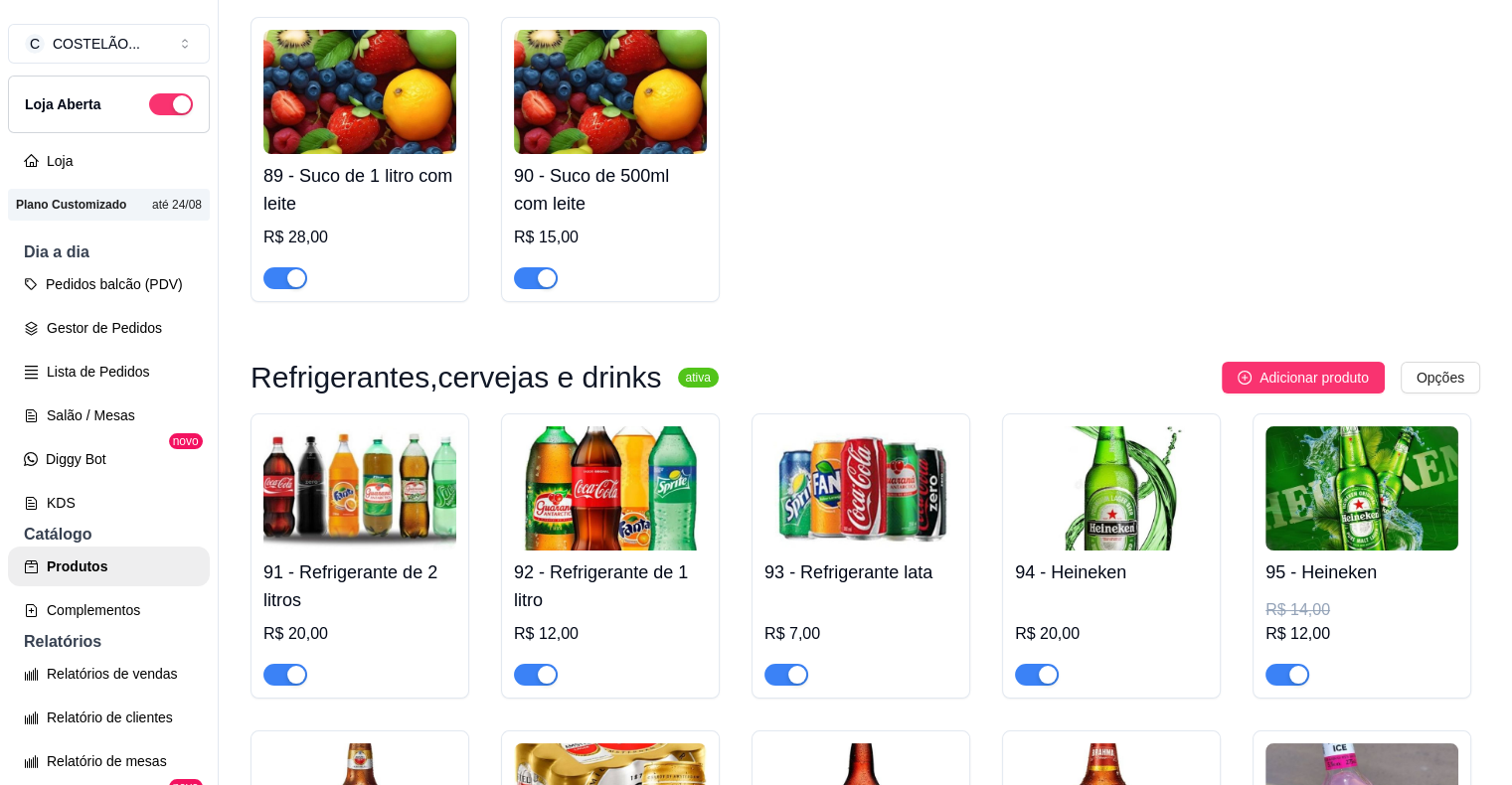 click on "66 - Jantinha de costela R$ 45,00" at bounding box center [360, -2240] 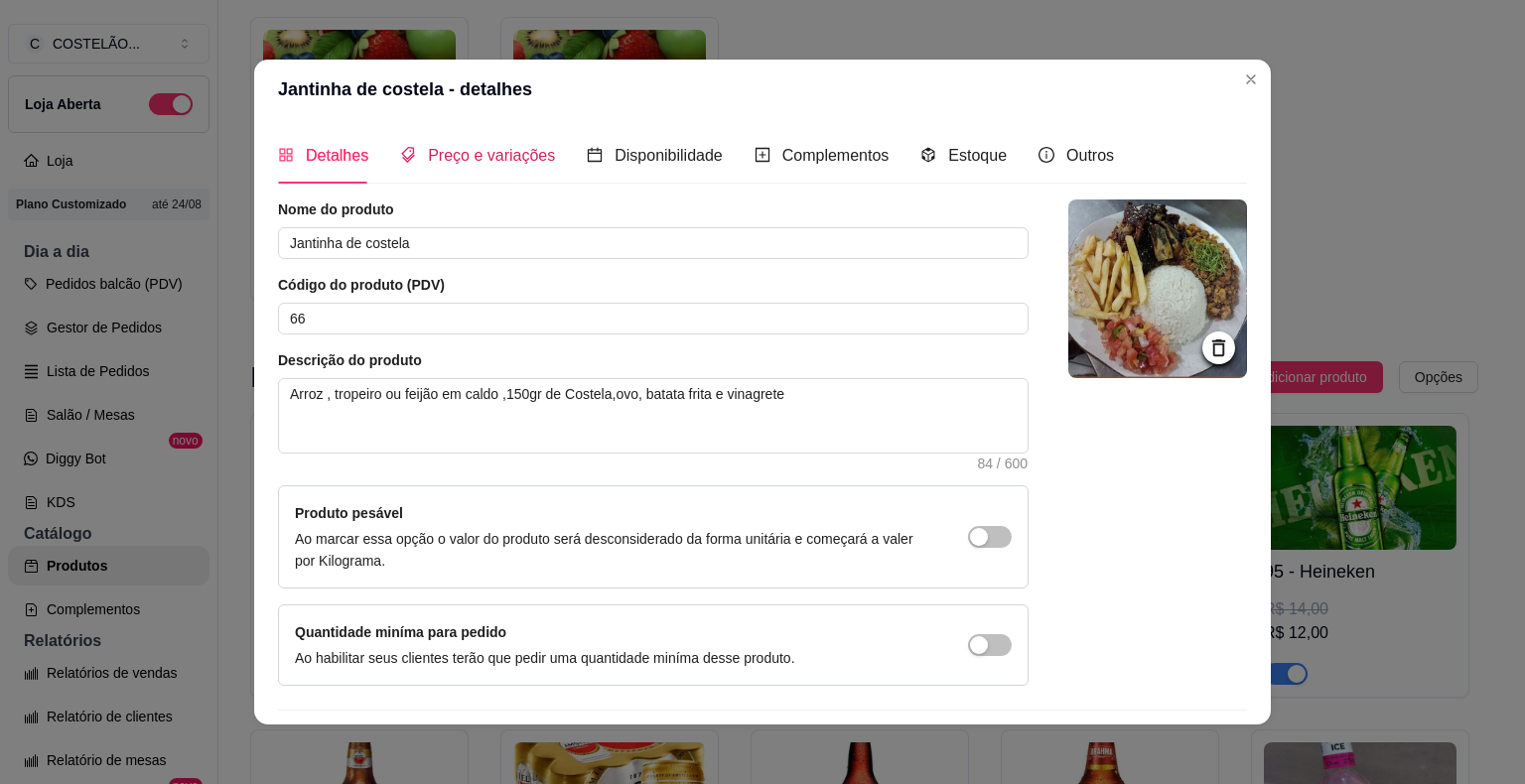 click on "Preço e variações" at bounding box center [491, 155] 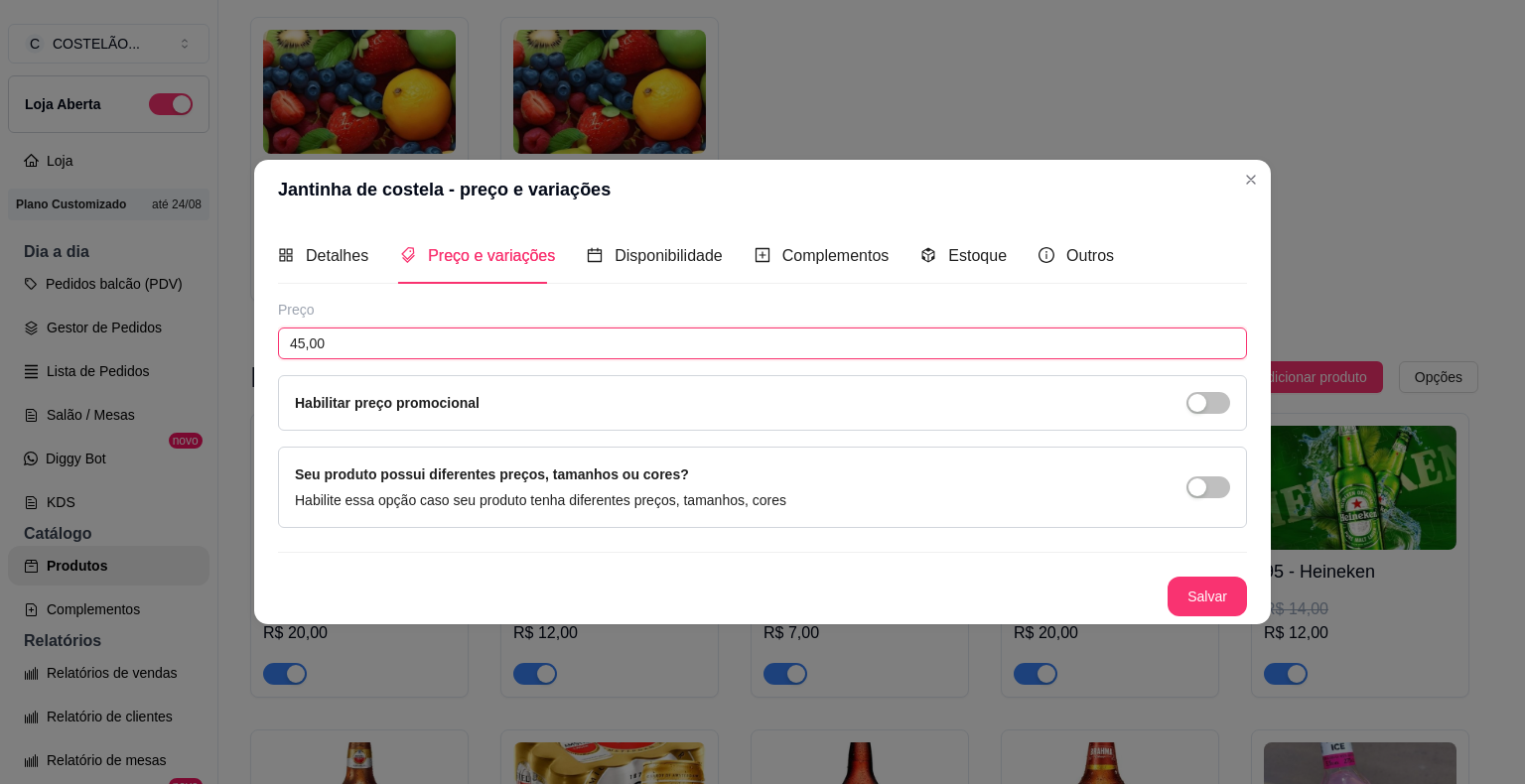 click on "45,00" at bounding box center [762, 343] 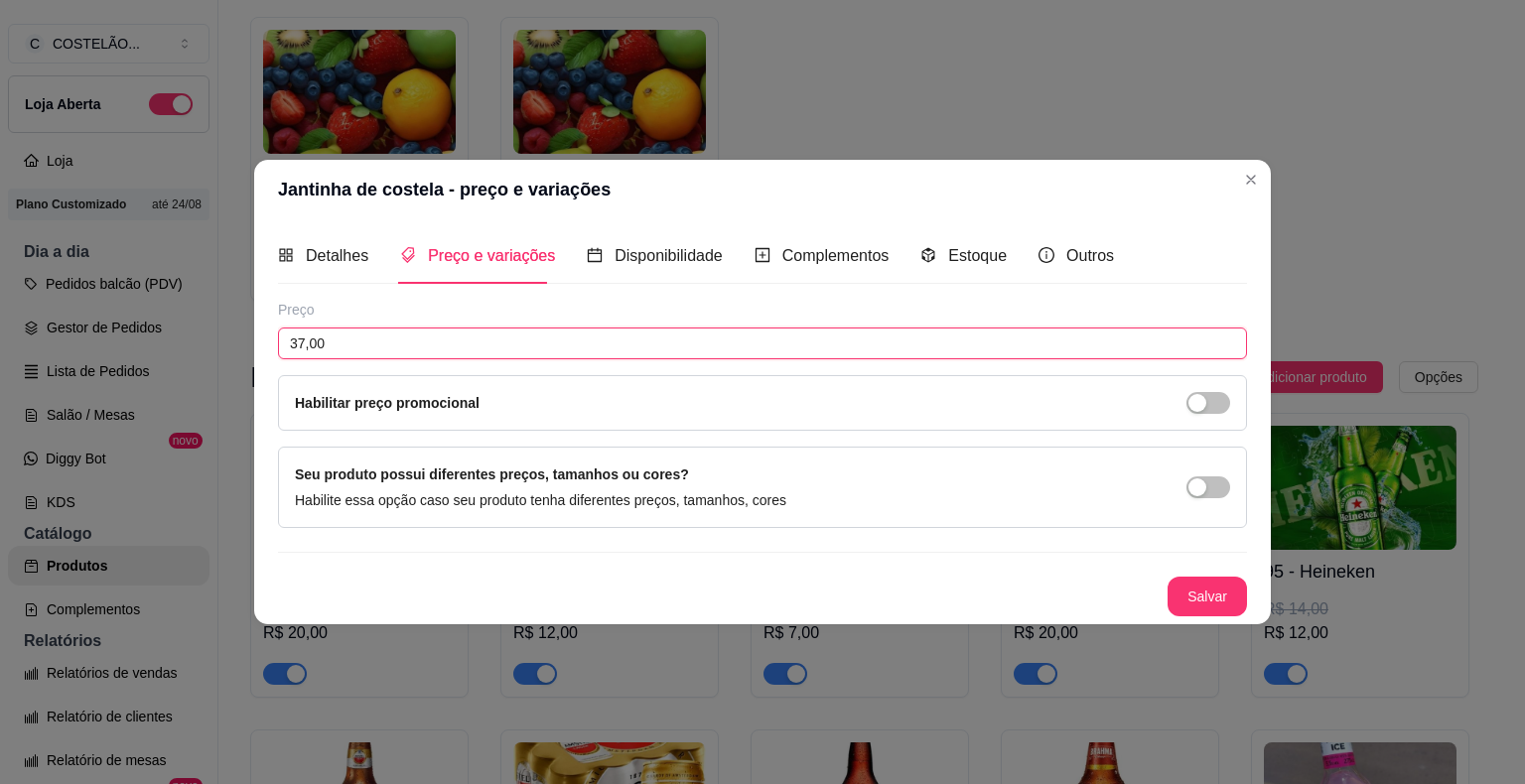 click on "37,00" at bounding box center (762, 343) 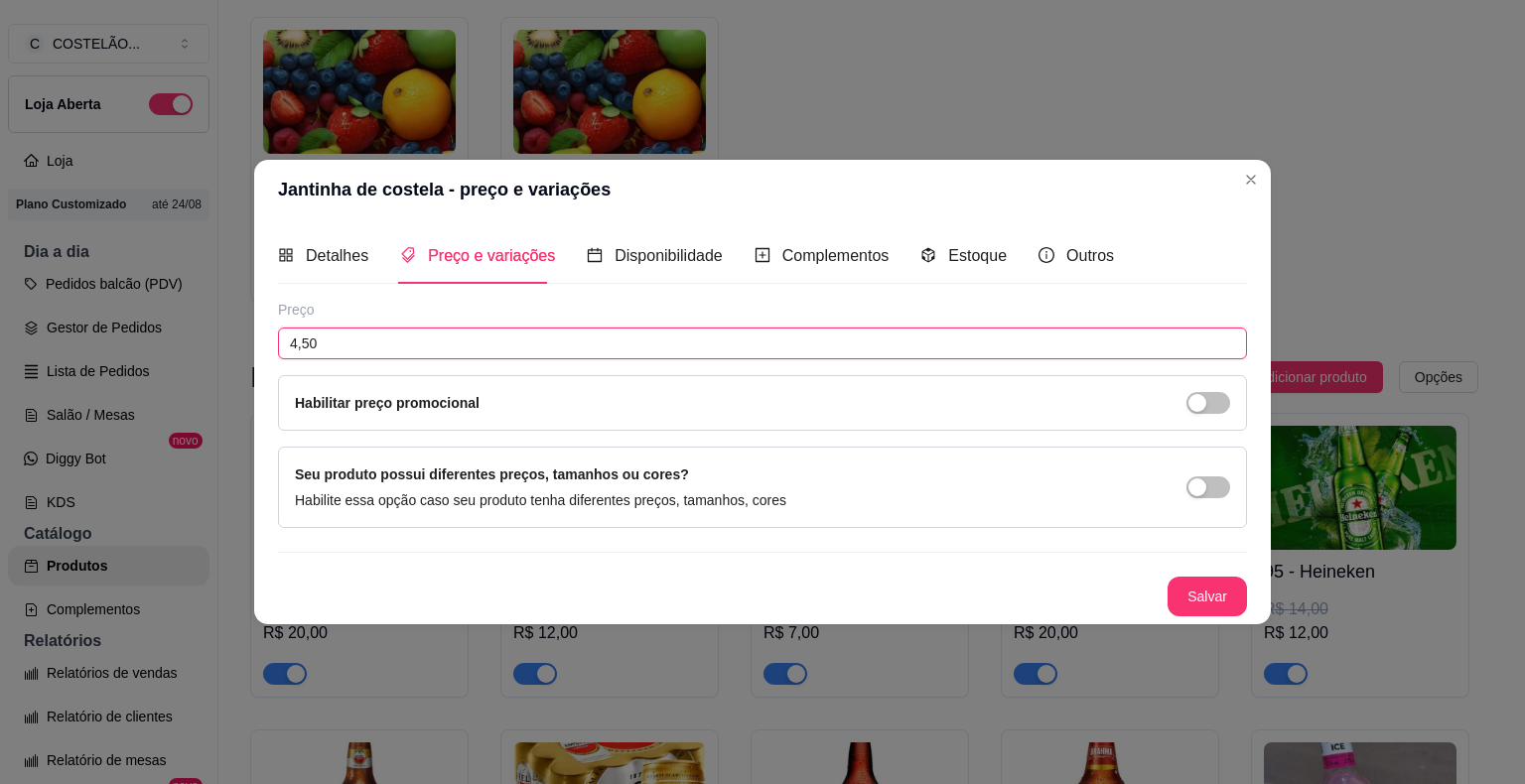 type on "45,00" 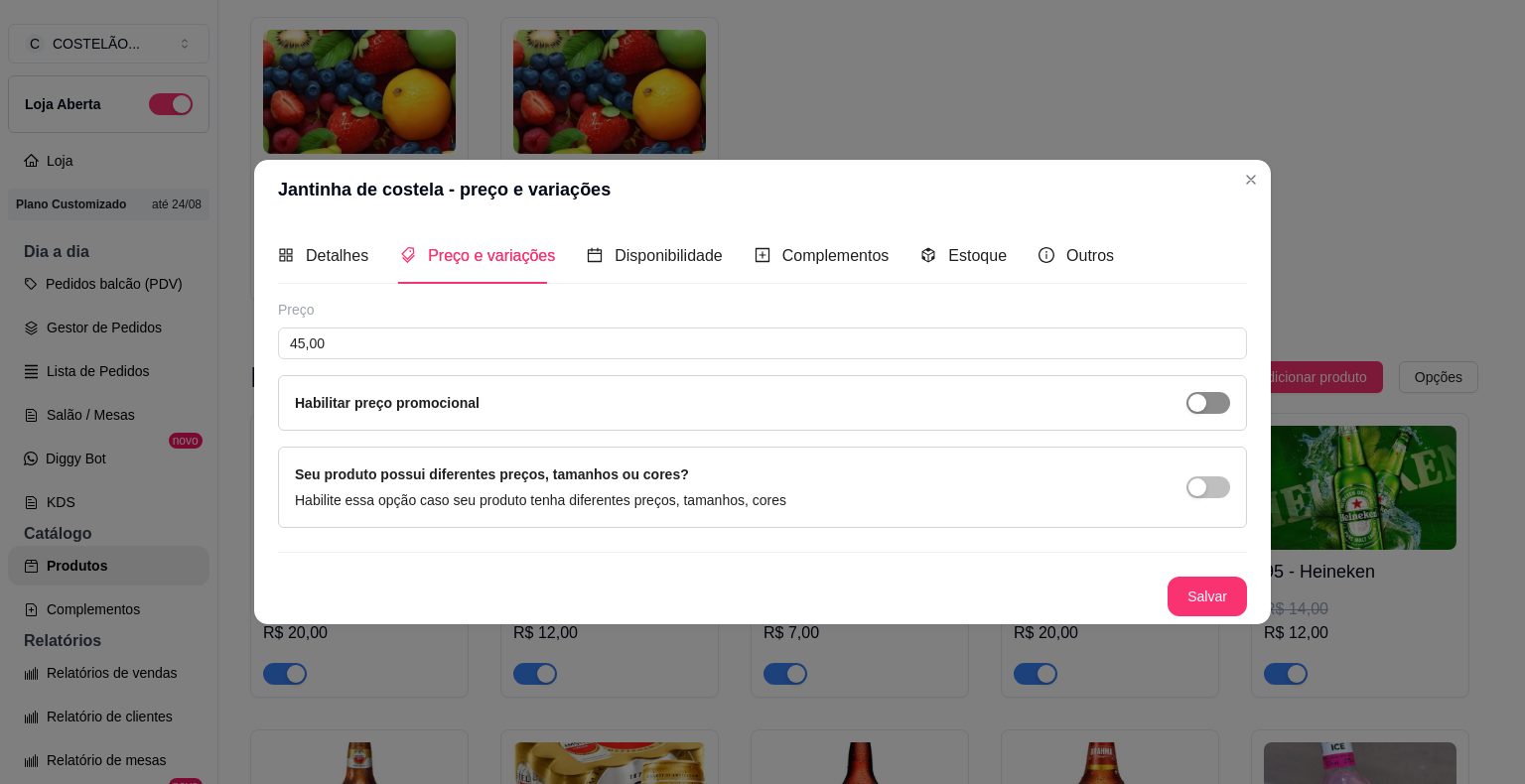 click at bounding box center [1208, 403] 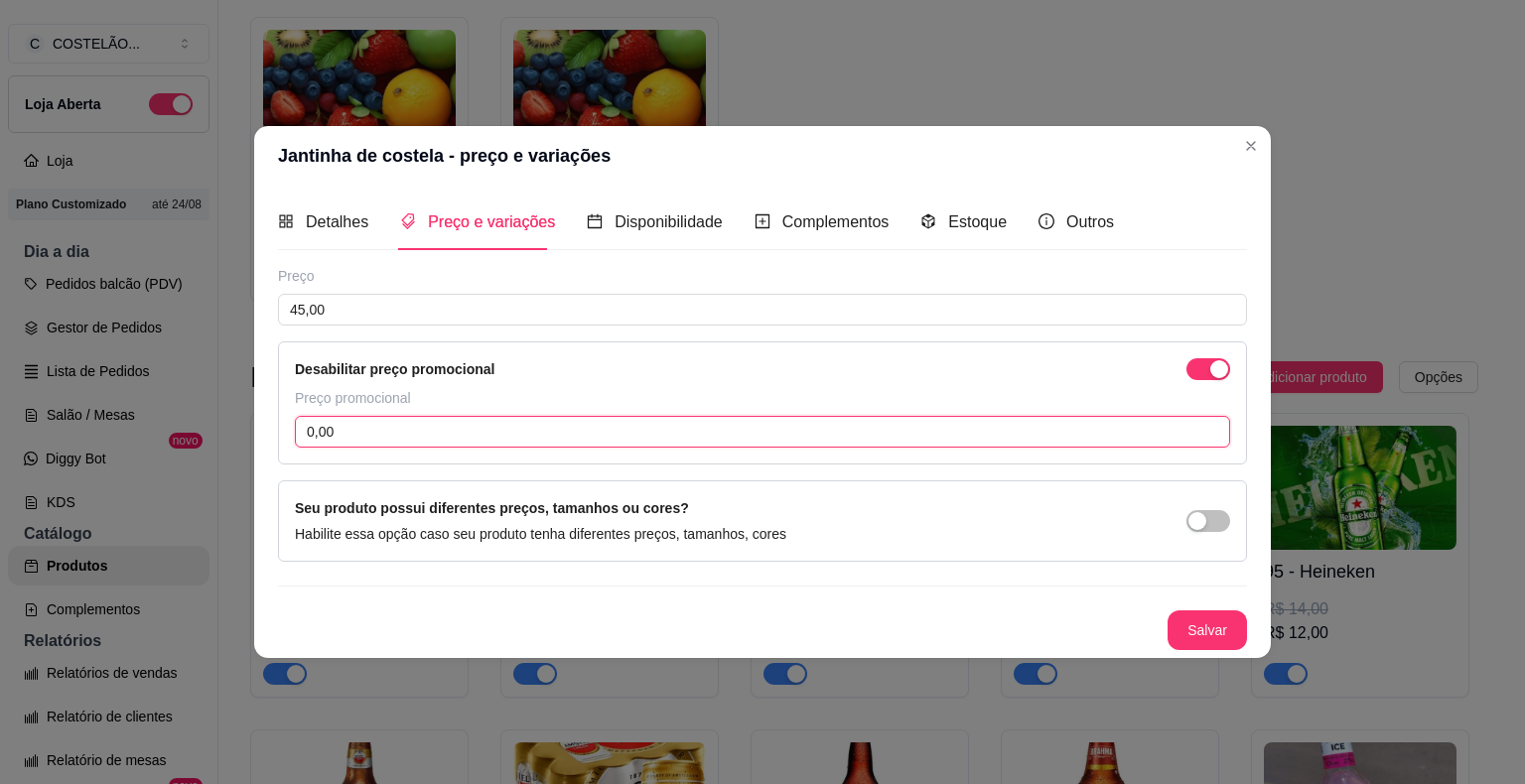 click on "0,00" at bounding box center [762, 432] 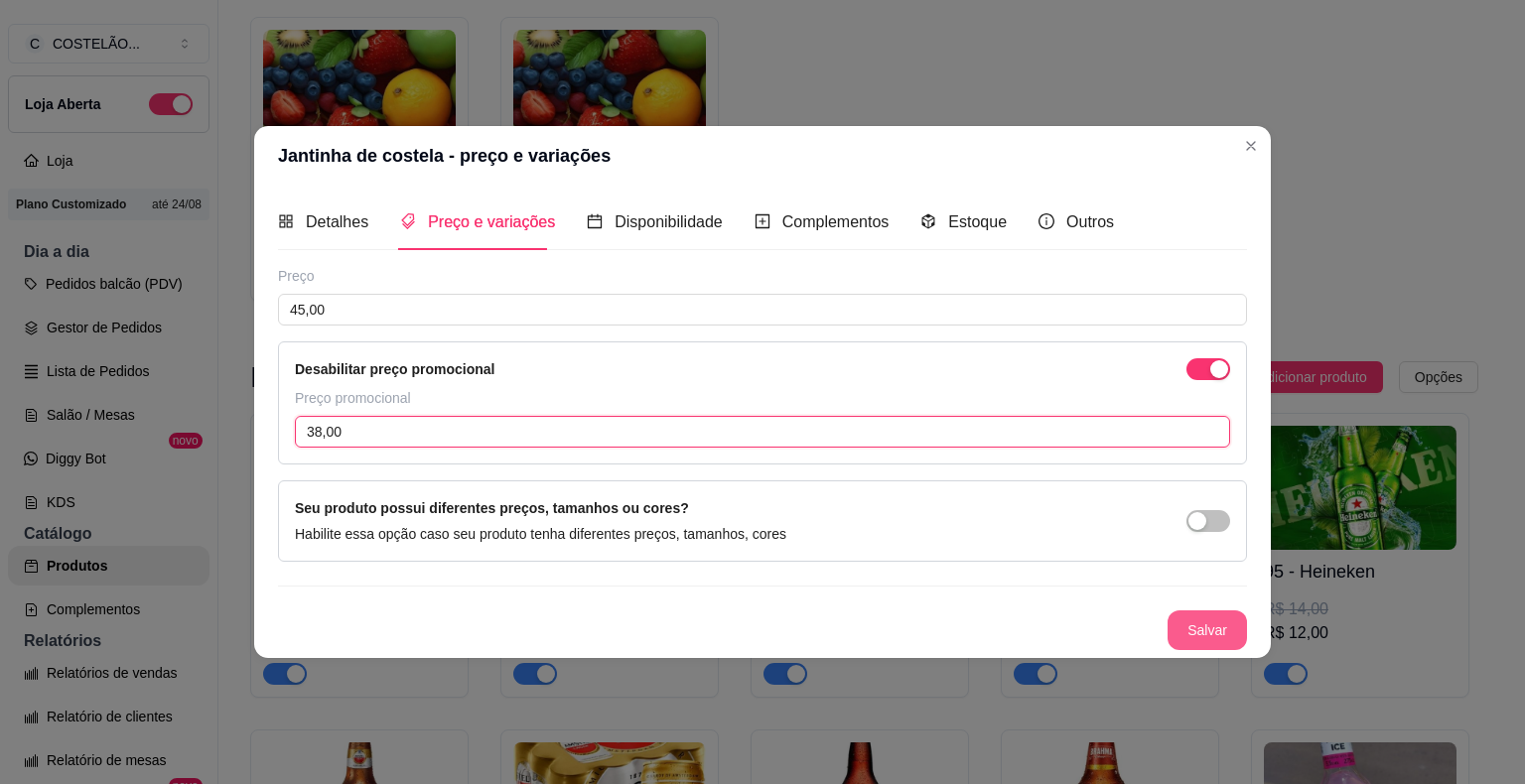 type on "38,00" 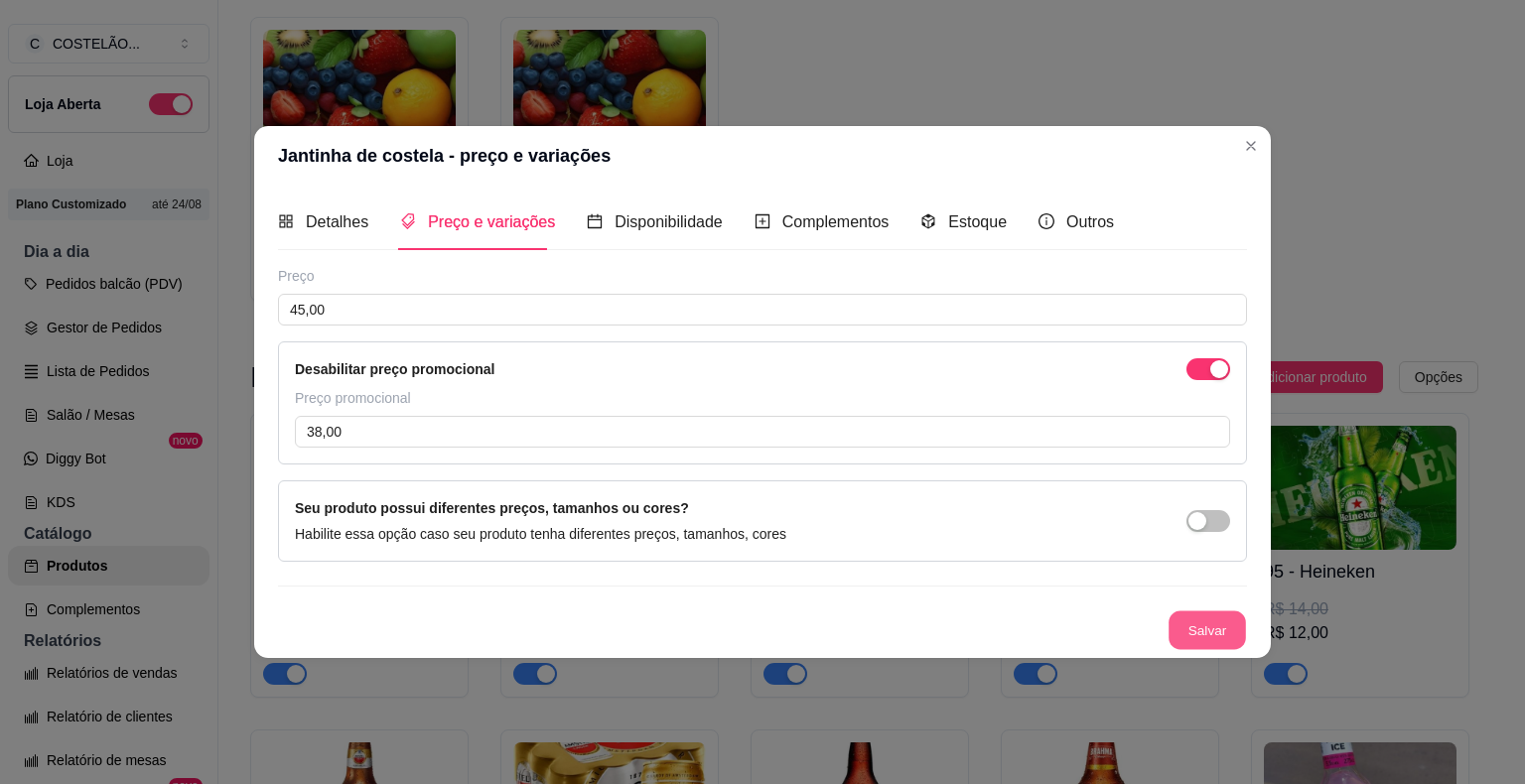 click on "Salvar" at bounding box center (1207, 630) 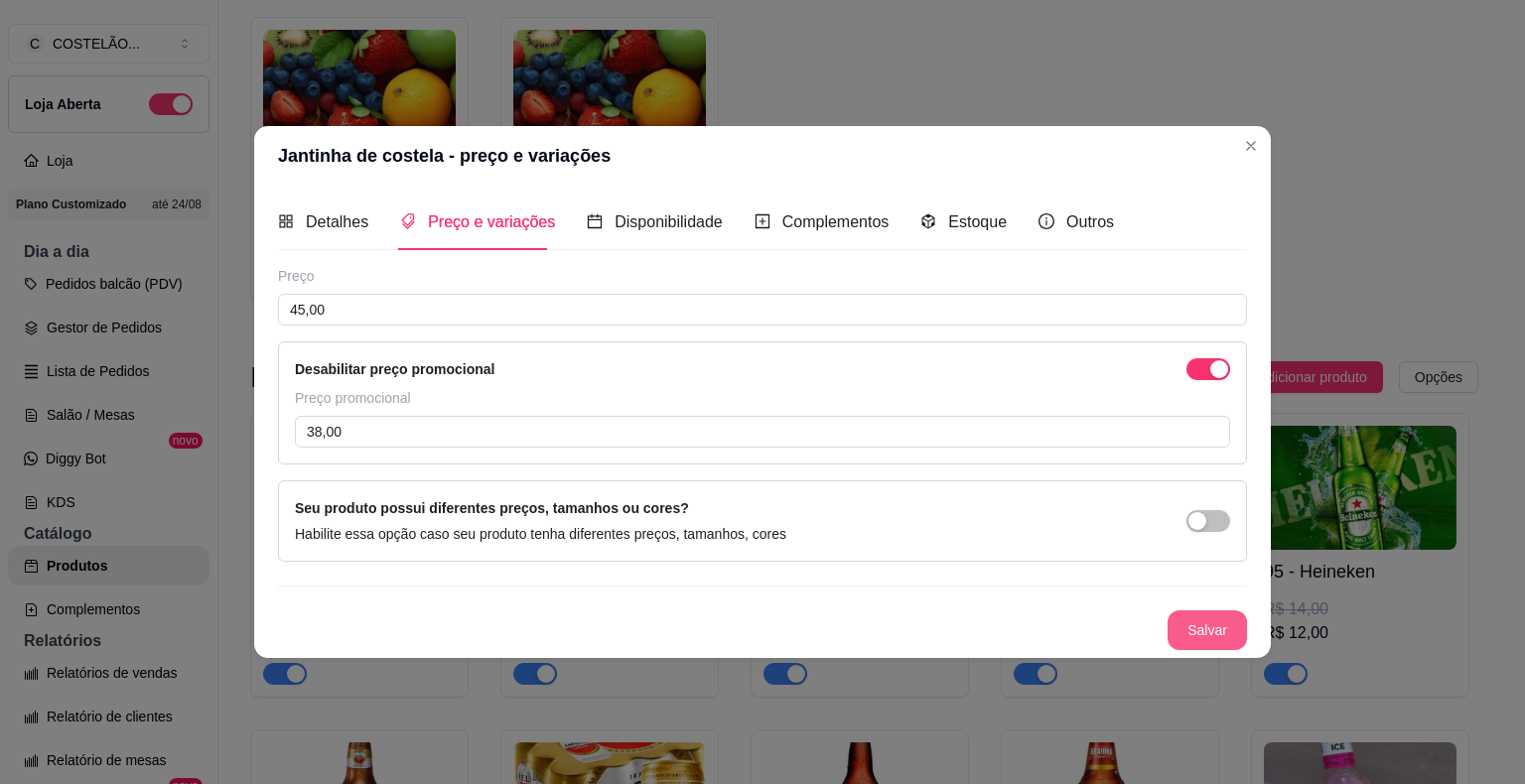 click on "Salvar" at bounding box center [1207, 630] 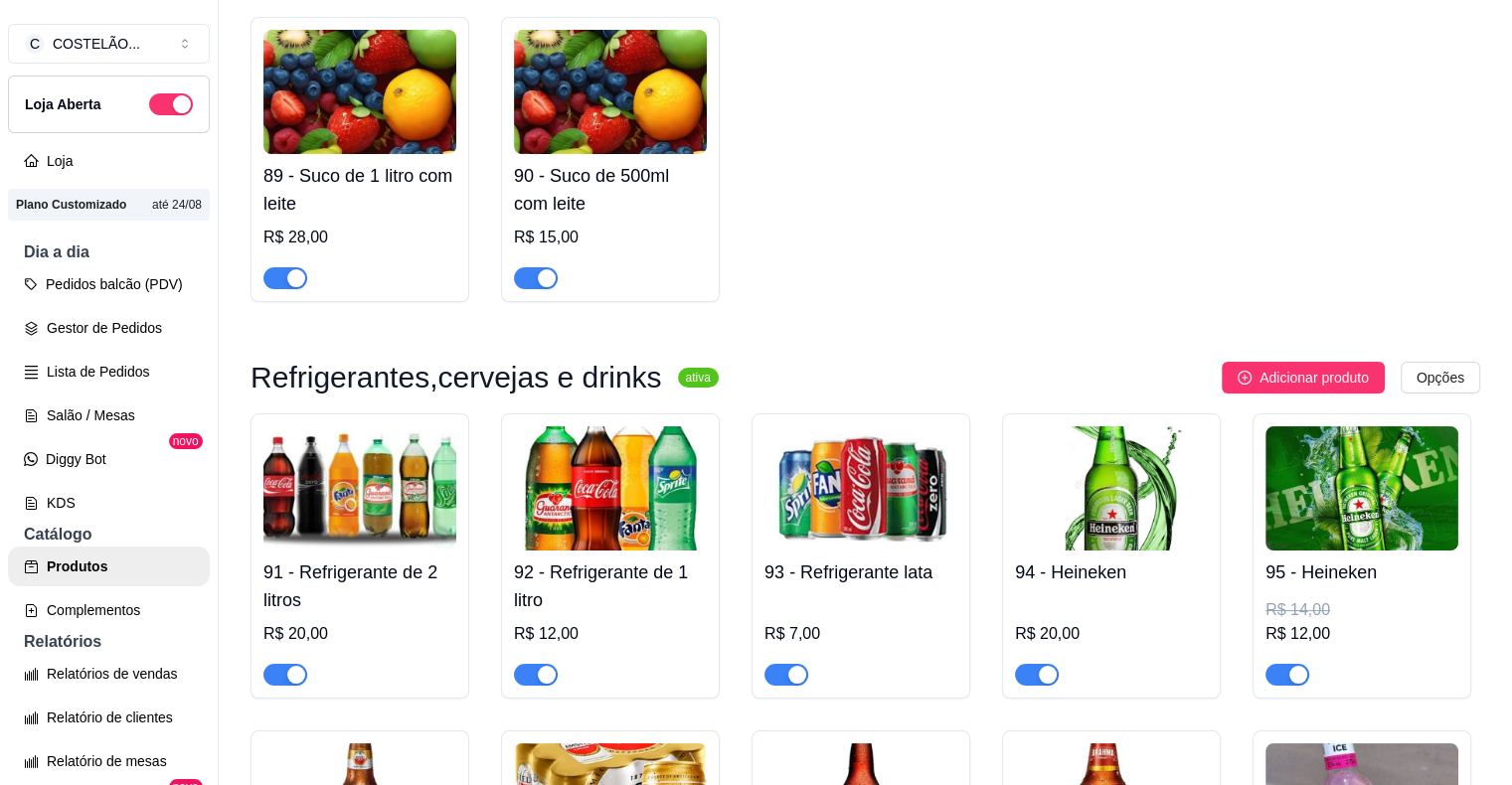 click on "R$ 45,00 R$ 38,00" at bounding box center [360, -2218] 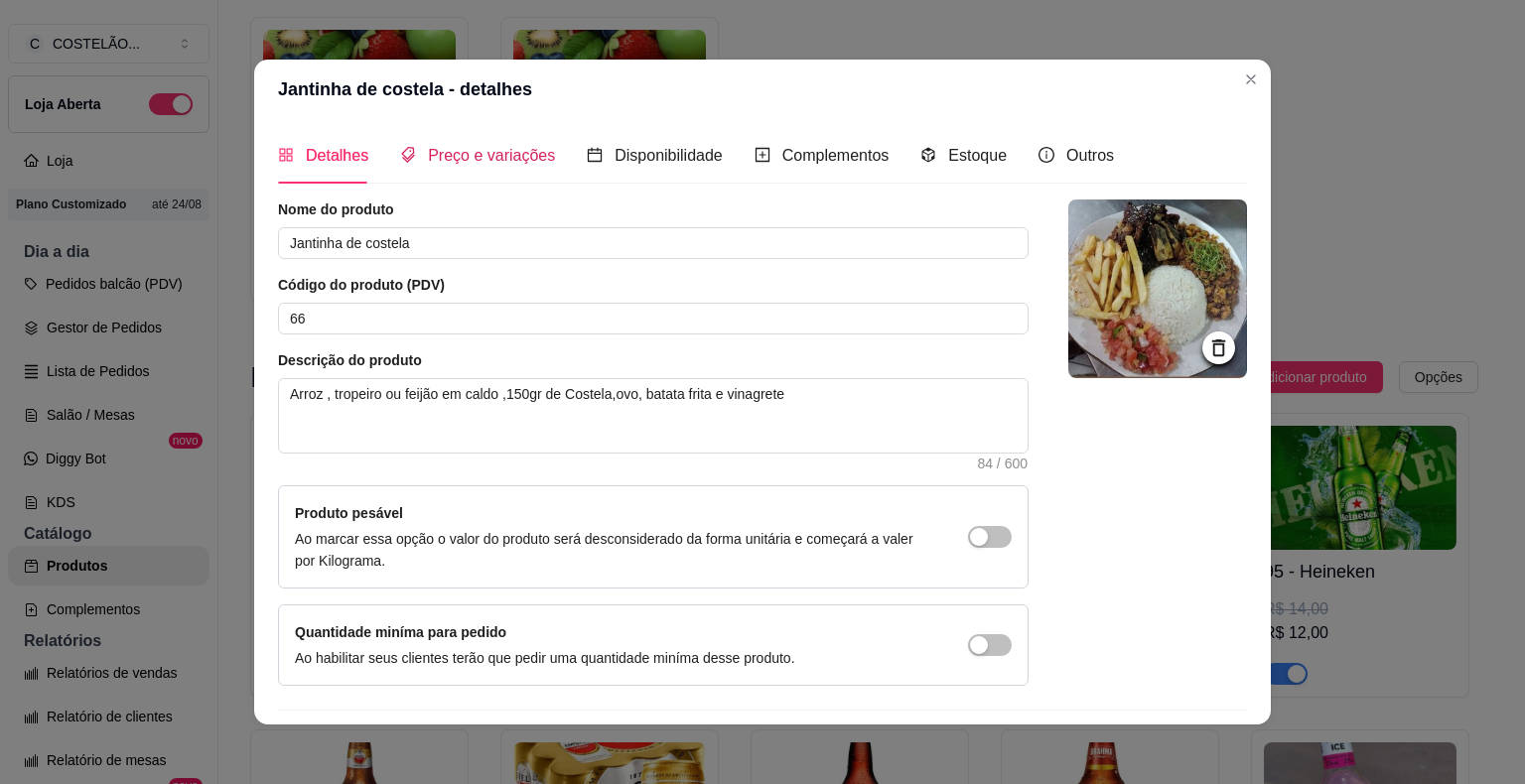 click on "Preço e variações" at bounding box center (491, 155) 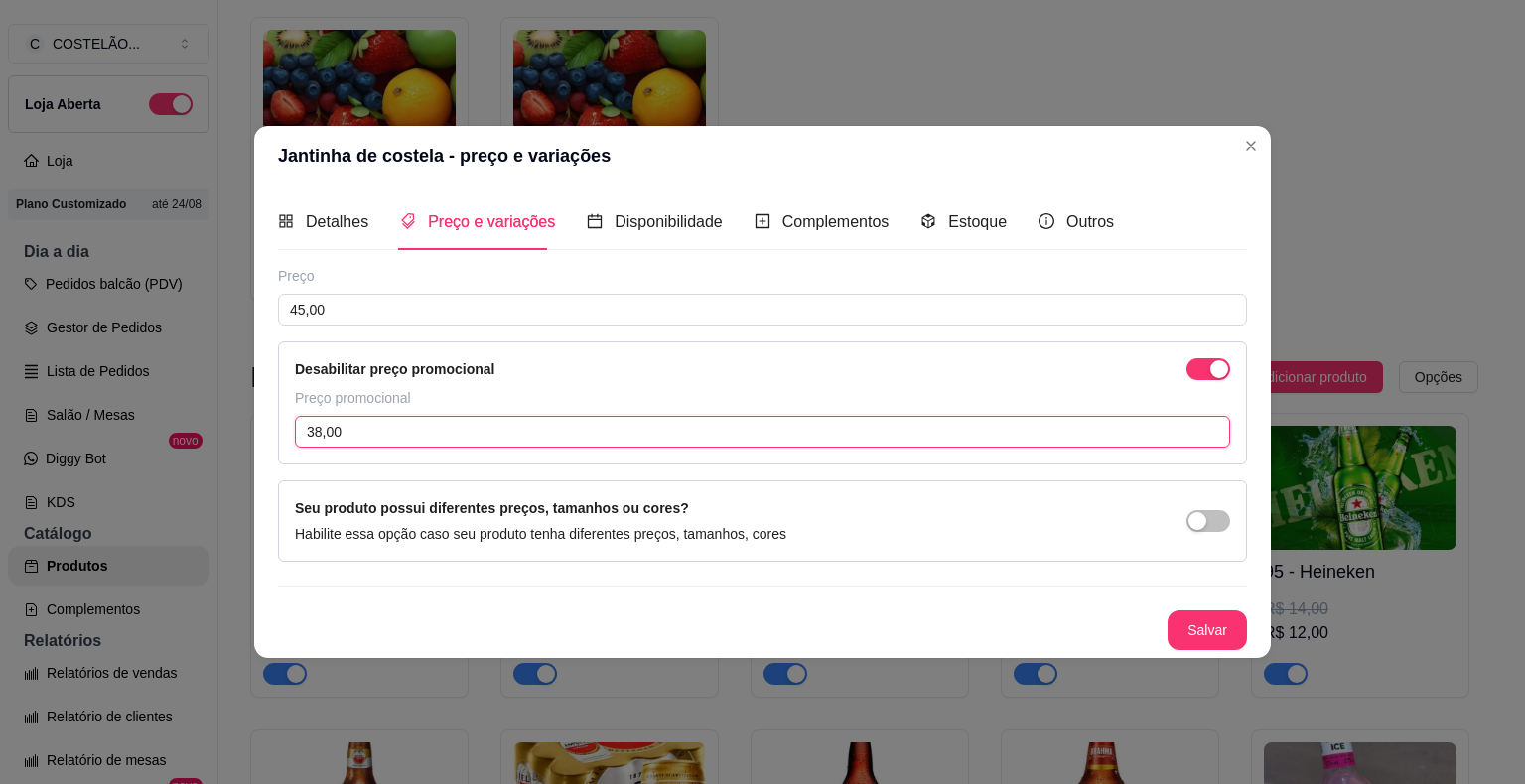 click on "38,00" at bounding box center (762, 432) 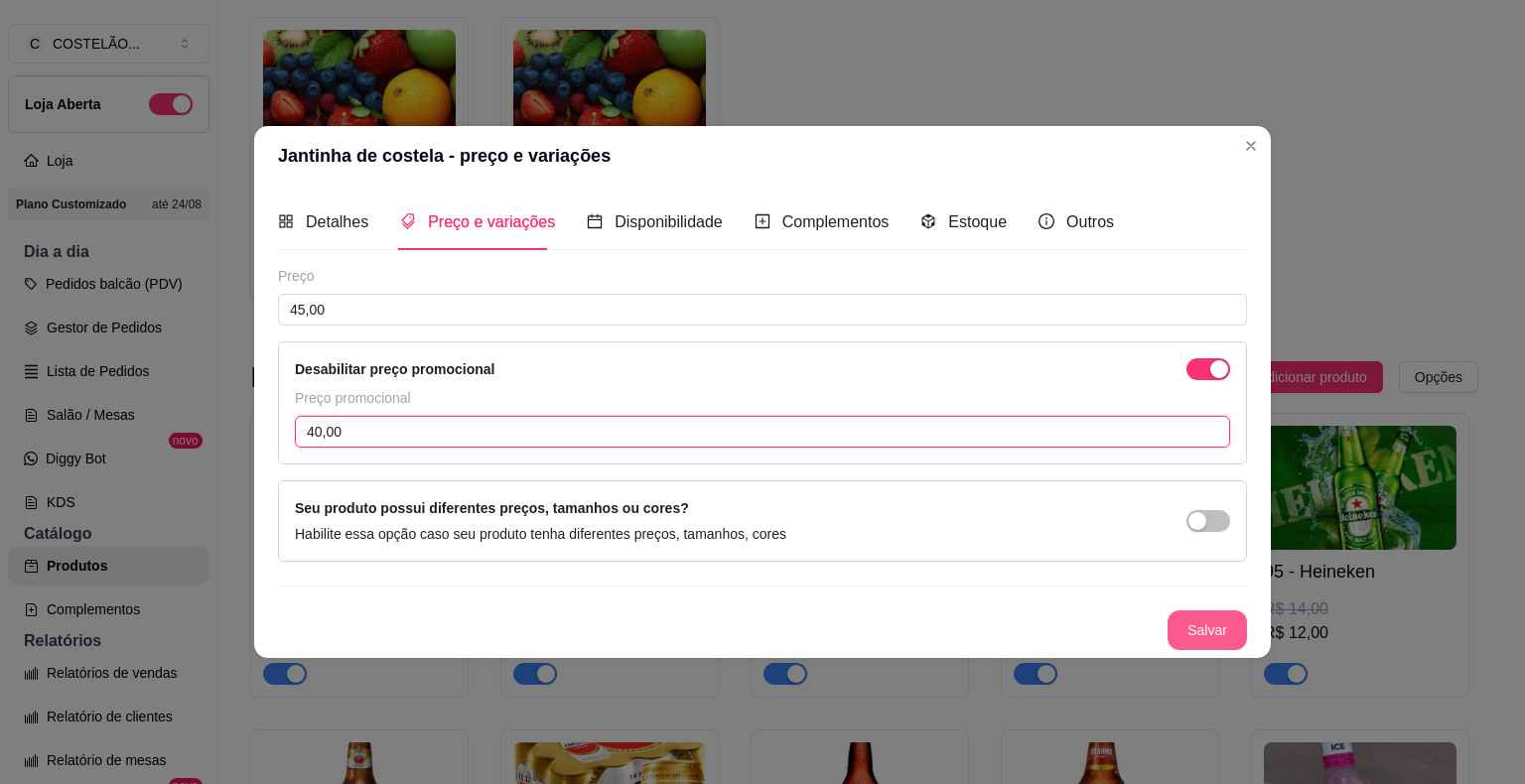 type on "40,00" 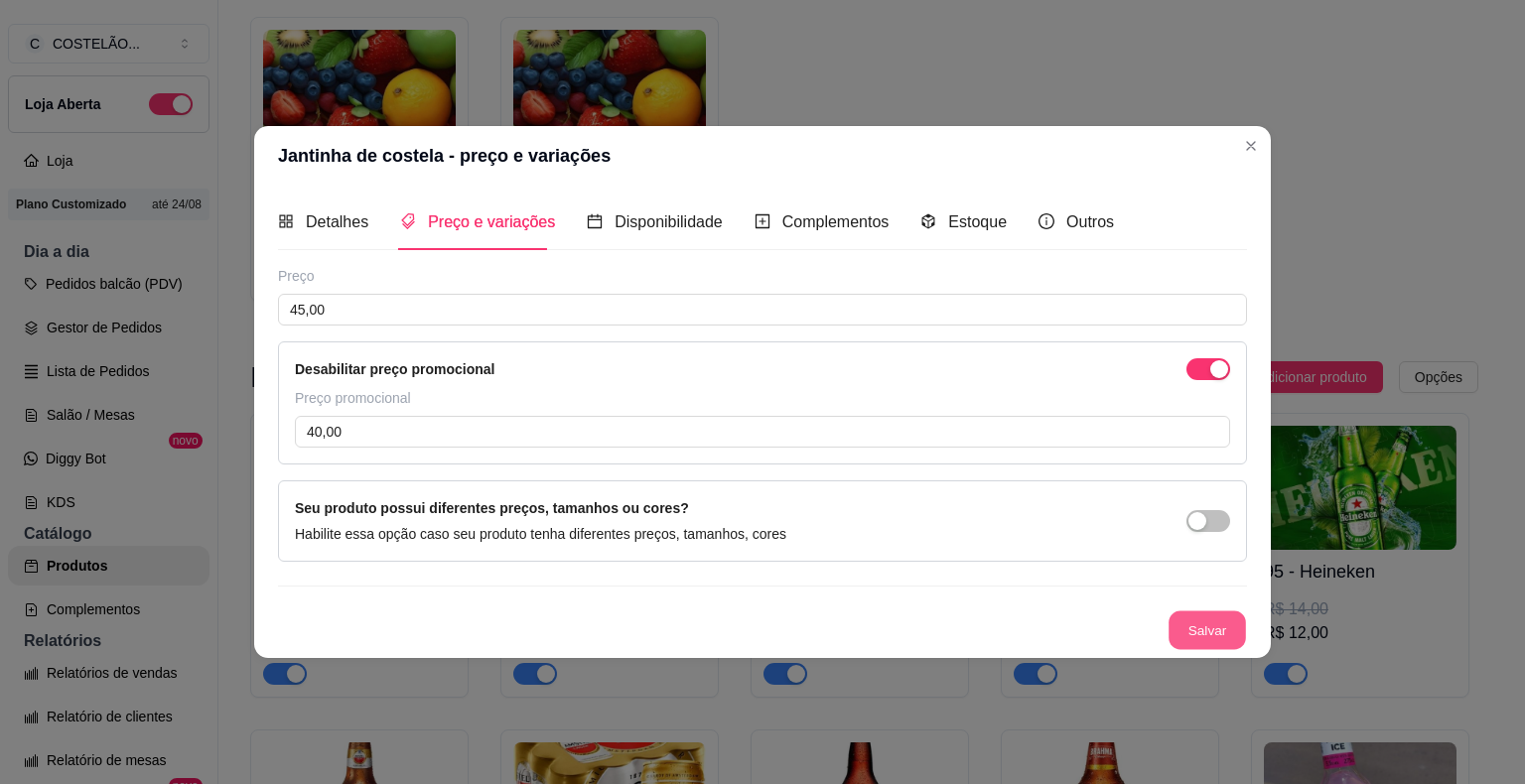 click on "Salvar" at bounding box center [1207, 630] 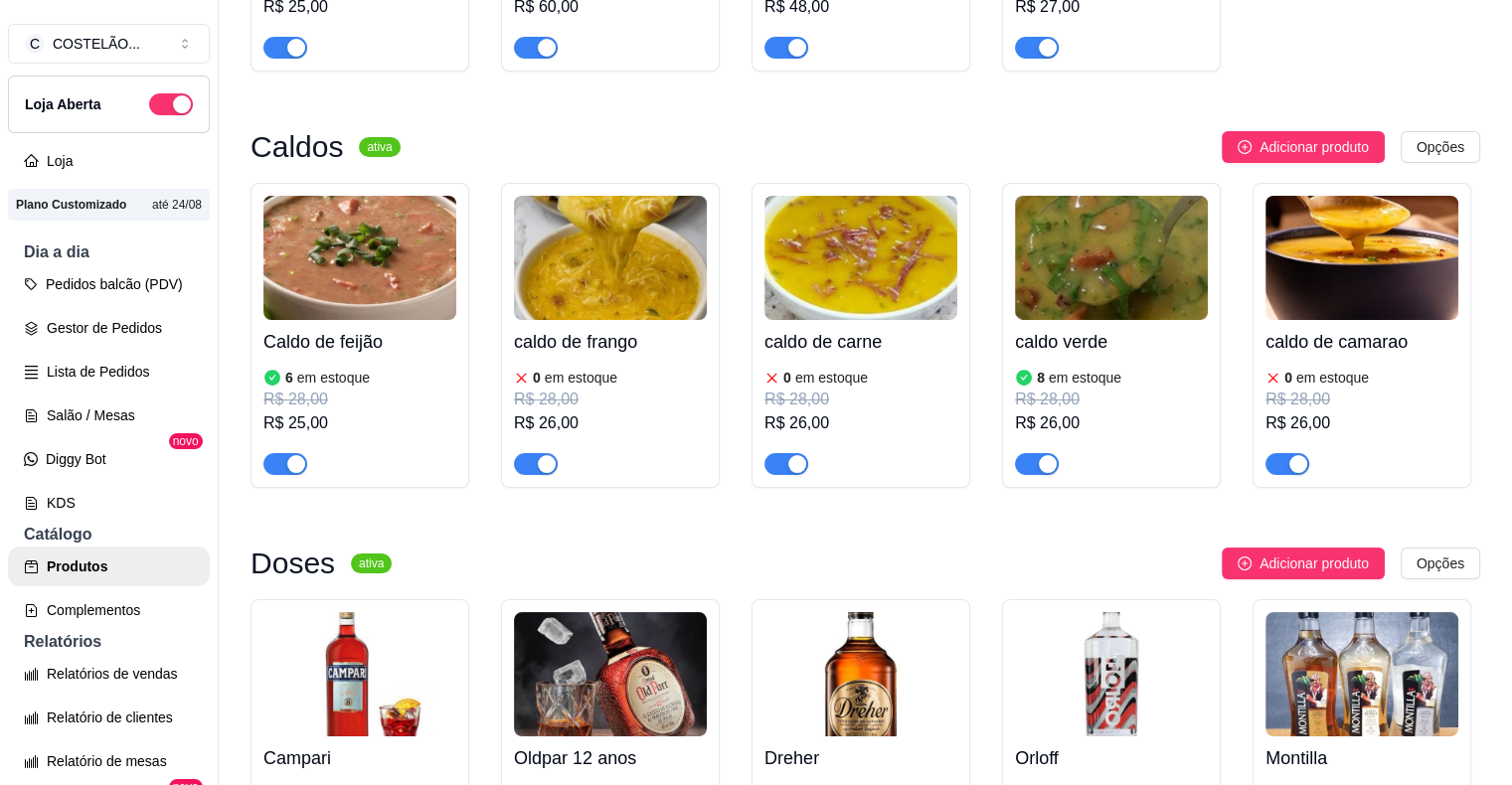 scroll, scrollTop: 14114, scrollLeft: 0, axis: vertical 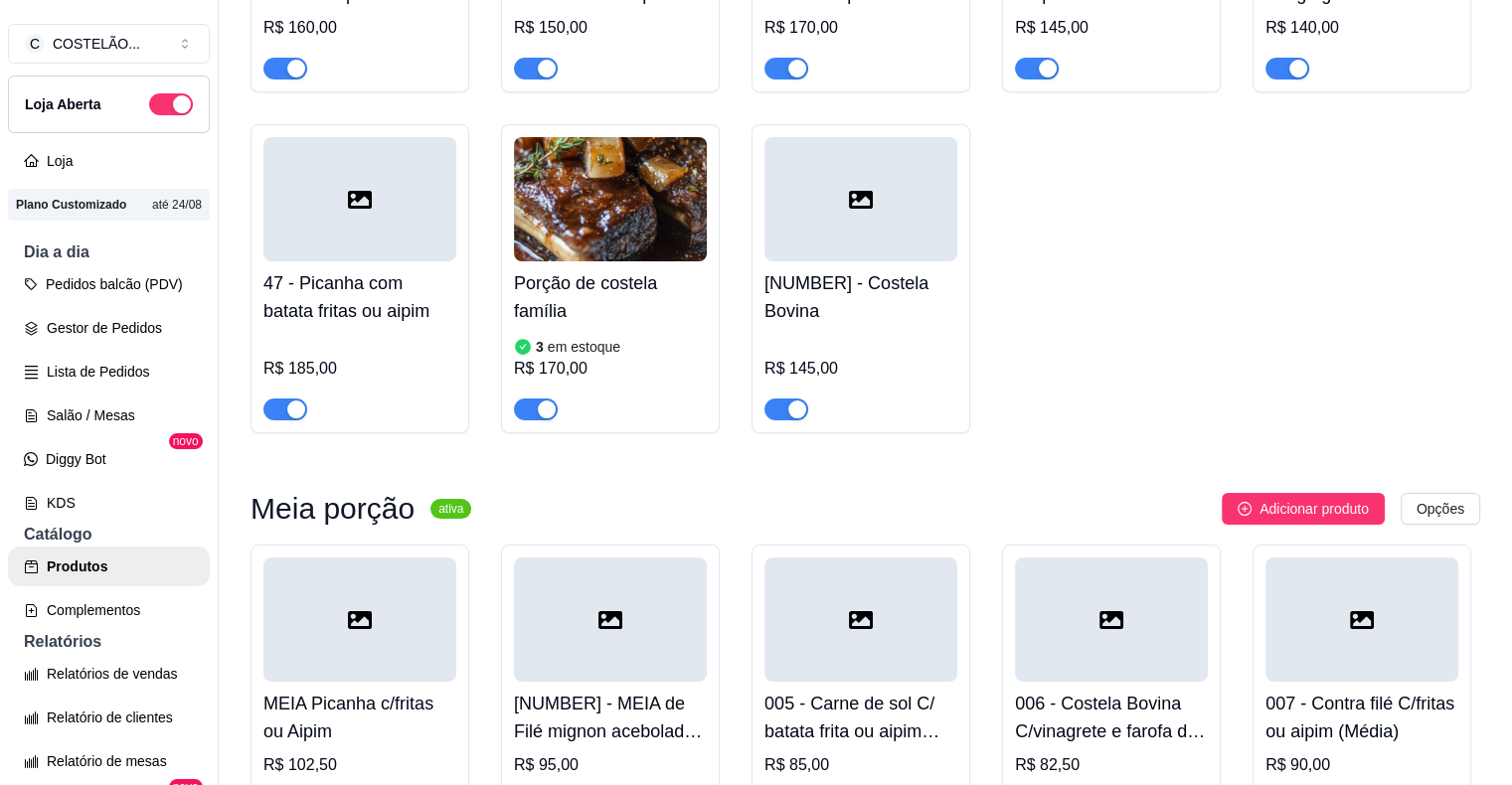click on "R$ 140,00" at bounding box center (1111, -578) 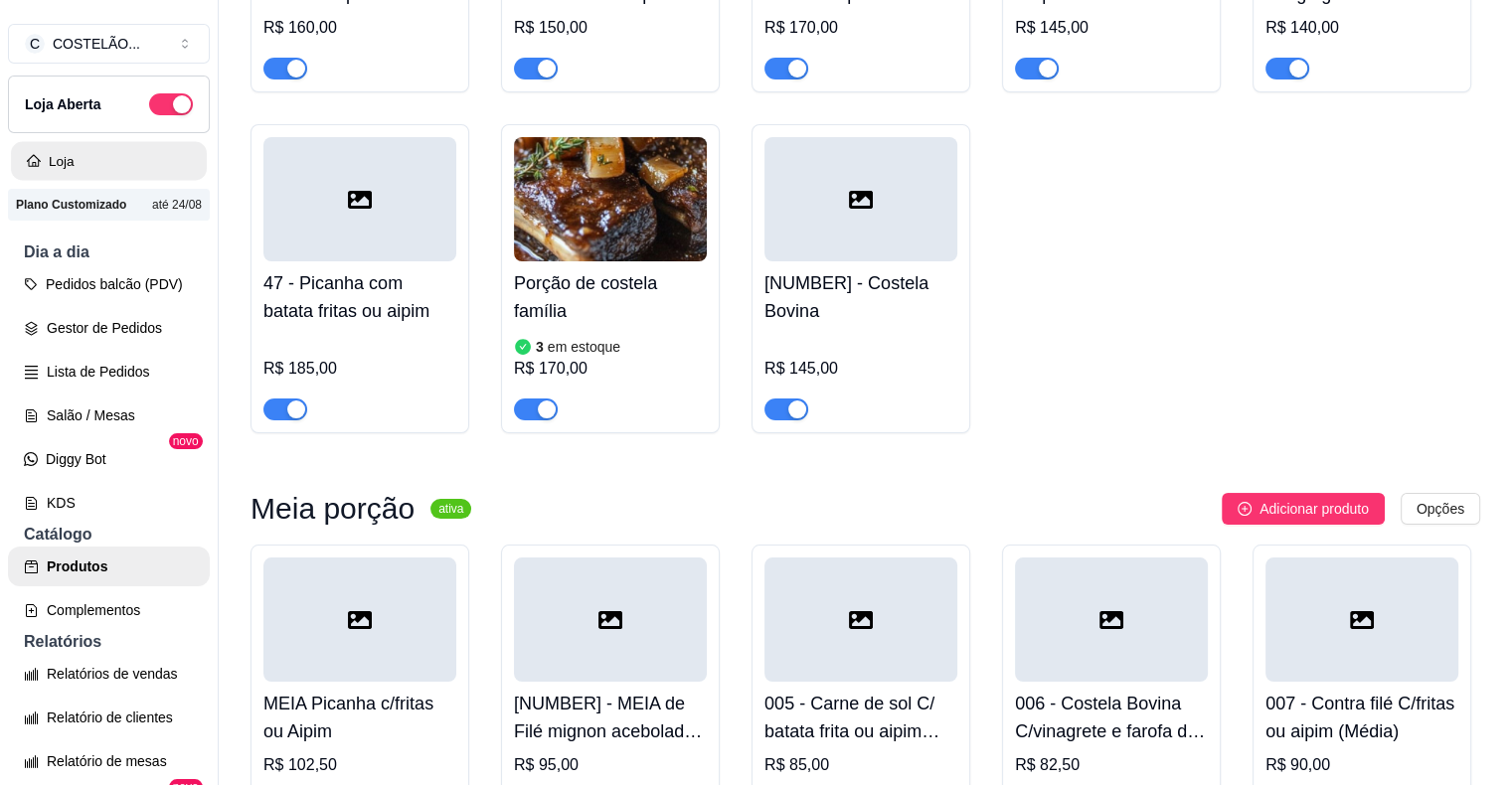 click on "Loja" at bounding box center (108, 161) 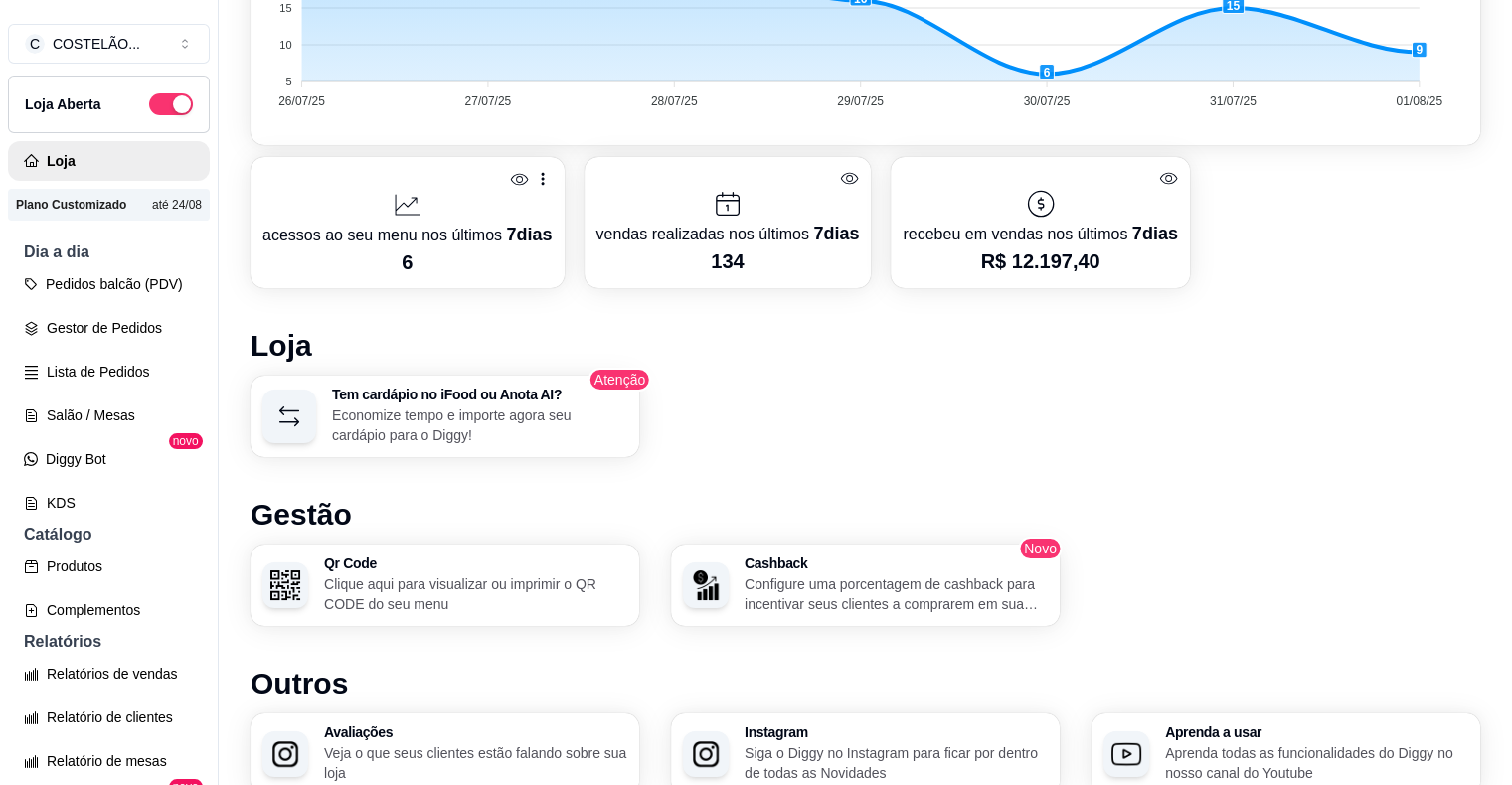 scroll, scrollTop: 1002, scrollLeft: 0, axis: vertical 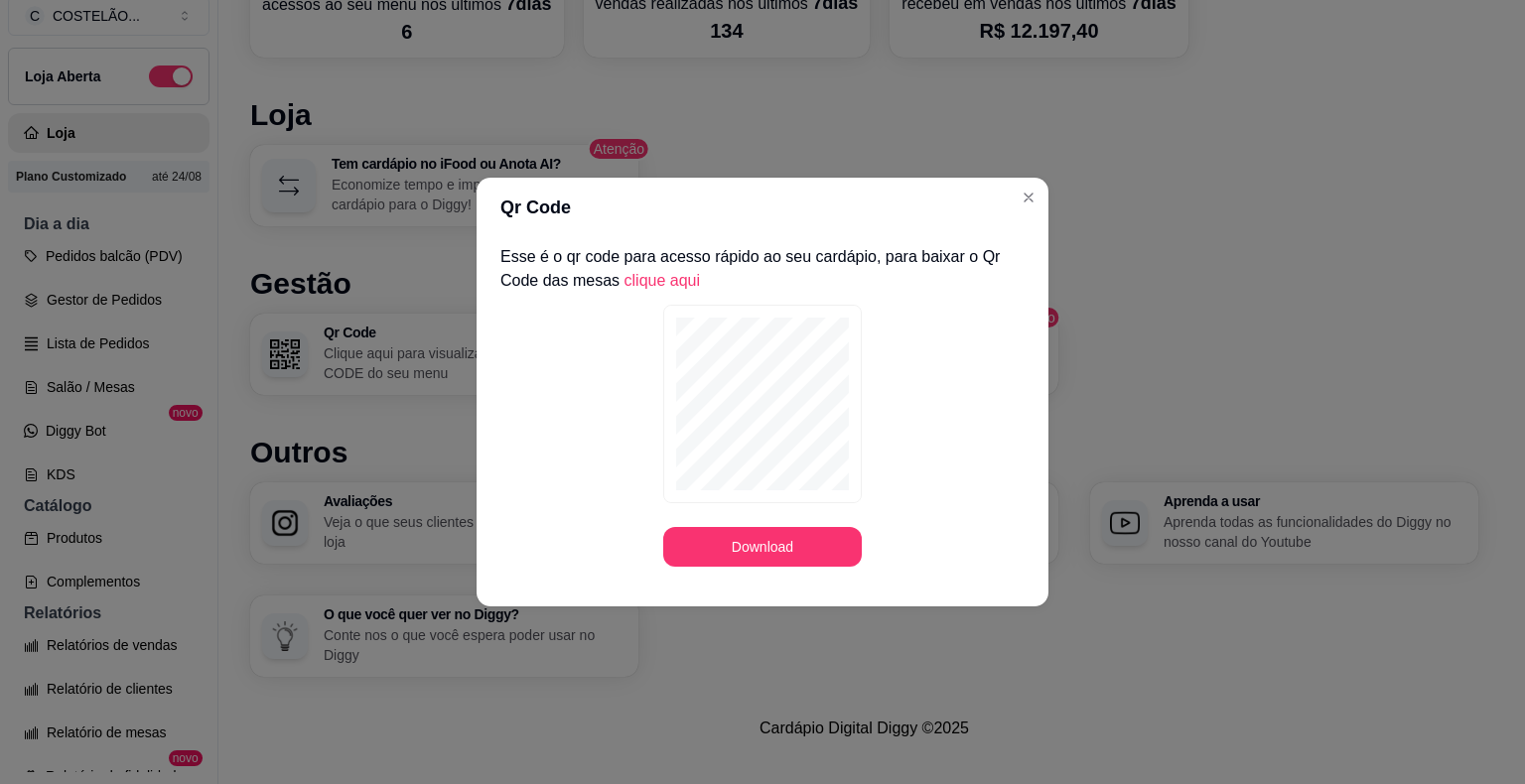 click on "Download" at bounding box center [762, 547] 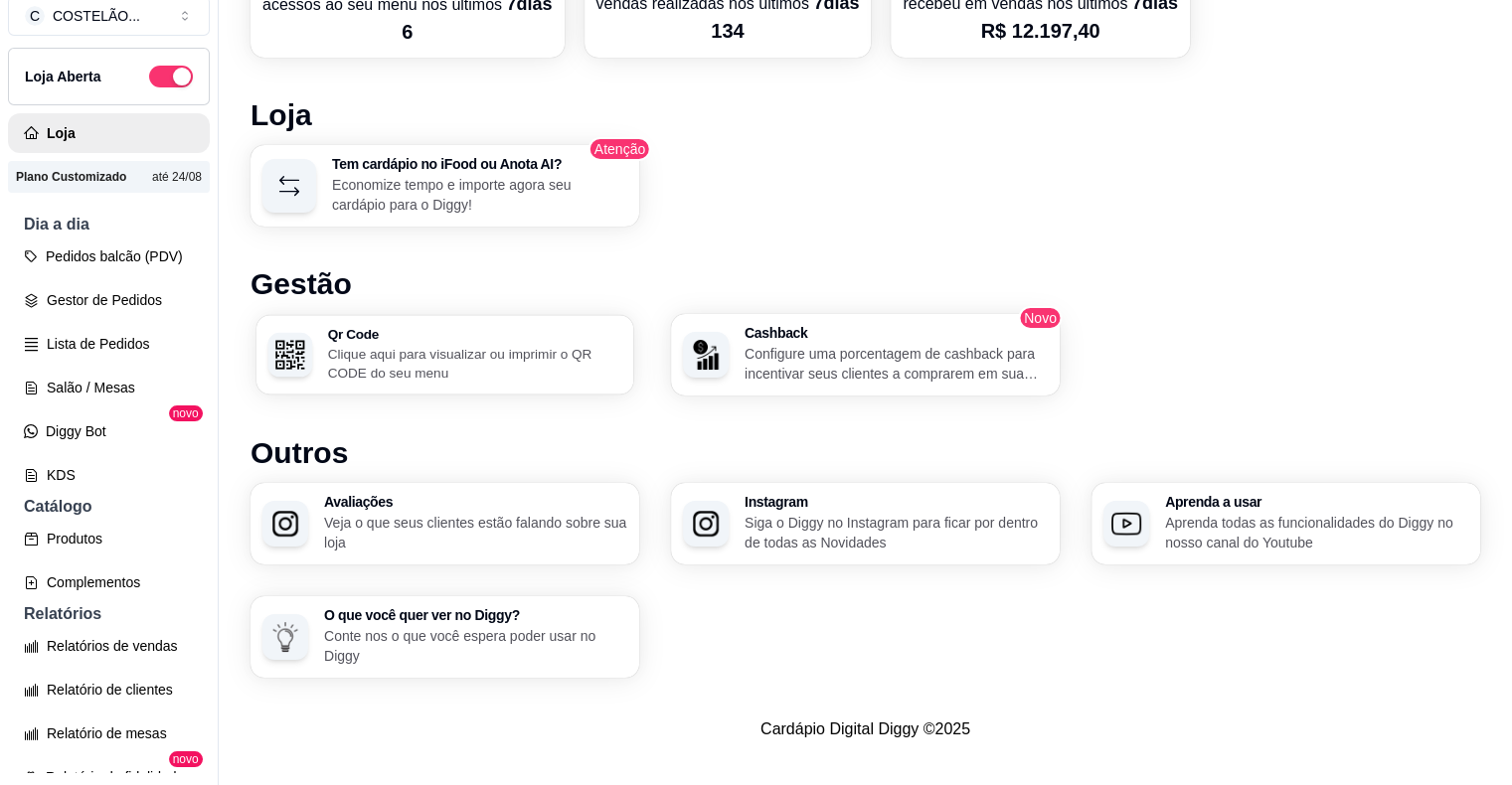 click on "Qr Code" at bounding box center (475, 334) 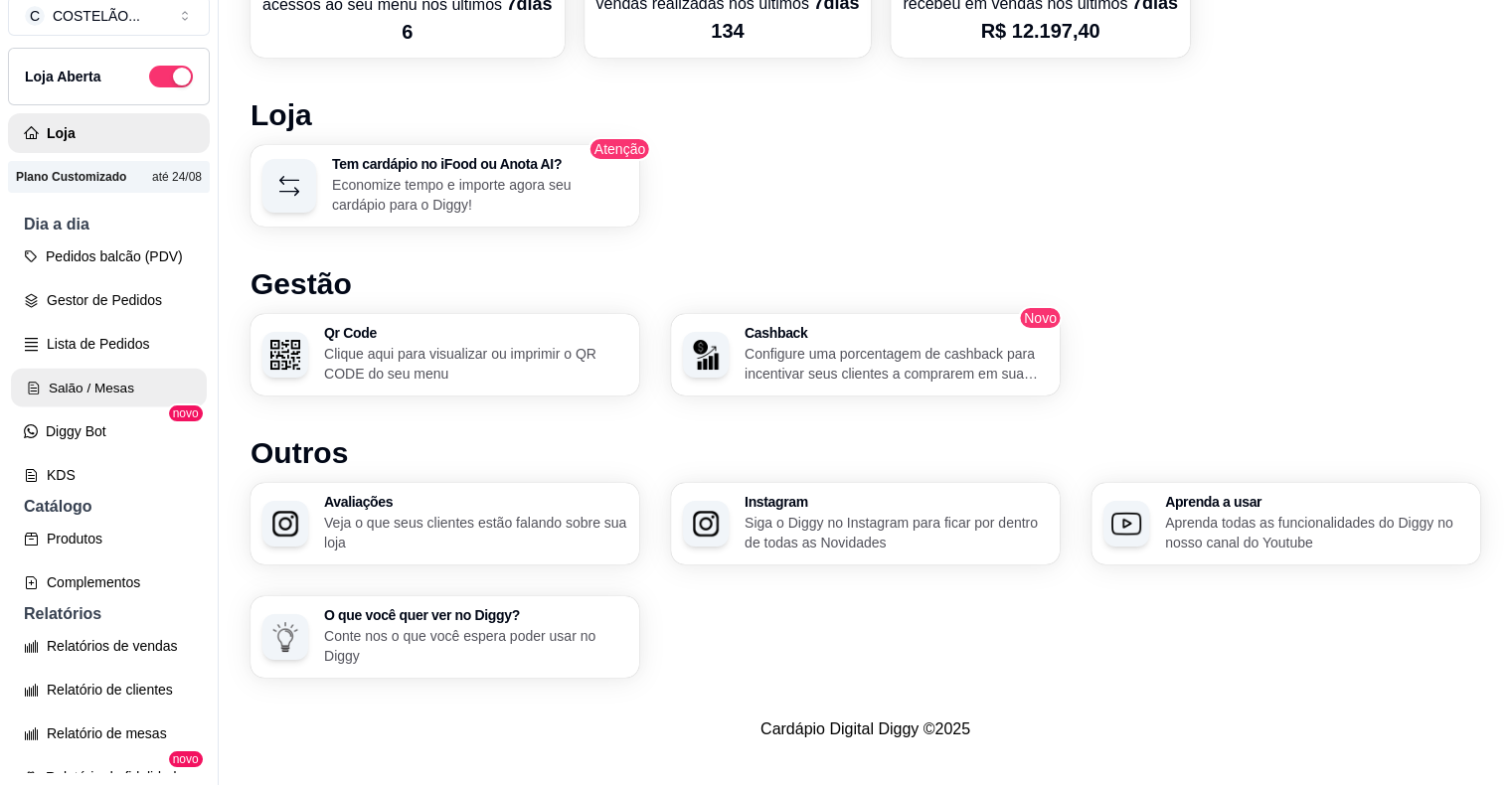 click on "Salão / Mesas" at bounding box center (108, 388) 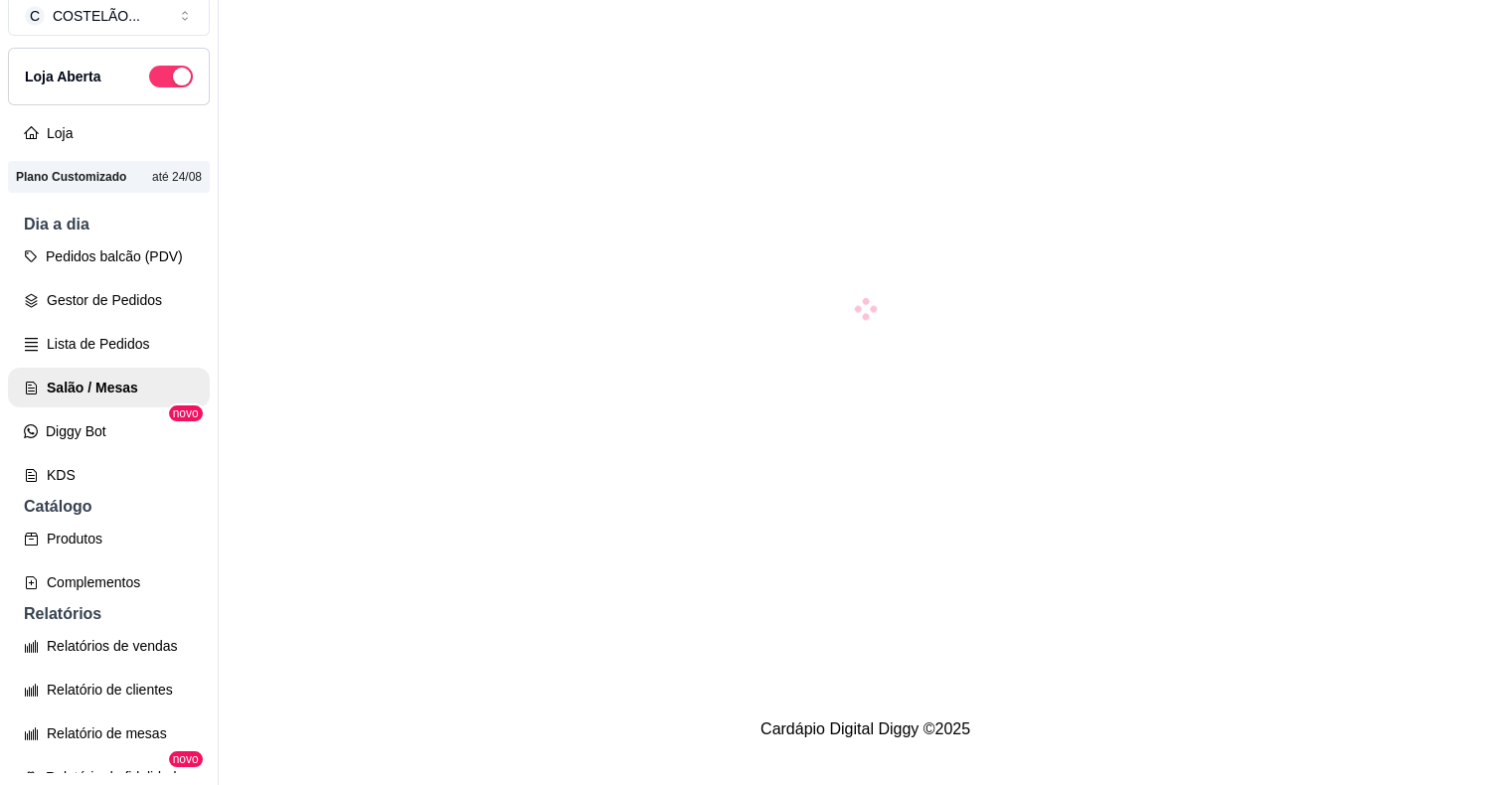 scroll, scrollTop: 0, scrollLeft: 0, axis: both 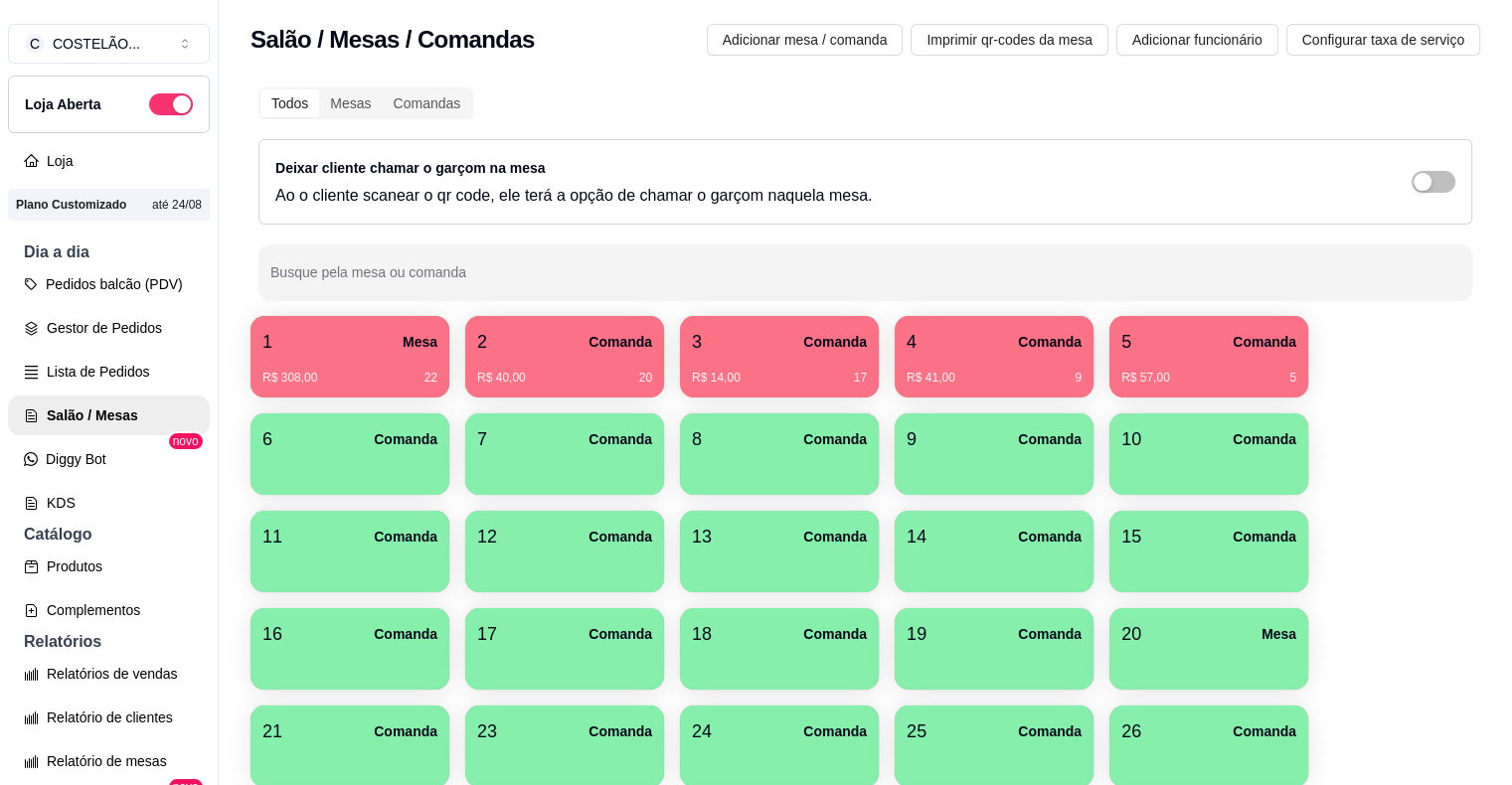click on "R$ 14,00 17" at bounding box center (779, 371) 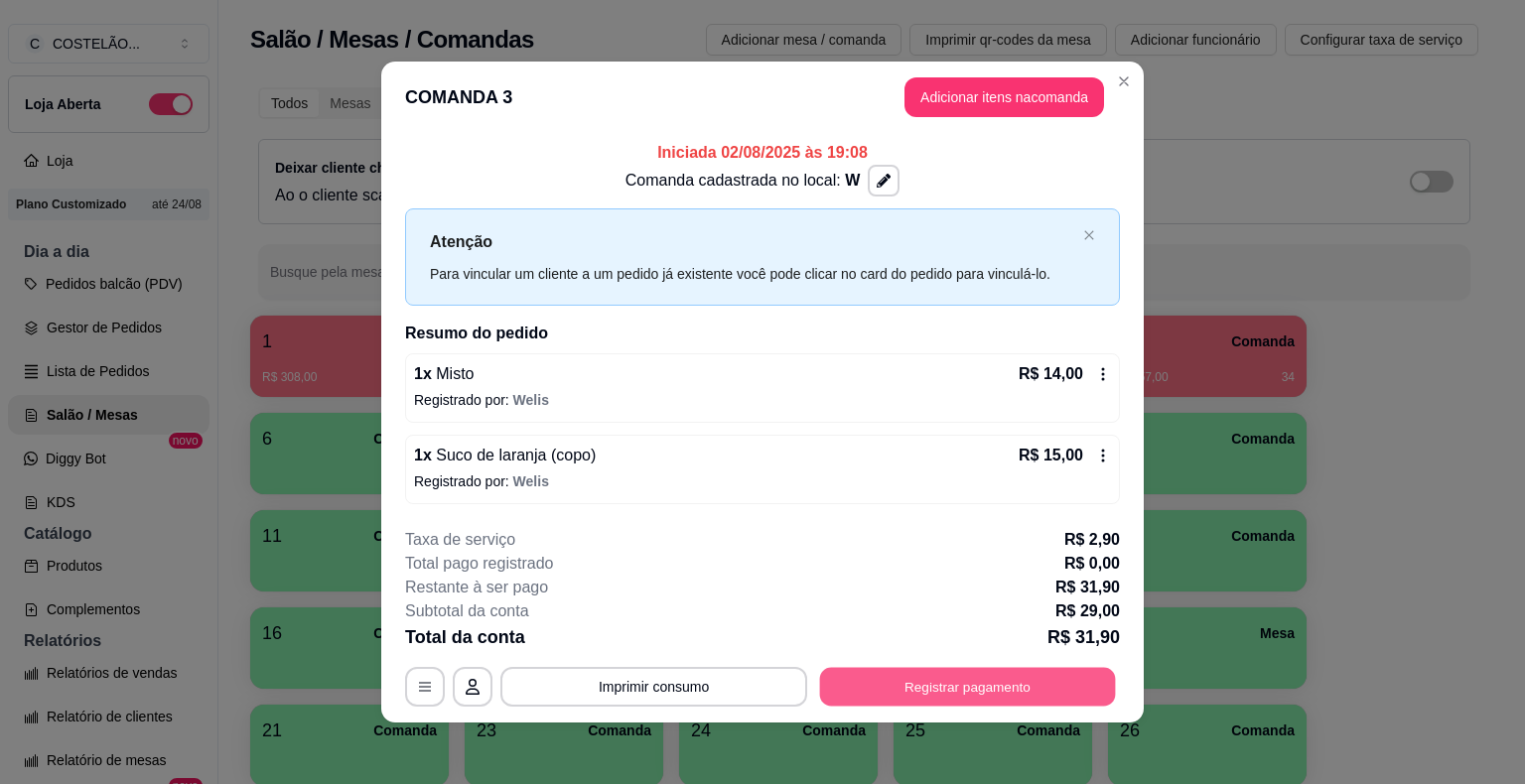 click on "Registrar pagamento" at bounding box center [968, 686] 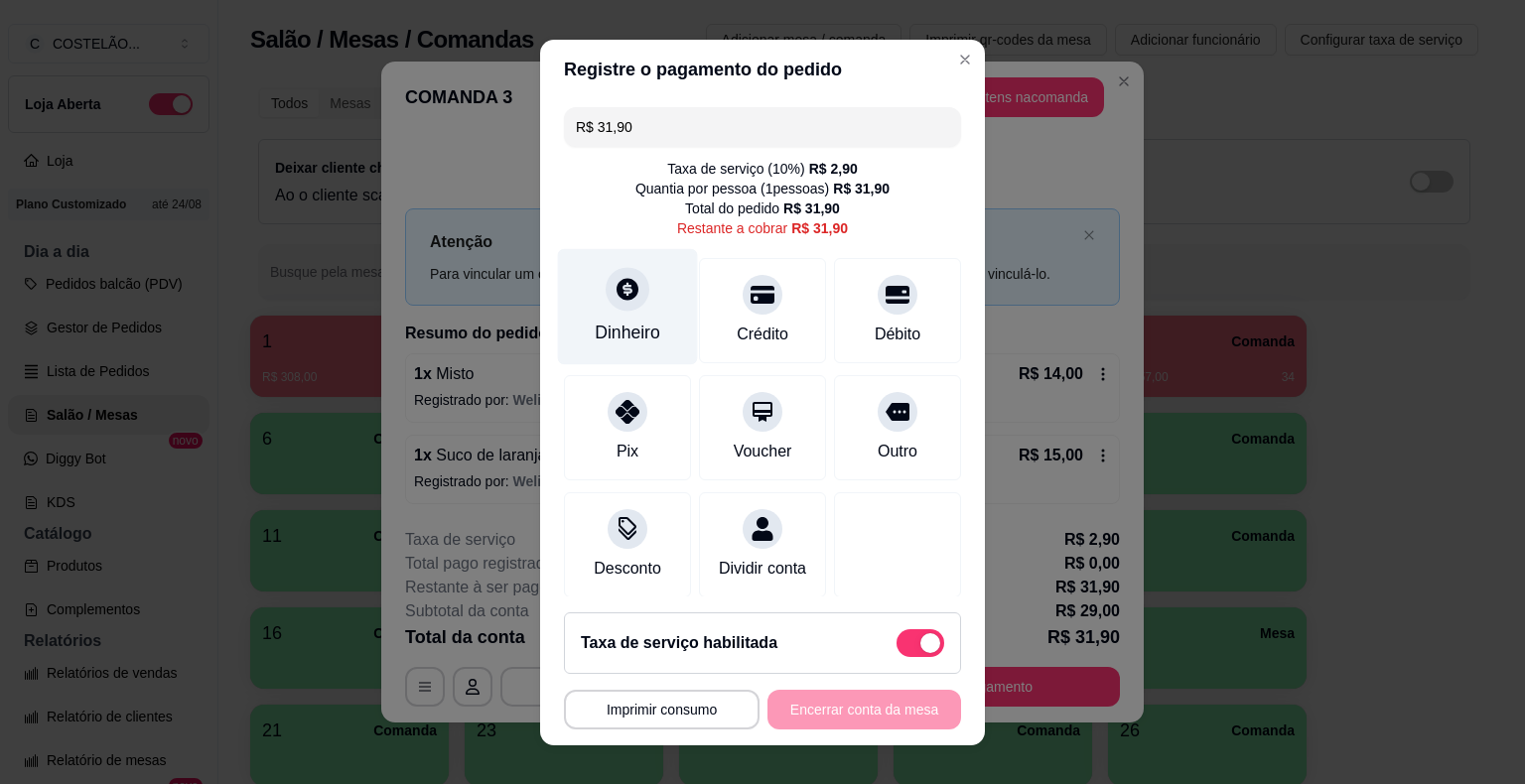 click on "Dinheiro" at bounding box center (627, 332) 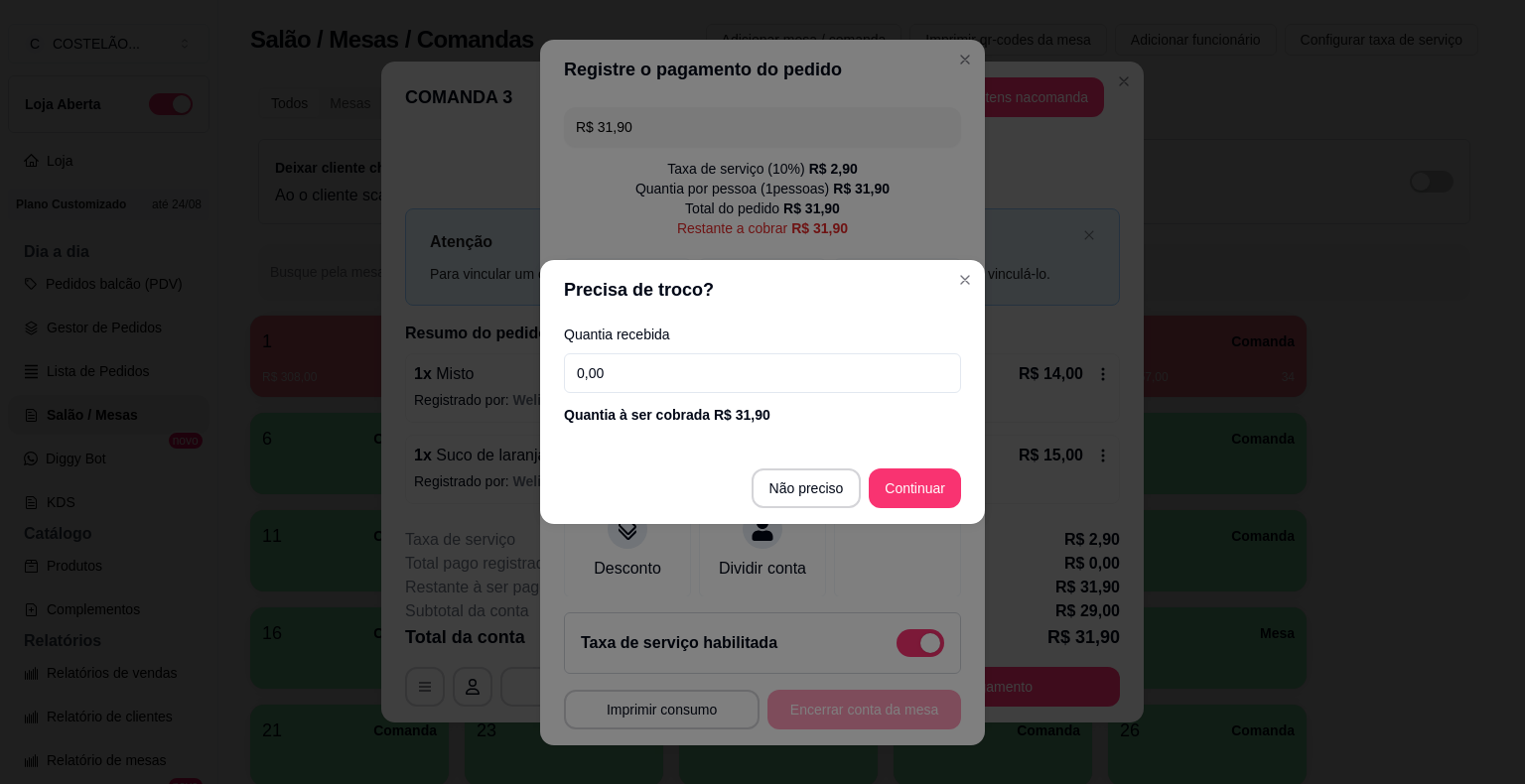 click on "0,00" at bounding box center (762, 373) 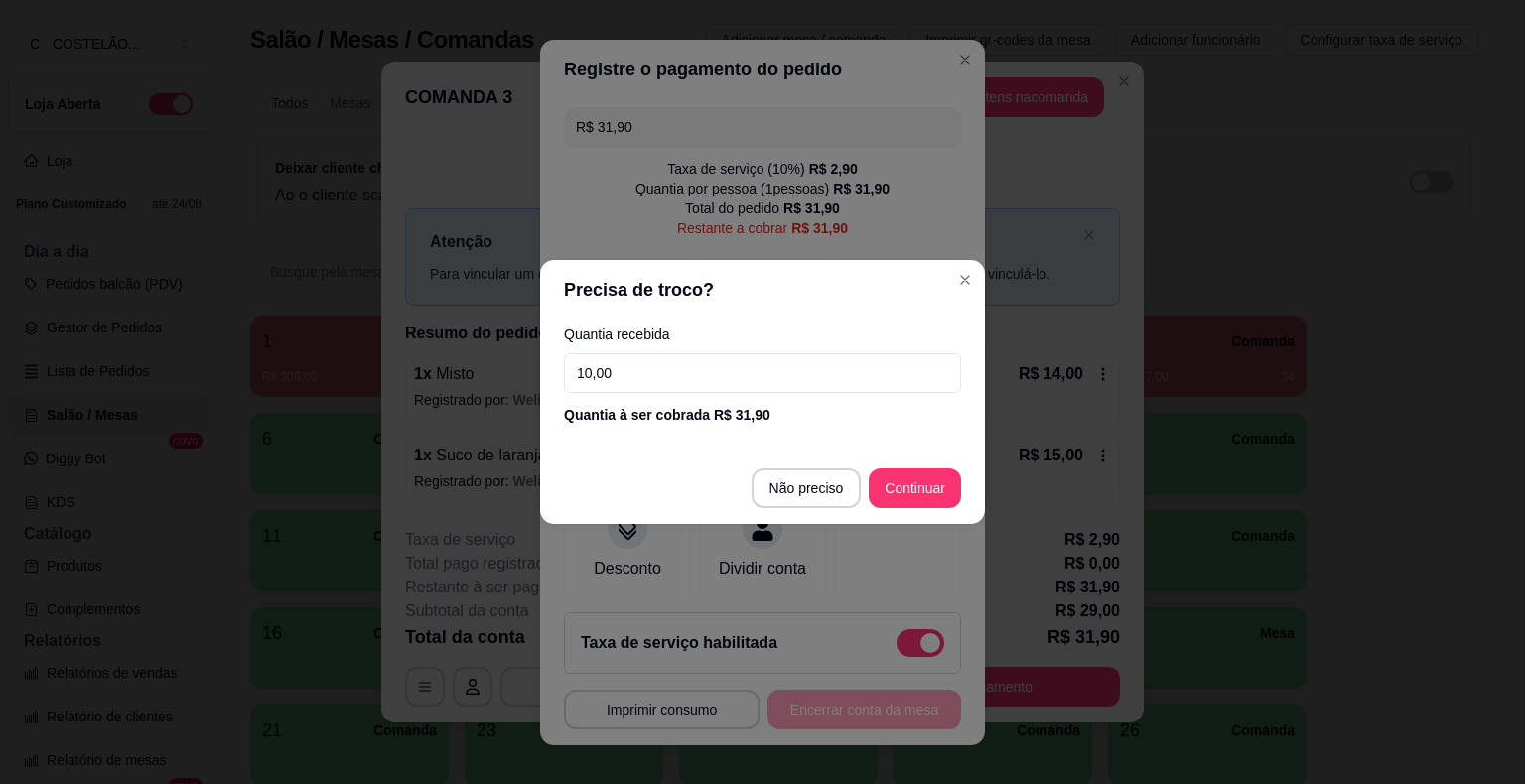 type on "100,00" 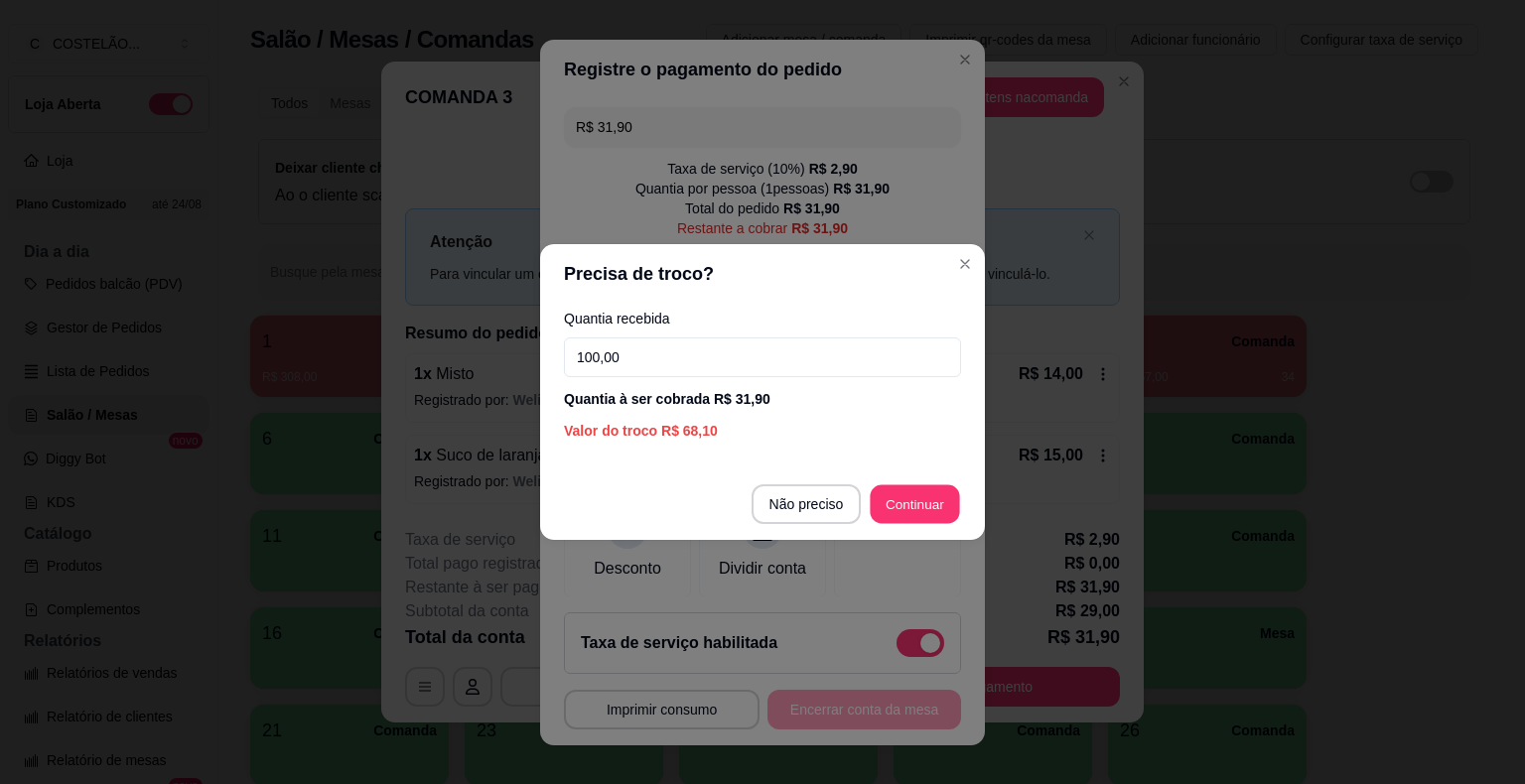 click at bounding box center [898, 545] 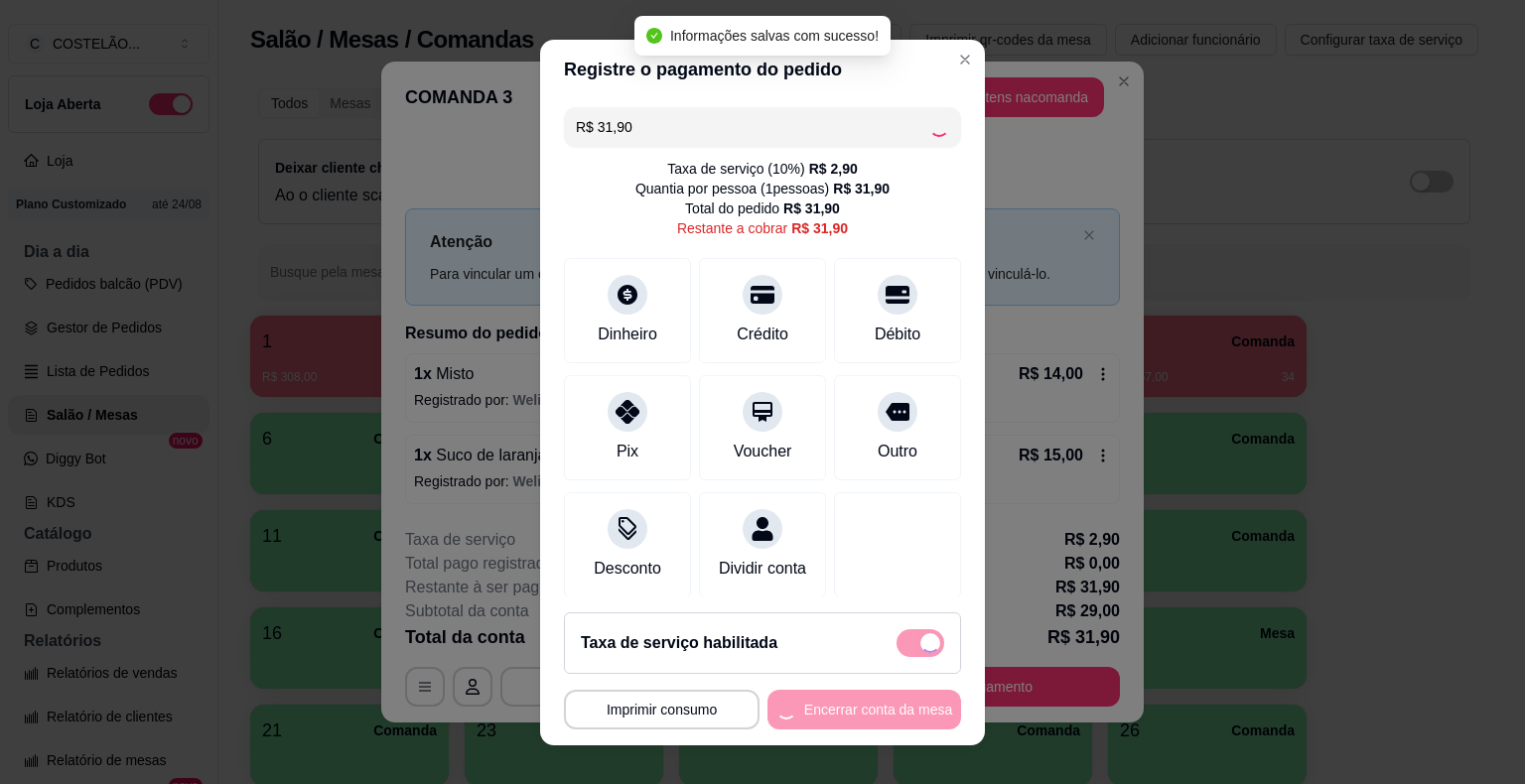 type on "R$ 0,00" 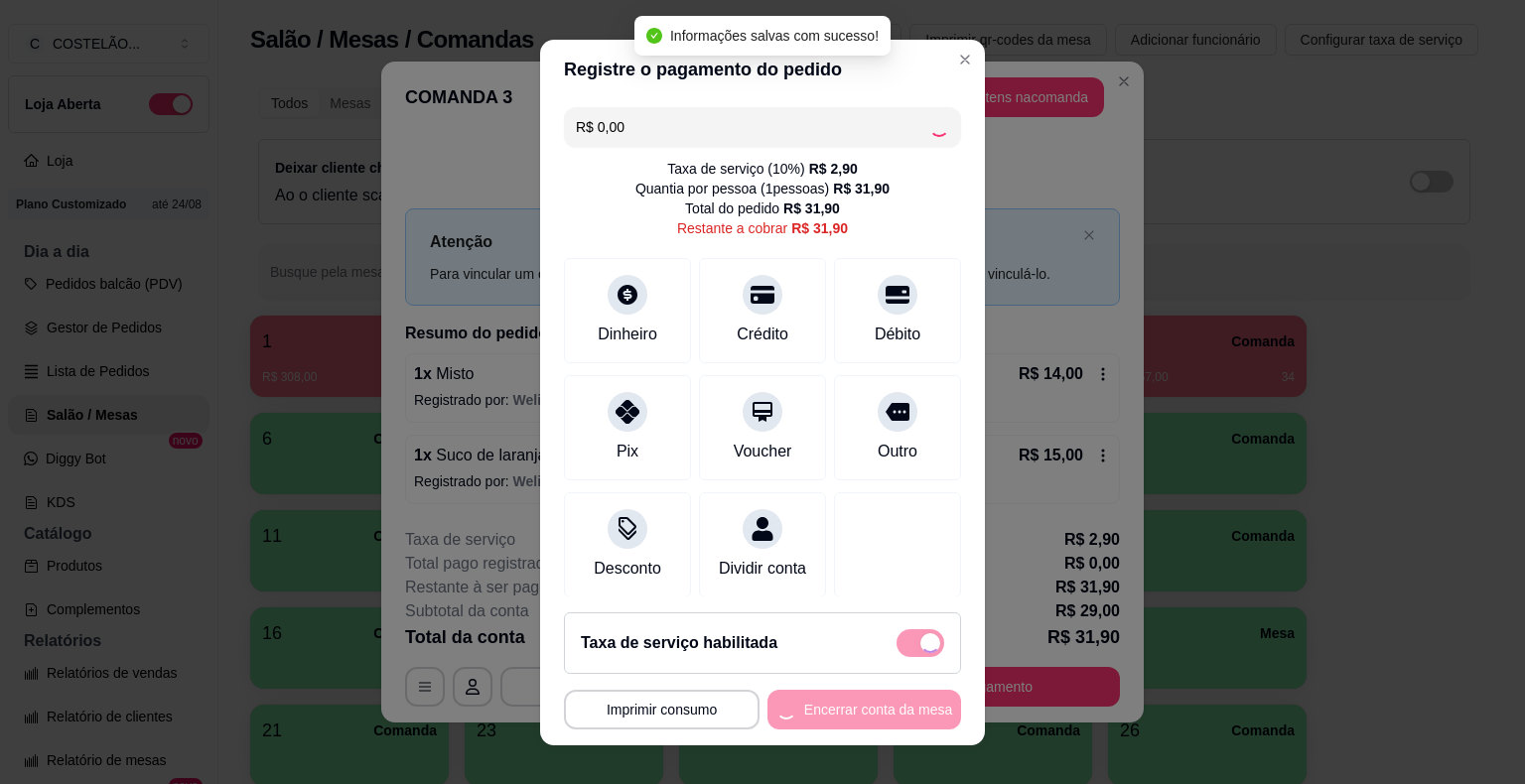 click on "Imprimir consumo" at bounding box center [661, 710] 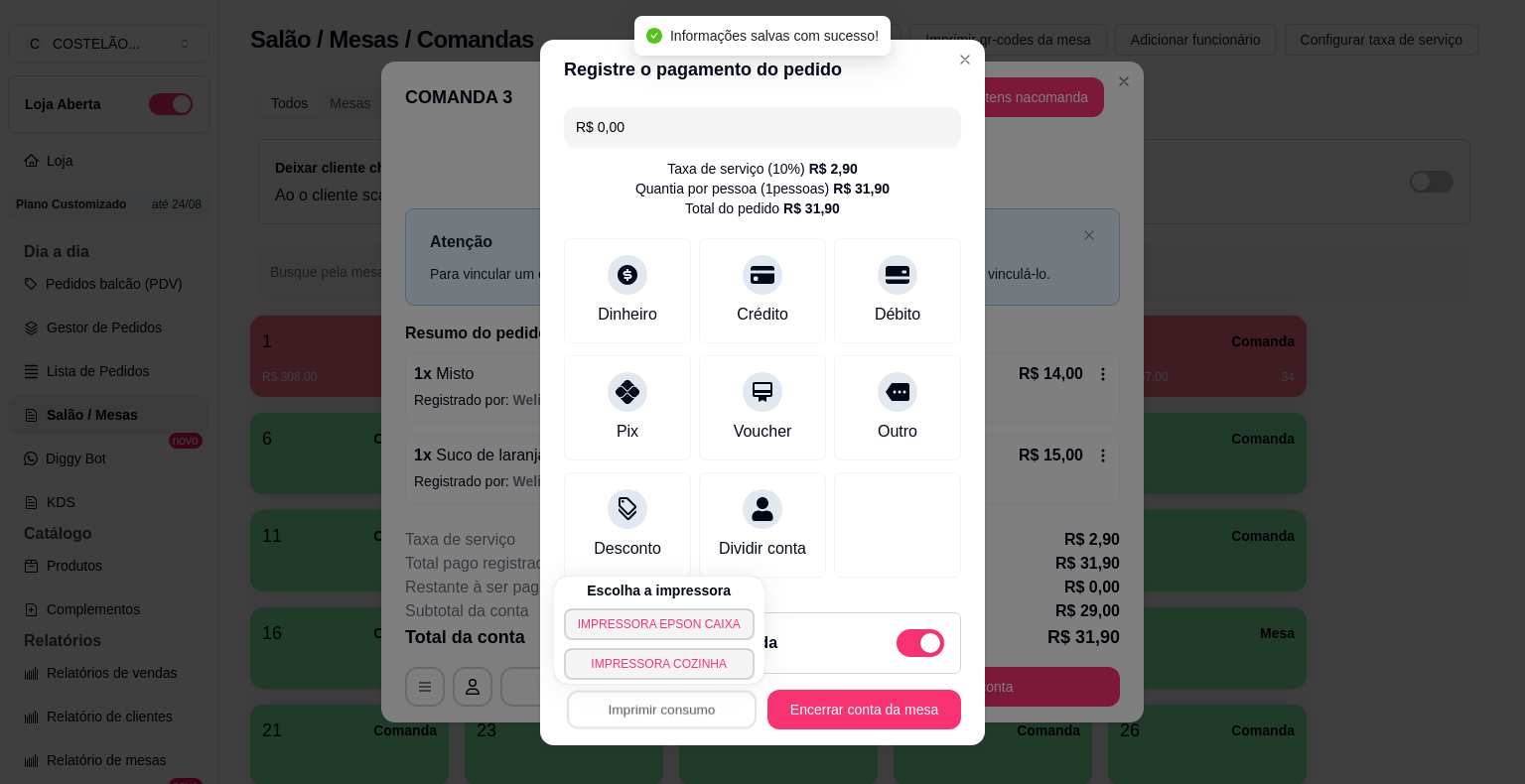 click on "IMPRESSORA EPSON CAIXA" at bounding box center [659, 624] 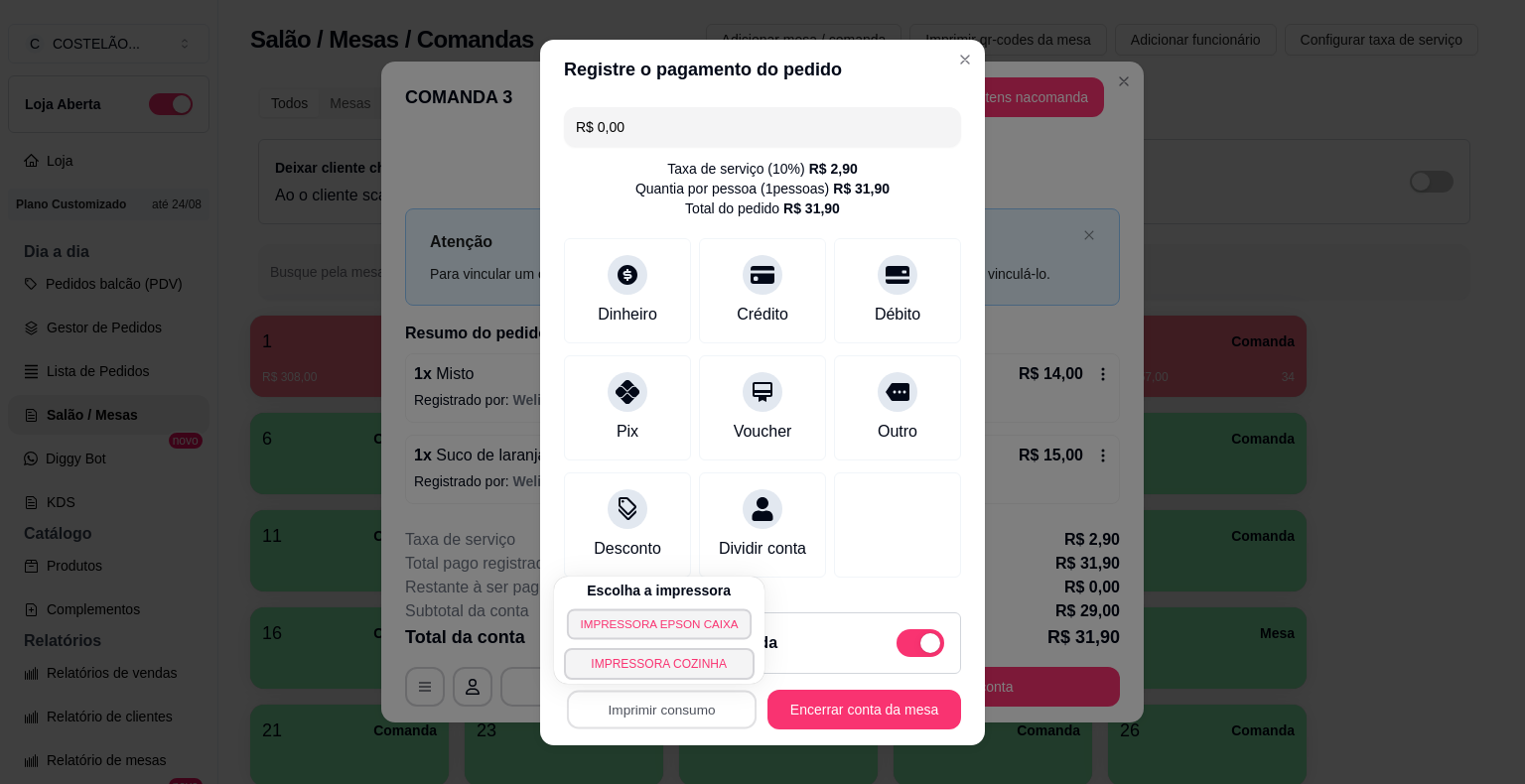click on "Escolha a impressora IMPRESSORA EPSON CAIXA  IMPRESSORA COZINHA" at bounding box center [659, 630] 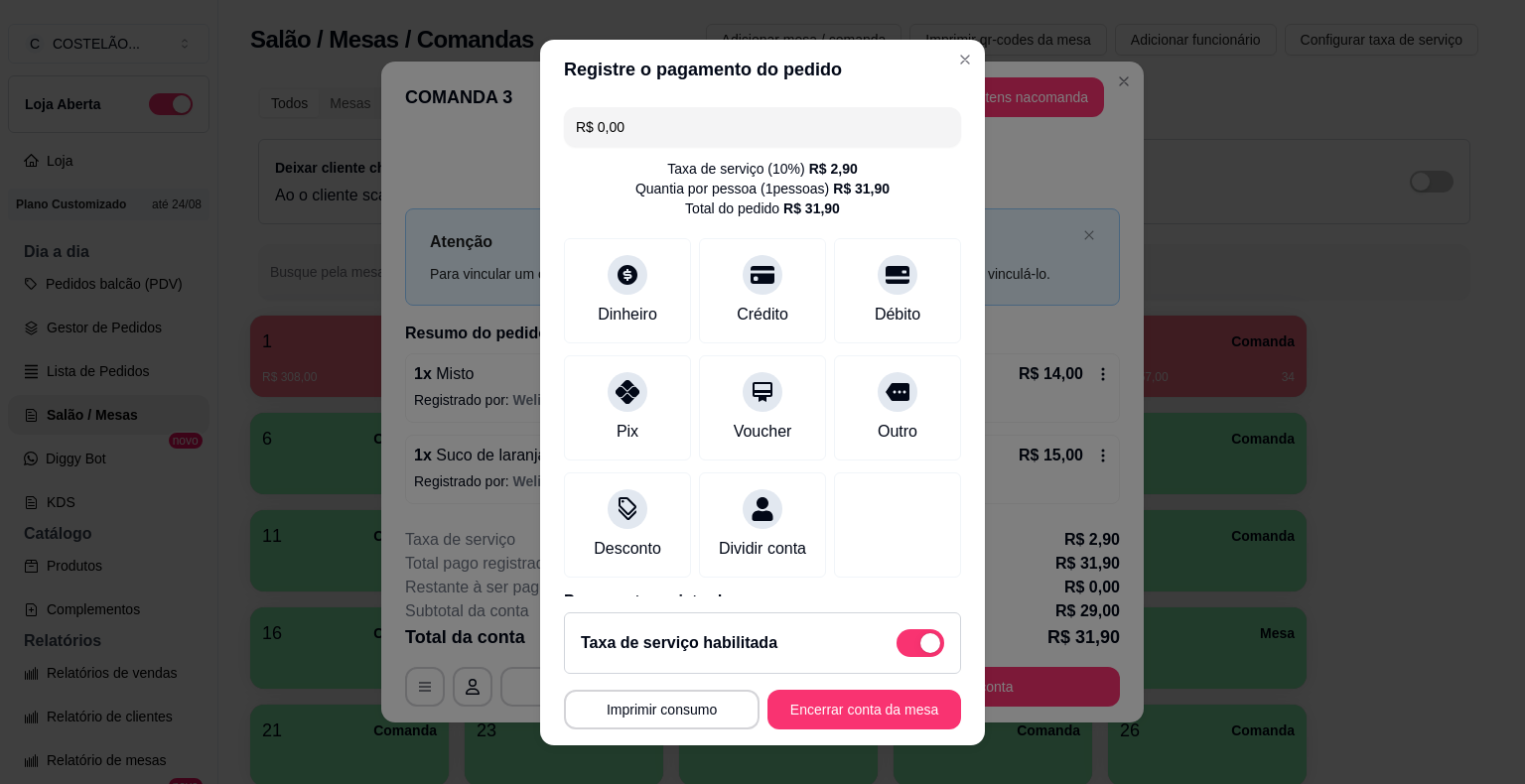 click on "Encerrar conta da mesa" at bounding box center [864, 710] 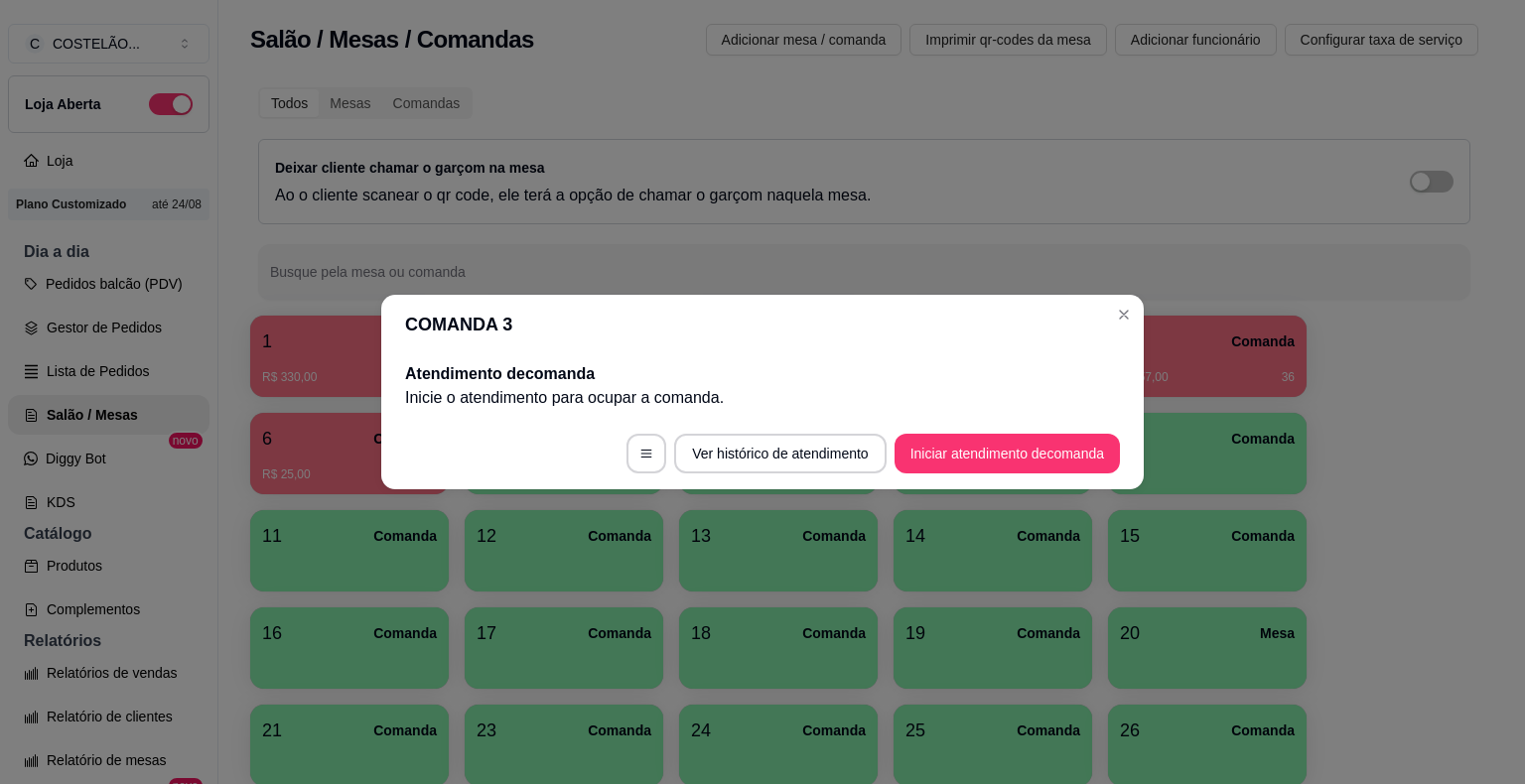 click on "5 Comanda R$ 57,00 36" at bounding box center (1207, 356) 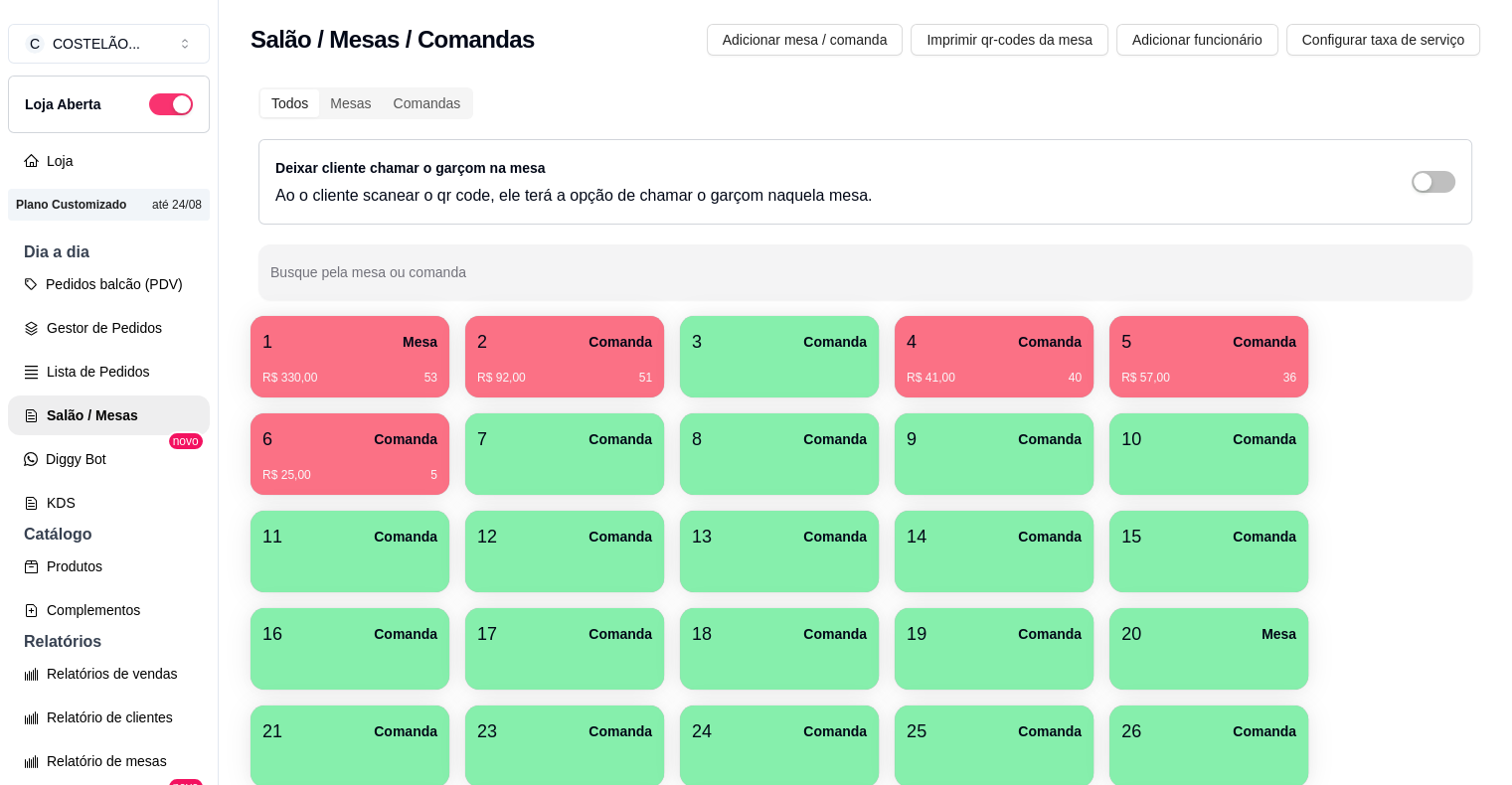 click on "R$ 41,00 40" at bounding box center (994, 371) 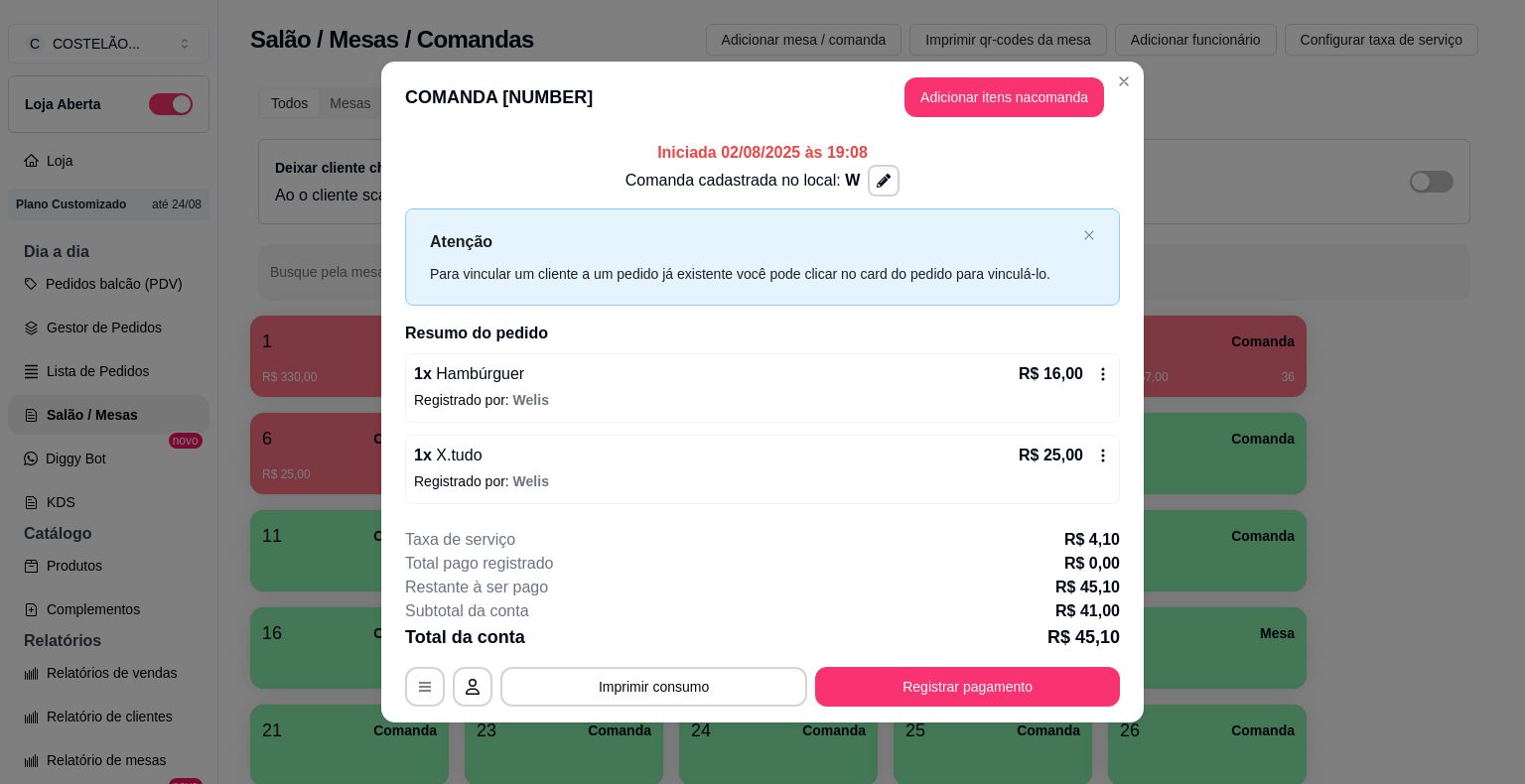 scroll, scrollTop: 0, scrollLeft: 0, axis: both 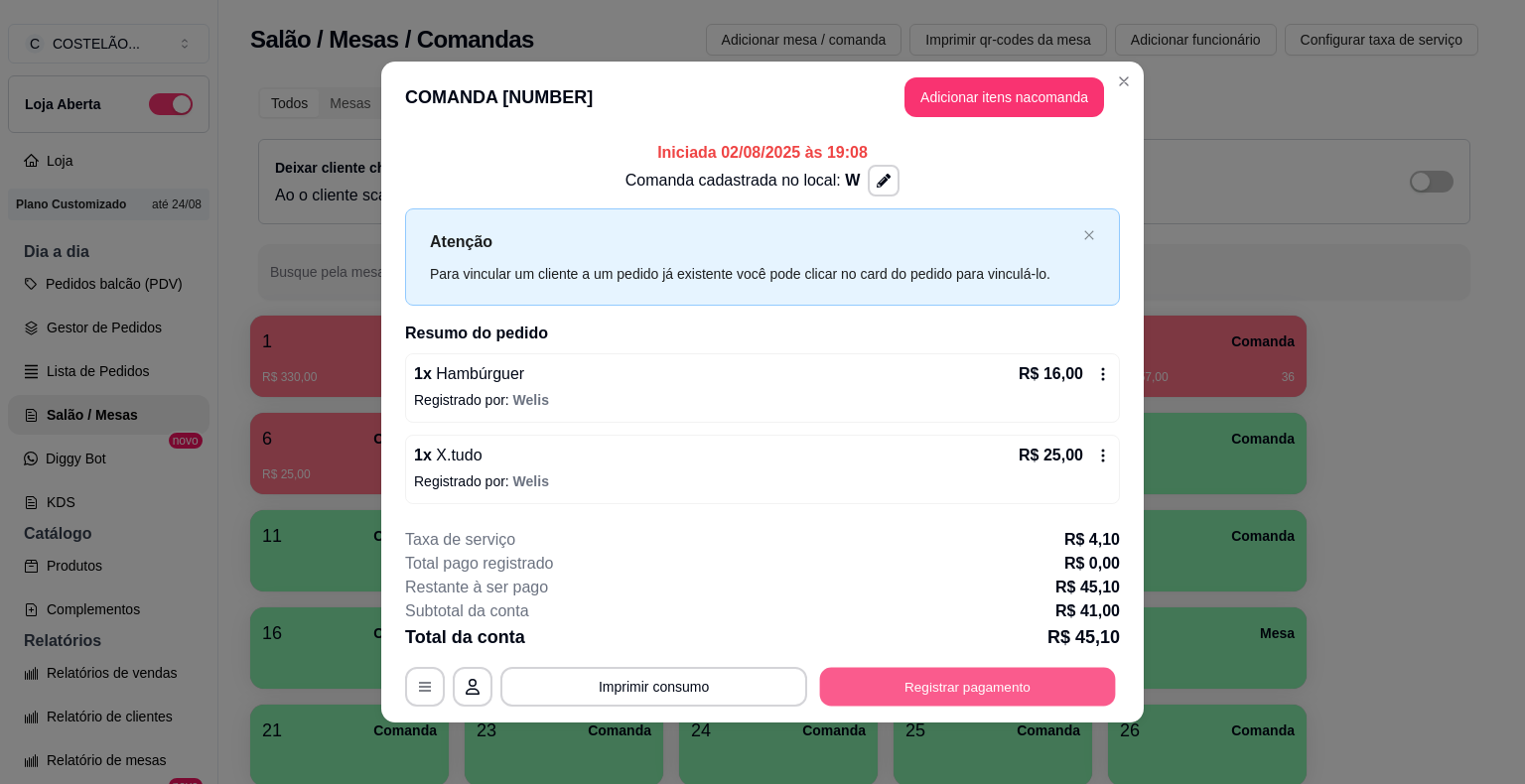 click on "Registrar pagamento" at bounding box center (968, 686) 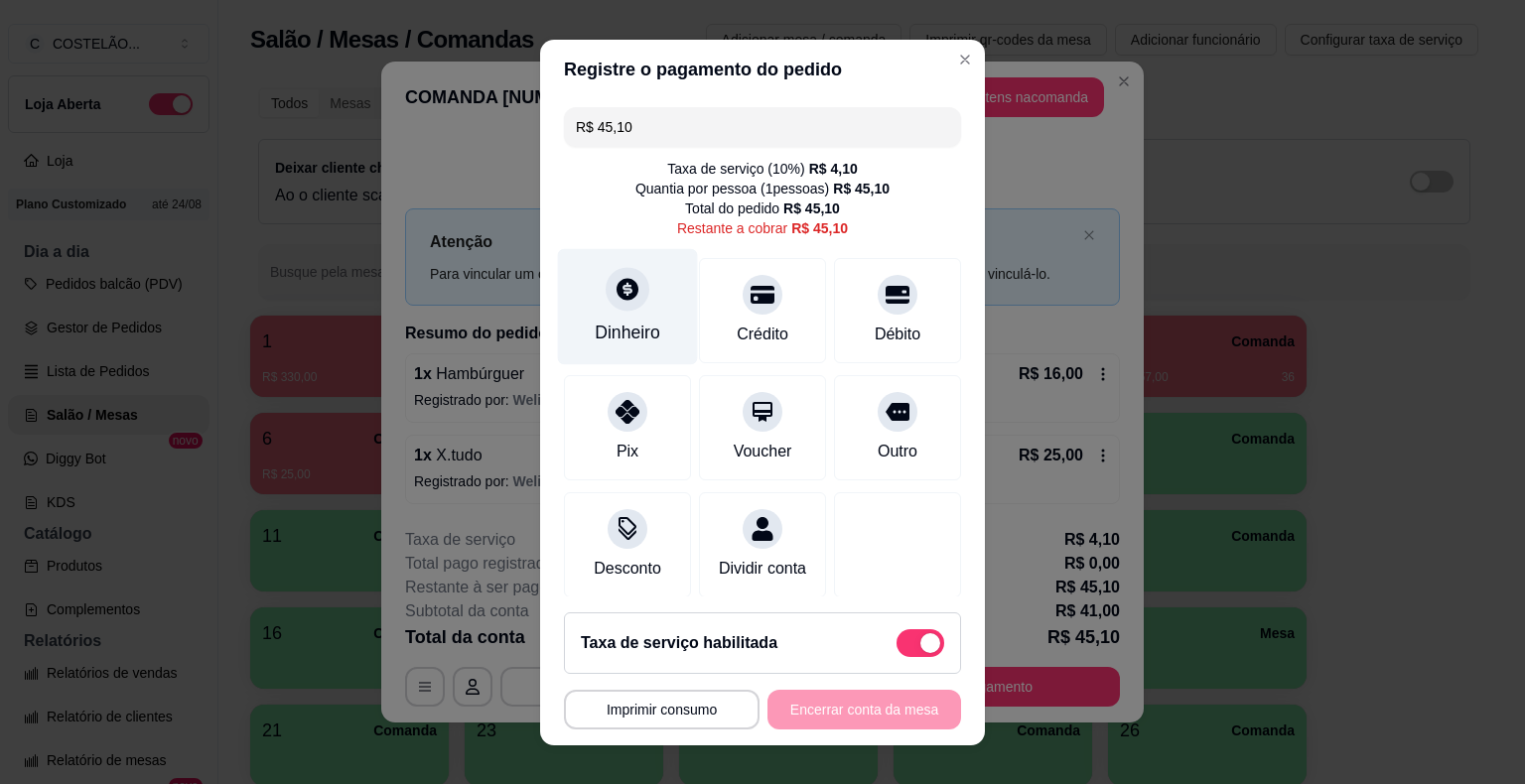 click on "Dinheiro" at bounding box center (627, 306) 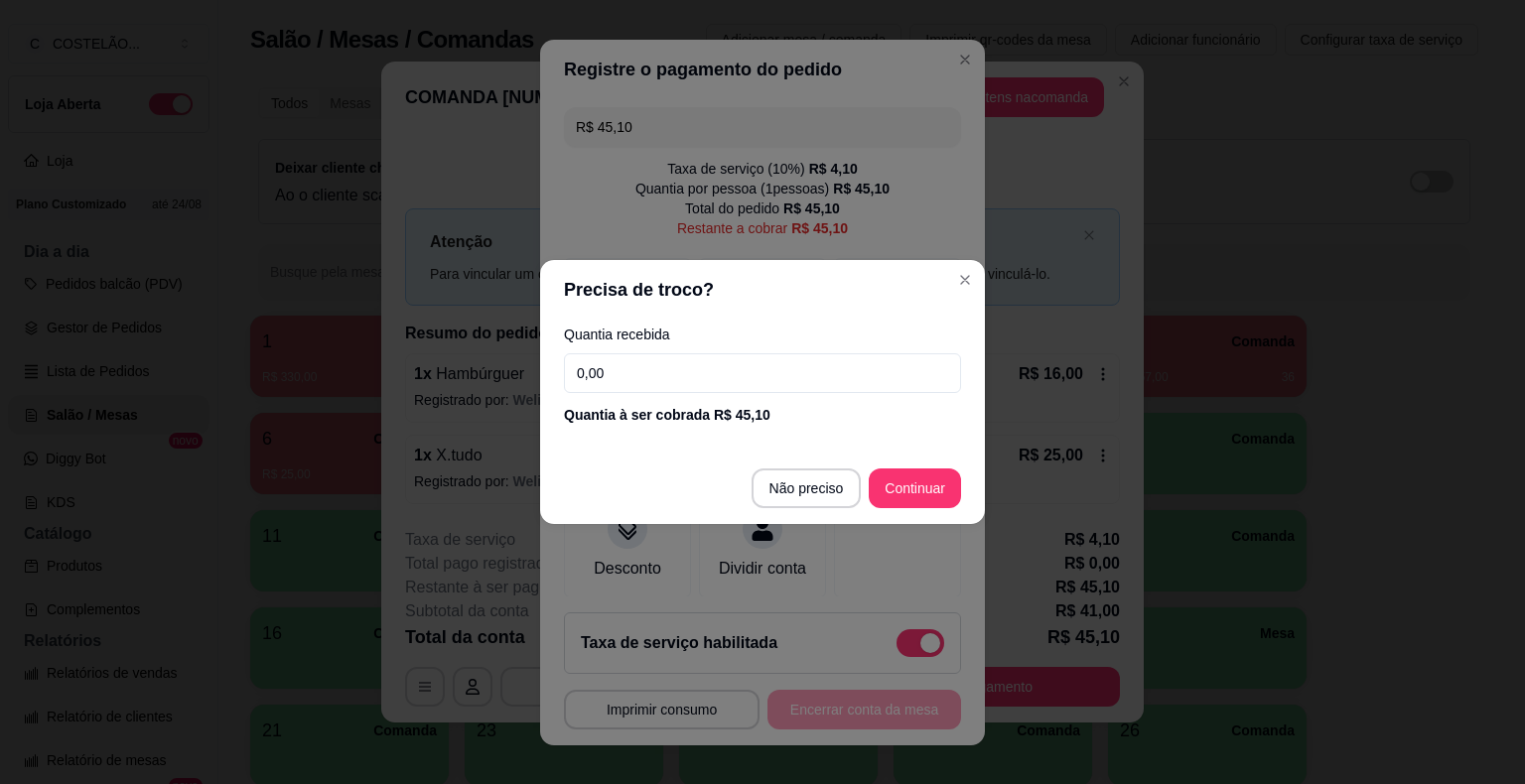 click on "0,00" at bounding box center [762, 373] 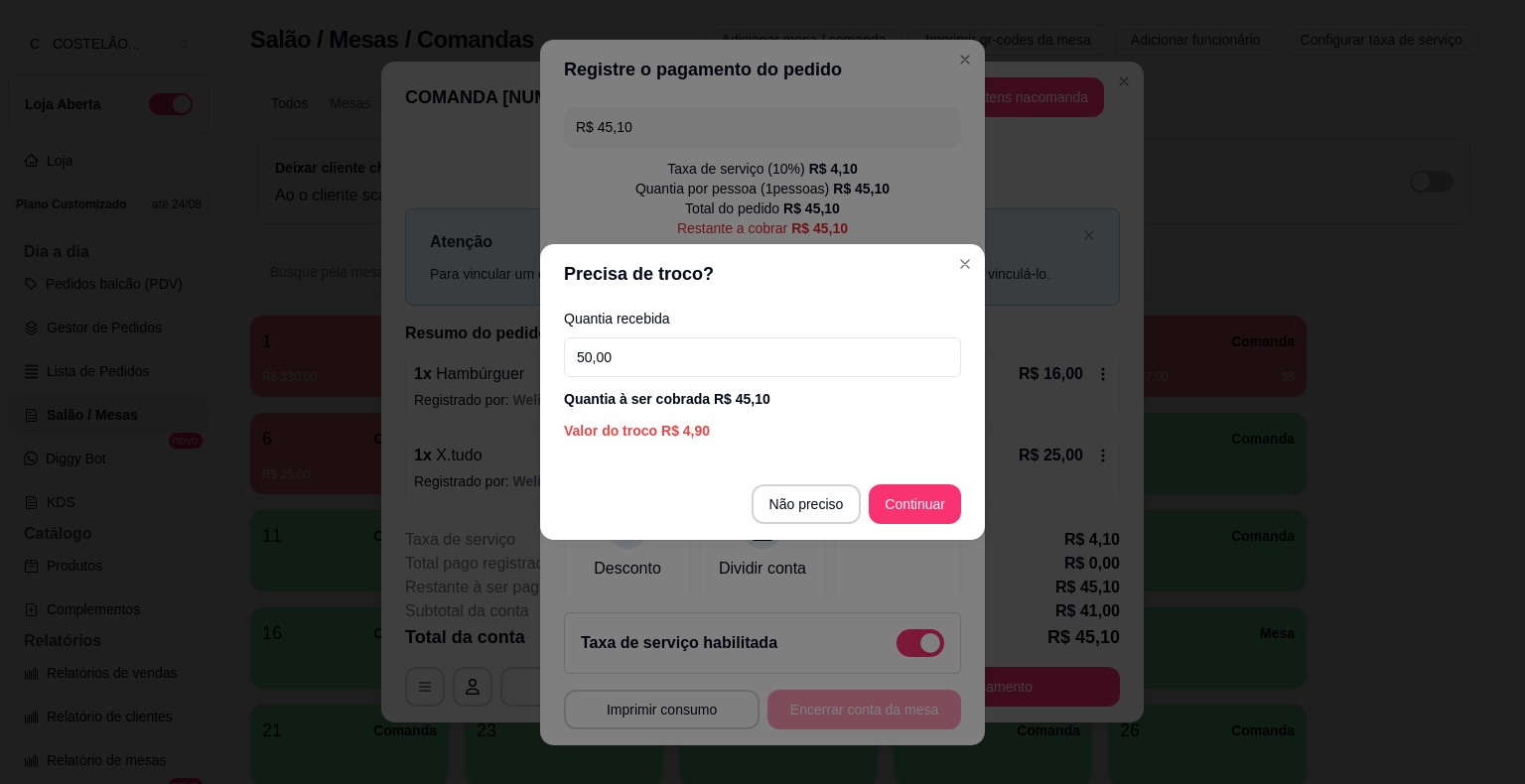 type on "50,00" 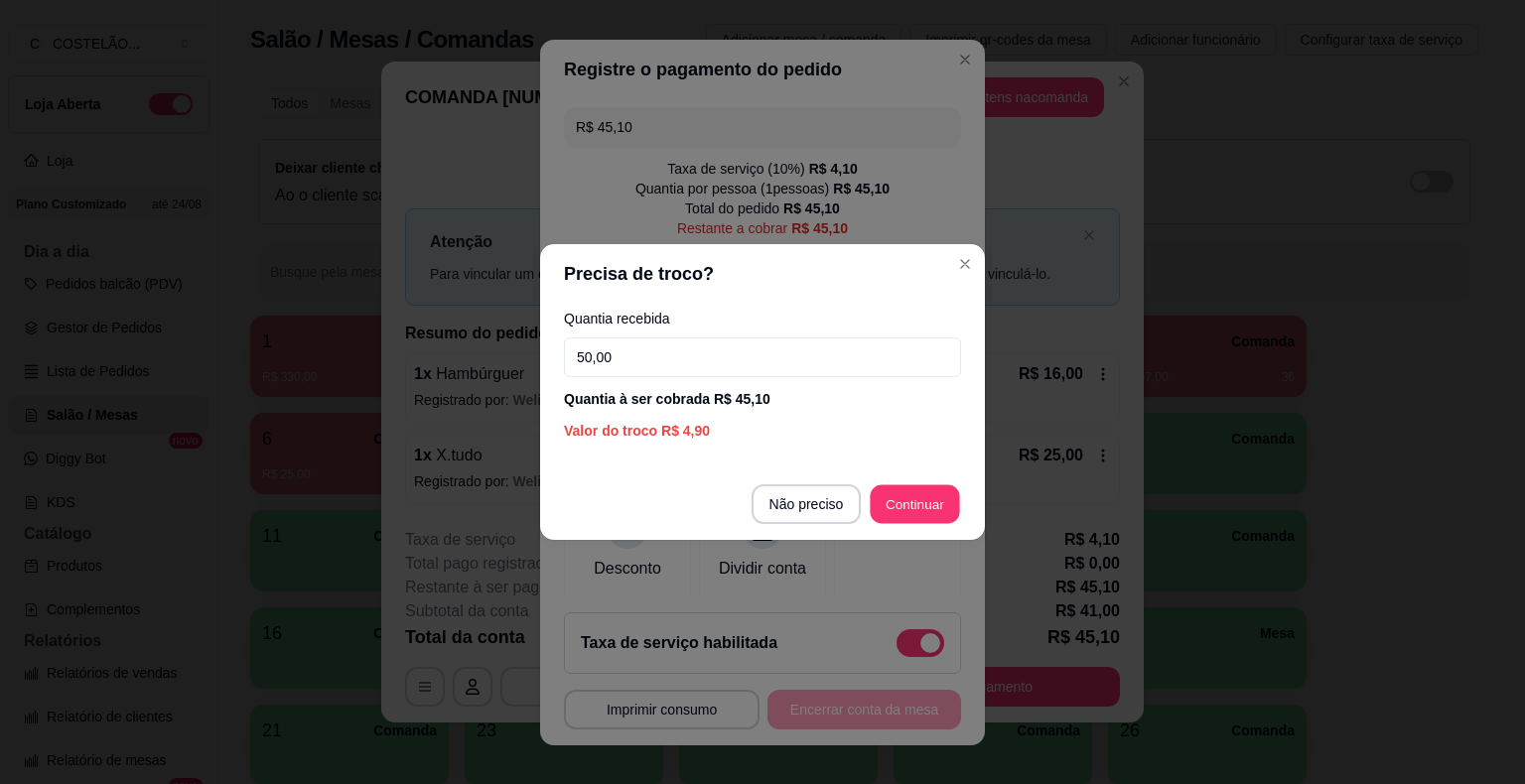 click on "Continuar" at bounding box center [915, 504] 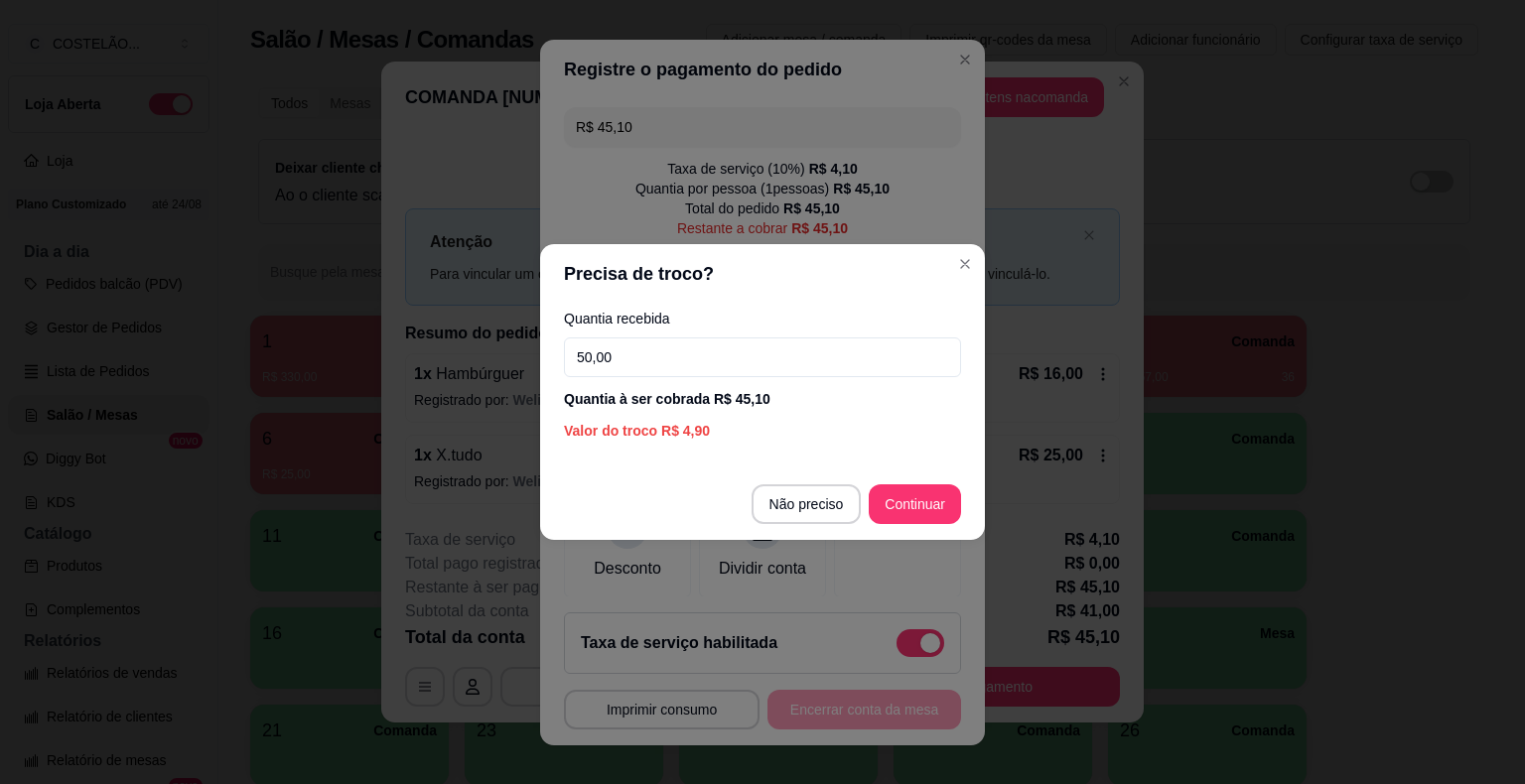 click at bounding box center (898, 545) 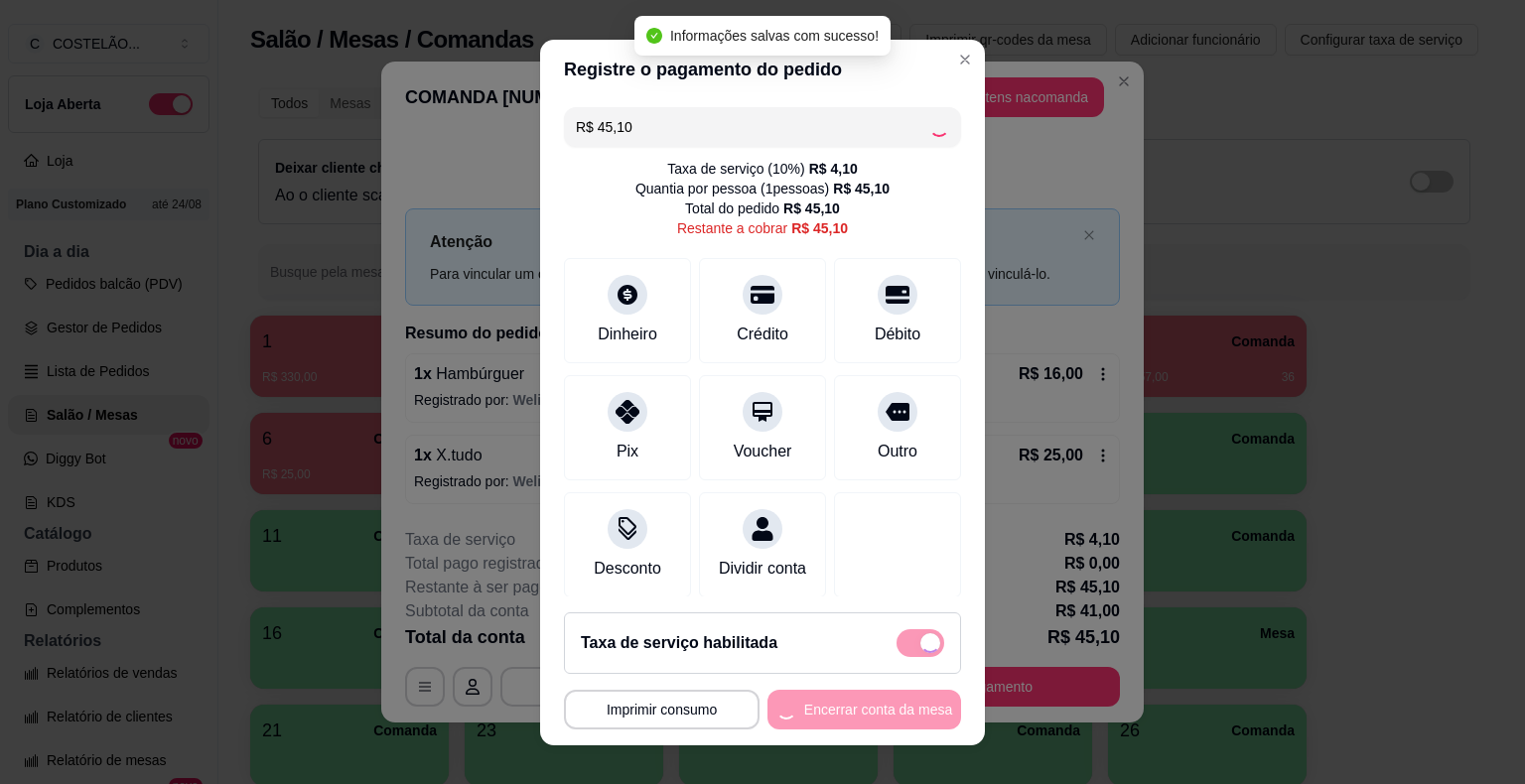 type on "R$ 0,00" 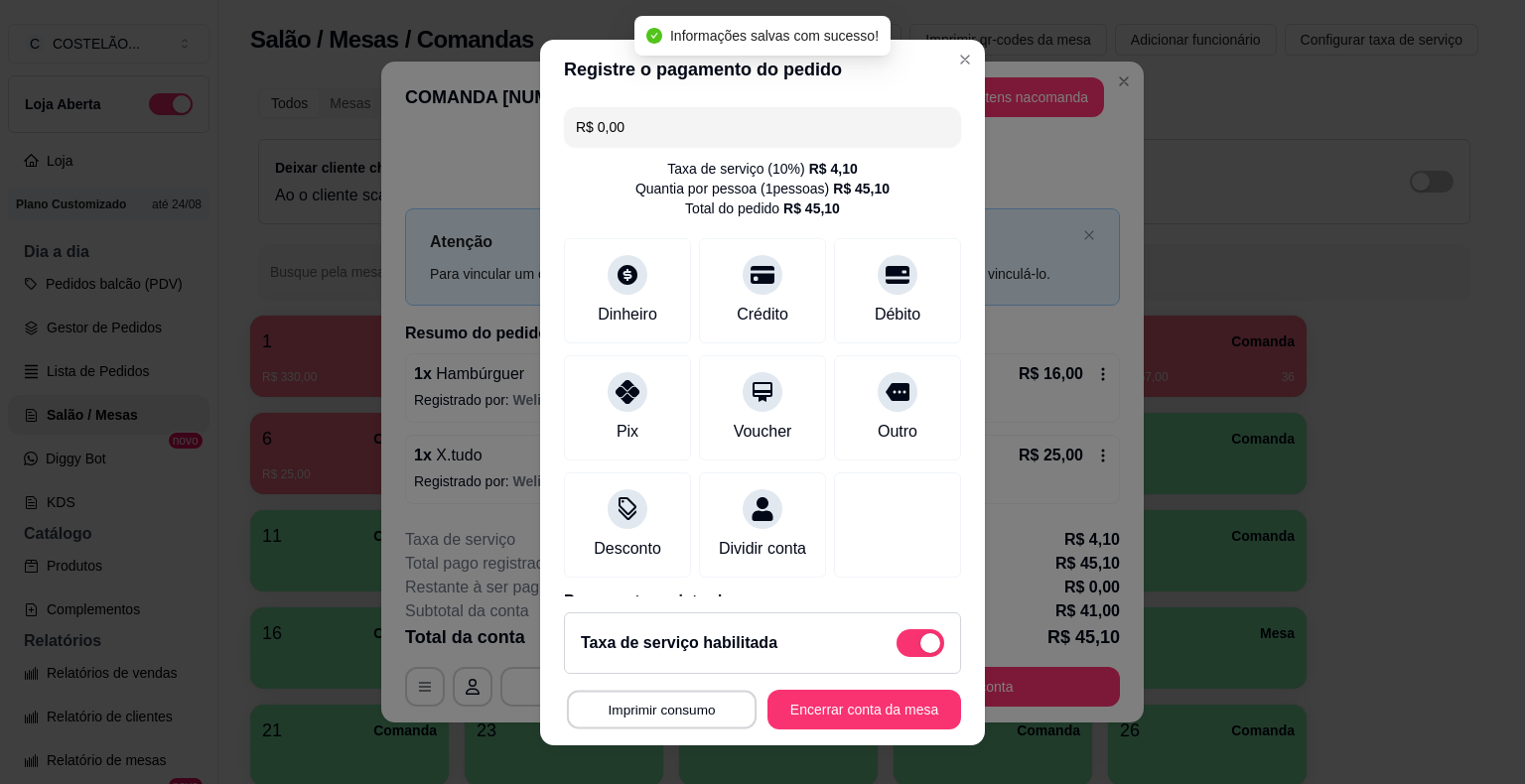 click on "Imprimir consumo" at bounding box center (661, 709) 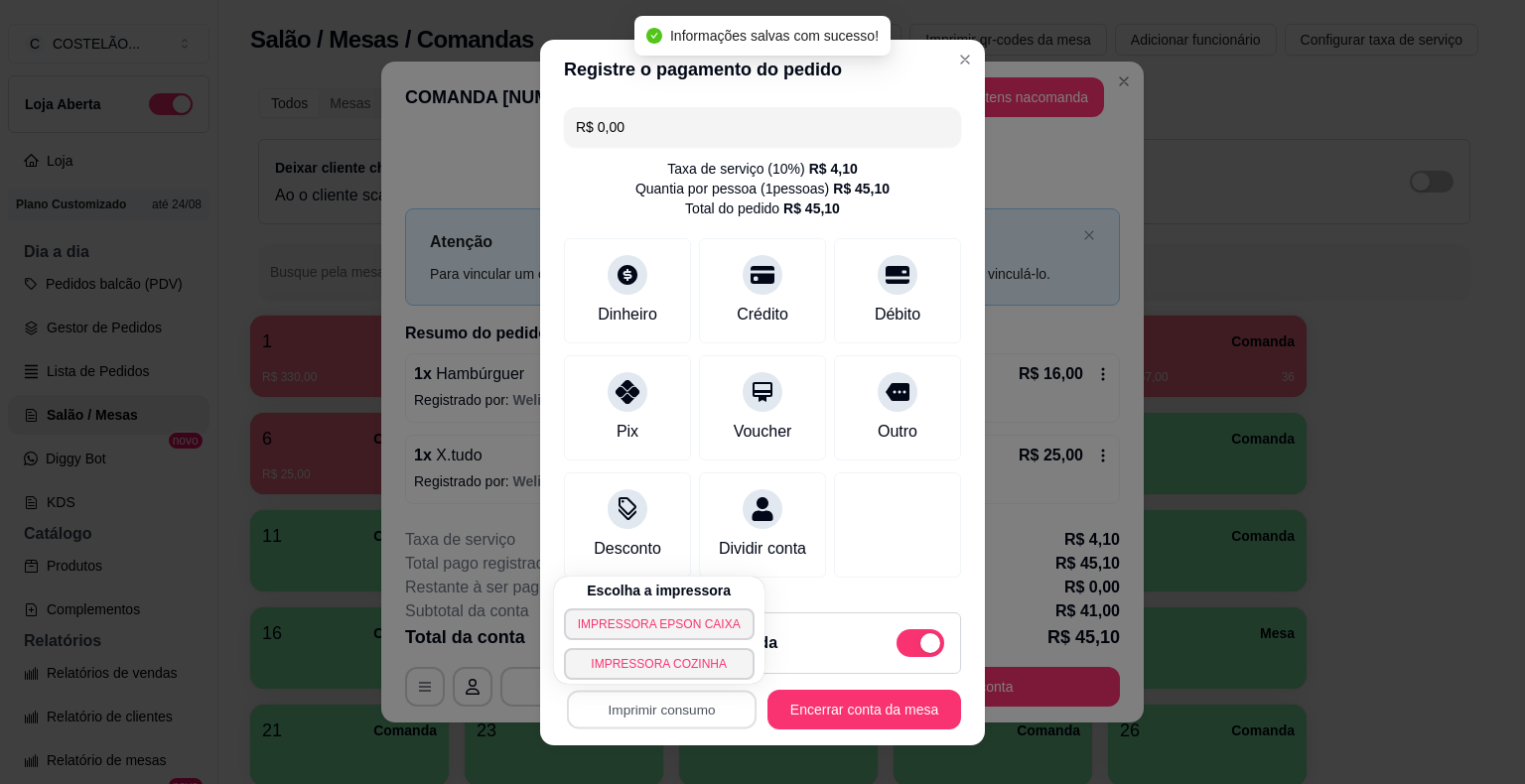 click on "IMPRESSORA EPSON CAIXA" at bounding box center [659, 624] 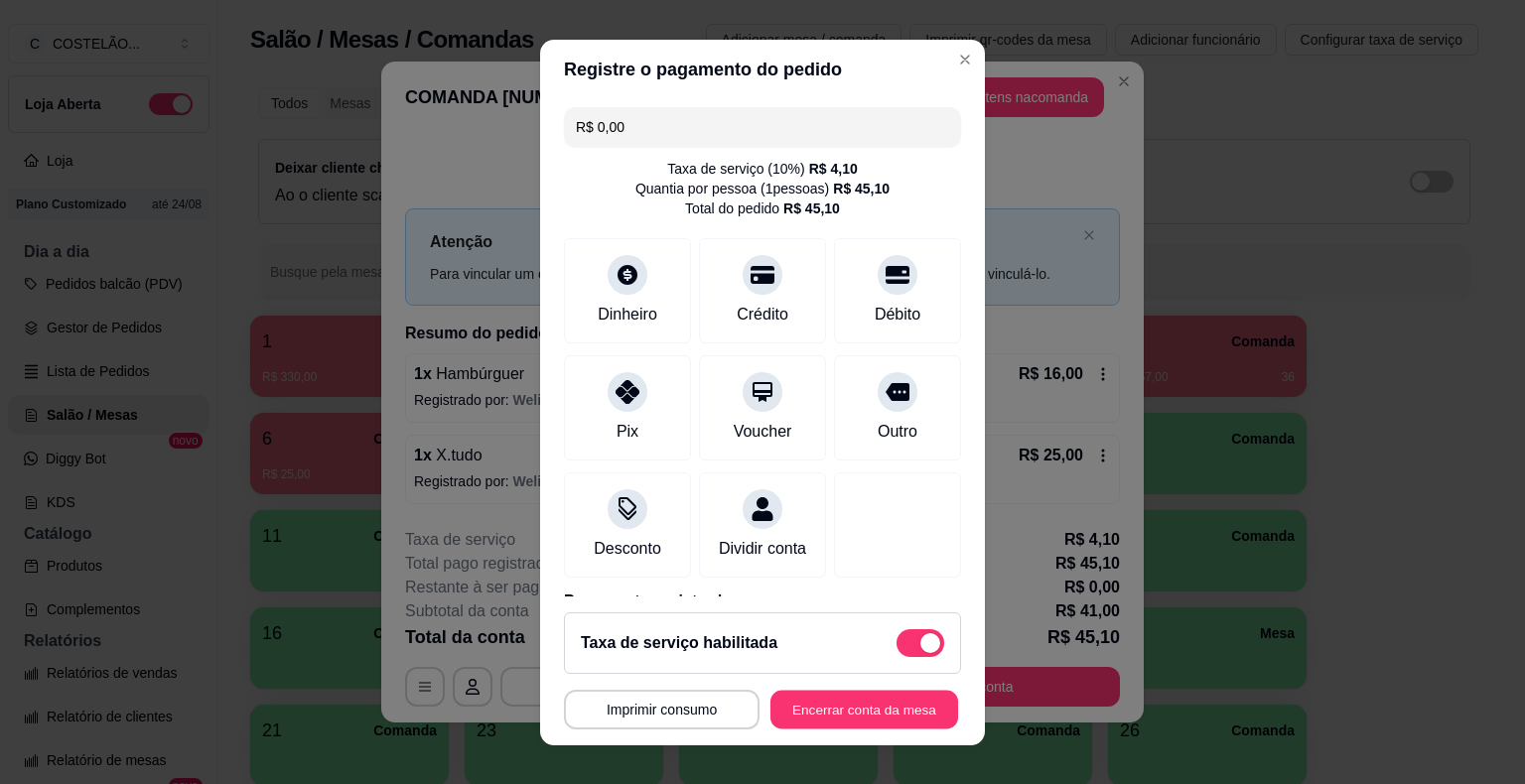 click on "Encerrar conta da mesa" at bounding box center [864, 709] 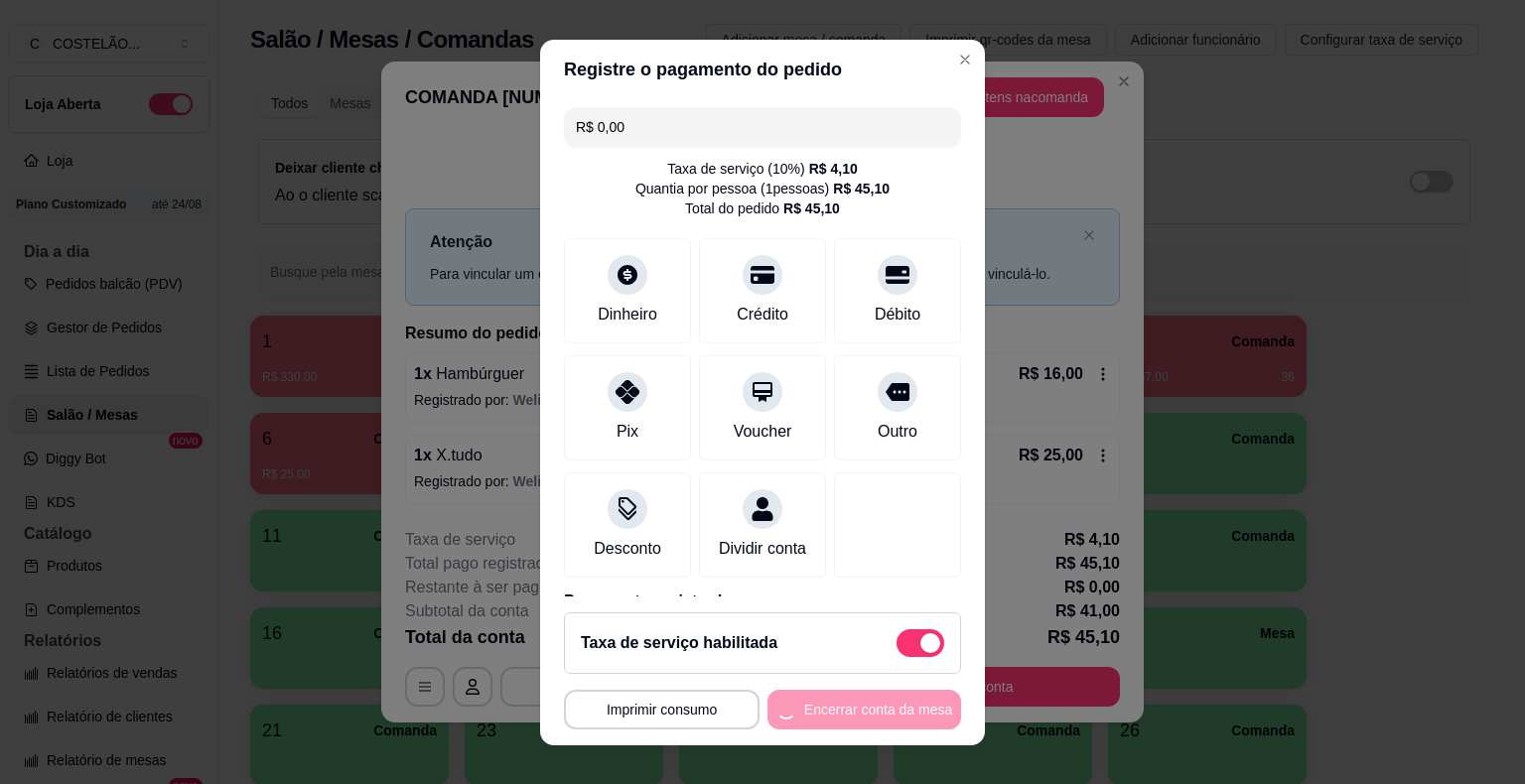 scroll, scrollTop: 0, scrollLeft: 0, axis: both 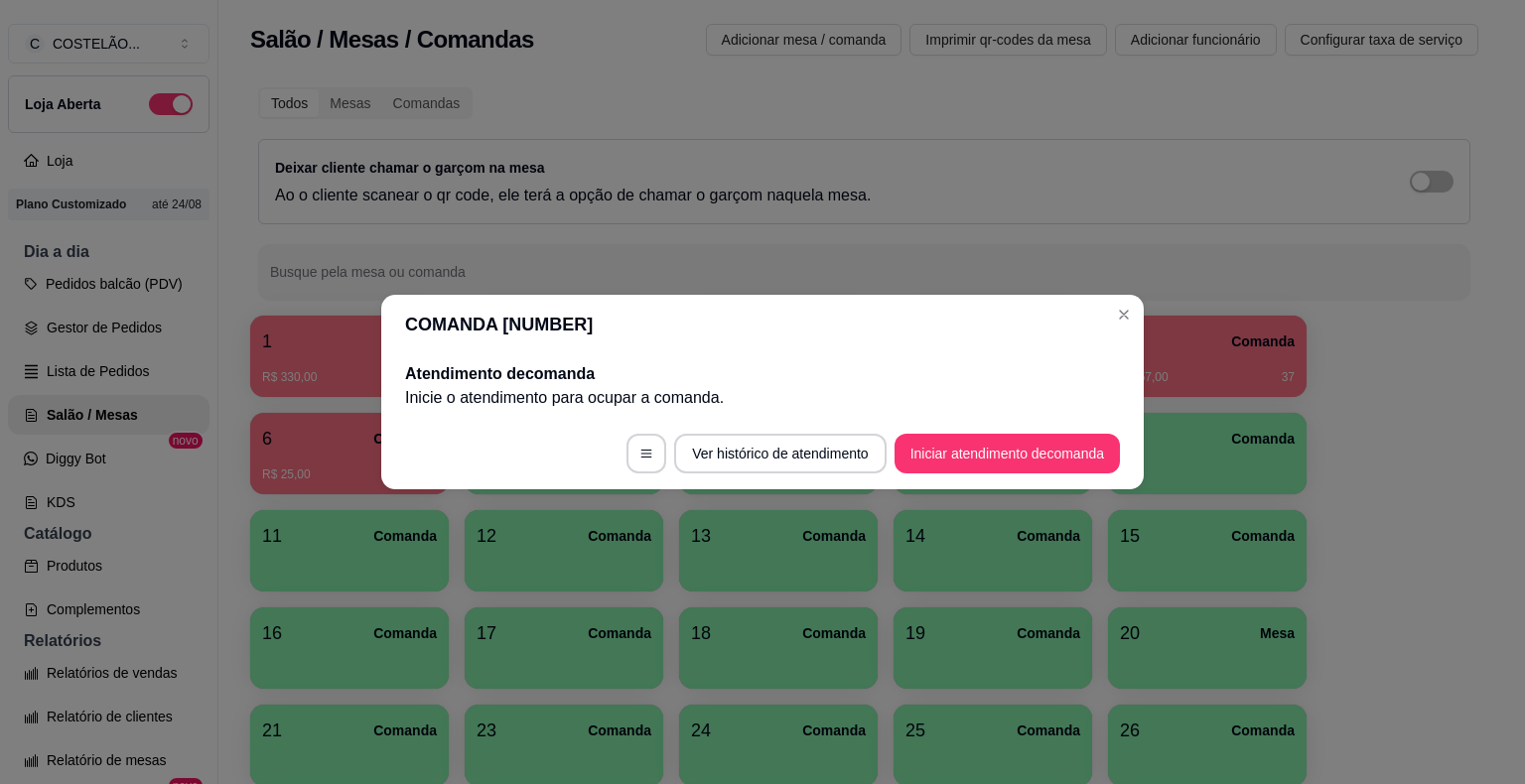 click on "Todos Mesas Comandas Deixar cliente chamar o garçom na mesa Ao o cliente scanear o qr code, ele terá a opção de chamar o garçom naquela mesa. Busque pela mesa ou comanda 1 Mesa R$ 330,00 55 2 Comanda R$ 92,00 53 3 Comanda 4 Comanda 5 Comanda R$ 57,00 37 6 Comanda R$ 25,00 6 7 Comanda 8 Comanda 9 Comanda 10 Comanda 11 Comanda 12 Comanda 13 Comanda 14 Comanda 15 Comanda 16 Comanda 17 Comanda 18 Comanda 19 Comanda 20 Mesa 21 Comanda 23 Comanda 24 Comanda 25 Comanda 26 Comanda 27 Comanda 28 Comanda 29 Comanda 30 Comanda 31 Comanda 32 Comanda 33 Comanda 34 Comanda 35 Comanda 36 Comanda 37 Comanda 38 Comanda 39 Comanda 40 Comanda 41 Mesa 42 Comanda 43 Comanda 44 Comanda 45 Comanda 46 Comanda 47 Comanda 48 Comanda 49 Comanda 50 Comanda 51 Comanda 52 Comanda 53 Comanda 54 Comanda 55 Comanda 56 Comanda 57 Comanda 58 Comanda 59 Comanda 60 Comanda 61 Comanda 62 Comanda 63 Comanda 64 Comanda 65 Comanda 66 Comanda 67 Comanda 68 Comanda 69 Comanda 70 Comanda 71 Comanda 72 Comanda 73 Comanda 74 75 76" at bounding box center [864, 1168] 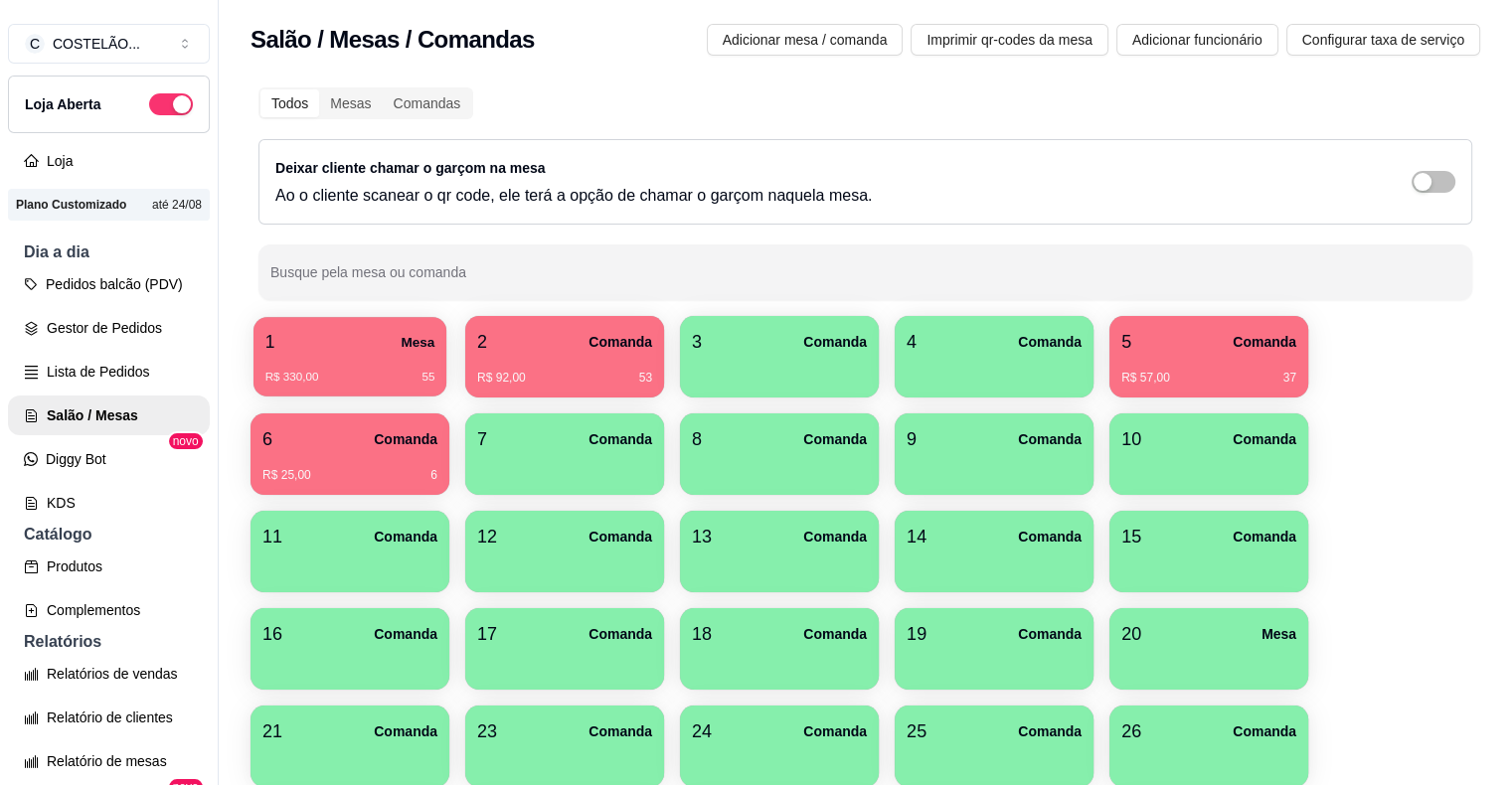 click on "1 Mesa" at bounding box center (350, 342) 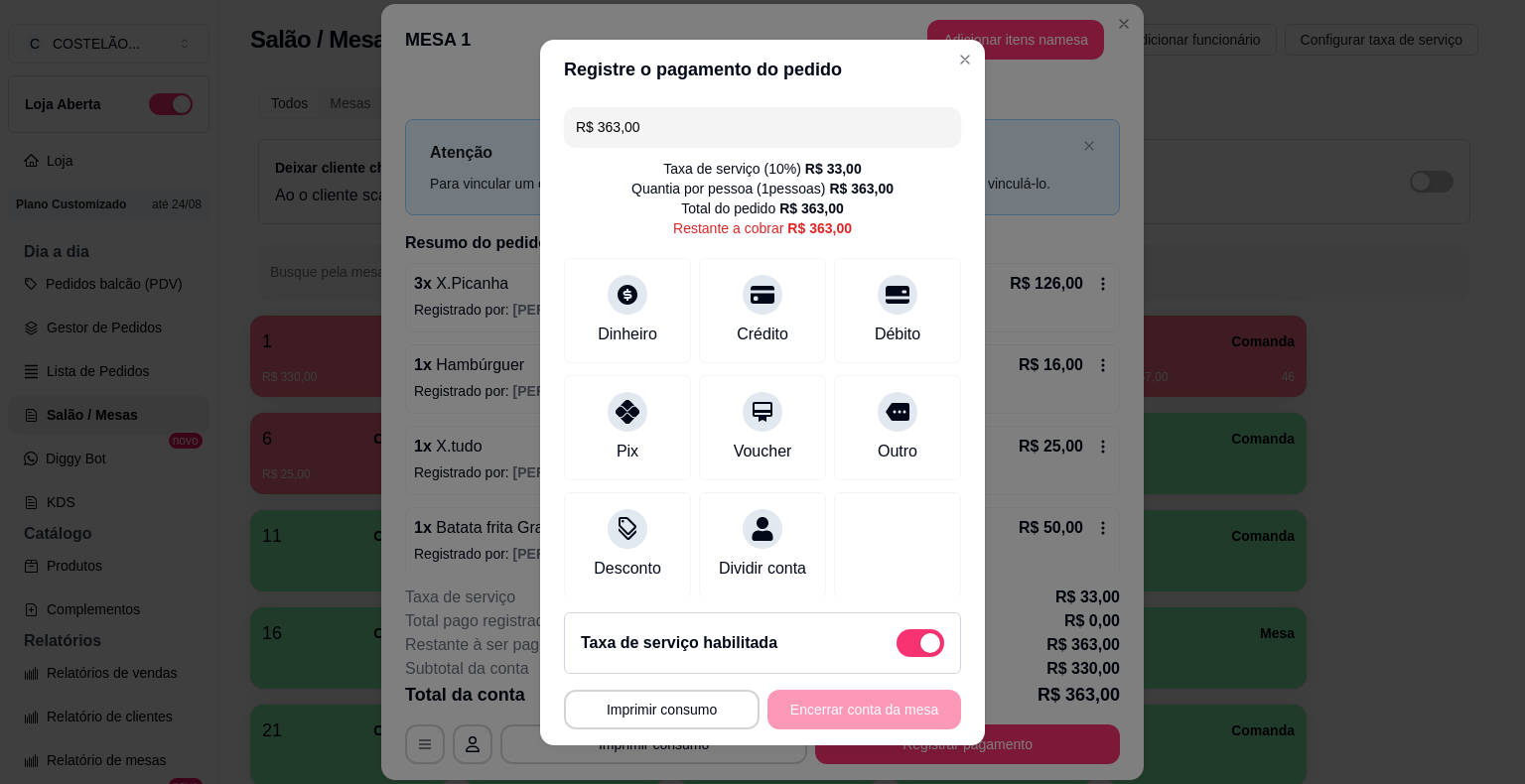 click on "R$ 363,00" at bounding box center (762, 127) 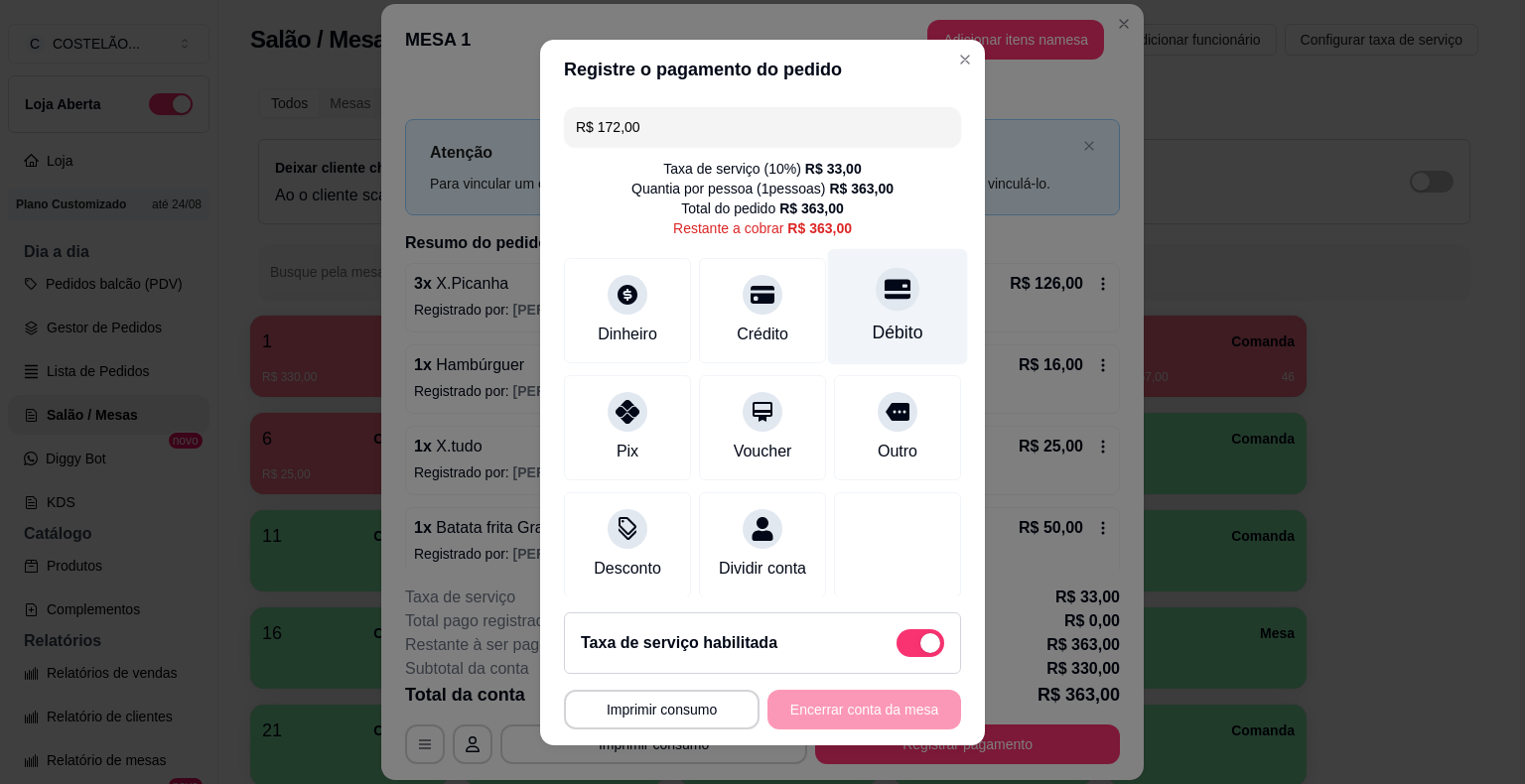 click on "Débito" at bounding box center (898, 306) 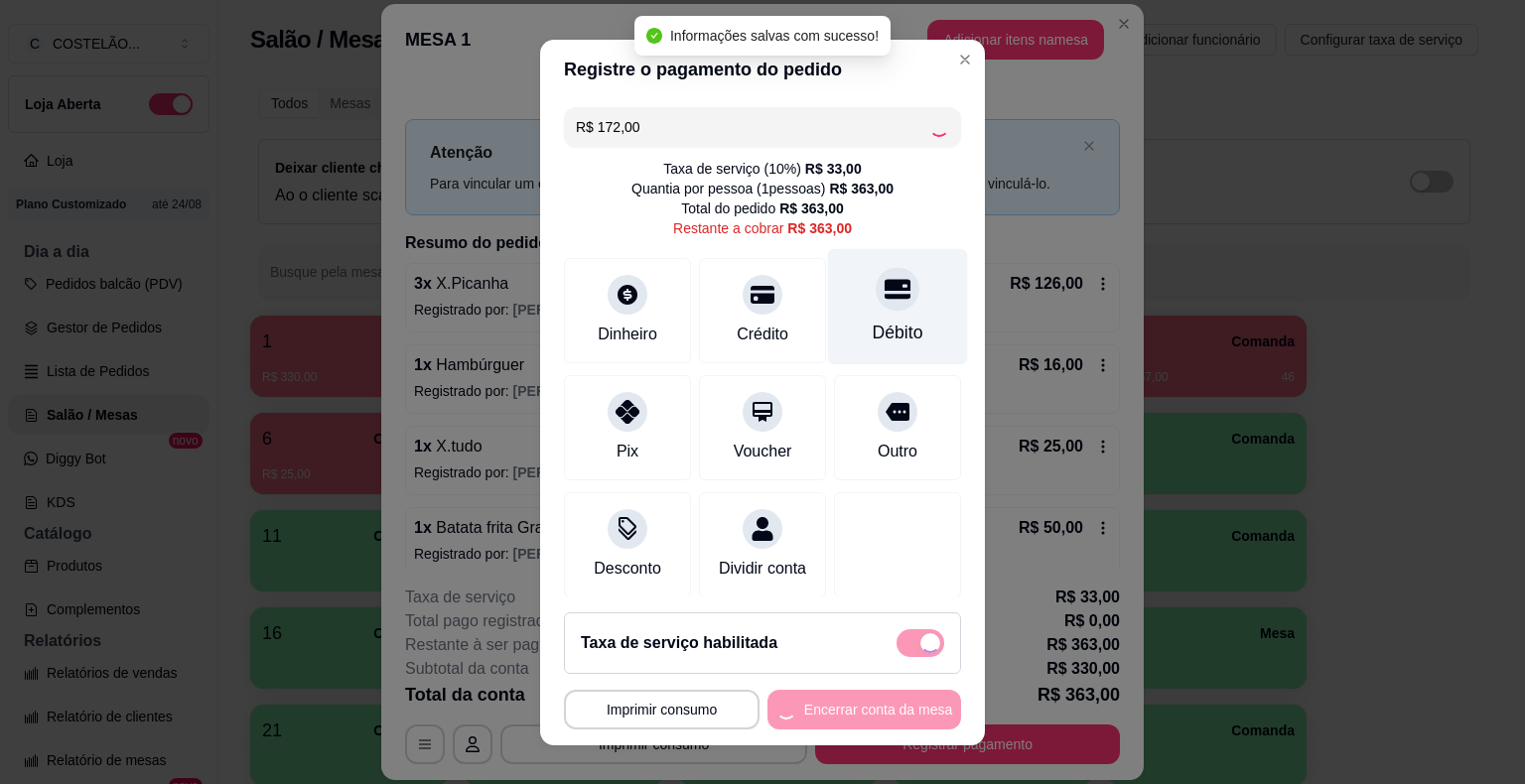 type on "R$ 191,00" 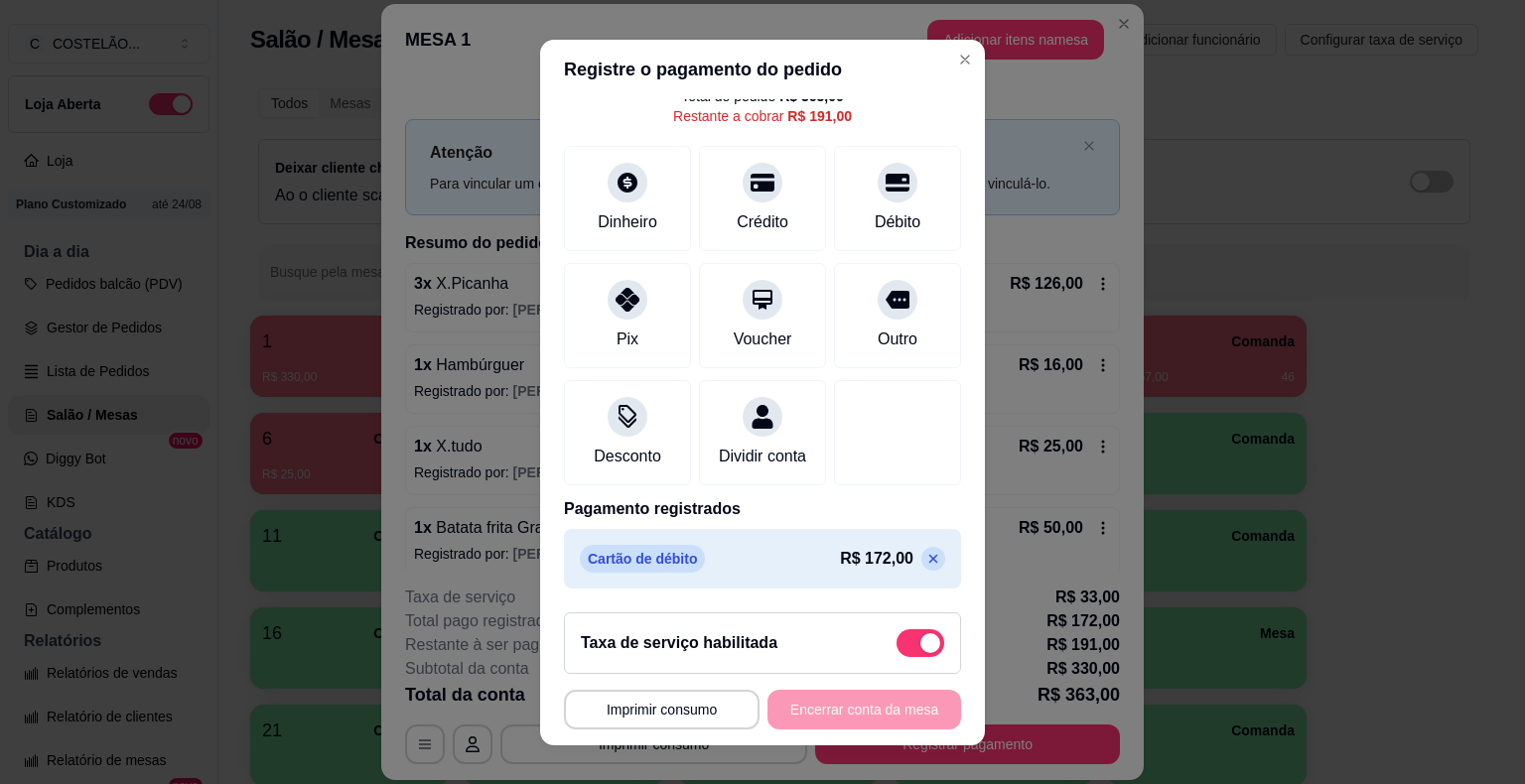 scroll, scrollTop: 0, scrollLeft: 0, axis: both 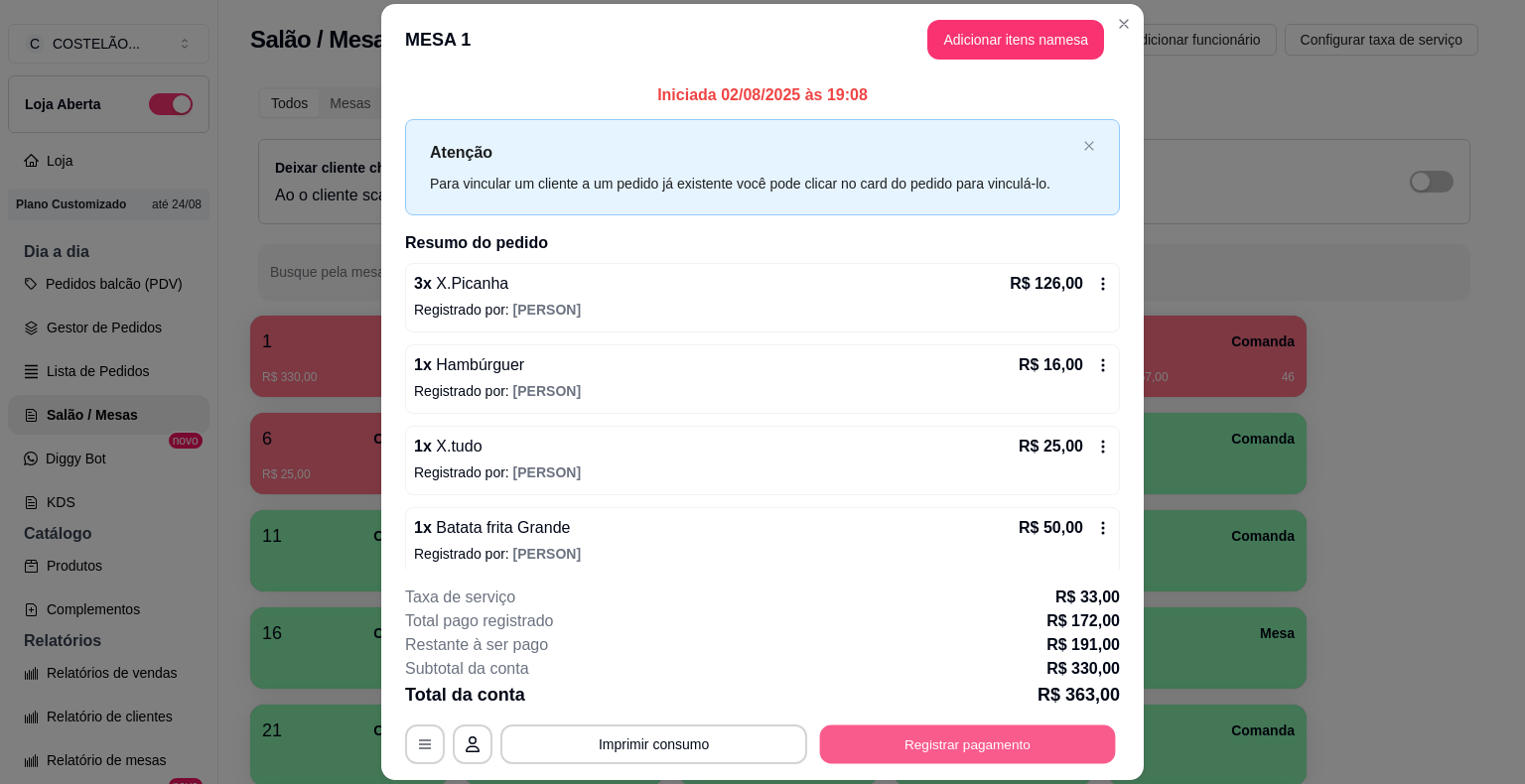 click on "Registrar pagamento" at bounding box center (968, 744) 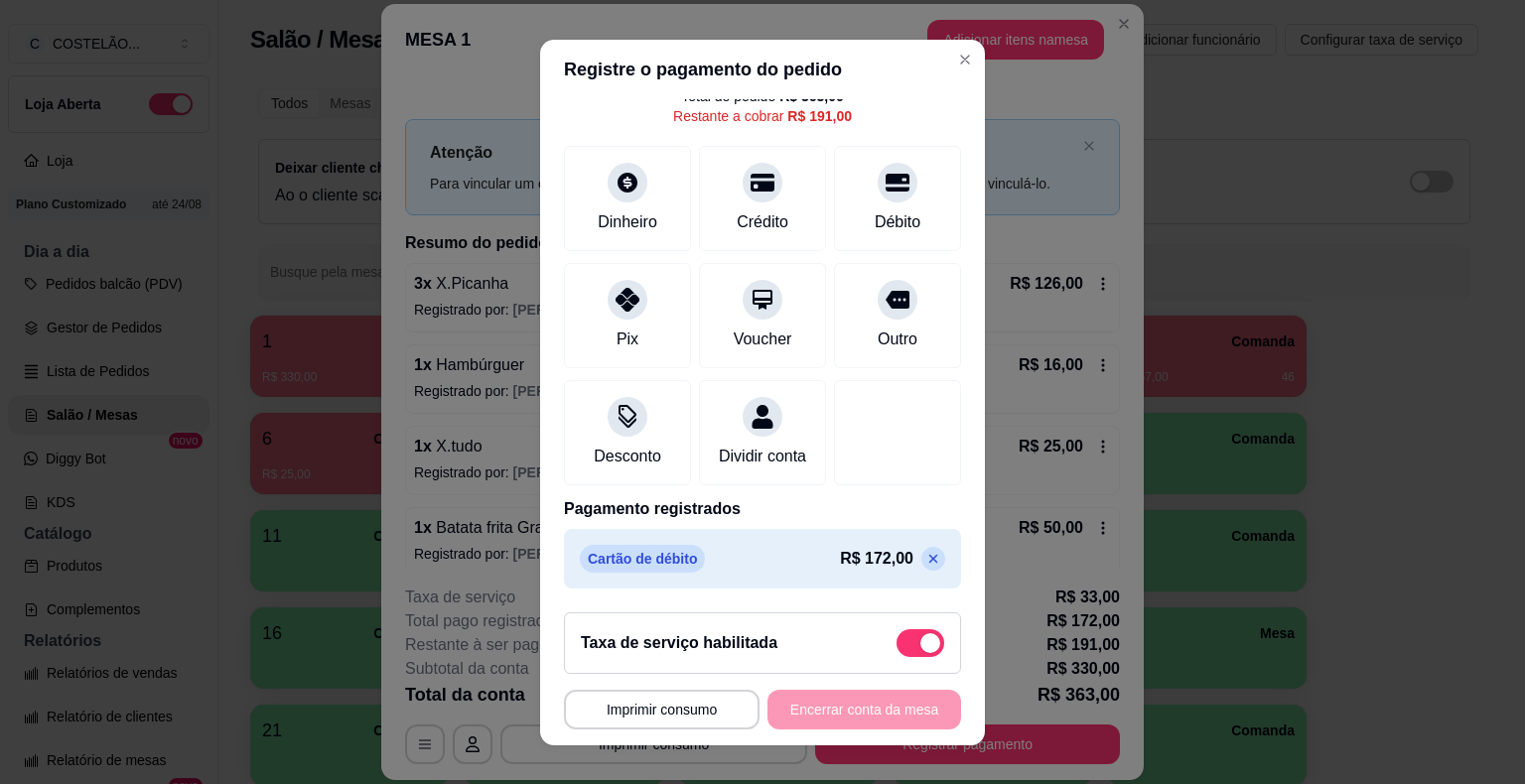 scroll, scrollTop: 0, scrollLeft: 0, axis: both 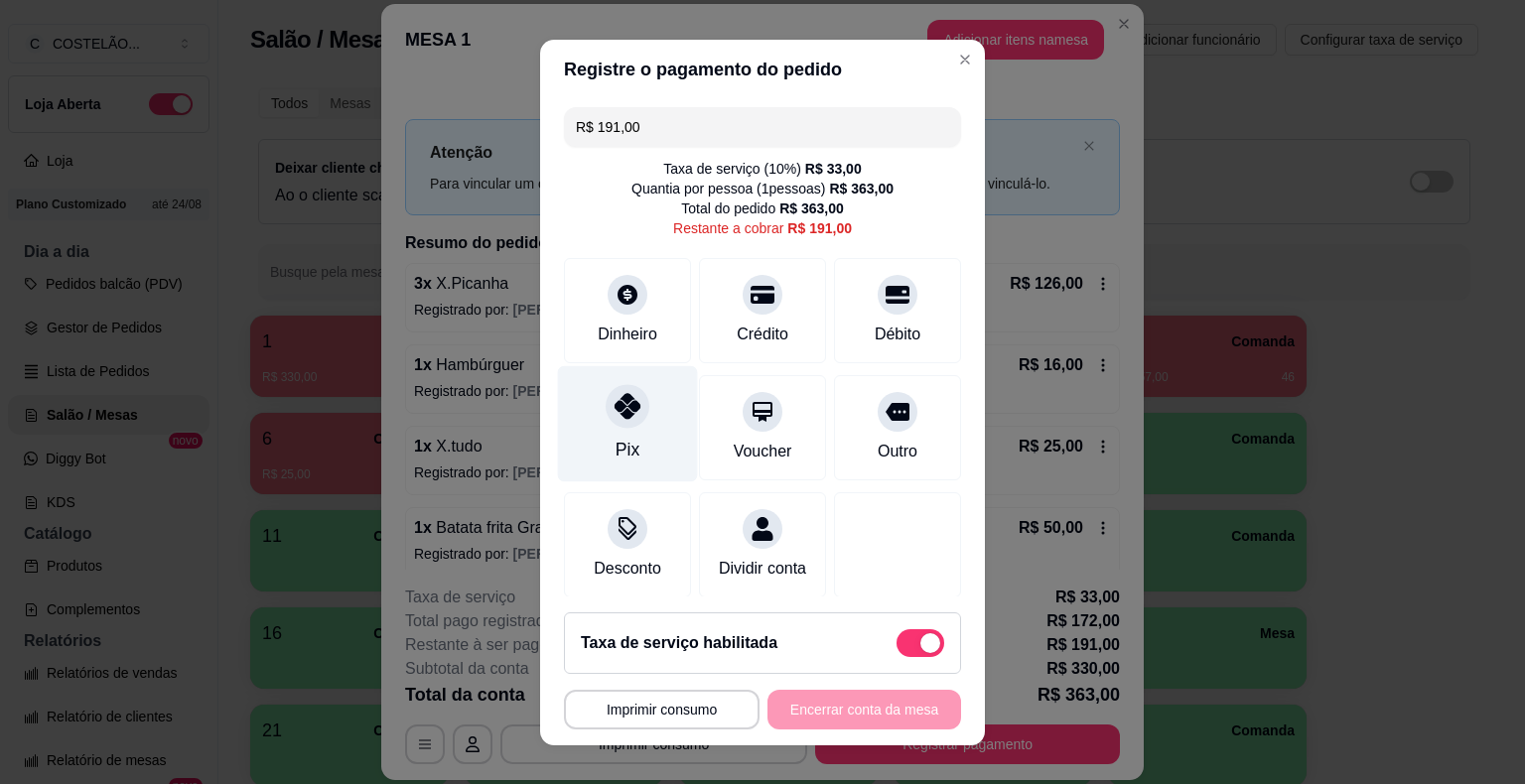 click on "Pix" at bounding box center (627, 423) 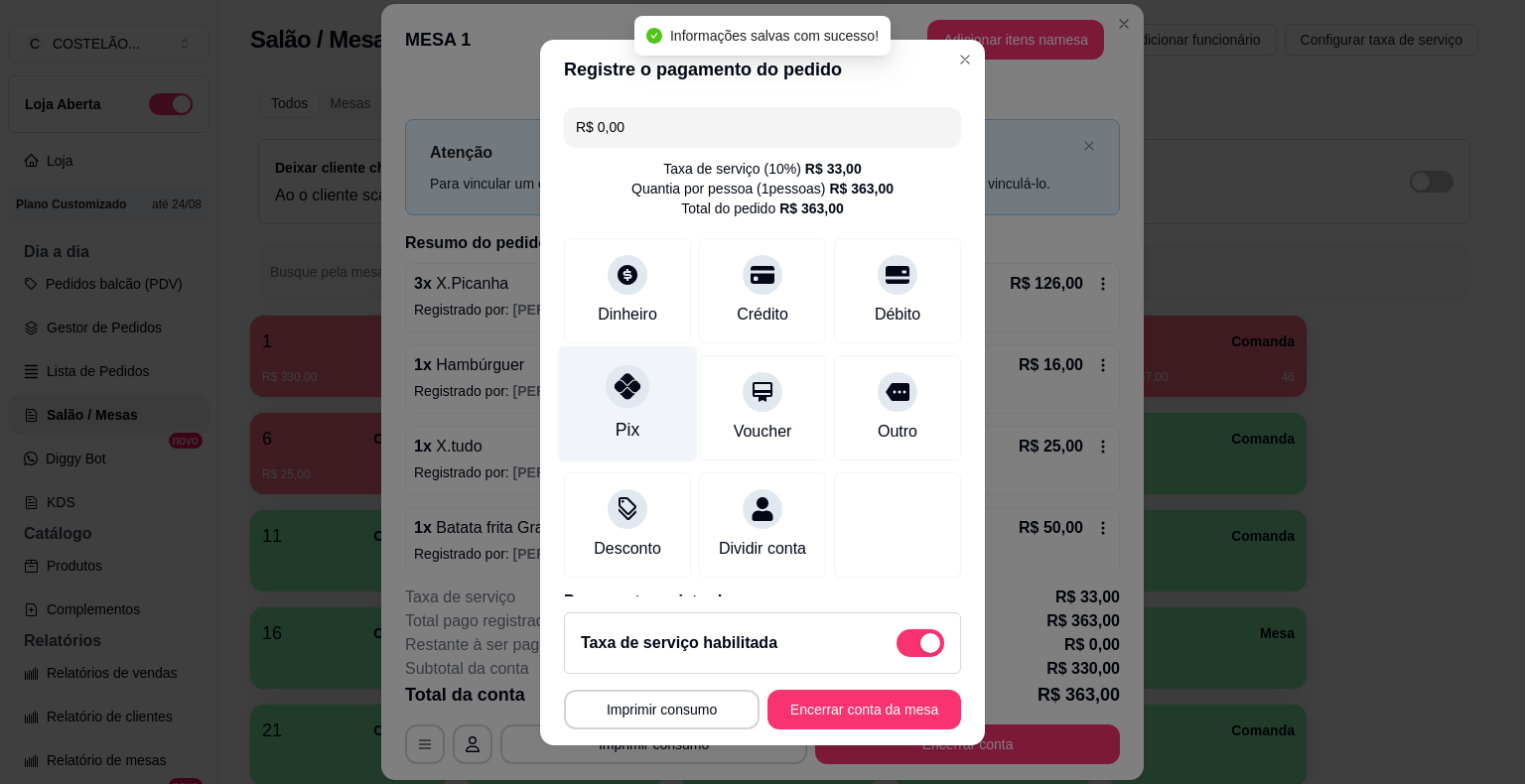 type on "R$ 0,00" 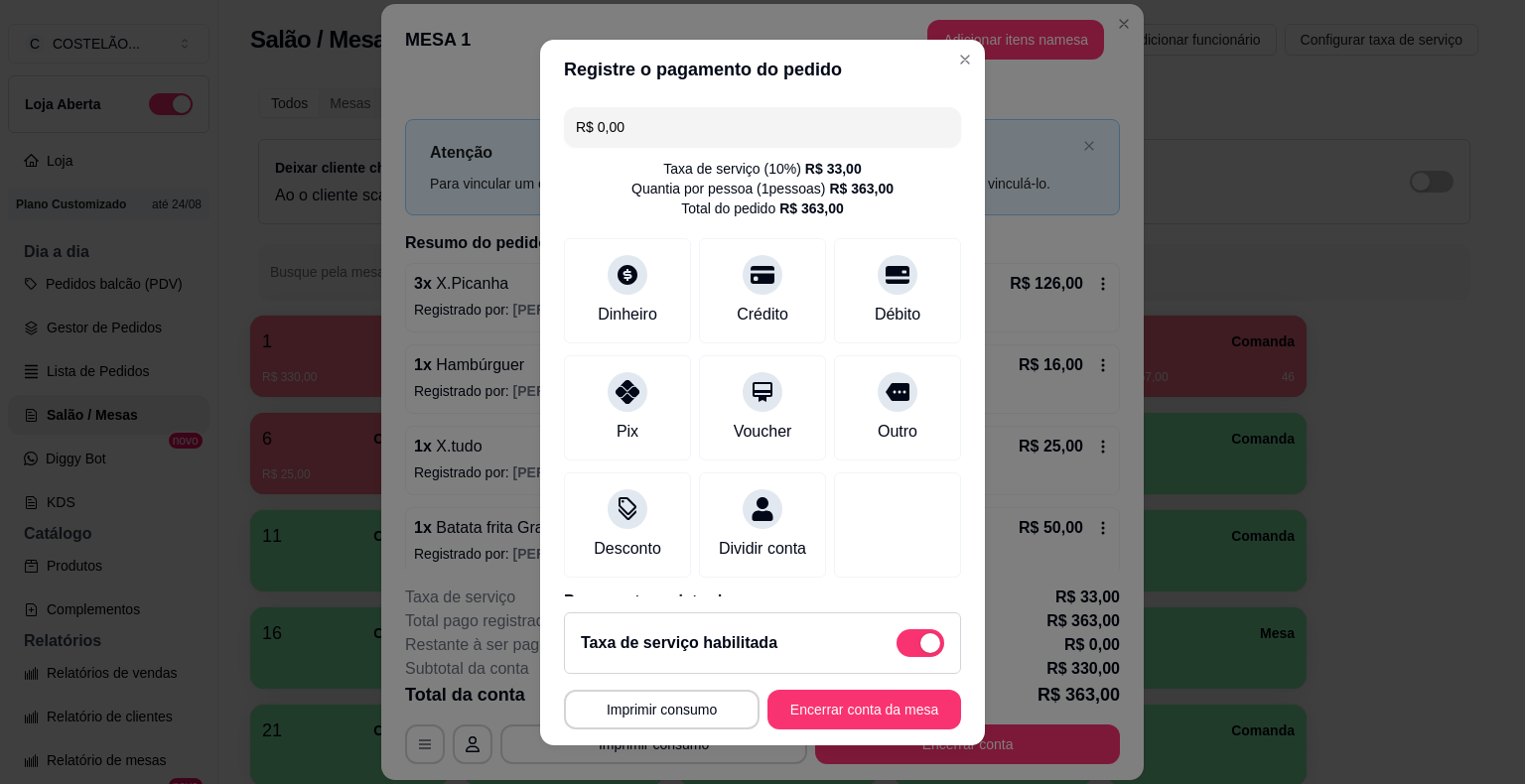 click on "**********" at bounding box center [762, 671] 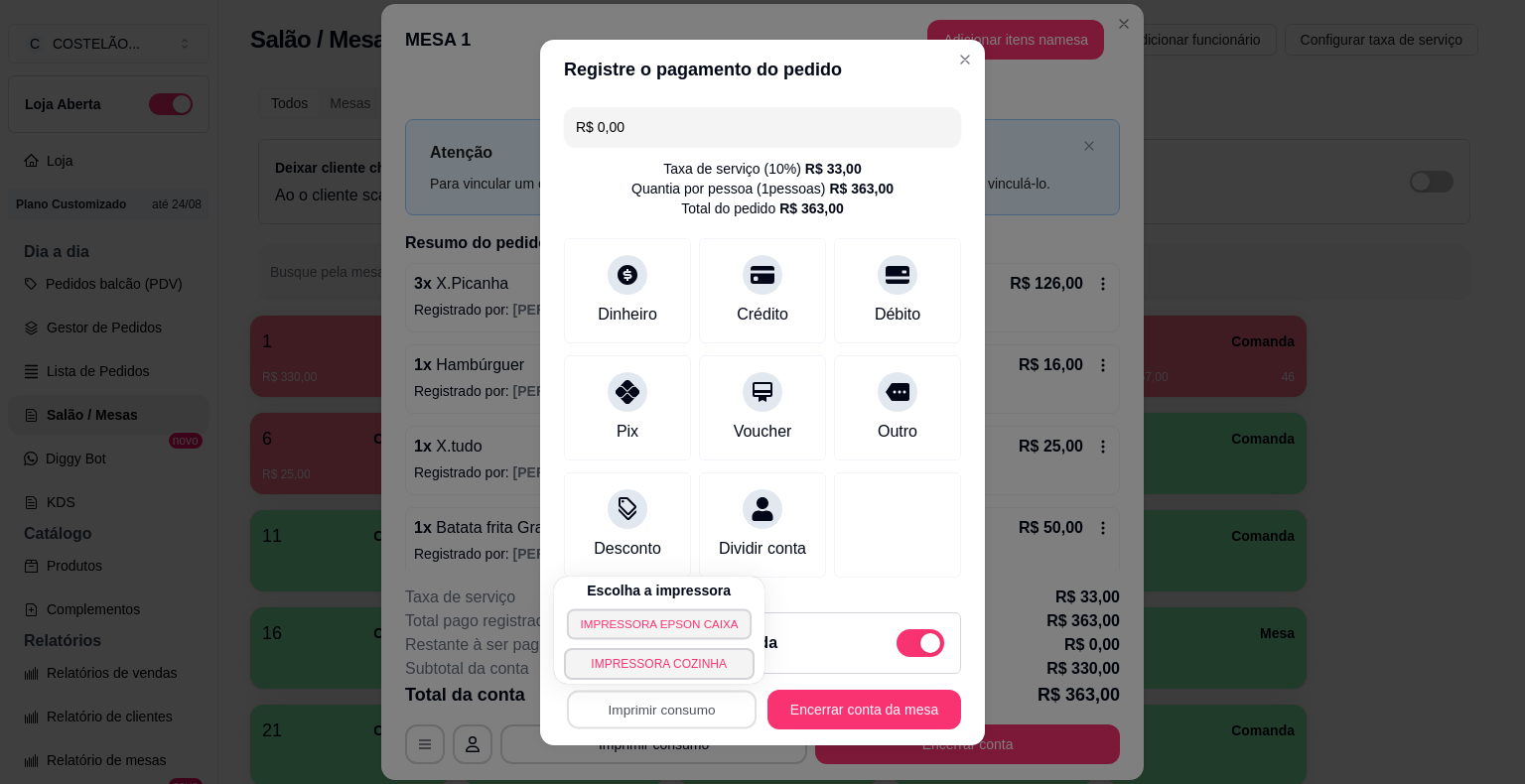 click on "IMPRESSORA EPSON CAIXA" at bounding box center [659, 623] 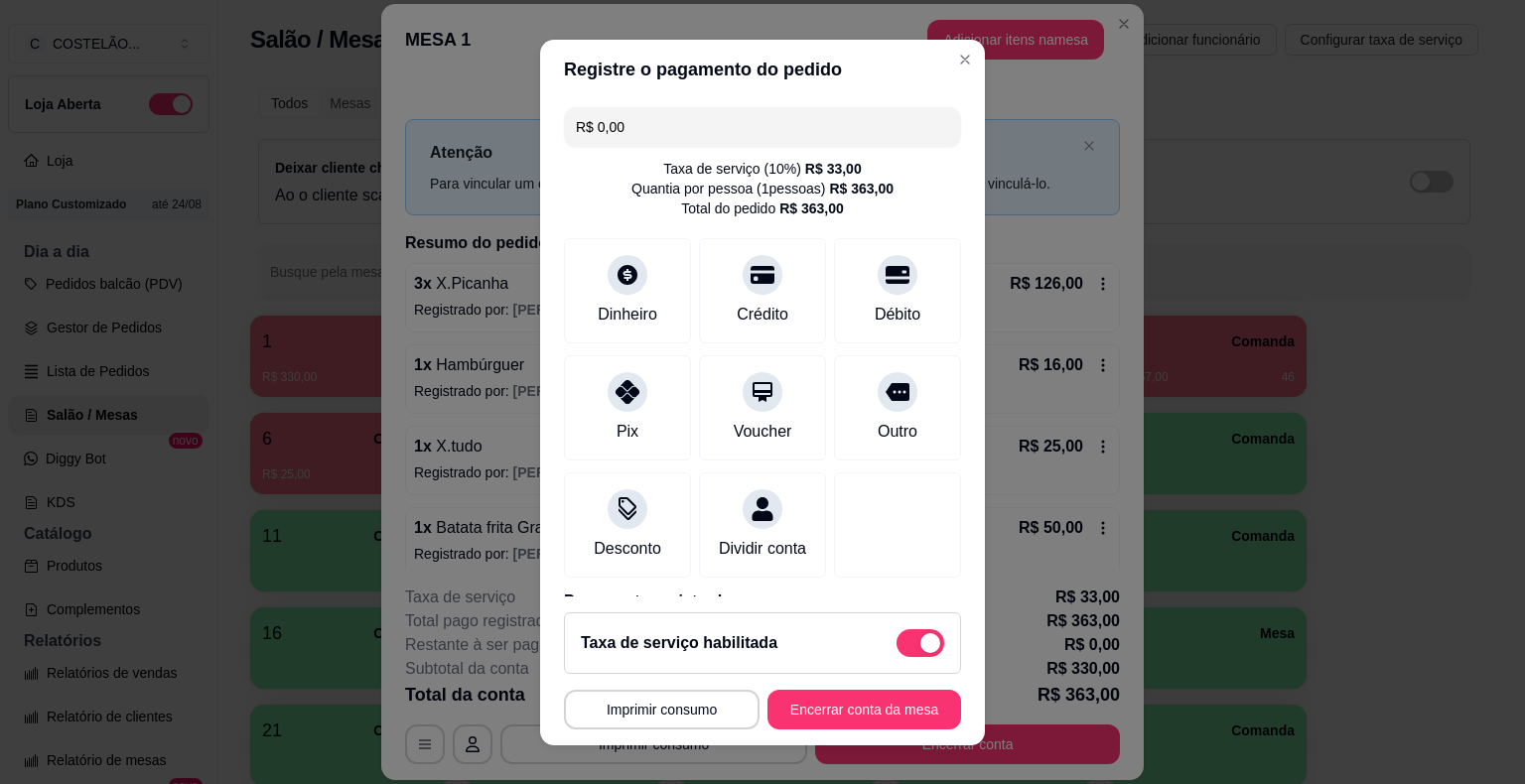 click on "Encerrar conta da mesa" at bounding box center (864, 710) 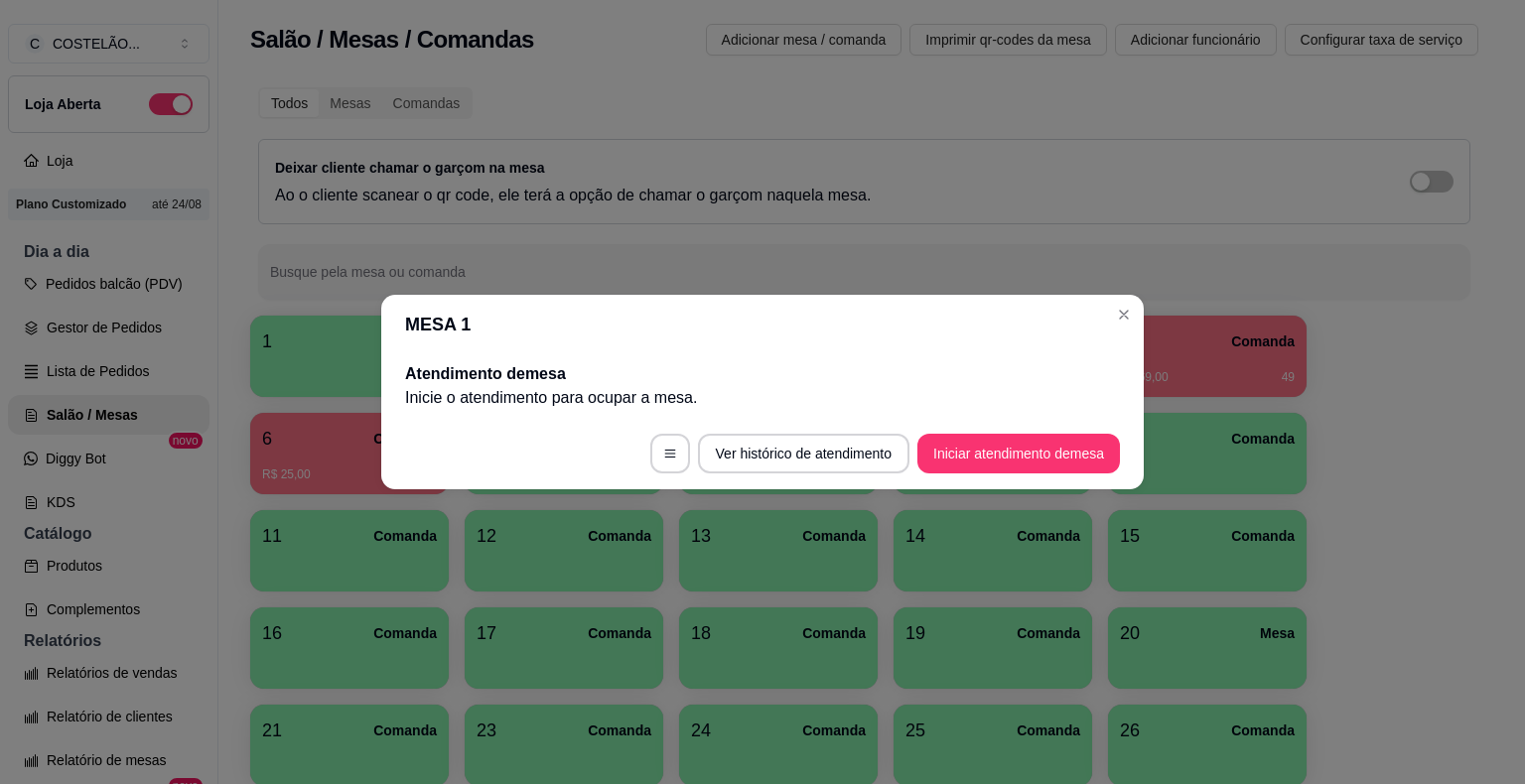 click at bounding box center [1124, 315] 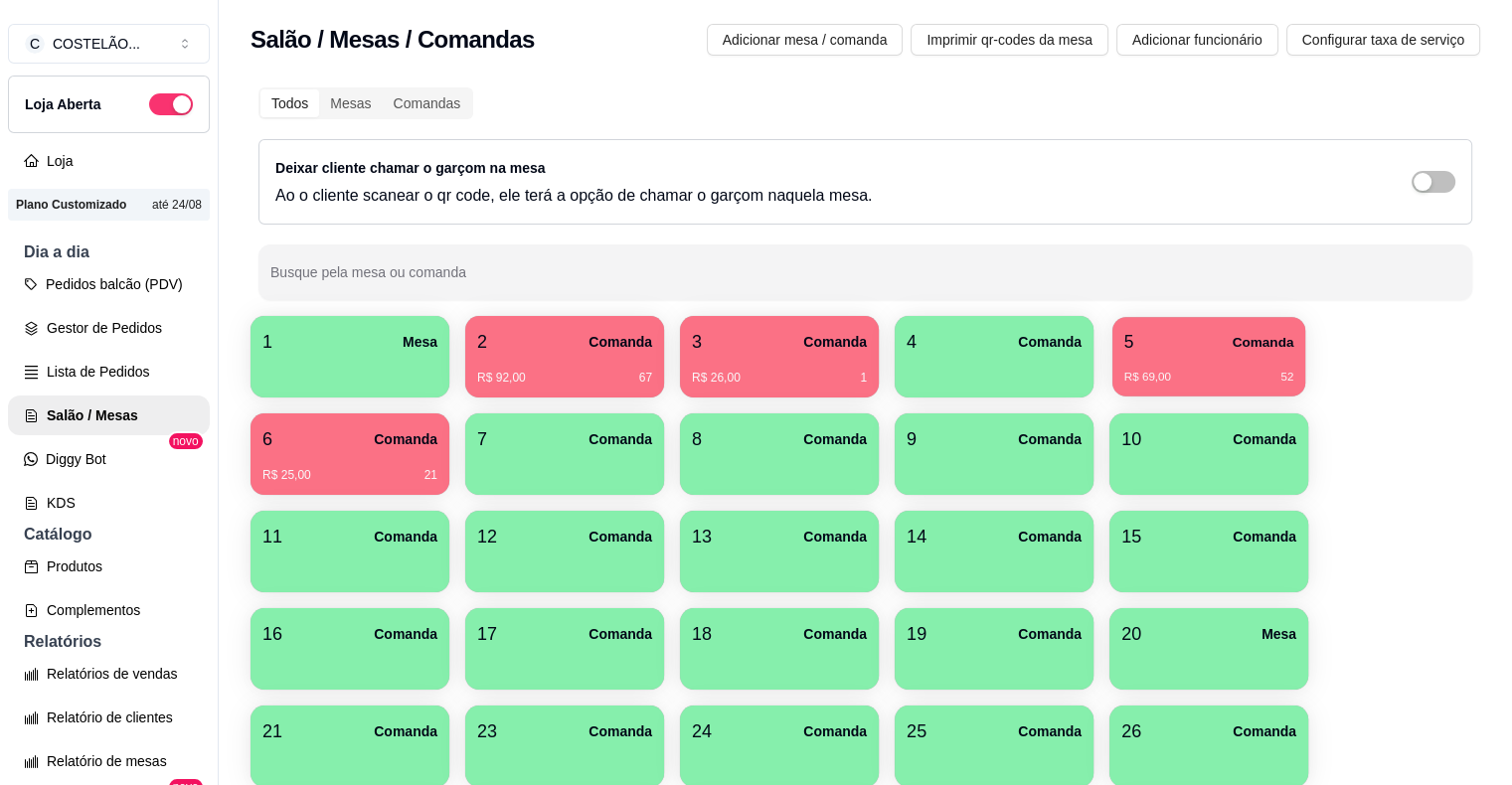 click on "5 Comanda R$ 69,00 52" at bounding box center (1209, 357) 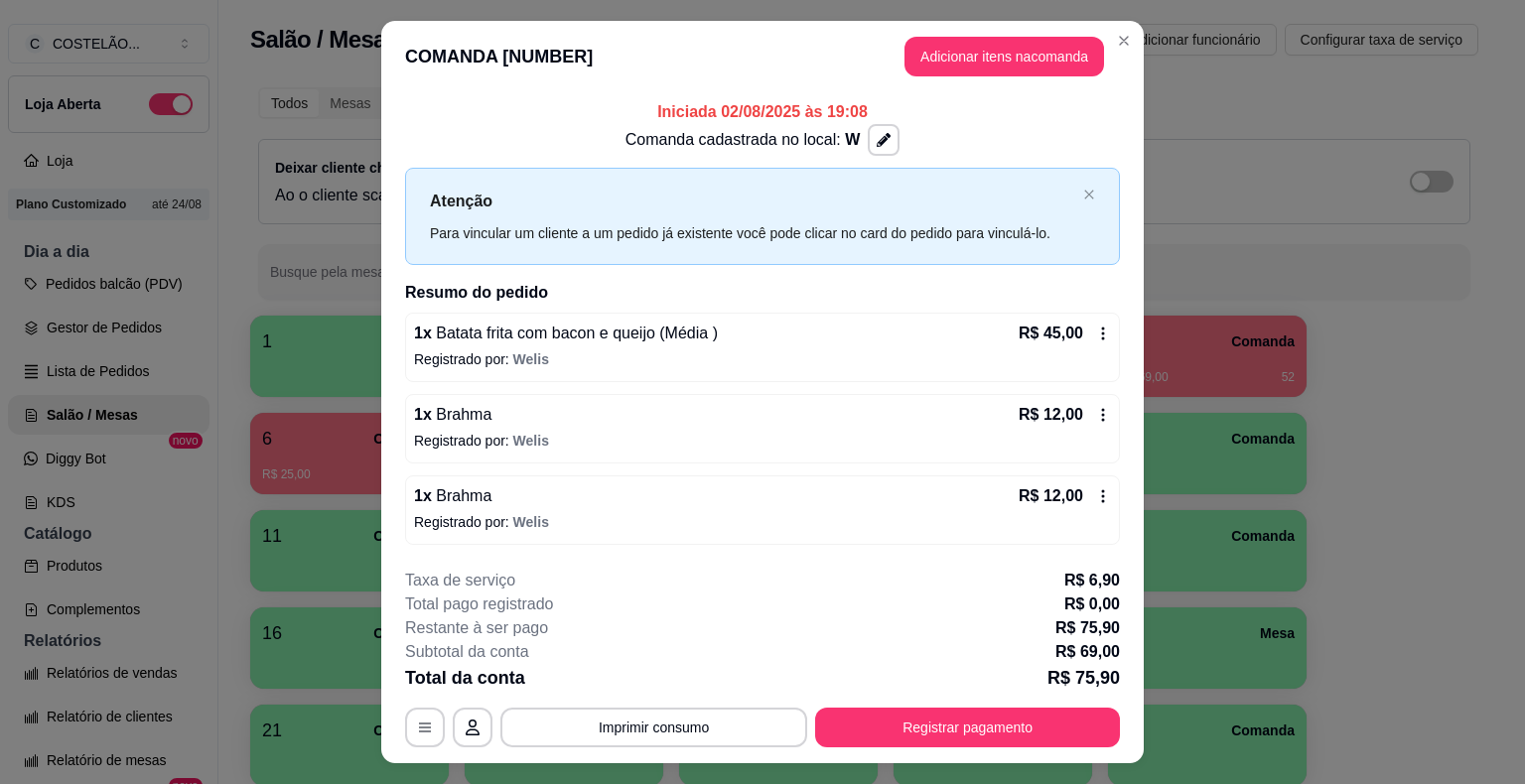 click on "Imprimir consumo" at bounding box center [653, 727] 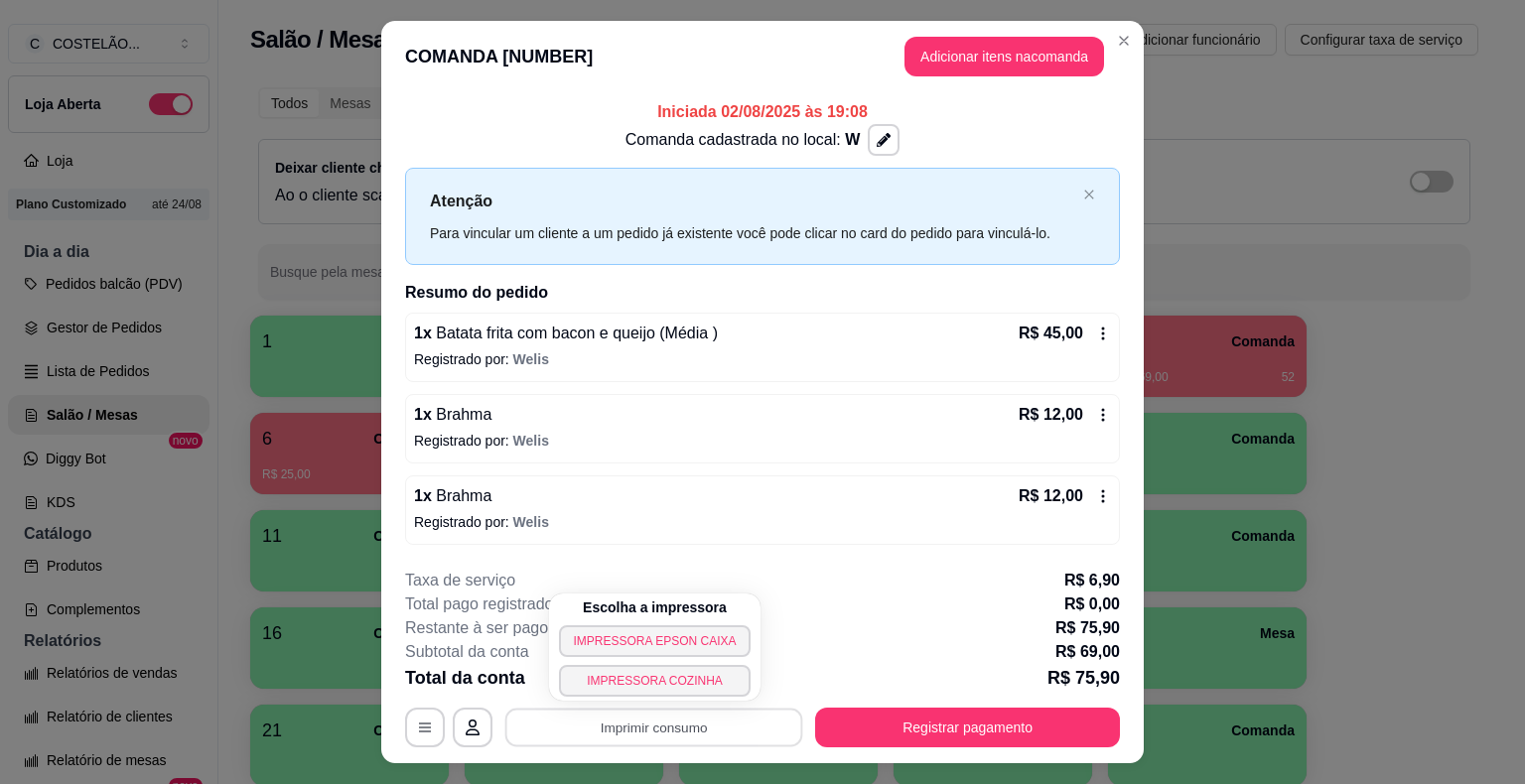 click on "IMPRESSORA EPSON CAIXA" at bounding box center [654, 641] 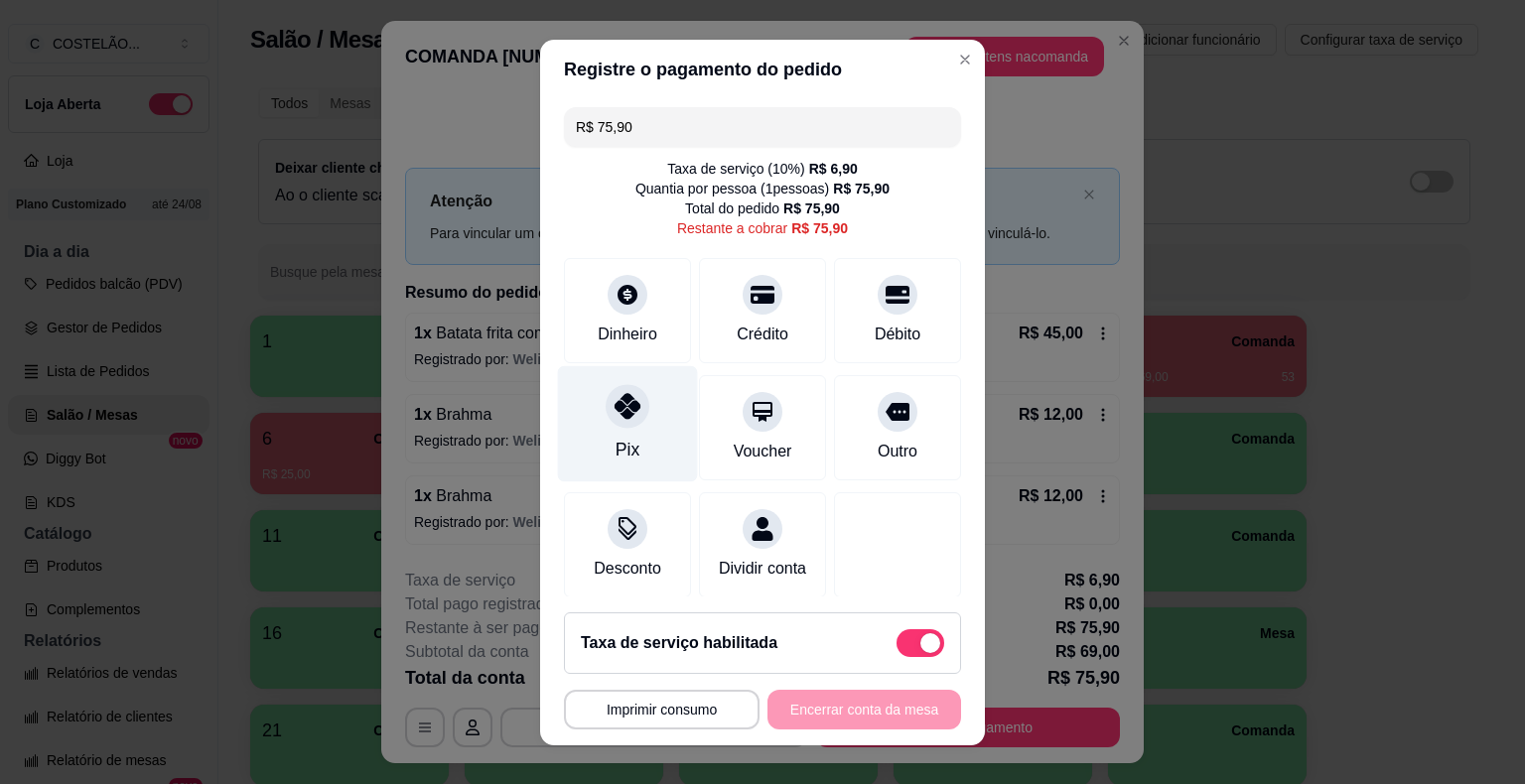 click on "Pix" at bounding box center [627, 450] 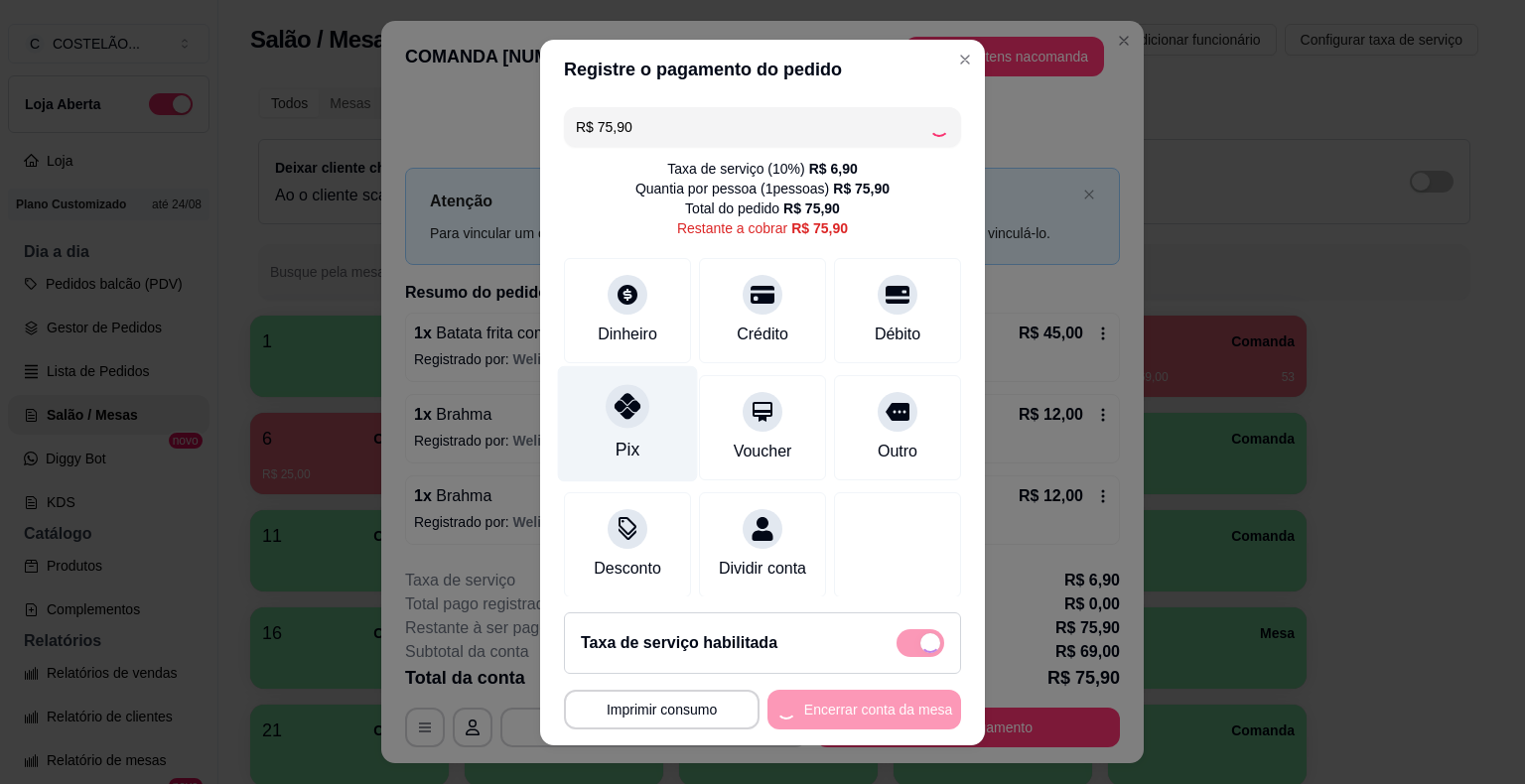 type on "R$ 0,00" 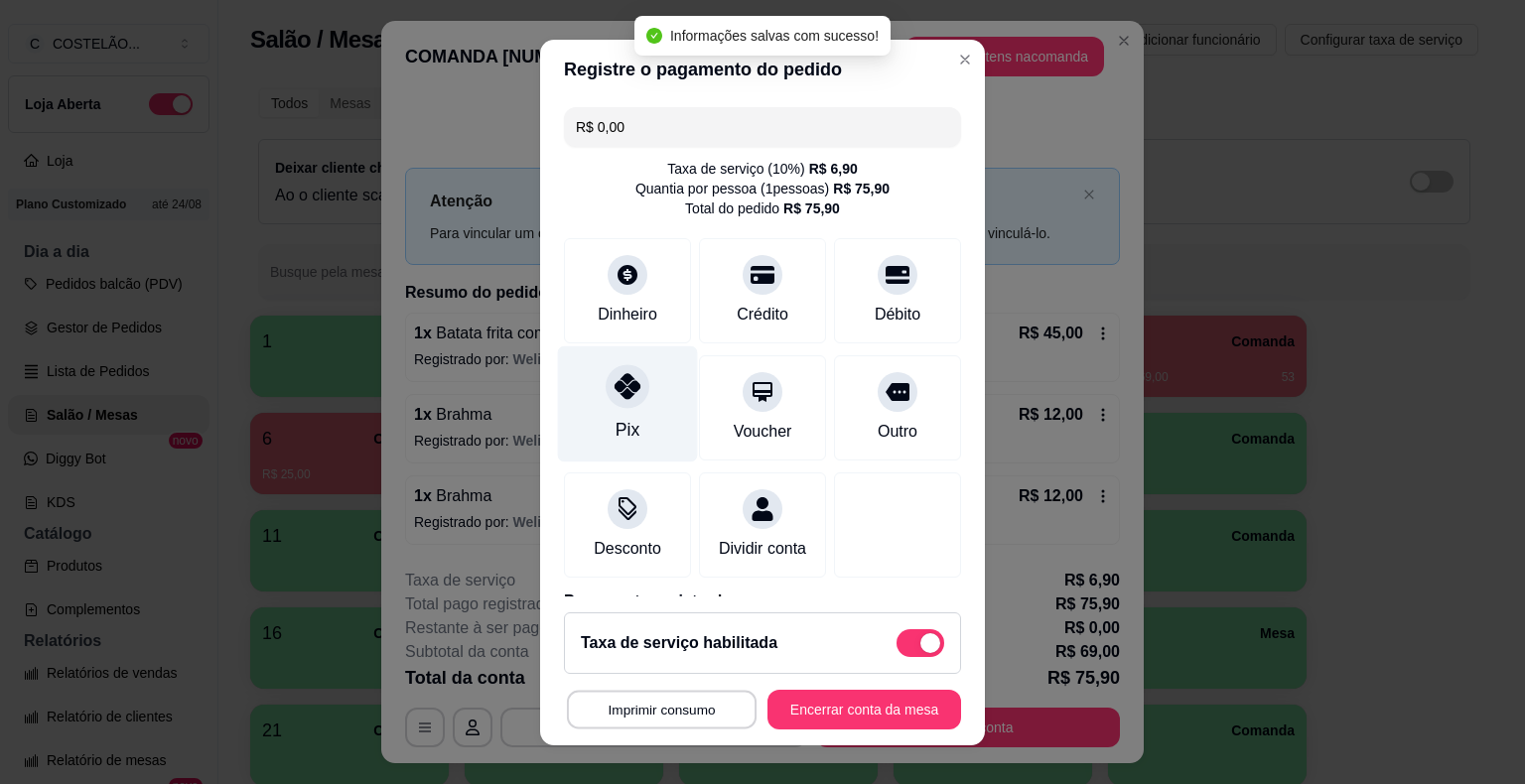 click on "Imprimir consumo" at bounding box center [661, 709] 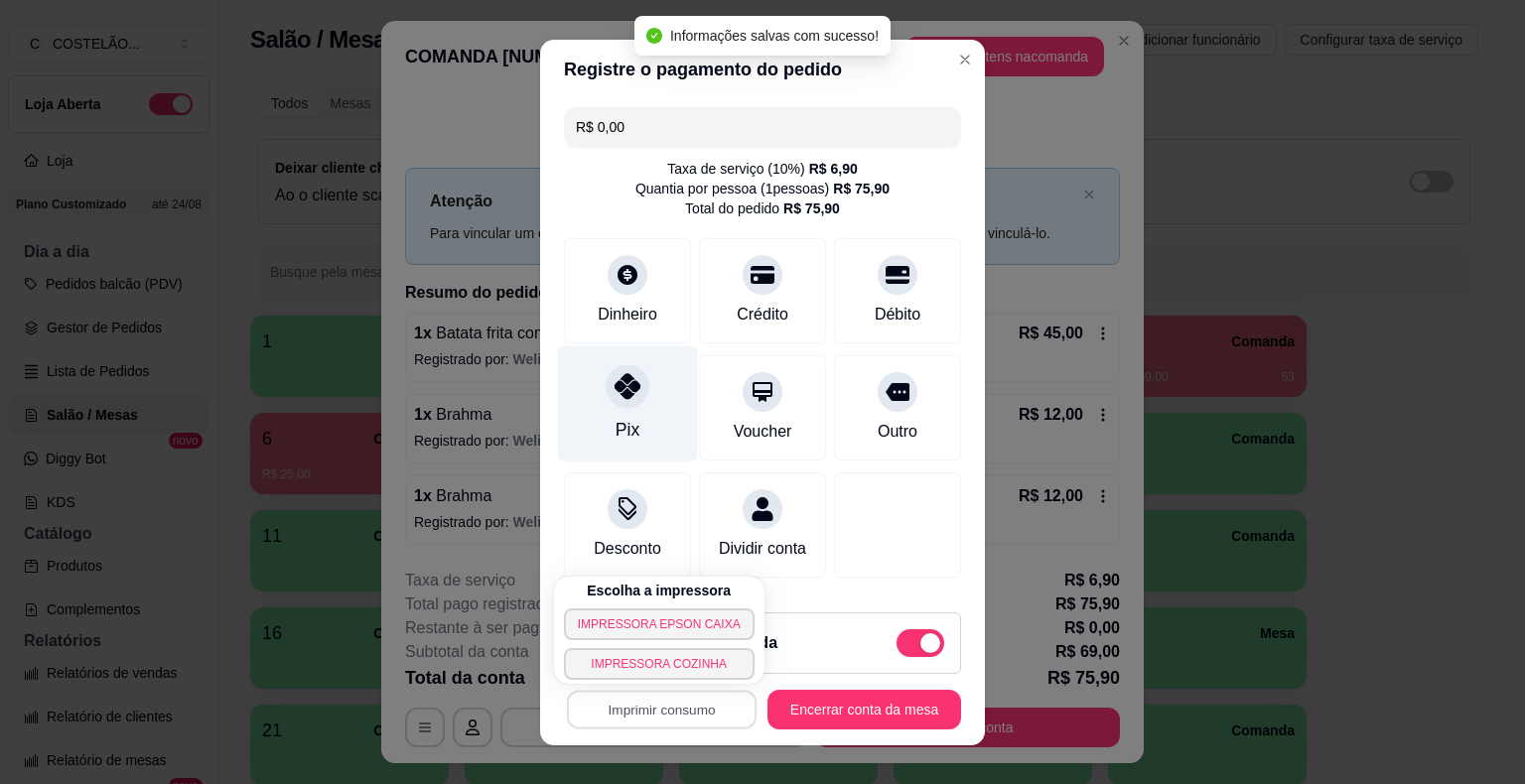 click on "IMPRESSORA EPSON CAIXA" at bounding box center (659, 624) 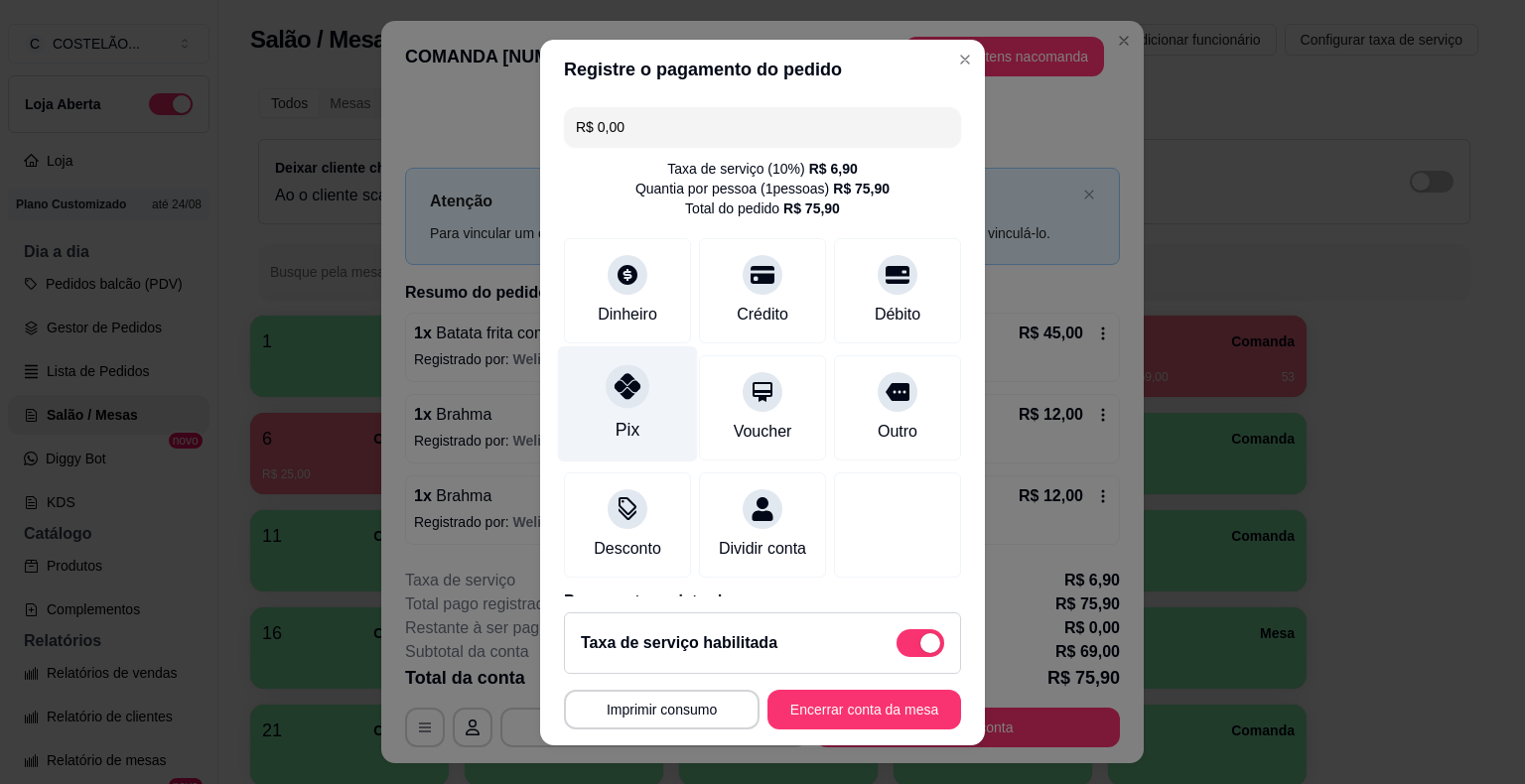 click on "Encerrar conta da mesa" at bounding box center (864, 710) 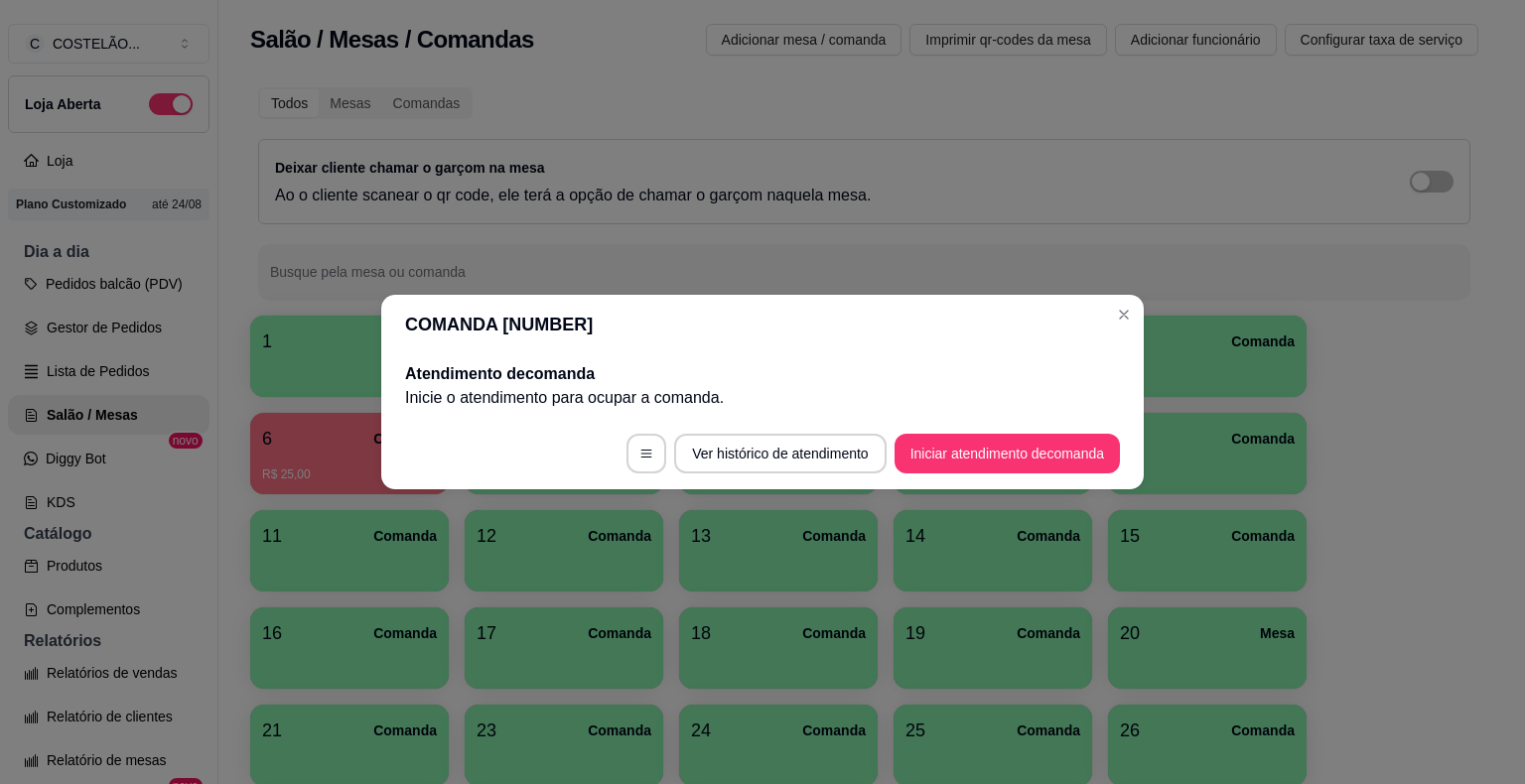 click on "5 Comanda" at bounding box center (1207, 356) 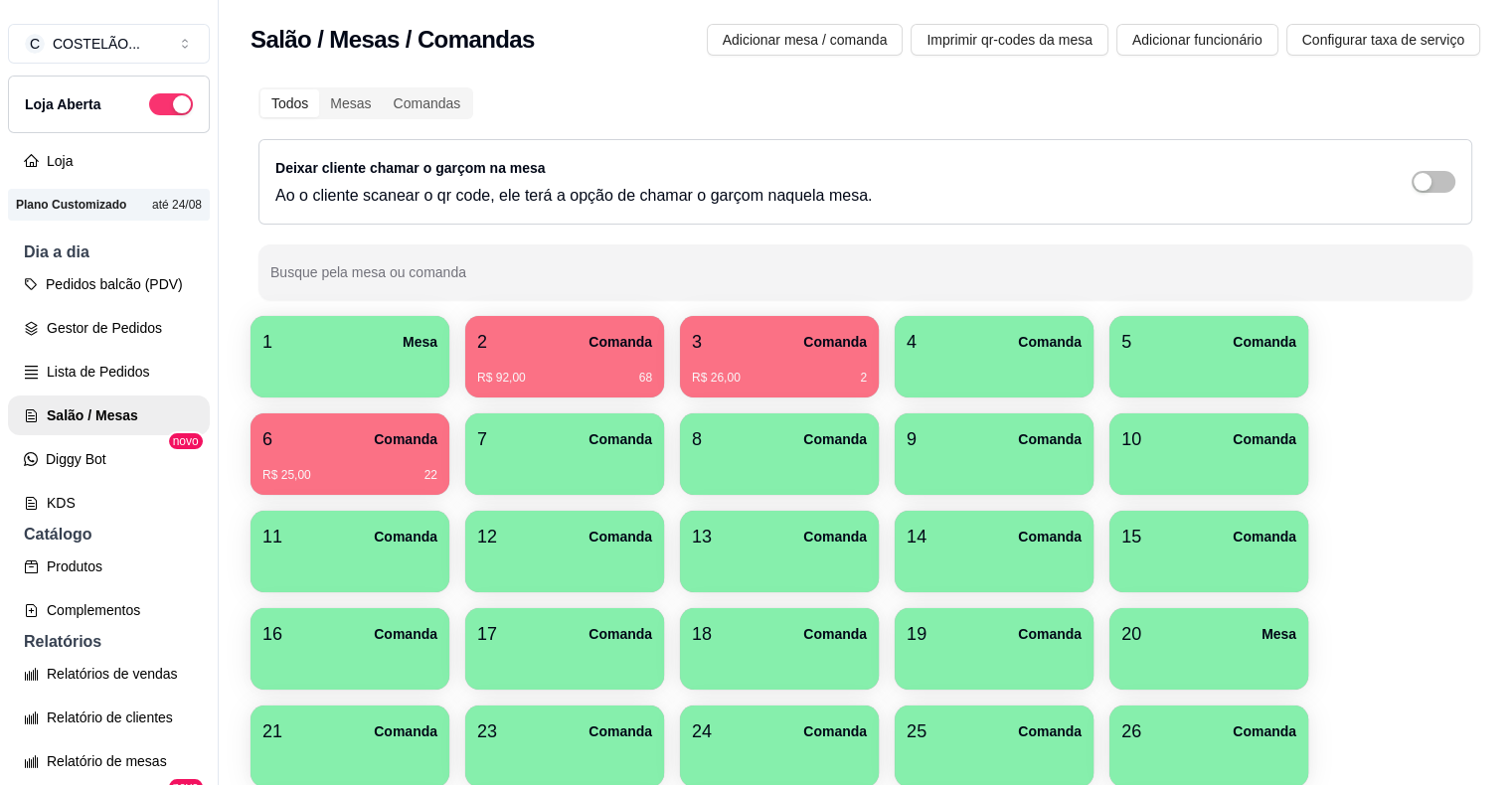 type 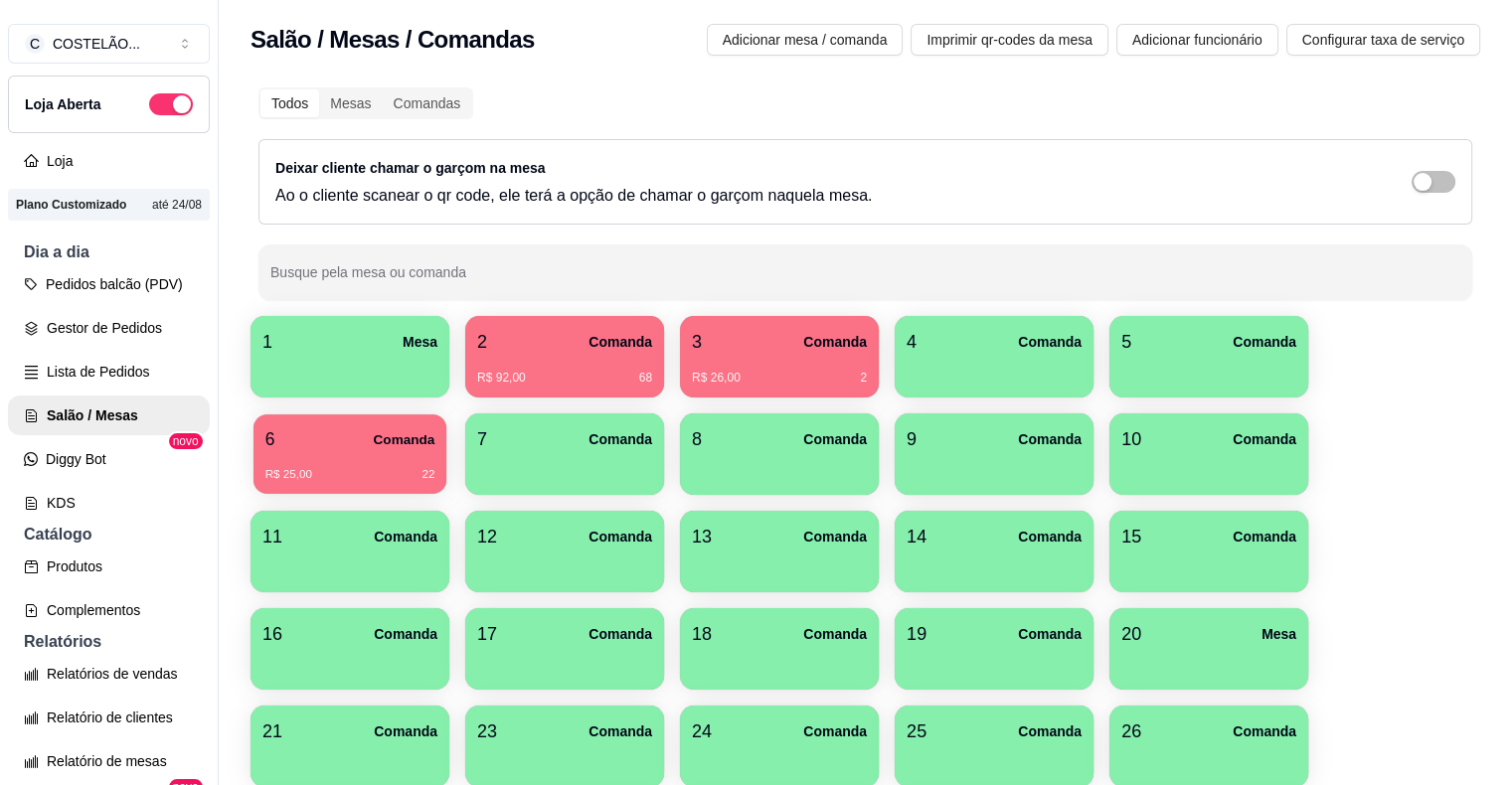 click on "R$ 25,00 22" at bounding box center (350, 467) 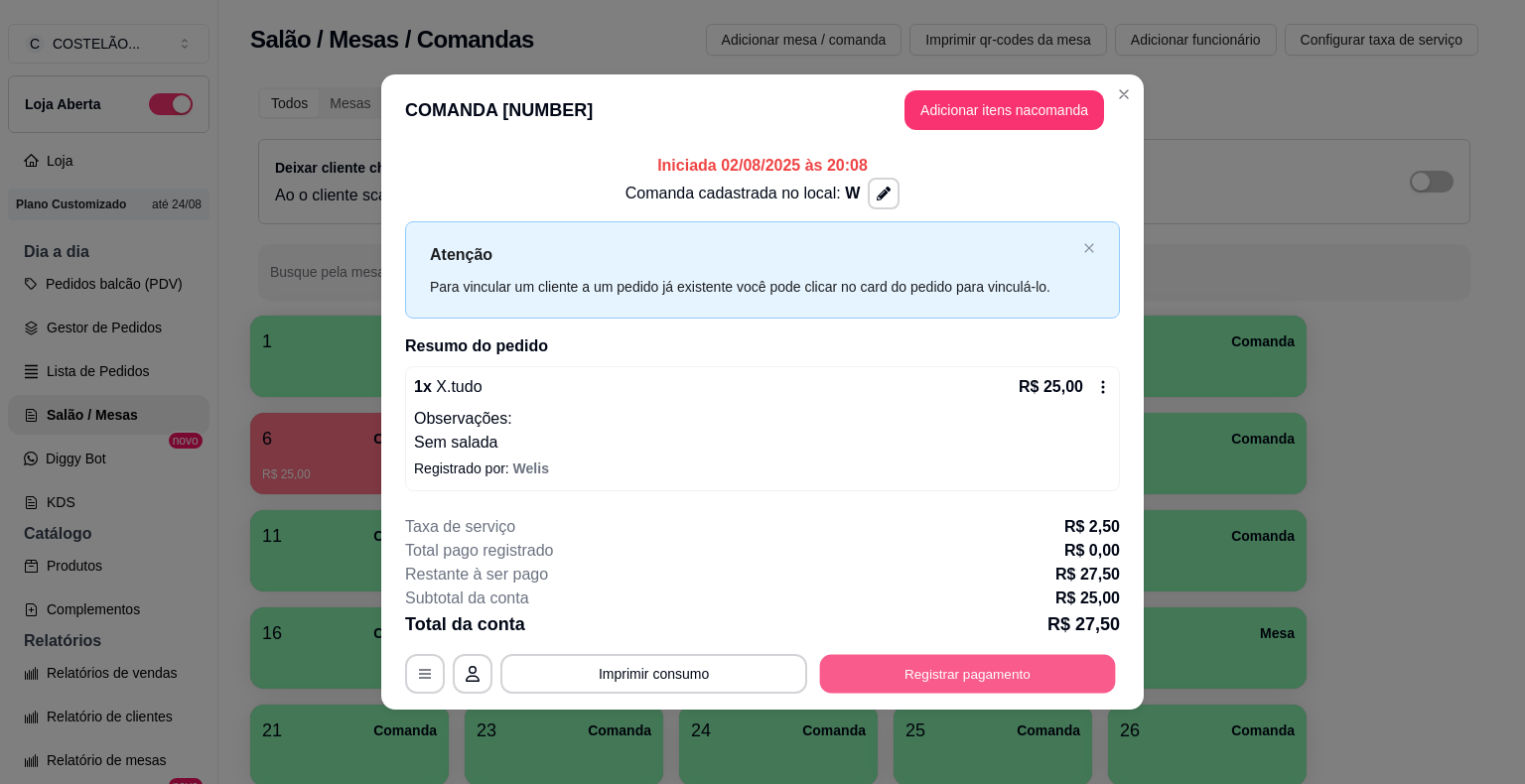 click on "Registrar pagamento" at bounding box center [968, 673] 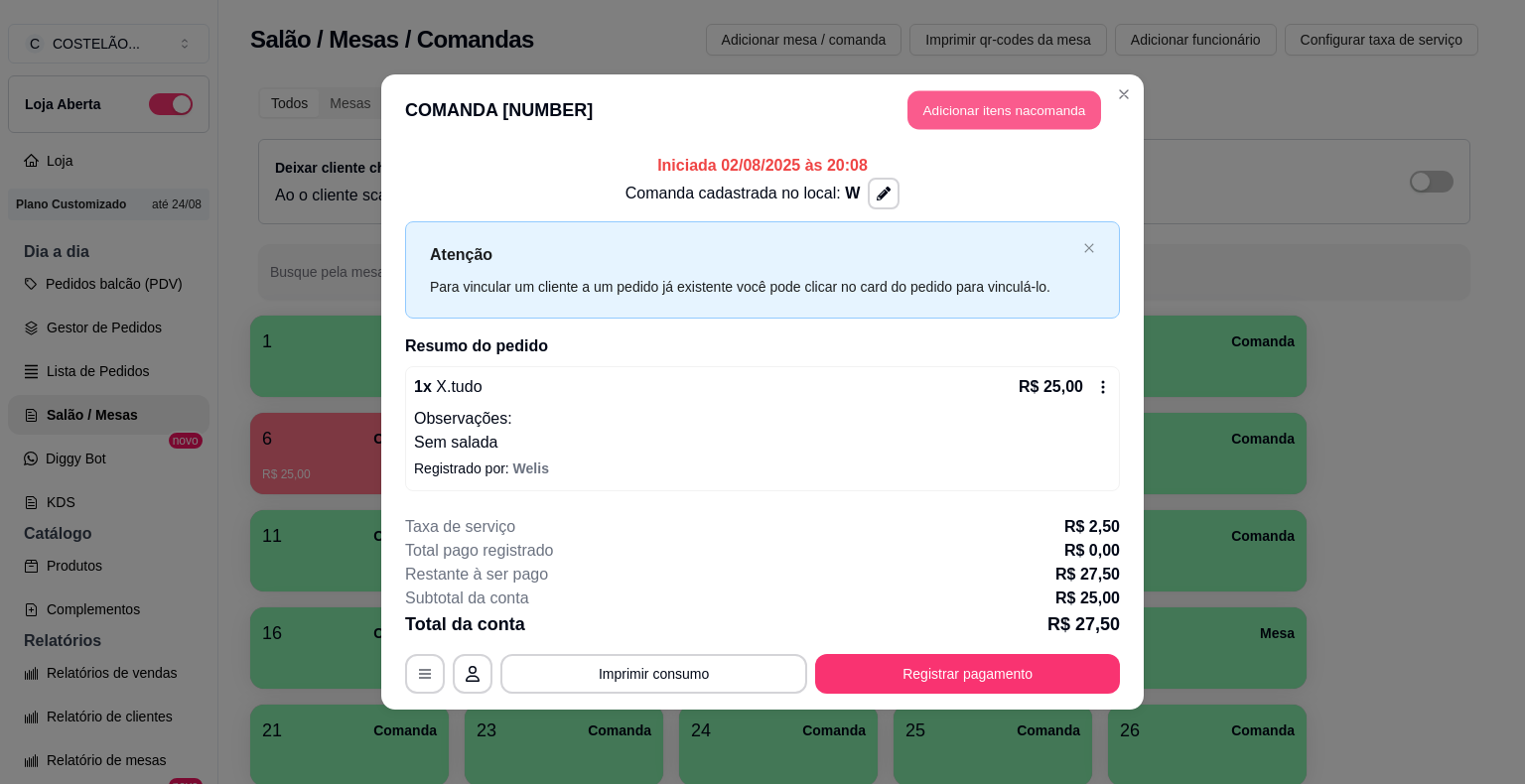 click on "Adicionar itens na  comanda" at bounding box center (1004, 110) 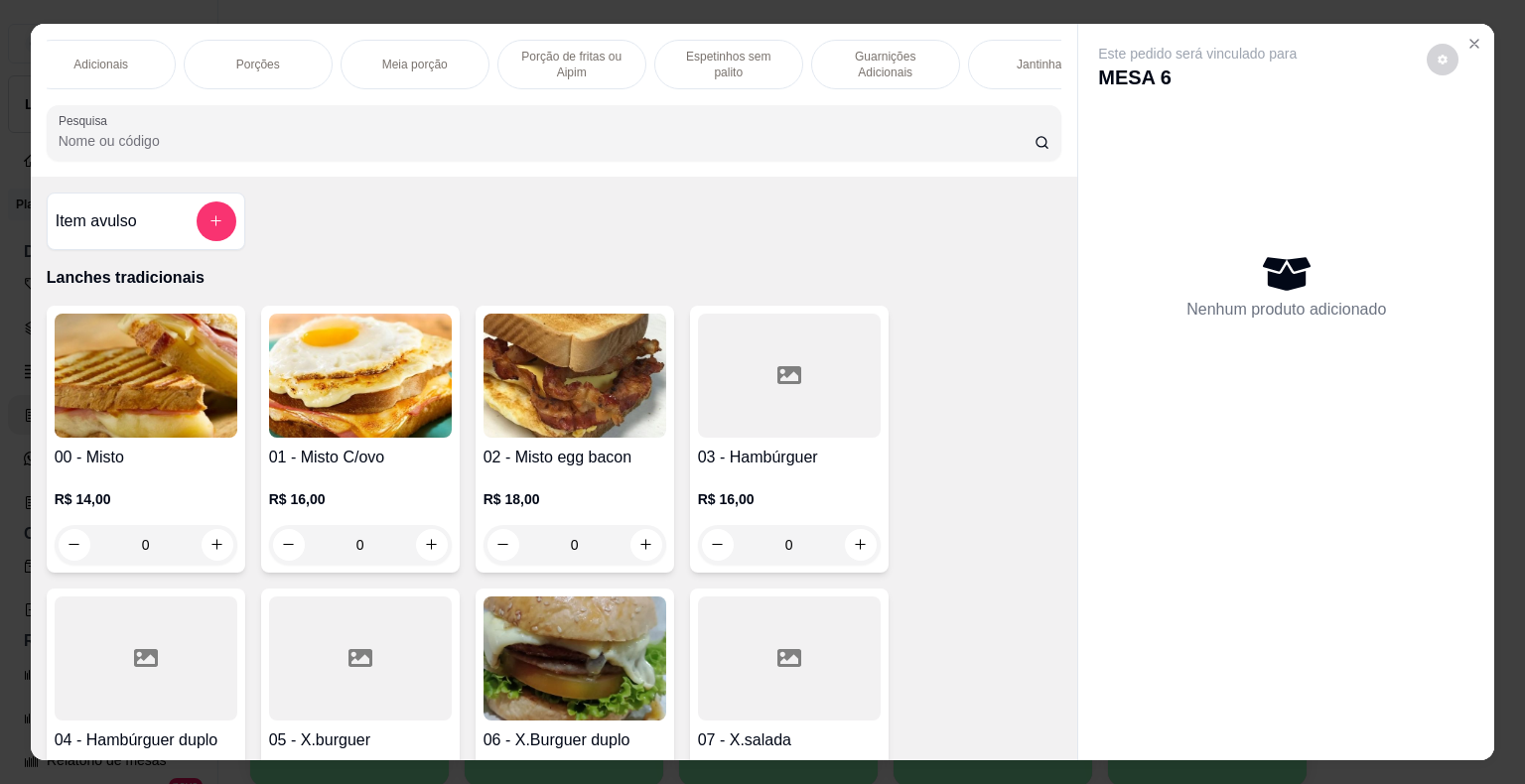 scroll, scrollTop: 0, scrollLeft: 648, axis: horizontal 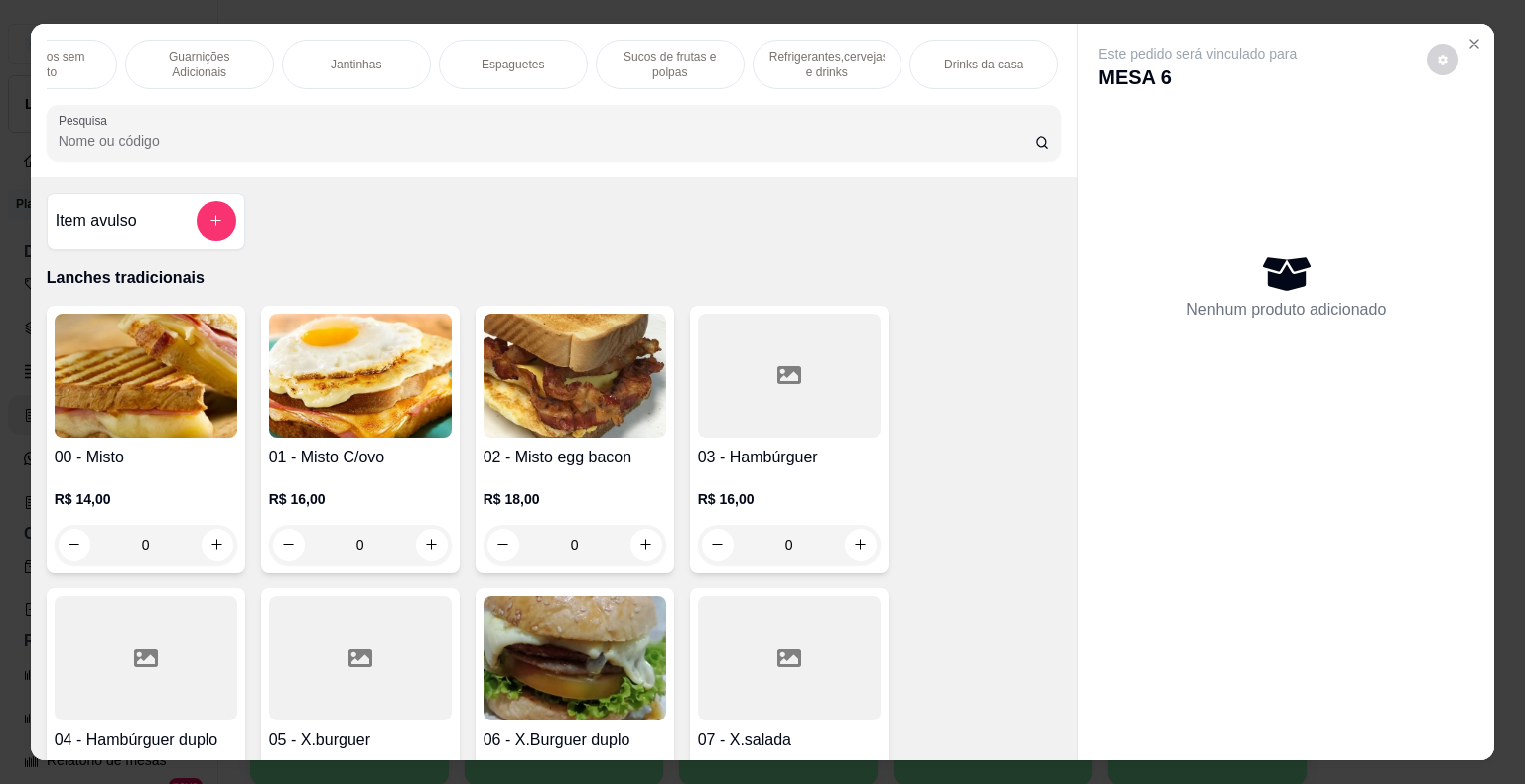 click on "Refrigerantes,cervejas e drinks" at bounding box center (827, 65) 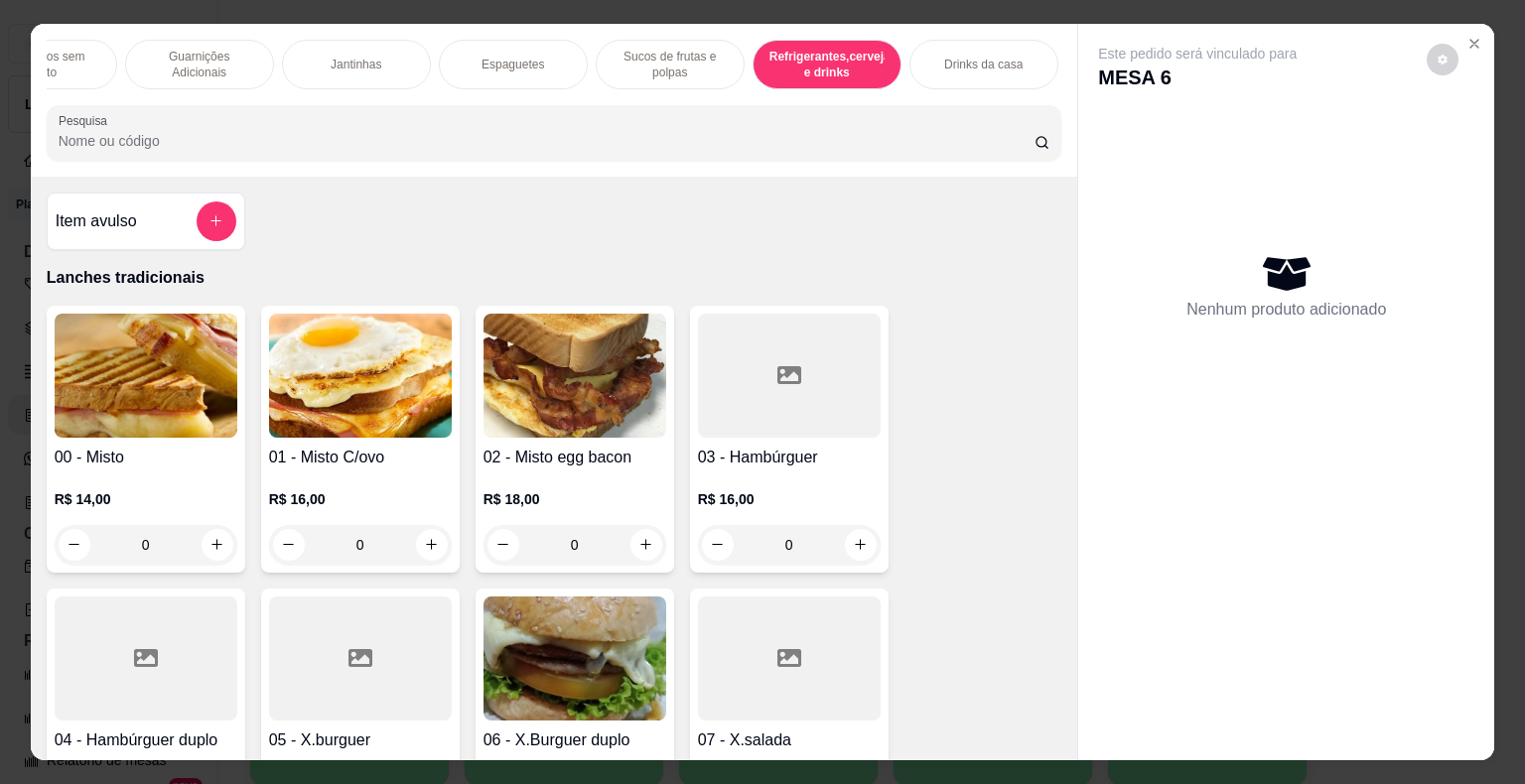 scroll, scrollTop: 12513, scrollLeft: 0, axis: vertical 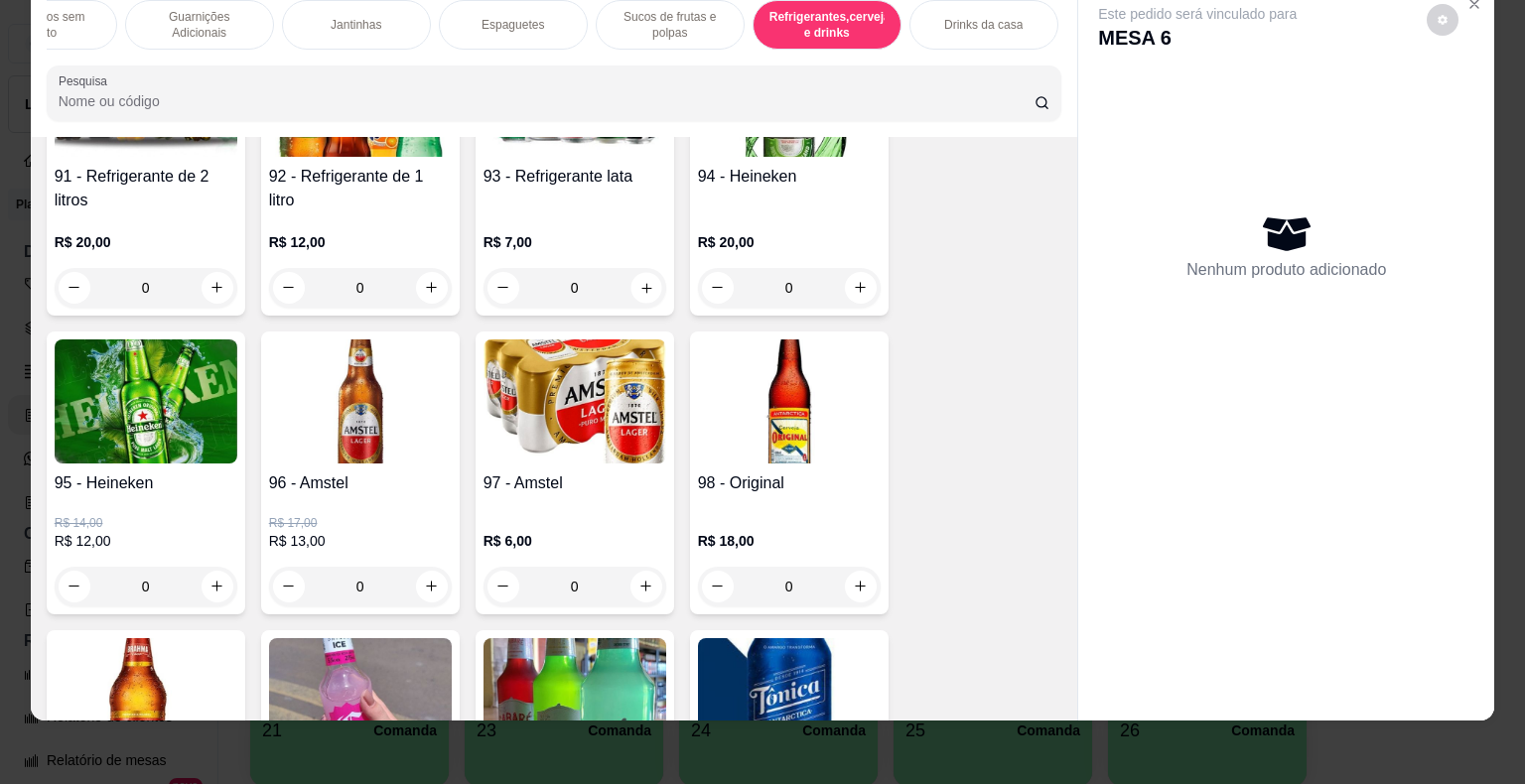 click 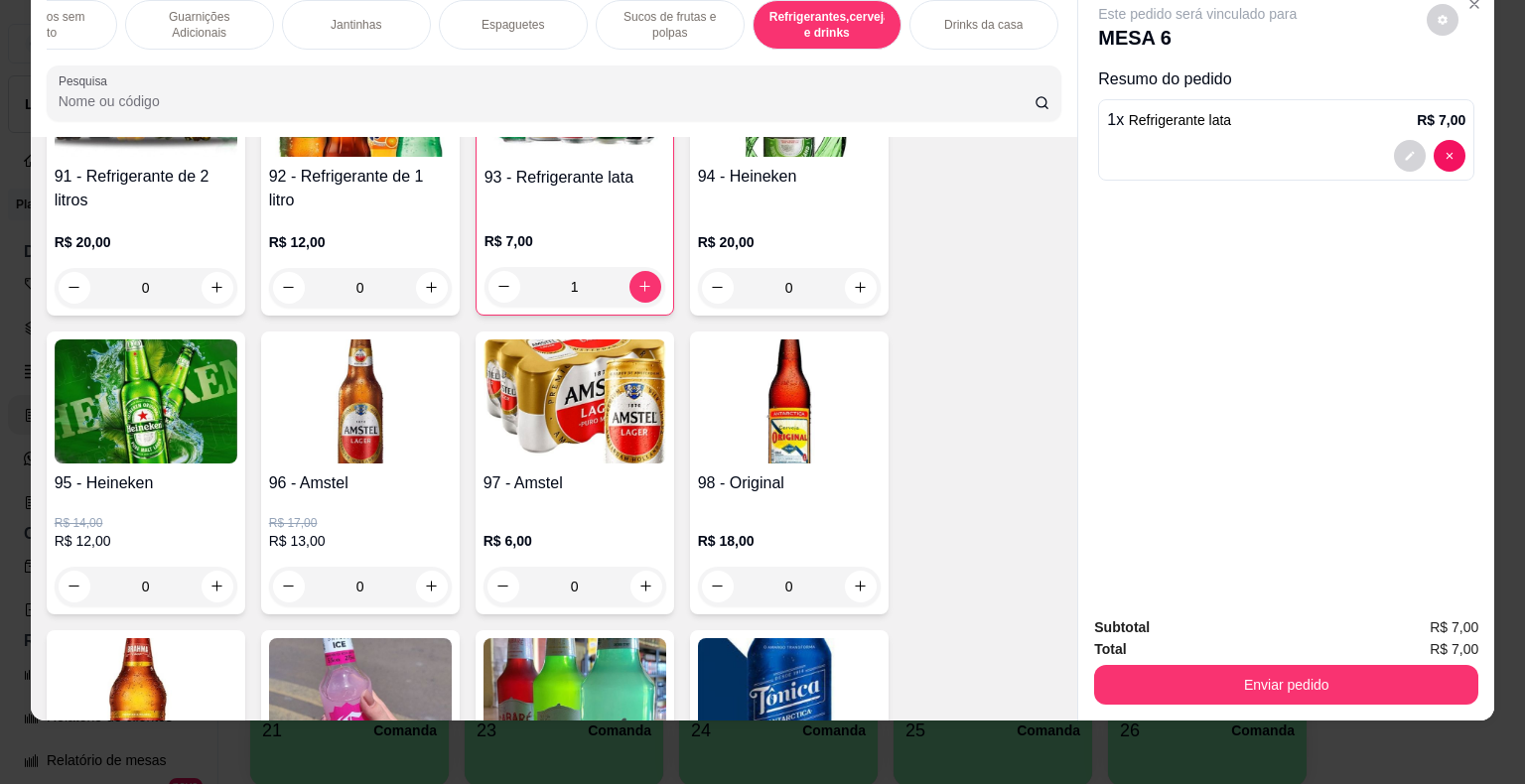 click on "Enviar pedido" at bounding box center [1286, 685] 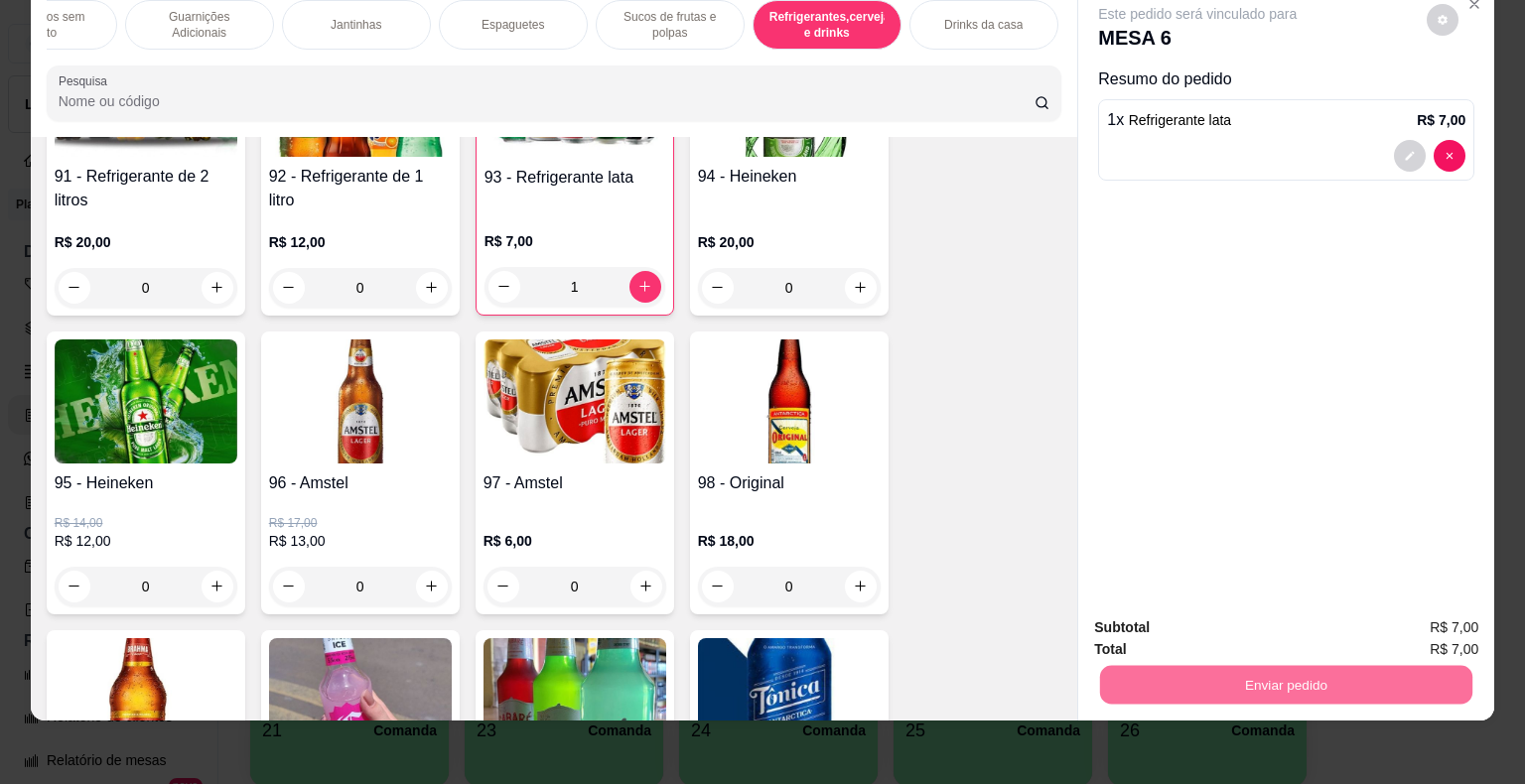click on "Não registrar e enviar pedido" at bounding box center [1220, 620] 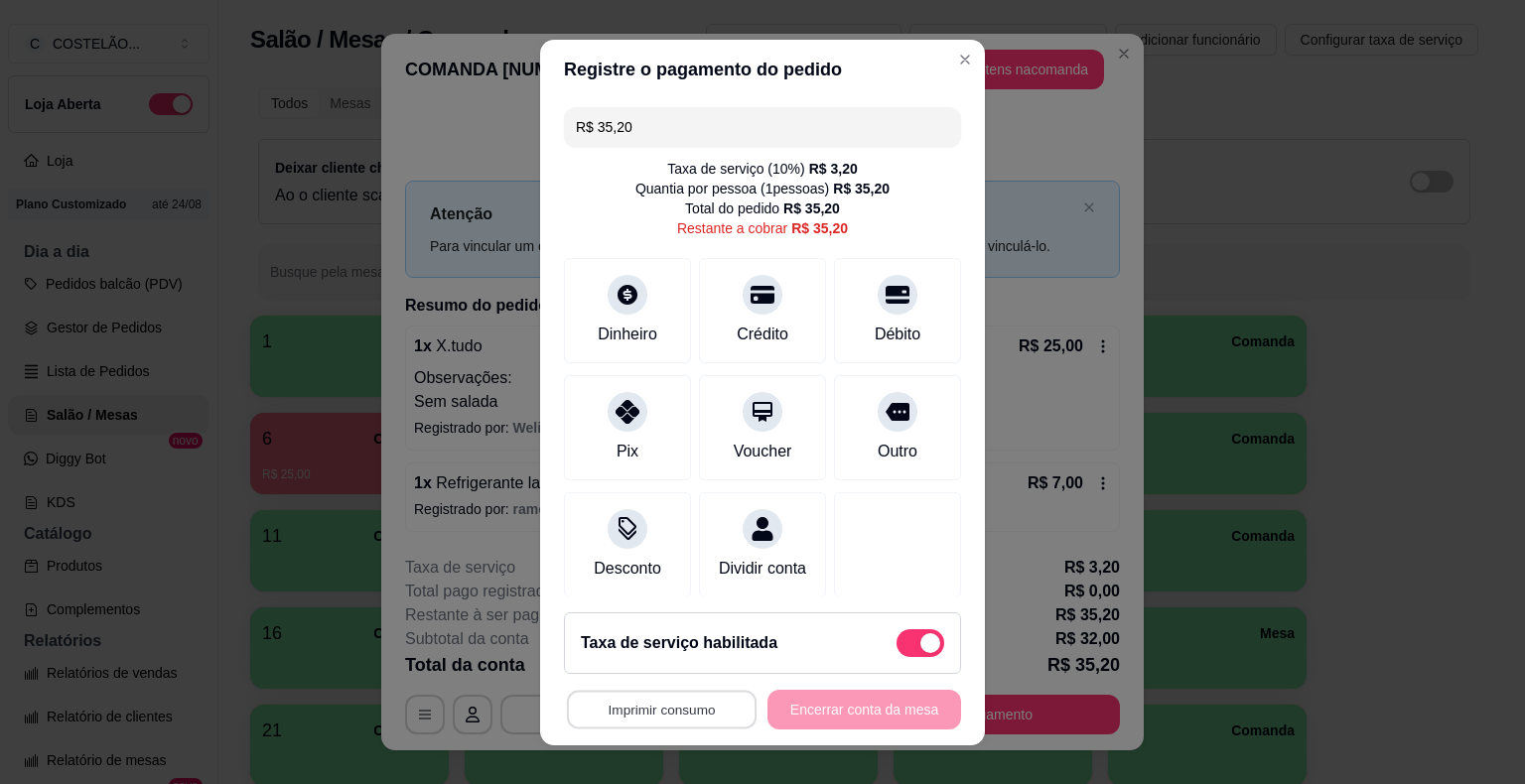 click on "Imprimir consumo" at bounding box center [661, 709] 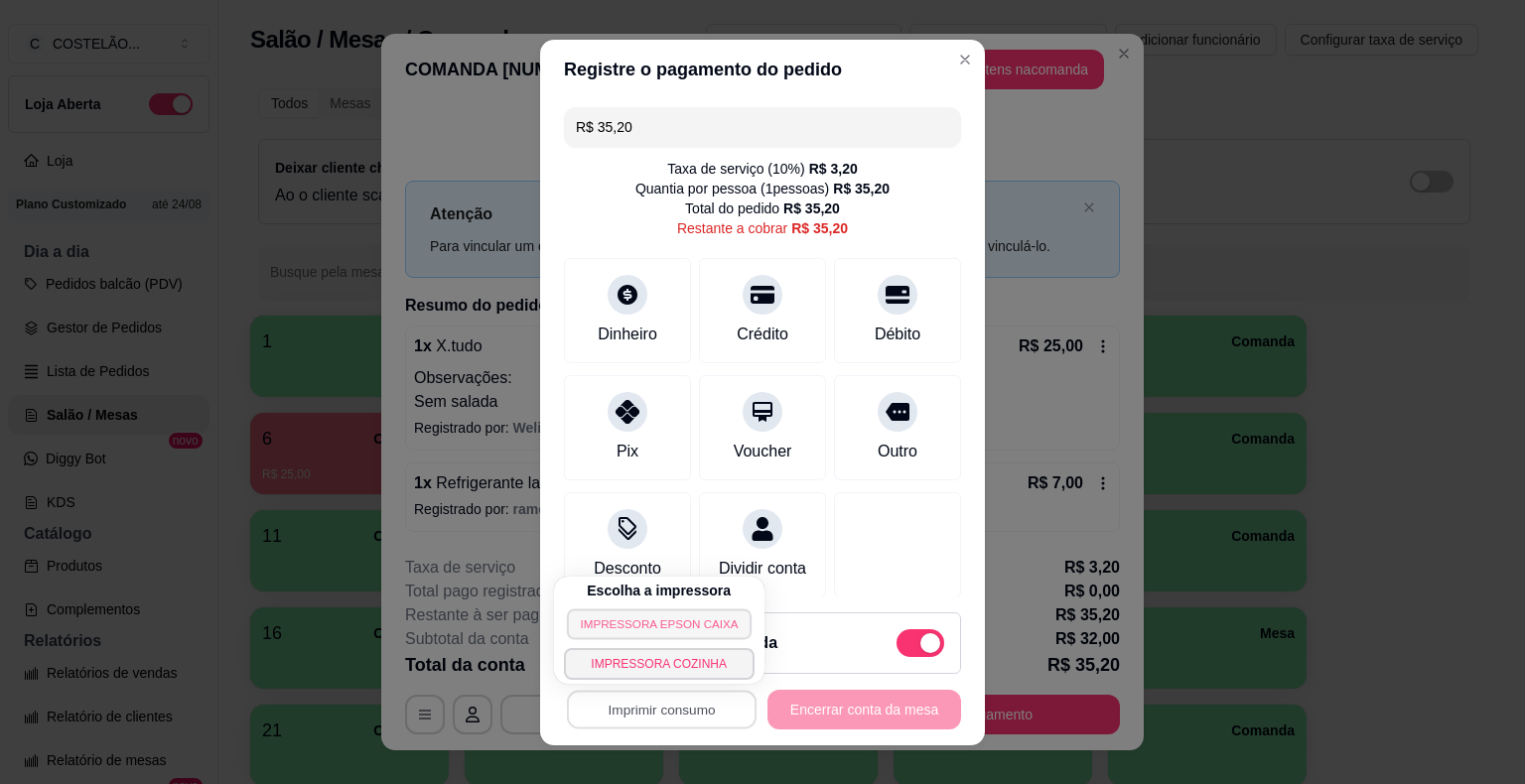 click on "IMPRESSORA EPSON CAIXA" at bounding box center [659, 623] 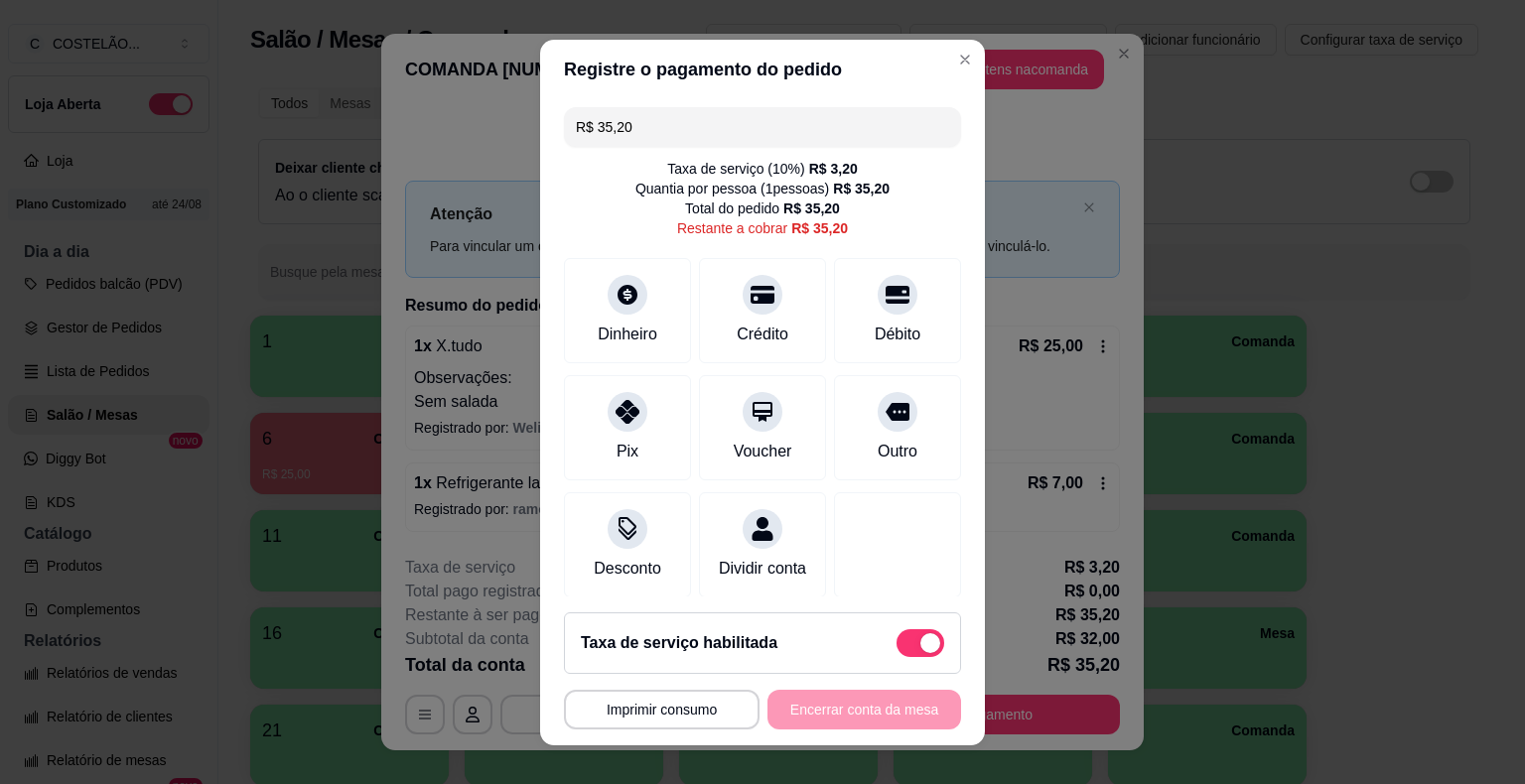 click on "R$ 35,20" at bounding box center (762, 127) 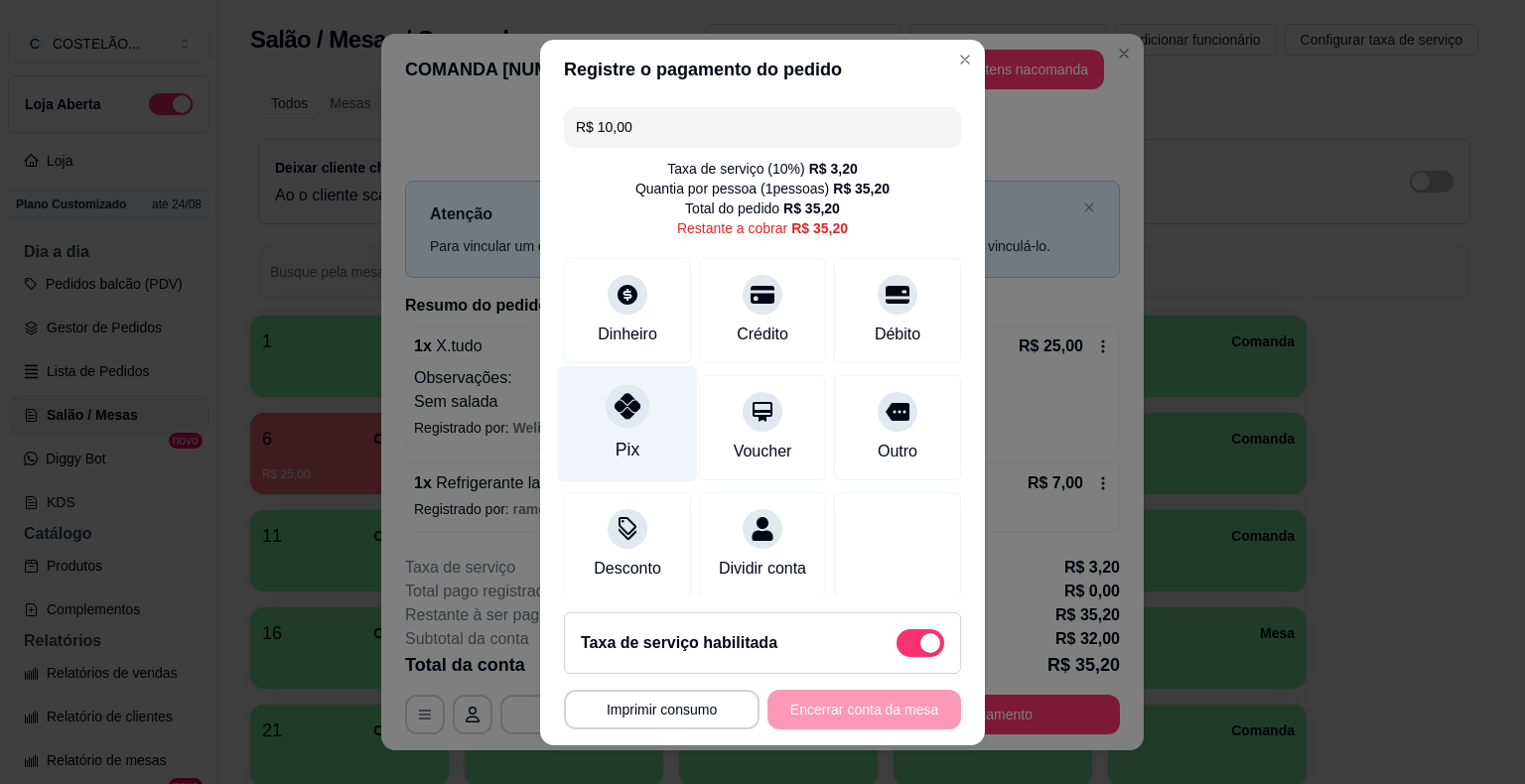 click on "Pix" at bounding box center (627, 450) 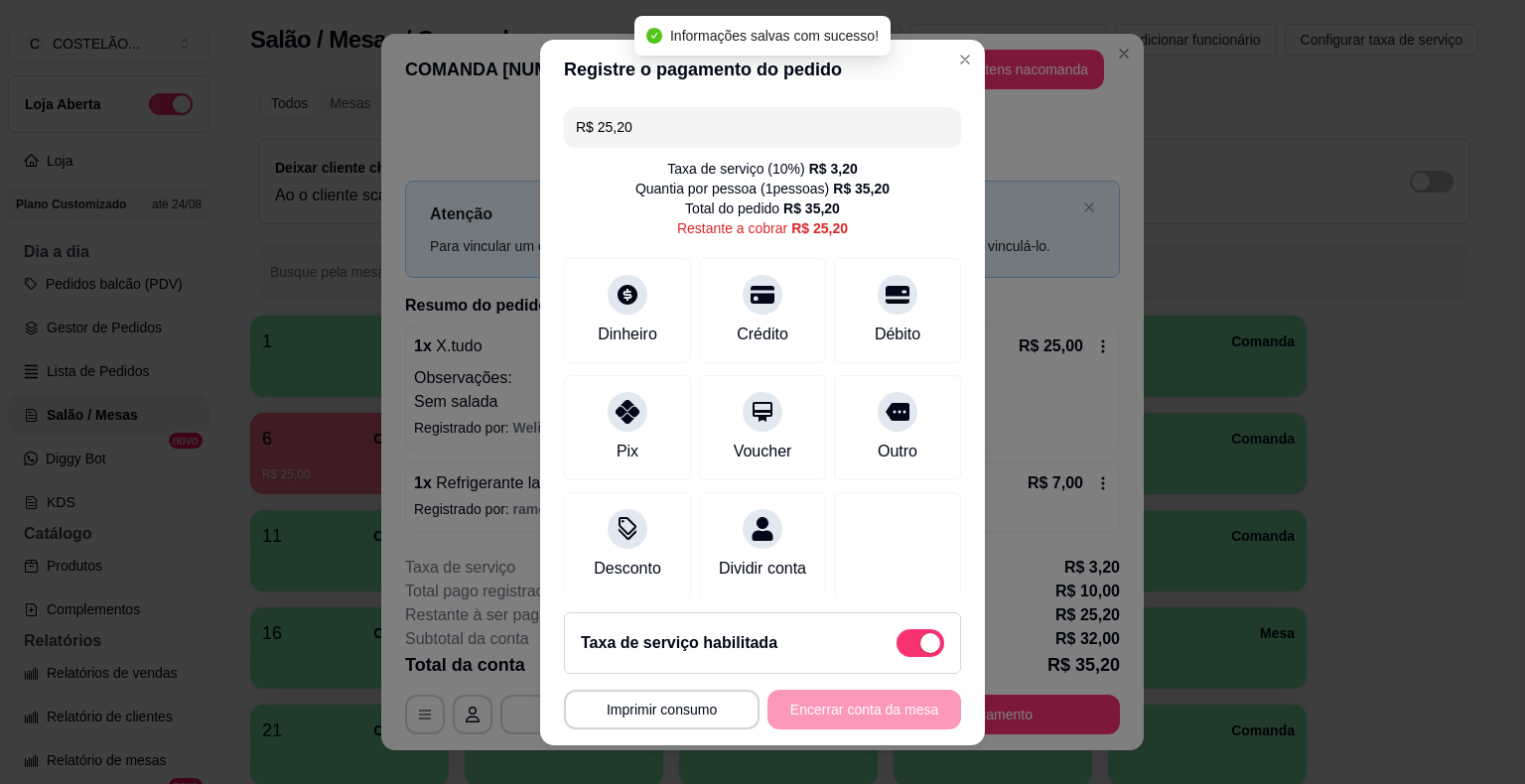 scroll, scrollTop: 133, scrollLeft: 0, axis: vertical 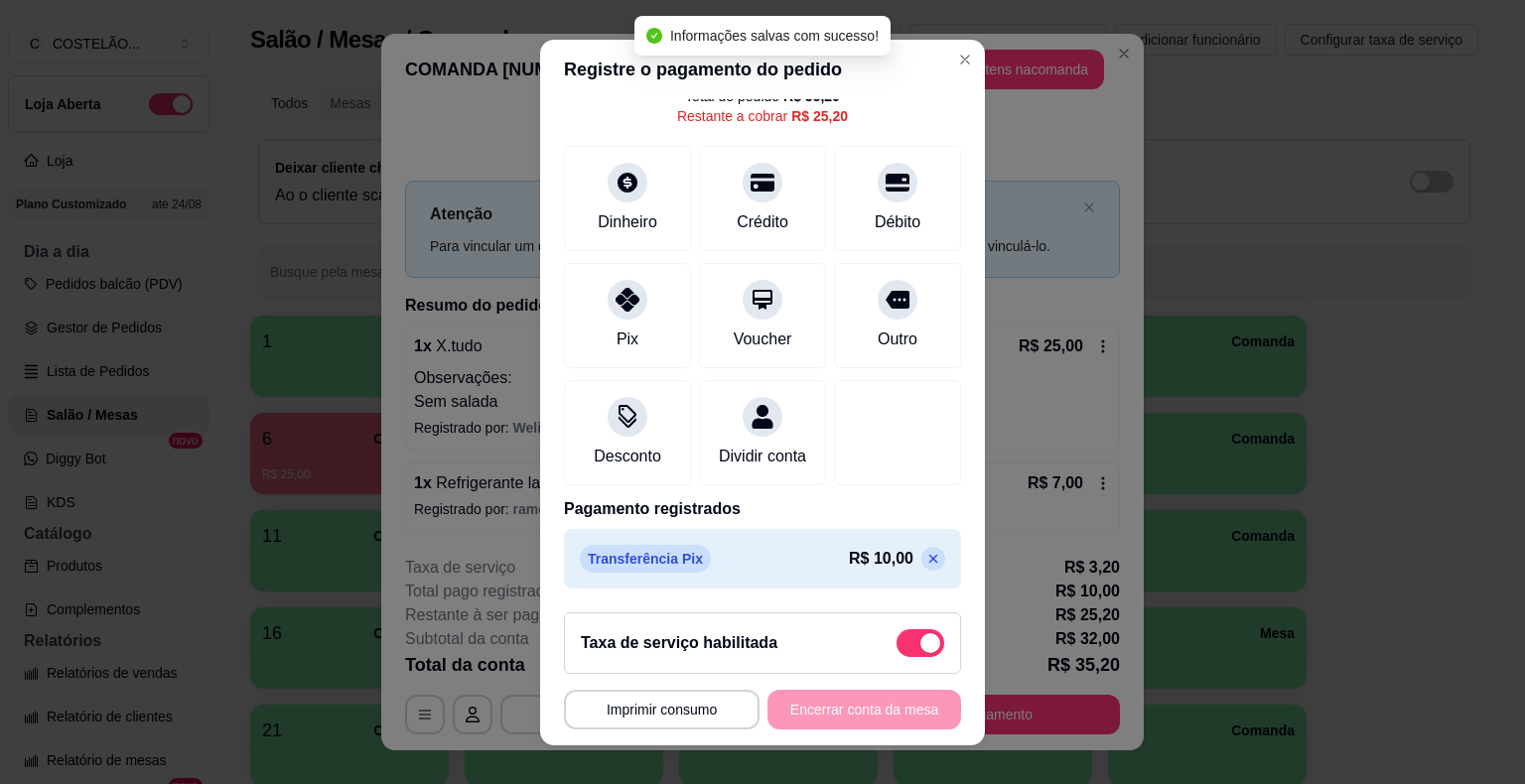 click 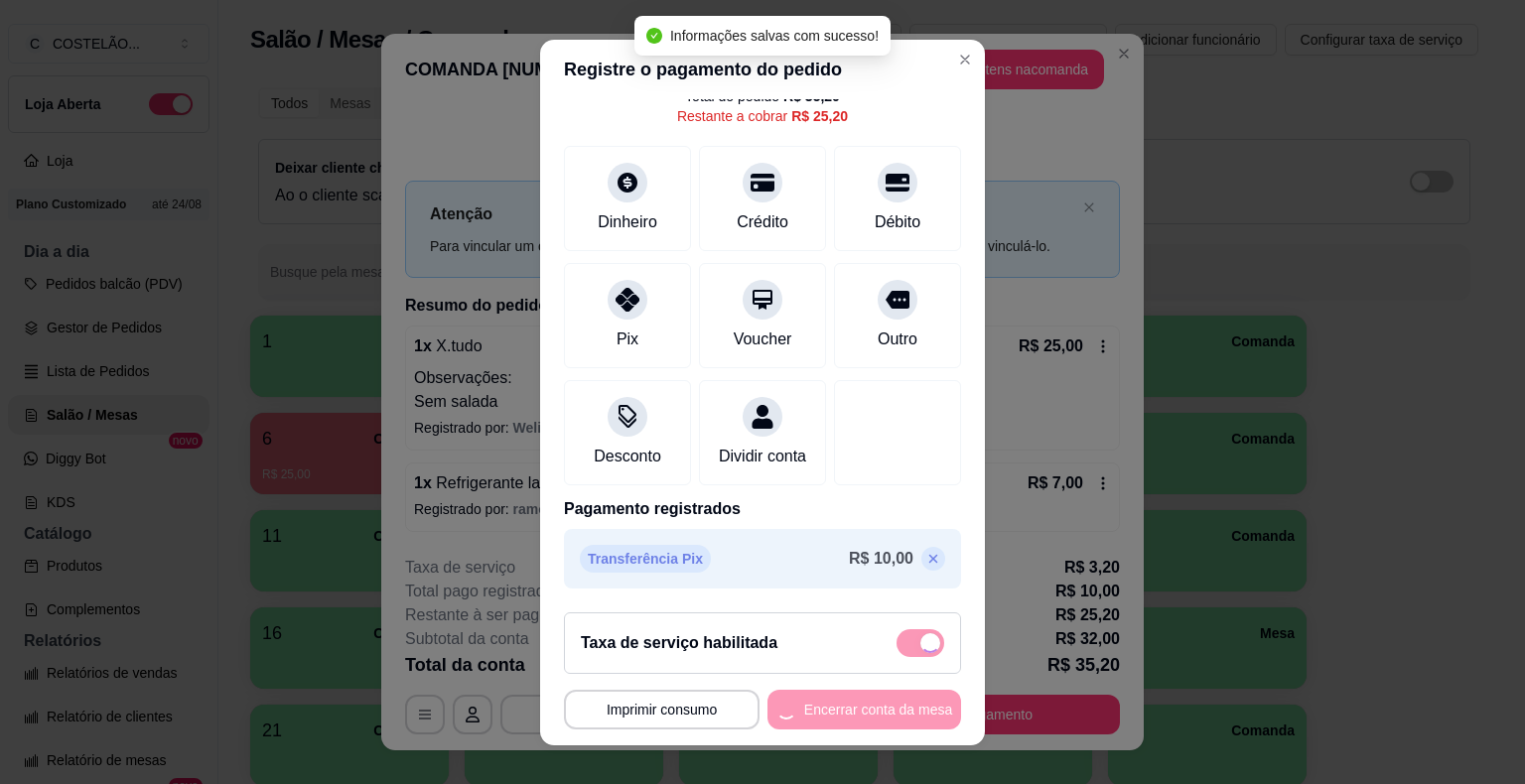 scroll, scrollTop: 0, scrollLeft: 0, axis: both 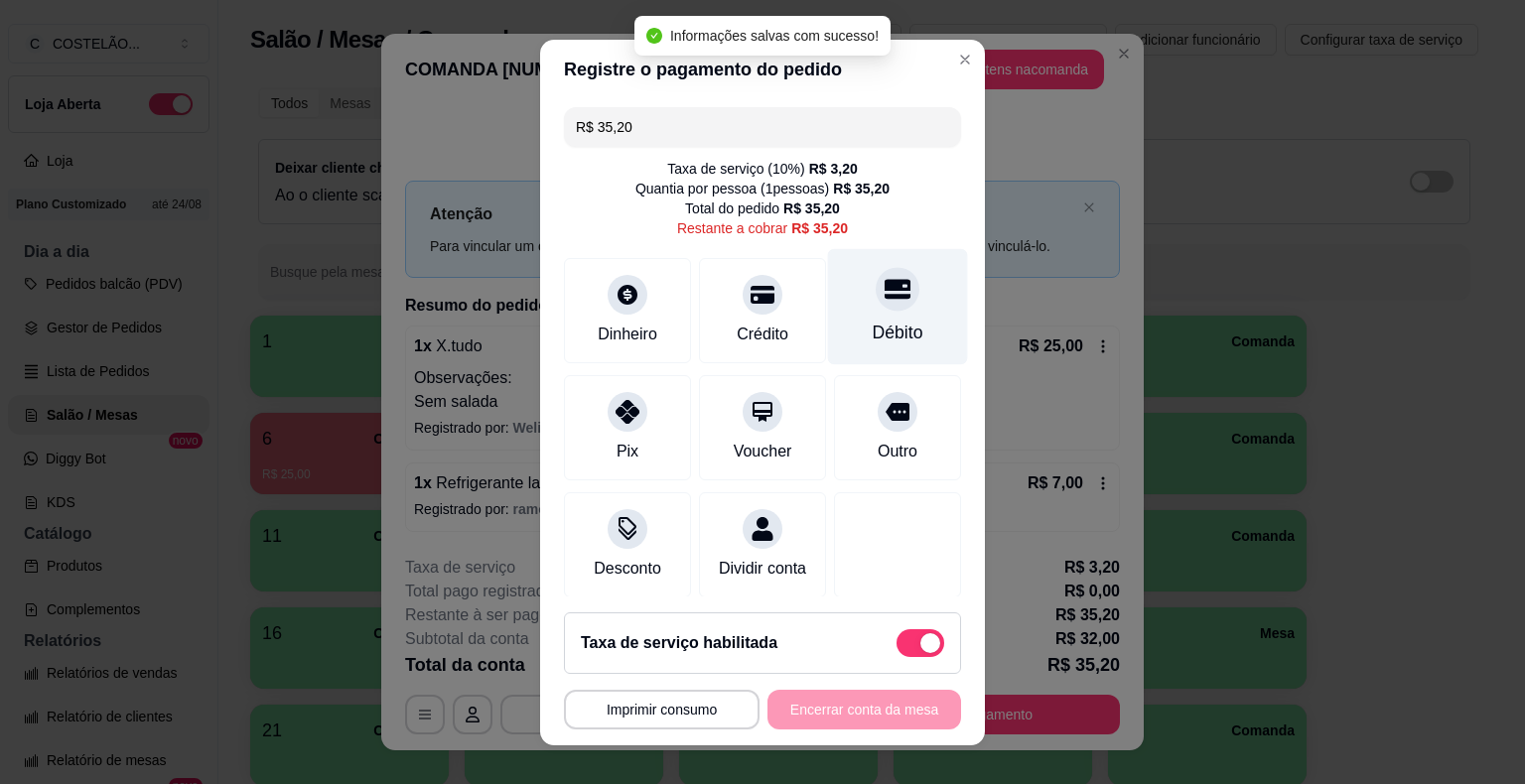 click on "Débito" at bounding box center (898, 306) 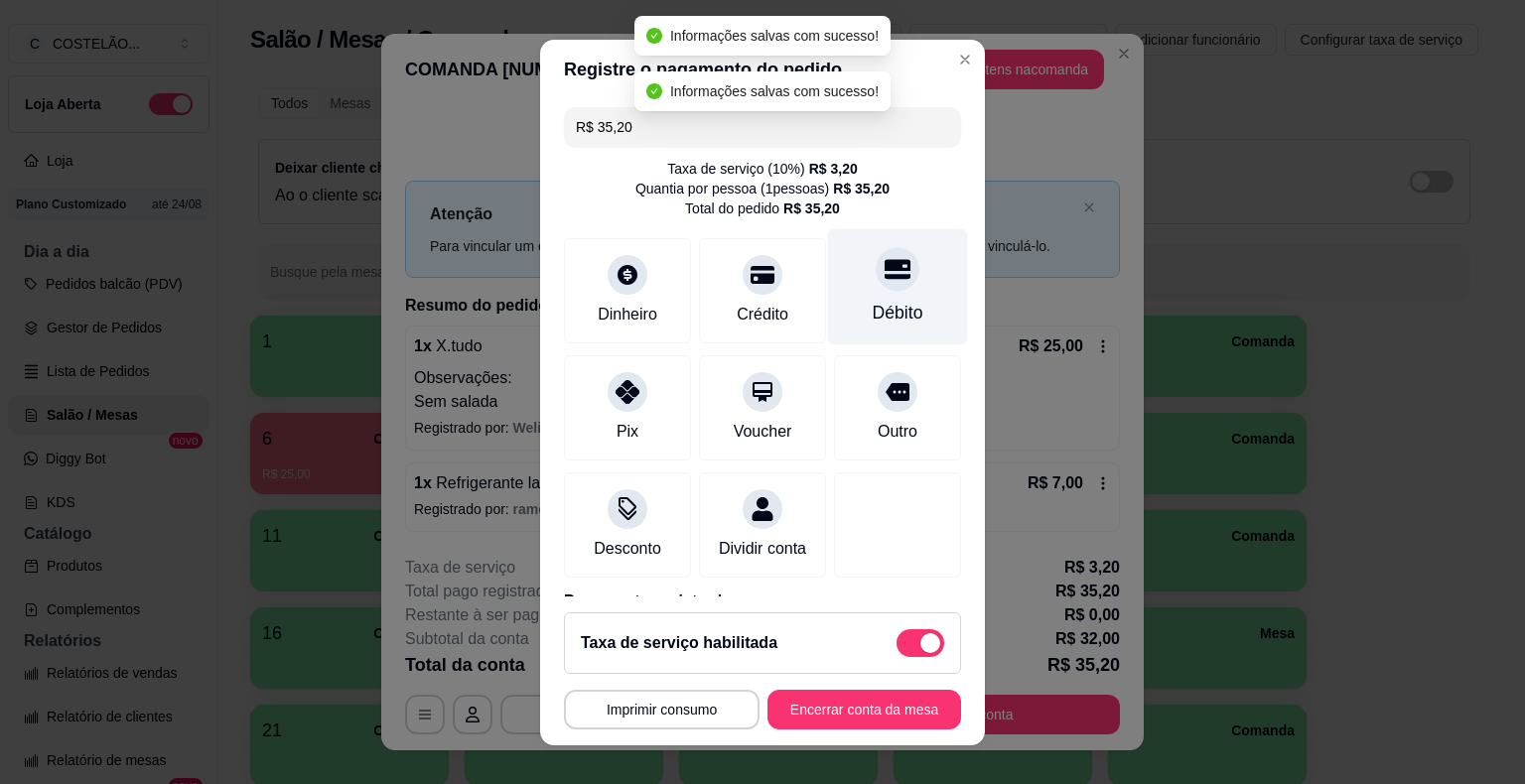 type on "R$ 0,00" 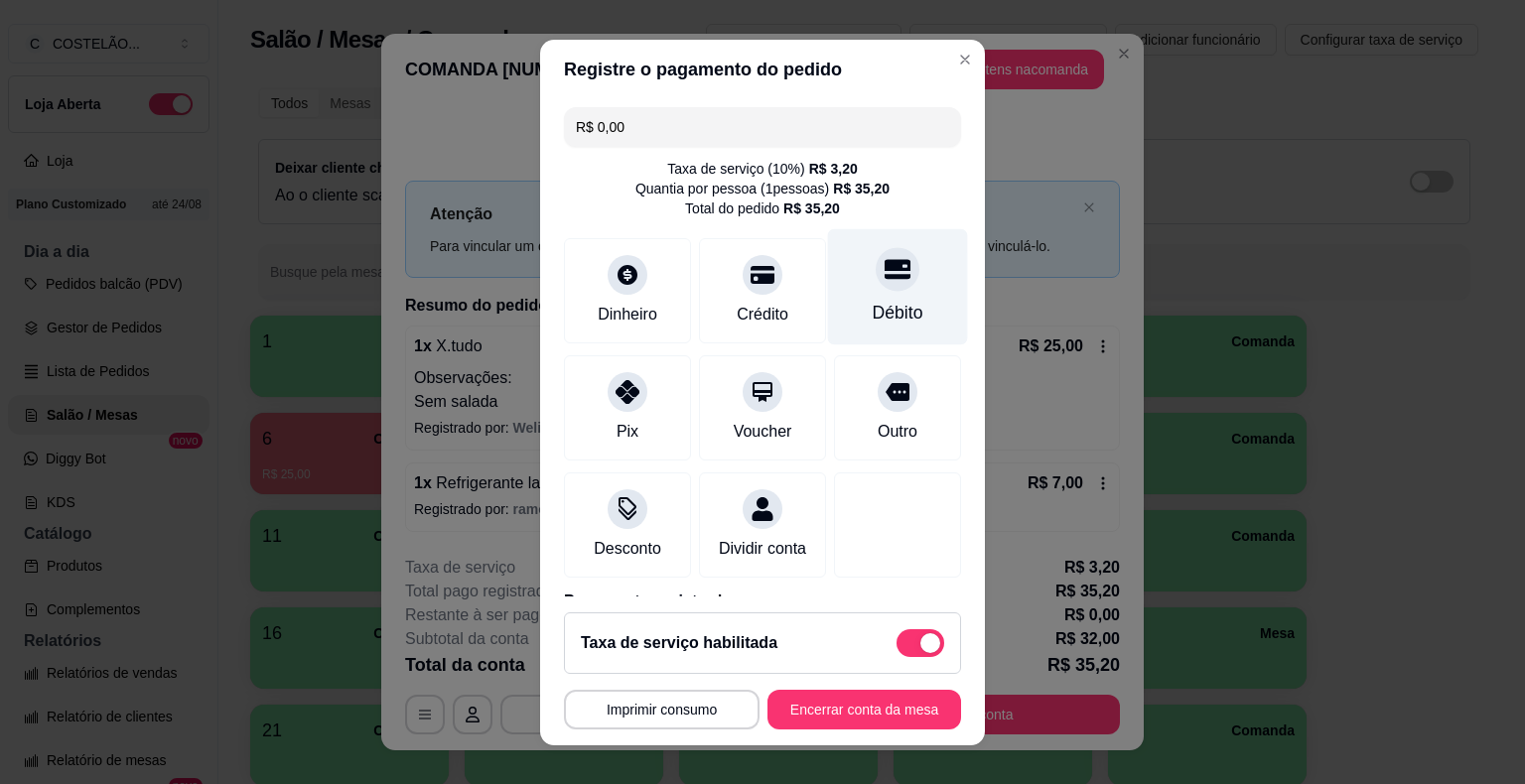 click on "Adicionar itens na  comanda" at bounding box center (1004, 69) 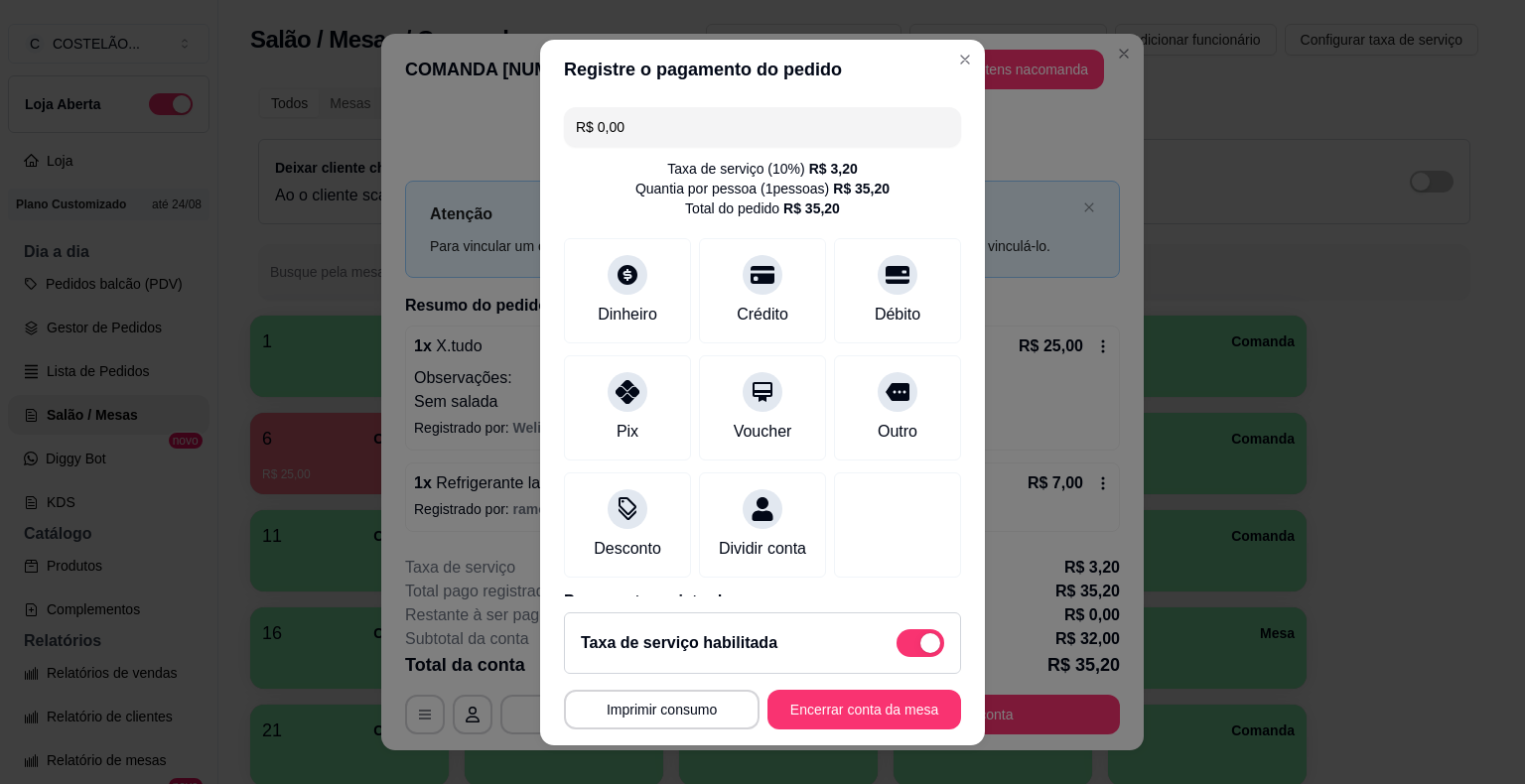 scroll, scrollTop: 113, scrollLeft: 0, axis: vertical 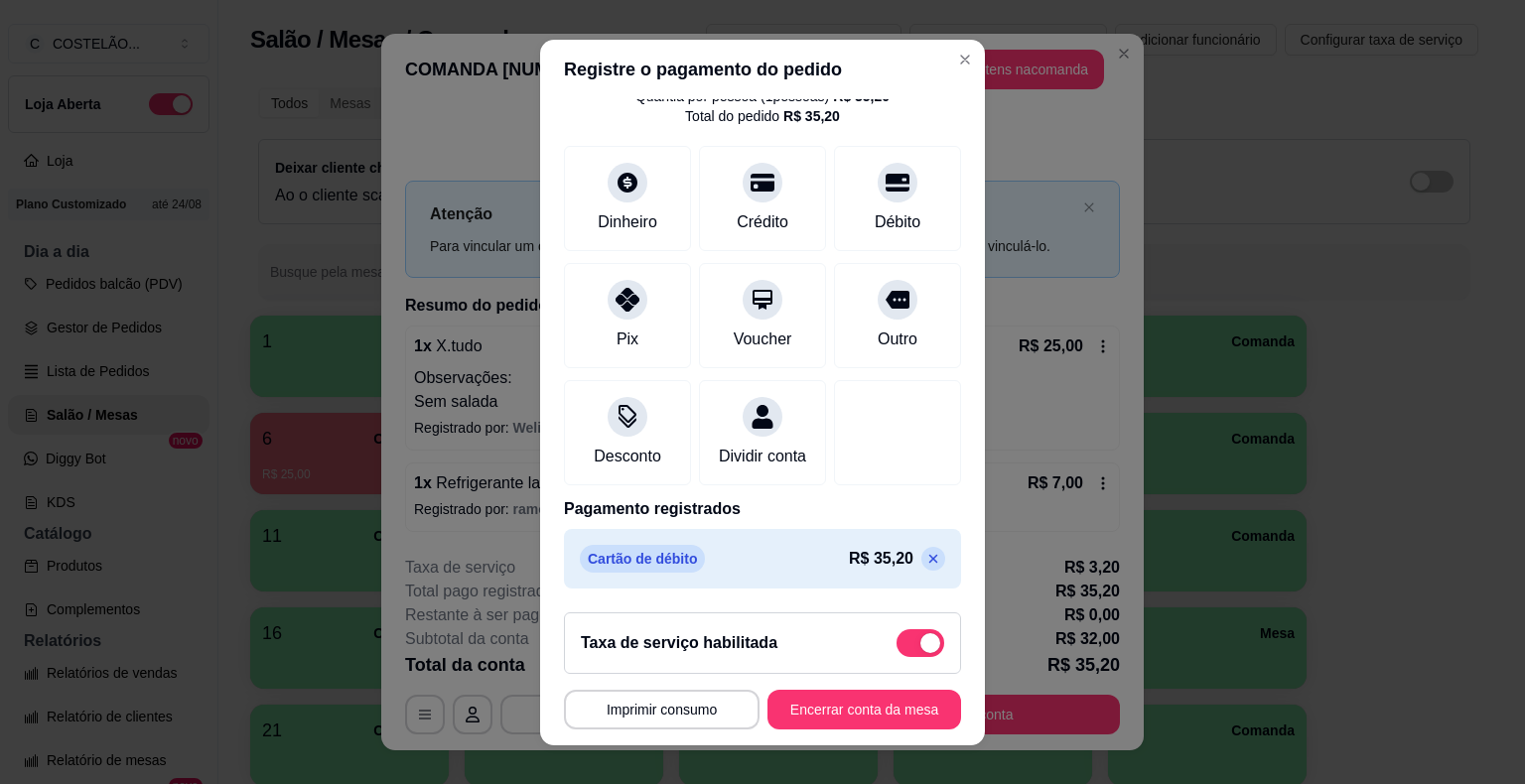 click at bounding box center (933, 559) 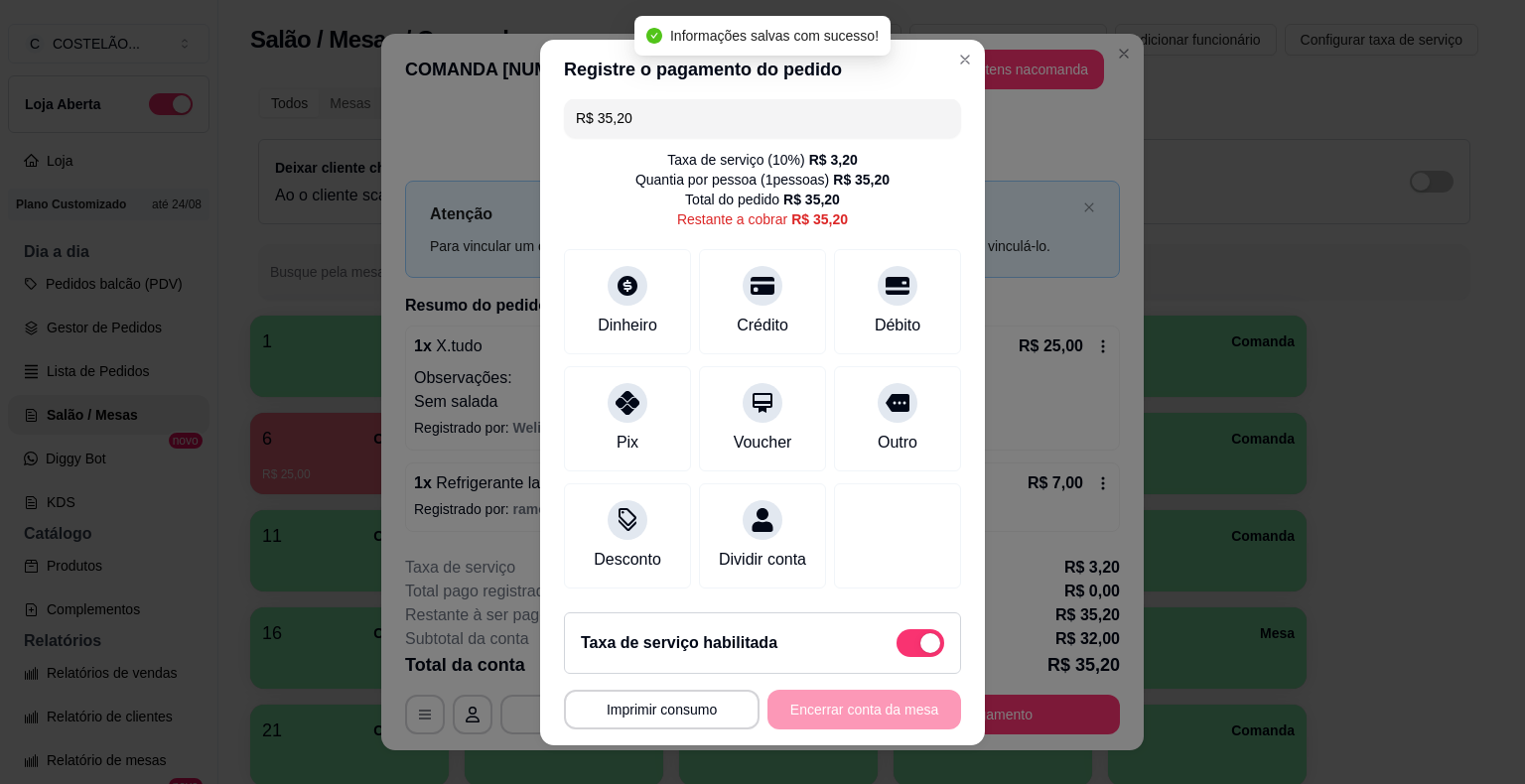 scroll, scrollTop: 0, scrollLeft: 0, axis: both 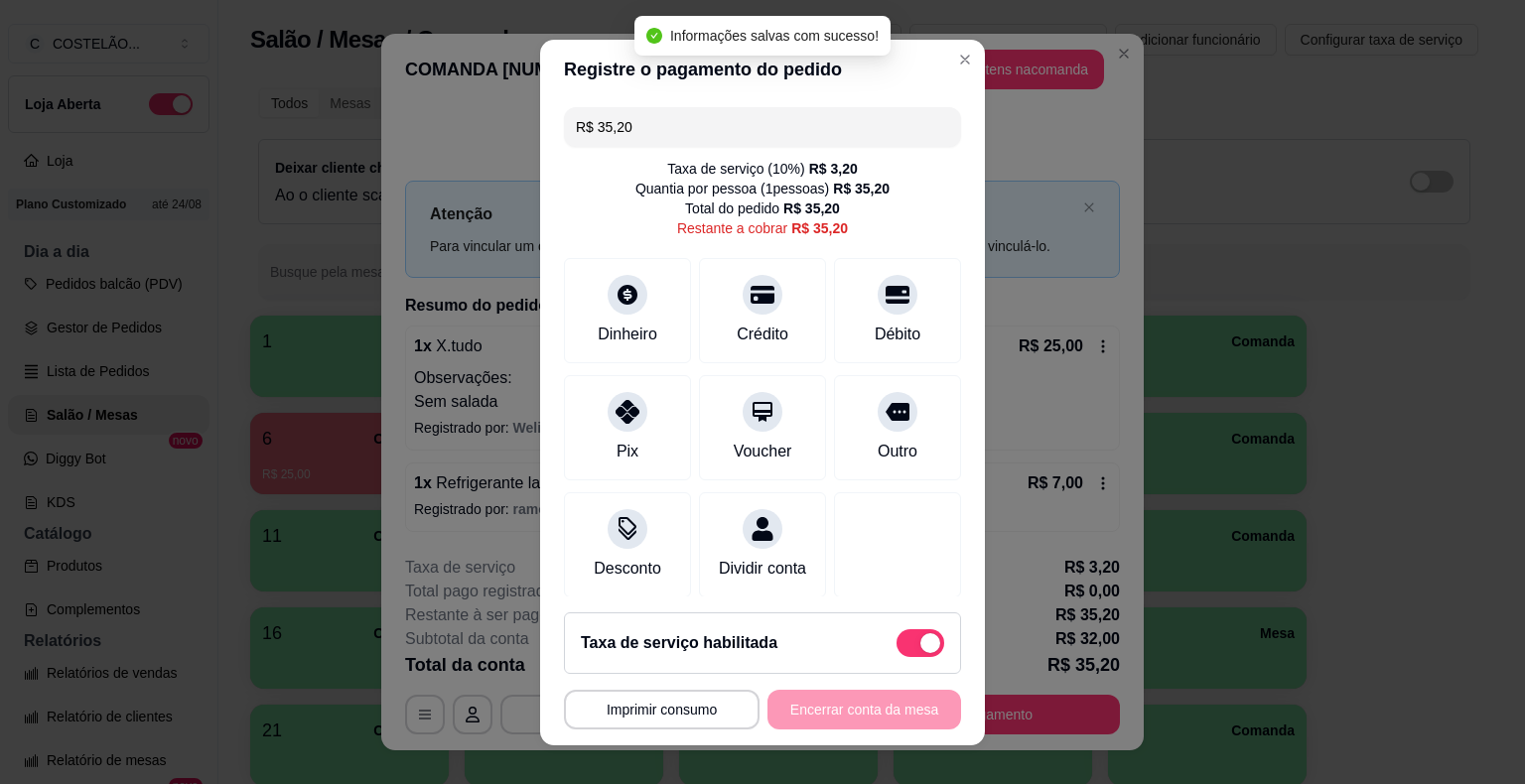 click on "R$ 35,20" at bounding box center (762, 127) 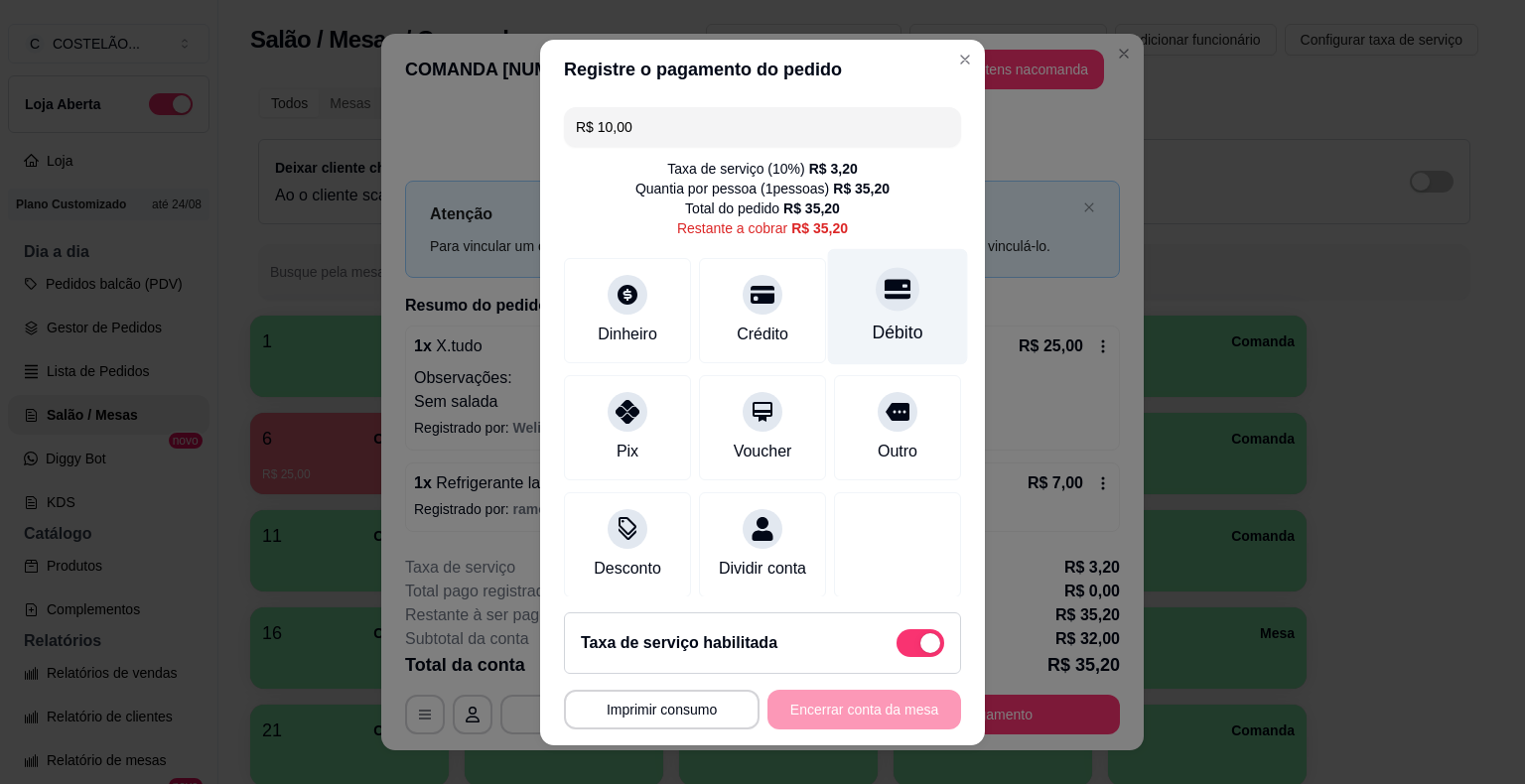 click on "Débito" at bounding box center (898, 332) 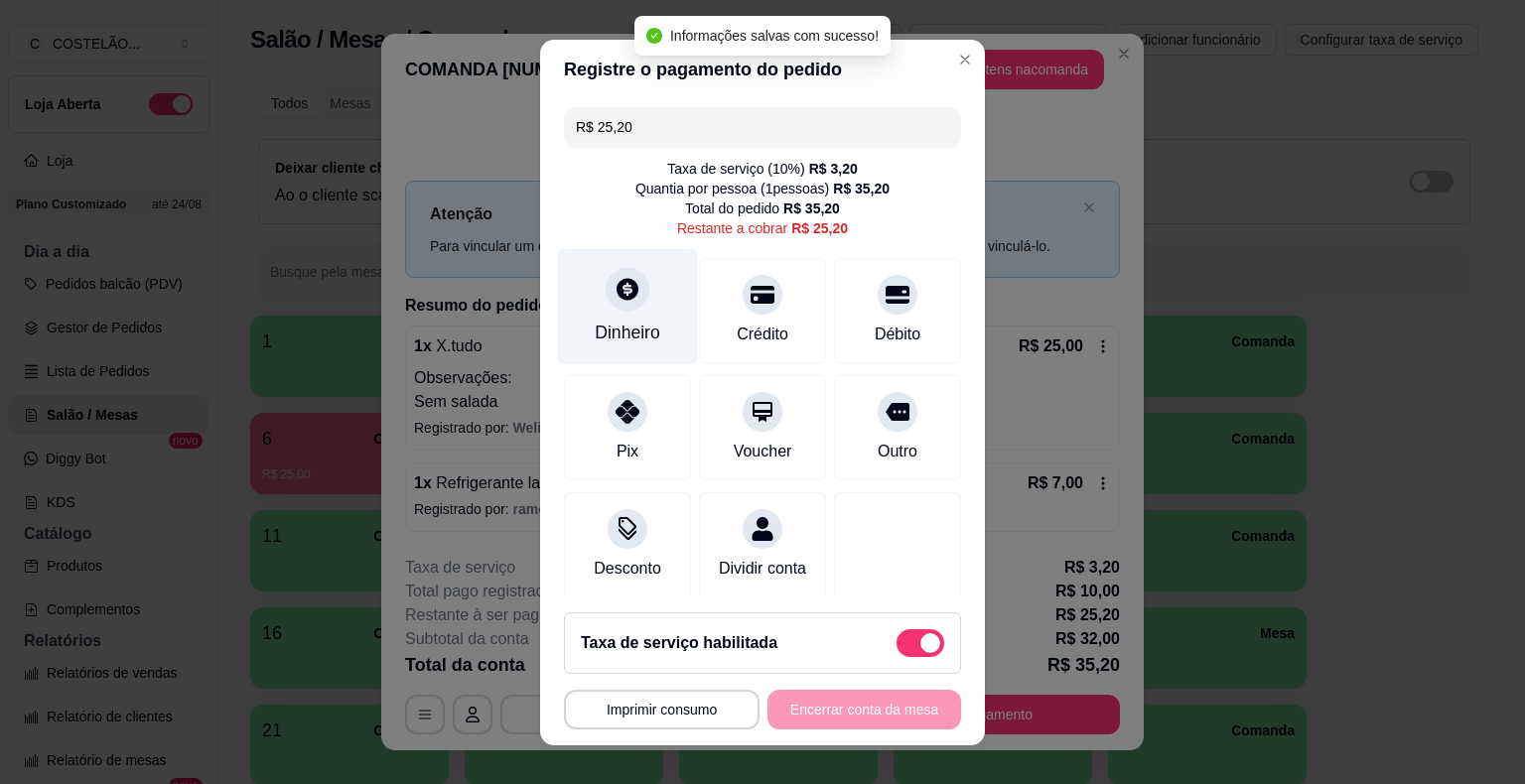 click 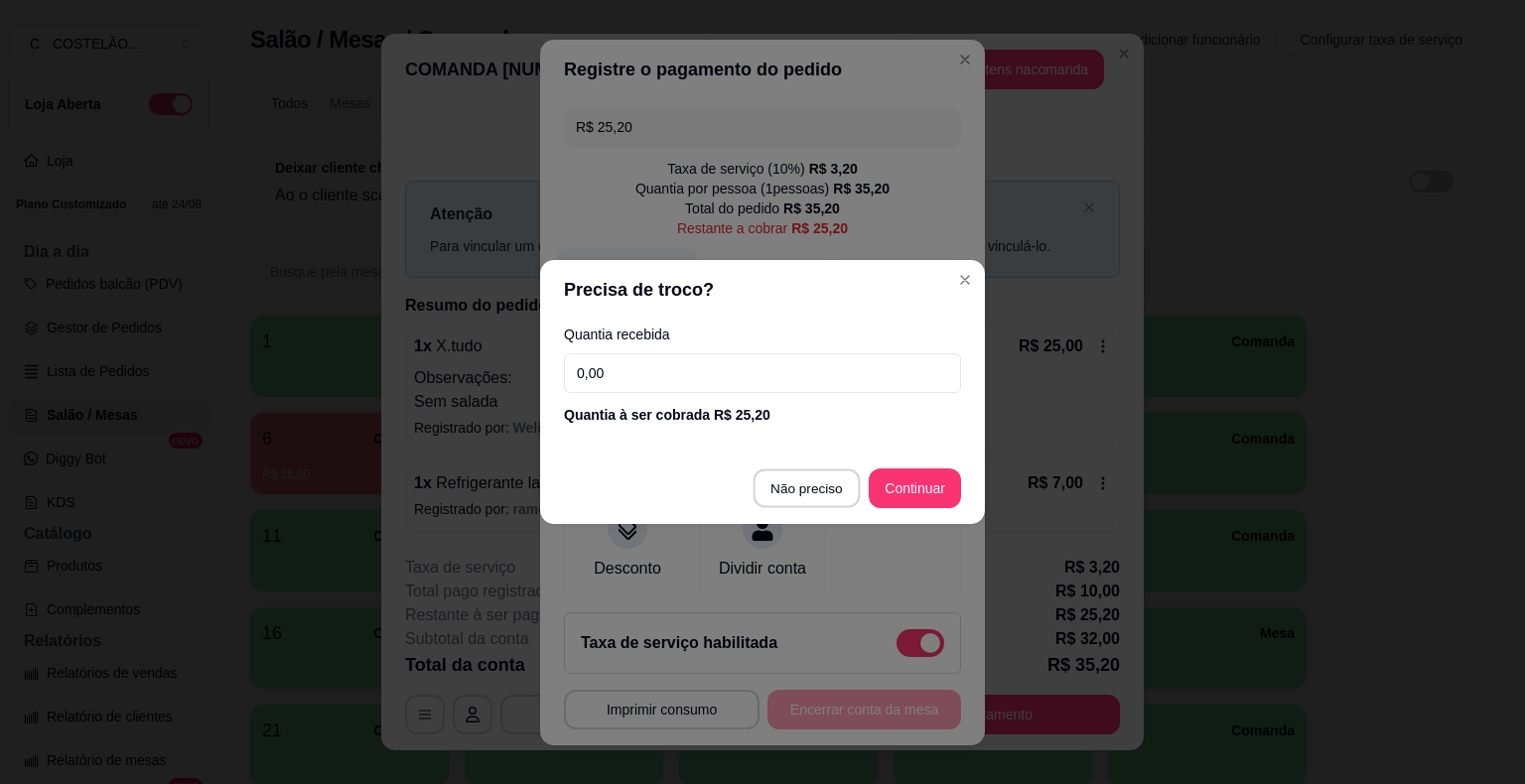 click on "Dividir conta" at bounding box center (762, 545) 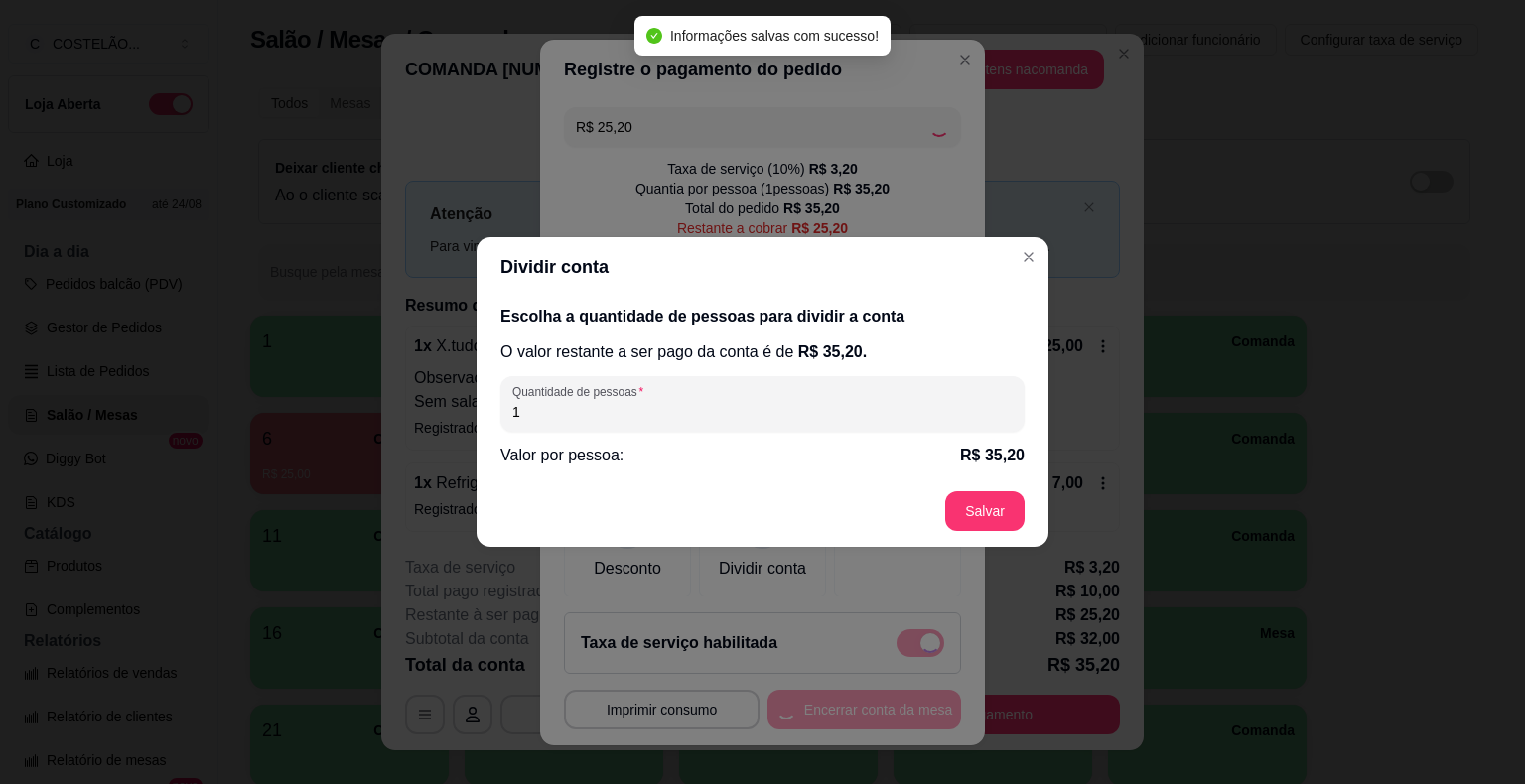 type on "R$ 0,00" 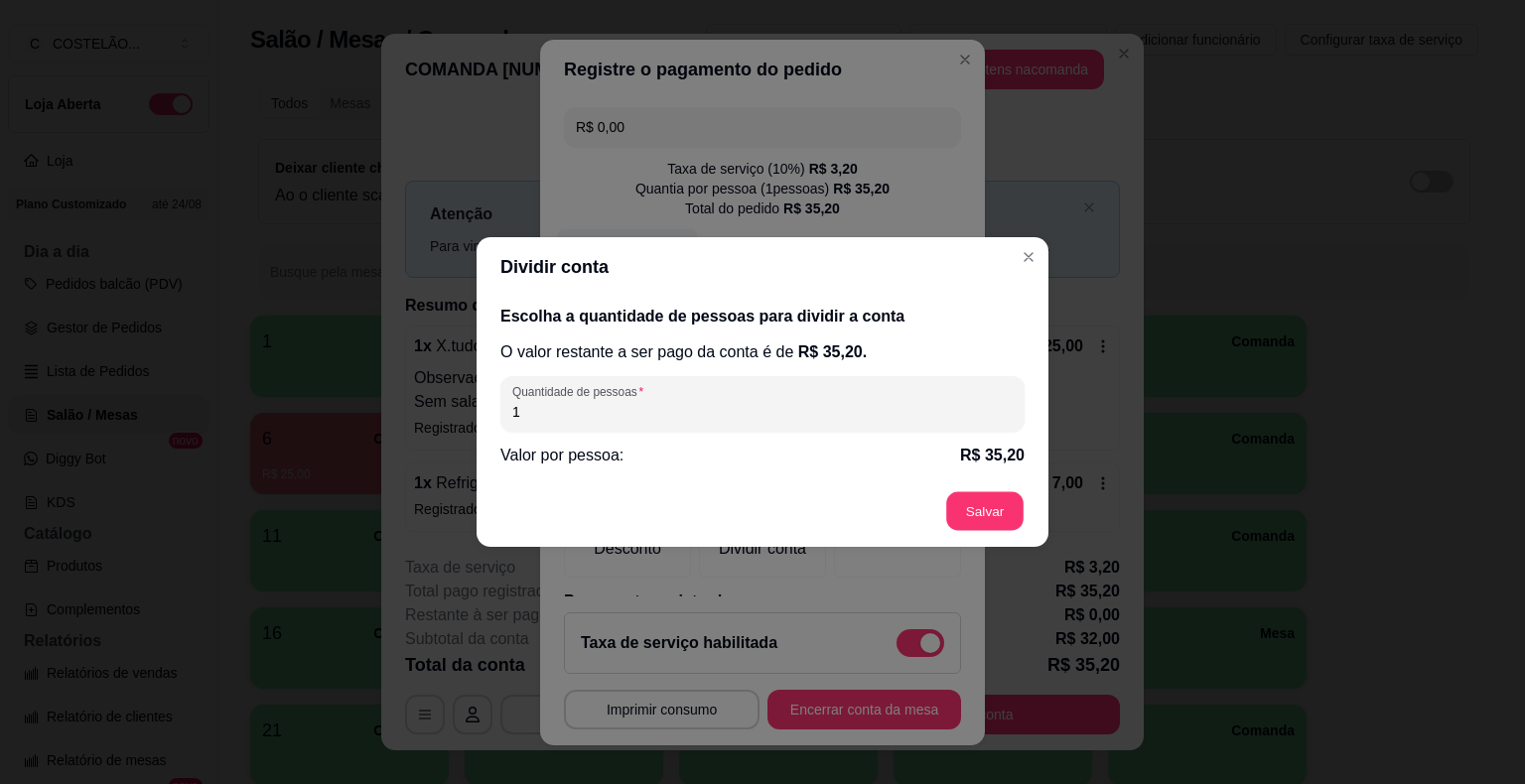 click on "Salvar" at bounding box center [762, 511] 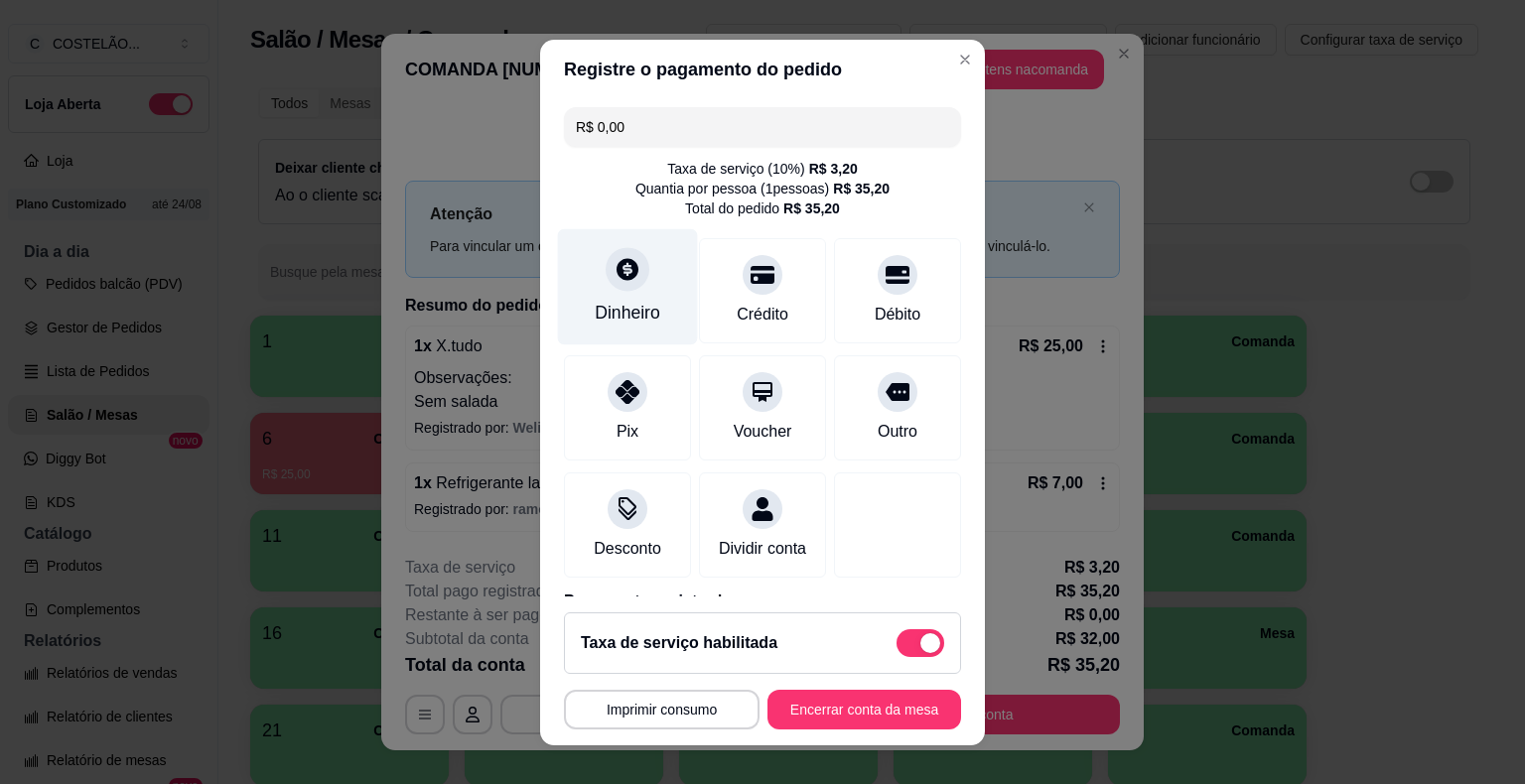 click on "Imprimir consumo" at bounding box center (661, 710) 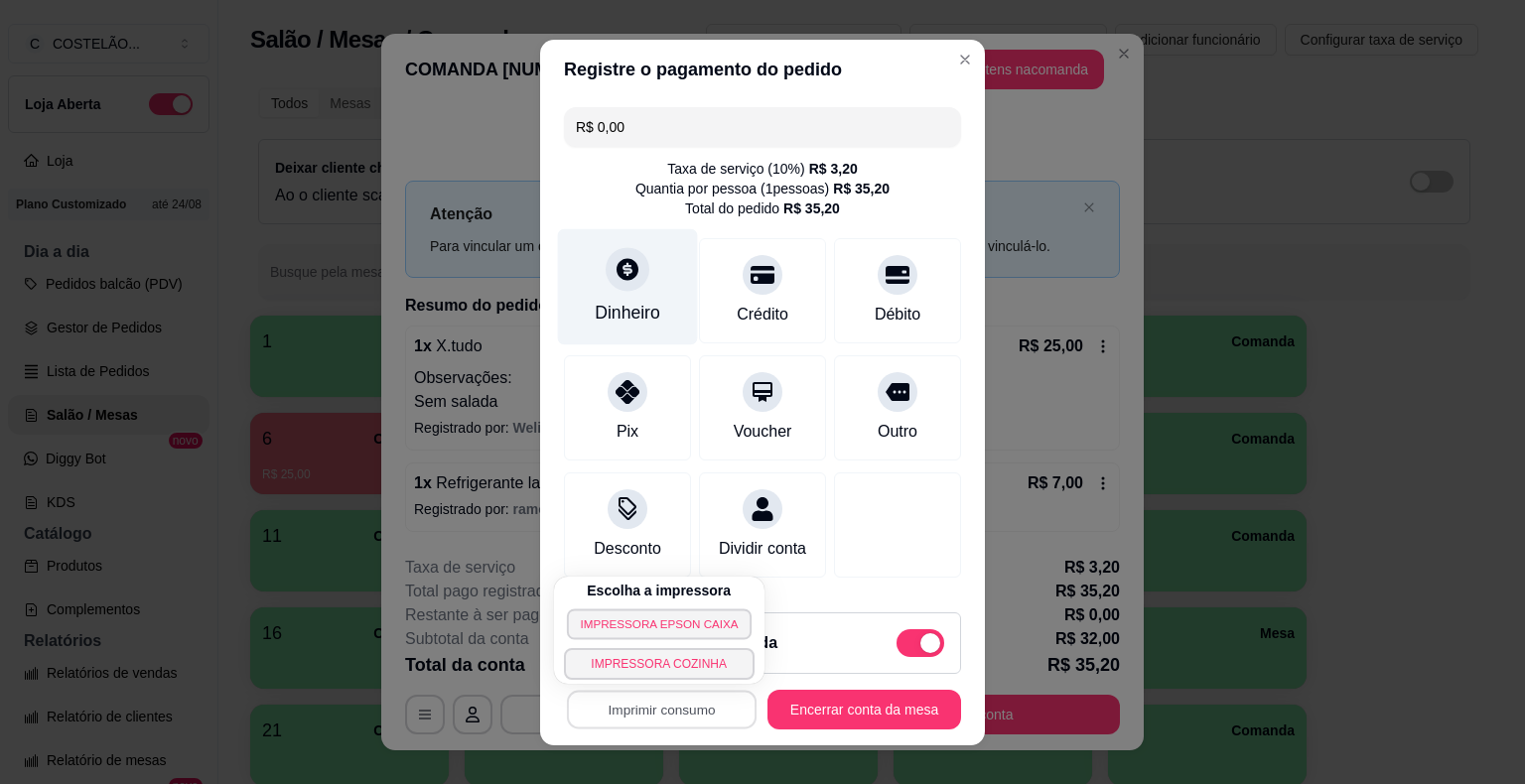 click on "IMPRESSORA EPSON CAIXA" at bounding box center (659, 623) 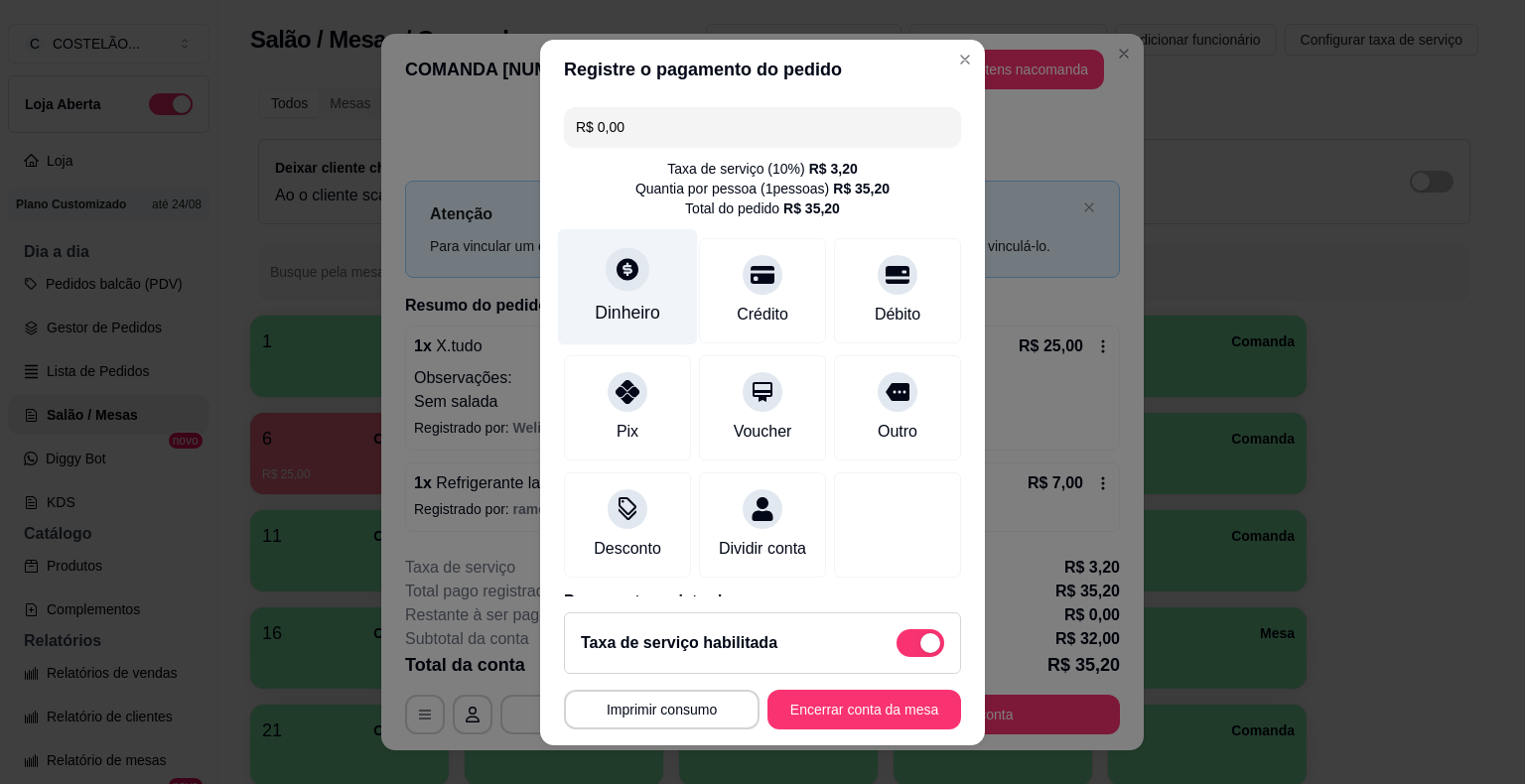 click on "Encerrar conta da mesa" at bounding box center (864, 710) 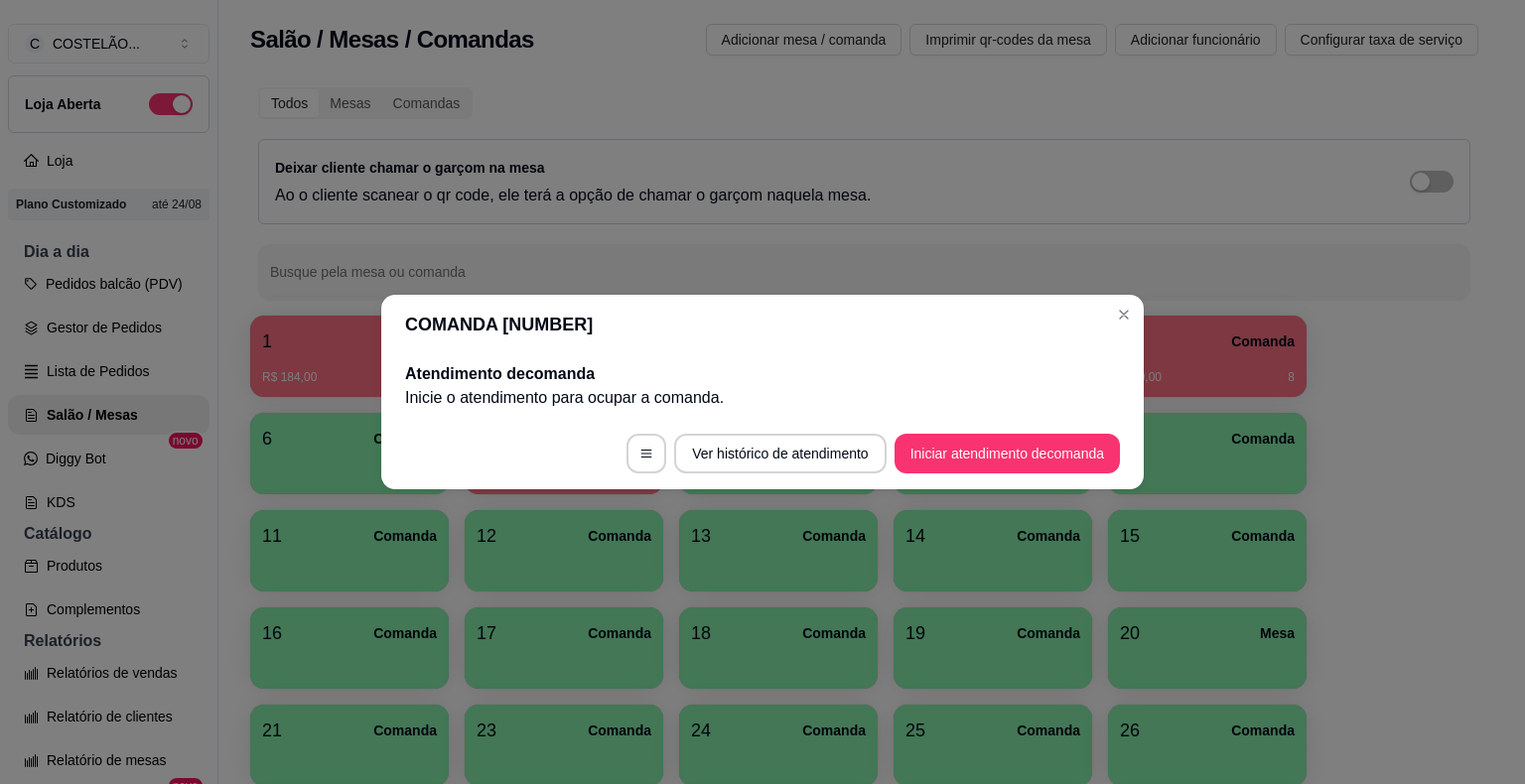 click at bounding box center (1124, 315) 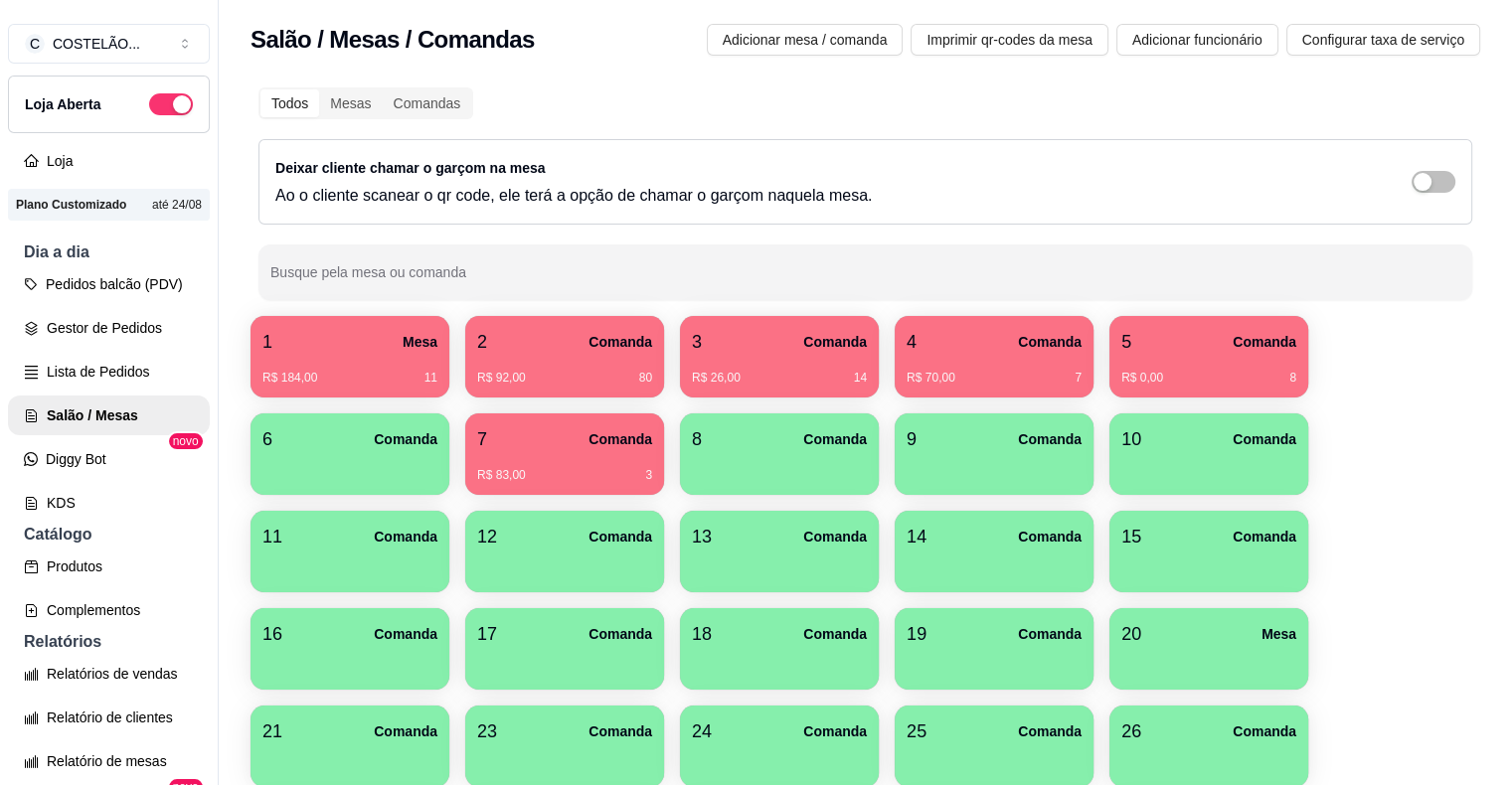 click on "1 Mesa" at bounding box center [350, 342] 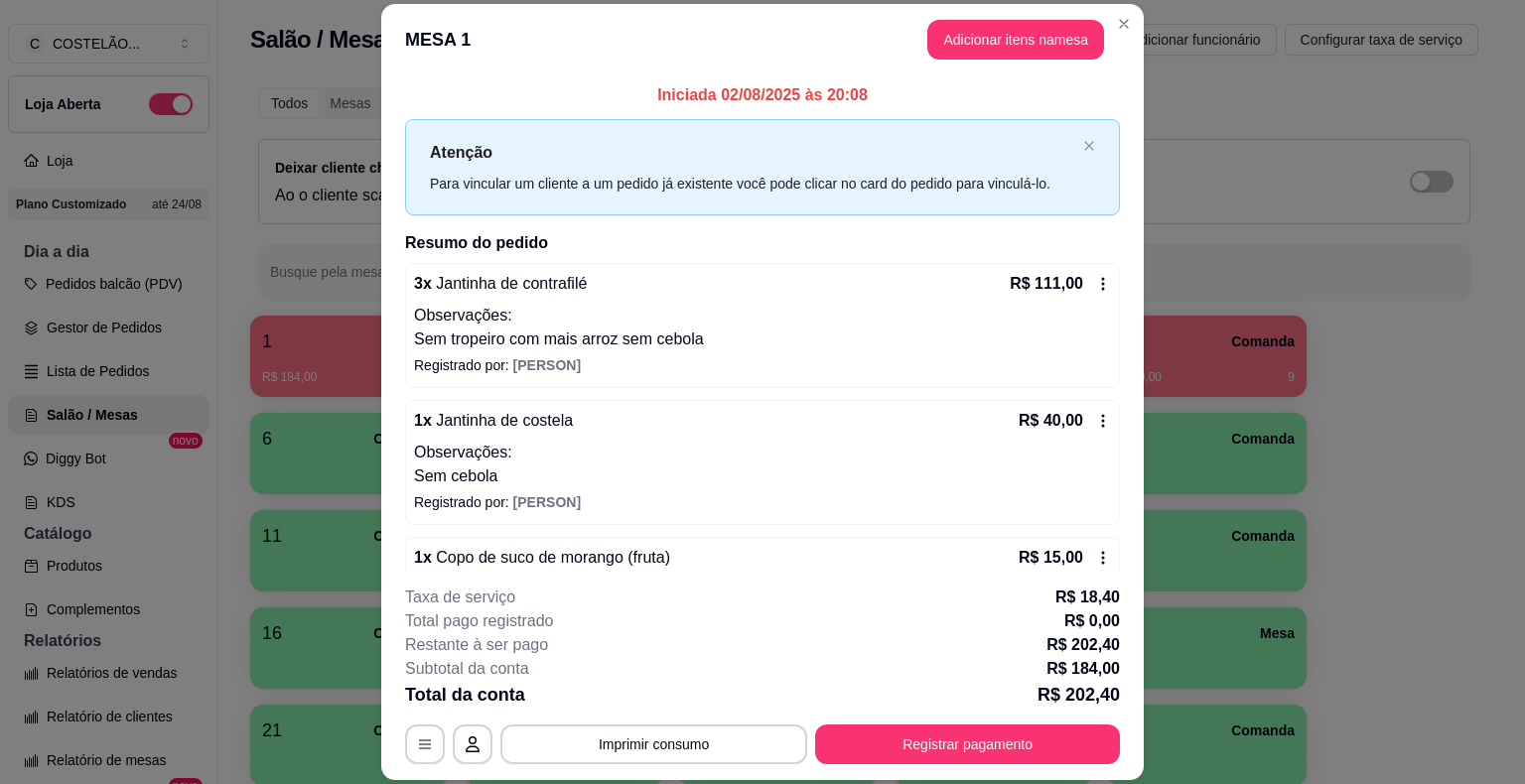 click on "Busque pela mesa ou comanda" at bounding box center [864, 272] 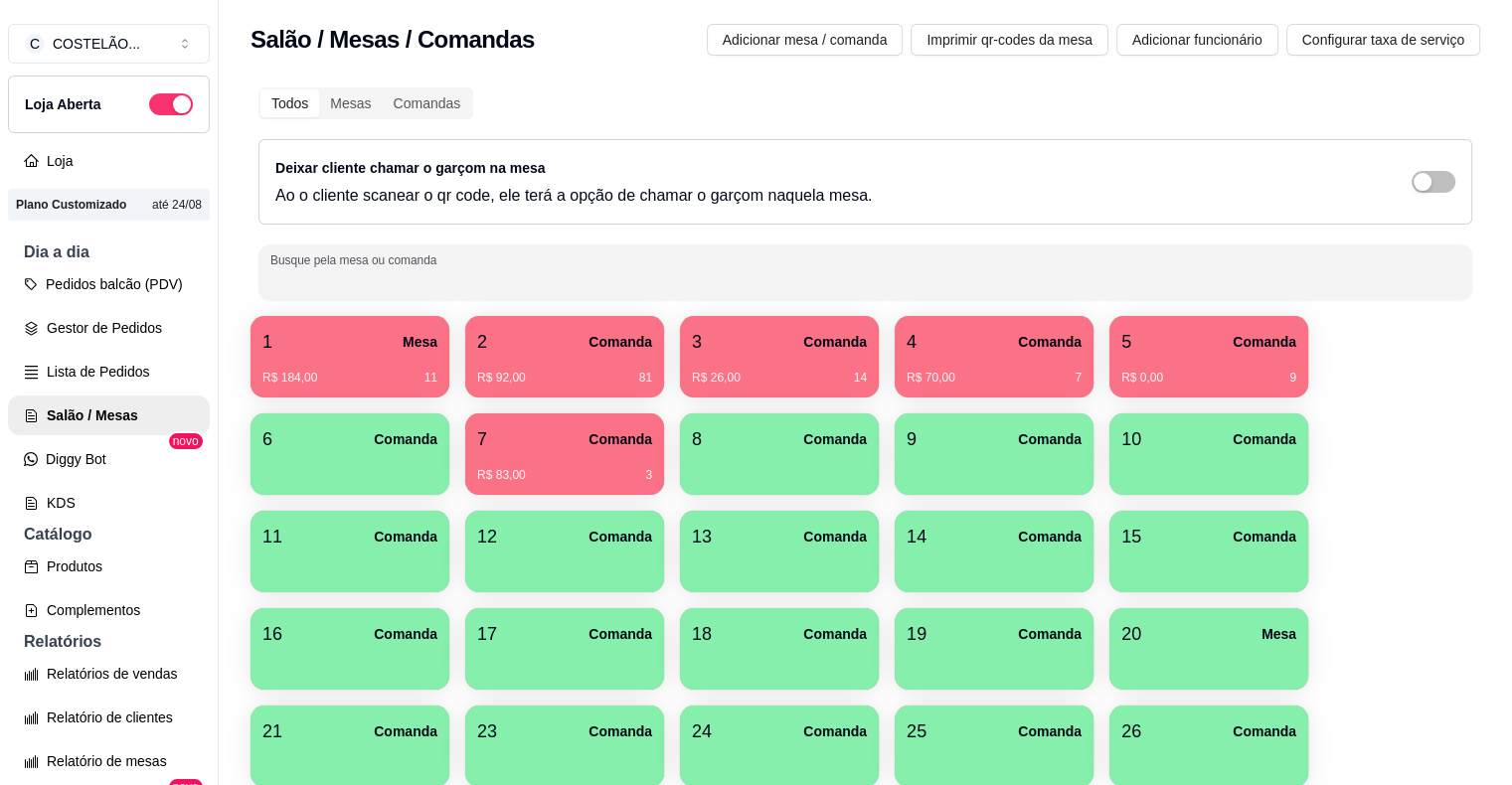 click on "Comanda" at bounding box center [620, 342] 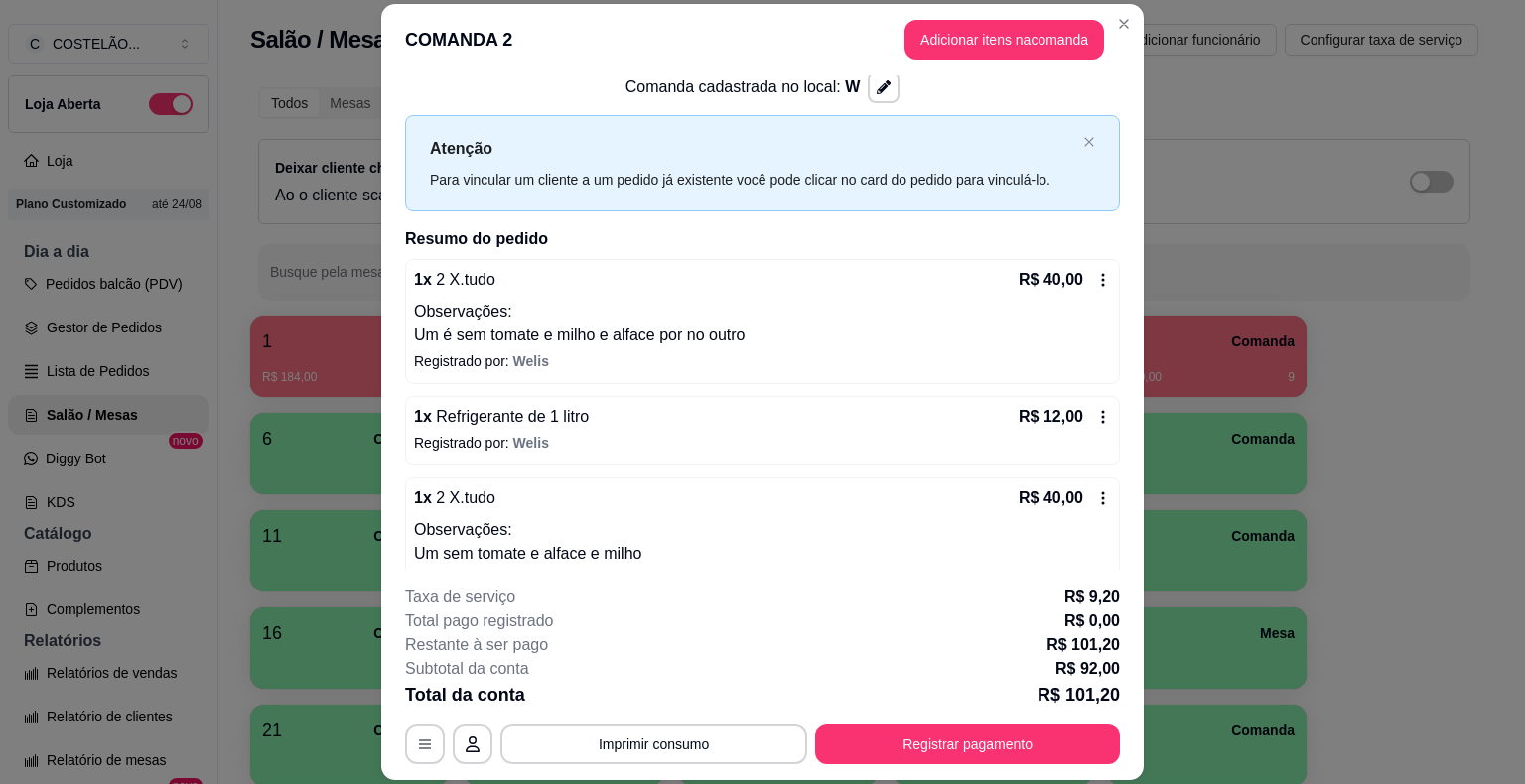 scroll, scrollTop: 74, scrollLeft: 0, axis: vertical 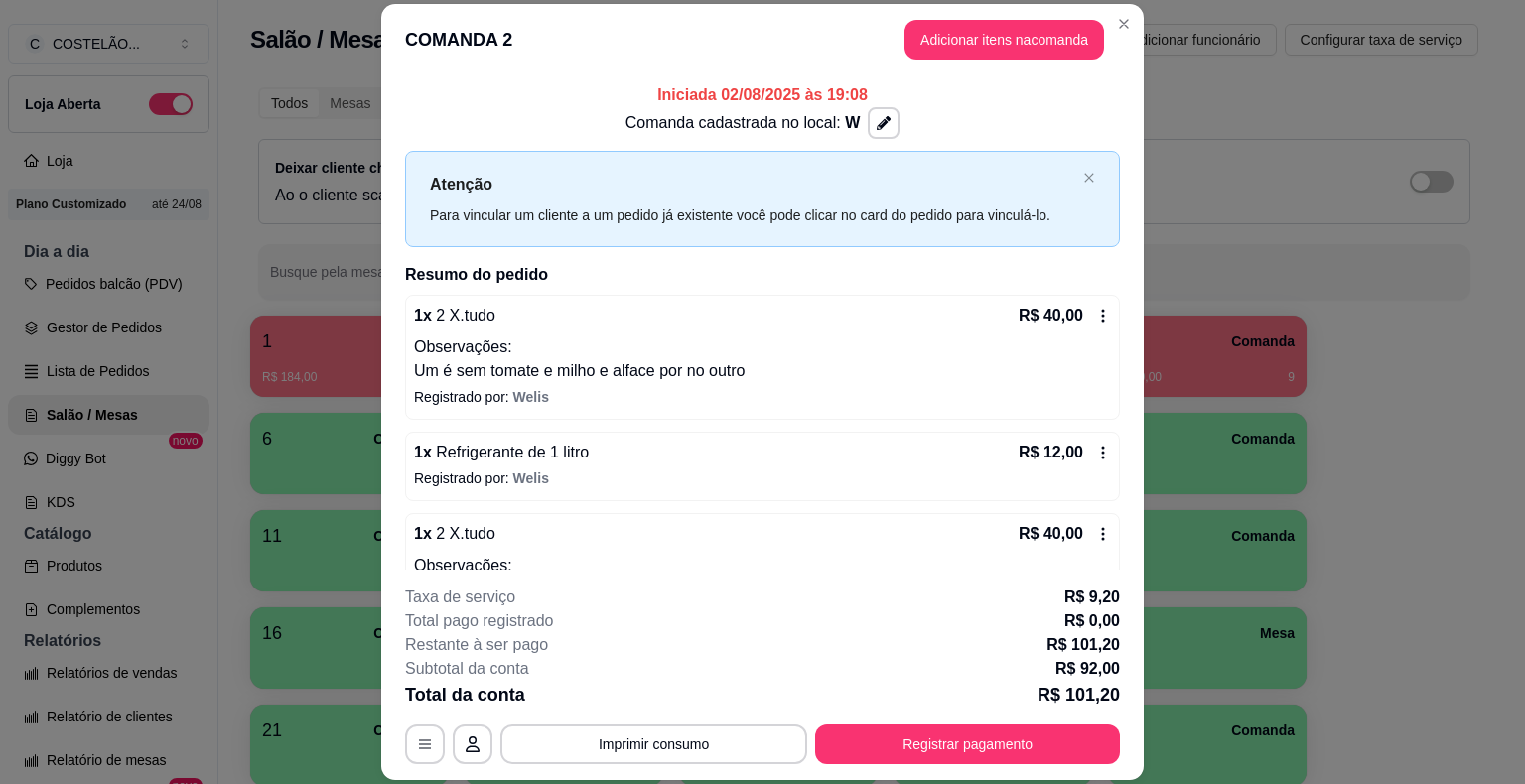 click on "Adicionar funcionário" at bounding box center [1195, 40] 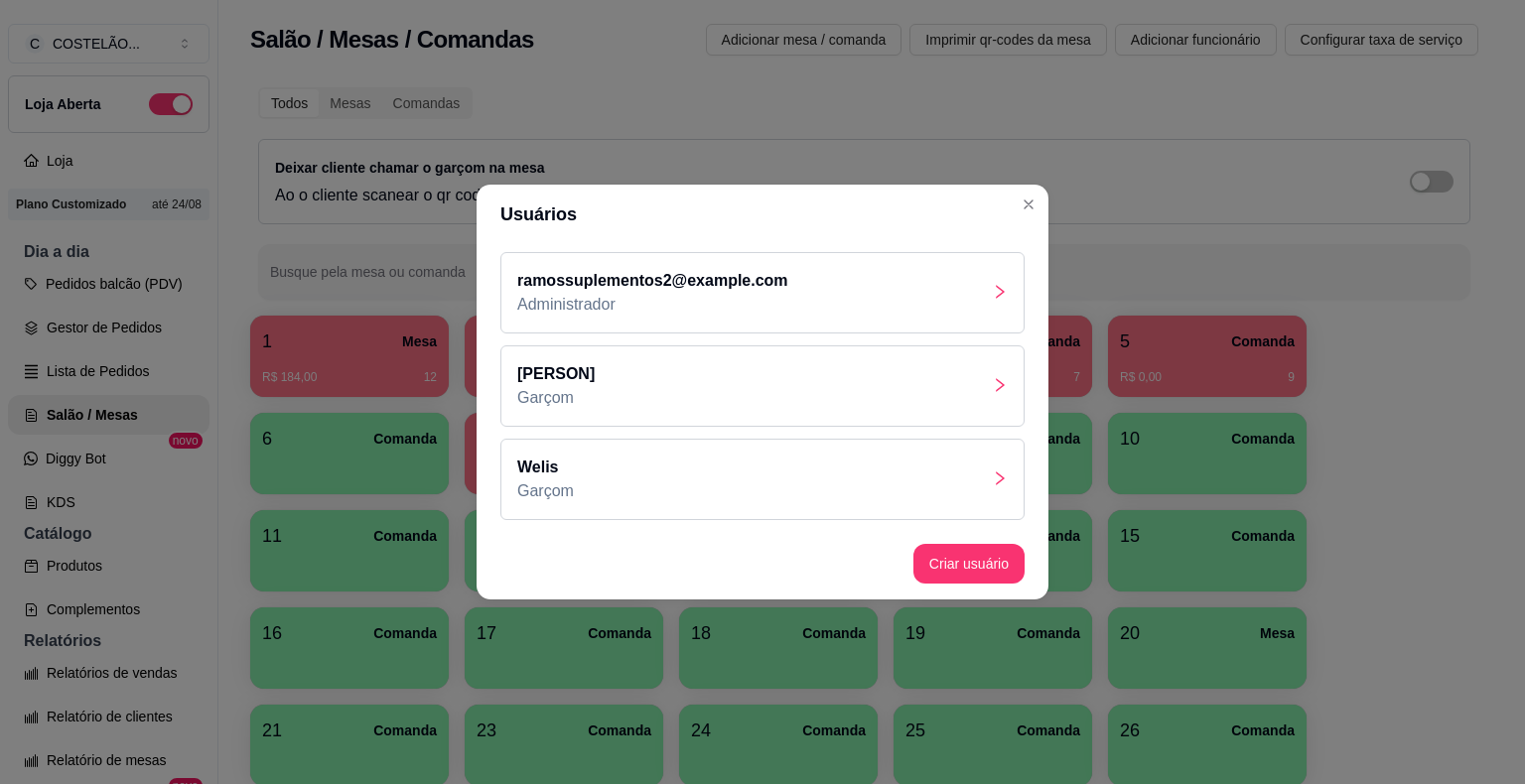 click at bounding box center (1029, 204) 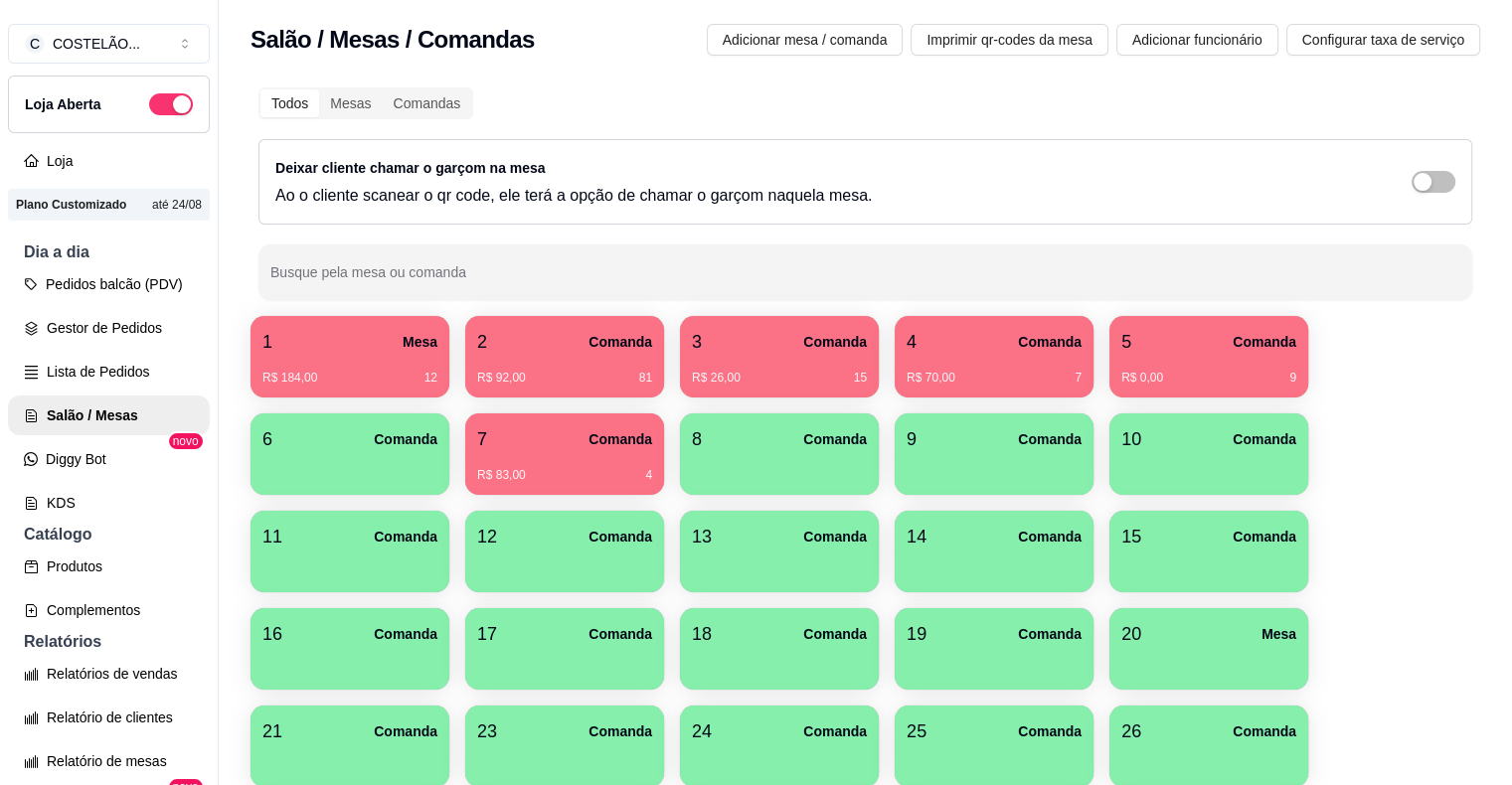 click on "[NUMBER] Comanda R$ 83,00 [NUMBER]" at bounding box center [565, 454] 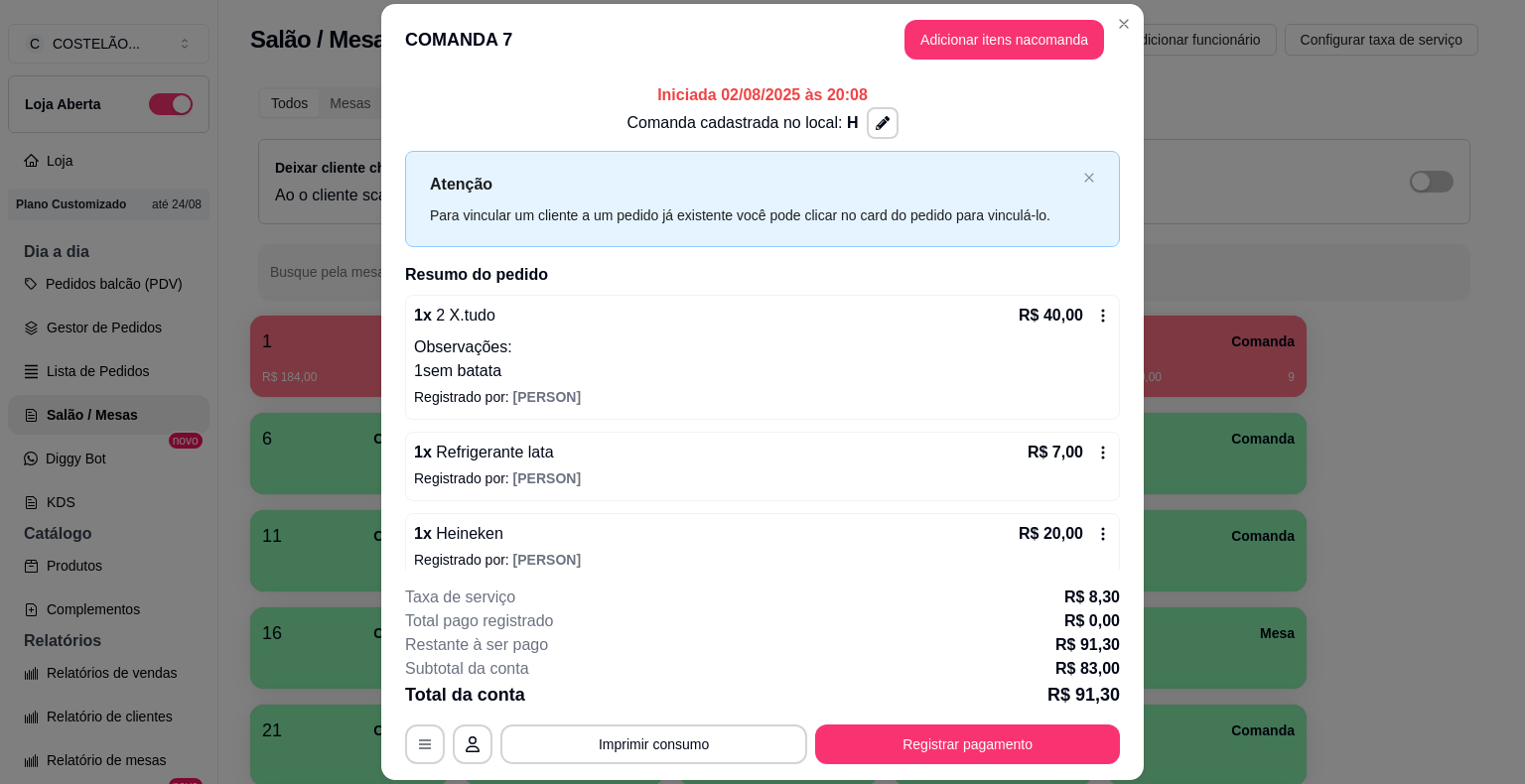 click on "1 Mesa R$ 184,00 12 2 Comanda R$ 92,00 81 3 Comanda R$ 26,00 15 4 Comanda R$ 70,00 7 5 Comanda R$ 0,00 9 6 Comanda 7 Comanda R$ 83,00 4 8 Comanda 9 Comanda 10 Comanda 11 Comanda 12 Comanda 13 Comanda 14 Comanda 15 Comanda 16 Comanda 17 Comanda 18 Comanda 19 Comanda 20 Mesa 21 Comanda 23 Comanda 24 Comanda 25 Comanda 26 Comanda 27 Comanda 28 Comanda 29 Comanda 30 Comanda 31 Comanda 32 Comanda 33 Comanda 34 Comanda 35 Comanda 36 Comanda 37 Comanda 38 Comanda 39 Comanda 40 Comanda 41 Mesa 42 Comanda 43 Comanda 44 Comanda 45 Comanda 46 Comanda 47 Comanda 48 Comanda 49 Comanda 50 Comanda 51 Comanda 52 Comanda 53 Comanda 54 Comanda 55 Comanda 56 Comanda 57 Comanda 58 Comanda 59 Comanda 60 Comanda 61 Comanda 62 Comanda 63 Comanda 64 Comanda 65 Comanda 66 Comanda 67 Comanda 68 Comanda 69 Comanda 70 Comanda 71 Comanda 72 Comanda 73 Comanda 74 Comanda 75 Comanda 76 Comanda 77 Comanda 78 Comanda 79 Comanda 80 Comanda 81 Comanda 82 Comanda 83 Comanda 84 Comanda 85 Comanda 86 Comanda 87 Comanda 88 Comanda 89 Comanda" at bounding box center [864, 1280] 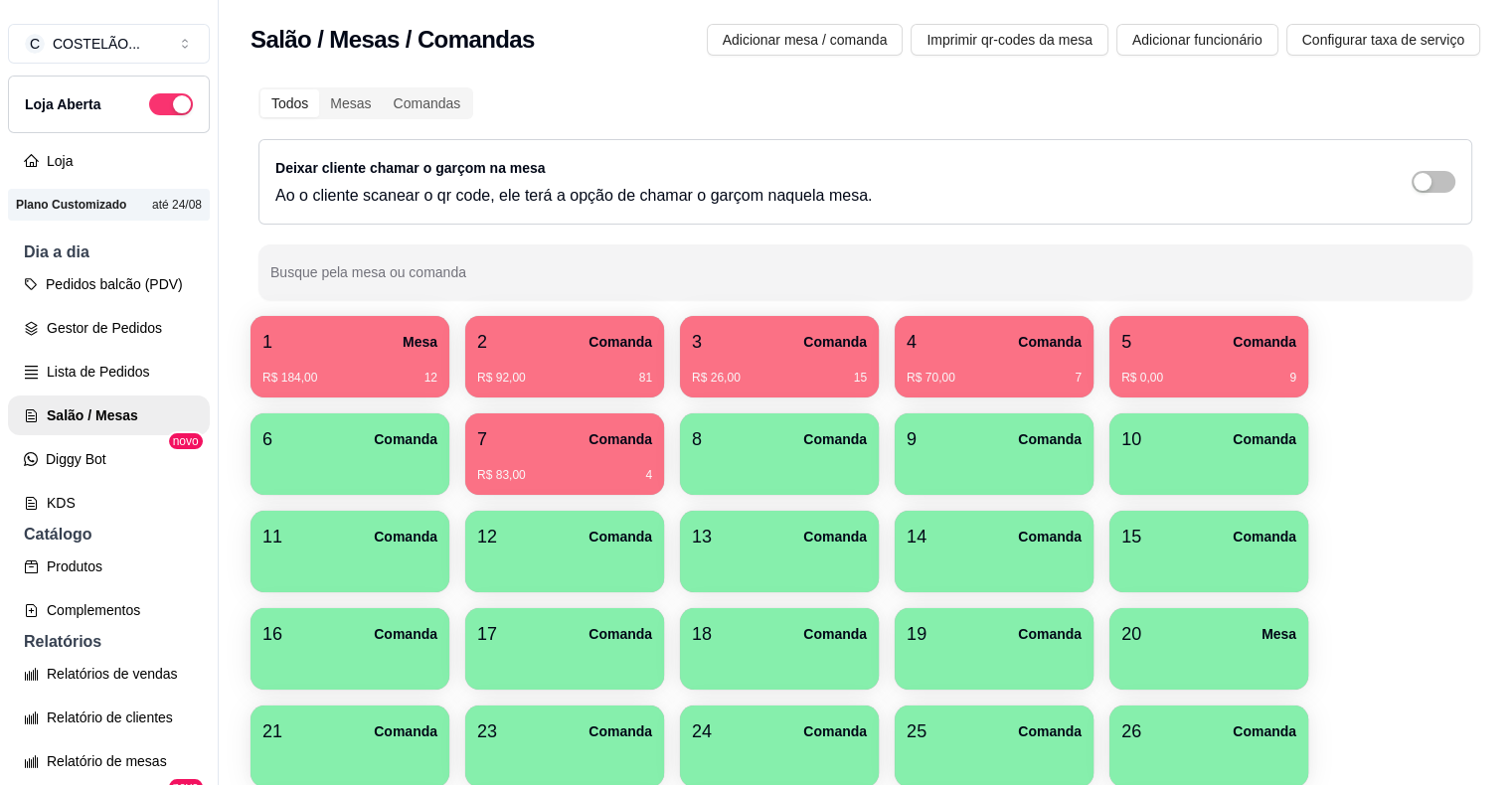 click on "5 Comanda" at bounding box center (1209, 342) 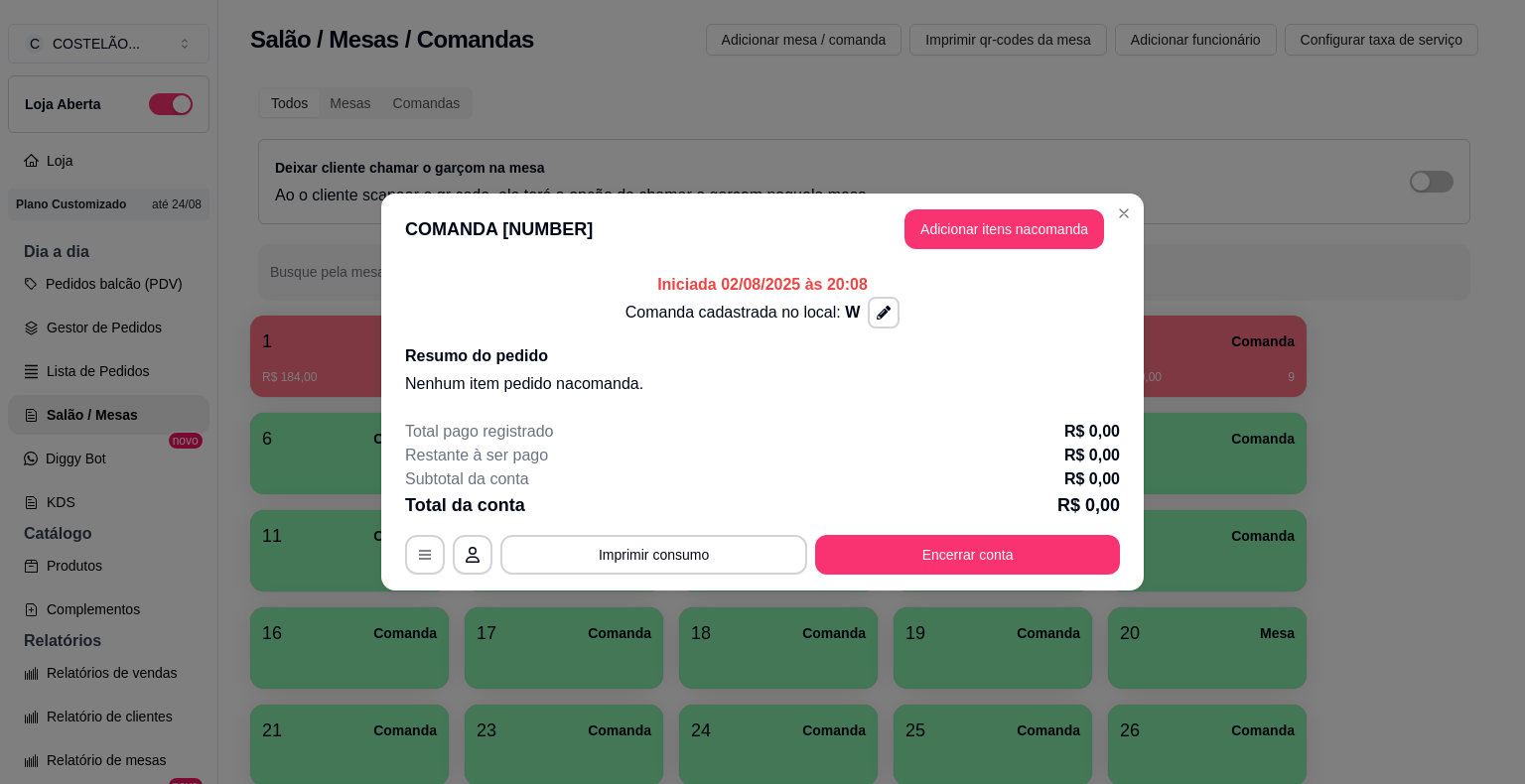click on "Deixar cliente chamar o garçom na mesa Ao o cliente scanear o qr code, ele terá a opção de chamar o garçom naquela mesa." at bounding box center (864, 182) 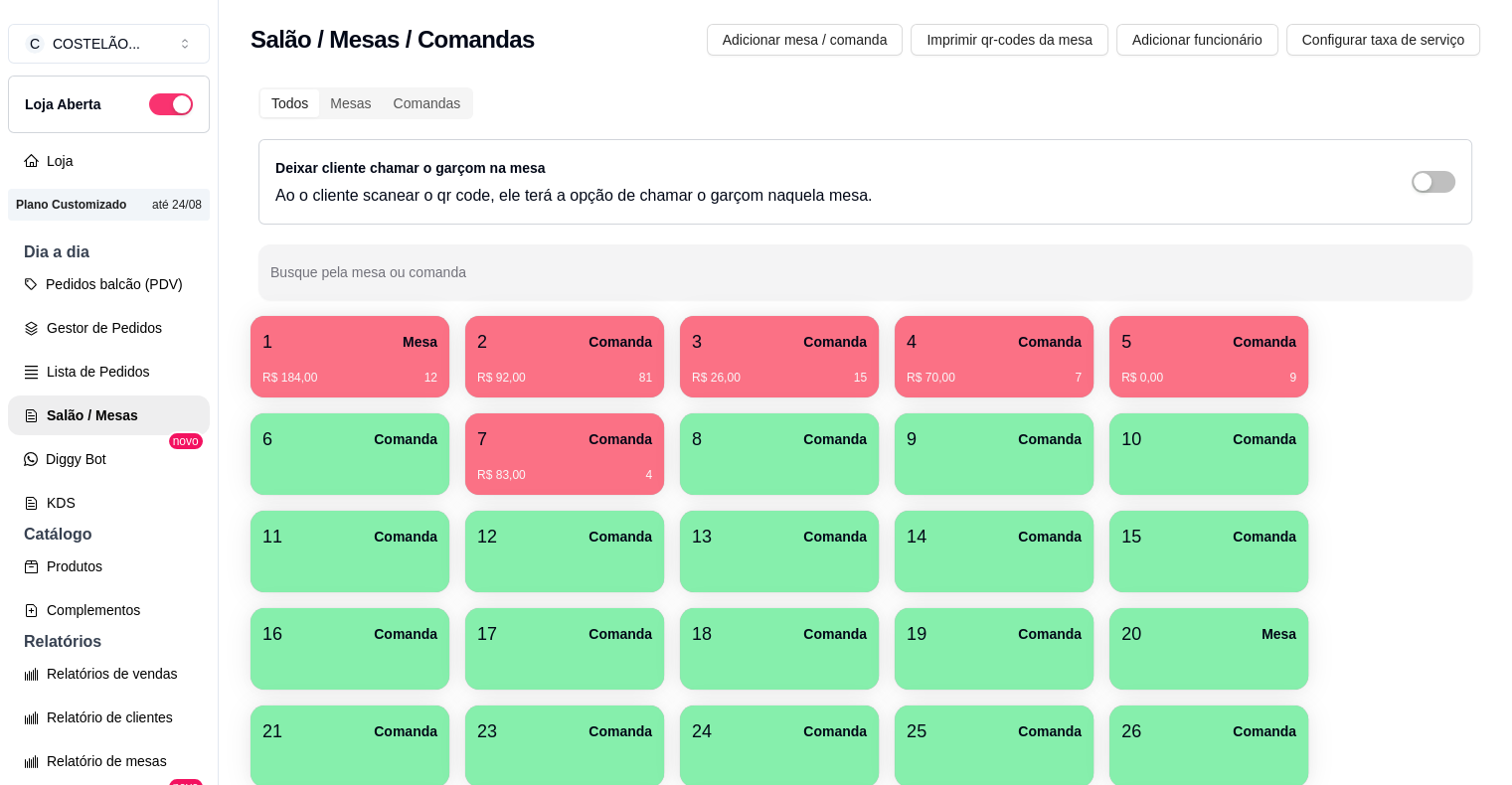 click on "R$ 70,00 7" at bounding box center [994, 371] 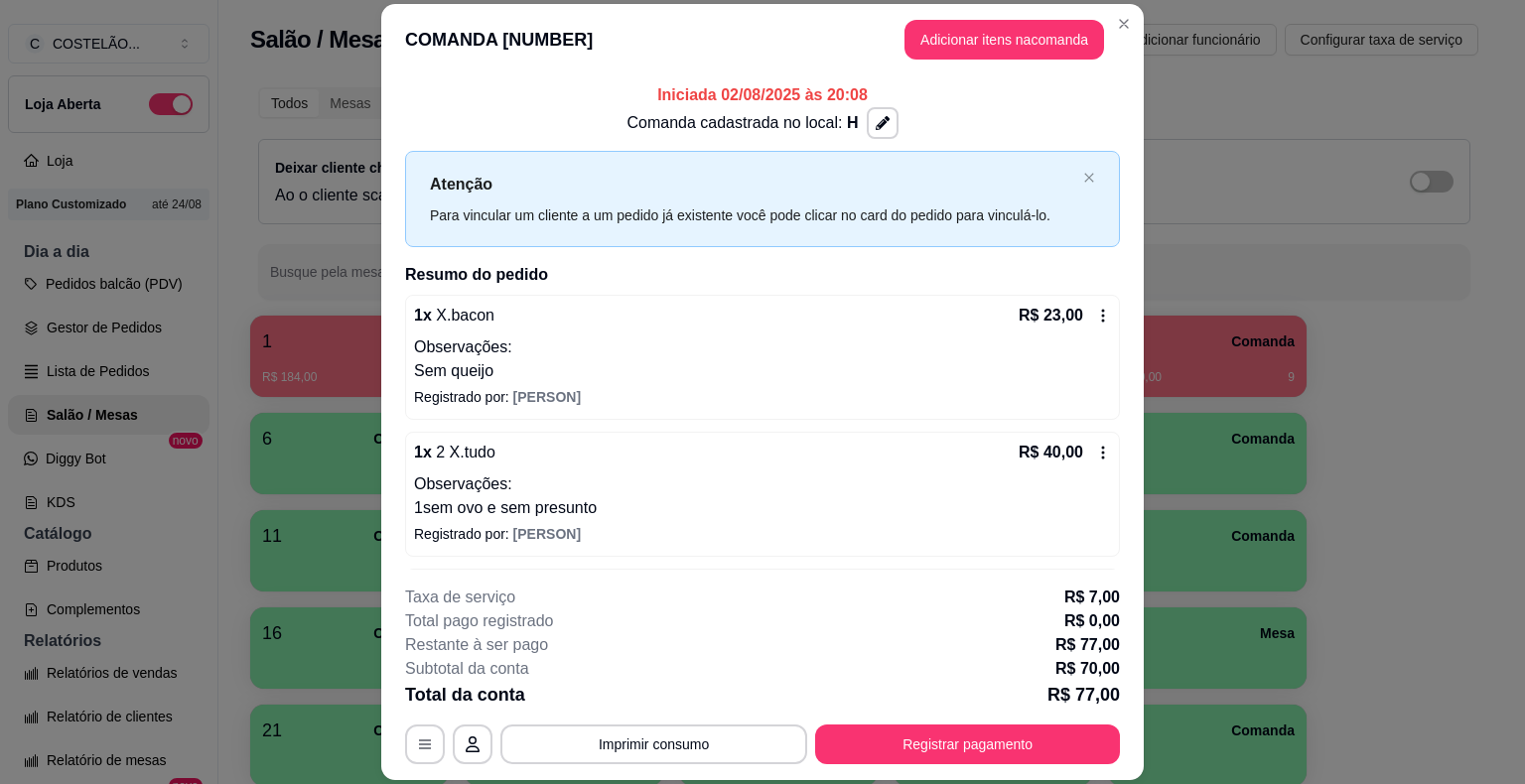 scroll, scrollTop: 74, scrollLeft: 0, axis: vertical 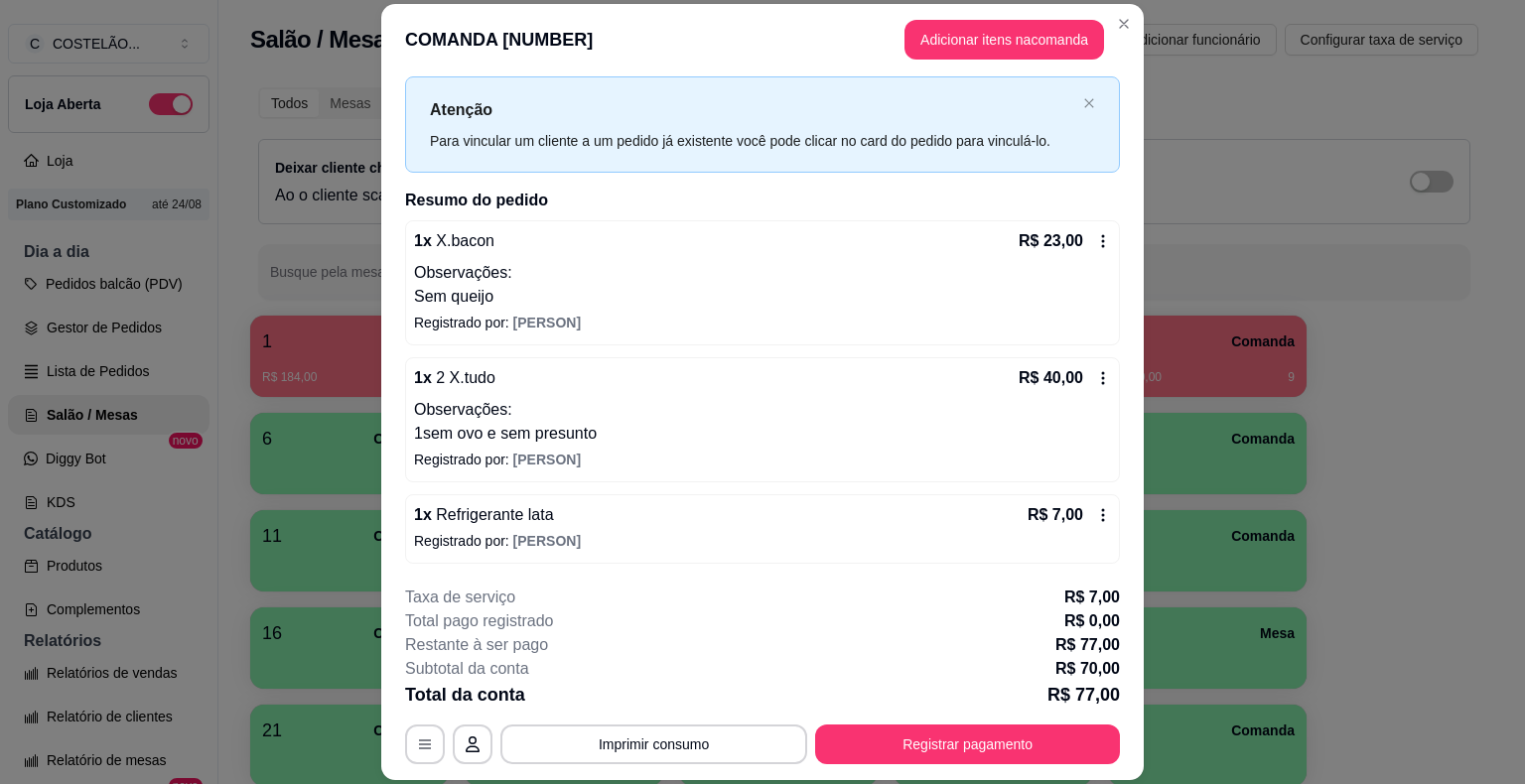click 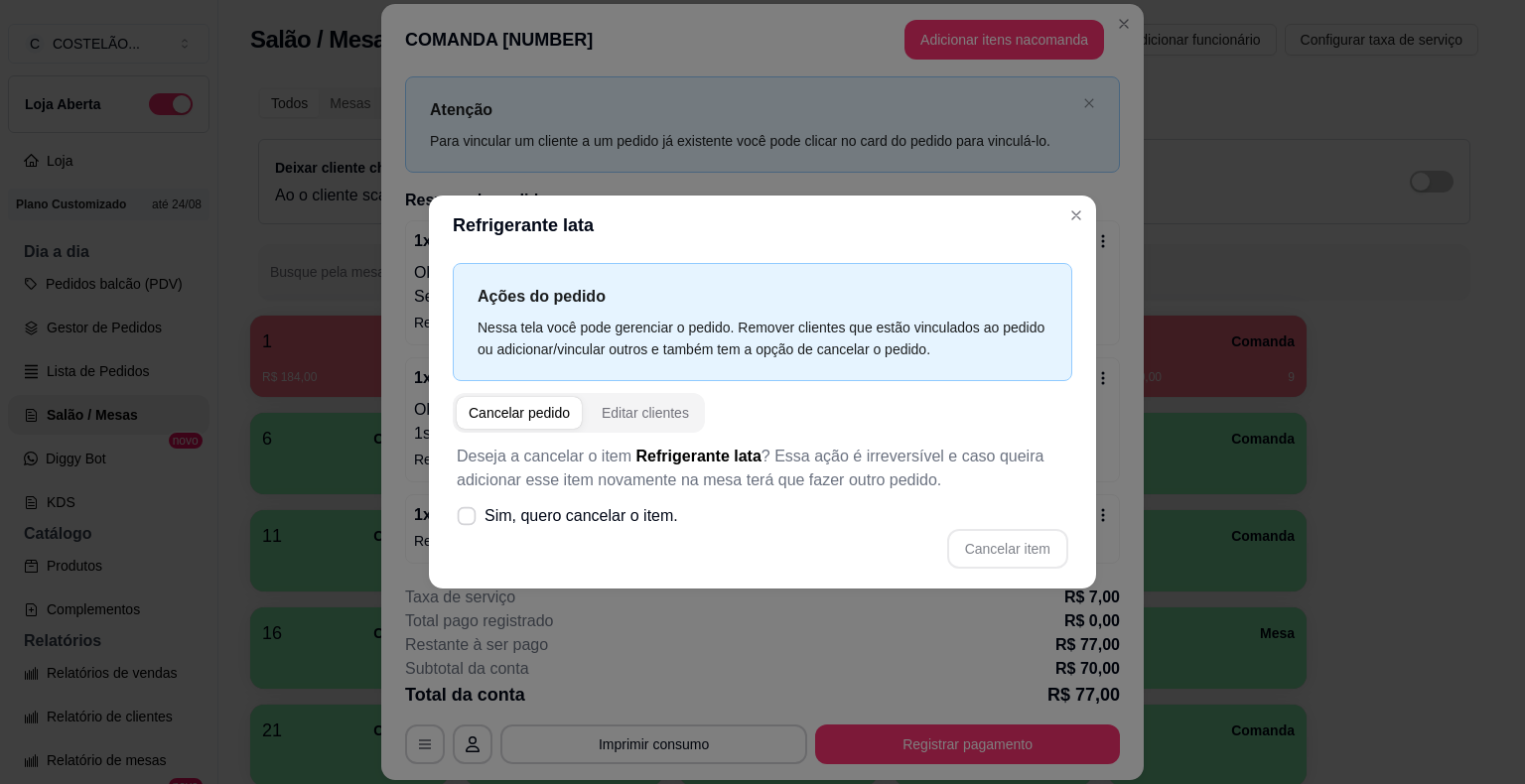 click 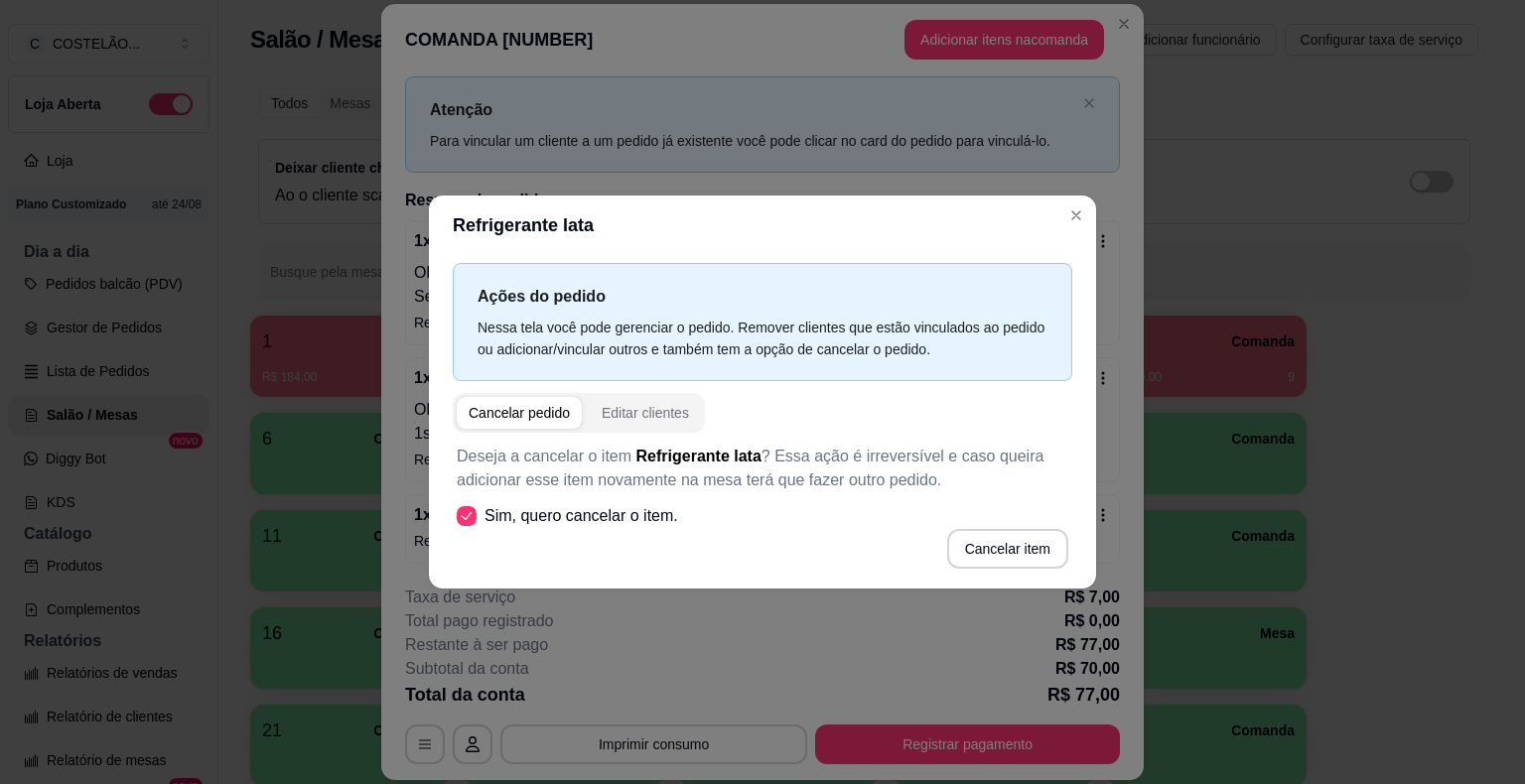 click on "Cancelar item" at bounding box center [1008, 549] 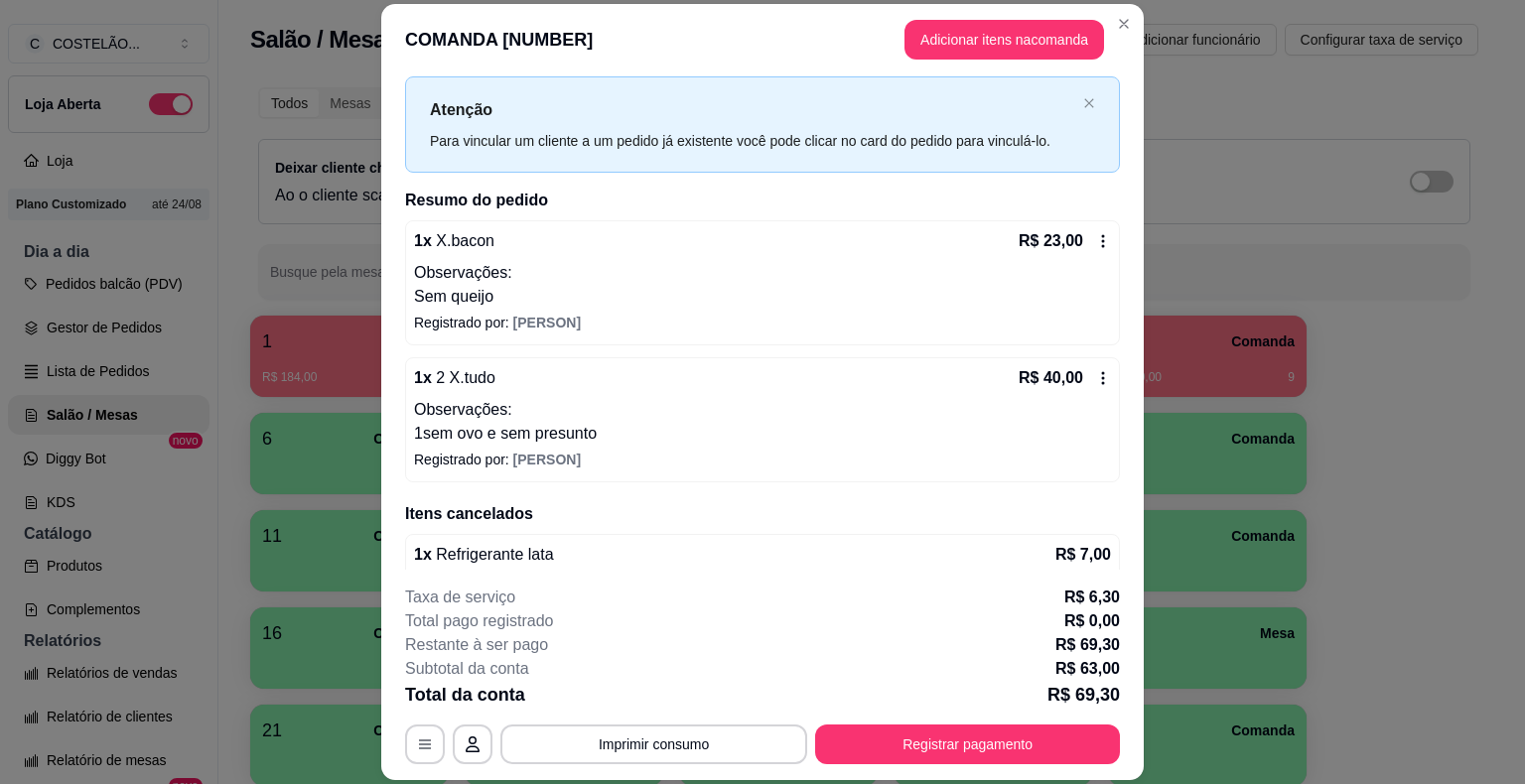 click on "1 Mesa R$ 184,00 12 2 Comanda R$ 92,00 81 3 Comanda R$ 26,00 15 4 Comanda R$ 70,00 8 5 Comanda R$ 0,00 9 6 Comanda 7 Comanda R$ 83,00 4 8 Comanda 9 Comanda 10 Comanda 11 Comanda 12 Comanda 13 Comanda 14 Comanda 15 Comanda 16 Comanda 17 Comanda 18 Comanda 19 Comanda 20 Mesa 21 Comanda 23 Comanda 24 Comanda 25 Comanda 26 Comanda 27 Comanda 28 Comanda 29 Comanda 30 Comanda 31 Comanda 32 Comanda 33 Comanda 34 Comanda 35 Comanda 36 Comanda 37 Comanda 38 Comanda 39 Comanda 40 Comanda 41 Mesa 42 Comanda 43 Comanda 44 Comanda 45 Comanda 46 Comanda 47 Comanda 48 Comanda 49 Comanda 50 Comanda 51 Comanda 52 Comanda 53 Comanda 54 Comanda 55 Comanda 56 Comanda 57 Comanda 58 Comanda 59 Comanda 60 Comanda 61 Comanda 62 Comanda 63 Comanda 64 Comanda 65 Comanda 66 Comanda 67 Comanda 68 Comanda 69 Comanda 70 Comanda 71 Comanda 72 Comanda 73 Comanda 74 Comanda 75 Comanda 76 Comanda 77 Comanda 78 Comanda 79 Comanda 80 Comanda 81 Comanda 82 Comanda 83 Comanda 84 Comanda 85 Comanda 86 Comanda 87 Comanda 88 Comanda 89 Comanda" at bounding box center [864, 1280] 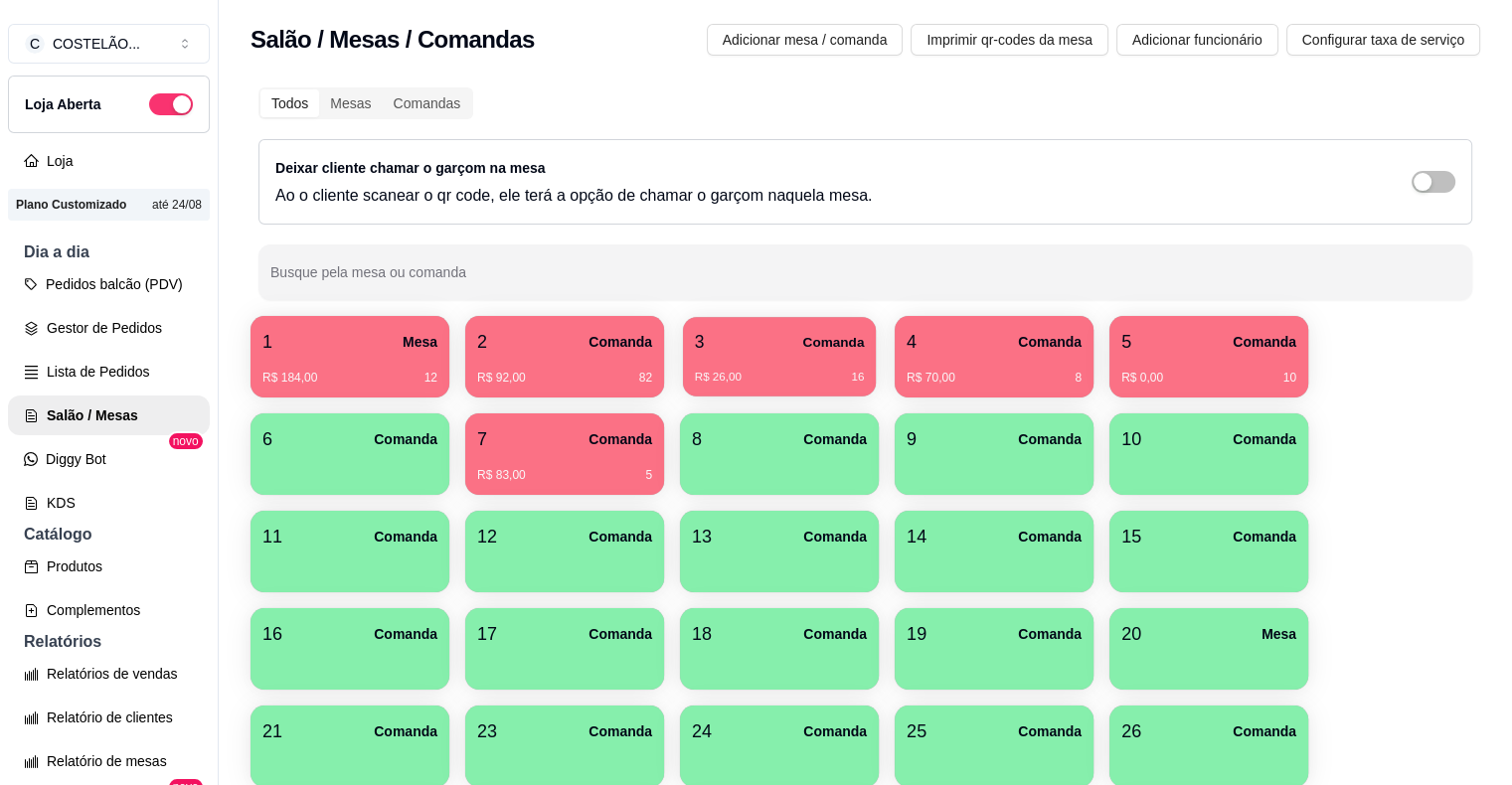 click on "R$ 26,00 [NUMBER]" at bounding box center (779, 370) 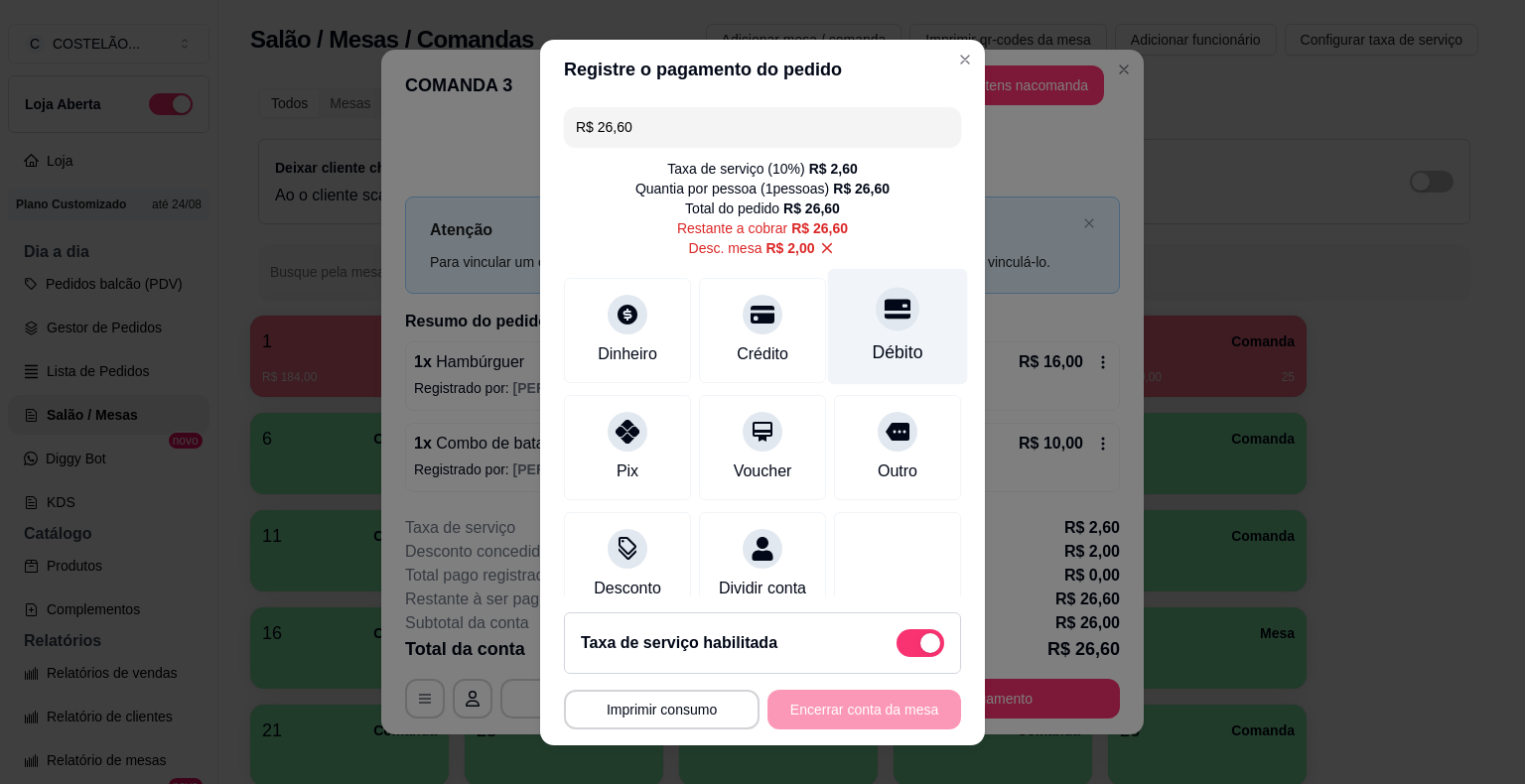click at bounding box center [898, 309] 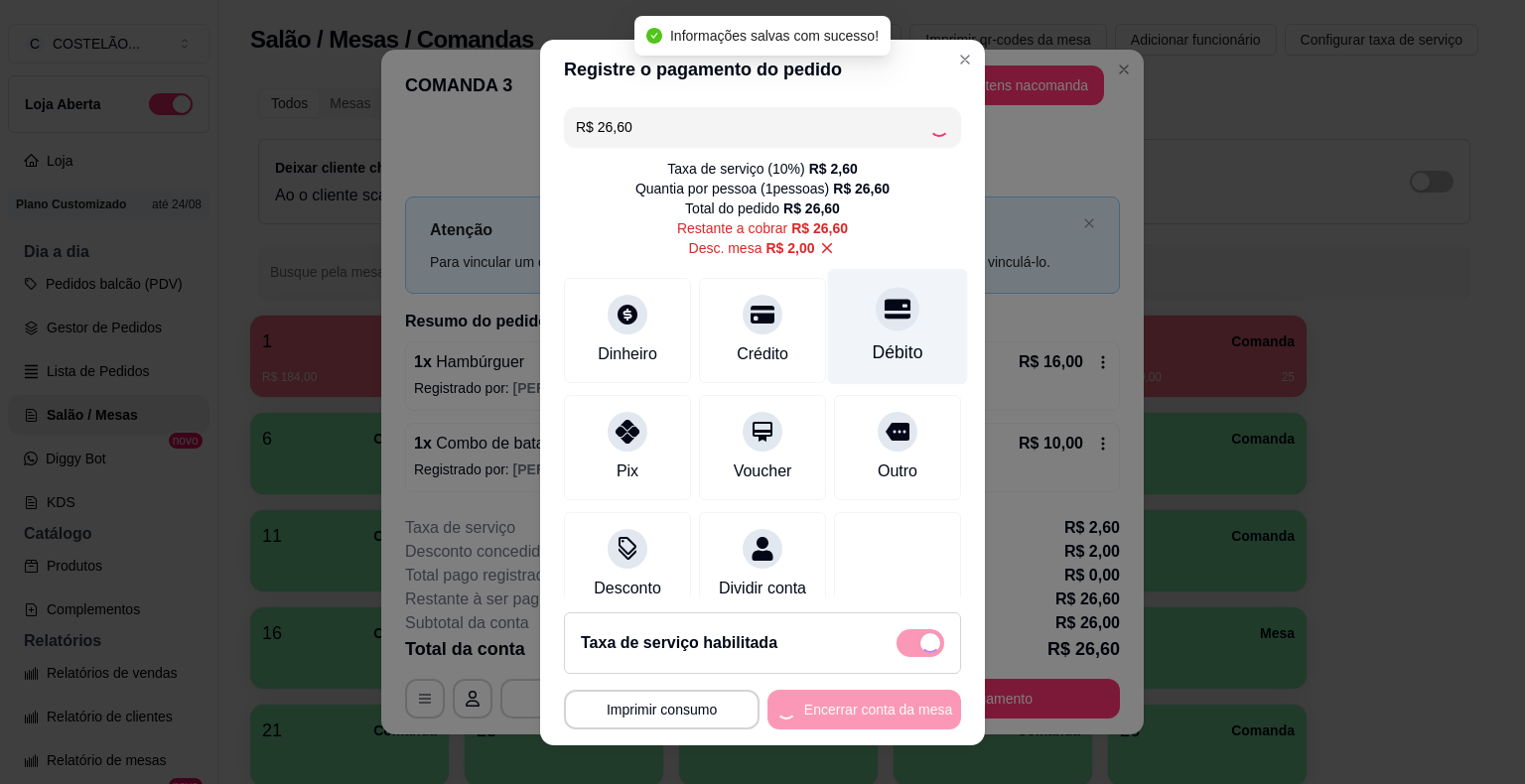 type on "R$ 0,00" 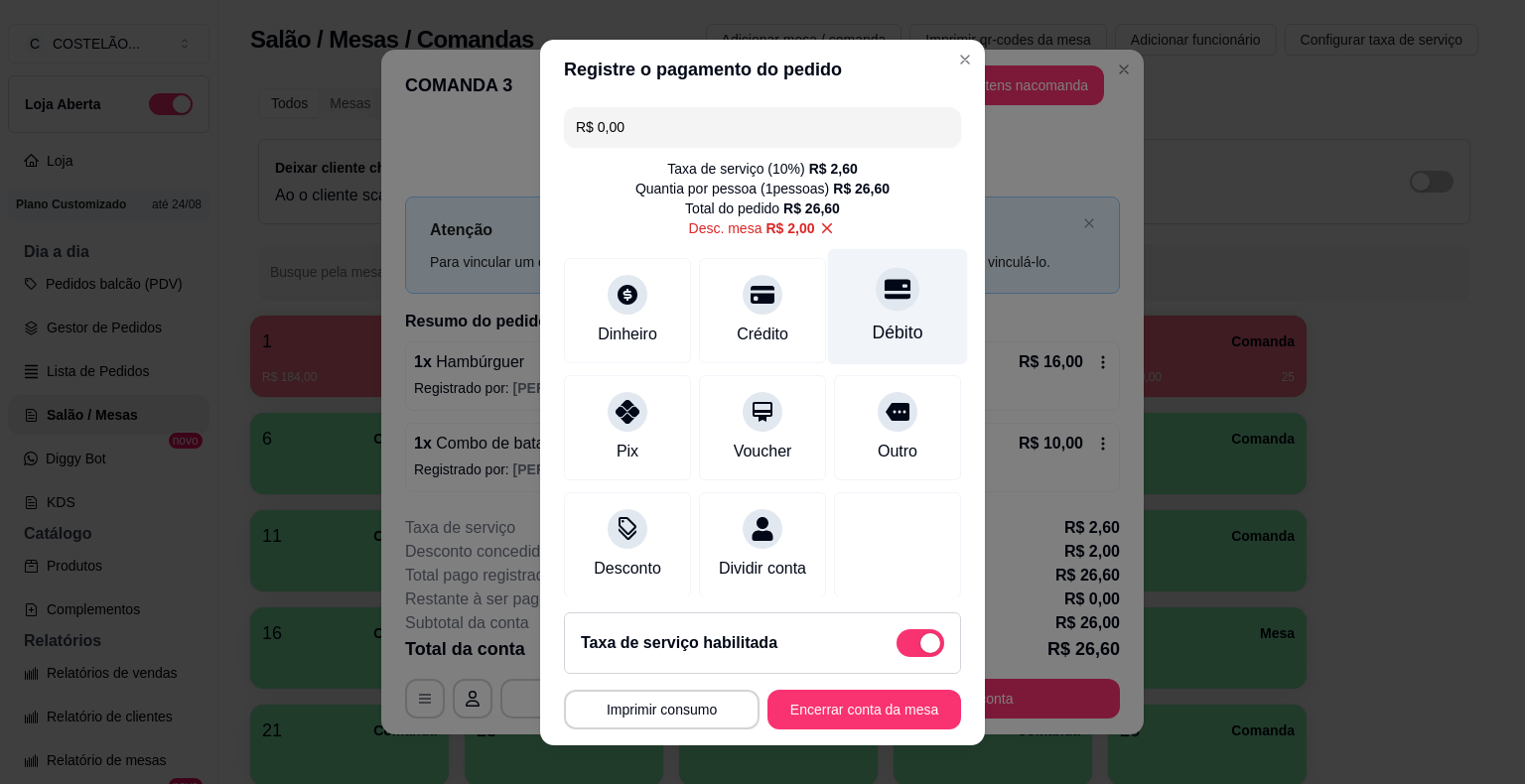 click on "Imprimir consumo" at bounding box center [661, 710] 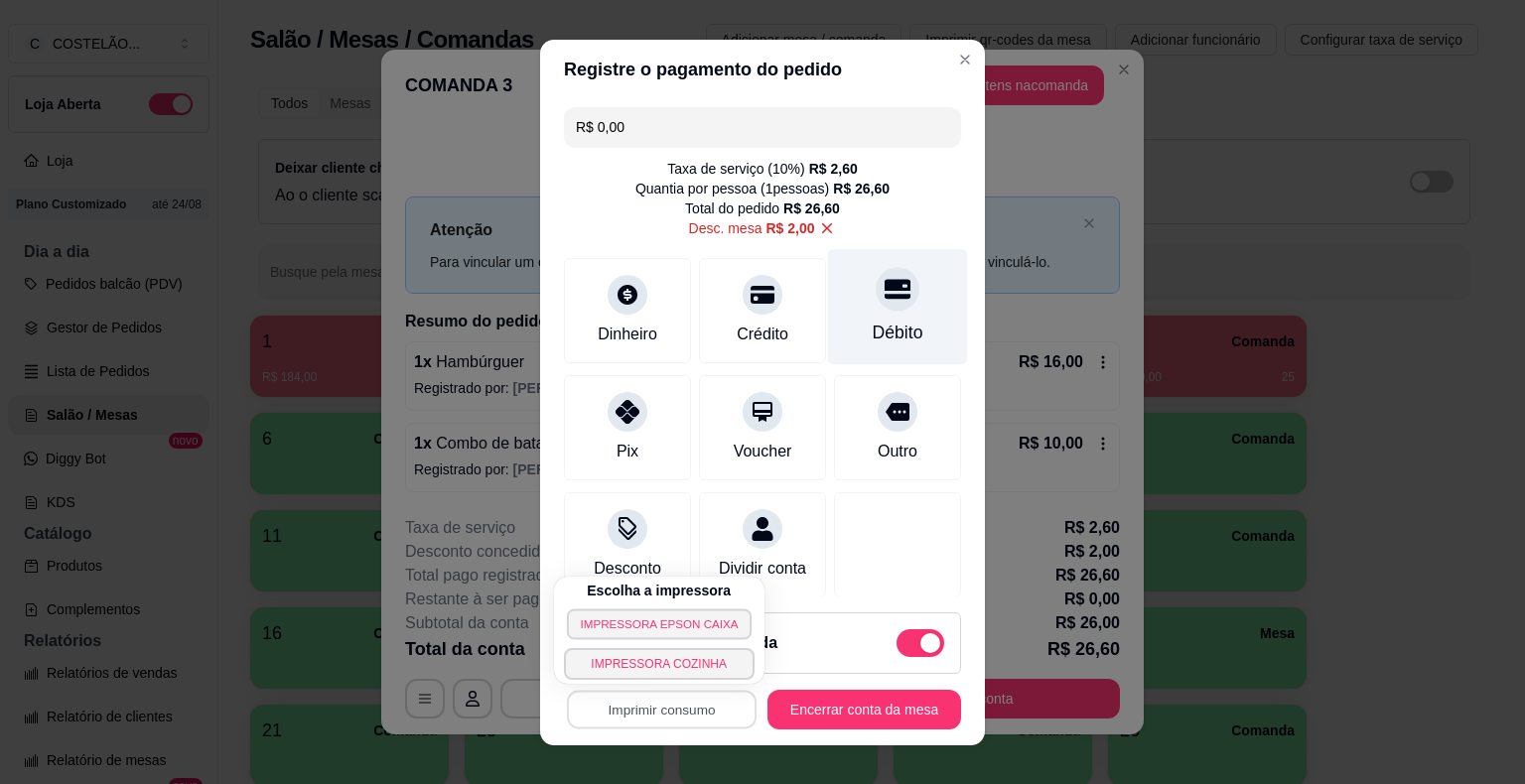 click on "IMPRESSORA EPSON CAIXA" at bounding box center (659, 623) 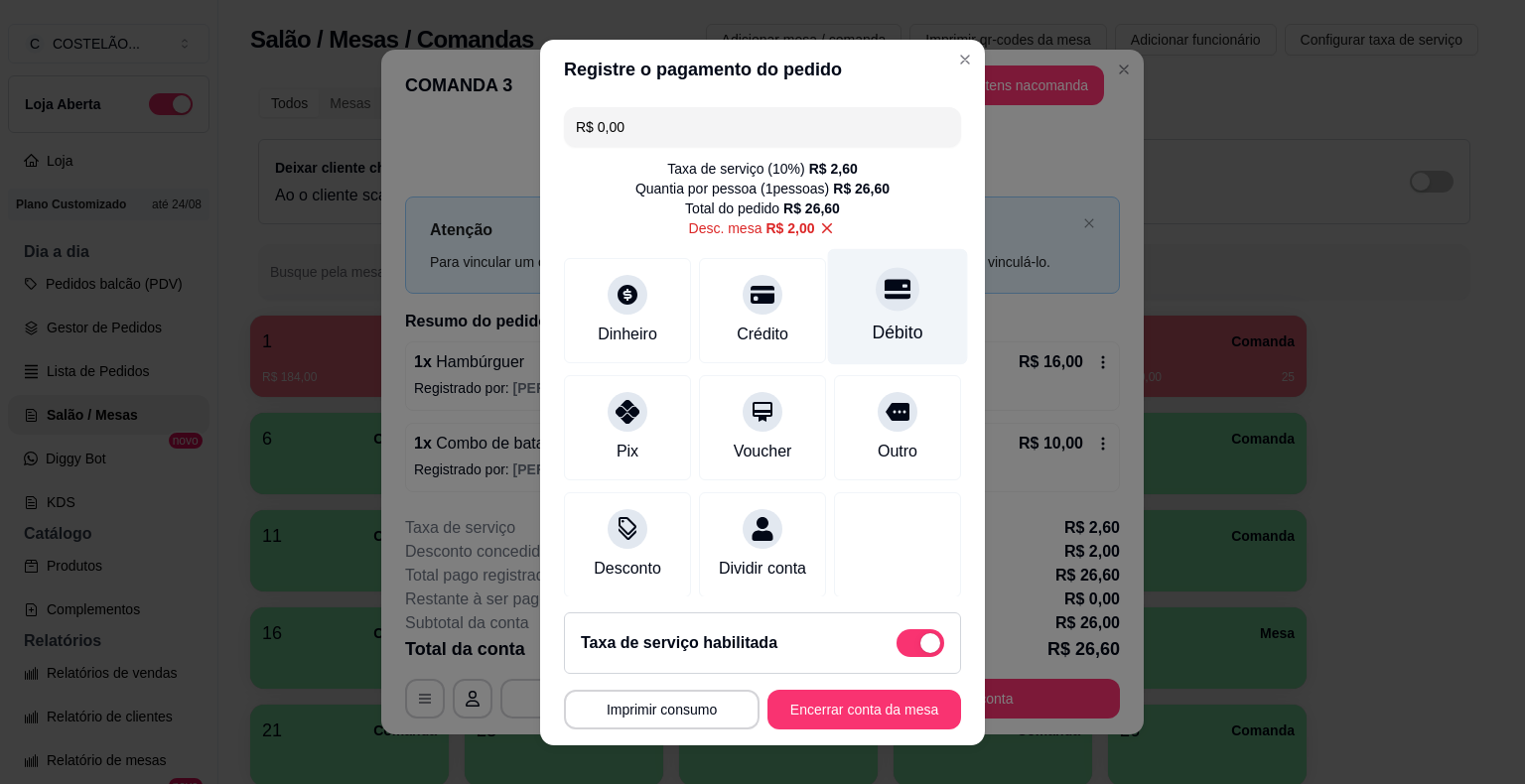 click on "Encerrar conta da mesa" at bounding box center (864, 710) 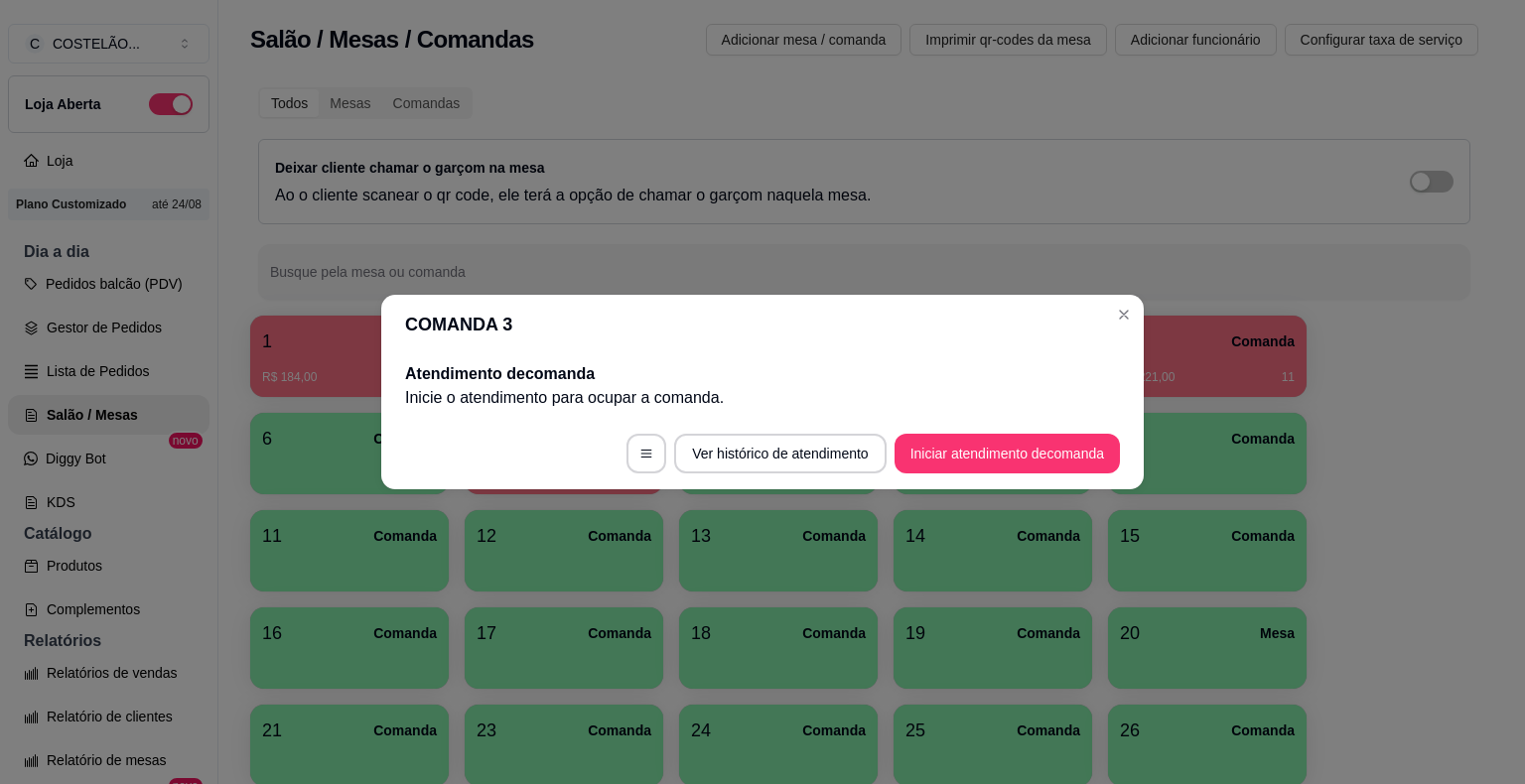 type 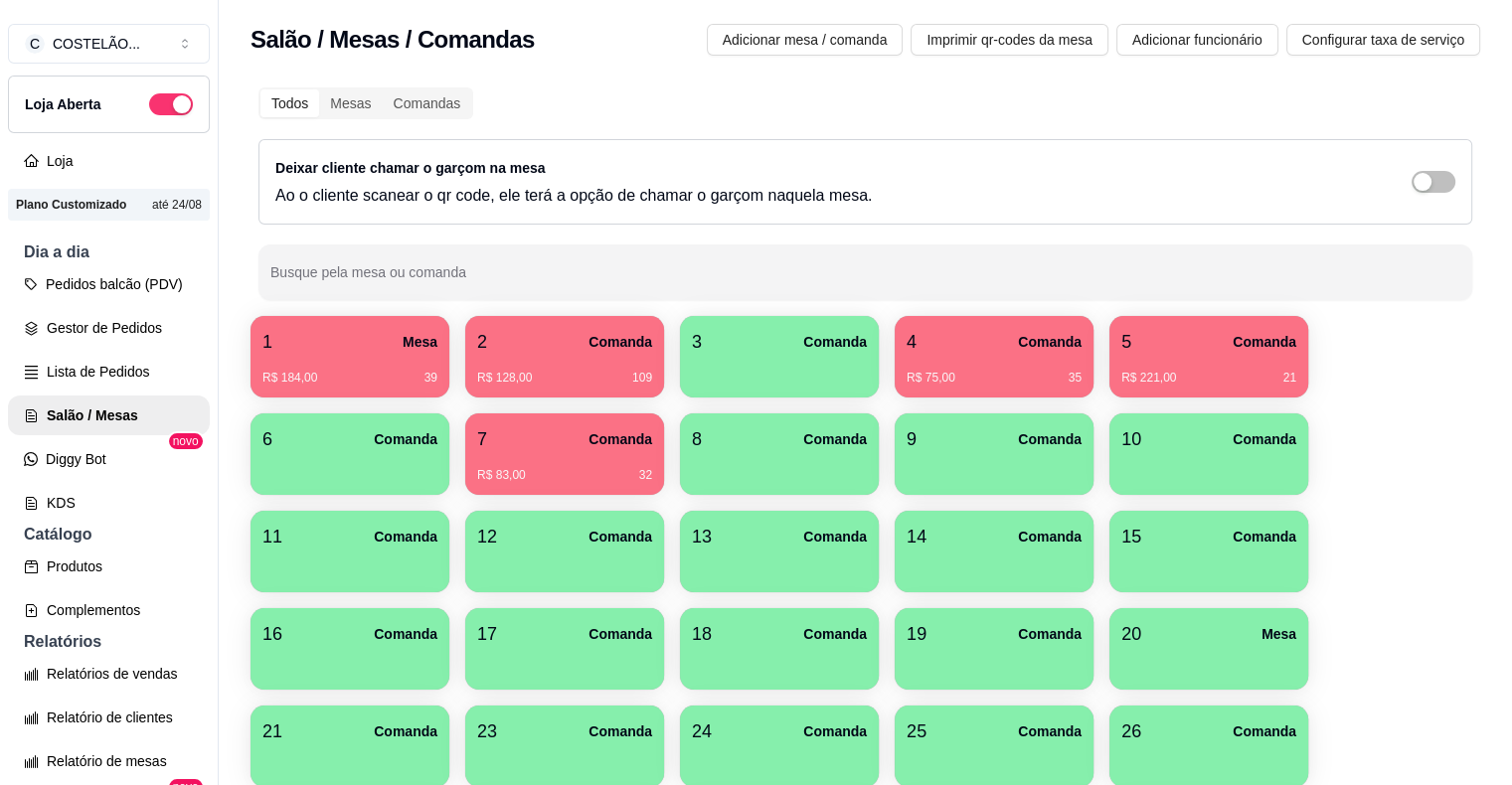 click on "R$ 75,00 35" at bounding box center (994, 378) 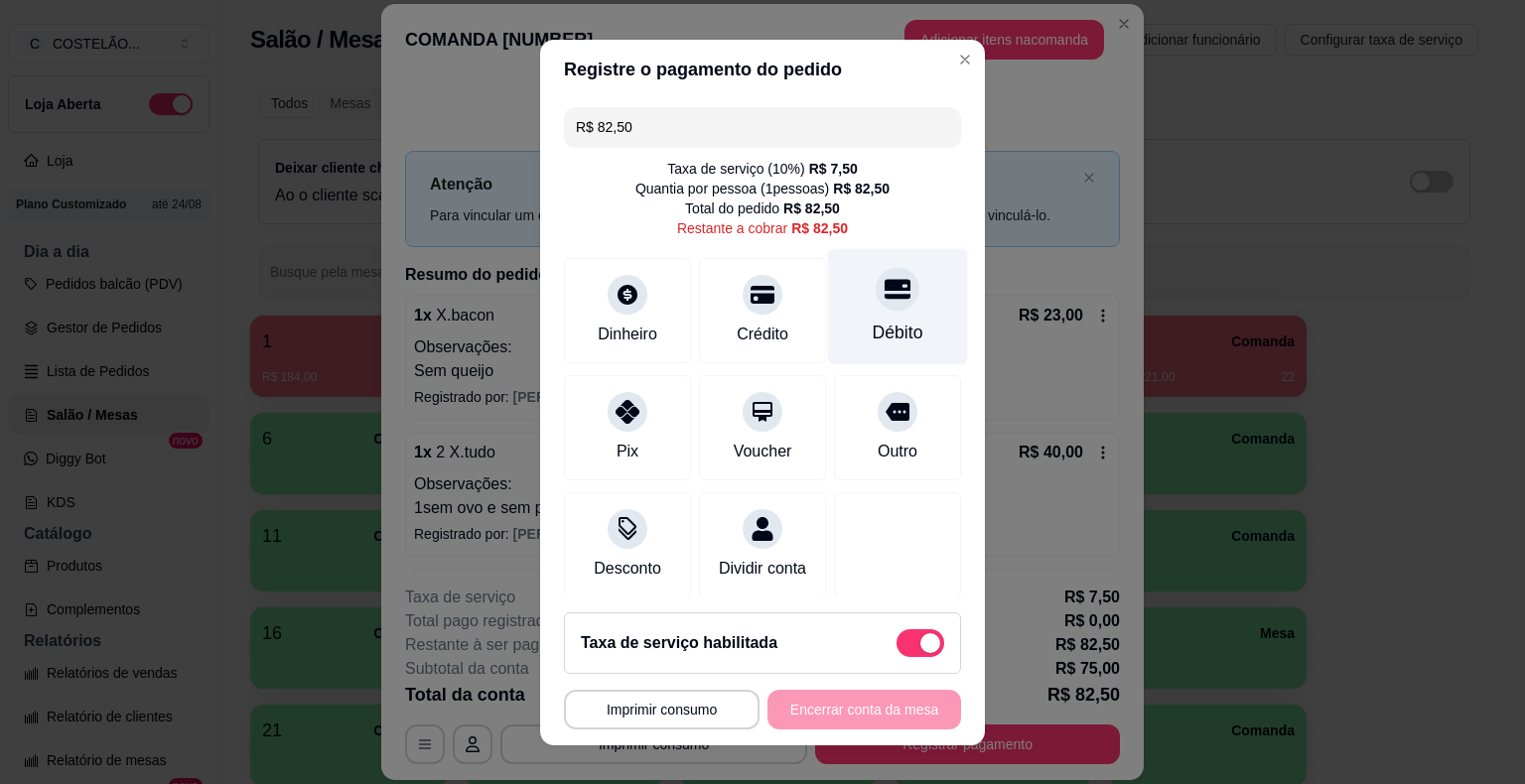 click on "Débito" at bounding box center (898, 332) 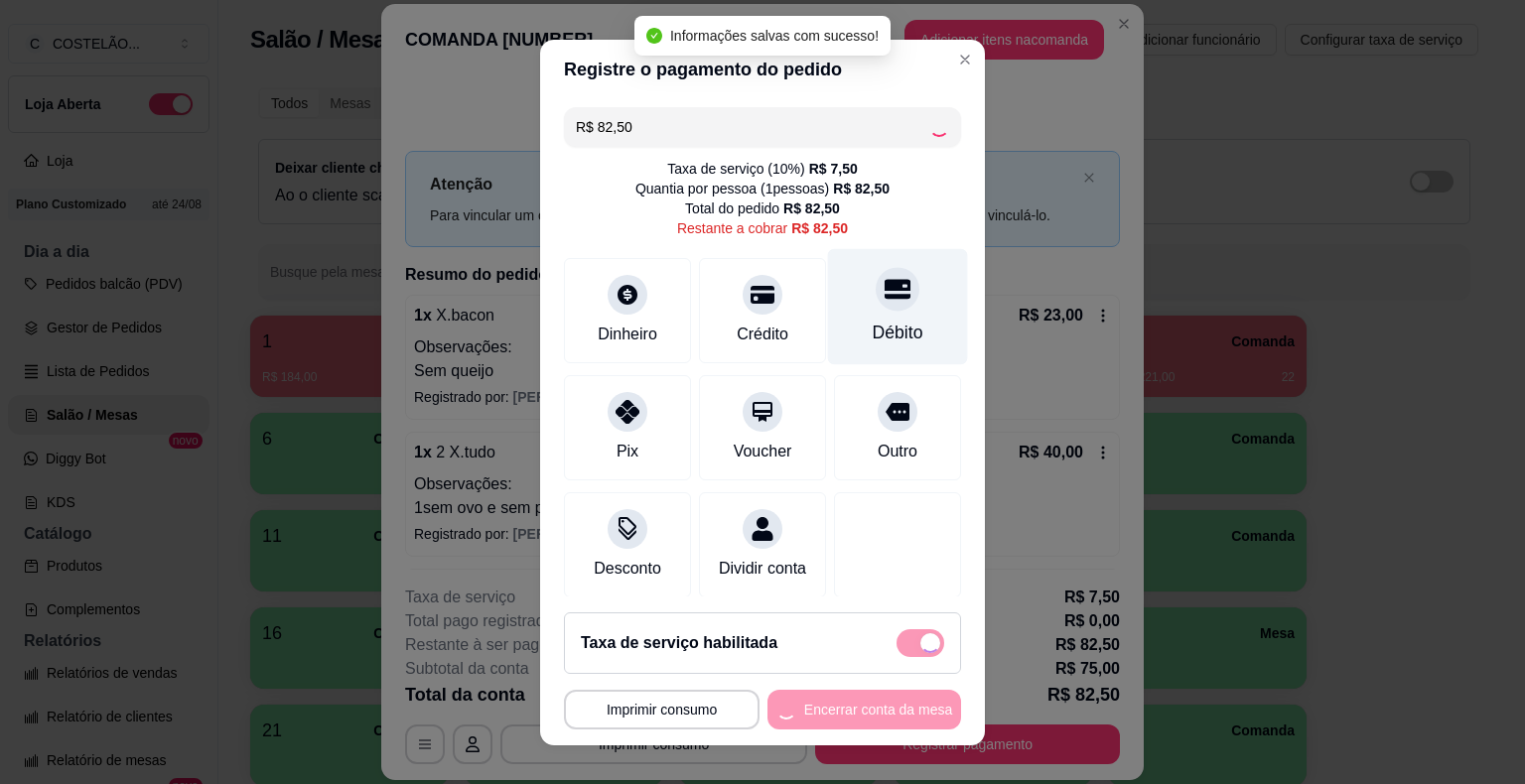 type on "R$ 0,00" 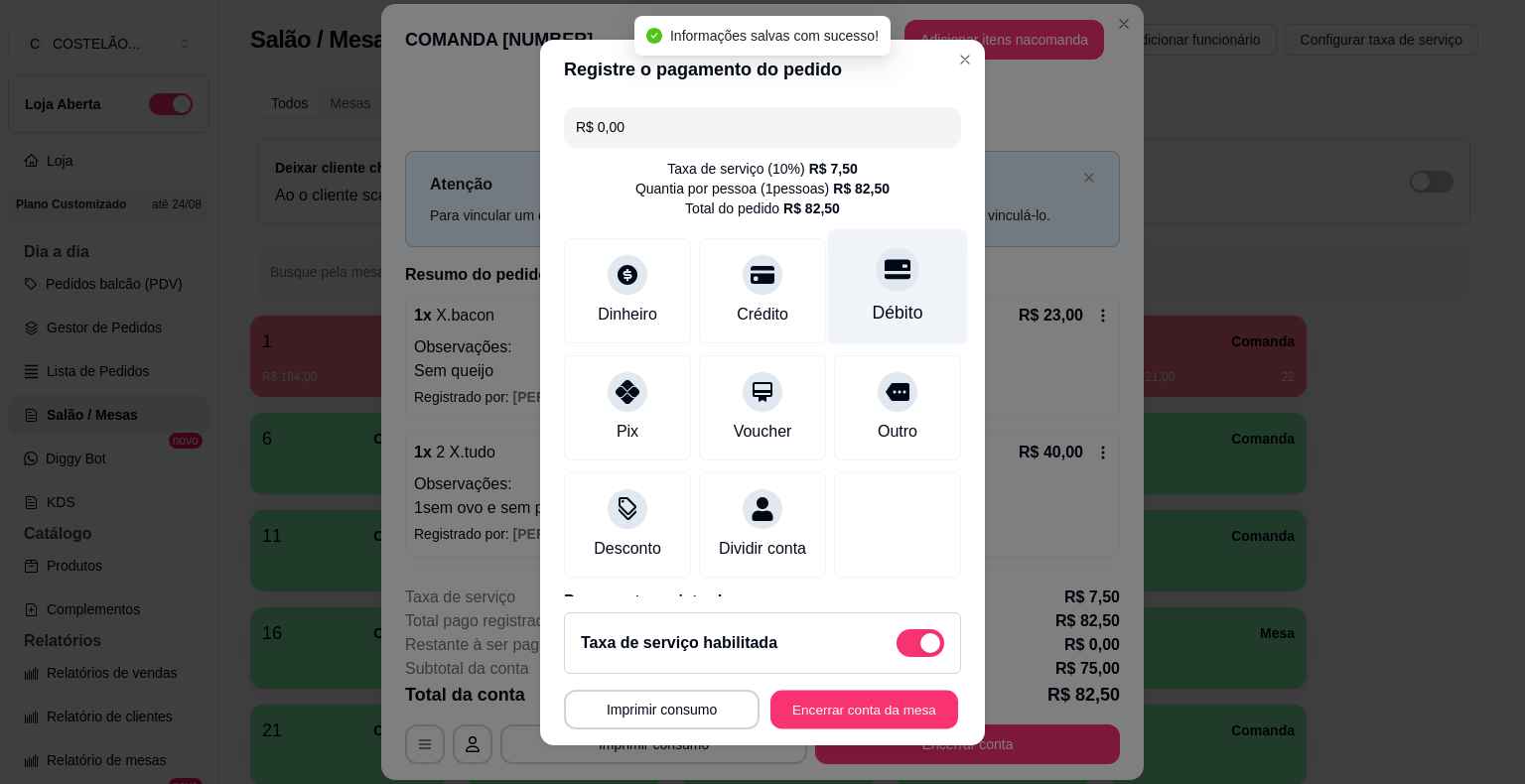 click on "Encerrar conta da mesa" at bounding box center (864, 709) 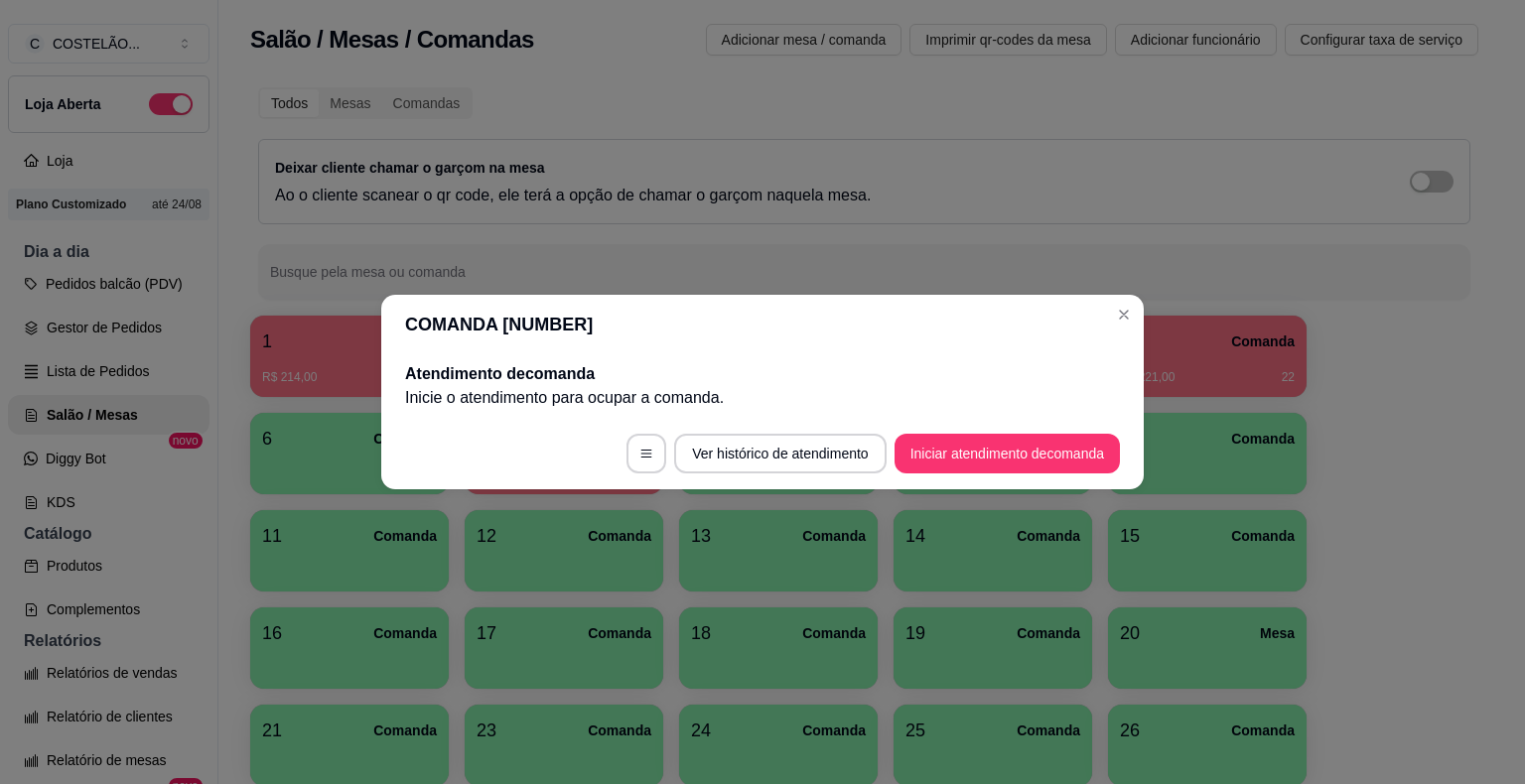 click on "Todos Mesas Comandas Deixar cliente chamar o garçom na mesa Ao o cliente scanear o qr code, ele terá a opção de chamar o garçom naquela mesa. Busque pela mesa ou comanda
1 Mesa R$ 196,00 45 2 Comanda 3 Comanda 4 Comanda 5 Comanda R$ 221,00 27 6 Comanda 7 Comanda R$ 83,00 38 8 Comanda 9 Comanda 10 Comanda 11 Comanda 12 Comanda 13 Comanda 14 Comanda 15 Comanda 16 Comanda 17 Comanda 18 Comanda 19 Comanda 20 Mesa 21 Comanda 23 Comanda 24 Comanda 25 Comanda 26 Comanda 27 Comanda 28 Comanda 29 Comanda 30 Comanda 31 Comanda 32 Comanda 33 Comanda 34 Comanda 35 Comanda 36 Comanda 37 Comanda 38 Comanda 39 Comanda 40 Comanda 41 Mesa 42 Comanda 43 Comanda 44 Comanda 45 Comanda 46 Comanda 47 Comanda 48 Comanda 49 Comanda 50 Comanda 51 Comanda 52 Comanda 53 Comanda 54 Comanda 55 Comanda 56 Comanda 57 Comanda 58 Comanda 59 Comanda 60 Comanda 61 Comanda 62 Comanda 63 Comanda 64 Comanda 65 Comanda 66 Comanda 67 Comanda 68 Comanda 69 Comanda 70 Comanda 71 Comanda 72 Comanda 73 Comanda 74 Comanda 75 76 77" at bounding box center (864, 1168) 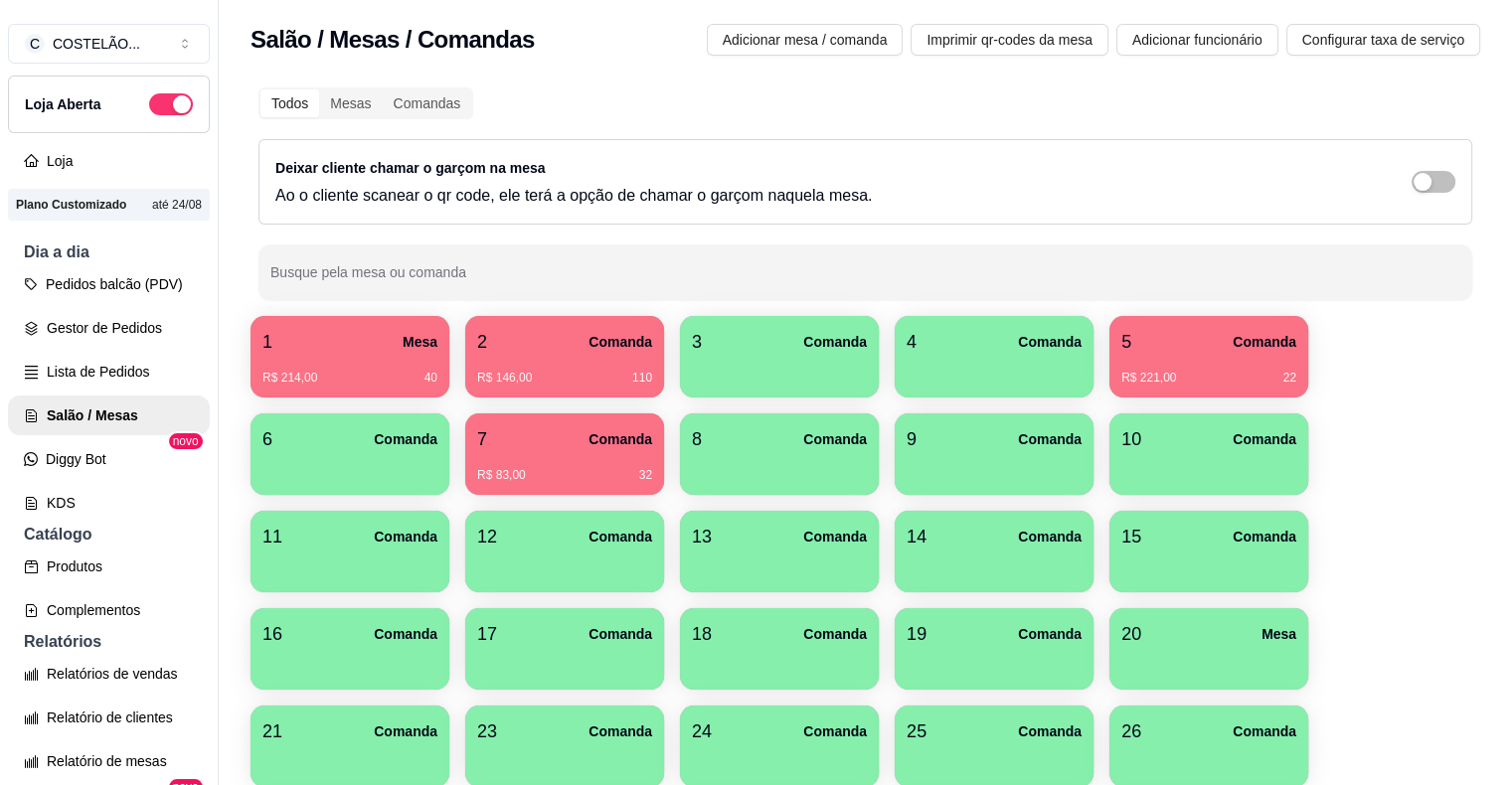 click on "R$ 214,00 40" at bounding box center (350, 371) 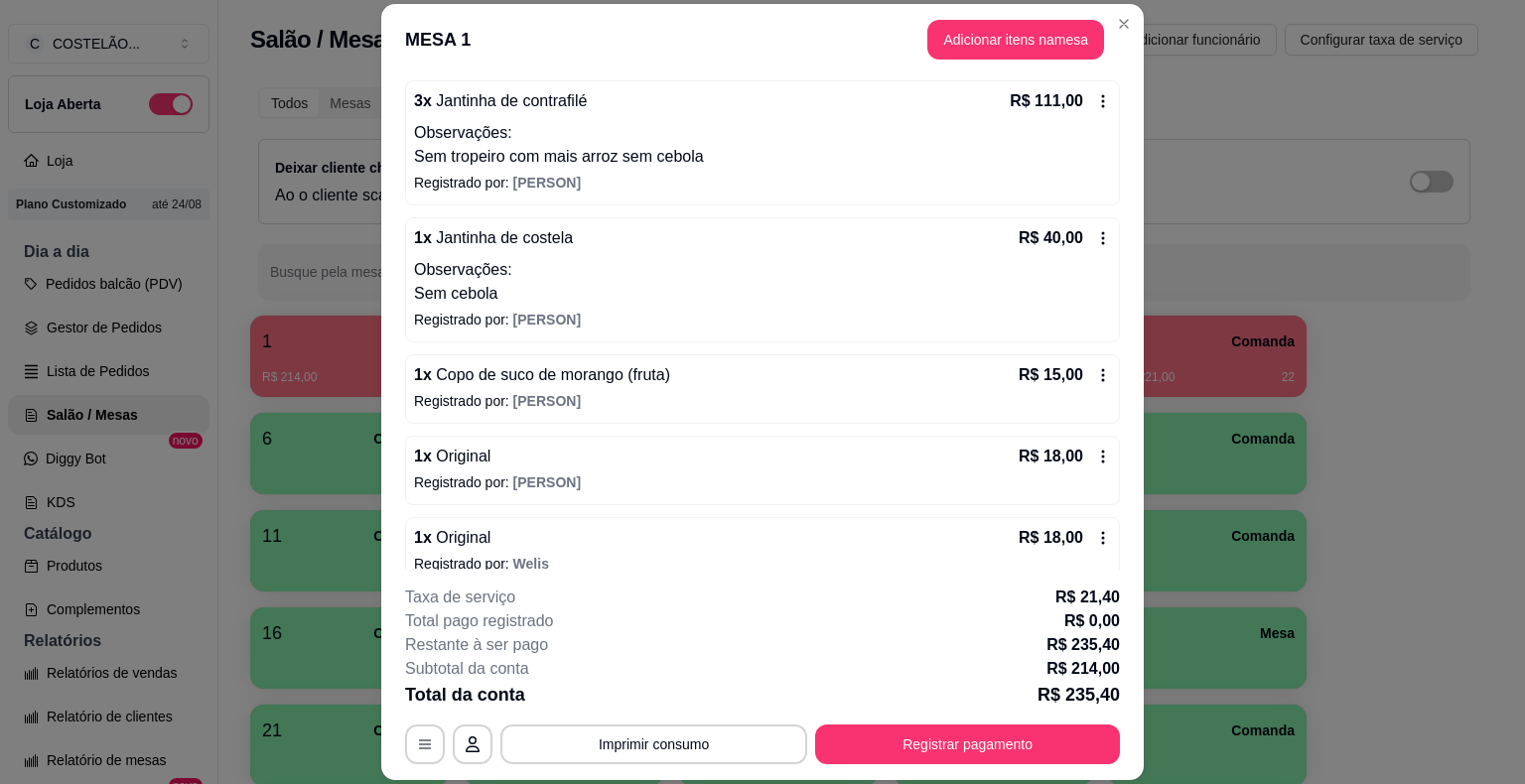 scroll, scrollTop: 286, scrollLeft: 0, axis: vertical 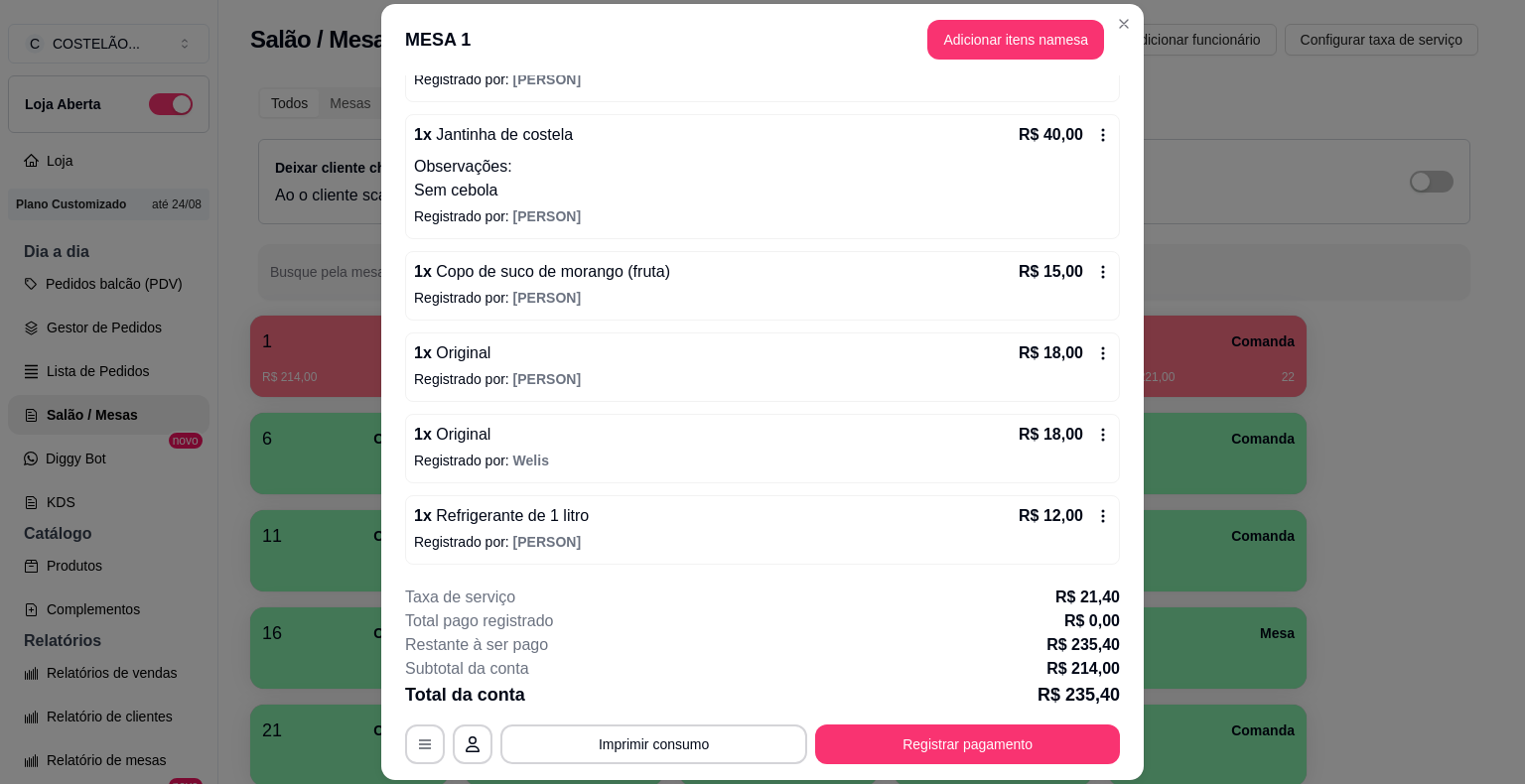 click 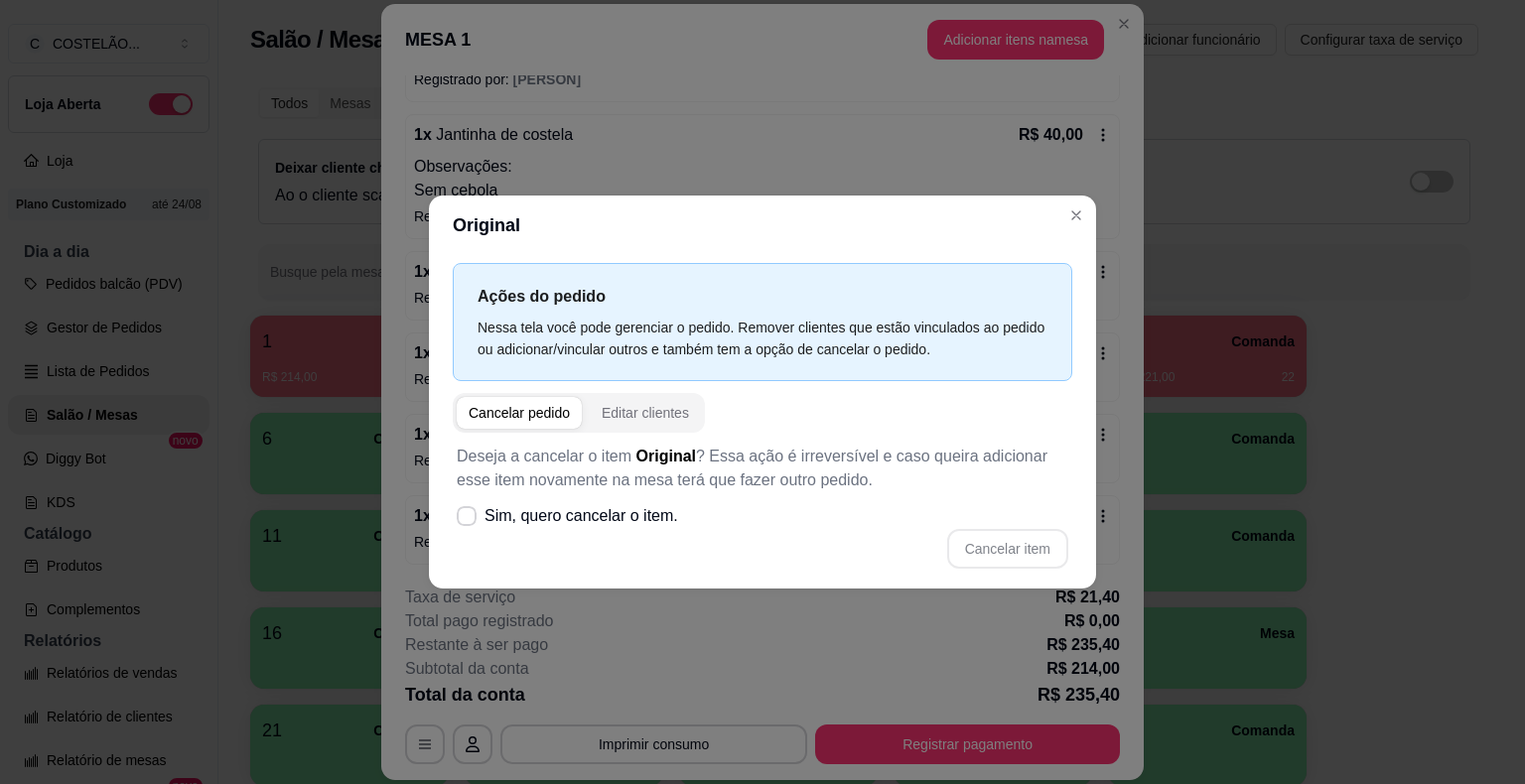 click at bounding box center (467, 516) 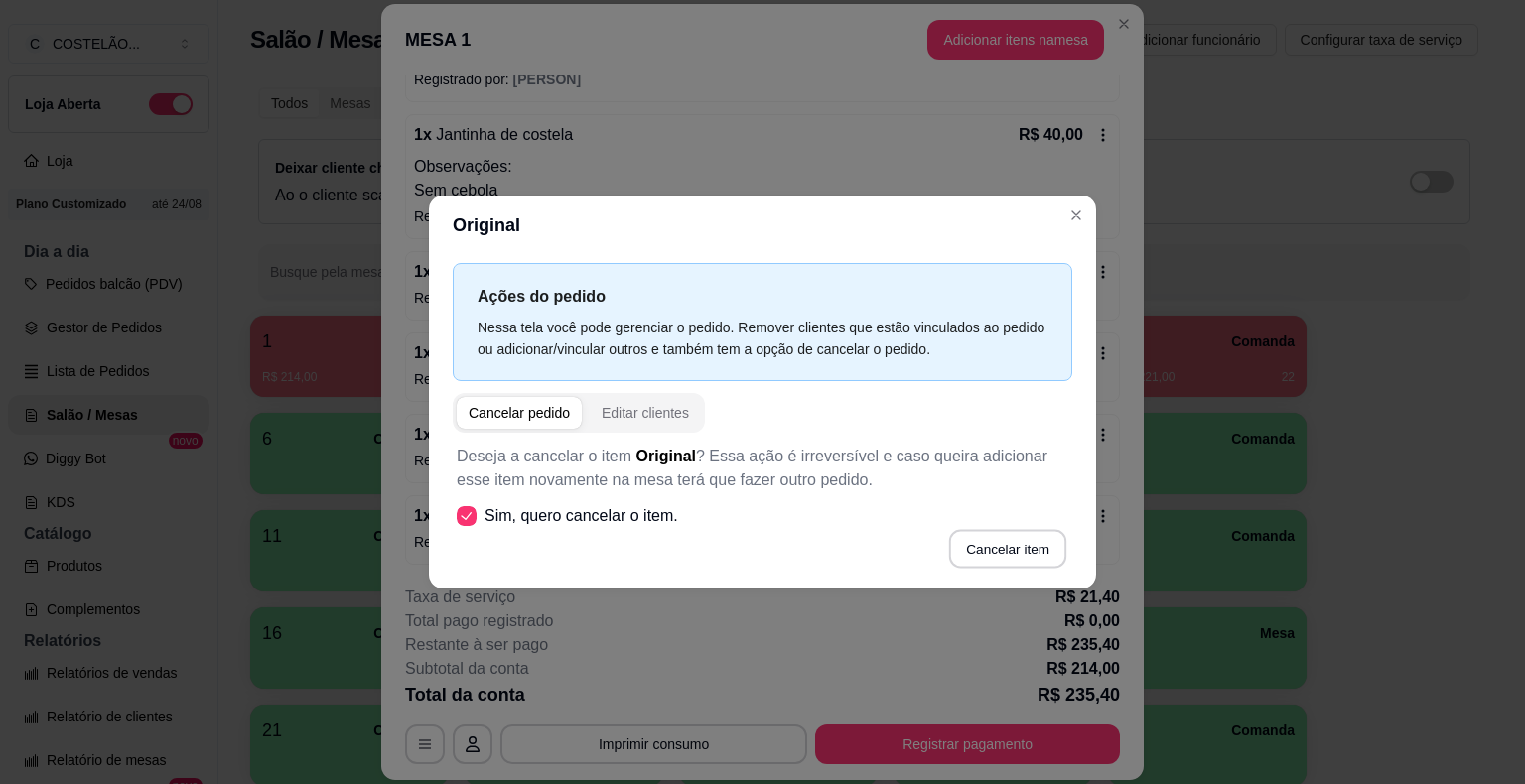click on "Cancelar item" at bounding box center [1007, 549] 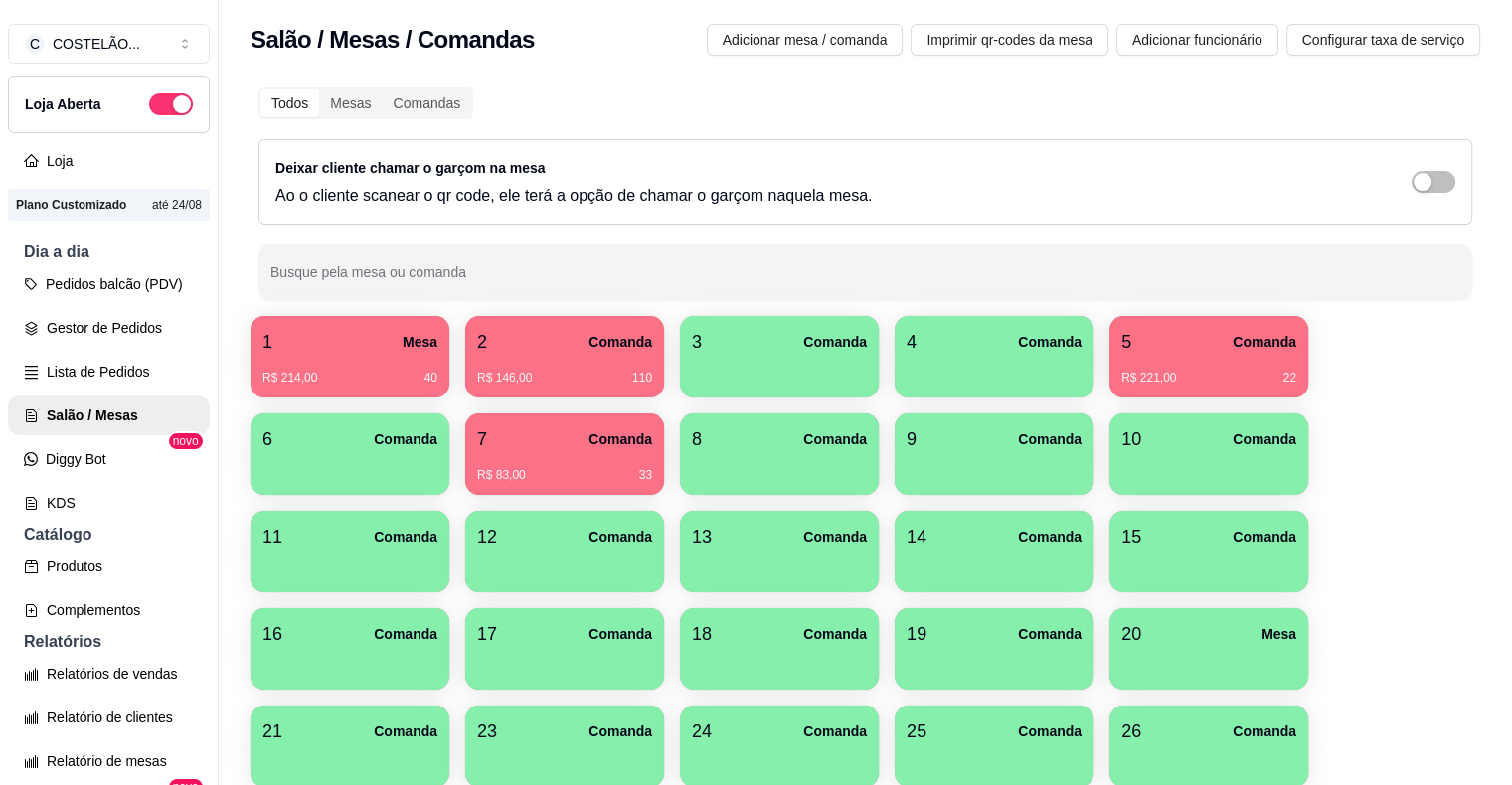 click on "Comanda" at bounding box center [620, 342] 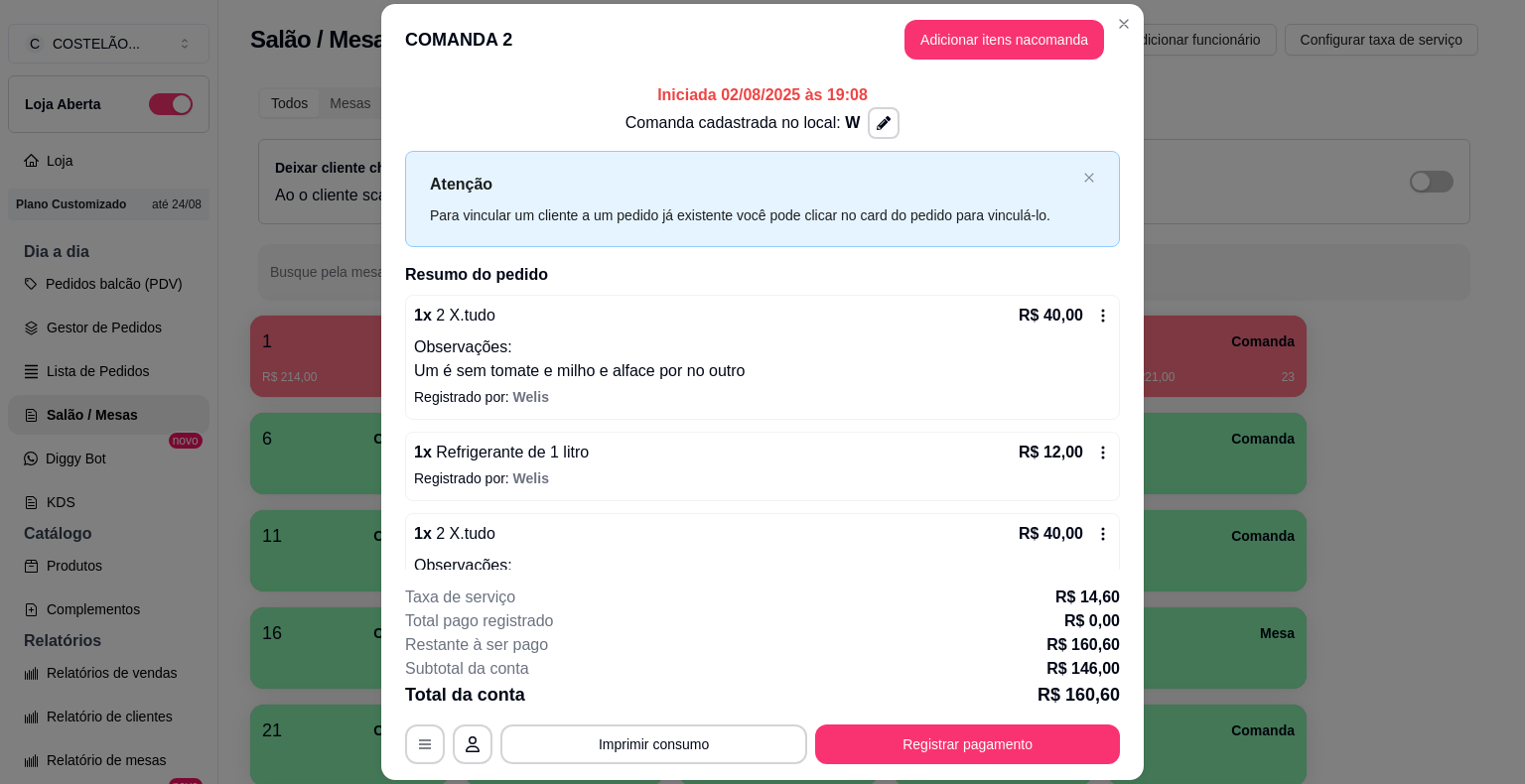 scroll, scrollTop: 236, scrollLeft: 0, axis: vertical 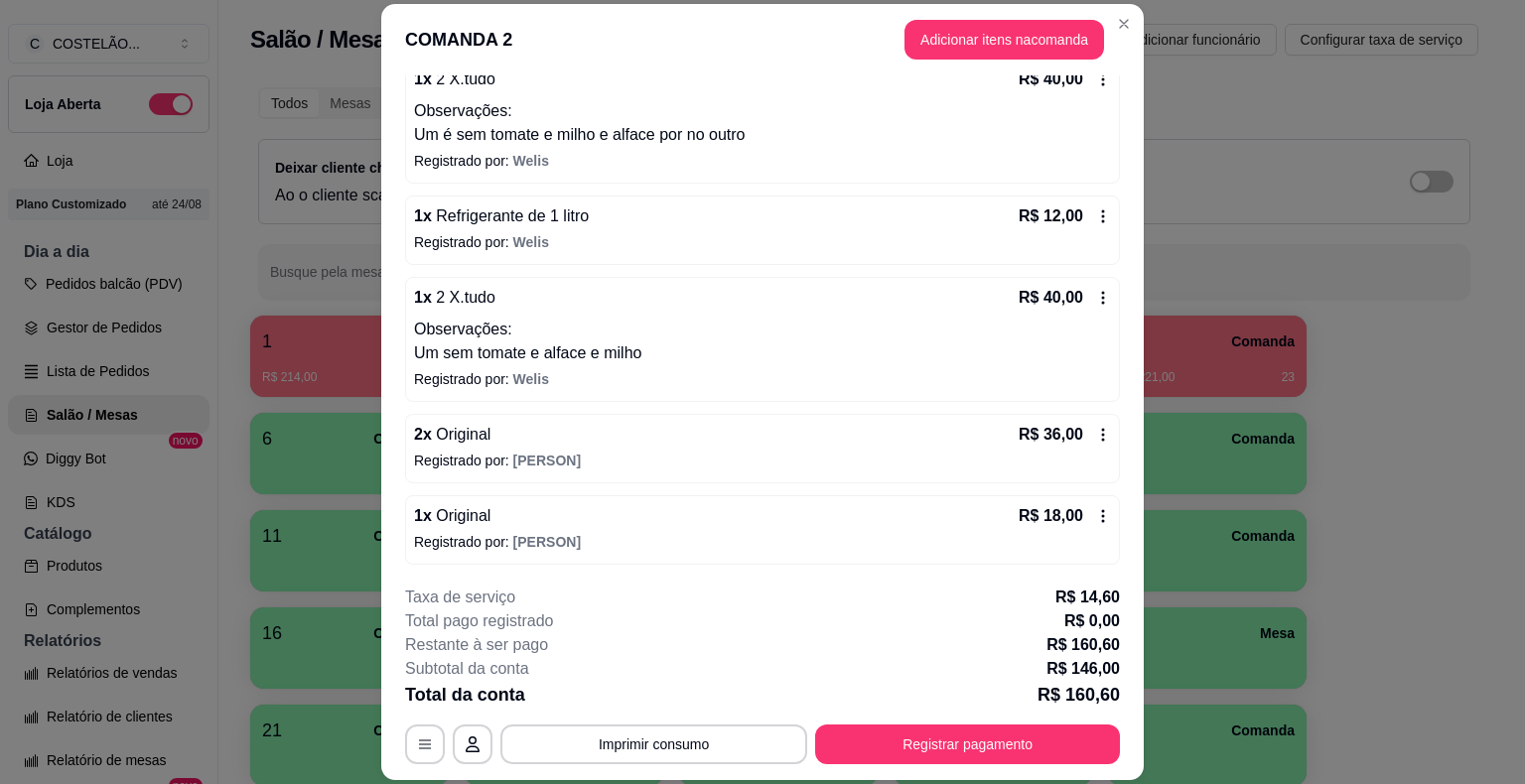 click on "1 Mesa R$ 214,00 41 2 Comanda R$ 146,00 110 3 Comanda 4 Comanda 5 Comanda R$ 221,00 23 6 Comanda 7 Comanda R$ 83,00 33 8 Comanda 9 Comanda 10 Comanda 11 Comanda 12 Comanda 13 Comanda 14 Comanda 15 Comanda 16 Comanda 17 Comanda 18 Comanda 19 Comanda 20 Mesa 21 Comanda 23 Comanda 24 Comanda 25 Comanda 26 Comanda 27 Comanda 28 Comanda 29 Comanda 30 Comanda 31 Comanda 32 Comanda 33 Comanda 34 Comanda 35 Comanda 36 Comanda 37 Comanda 38 Comanda 39 Comanda 40 Comanda 41 Mesa 42 Comanda 43 Comanda 44 Comanda 45 Comanda 46 Comanda 47 Comanda 48 Comanda 49 Comanda 50 Comanda 51 Comanda 52 Comanda 53 Comanda 54 Comanda 55 Comanda 56 Comanda 57 Comanda 58 Comanda 59 Comanda 60 Comanda 61 Comanda 62 Comanda 63 Comanda 64 Comanda 65 Comanda 66 Comanda 67 Comanda 68 Comanda 69 Comanda 70 Comanda 71 Comanda 72 Comanda 73 Comanda 74 Comanda 75 Comanda 76 Comanda 77 Comanda 78 Comanda 79 Comanda 80 Comanda 81 Comanda 82 Comanda 83 Comanda 84 Comanda 85 Comanda 86 Comanda 87 Comanda 88 Comanda 89 Comanda 90 Comanda 91 92" at bounding box center [864, 1280] 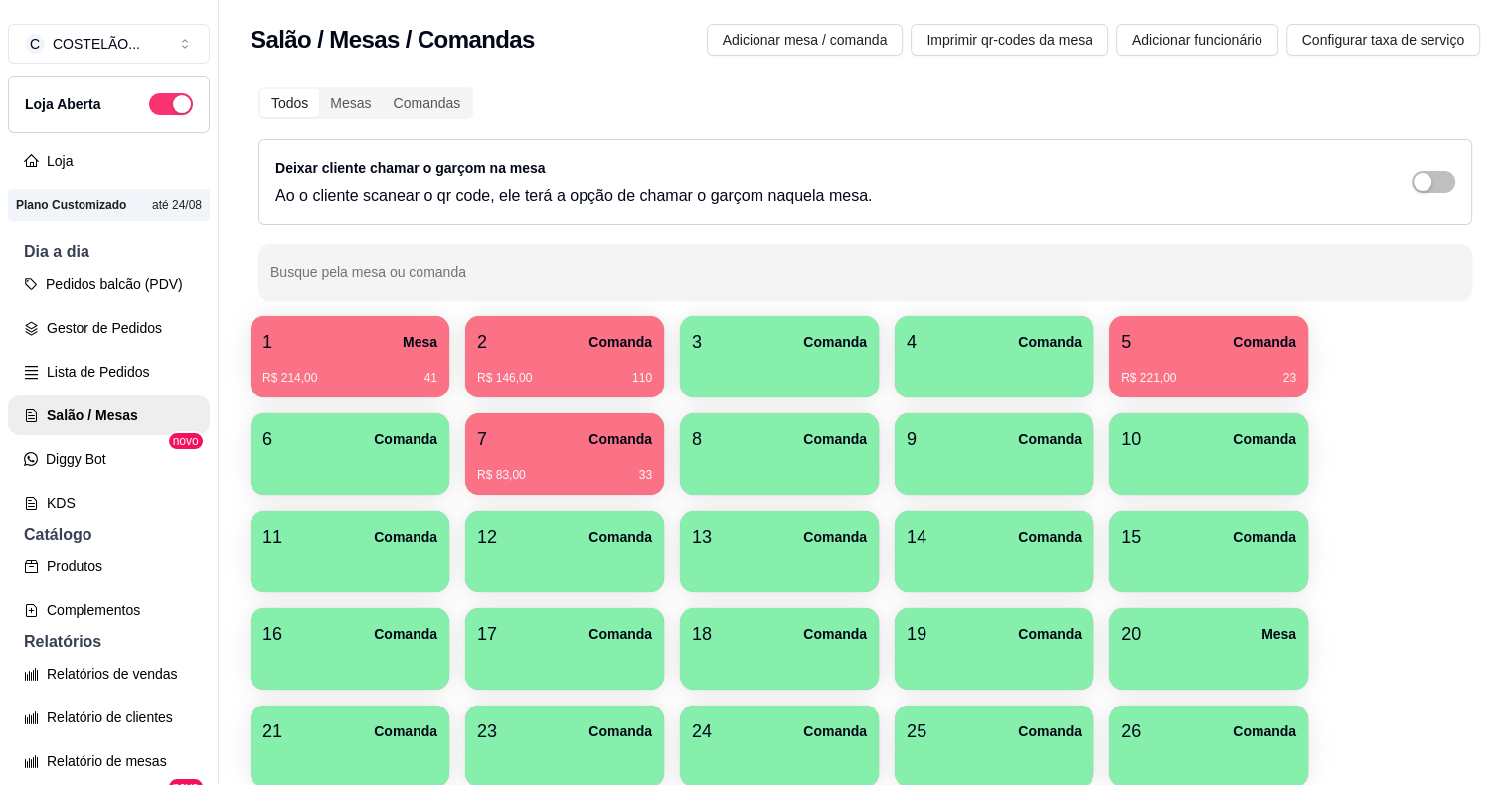 click on "R$ 214,00 41" at bounding box center [350, 371] 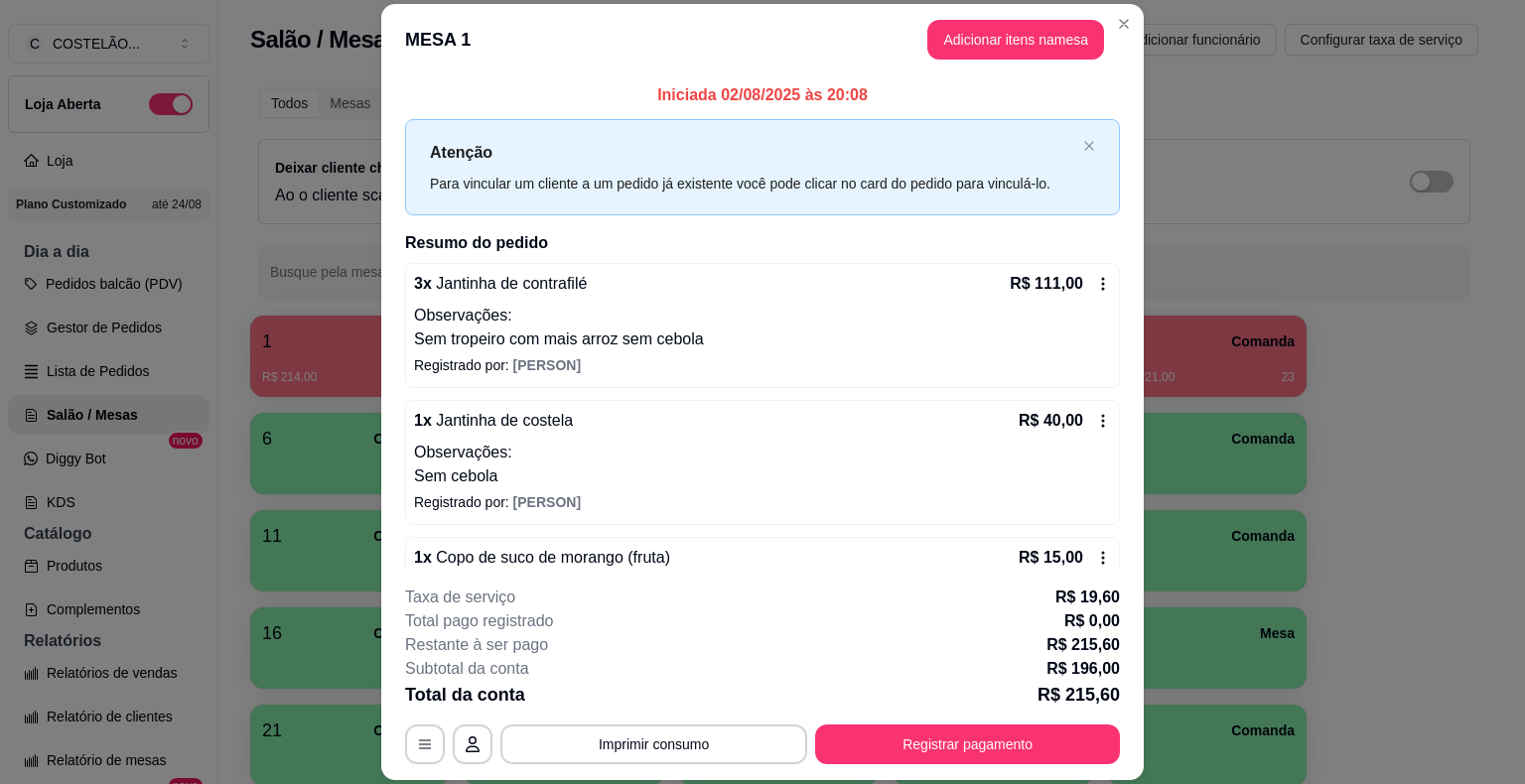 click on "1 Mesa R$ 214,00 41 2 Comanda R$ 146,00 110 3 Comanda 4 Comanda 5 Comanda R$ 221,00 23 6 Comanda 7 Comanda R$ 83,00 33 8 Comanda 9 Comanda 10 Comanda 11 Comanda 12 Comanda 13 Comanda 14 Comanda 15 Comanda 16 Comanda 17 Comanda 18 Comanda 19 Comanda 20 Mesa 21 Comanda 23 Comanda 24 Comanda 25 Comanda 26 Comanda 27 Comanda 28 Comanda 29 Comanda 30 Comanda 31 Comanda 32 Comanda 33 Comanda 34 Comanda 35 Comanda 36 Comanda 37 Comanda 38 Comanda 39 Comanda 40 Comanda 41 Mesa 42 Comanda 43 Comanda 44 Comanda 45 Comanda 46 Comanda 47 Comanda 48 Comanda 49 Comanda 50 Comanda 51 Comanda 52 Comanda 53 Comanda 54 Comanda 55 Comanda 56 Comanda 57 Comanda 58 Comanda 59 Comanda 60 Comanda 61 Comanda 62 Comanda 63 Comanda 64 Comanda 65 Comanda 66 Comanda 67 Comanda 68 Comanda 69 Comanda 70 Comanda 71 Comanda 72 Comanda 73 Comanda 74 Comanda 75 Comanda 76 Comanda 77 Comanda 78 Comanda 79 Comanda 80 Comanda 81 Comanda 82 Comanda 83 Comanda 84 Comanda 85 Comanda 86 Comanda 87 Comanda 88 Comanda 89 Comanda 90 Comanda 91 92" at bounding box center (864, 1280) 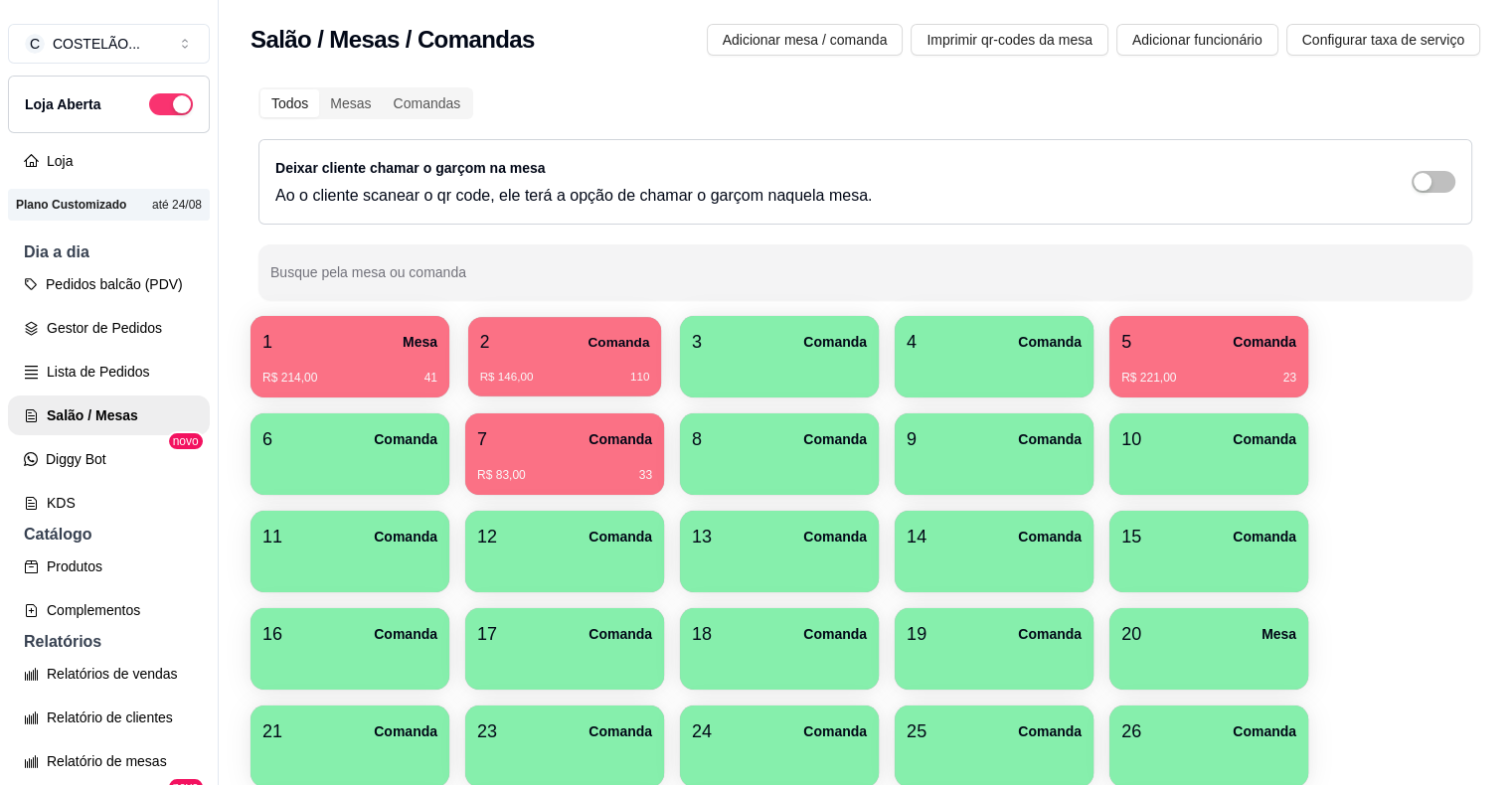 click on "2 Comanda" at bounding box center (565, 342) 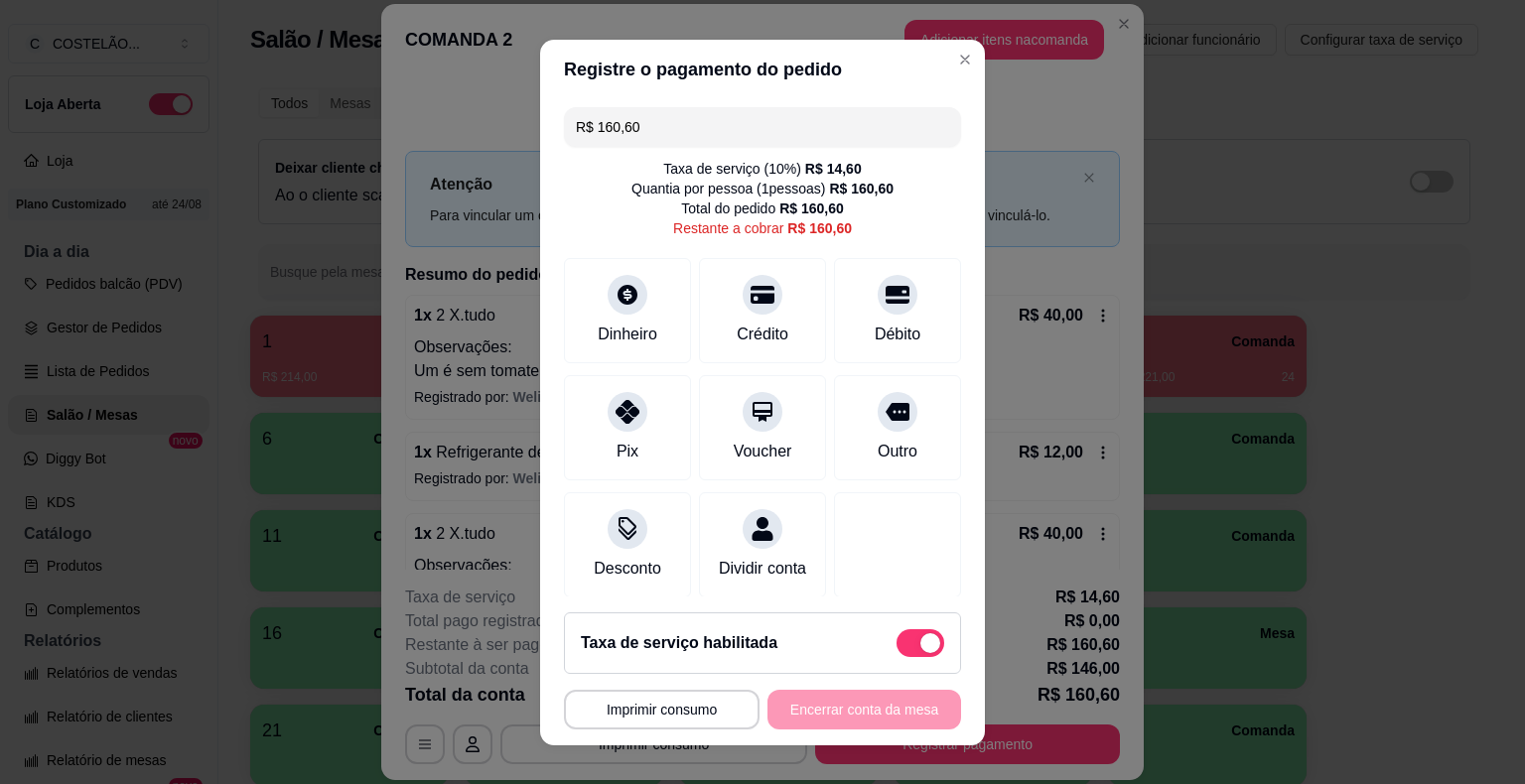 click on "R$ 160,60" at bounding box center (762, 127) 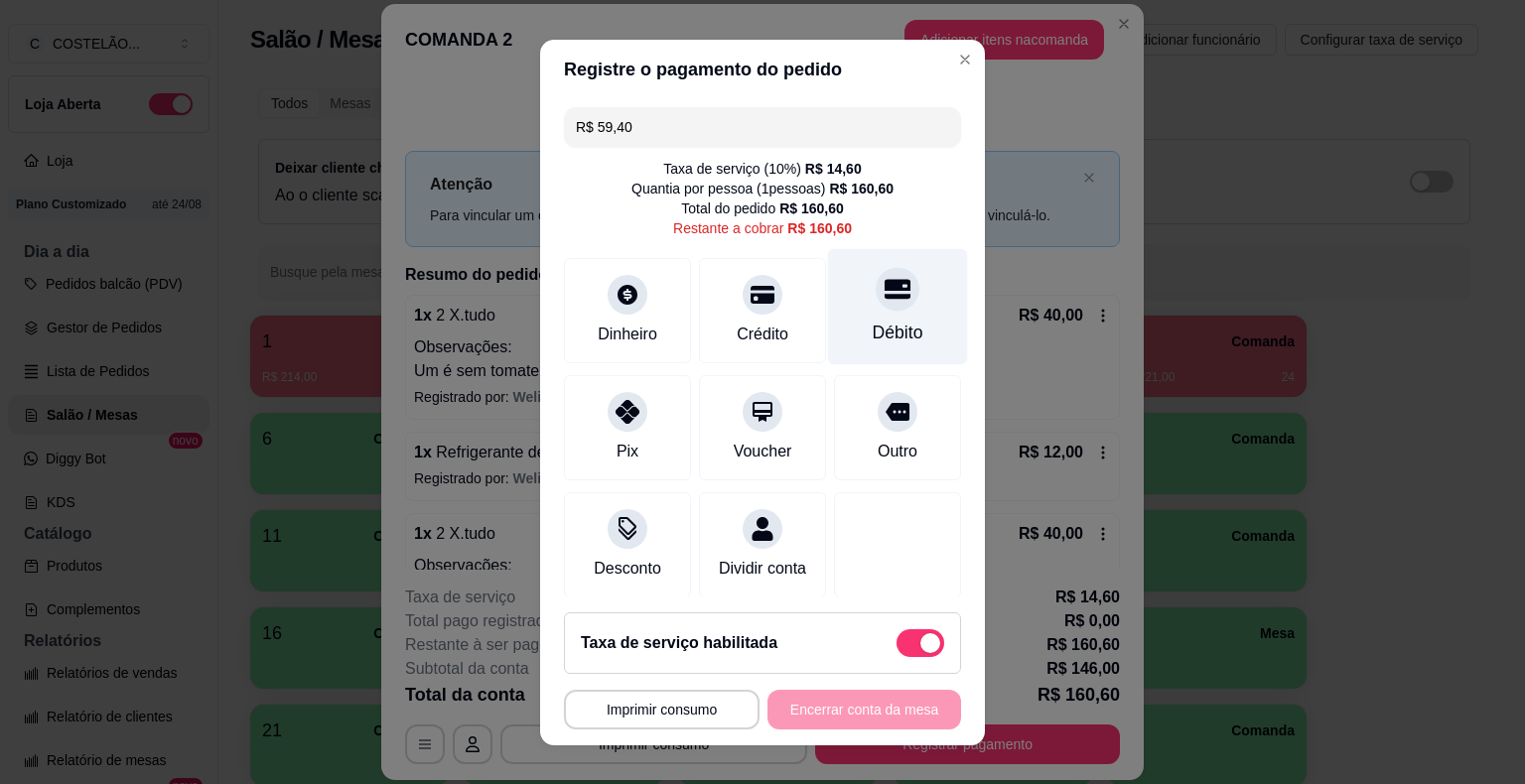 click on "Débito" at bounding box center (898, 306) 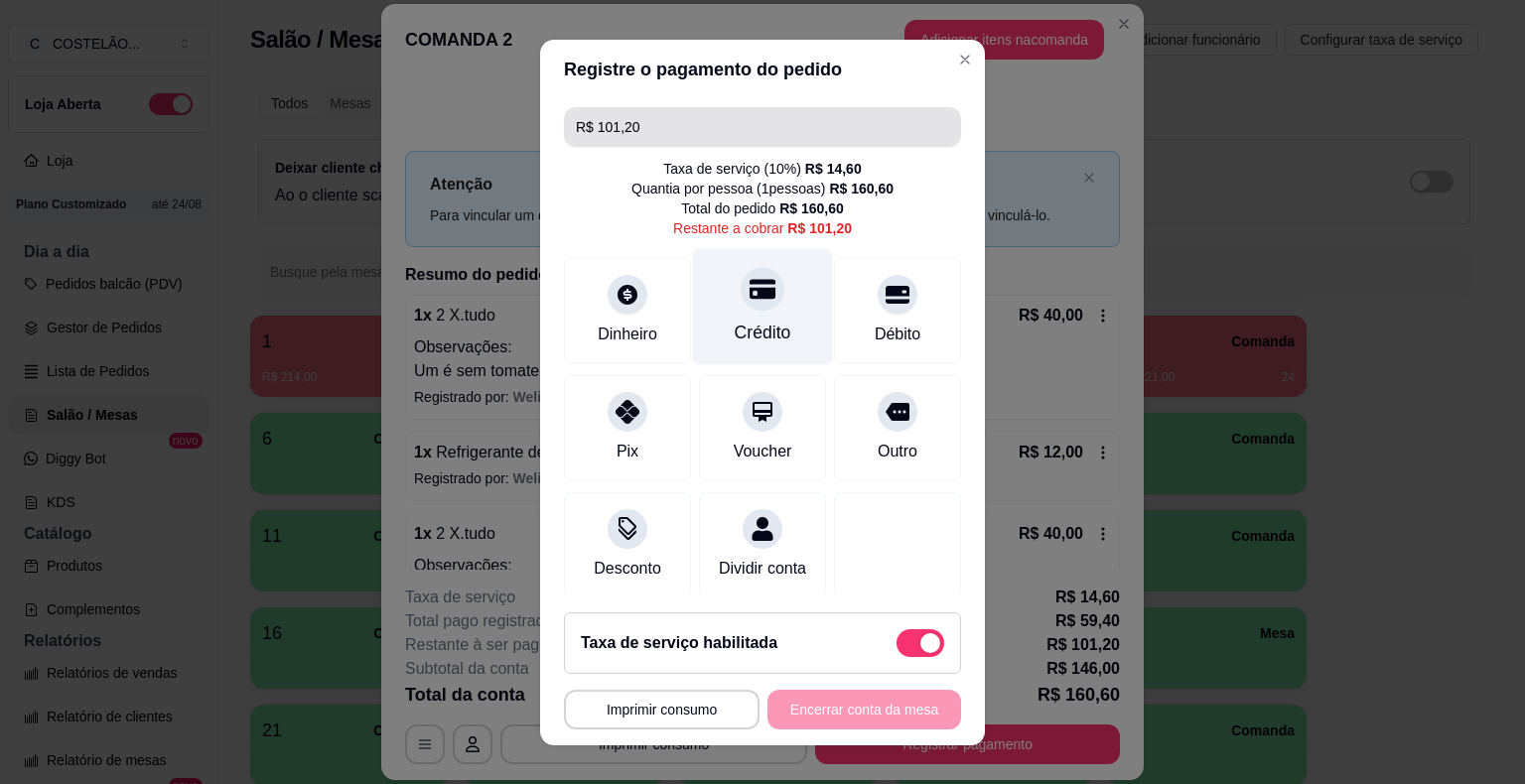 click 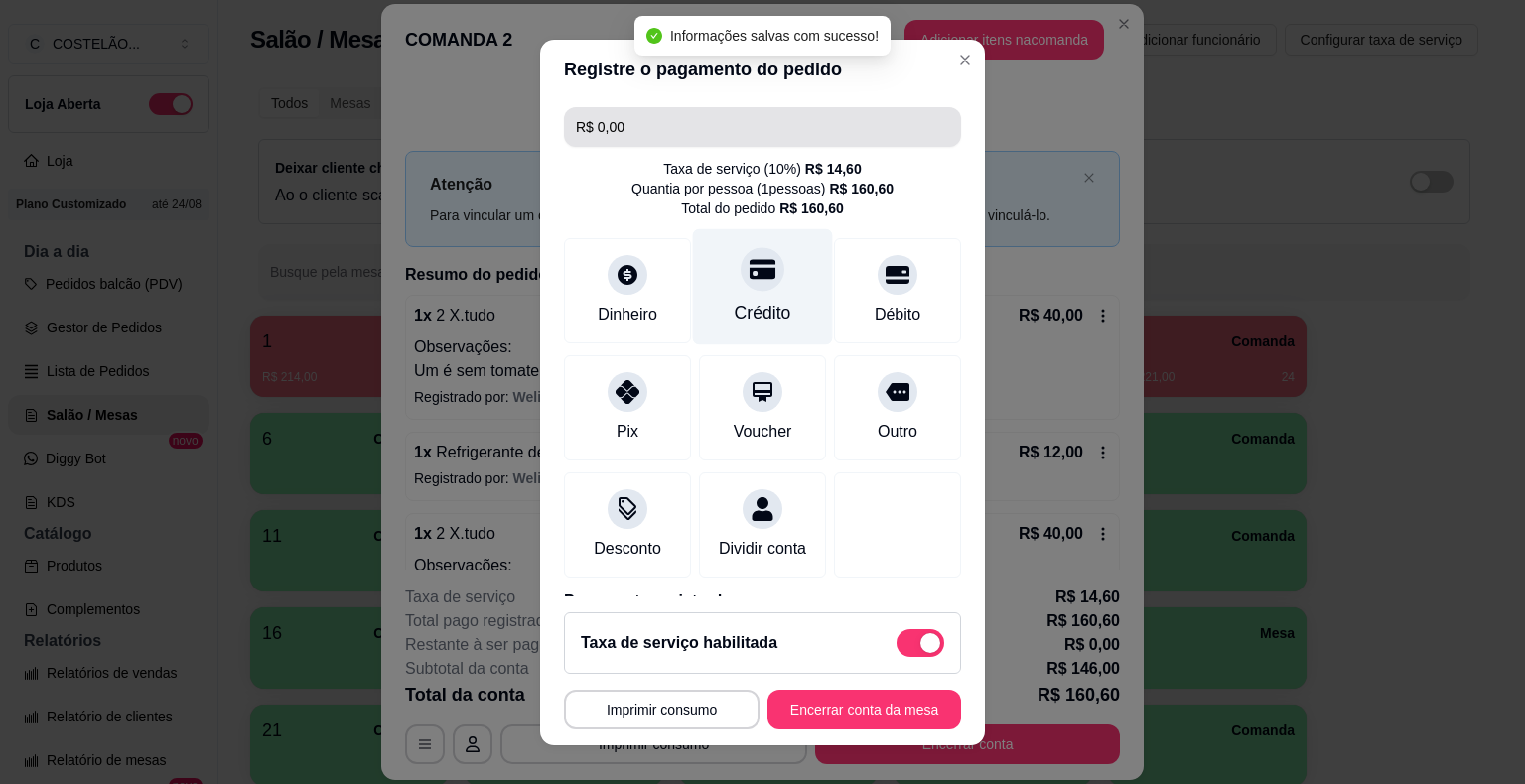 click on "Imprimir consumo" at bounding box center [661, 710] 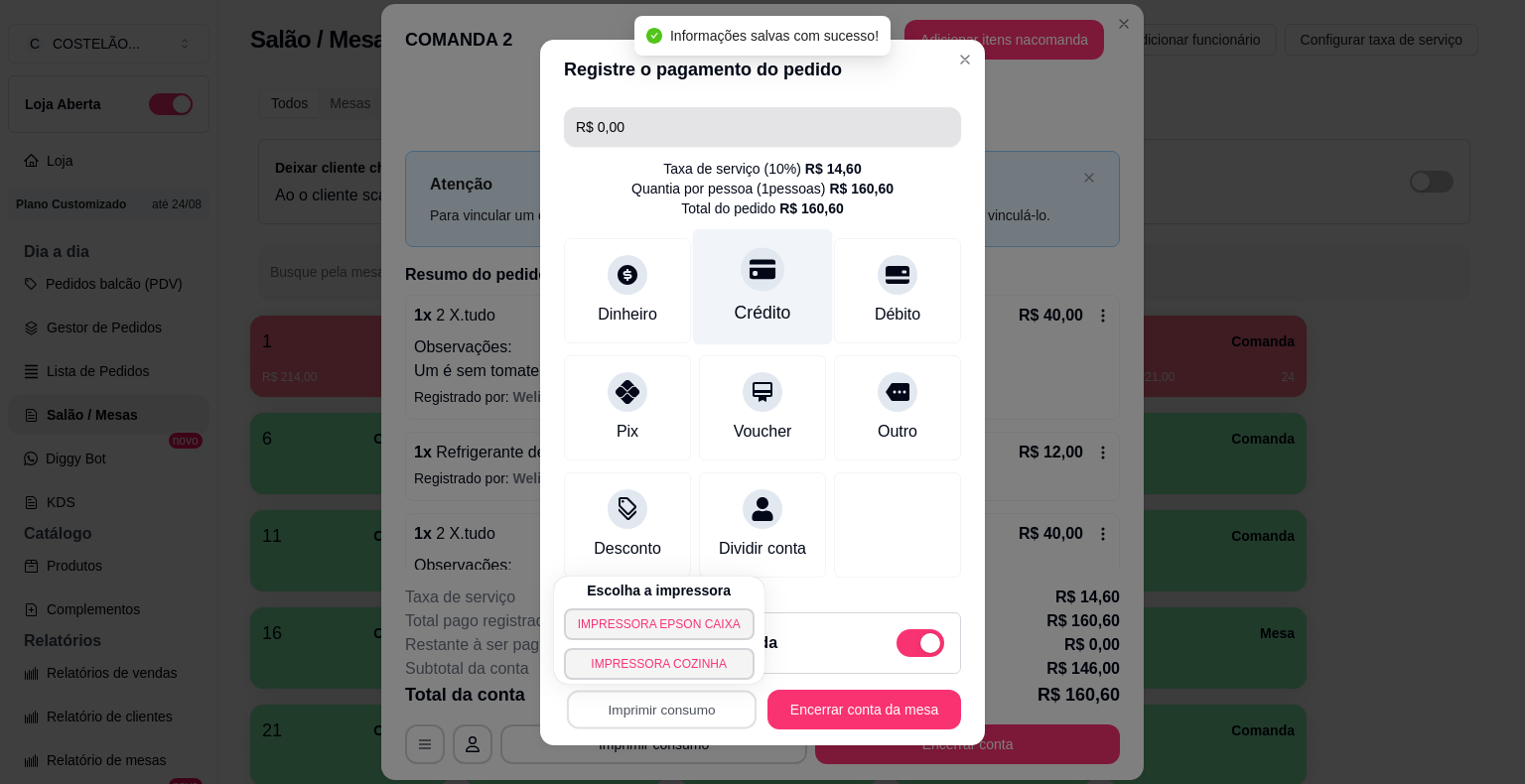 click on "IMPRESSORA EPSON CAIXA" at bounding box center [659, 624] 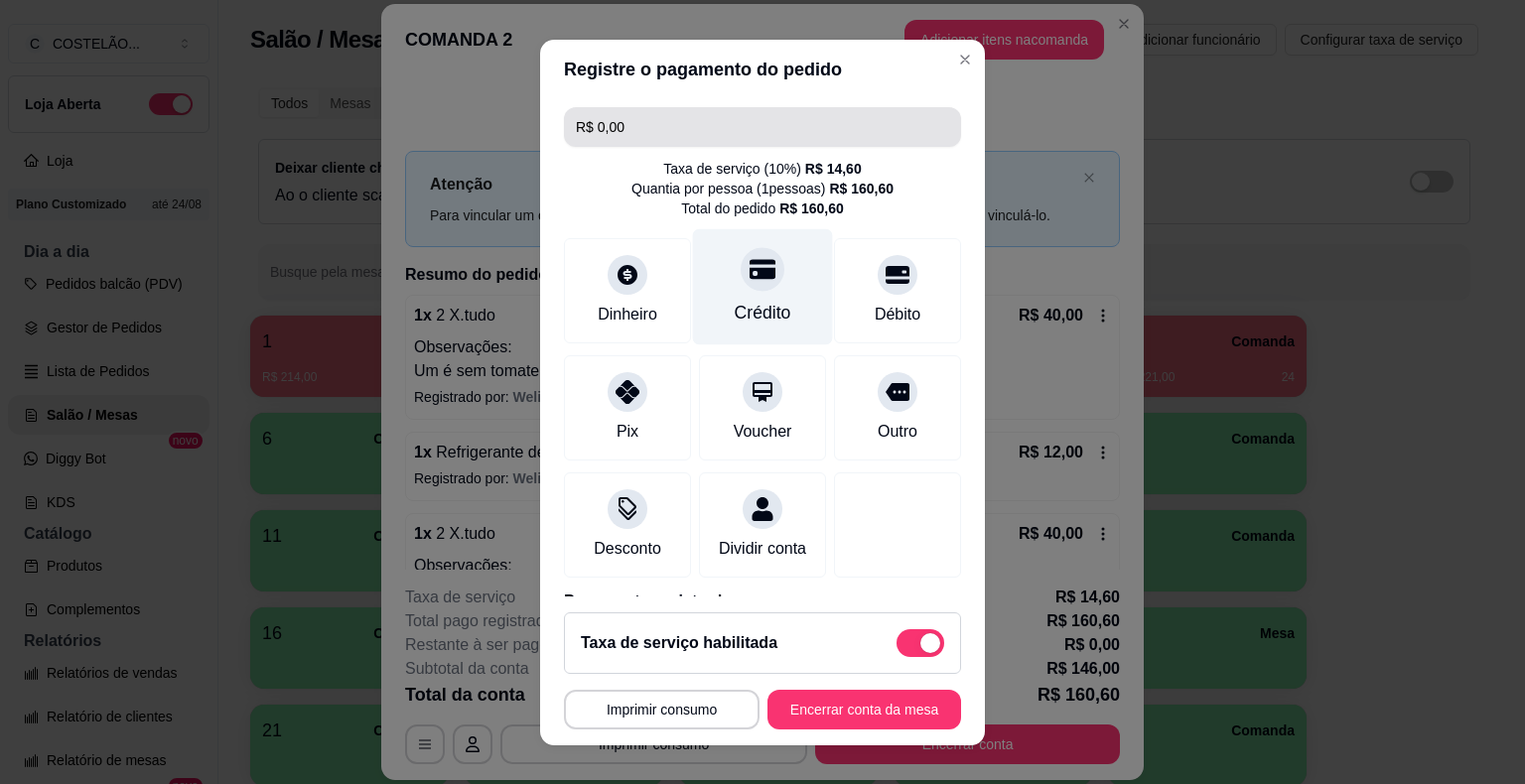 scroll, scrollTop: 189, scrollLeft: 0, axis: vertical 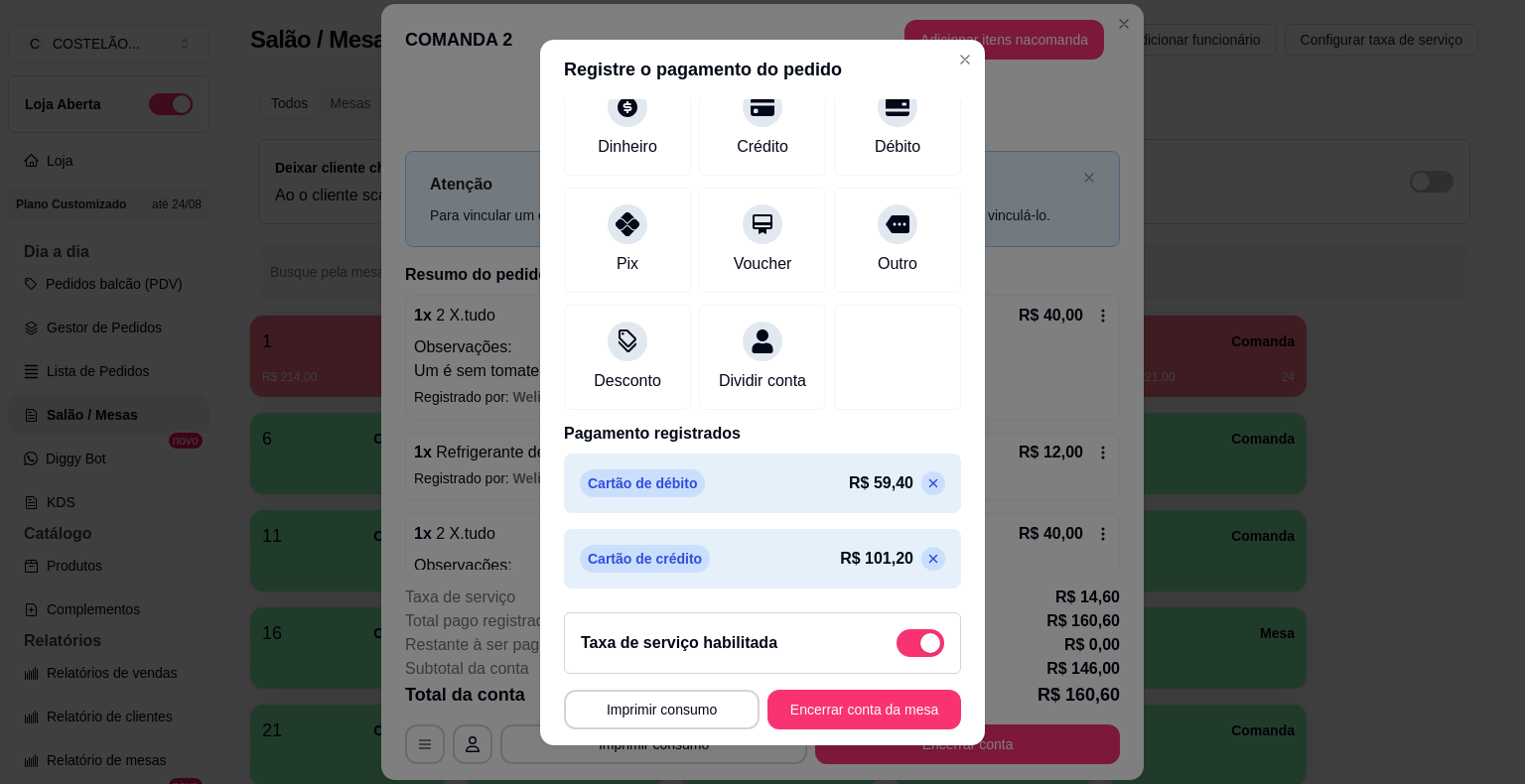click 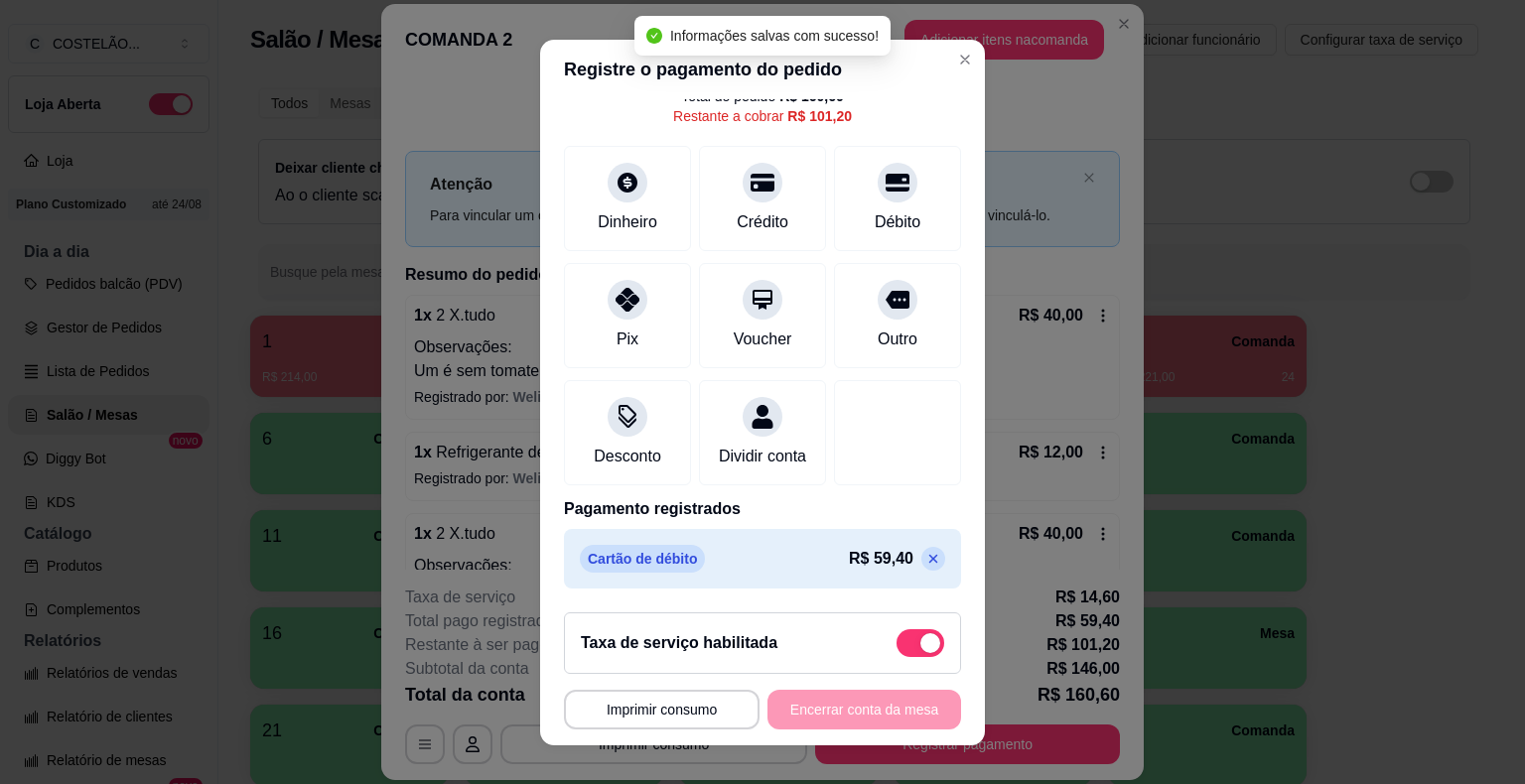scroll, scrollTop: 133, scrollLeft: 0, axis: vertical 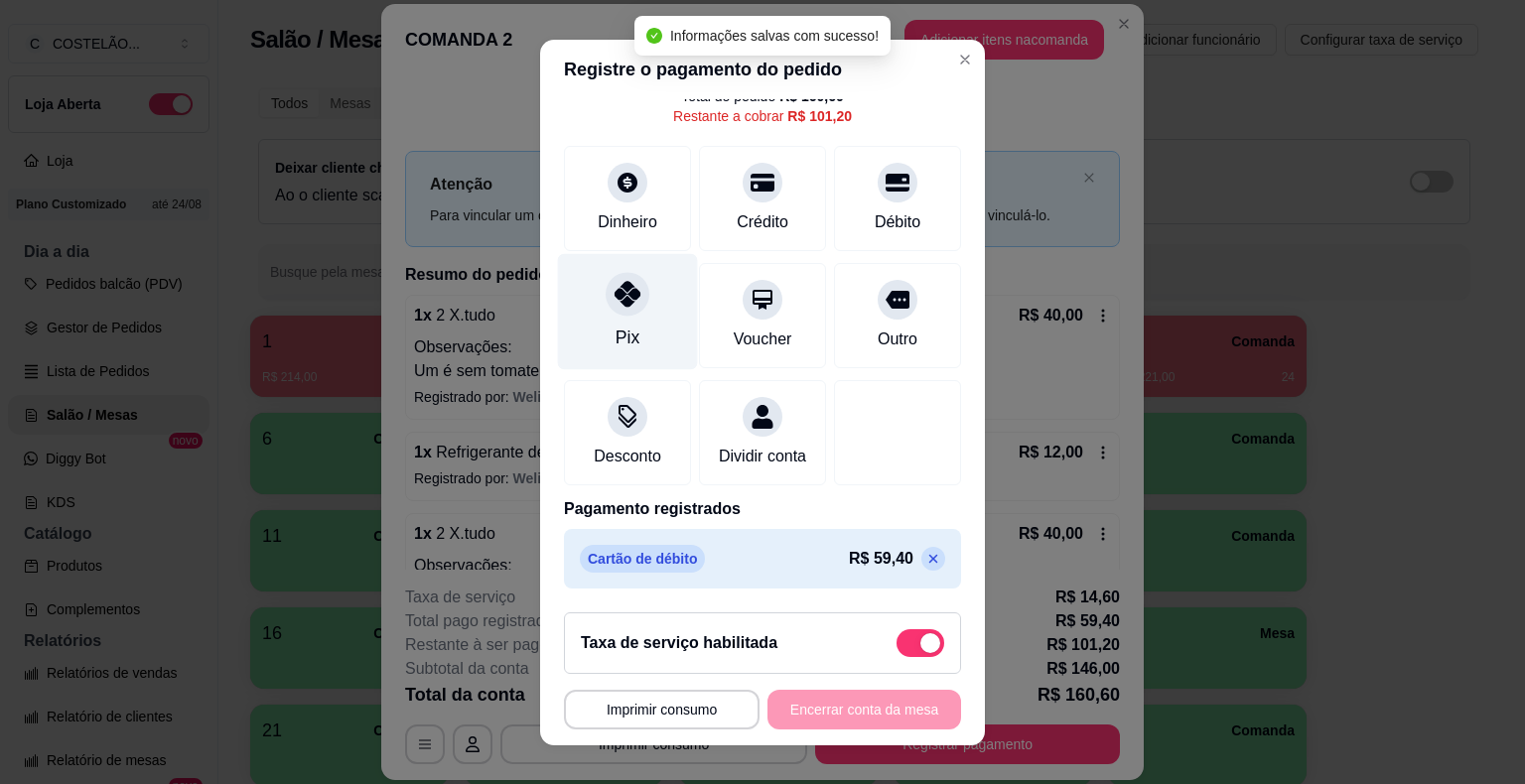 click on "Pix" at bounding box center (627, 311) 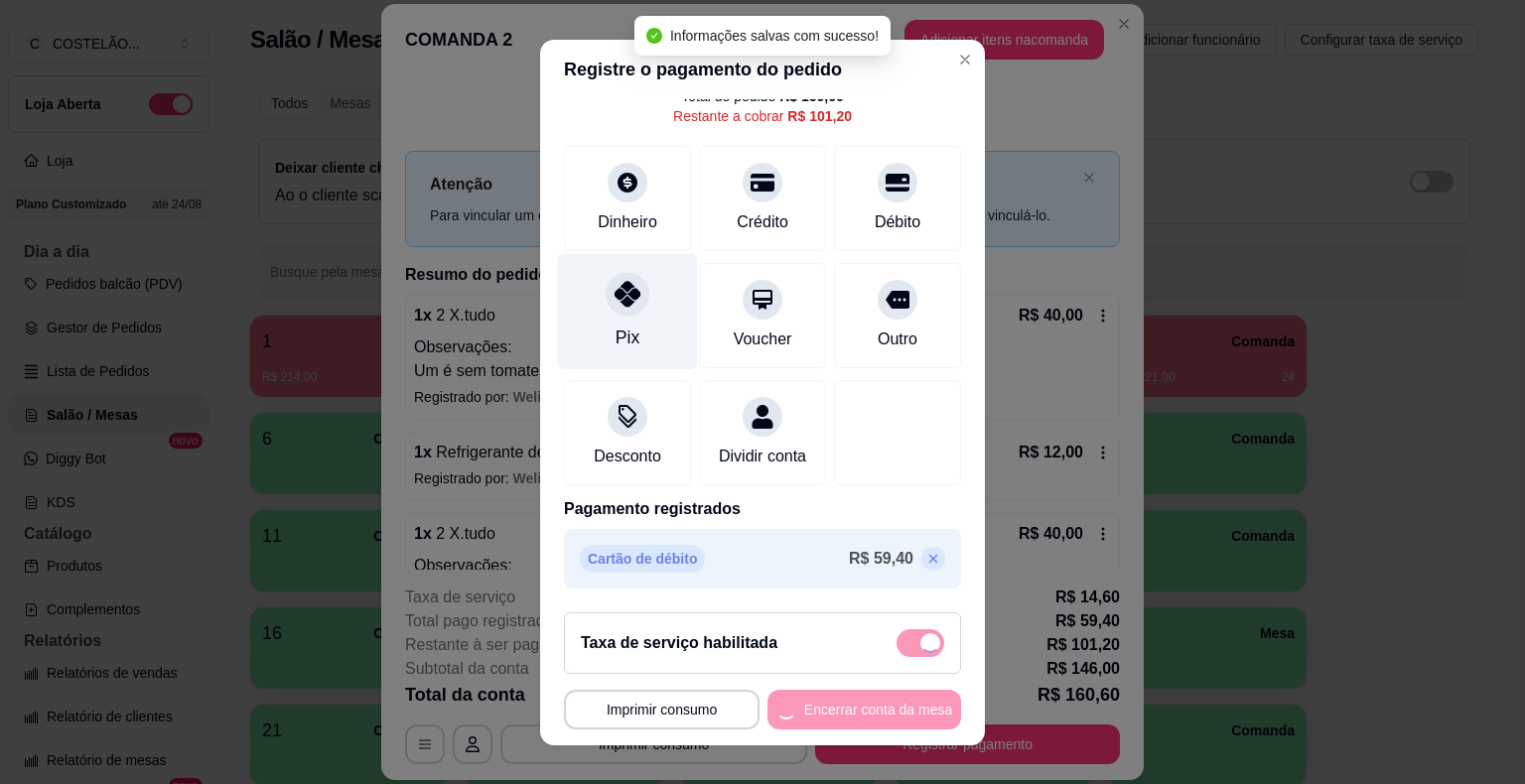 type on "R$ 0,00" 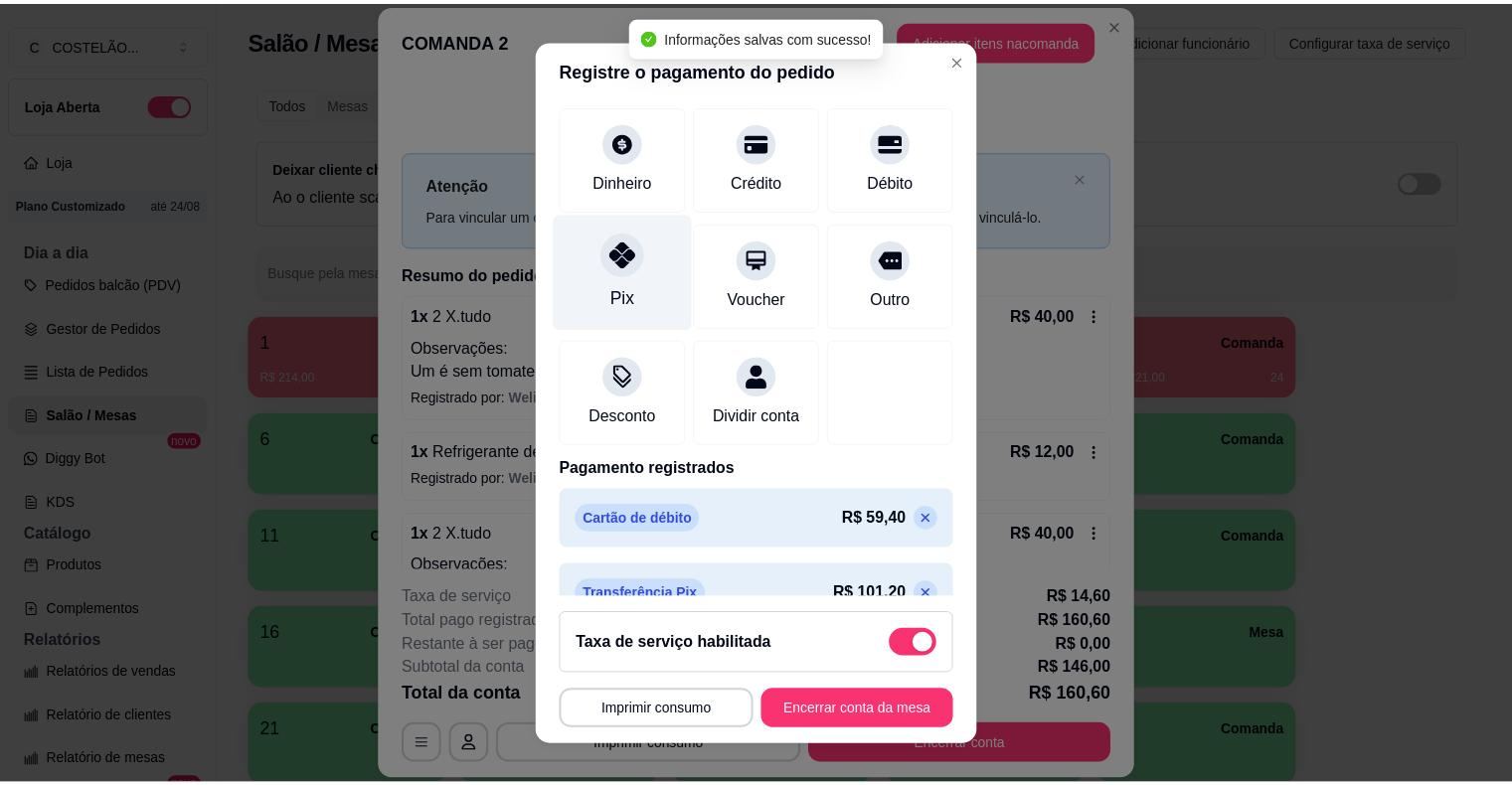 scroll, scrollTop: 189, scrollLeft: 0, axis: vertical 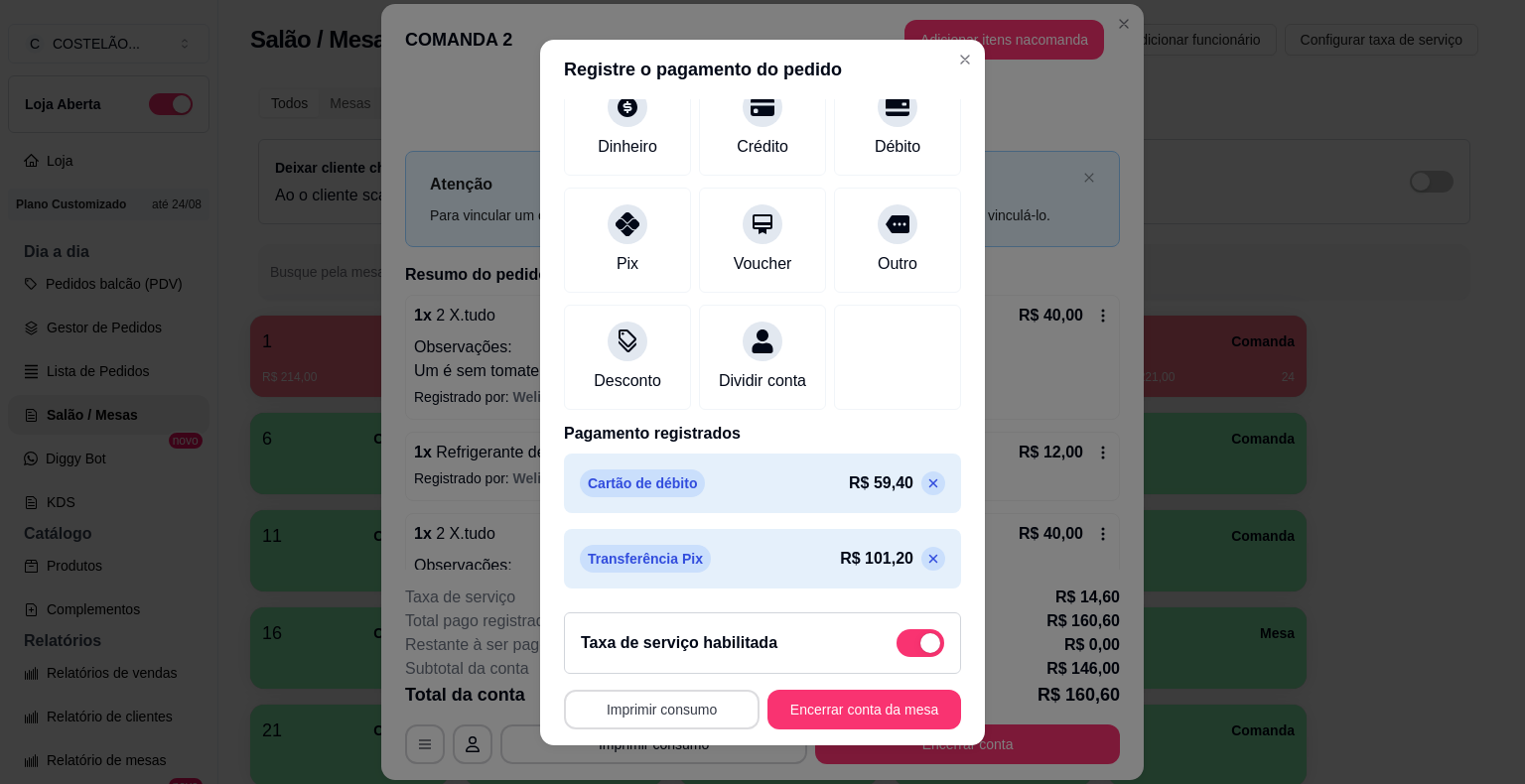 click on "Imprimir consumo" at bounding box center [661, 710] 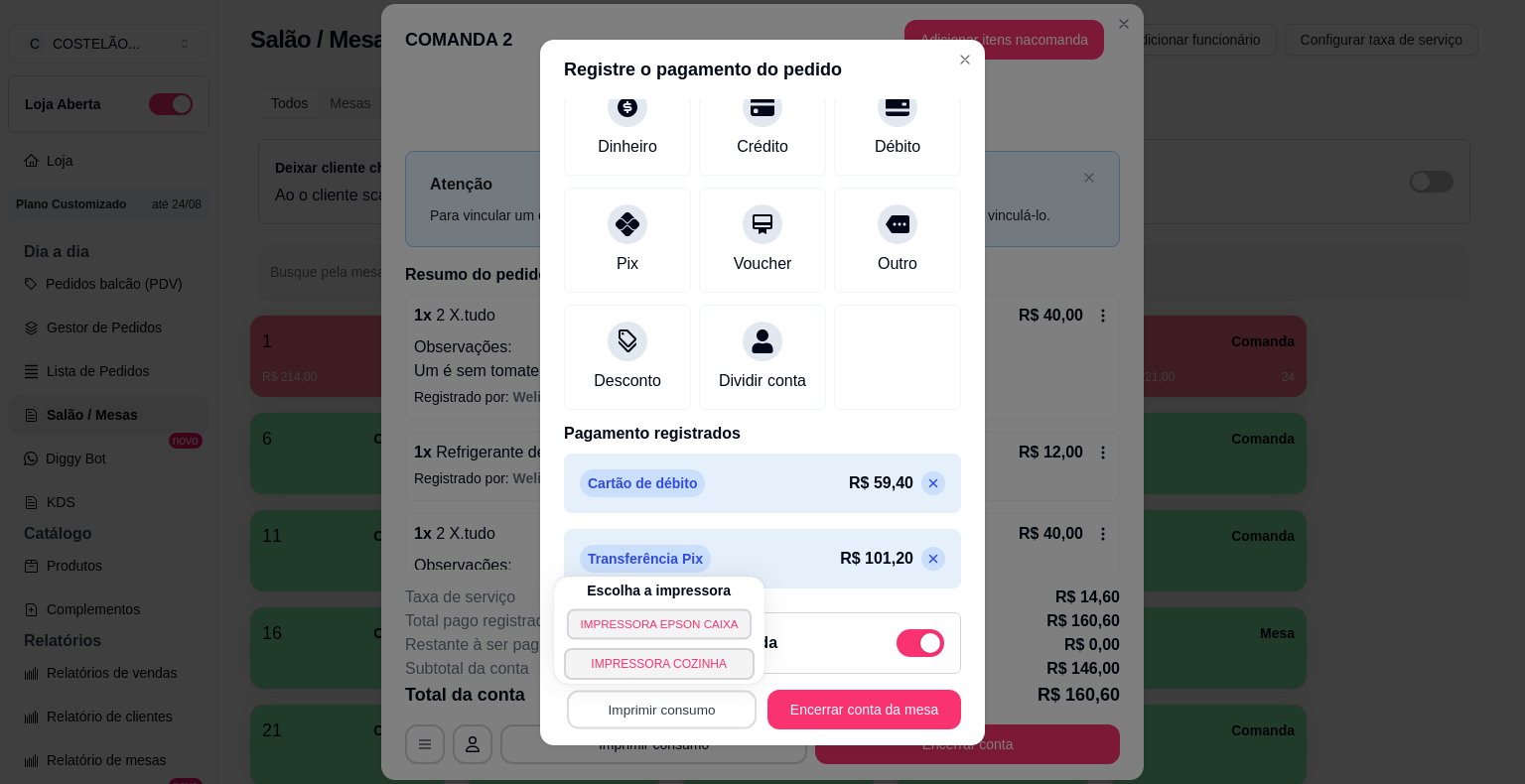 click on "IMPRESSORA EPSON CAIXA" at bounding box center [659, 623] 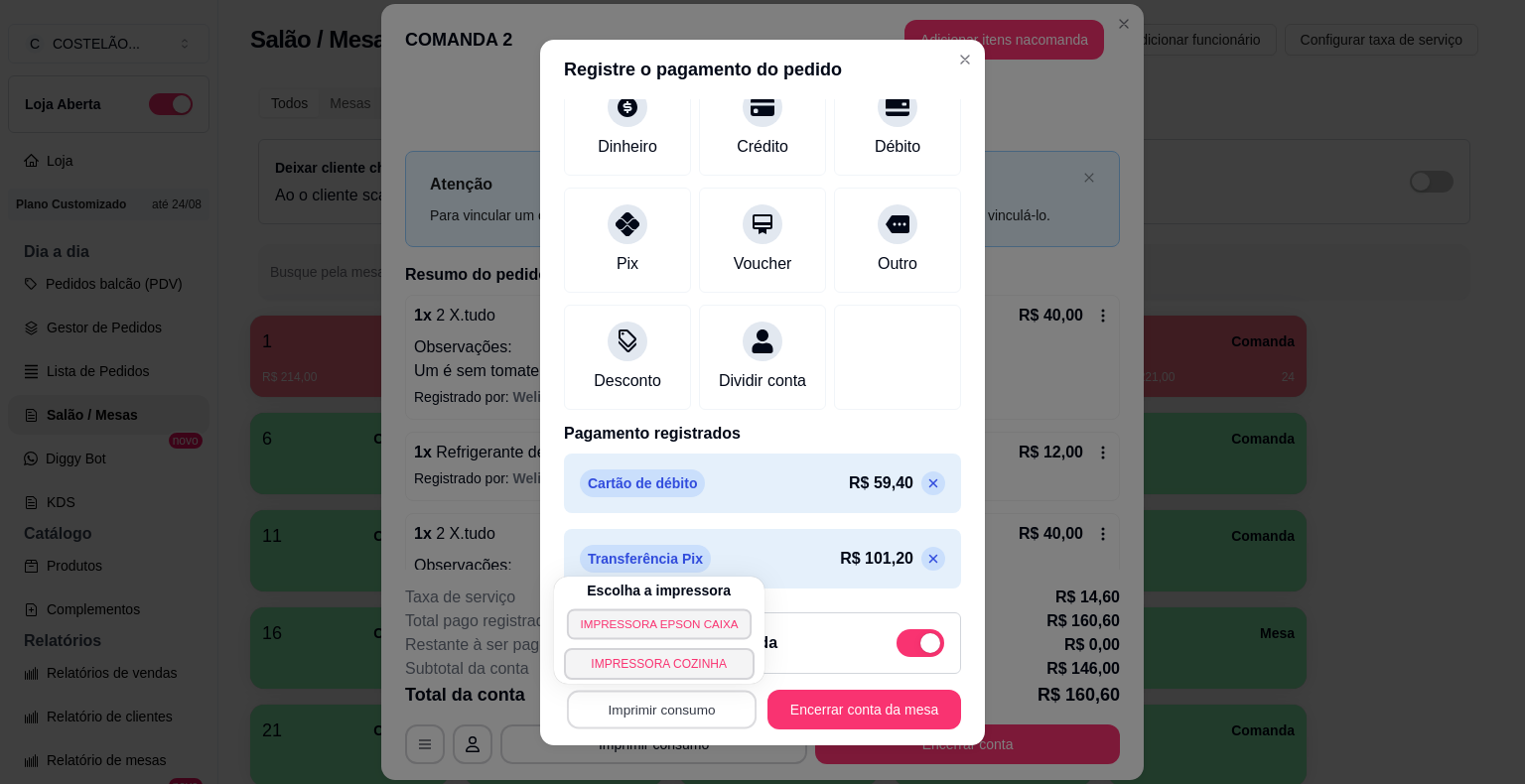 click on "IMPRESSORA EPSON CAIXA" at bounding box center [659, 623] 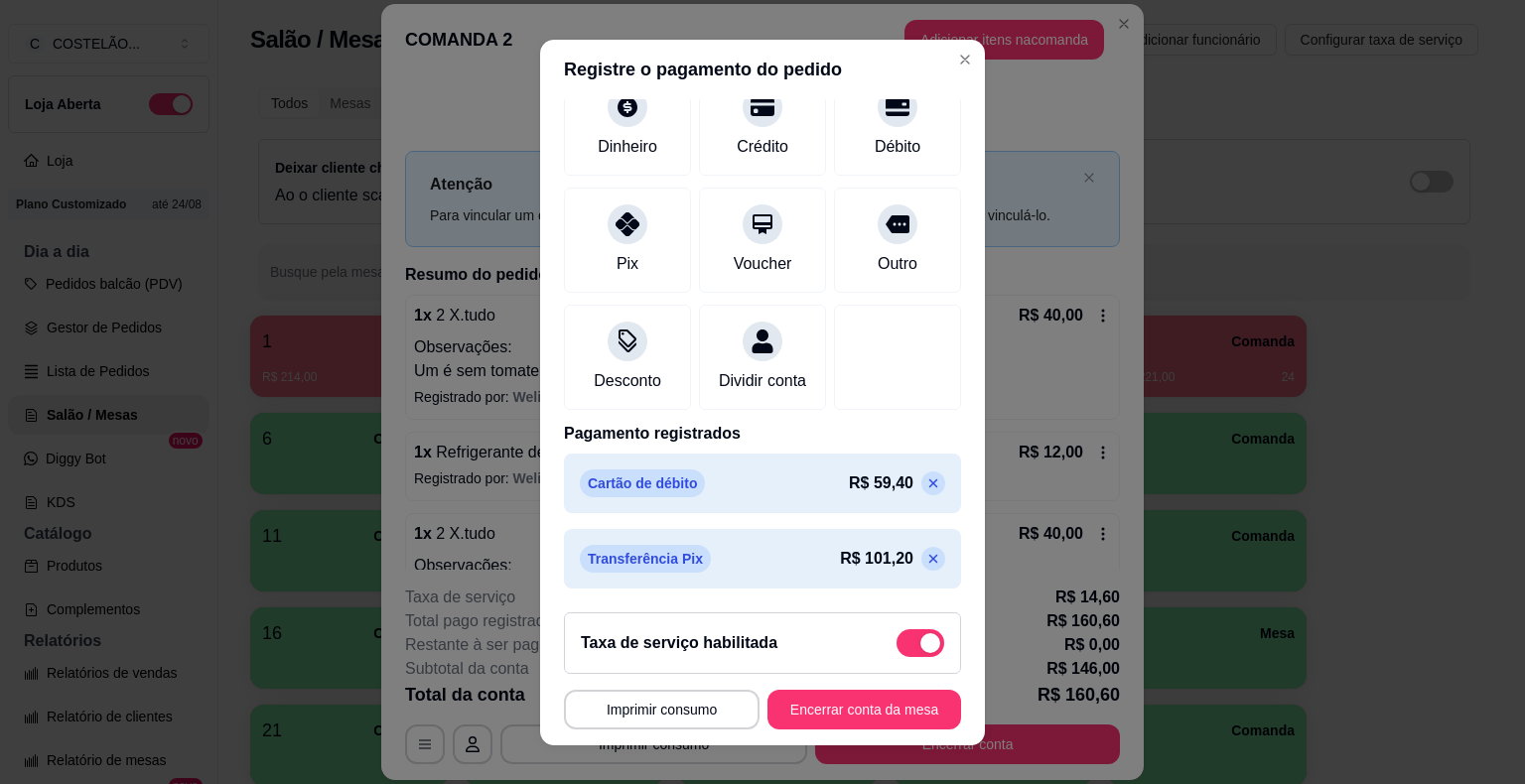 click on "Encerrar conta da mesa" at bounding box center [864, 710] 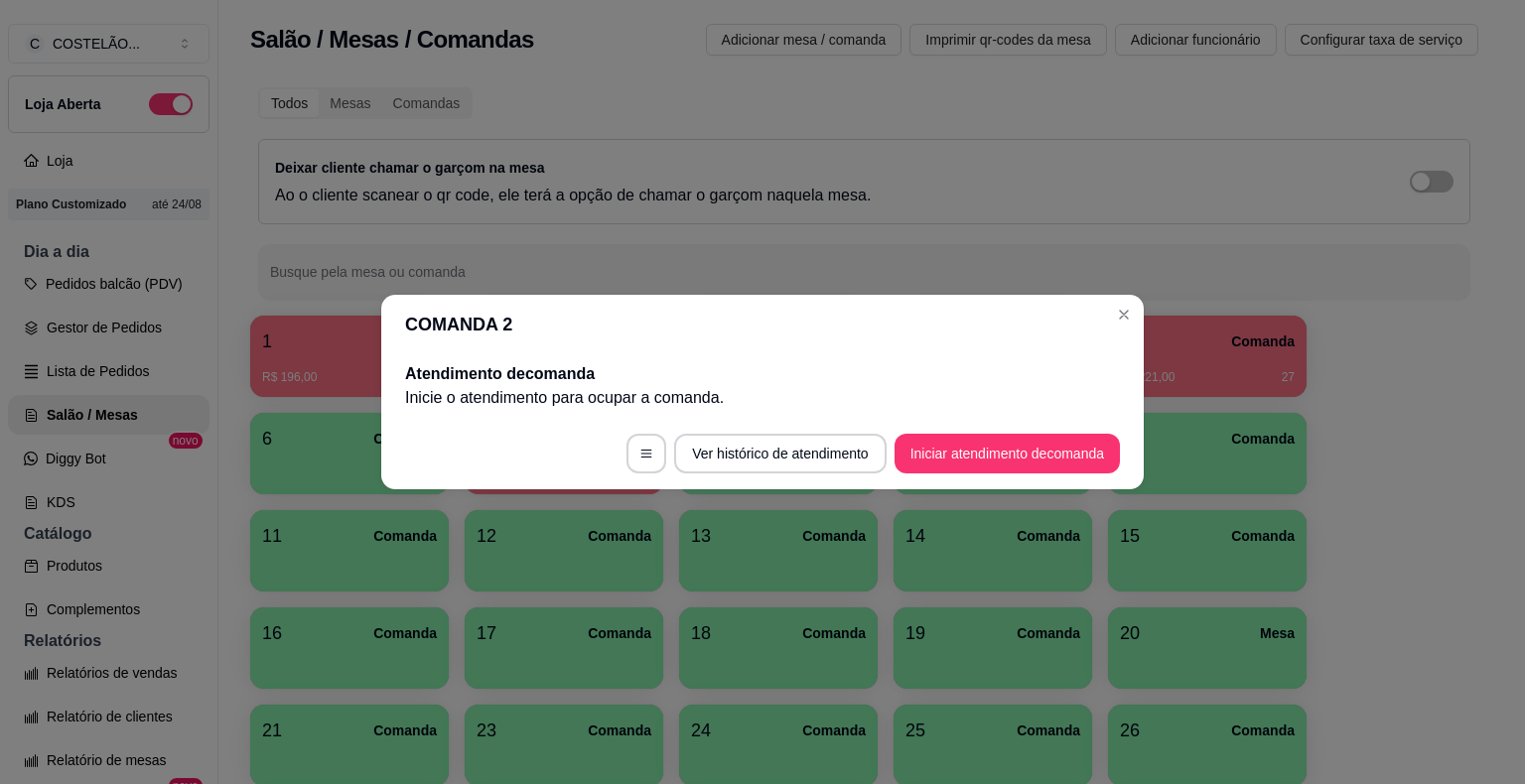click on "Todos Mesas Comandas Deixar cliente chamar o garçom na mesa Ao o cliente scanear o qr code, ele terá a opção de chamar o garçom naquela mesa. Busque pela mesa ou comanda
1 Mesa R$ 196,00 45 2 Comanda 3 Comanda 4 Comanda 5 Comanda R$ 221,00 27 6 Comanda 7 Comanda R$ 83,00 38 8 Comanda 9 Comanda 10 Comanda 11 Comanda 12 Comanda 13 Comanda 14 Comanda 15 Comanda 16 Comanda 17 Comanda 18 Comanda 19 Comanda 20 Mesa 21 Comanda 23 Comanda 24 Comanda 25 Comanda 26 Comanda 27 Comanda 28 Comanda 29 Comanda 30 Comanda 31 Comanda 32 Comanda 33 Comanda 34 Comanda 35 Comanda 36 Comanda 37 Comanda 38 Comanda 39 Comanda 40 Comanda 41 Mesa 42 Comanda 43 Comanda 44 Comanda 45 Comanda 46 Comanda 47 Comanda 48 Comanda 49 Comanda 50 Comanda 51 Comanda 52 Comanda 53 Comanda 54 Comanda 55 Comanda 56 Comanda 57 Comanda 58 Comanda 59 Comanda 60 Comanda 61 Comanda 62 Comanda 63 Comanda 64 Comanda 65 Comanda 66 Comanda 67 Comanda 68 Comanda 69 Comanda 70 Comanda 71 Comanda 72 Comanda 73 Comanda 74 Comanda 75 76 77" at bounding box center [864, 1168] 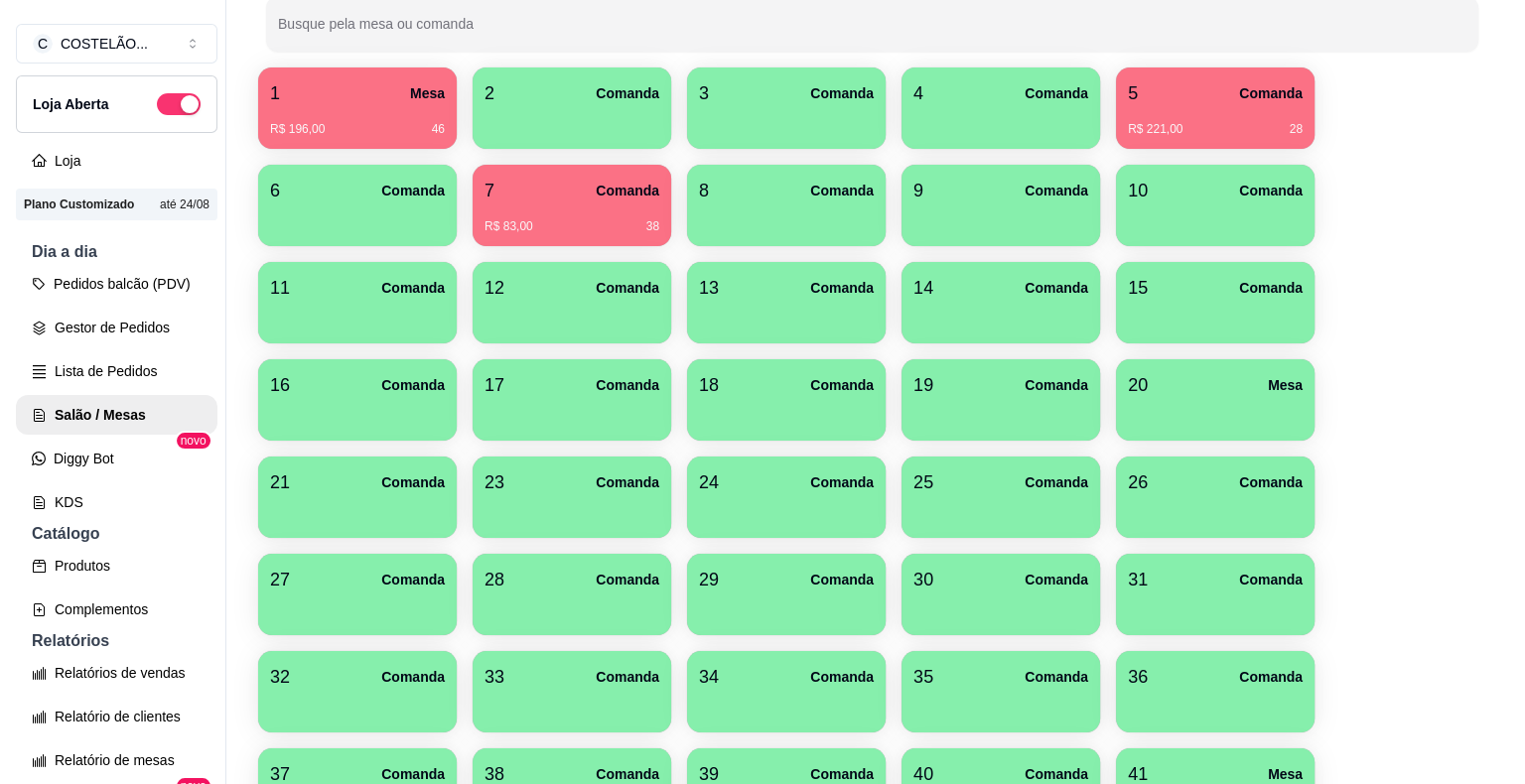 scroll, scrollTop: 0, scrollLeft: 0, axis: both 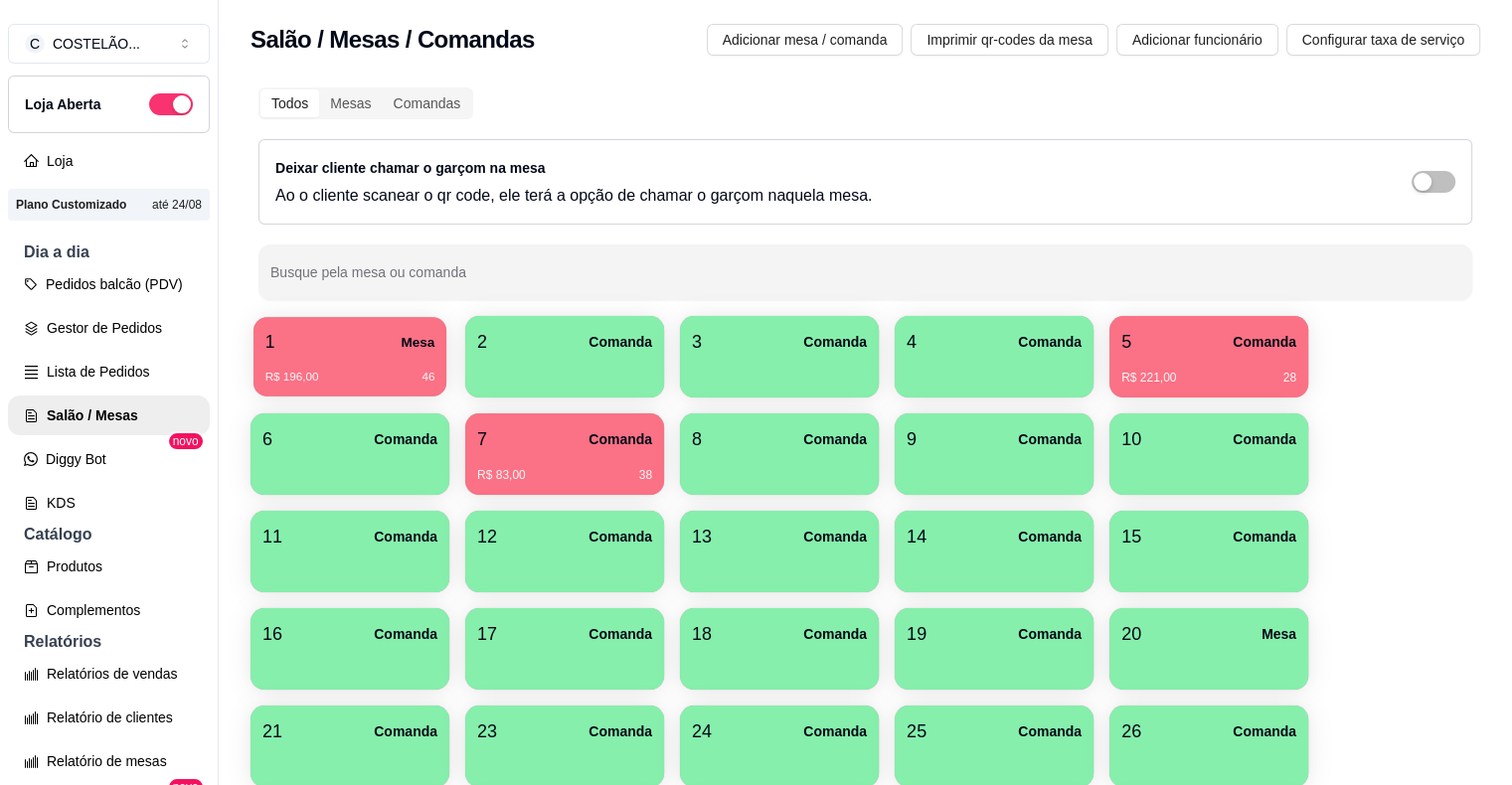 click on "1 Mesa" at bounding box center [350, 342] 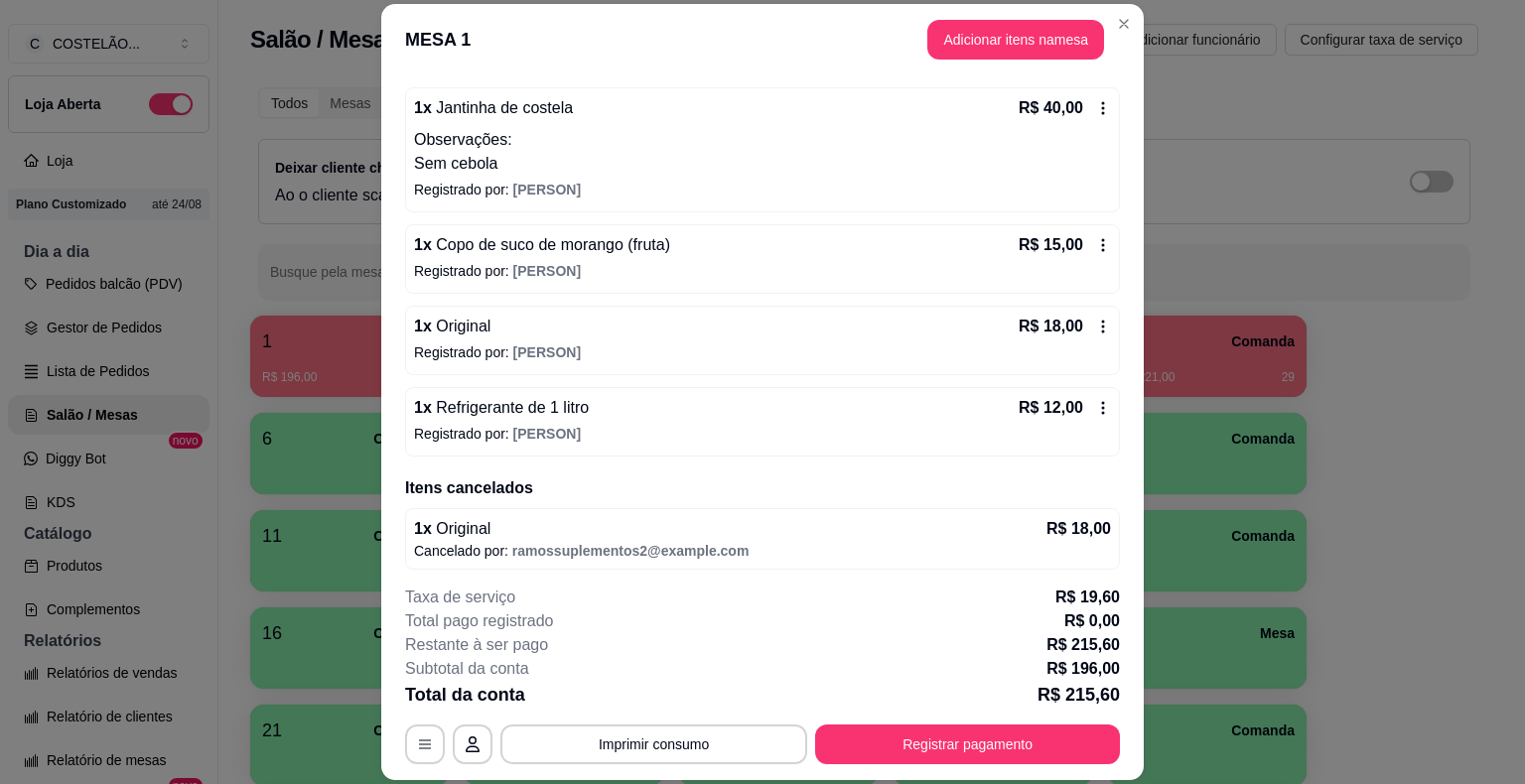 scroll, scrollTop: 318, scrollLeft: 0, axis: vertical 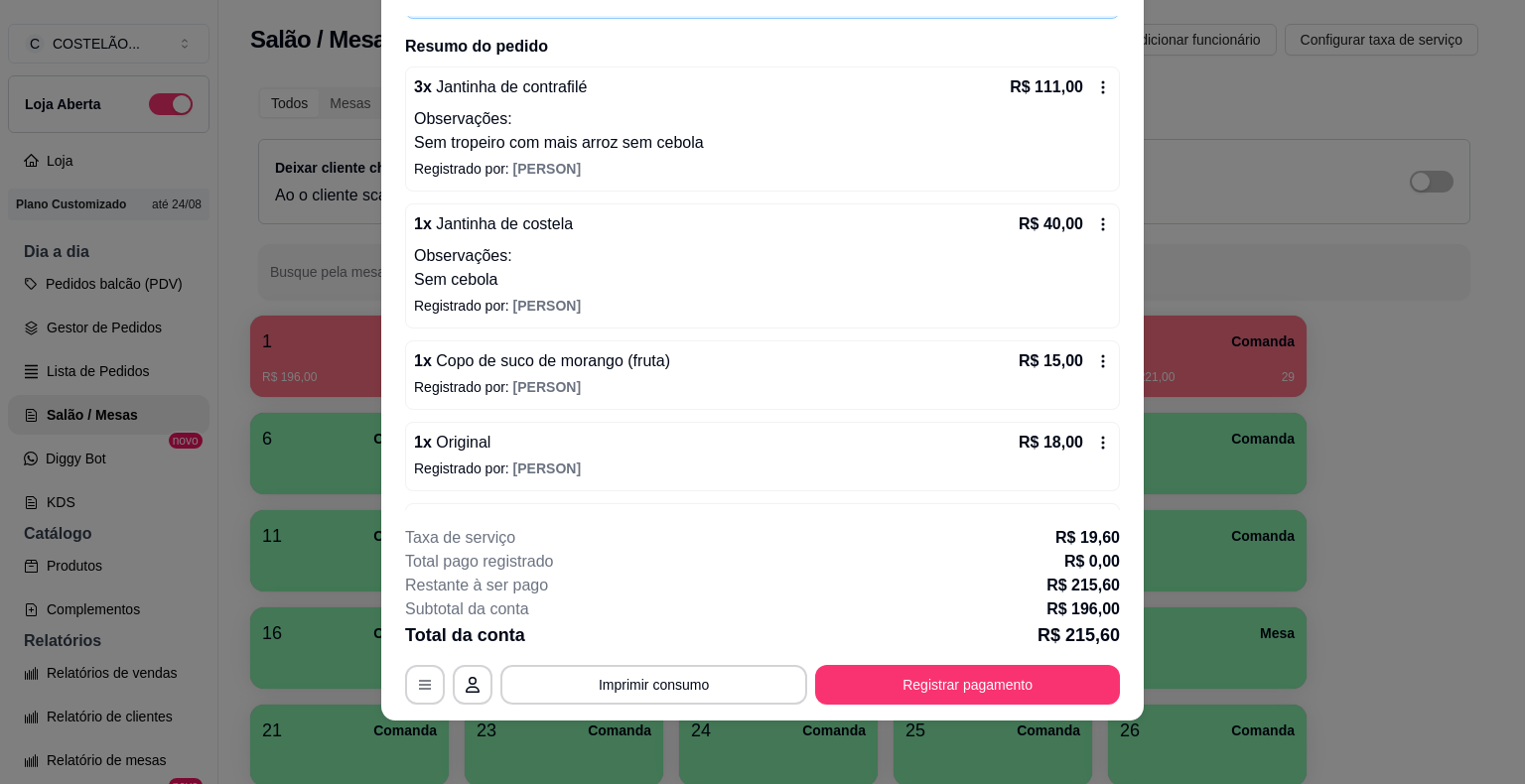 click on "R$ 111,00" at bounding box center (1046, 87) 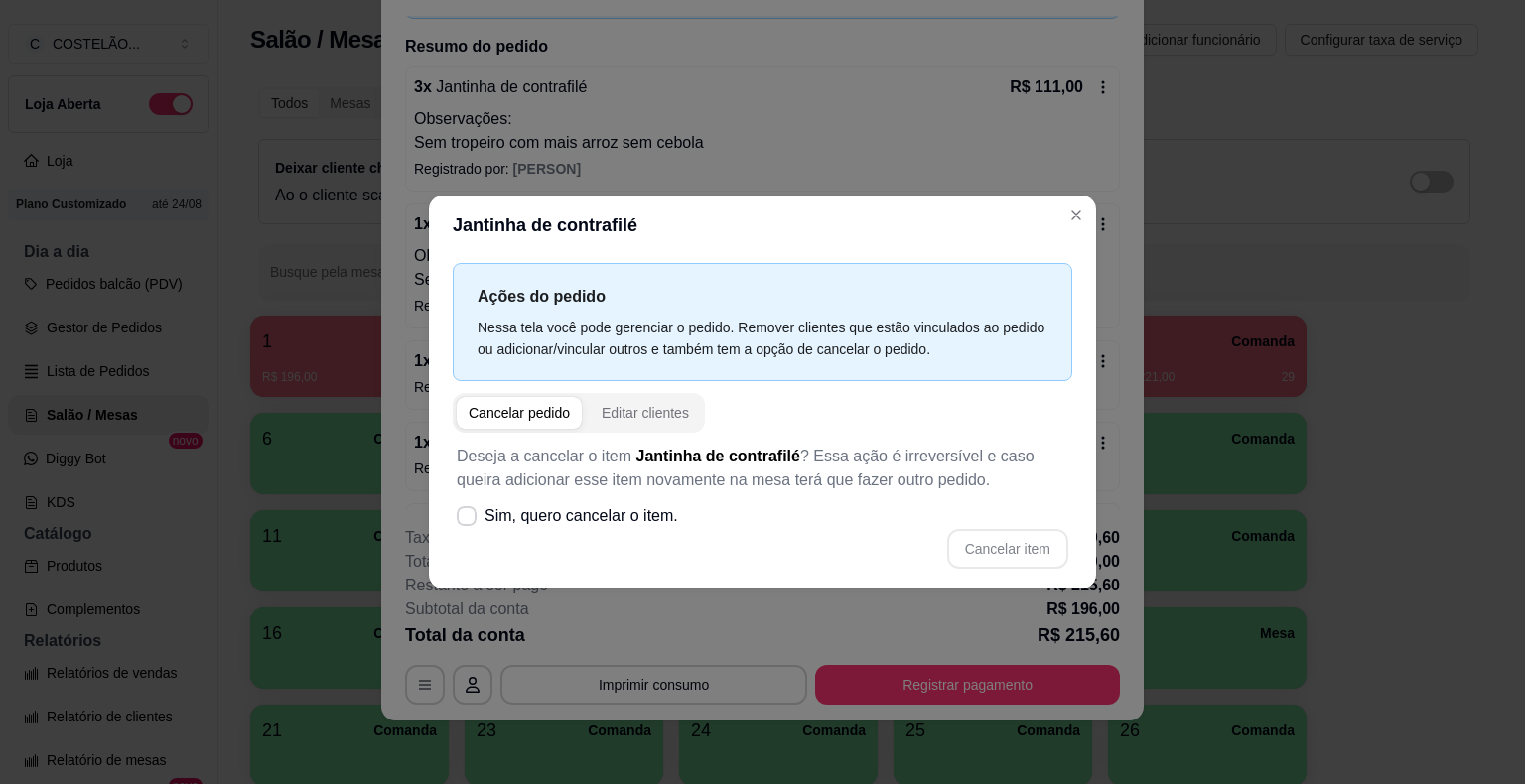 click on "MESA 1 Adicionar itens na  mesa Iniciada   02/08/2025 às 20:08 Atenção Para vincular um cliente a um pedido já existente você pode clicar no card do pedido para vinculá-lo. Resumo do pedido 3 x   Jantinha de contrafilé  R$ 111,00 Observações: Sem tropeiro com mais arroz sem cebola Registrado por:   [PERSON] 1 x   Jantinha de costela  R$ 40,00 Observações: Sem cebola Registrado por:   [PERSON] 1 x   Copo de suco de morango (fruta) R$ 15,00 Registrado por:   [PERSON] 1 x   Original  R$ 18,00 Registrado por:   [PERSON] 1 x   Refrigerante de 1 litro  R$ 12,00 Registrado por:   [PERSON] Itens cancelados 1 x   Original  R$ 18,00 Cancelado por:   [EMAIL] Taxa de serviço R$ 19,60 Total pago registrado R$ 0,00 Restante à ser pago R$ 215,60 Subtotal da conta R$ 196,00 Total da conta R$ 215,60 MESA  1 Tempo de permanência:   48  minutos Cod. Segurança:   8159 Qtd. de Pedidos:   3 Clientes da mesa:   ** CONSUMO ** Produto Qtd Preco Jantinha de contrafilé  3 R$ 111,00 1 1 1" at bounding box center [762, 392] 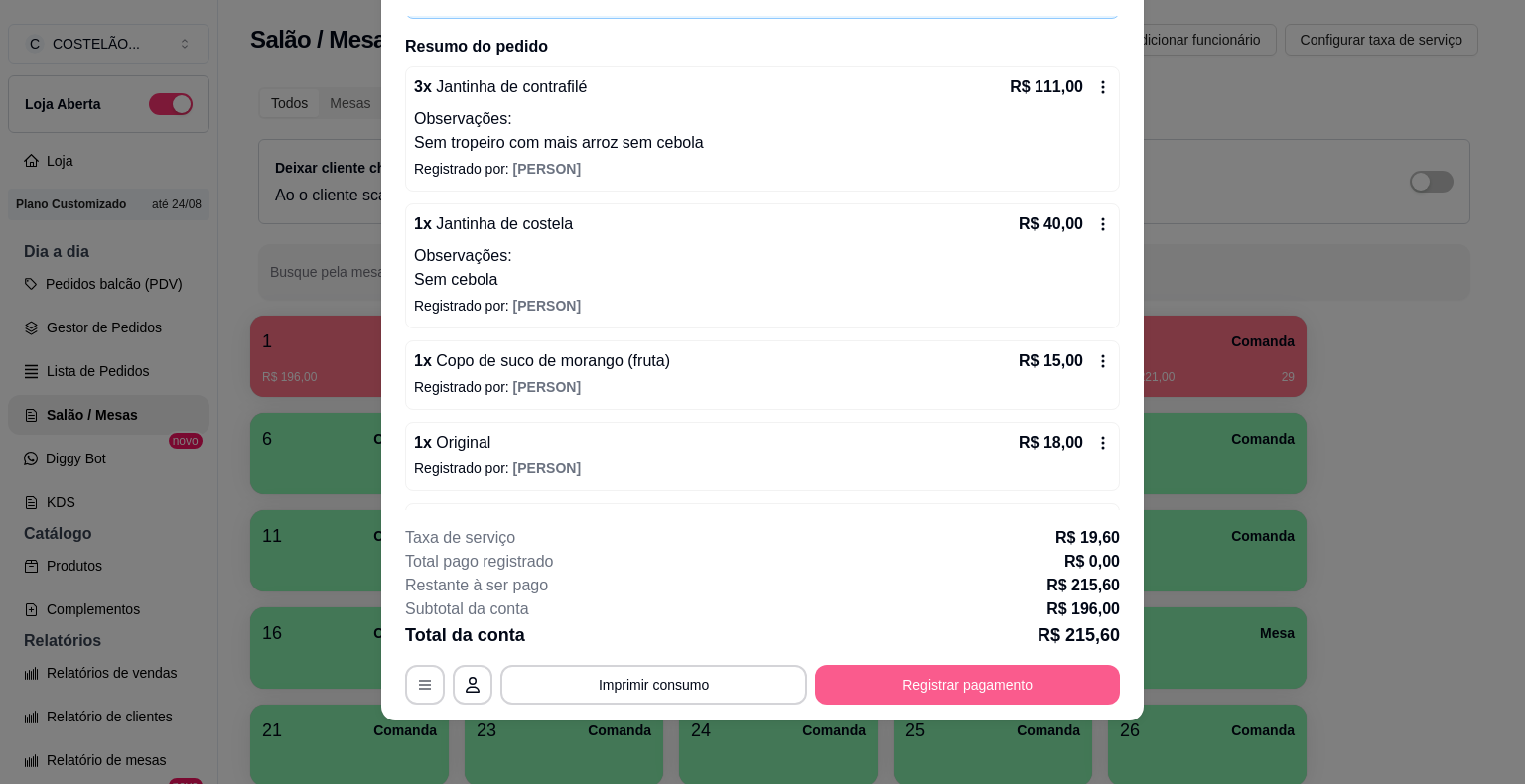 click on "Registrar pagamento" at bounding box center [967, 685] 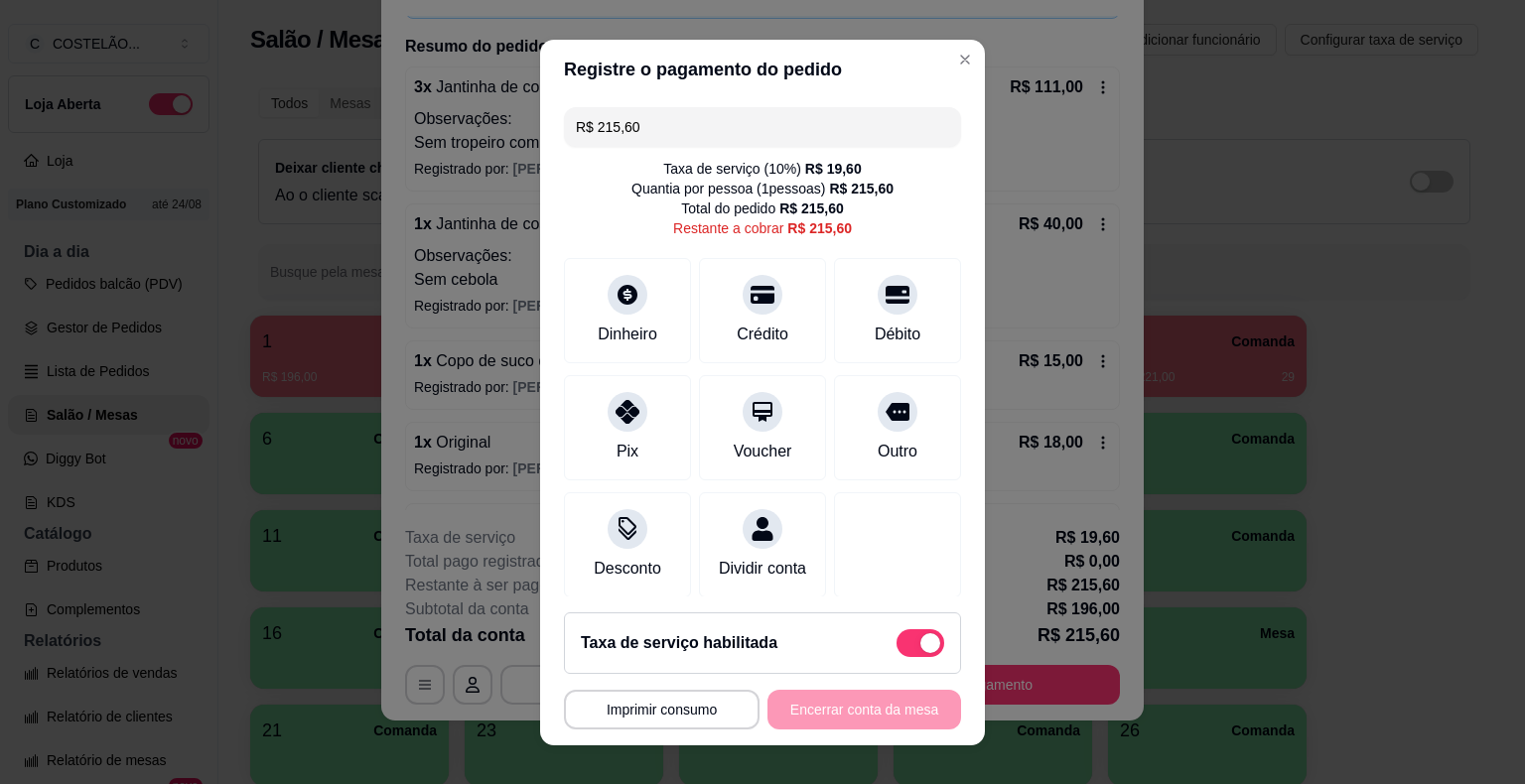 click on "R$ 215,60" at bounding box center (762, 127) 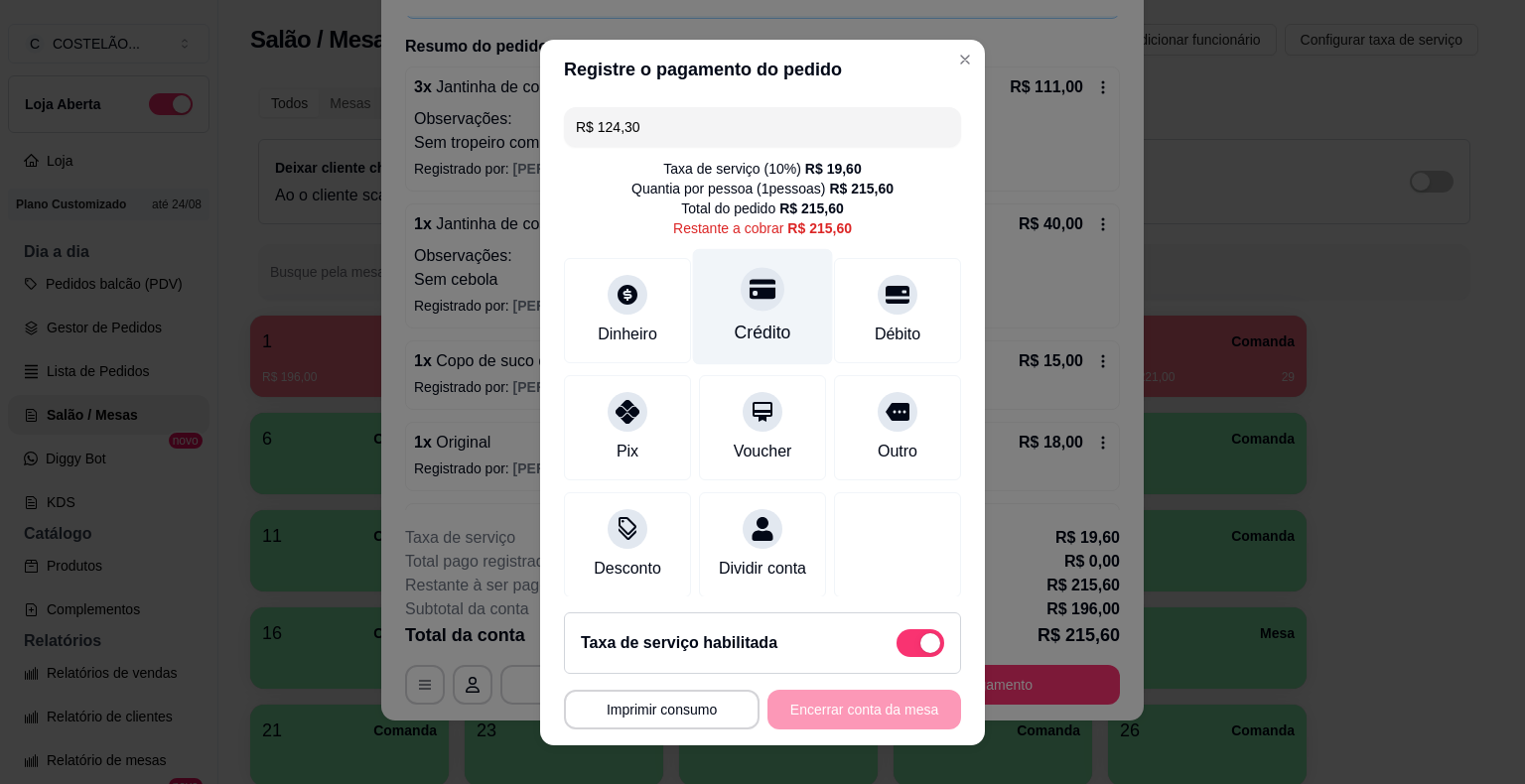 click 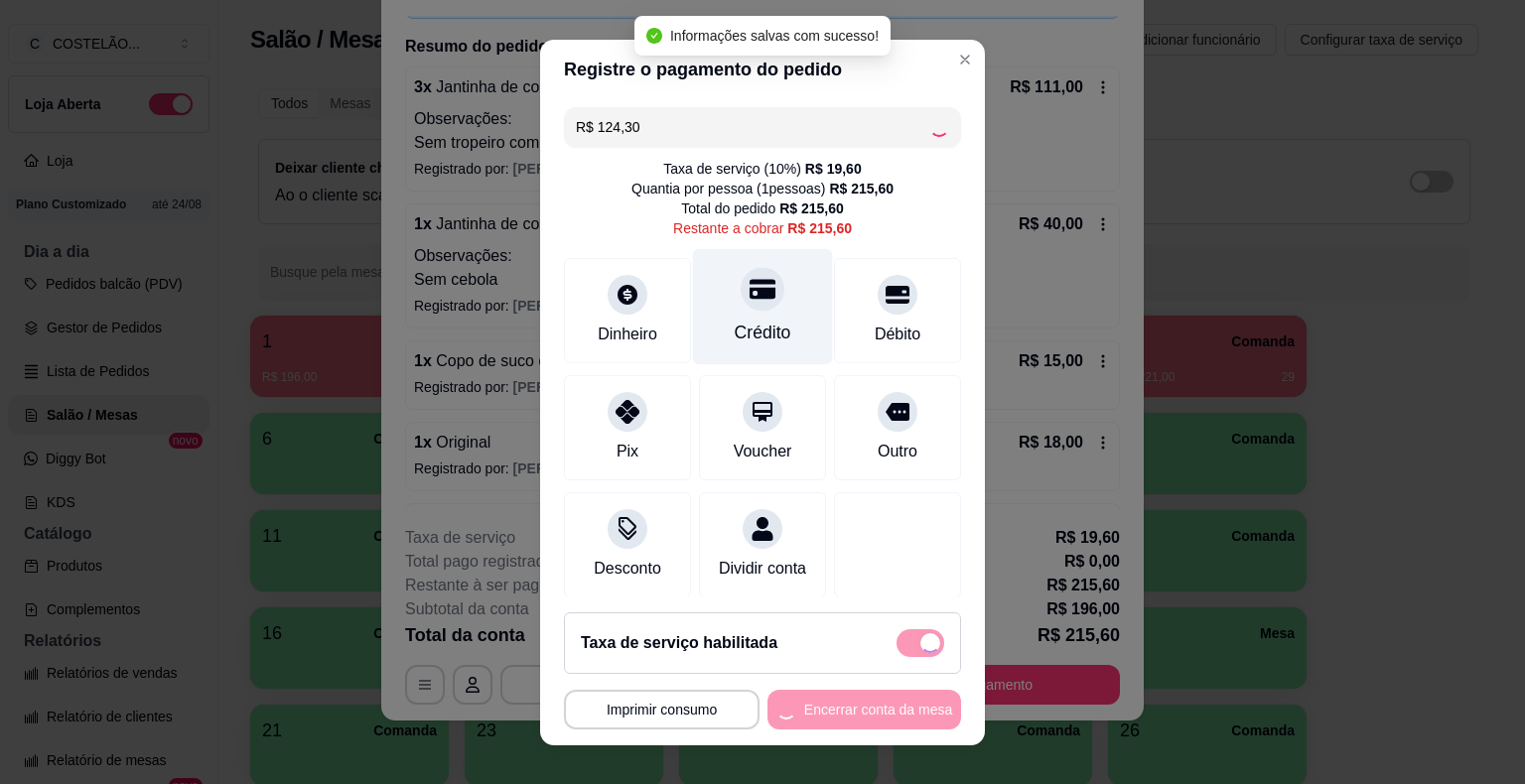 type on "R$ 91,30" 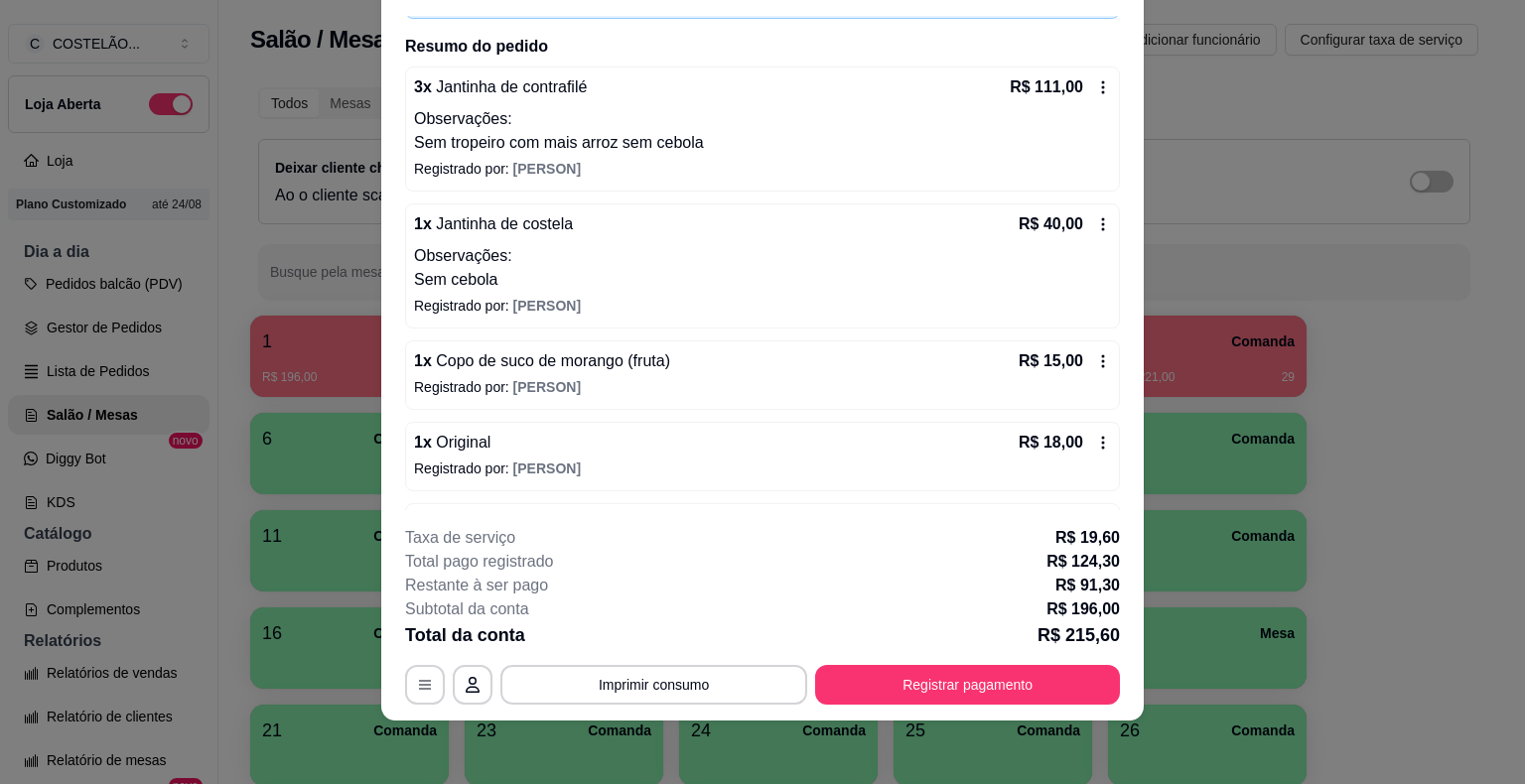 click on "Imprimir consumo" at bounding box center (653, 685) 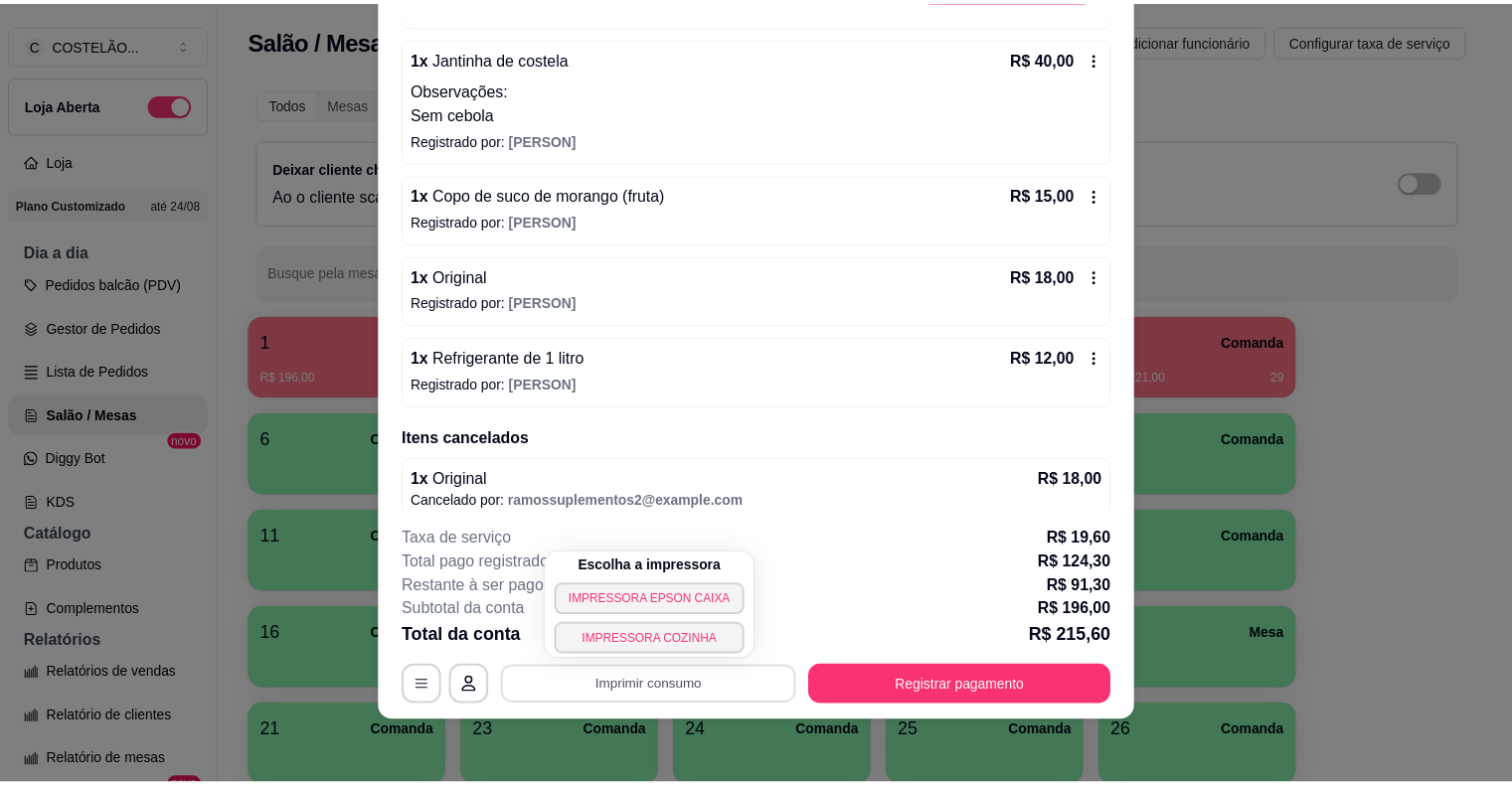 scroll, scrollTop: 318, scrollLeft: 0, axis: vertical 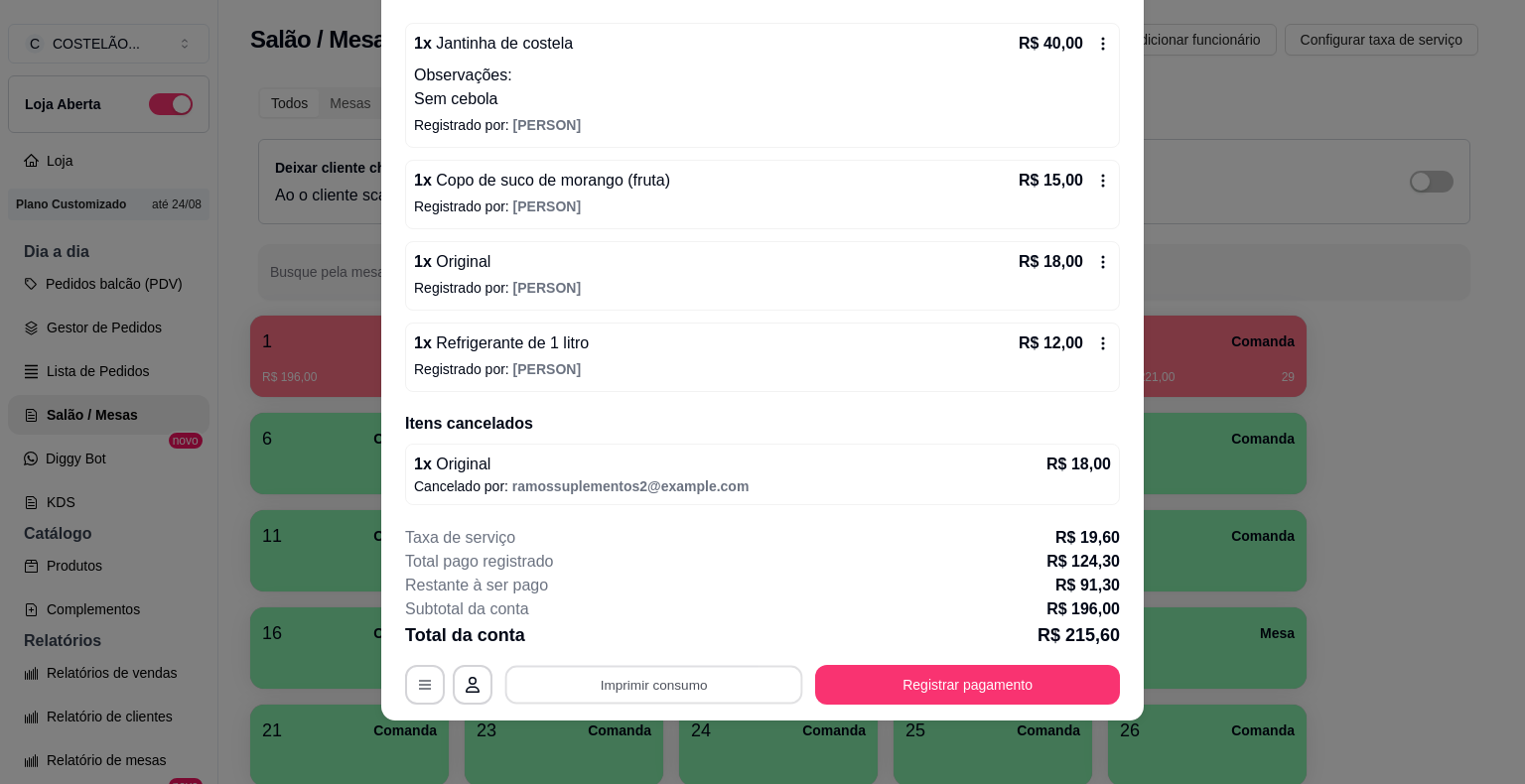 click on "Imprimir consumo" at bounding box center [654, 685] 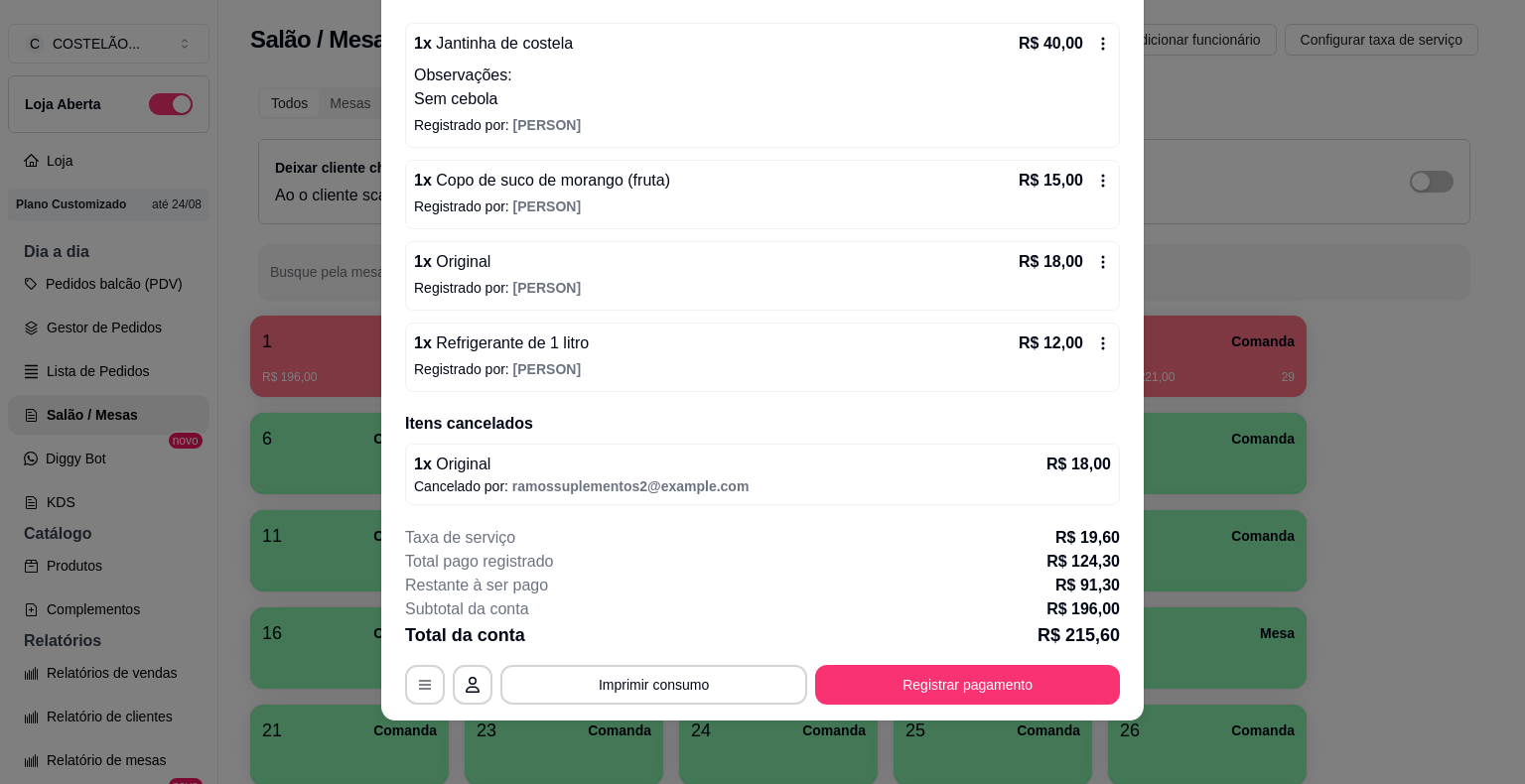 click on "Imprimir consumo" at bounding box center [653, 685] 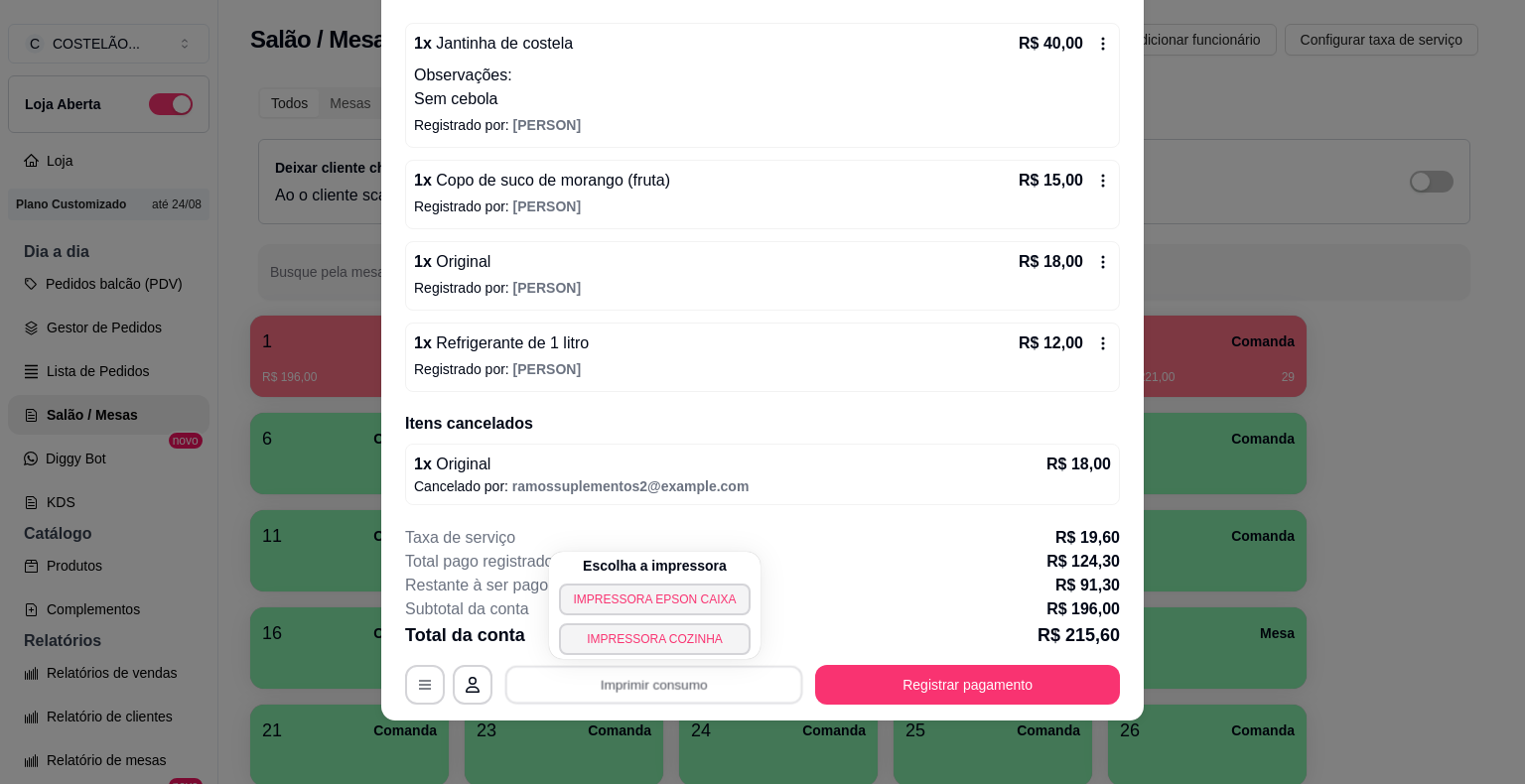 click on "IMPRESSORA EPSON CAIXA" at bounding box center (654, 599) 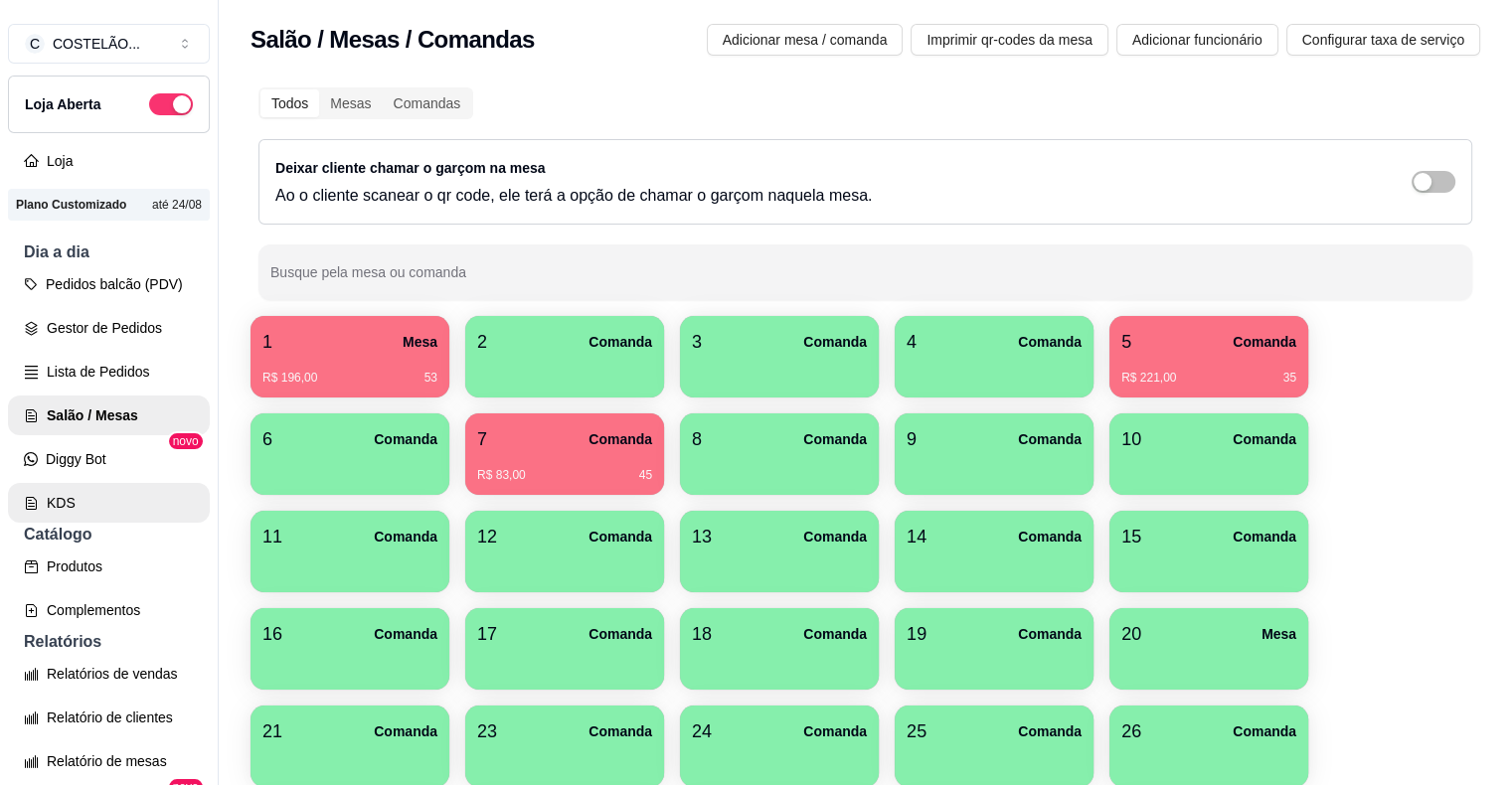 type 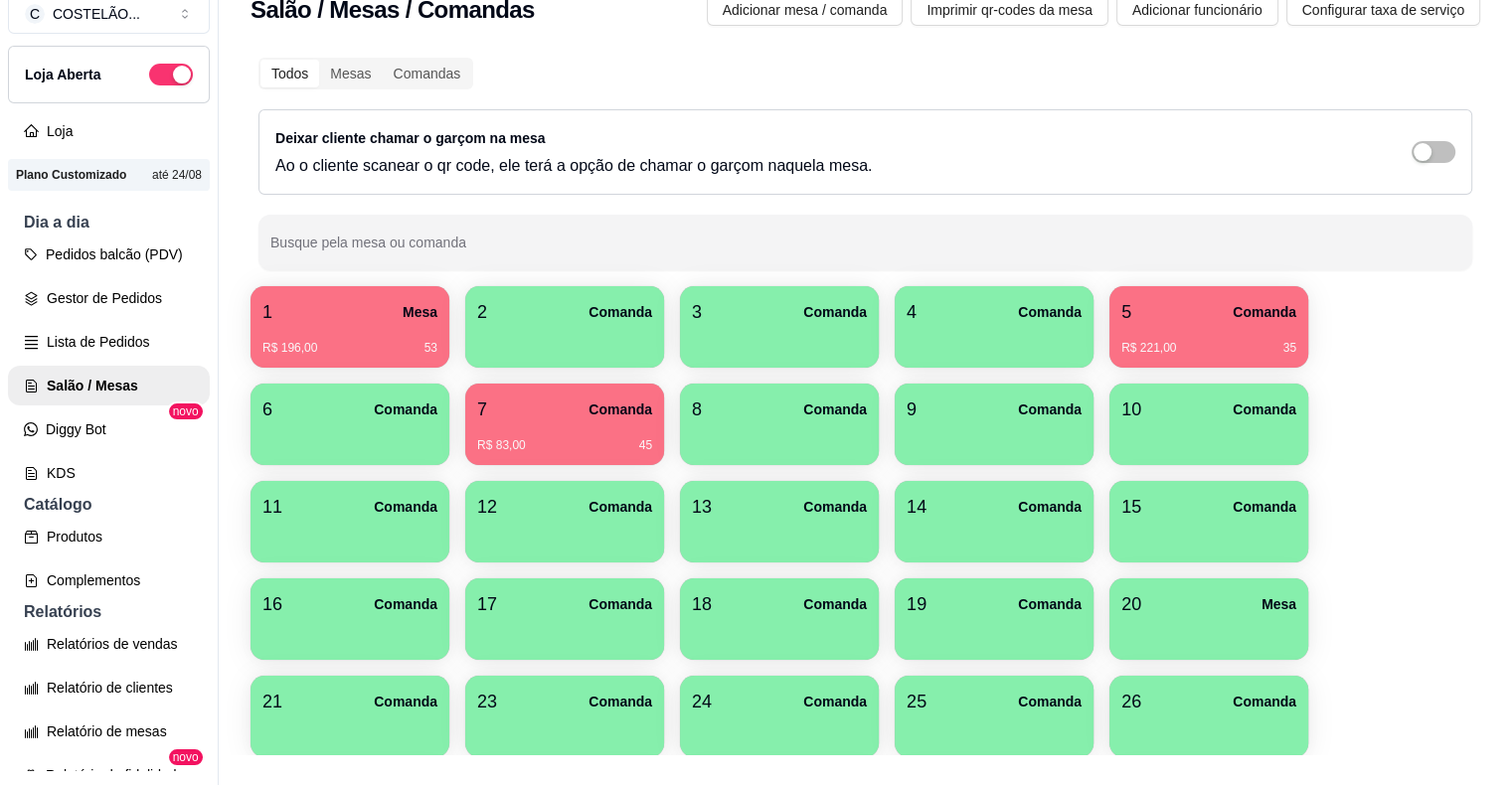 scroll, scrollTop: 32, scrollLeft: 0, axis: vertical 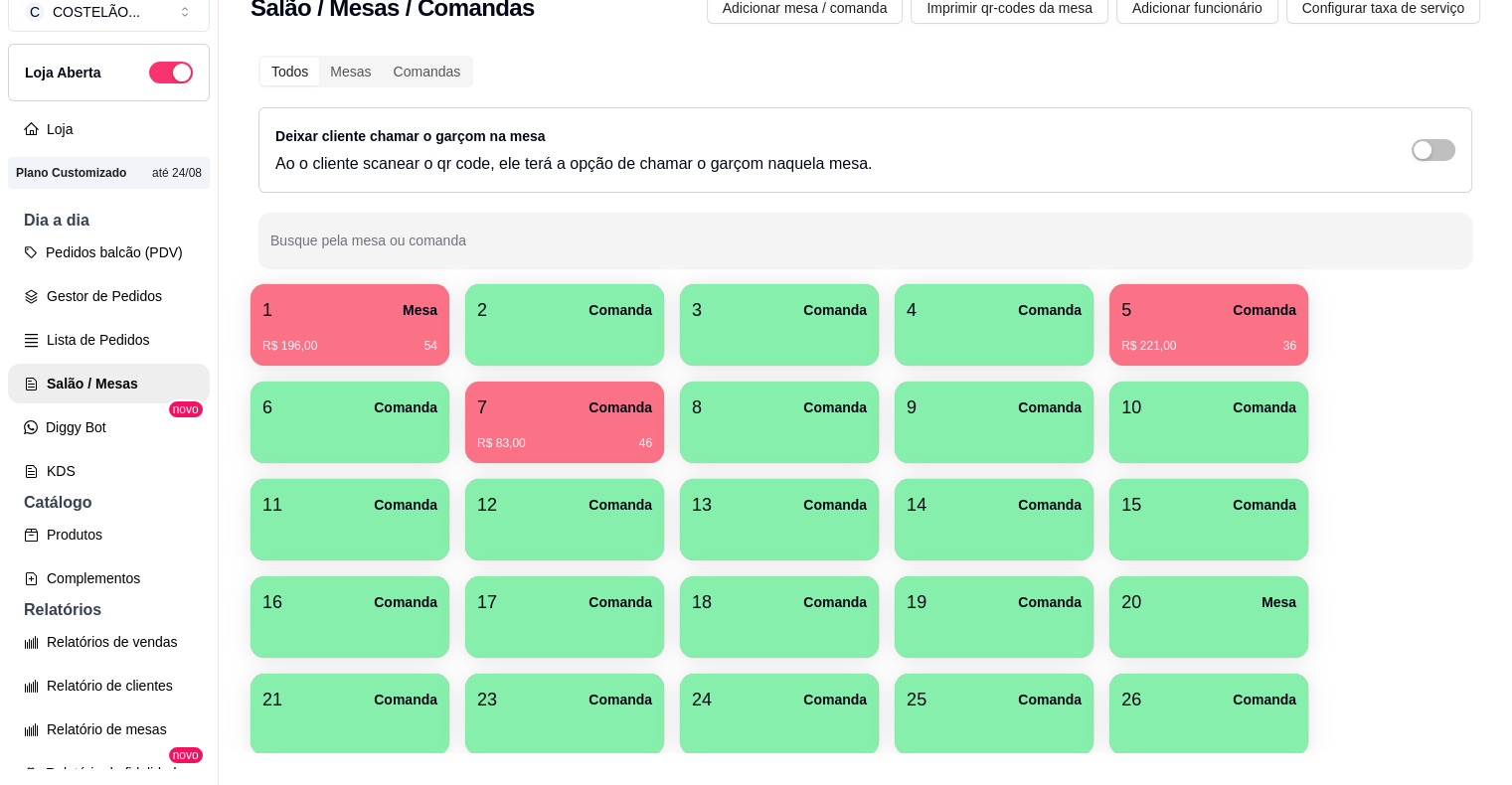 click on "1 Mesa R$ 196,00 54 2 Comanda 3 Comanda 4 Comanda 5 Comanda R$ 221,00 36 6 Comanda 7 Comanda R$ 83,00 46 8 Comanda 9 Comanda 10 Comanda 11 Comanda 12 Comanda 13 Comanda 14 Comanda 15 Comanda 16 Comanda 17 Comanda 18 Comanda 19 Comanda 20 Mesa 21 Comanda 23 Comanda 24 Comanda 25 Comanda 26 Comanda 27 Comanda 28 Comanda 29 Comanda 30 Comanda 31 Comanda 32 Comanda 33 Comanda 34 Comanda 35 Comanda 36 Comanda 37 Comanda 38 Comanda 39 Comanda 40 Comanda 41 Mesa 42 Comanda 43 Comanda 44 Comanda 45 Comanda 46 Comanda 47 Comanda 48 Comanda 49 Comanda 50 Comanda 51 Comanda 52 Comanda 53 Comanda 54 Comanda 55 Comanda 56 Comanda 57 Comanda 58 Comanda 59 Comanda 60 Comanda 61 Comanda 62 Comanda 63 Comanda 64 Comanda 65 Comanda 66 Comanda 67 Comanda 68 Comanda 69 Comanda 70 Comanda 71 Comanda 72 Comanda 73 Comanda 74 Comanda 75 Comanda 76 Comanda 77 Comanda 78 Comanda 79 Comanda 80 Comanda 81 Comanda 82 Comanda 83 Comanda 84 Comanda 85 Comanda 86 Comanda 87 Comanda 88 Comanda 89 Comanda 90 Comanda 91 Comanda 92 Comanda" at bounding box center [865, 1250] 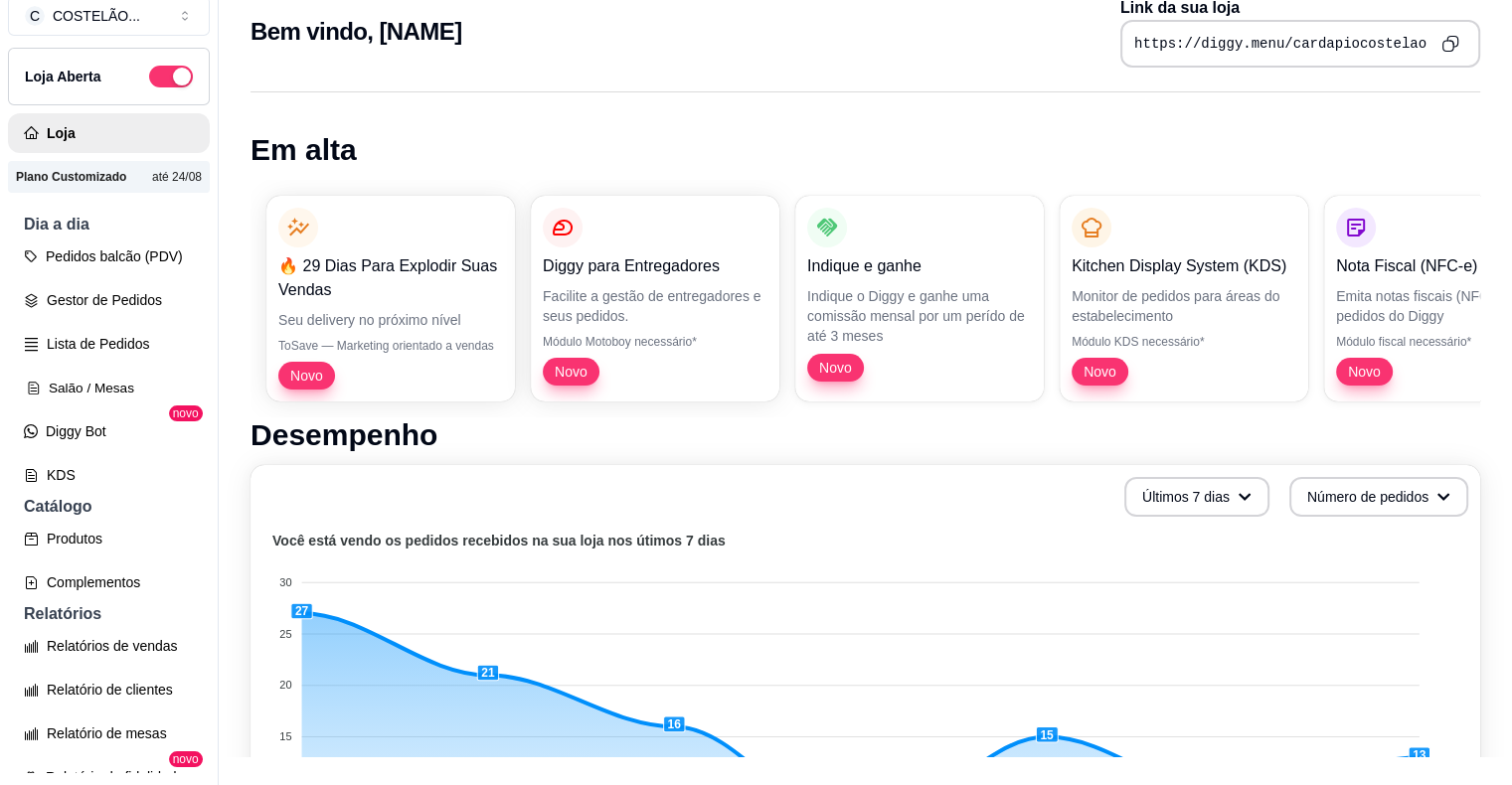 click on "Salão / Mesas" at bounding box center [108, 388] 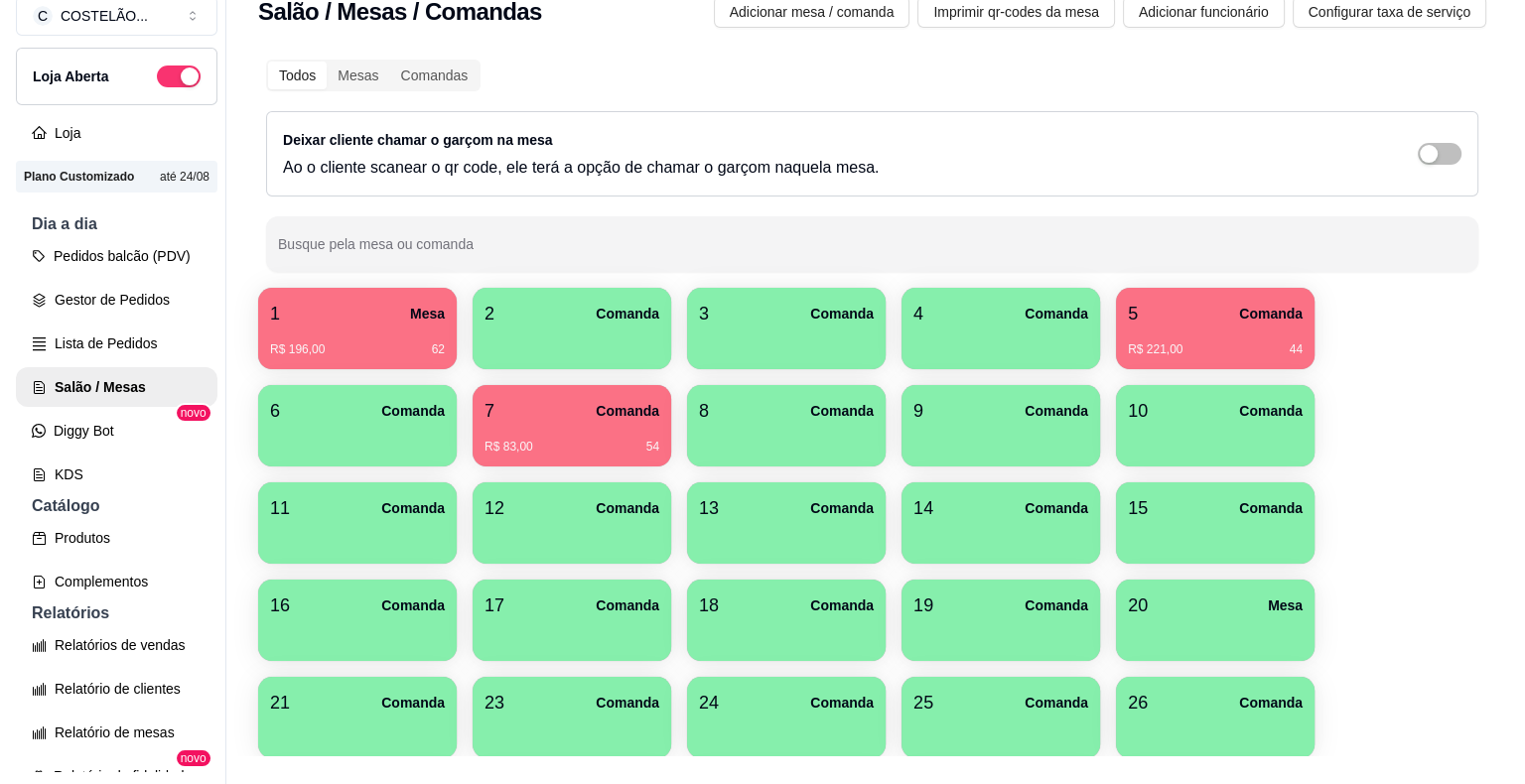 scroll, scrollTop: 0, scrollLeft: 0, axis: both 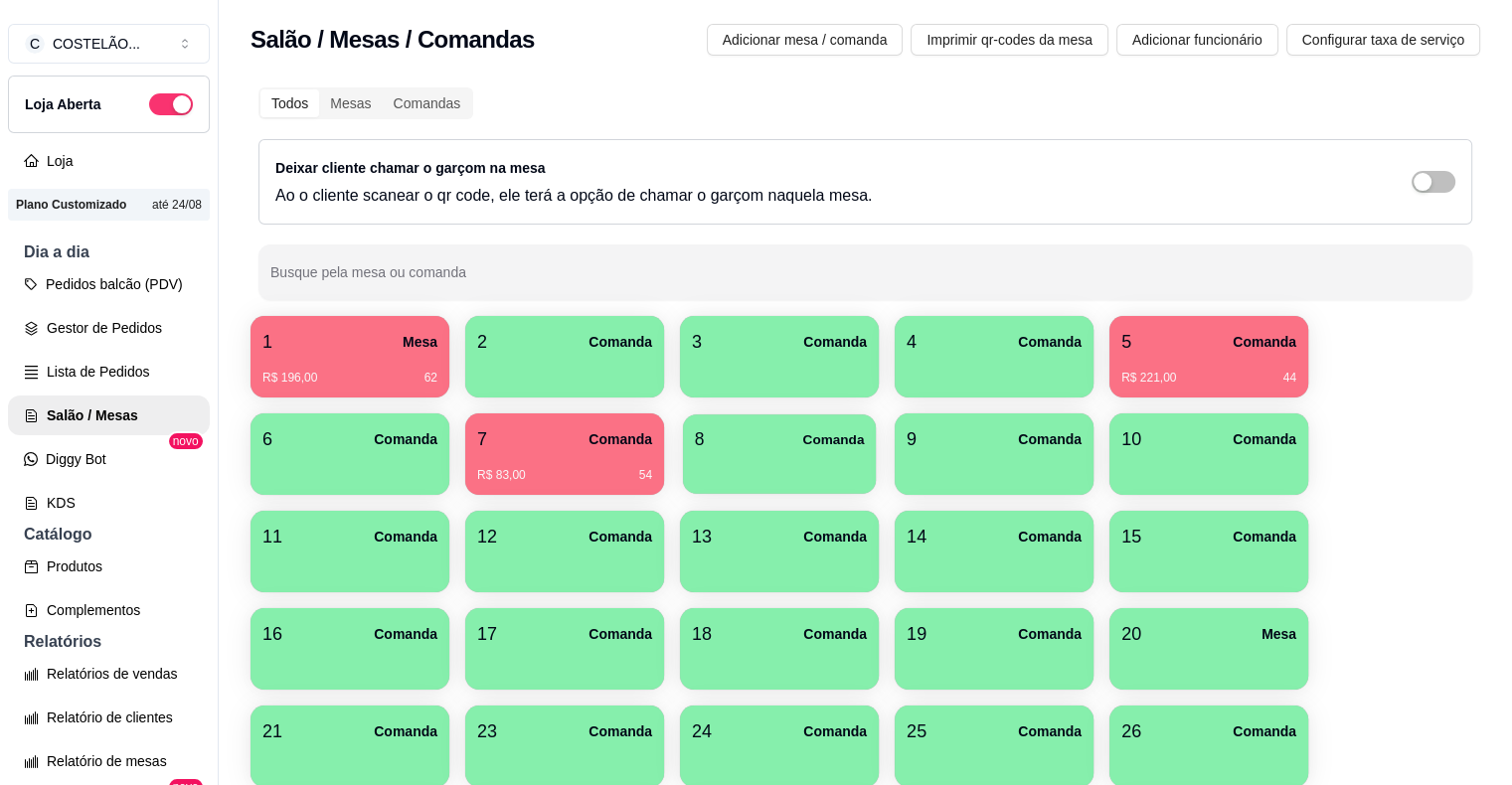 click at bounding box center (779, 467) 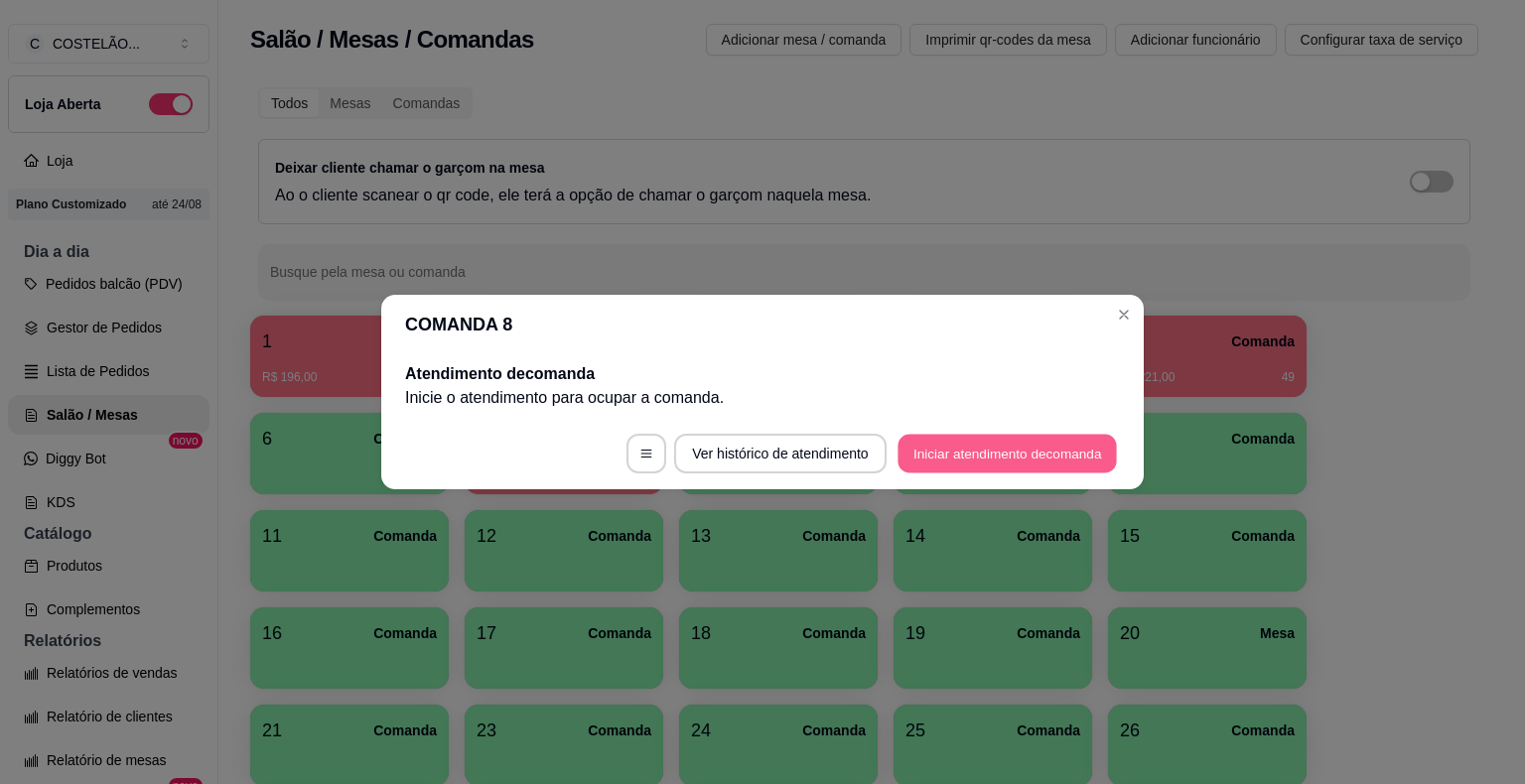 click on "Iniciar atendimento de  comanda" at bounding box center [1007, 454] 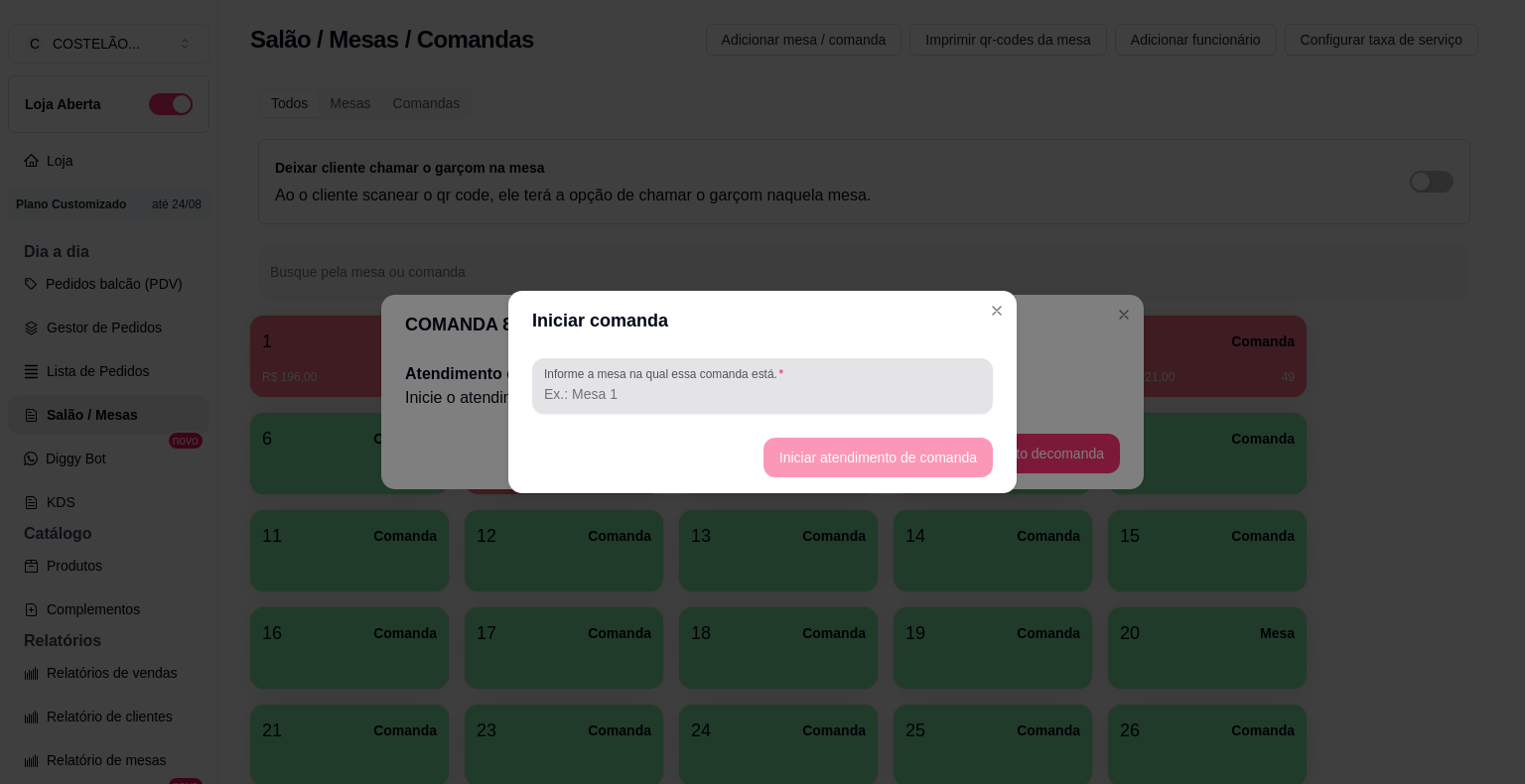 click on "Informe a mesa na qual essa comanda está." at bounding box center (762, 386) 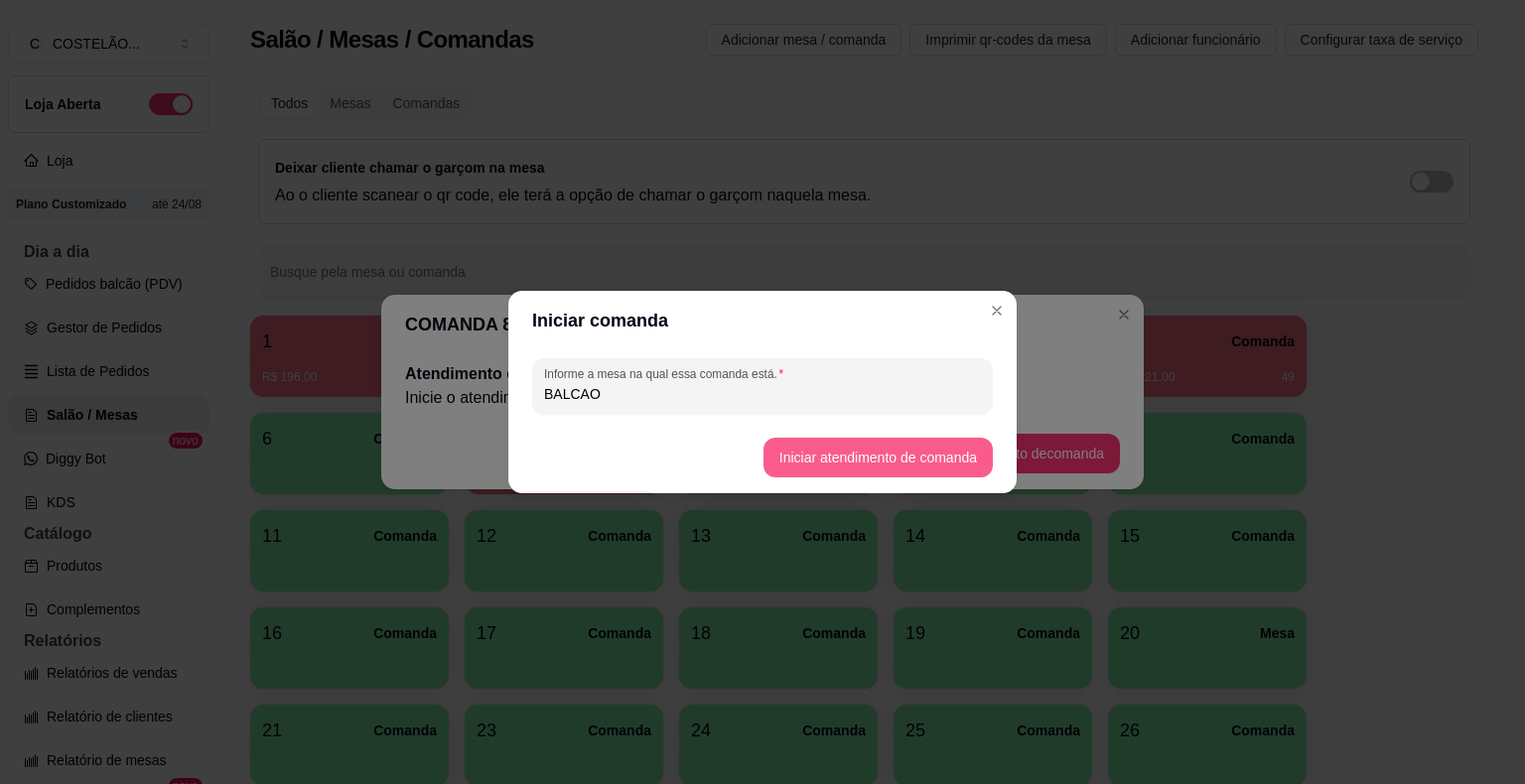 type on "BALCAO" 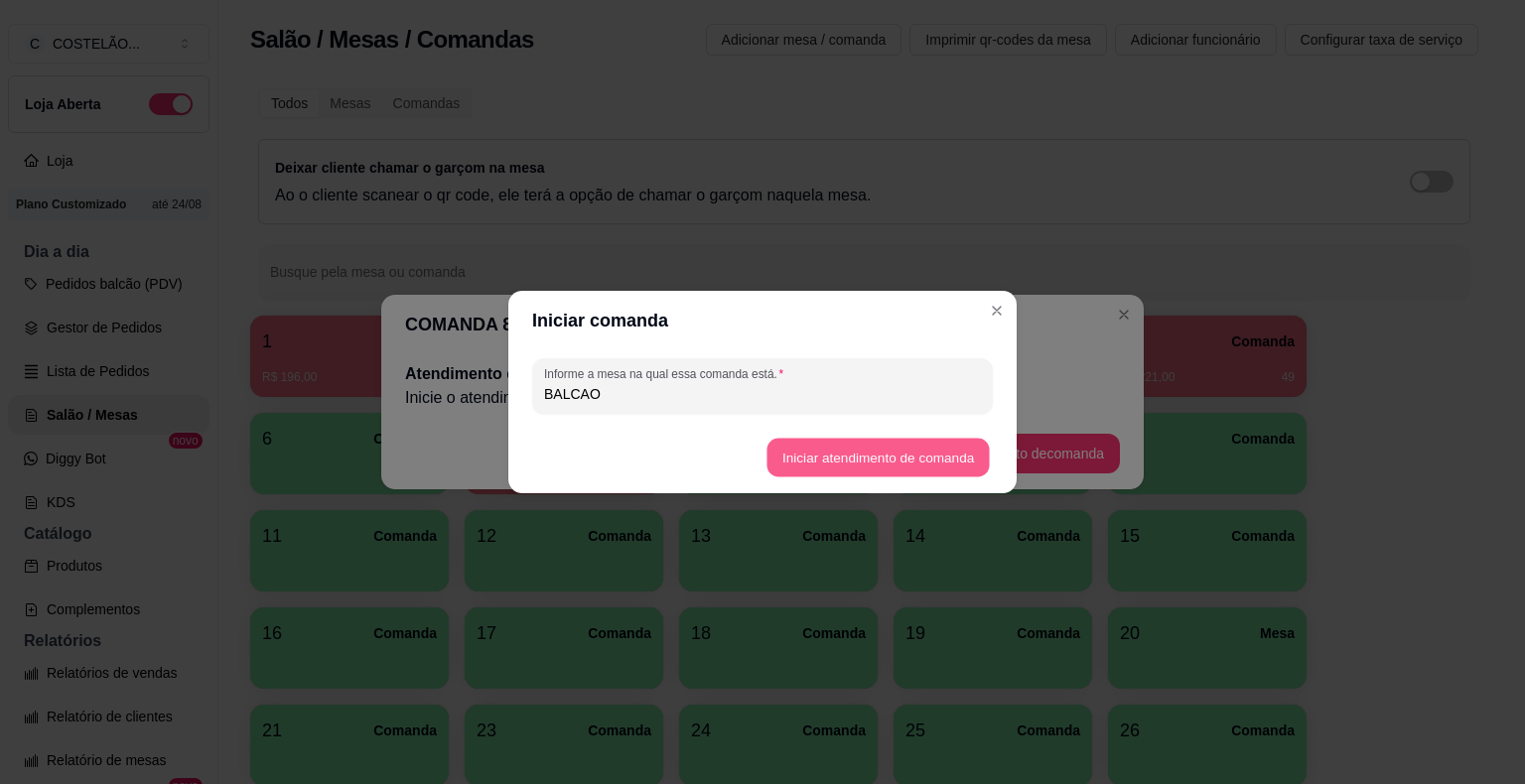 click on "Iniciar atendimento de comanda" at bounding box center [878, 457] 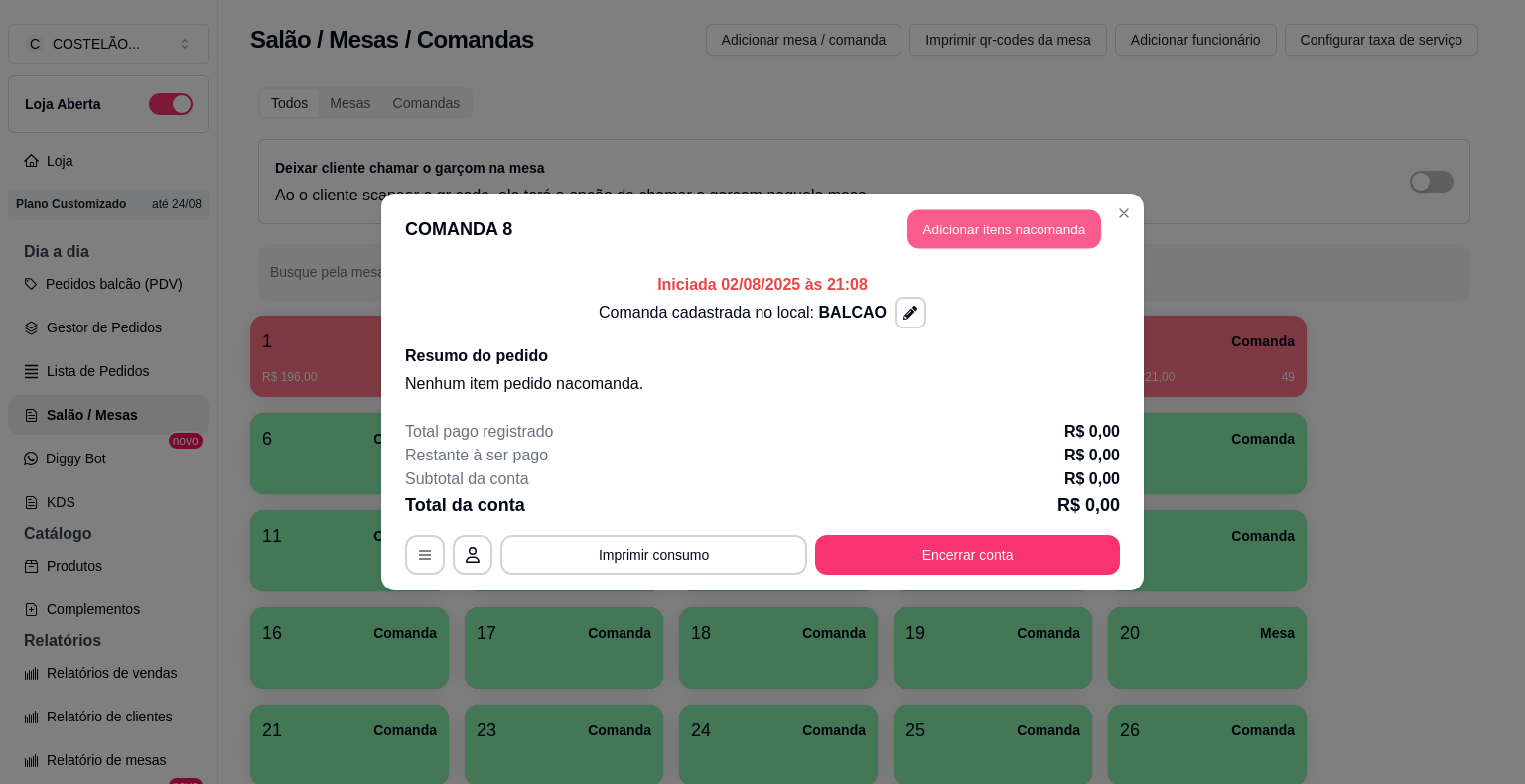 click on "Adicionar itens na  comanda" at bounding box center [1004, 229] 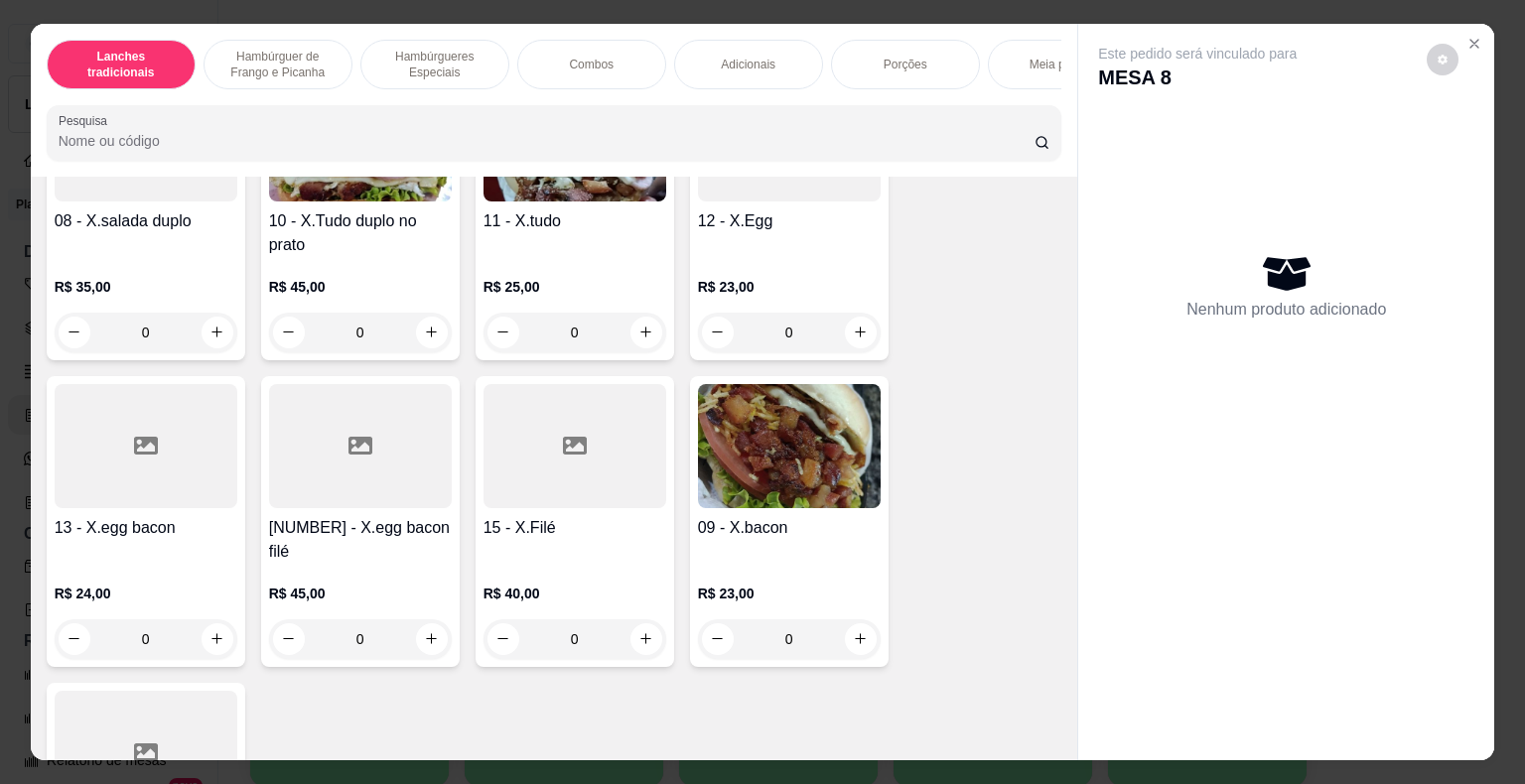 scroll, scrollTop: 803, scrollLeft: 0, axis: vertical 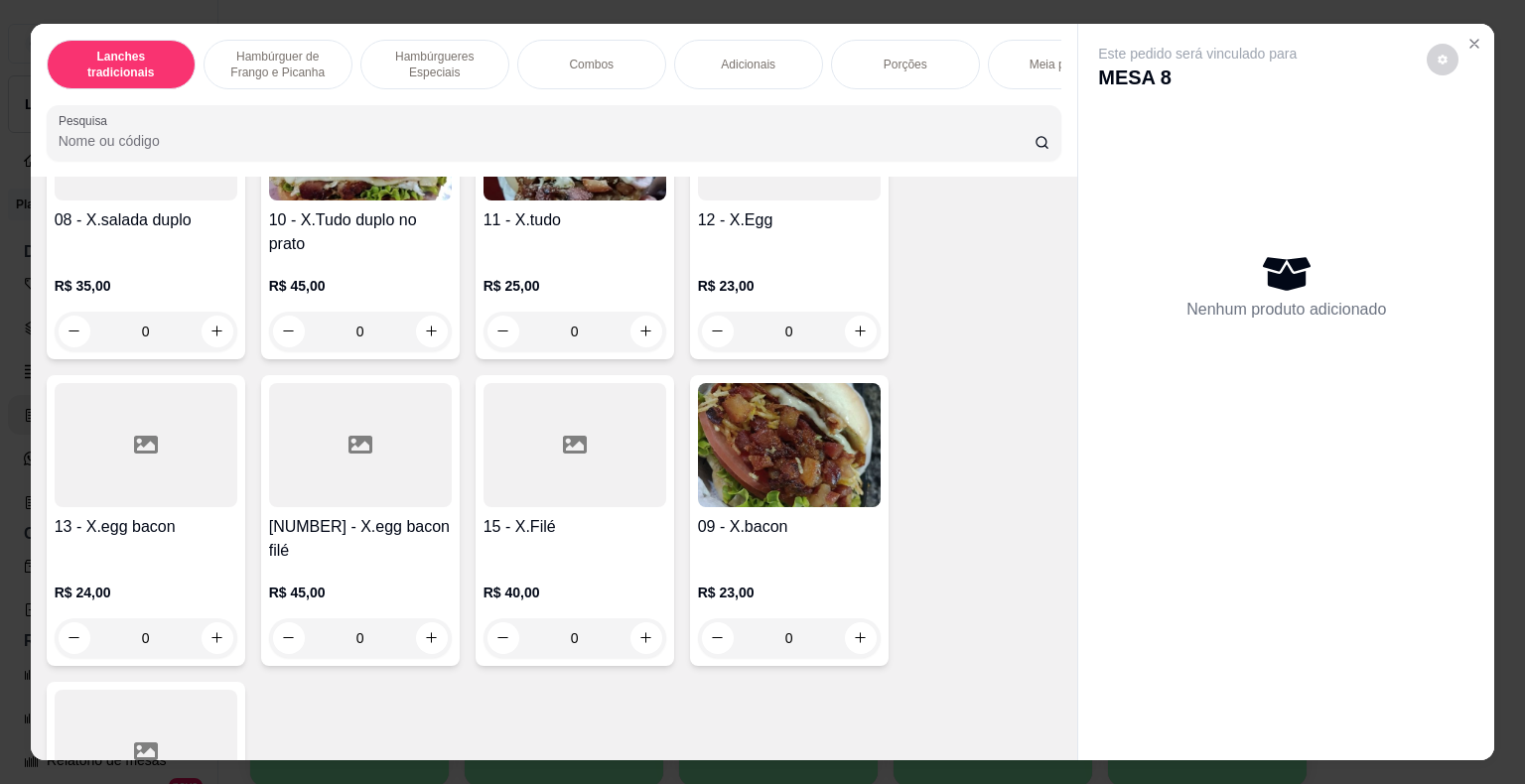 click 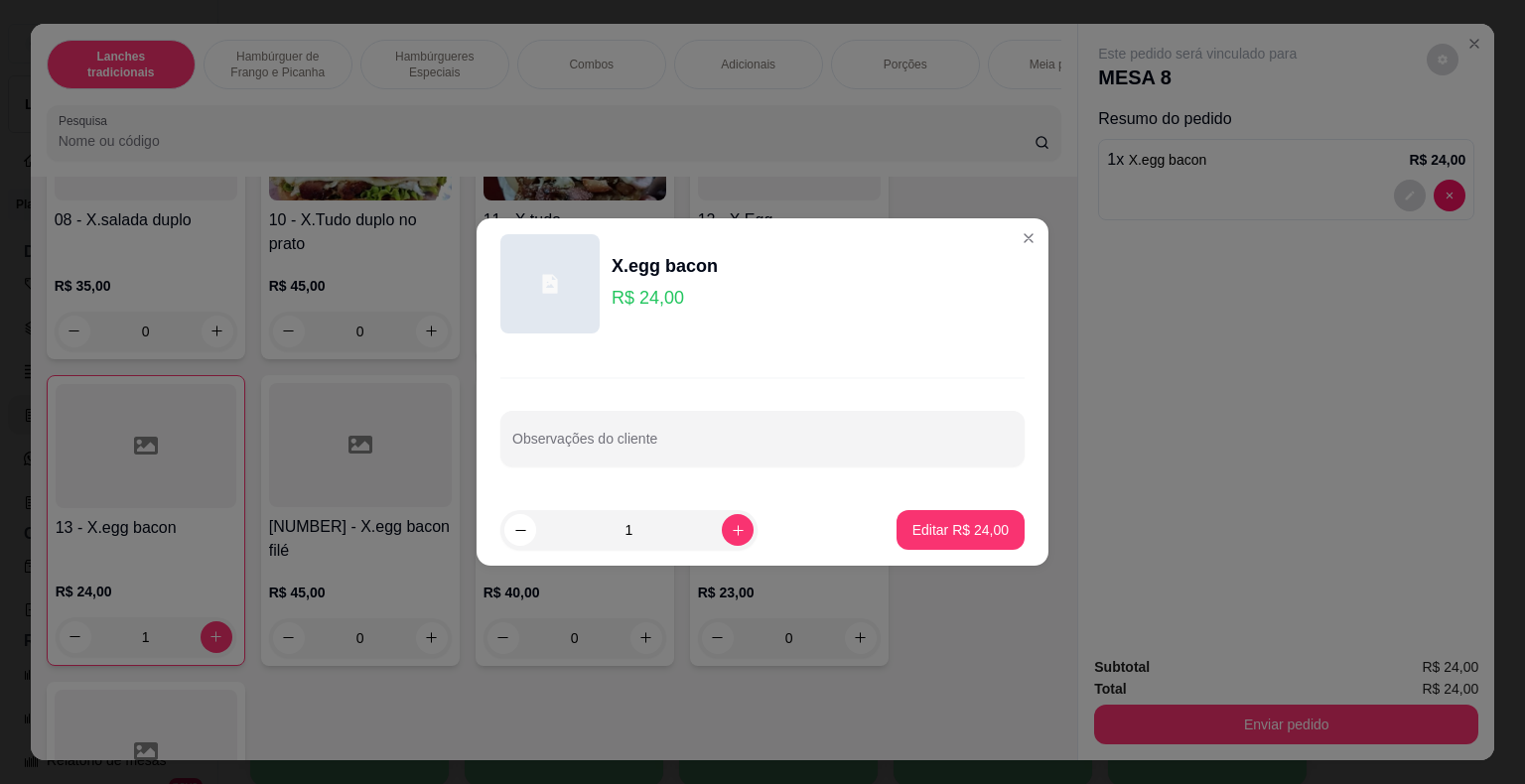 click on "Observações do cliente" at bounding box center [762, 447] 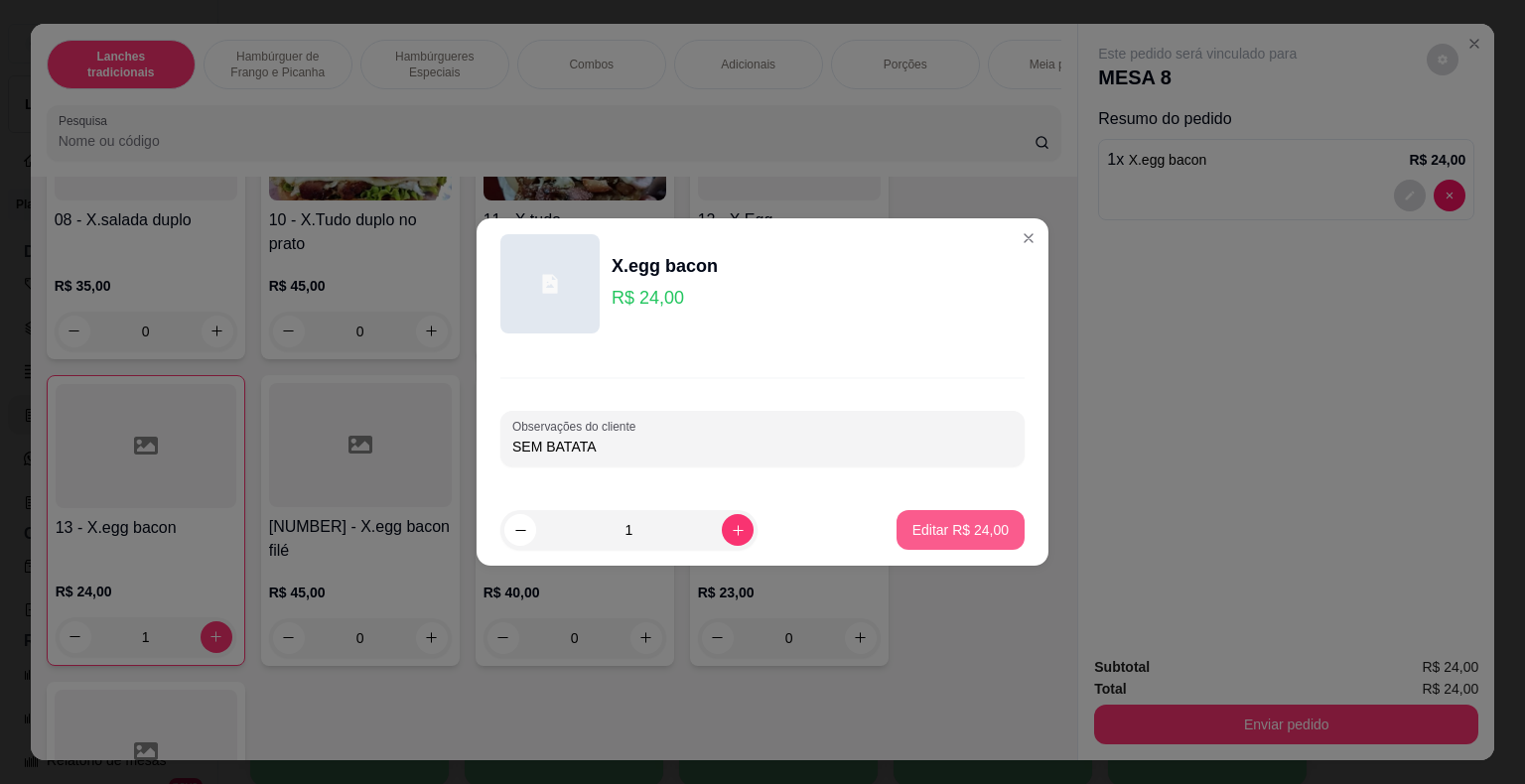 type on "SEM BATATA" 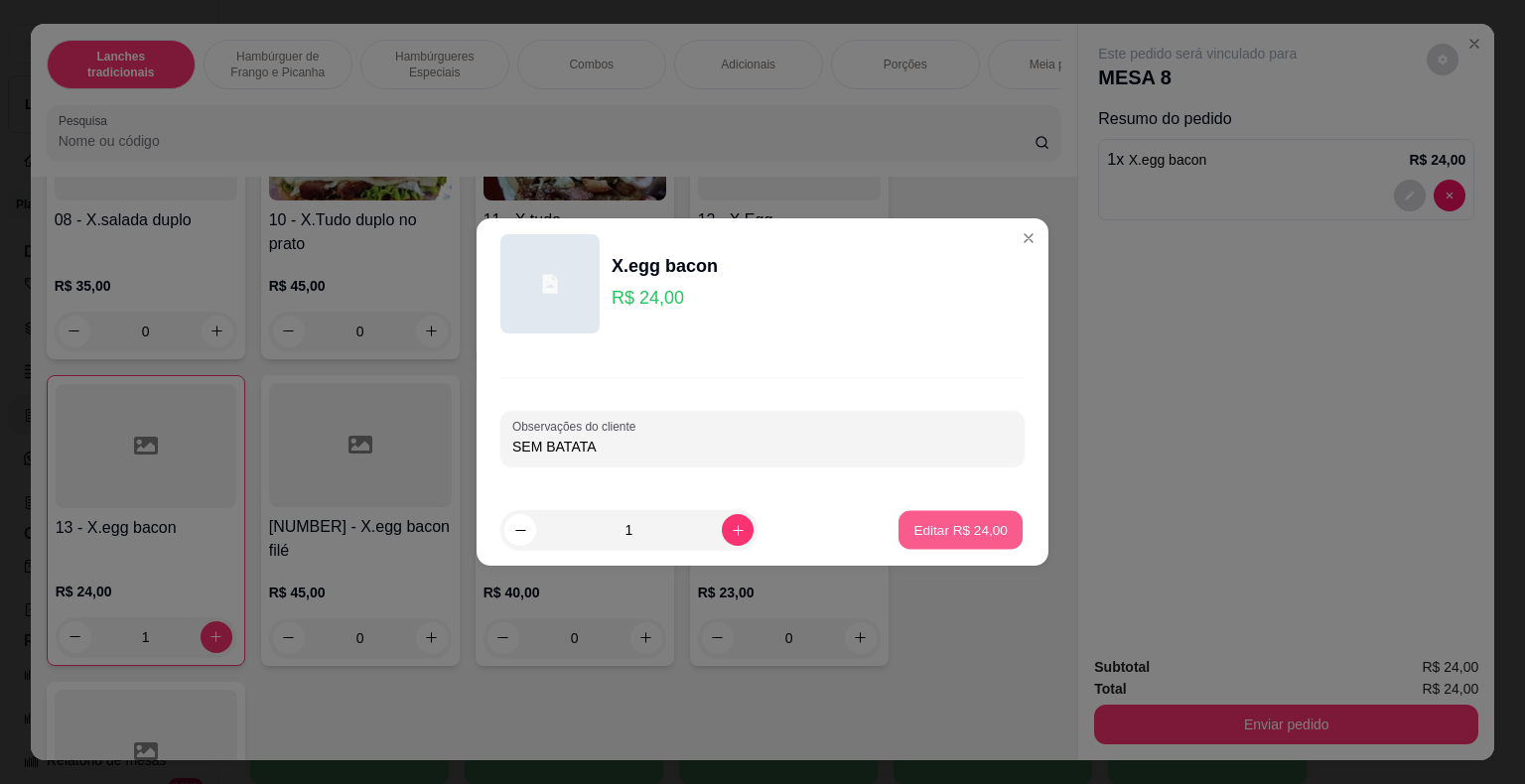 click on "Editar   R$ 24,00" at bounding box center (960, 529) 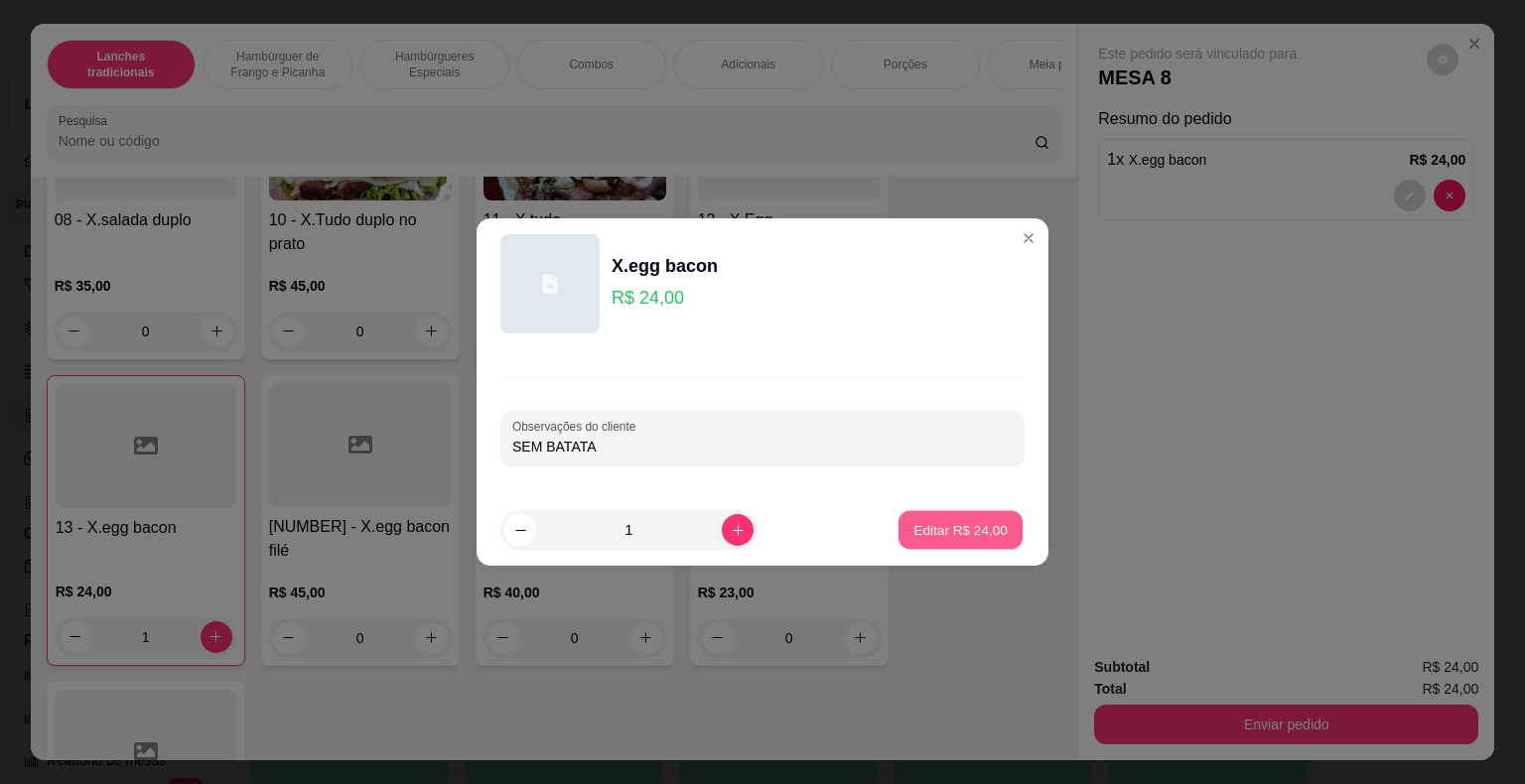 type on "0" 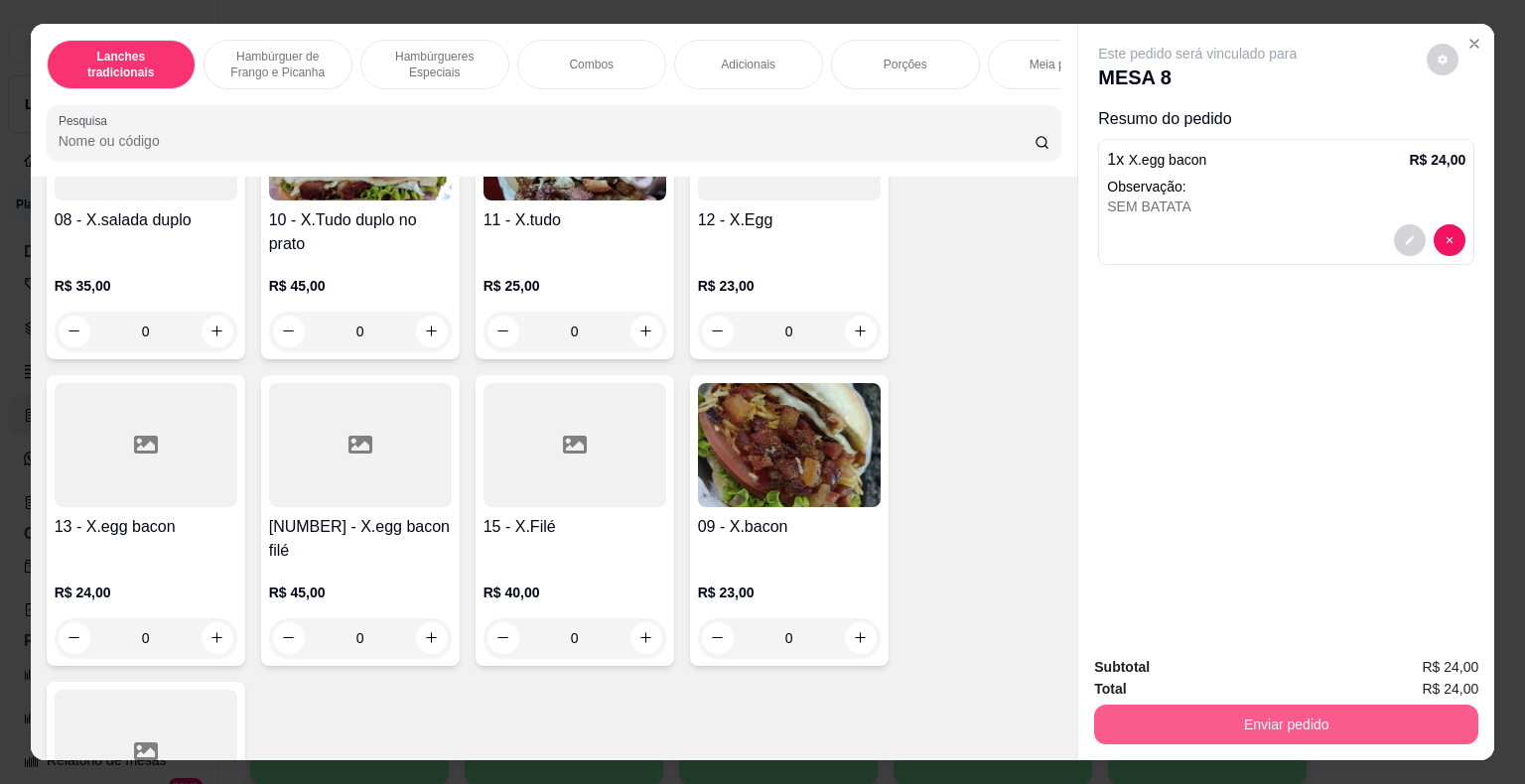click on "Enviar pedido" at bounding box center [1286, 724] 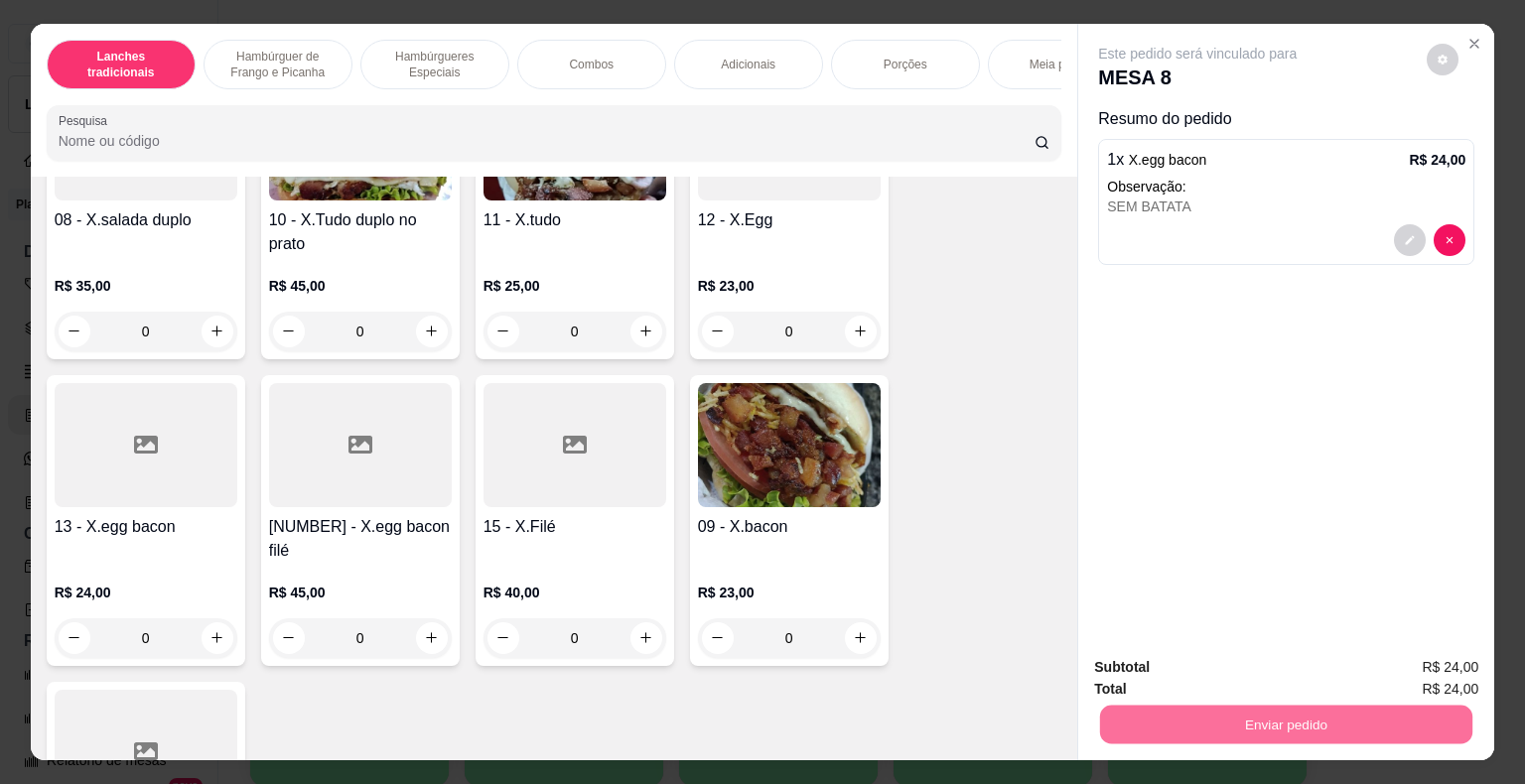 click on "Não registrar e enviar pedido" at bounding box center (1220, 668) 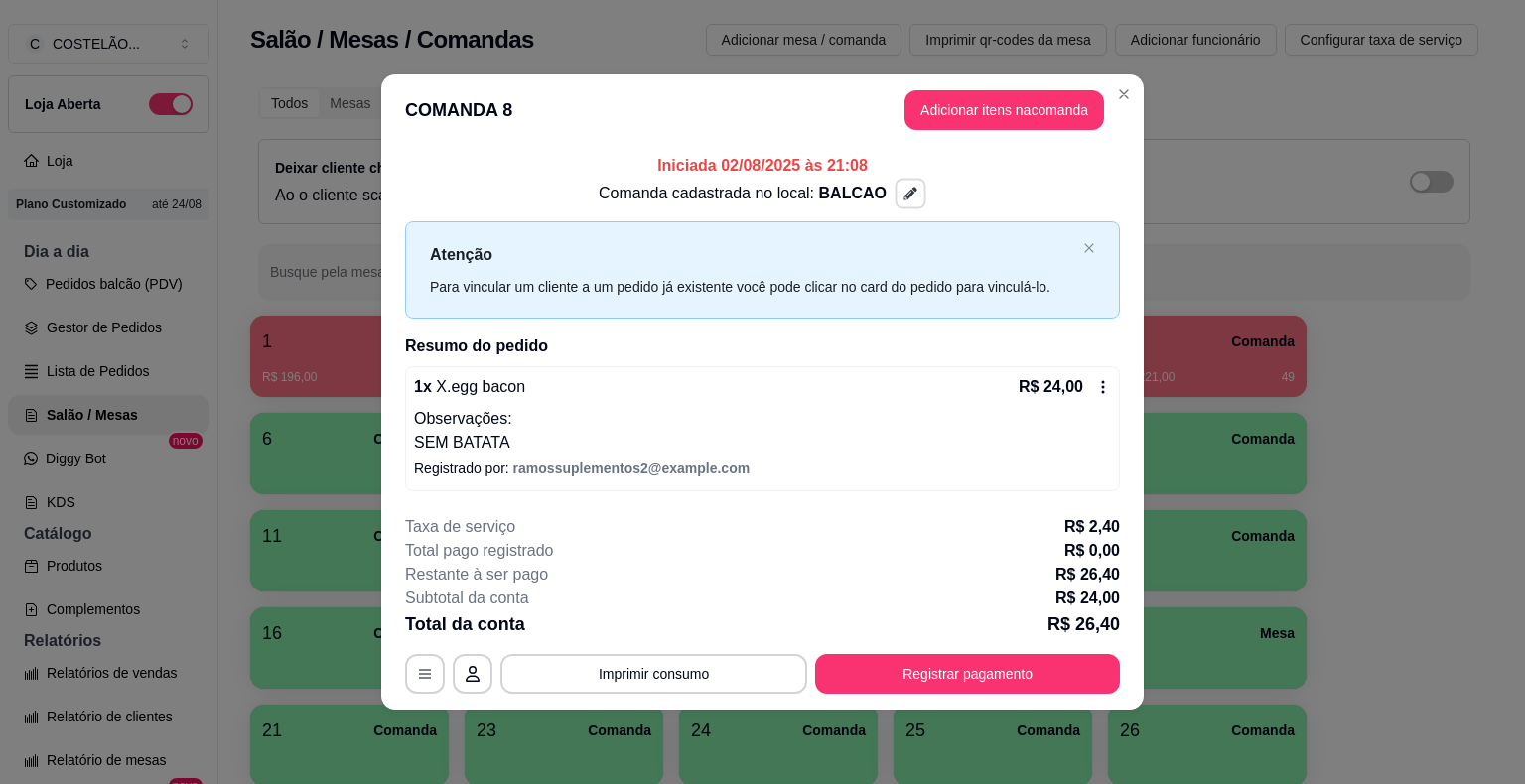 click at bounding box center (909, 194) 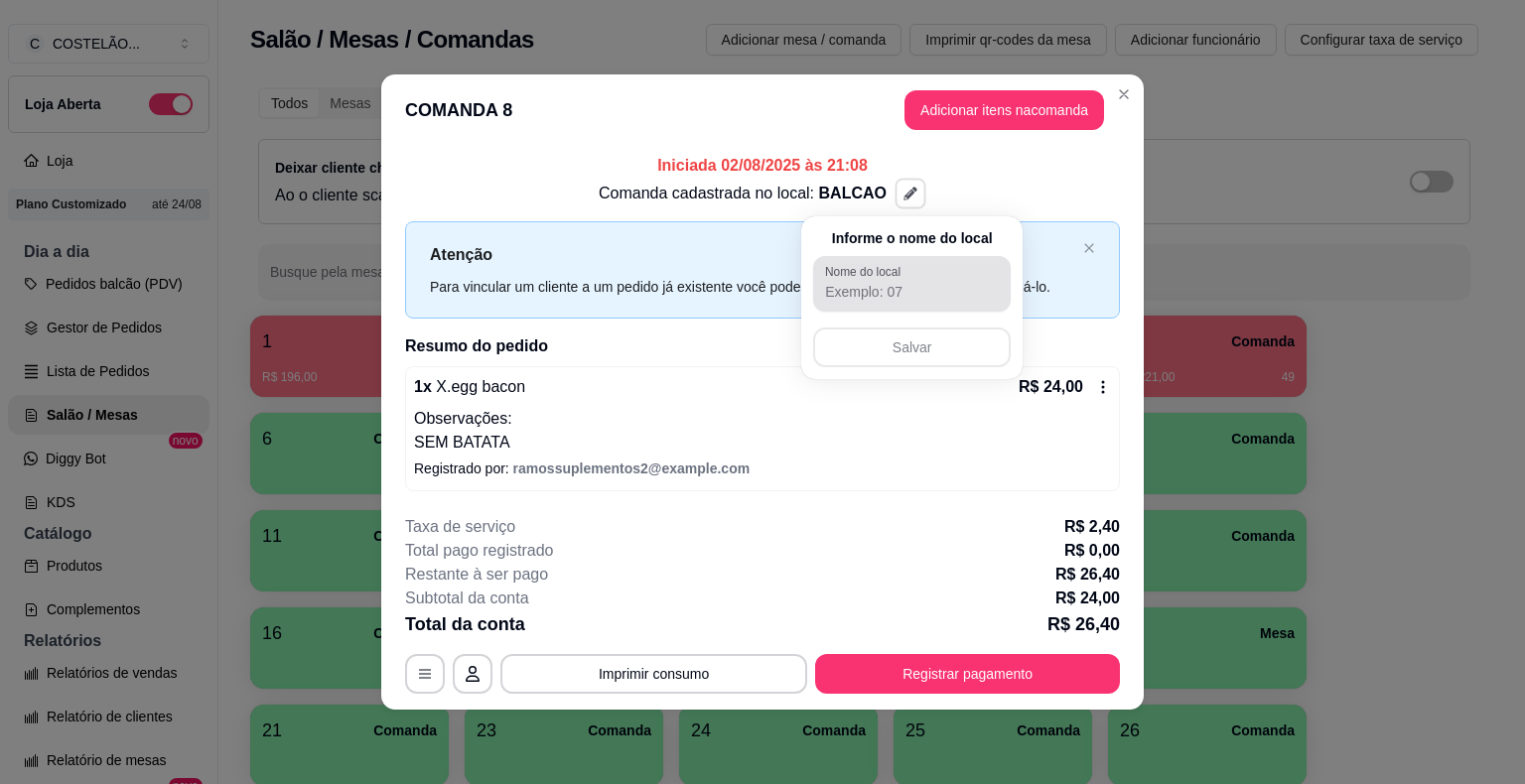 click on "Nome do local" at bounding box center [911, 292] 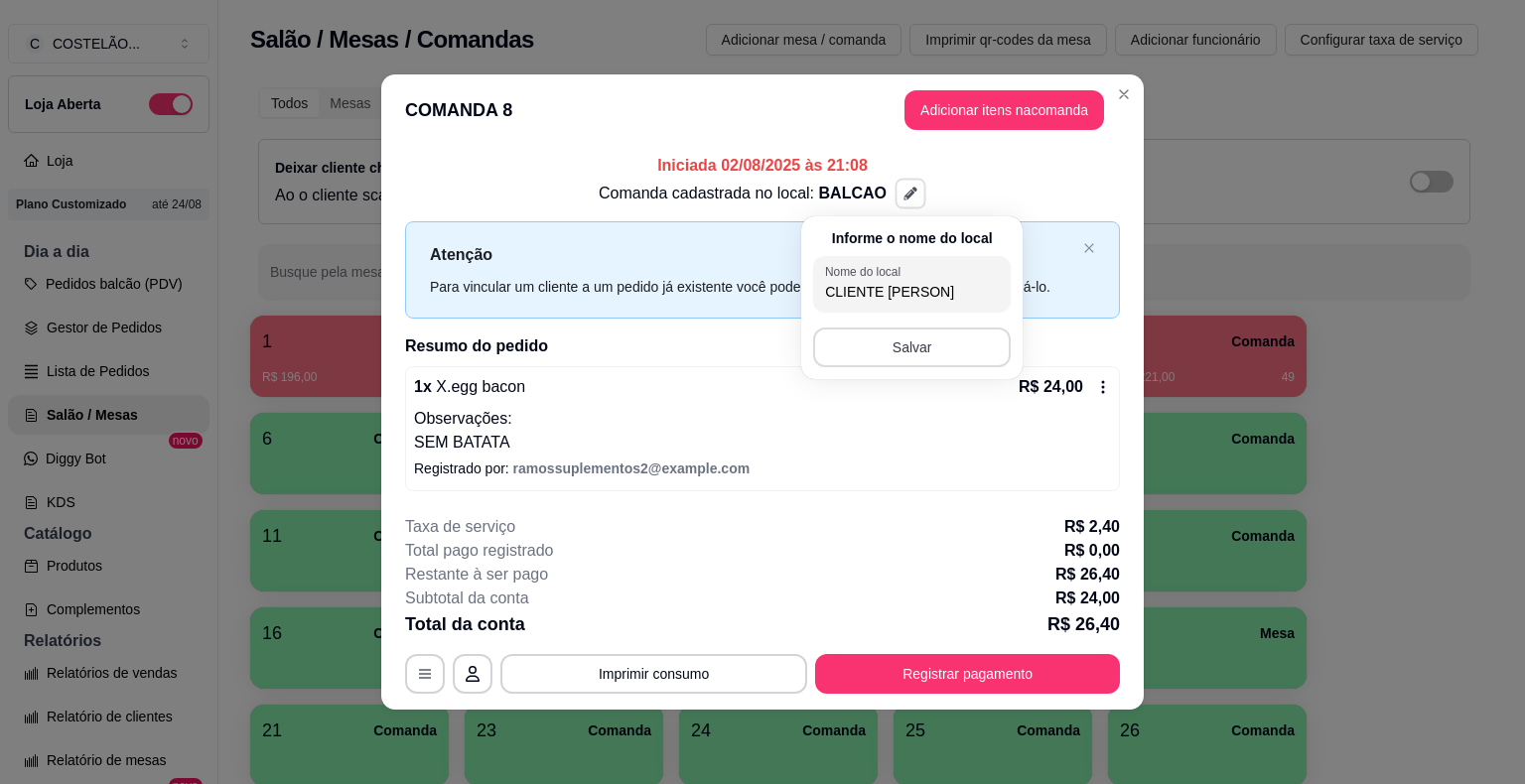 type on "CLIENTE [PERSON]" 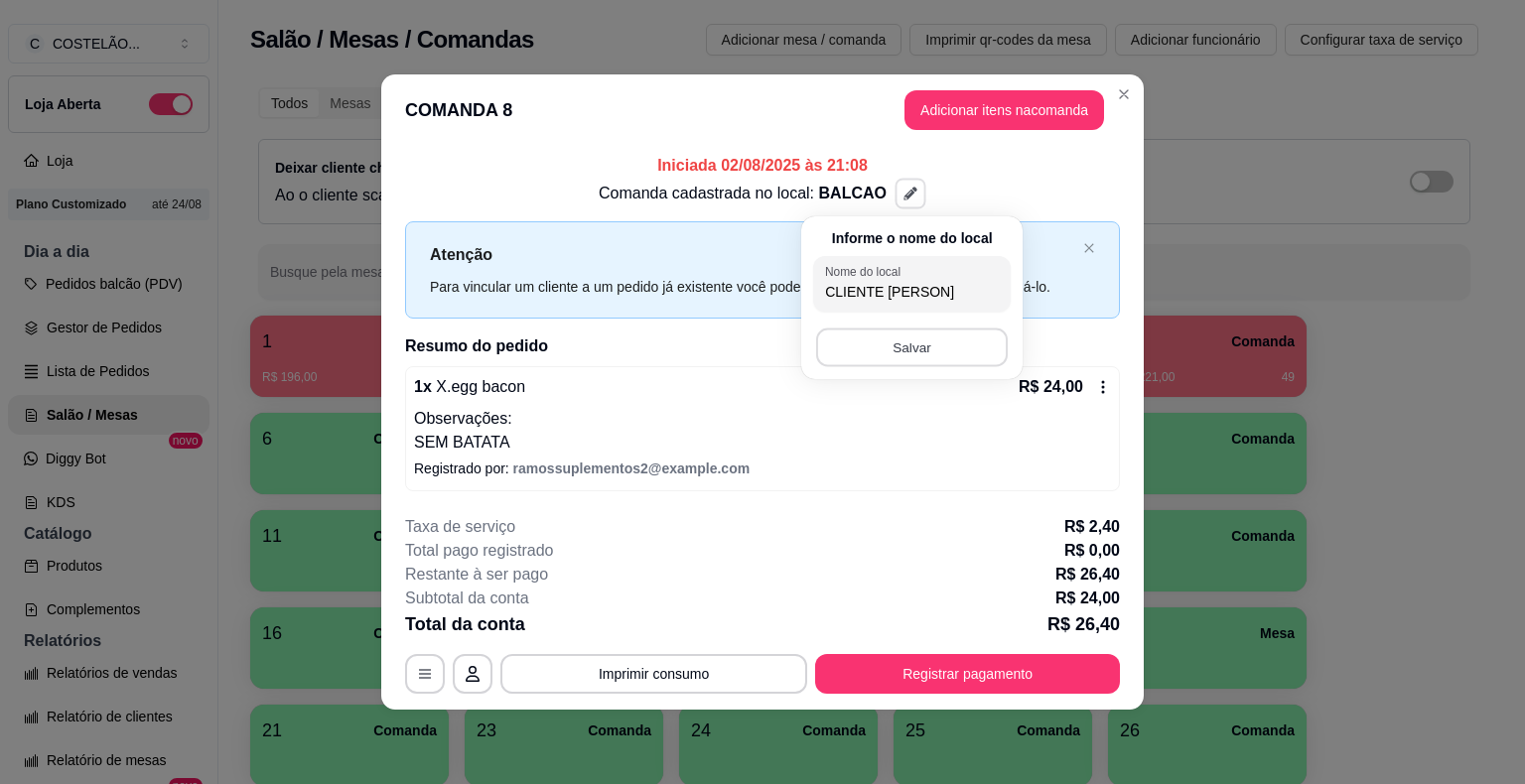 click on "Salvar" at bounding box center [911, 347] 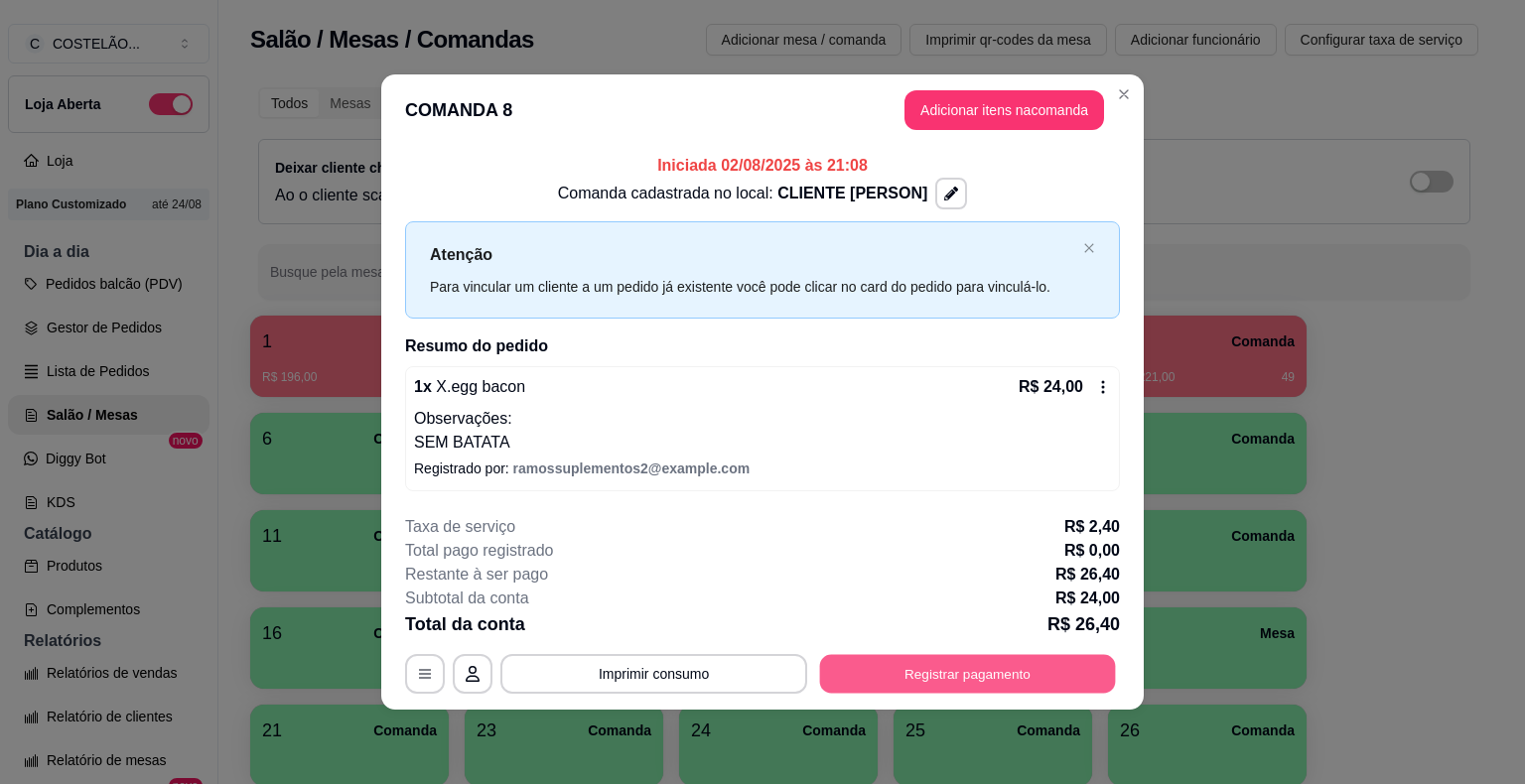 click on "Registrar pagamento" at bounding box center [968, 673] 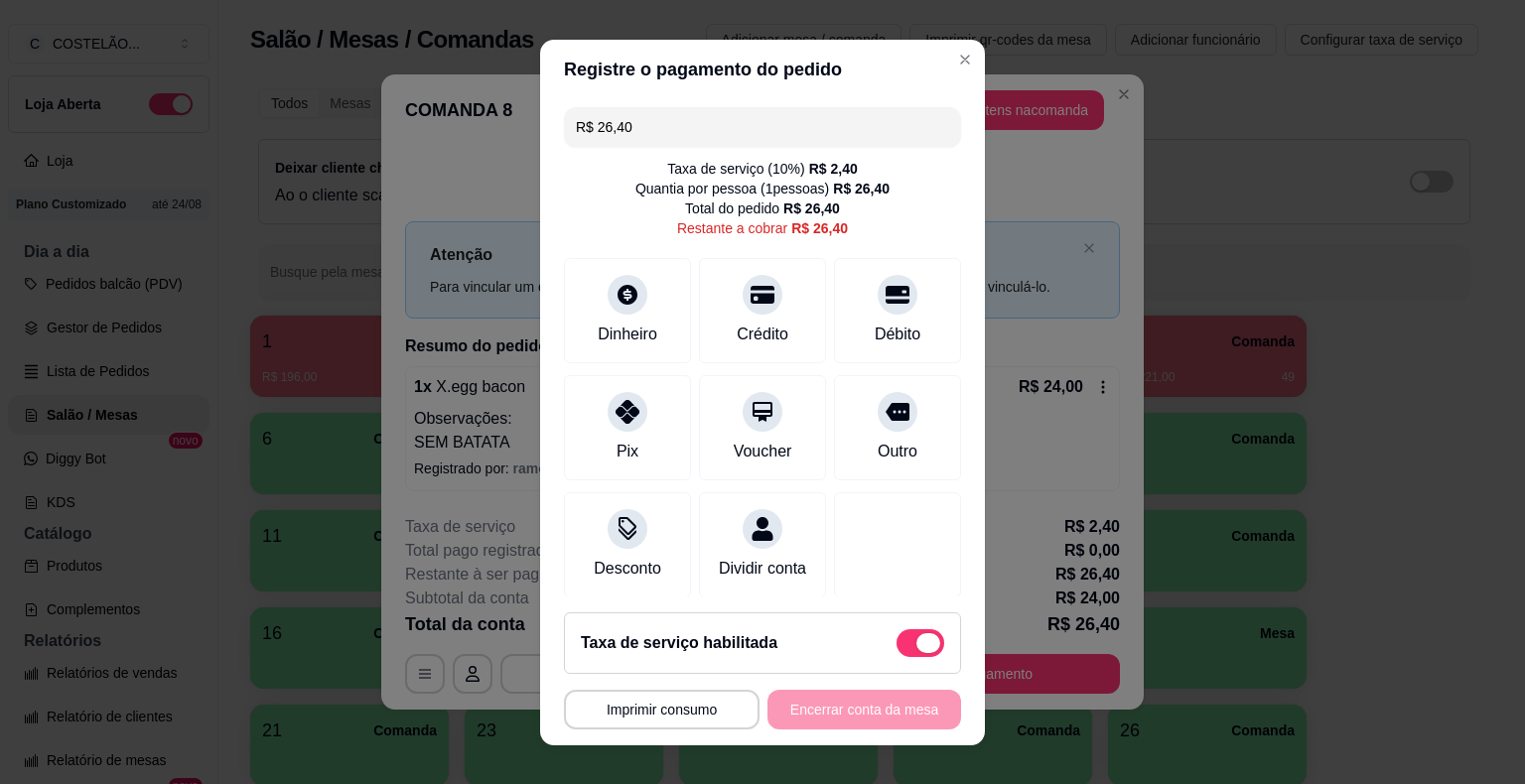 click at bounding box center (920, 643) 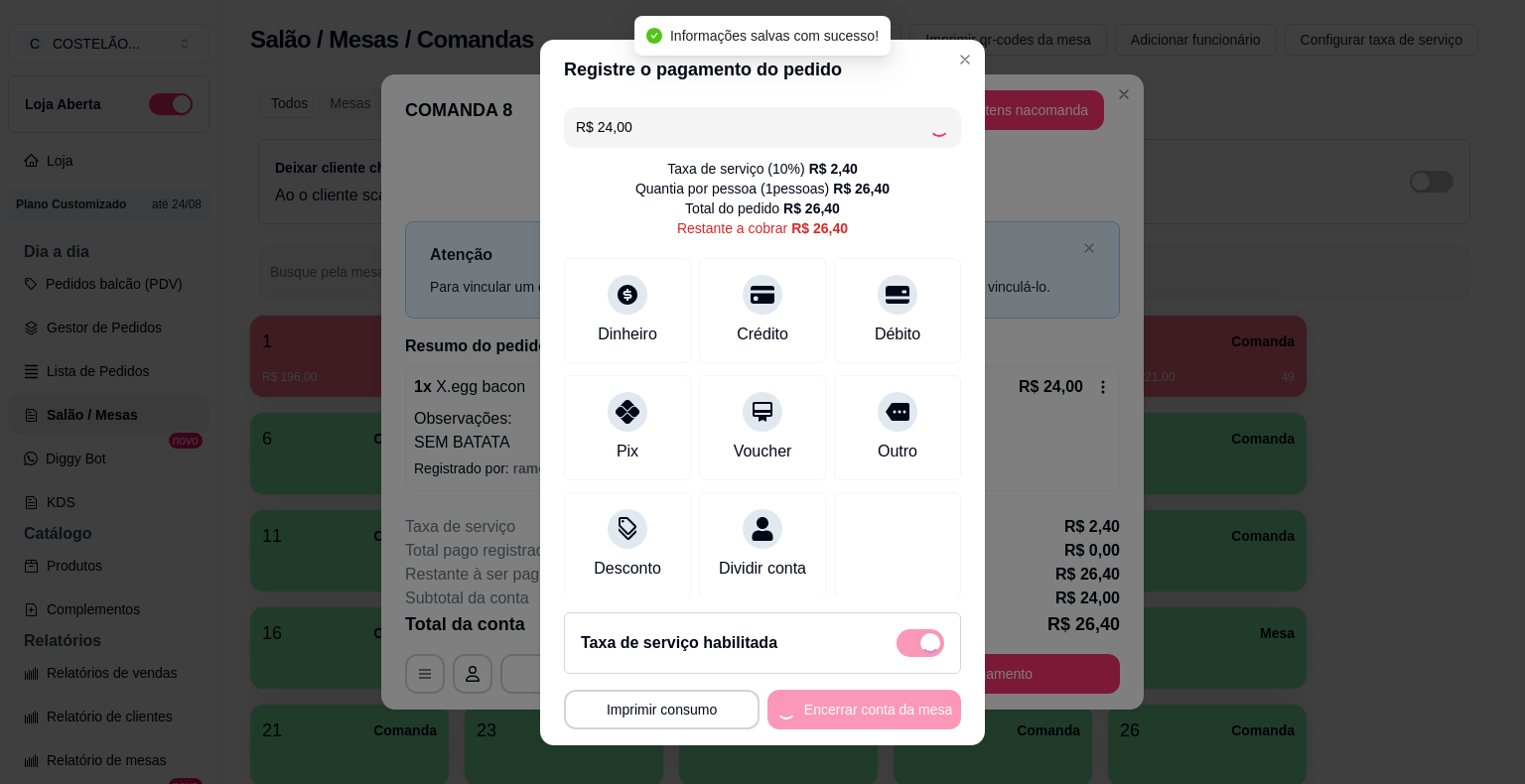 checkbox on "false" 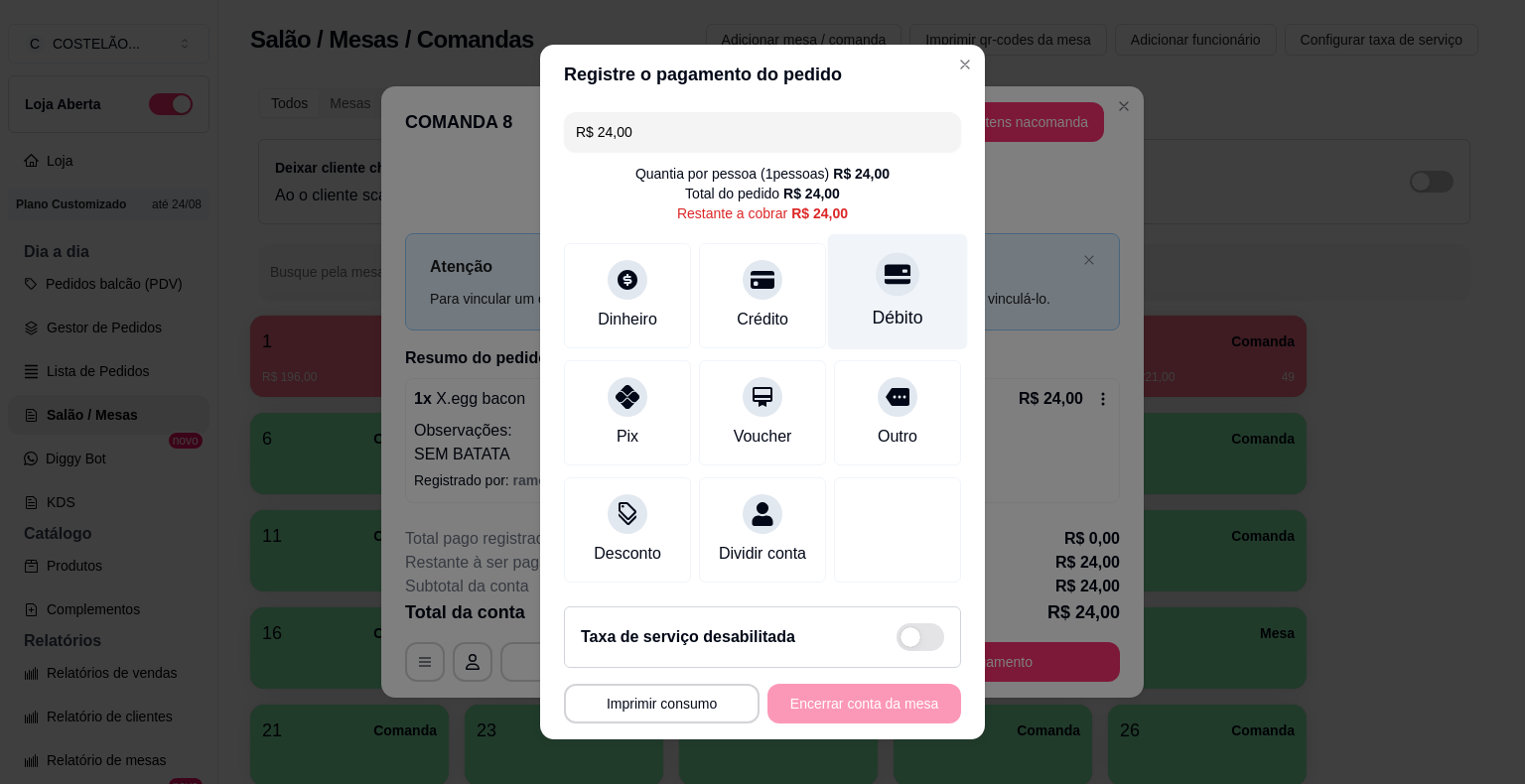 click at bounding box center [898, 274] 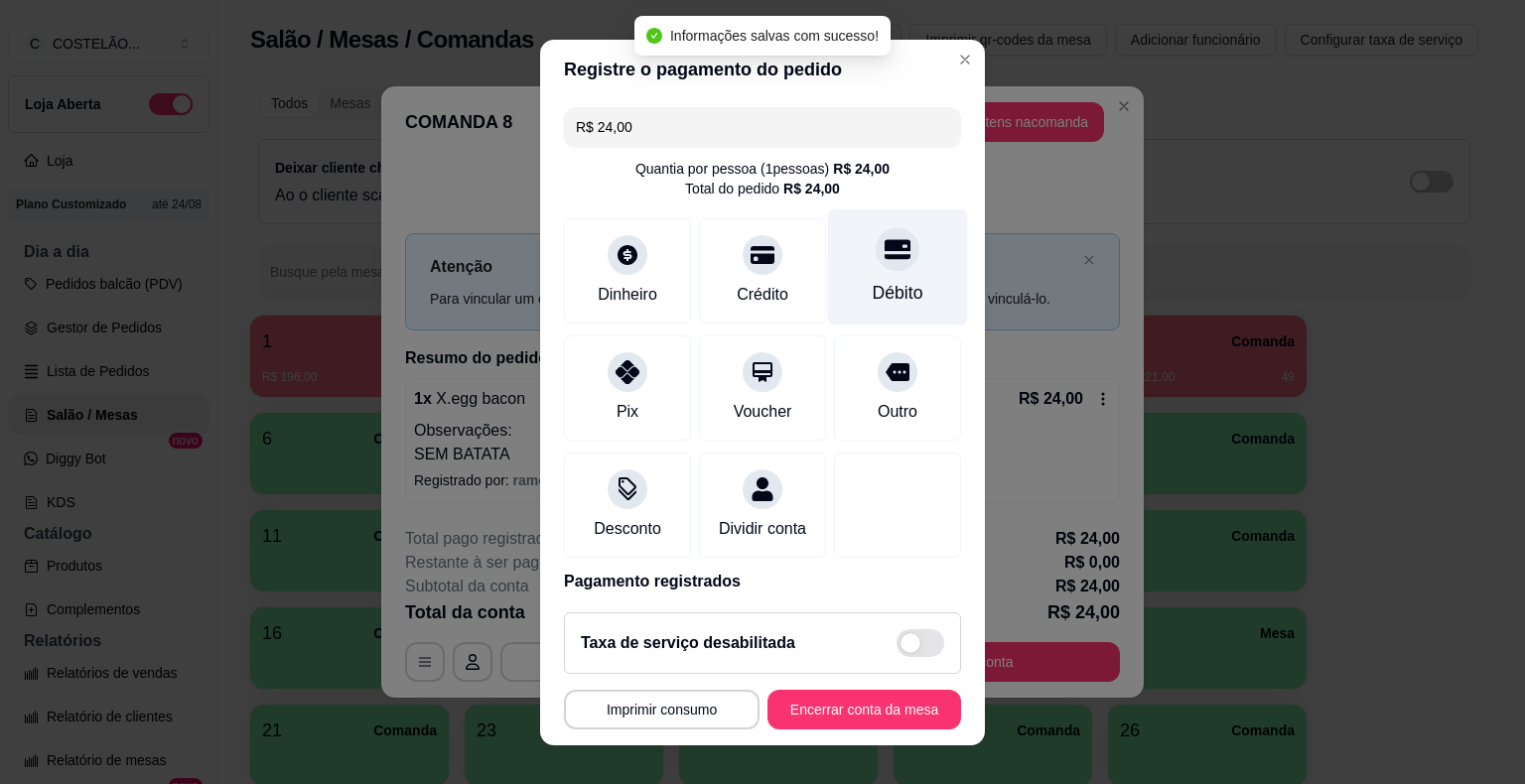 type on "R$ 0,00" 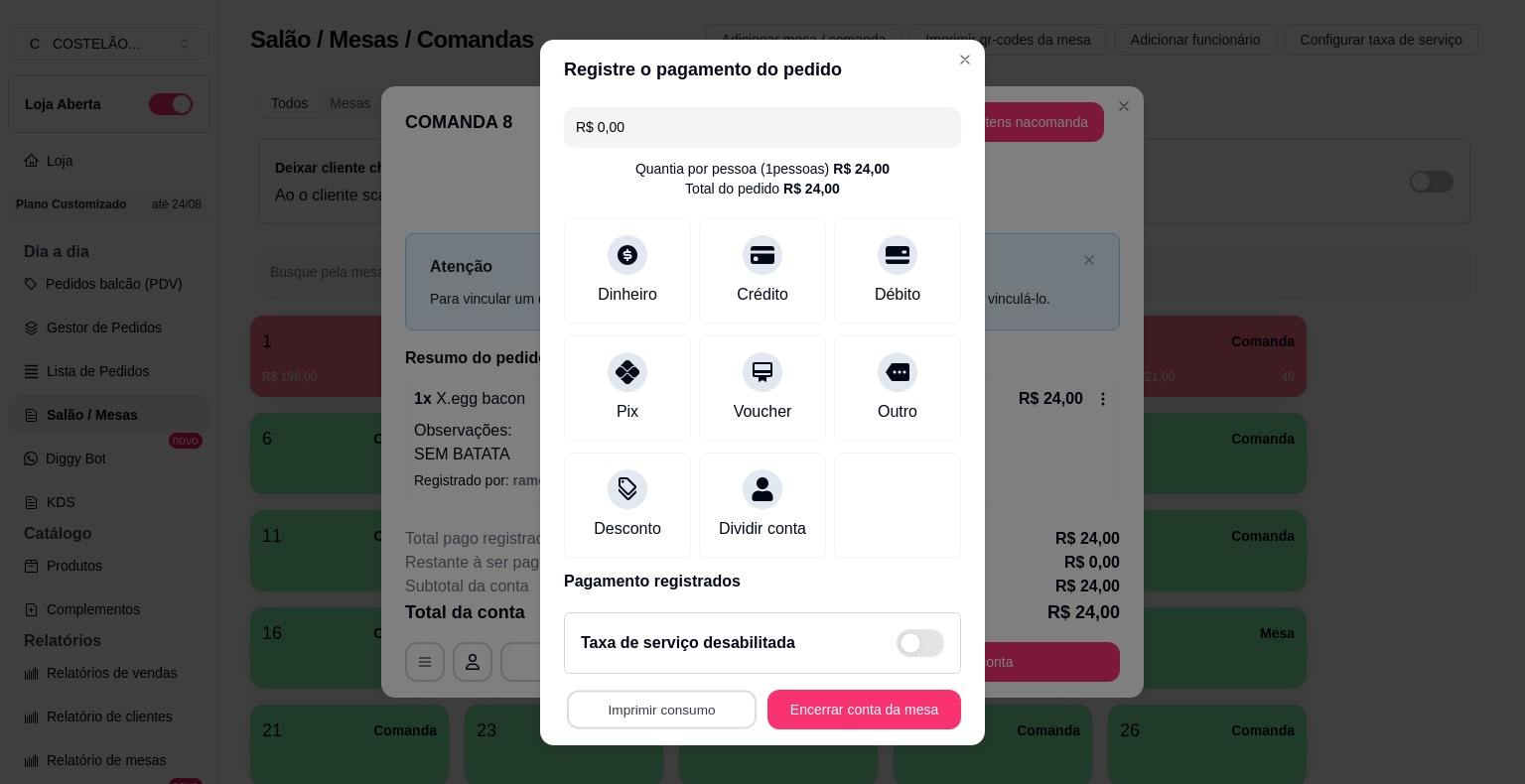 click on "Imprimir consumo" at bounding box center [661, 709] 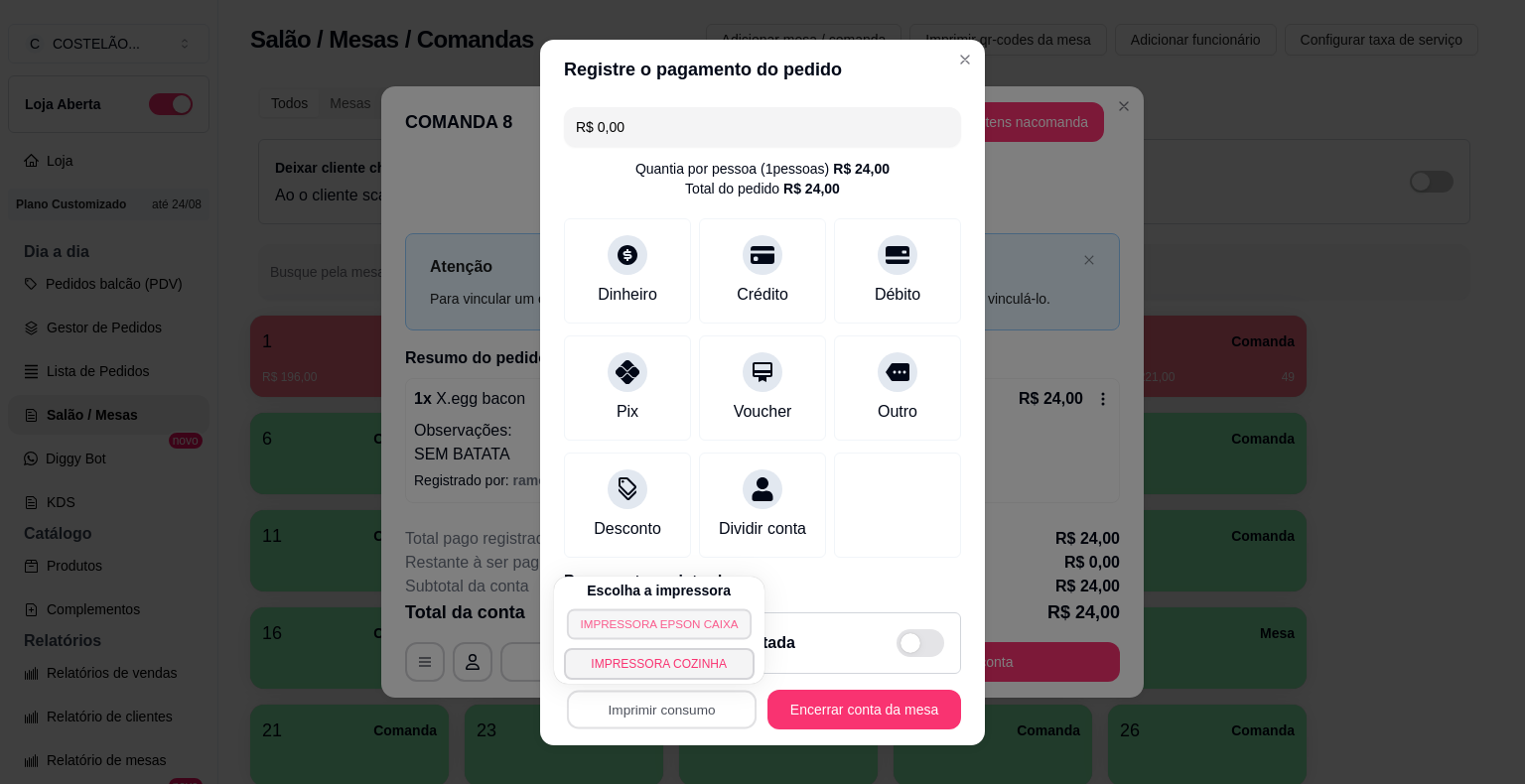 click on "IMPRESSORA EPSON CAIXA" at bounding box center (659, 623) 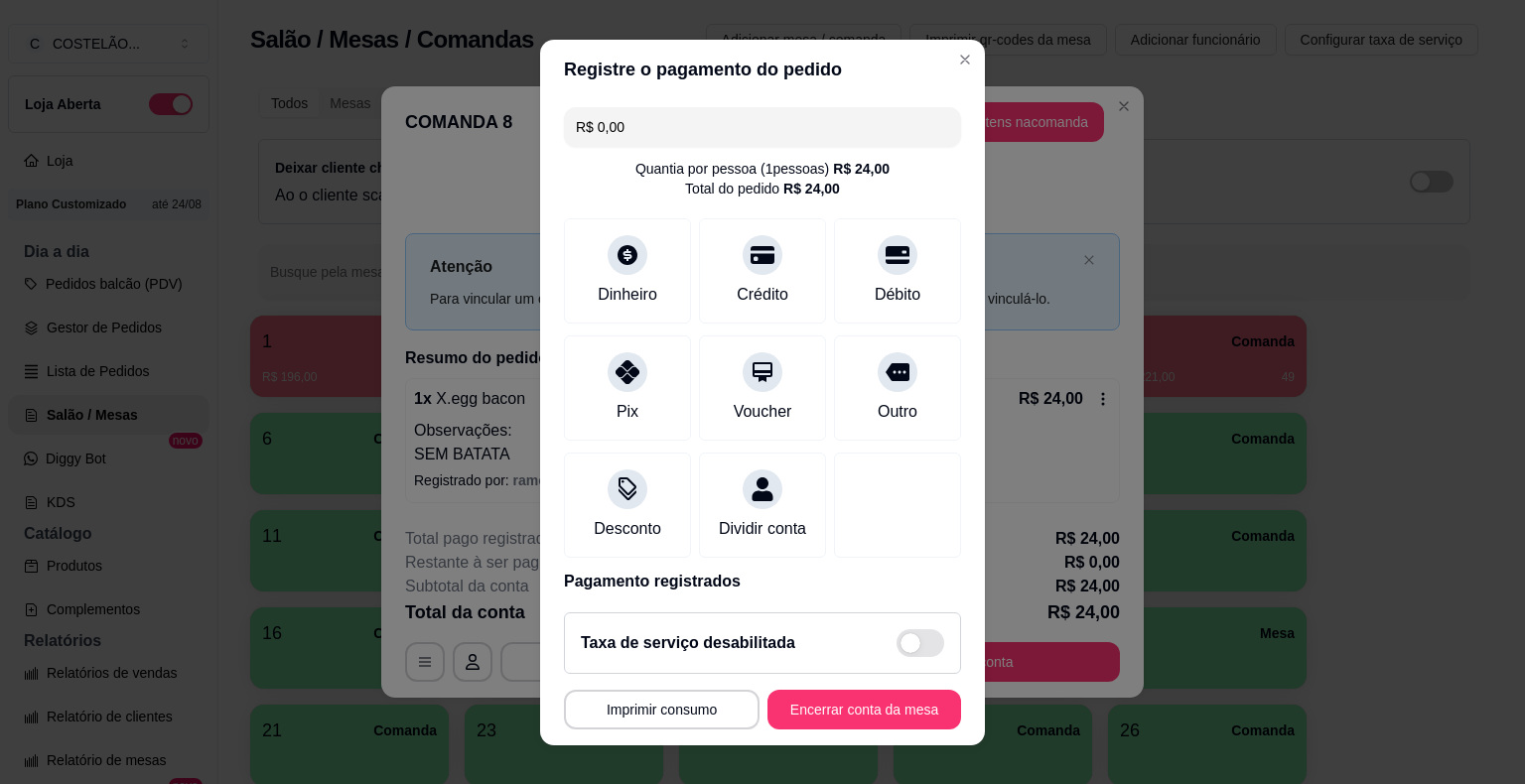 click on "Imprimir consumo" at bounding box center (661, 710) 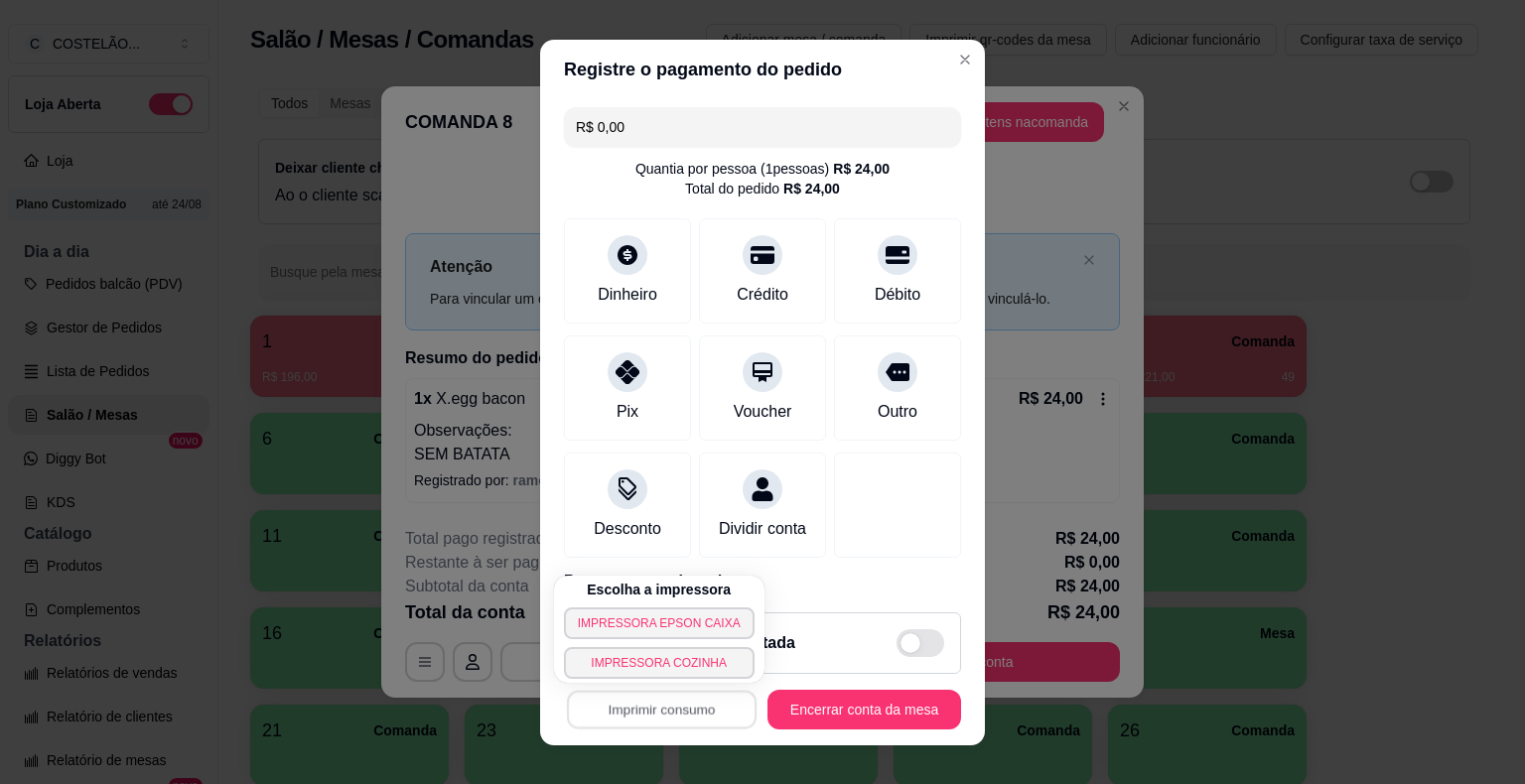 click on "IMPRESSORA EPSON CAIXA" at bounding box center [659, 623] 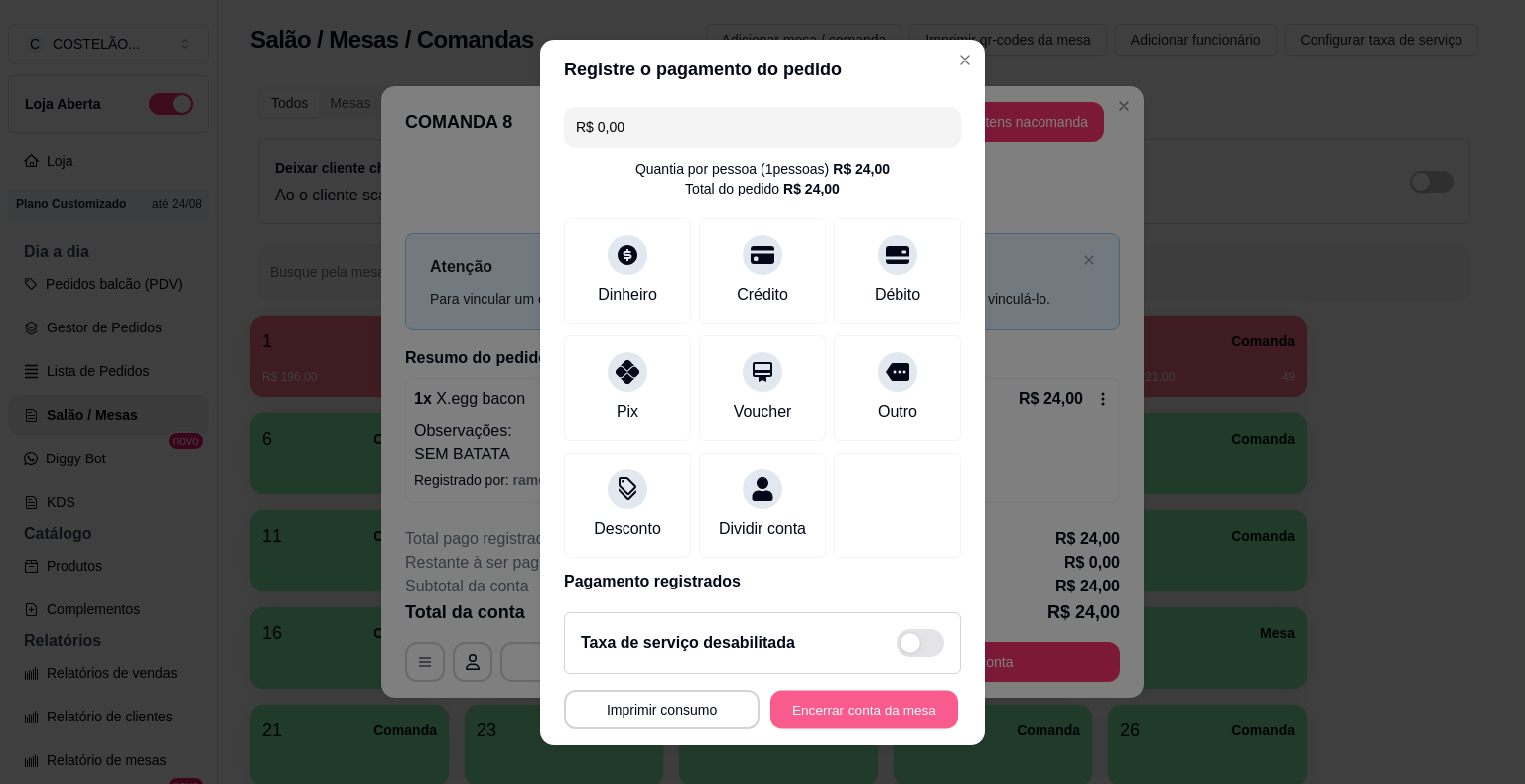 click on "Encerrar conta da mesa" at bounding box center [864, 709] 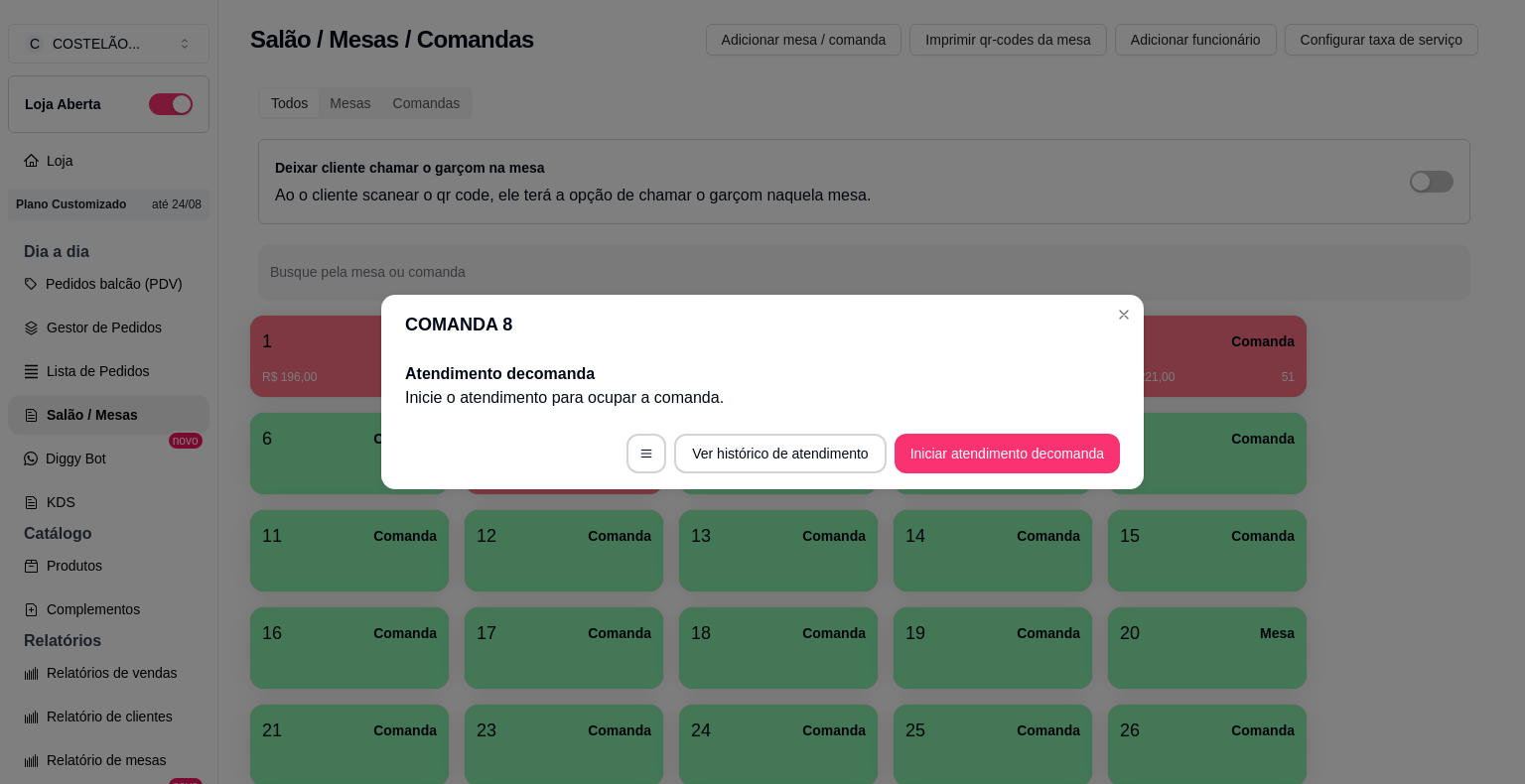 click on "5 Comanda R$ 221,00 51" at bounding box center (1207, 356) 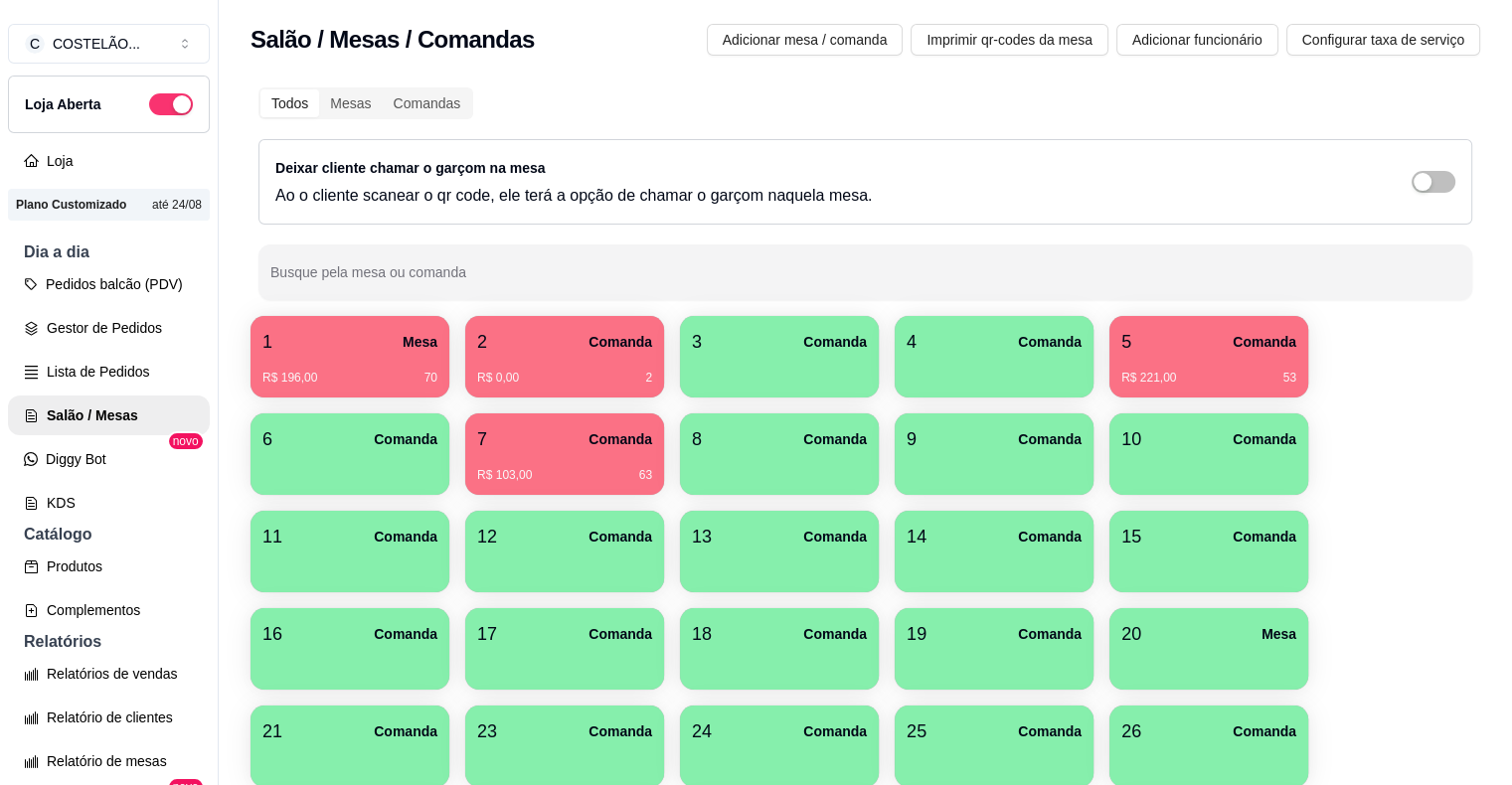 type 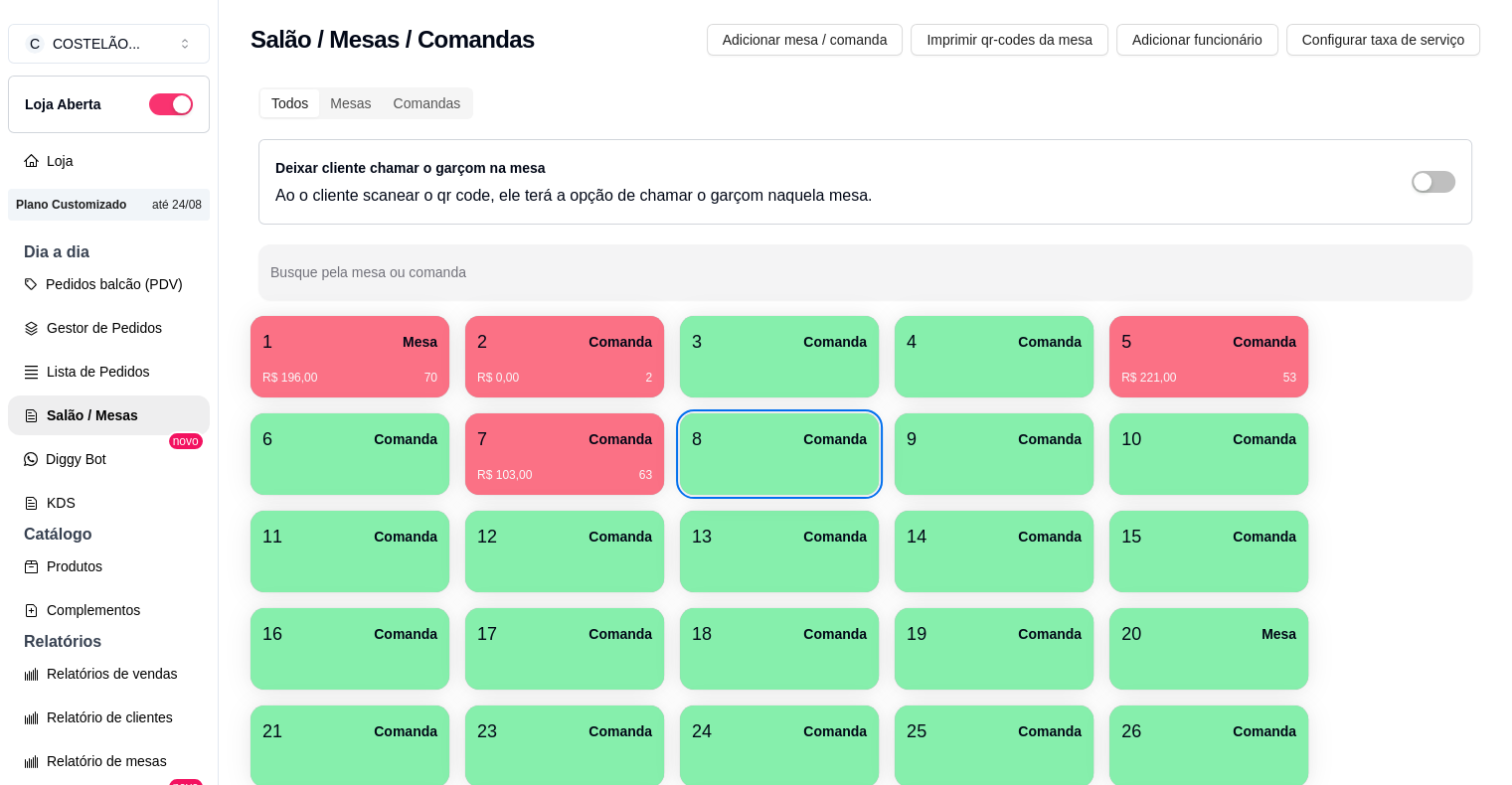 click on "5 Comanda" at bounding box center [1209, 342] 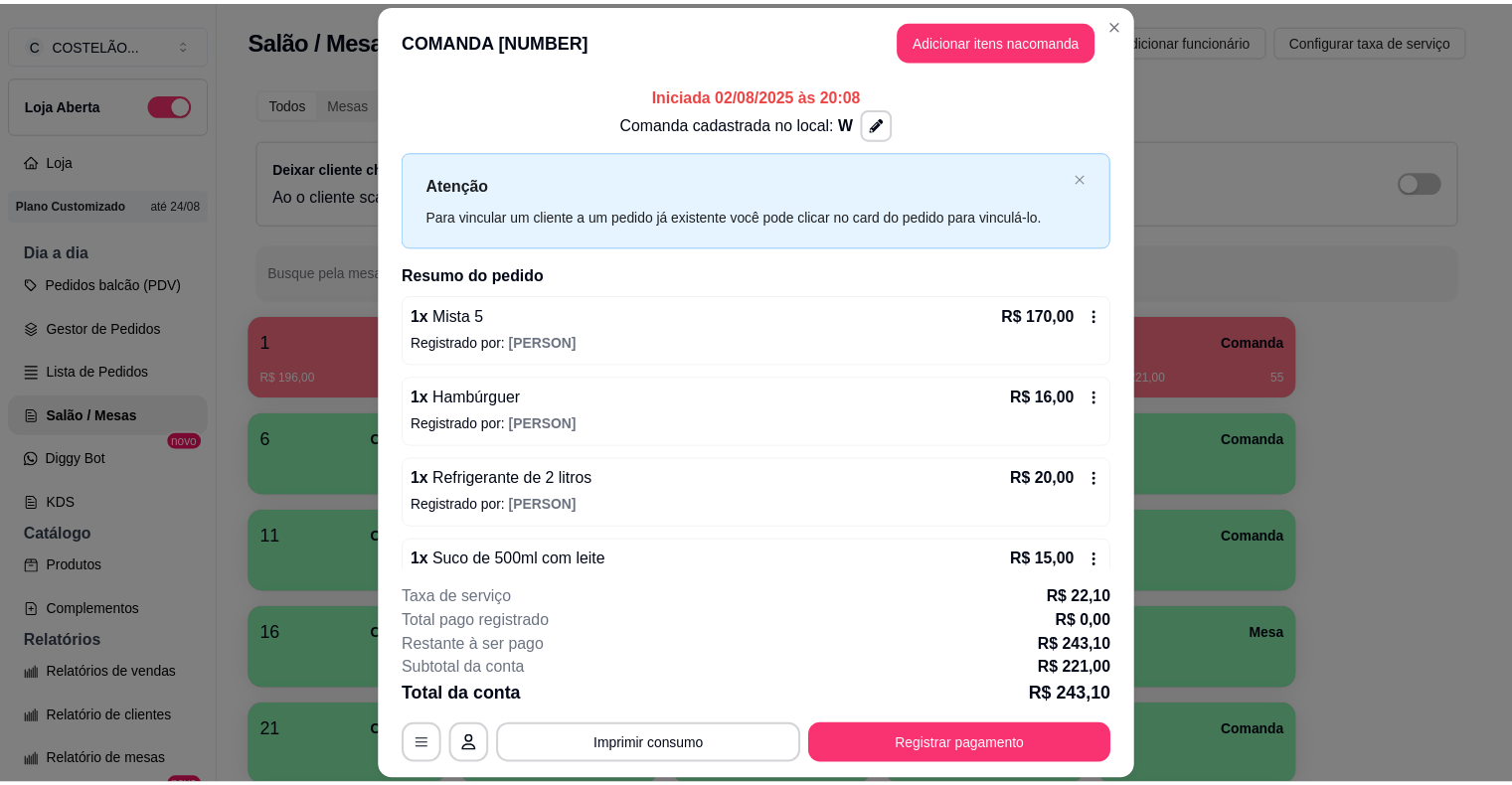 scroll, scrollTop: 44, scrollLeft: 0, axis: vertical 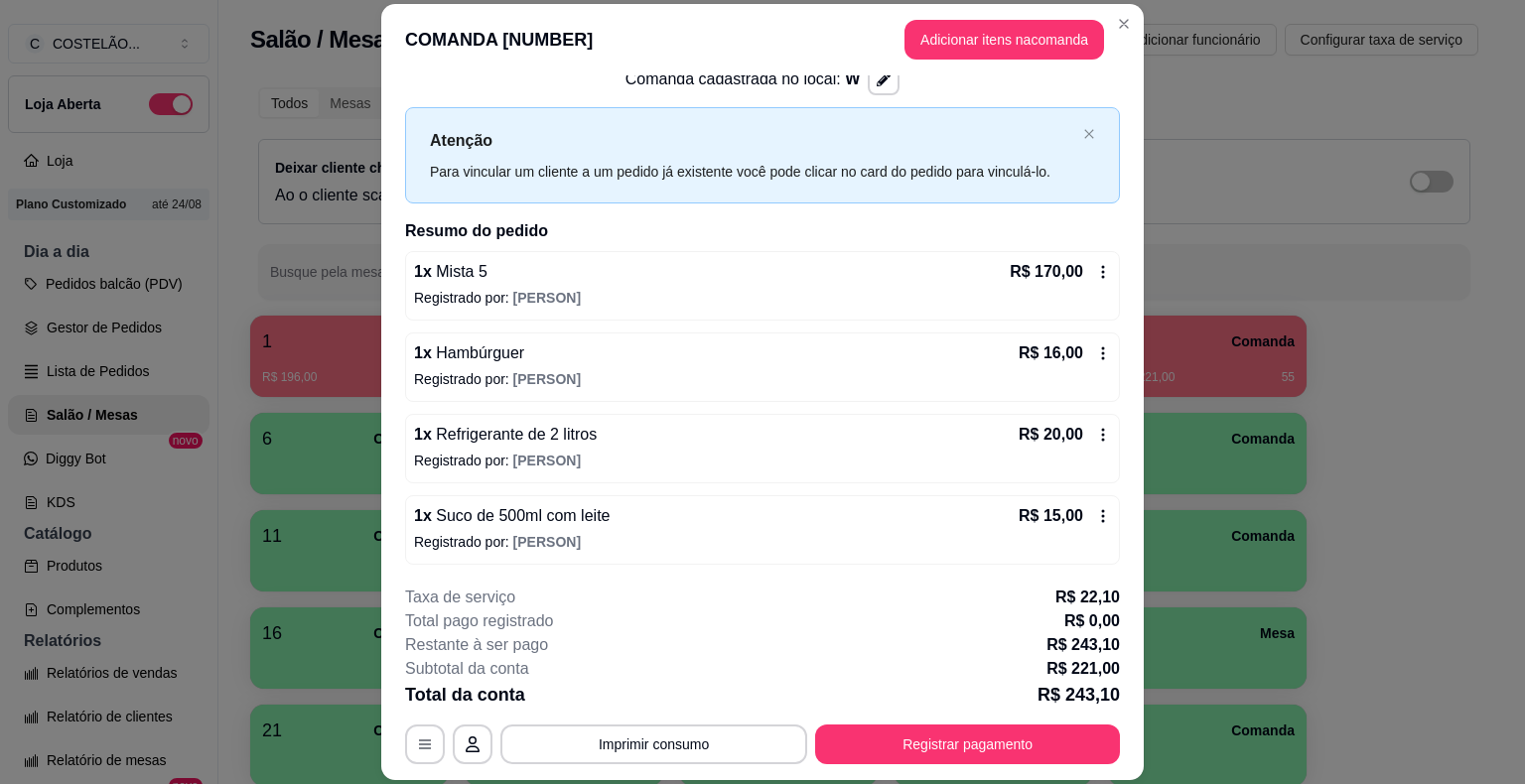click on "Deixar cliente chamar o garçom na mesa Ao o cliente scanear o qr code, ele terá a opção de chamar o garçom naquela mesa." at bounding box center (864, 182) 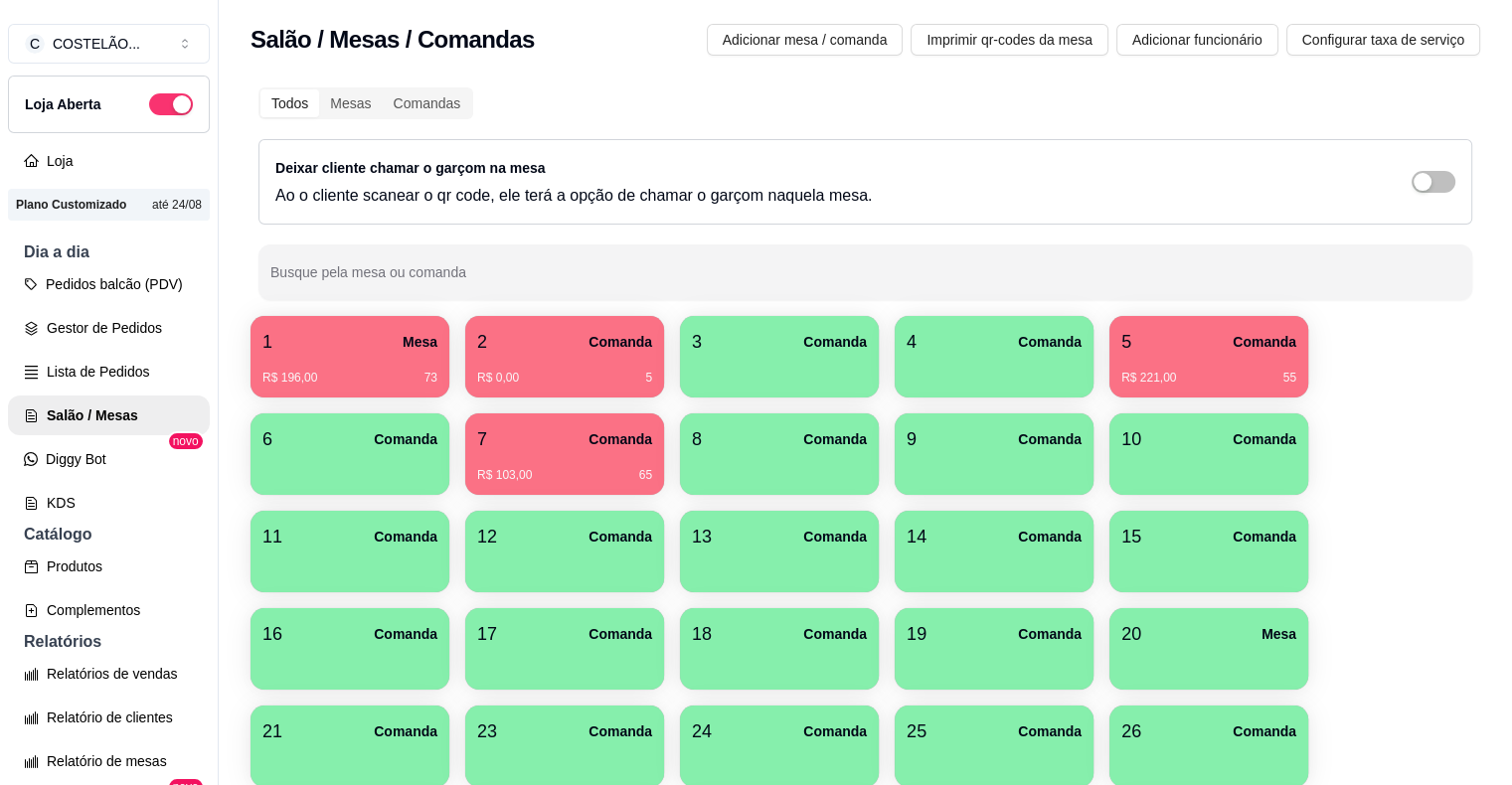 click on "Comanda" at bounding box center (620, 342) 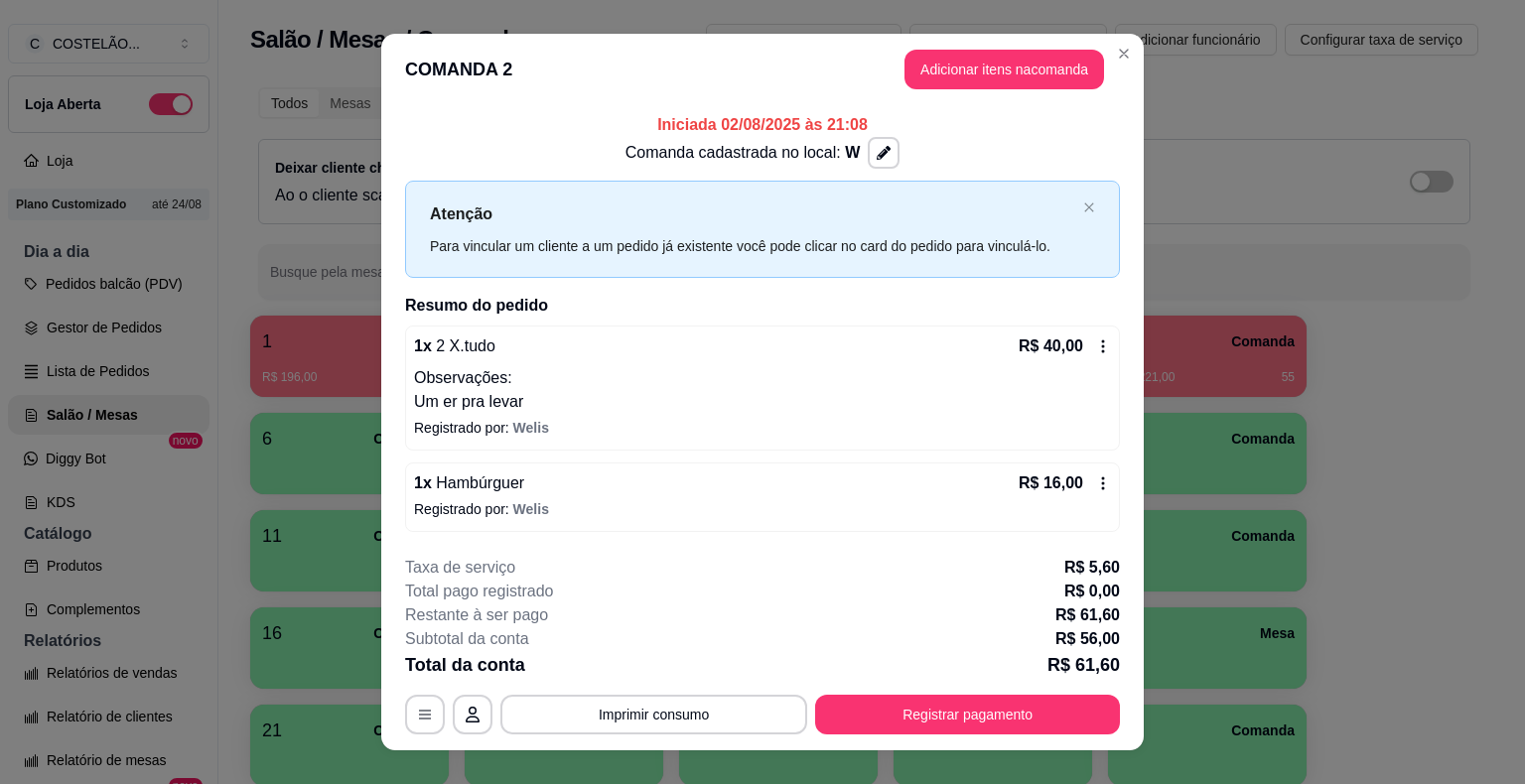 click on "Busque pela mesa ou comanda" at bounding box center (864, 272) 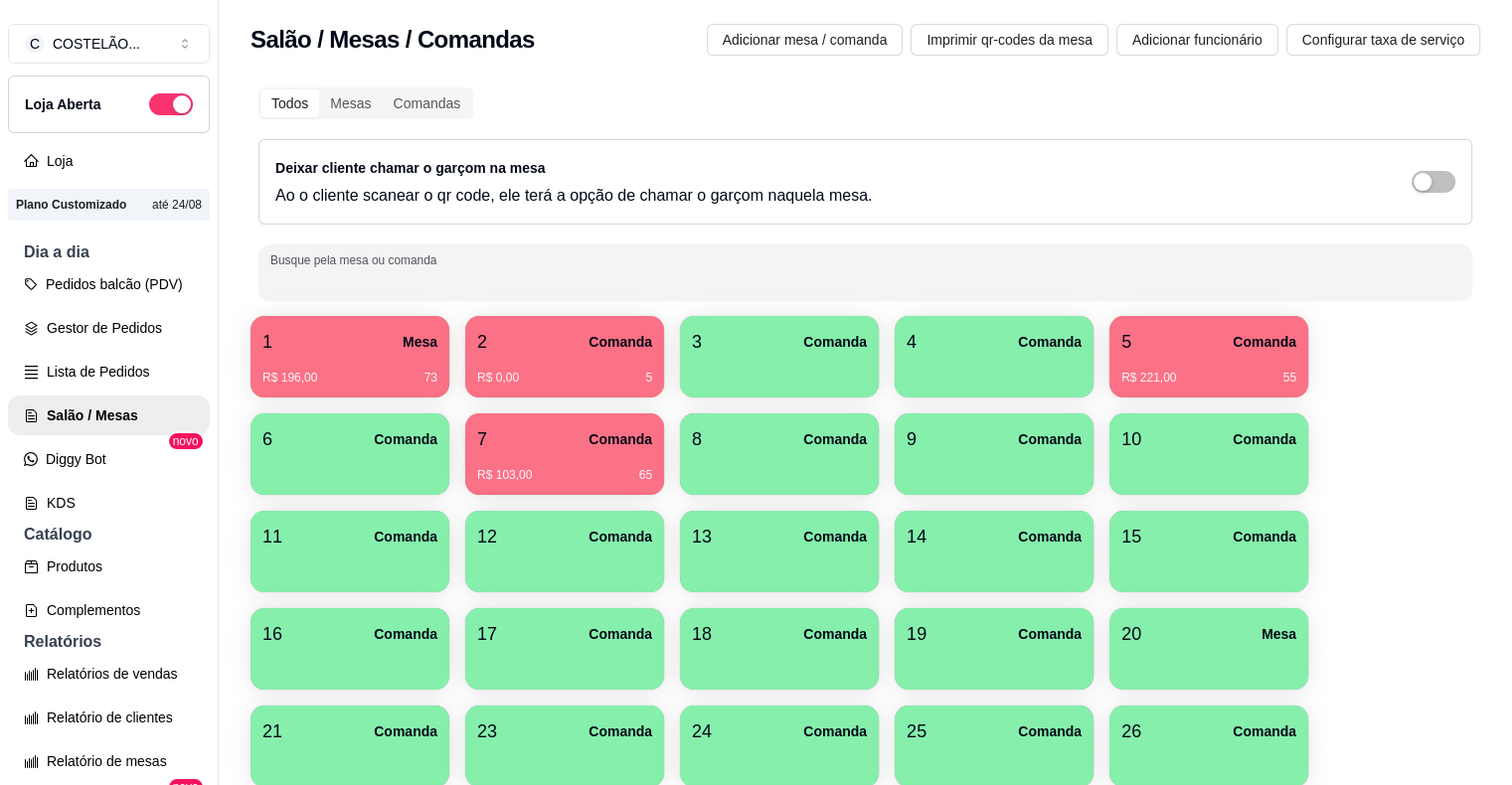 click on "1 Mesa" at bounding box center [350, 342] 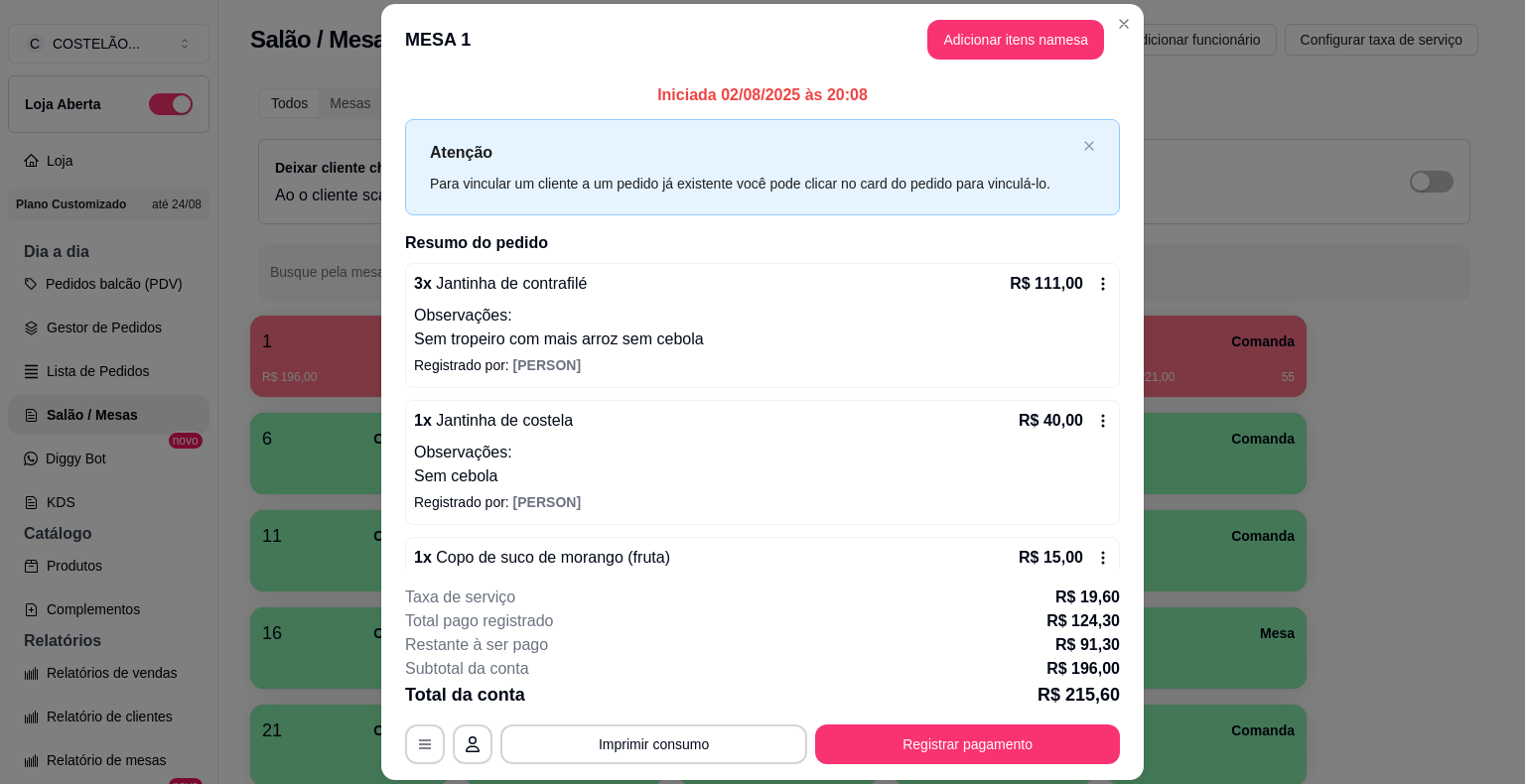 click on "Imprimir consumo" at bounding box center (653, 744) 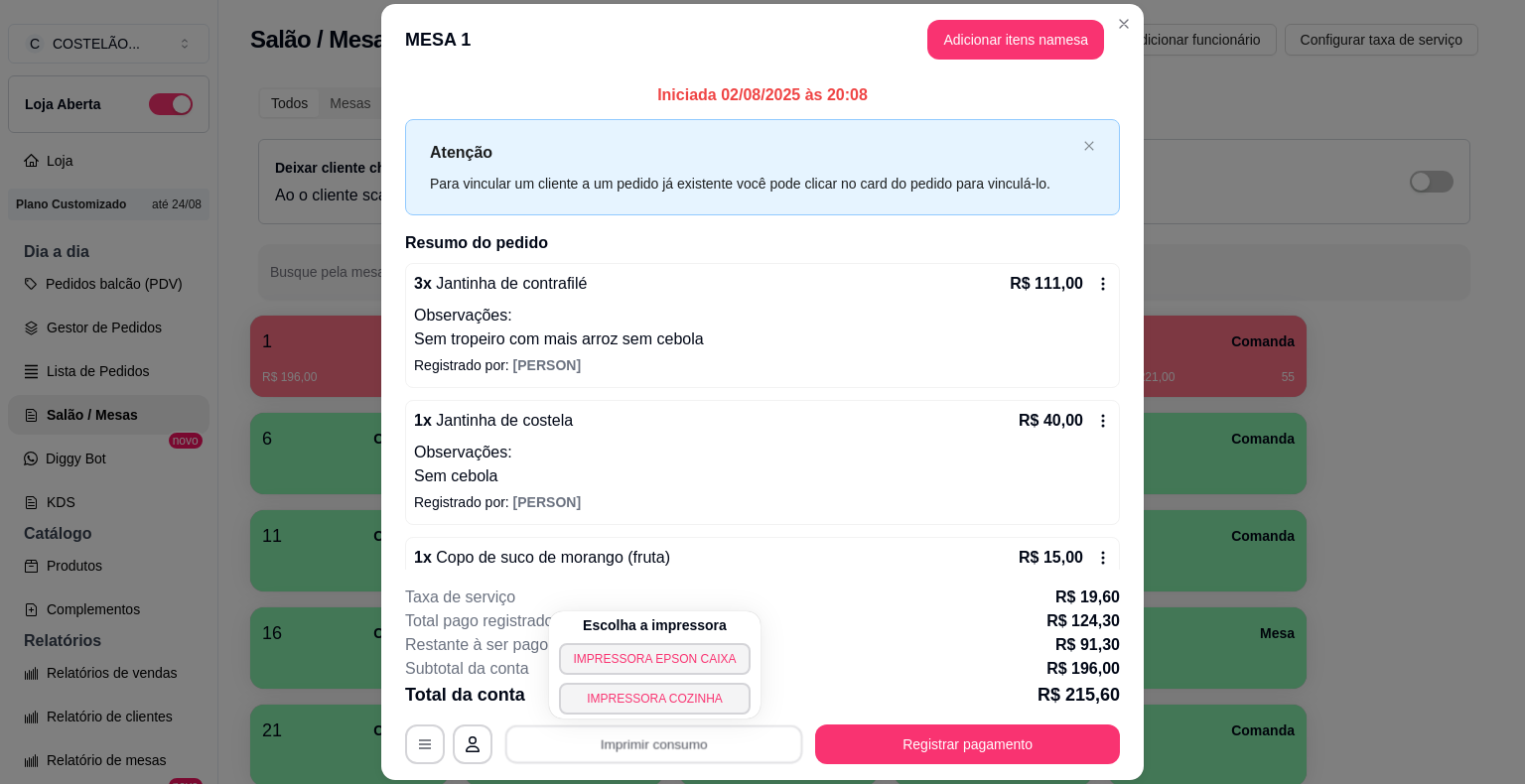 click on "IMPRESSORA EPSON CAIXA" at bounding box center [654, 659] 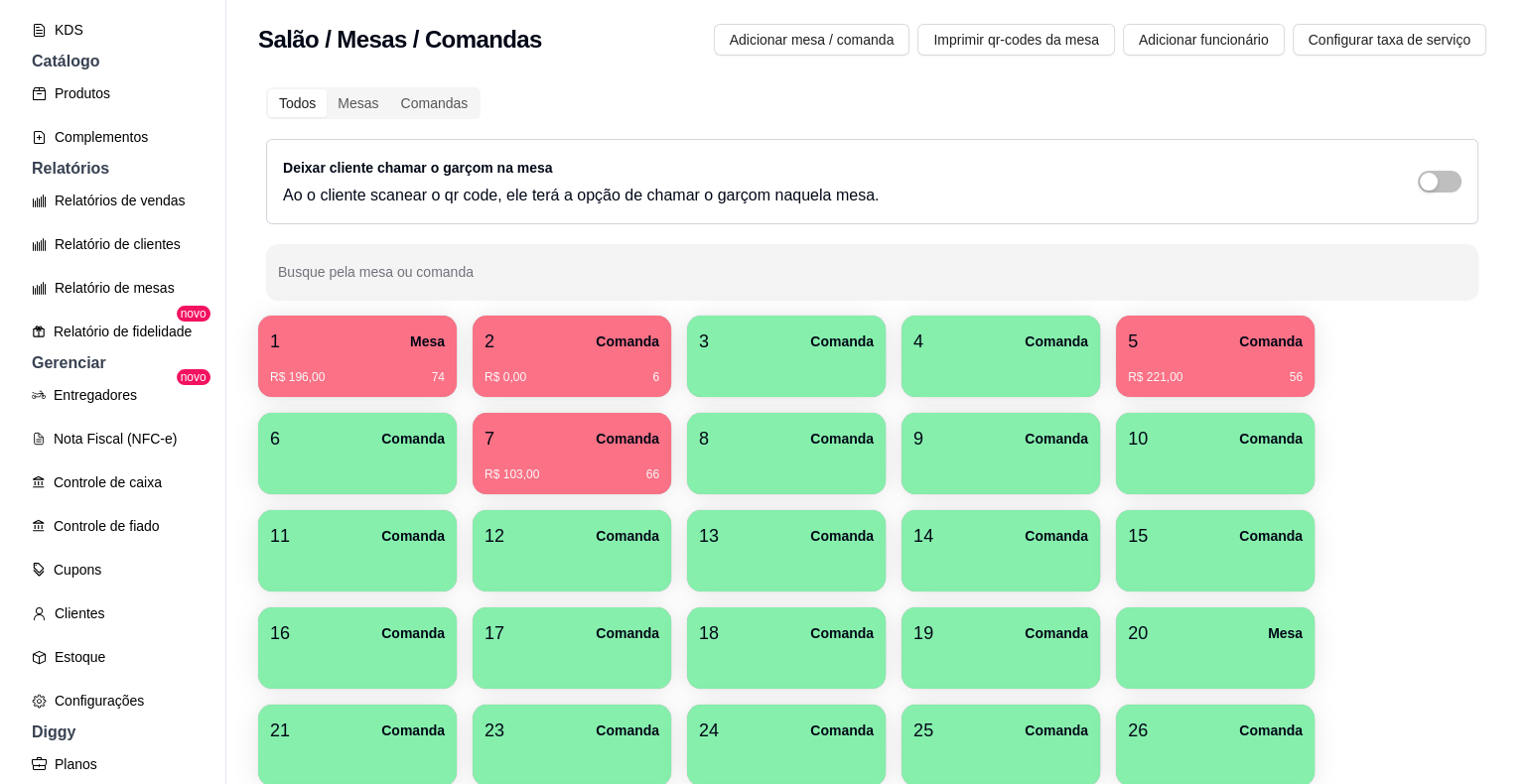 scroll, scrollTop: 485, scrollLeft: 0, axis: vertical 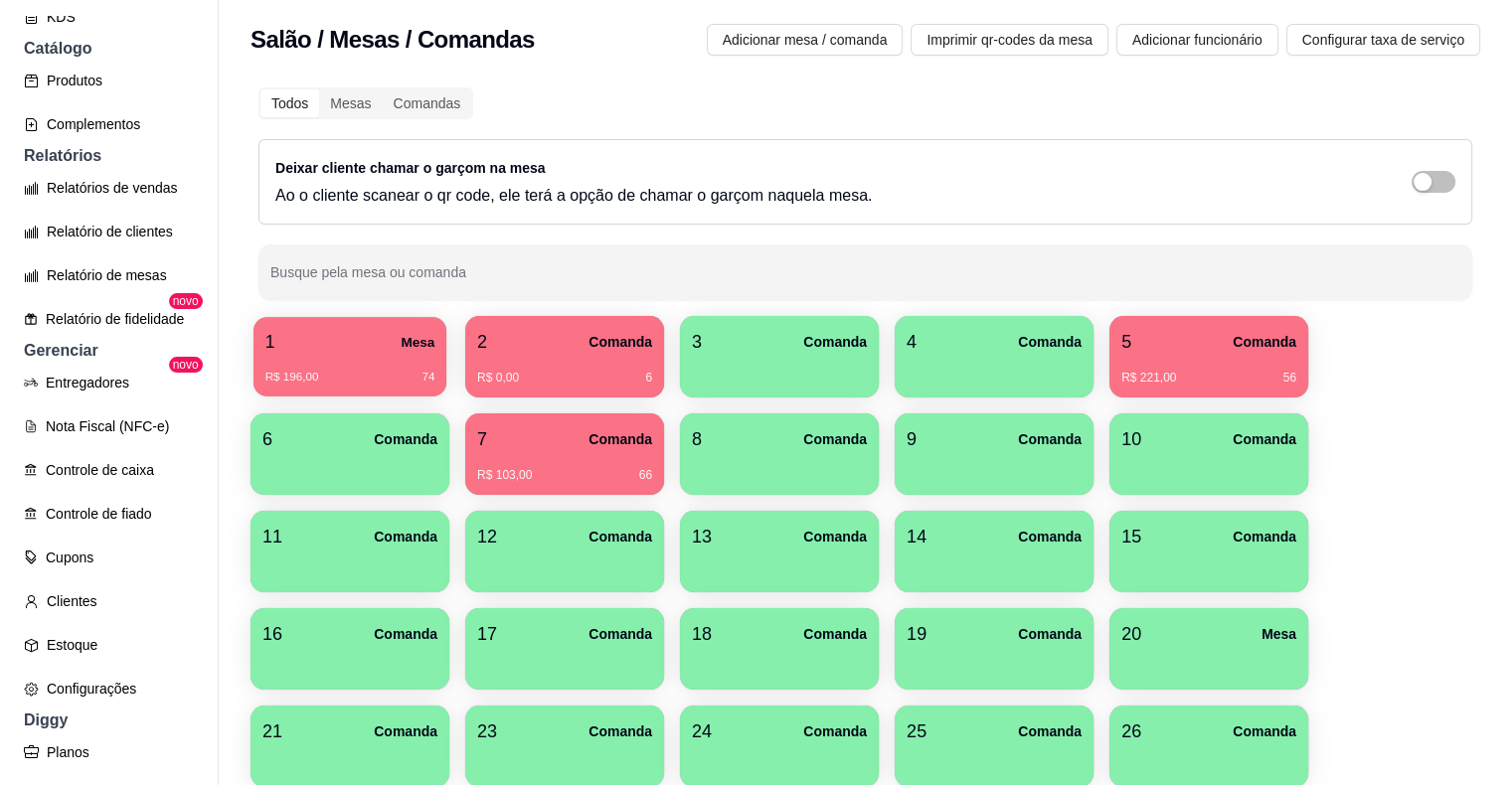 click on "1 Mesa" at bounding box center (350, 342) 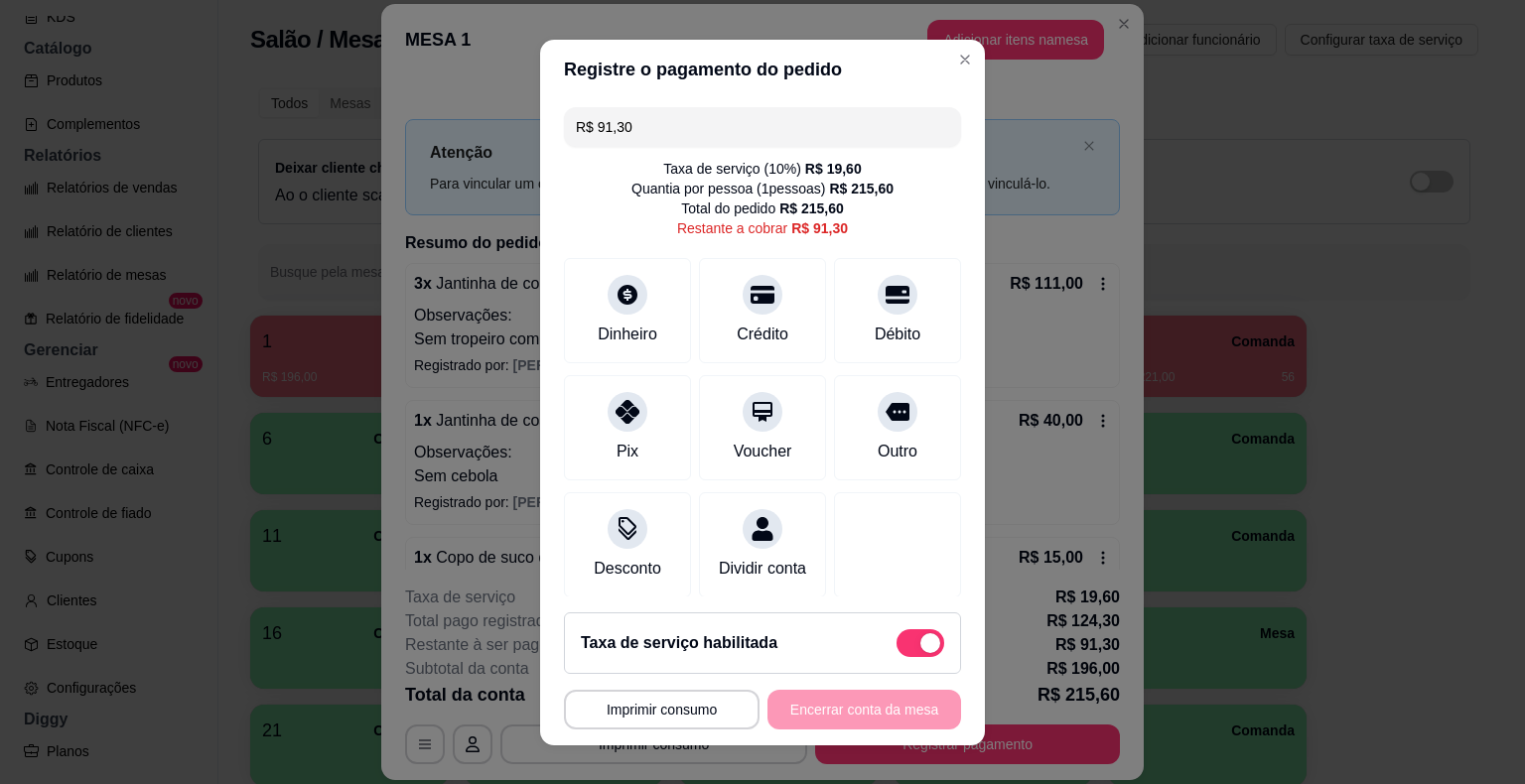 click on "R$ 91,30" at bounding box center (762, 127) 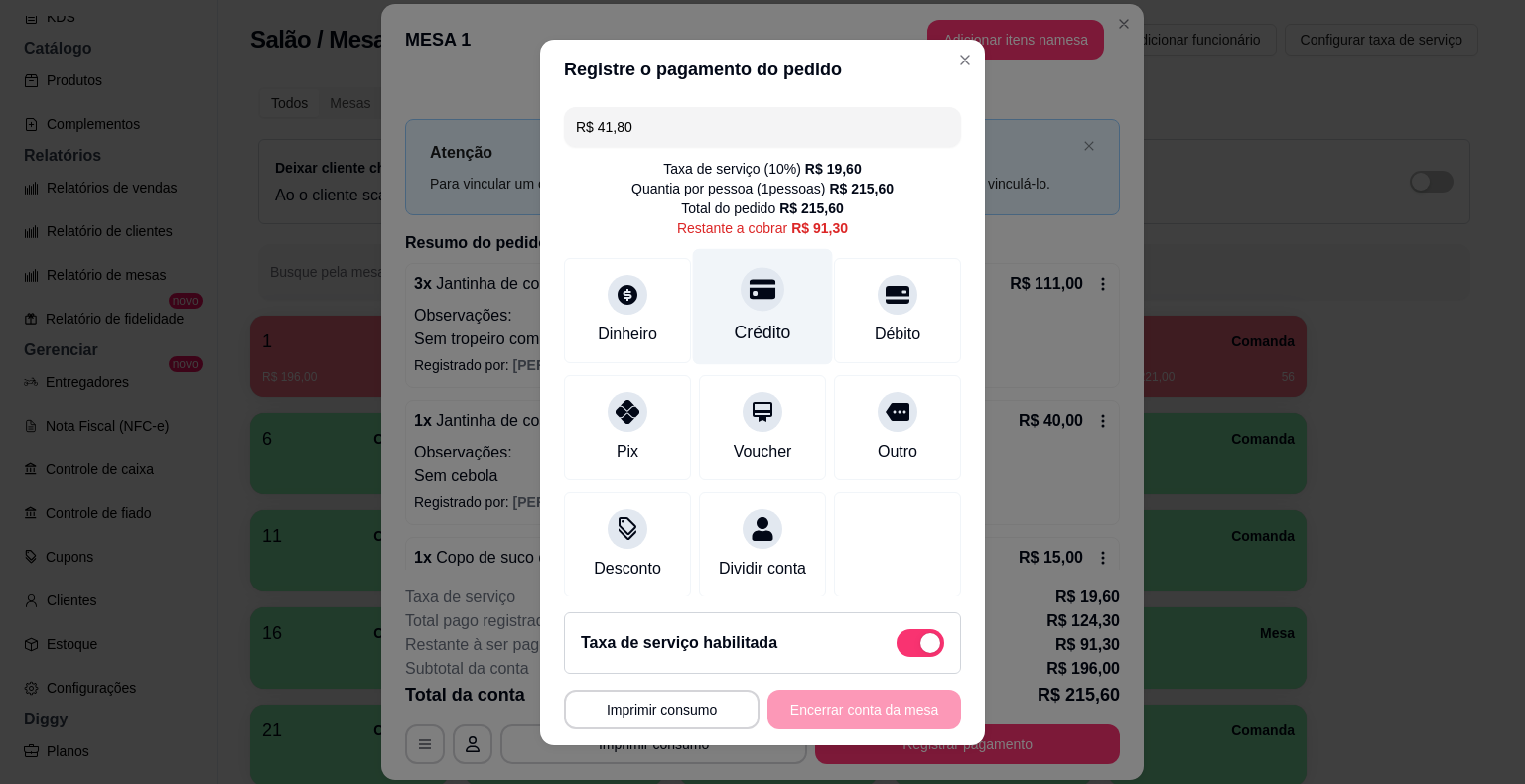 click on "Crédito" at bounding box center (762, 306) 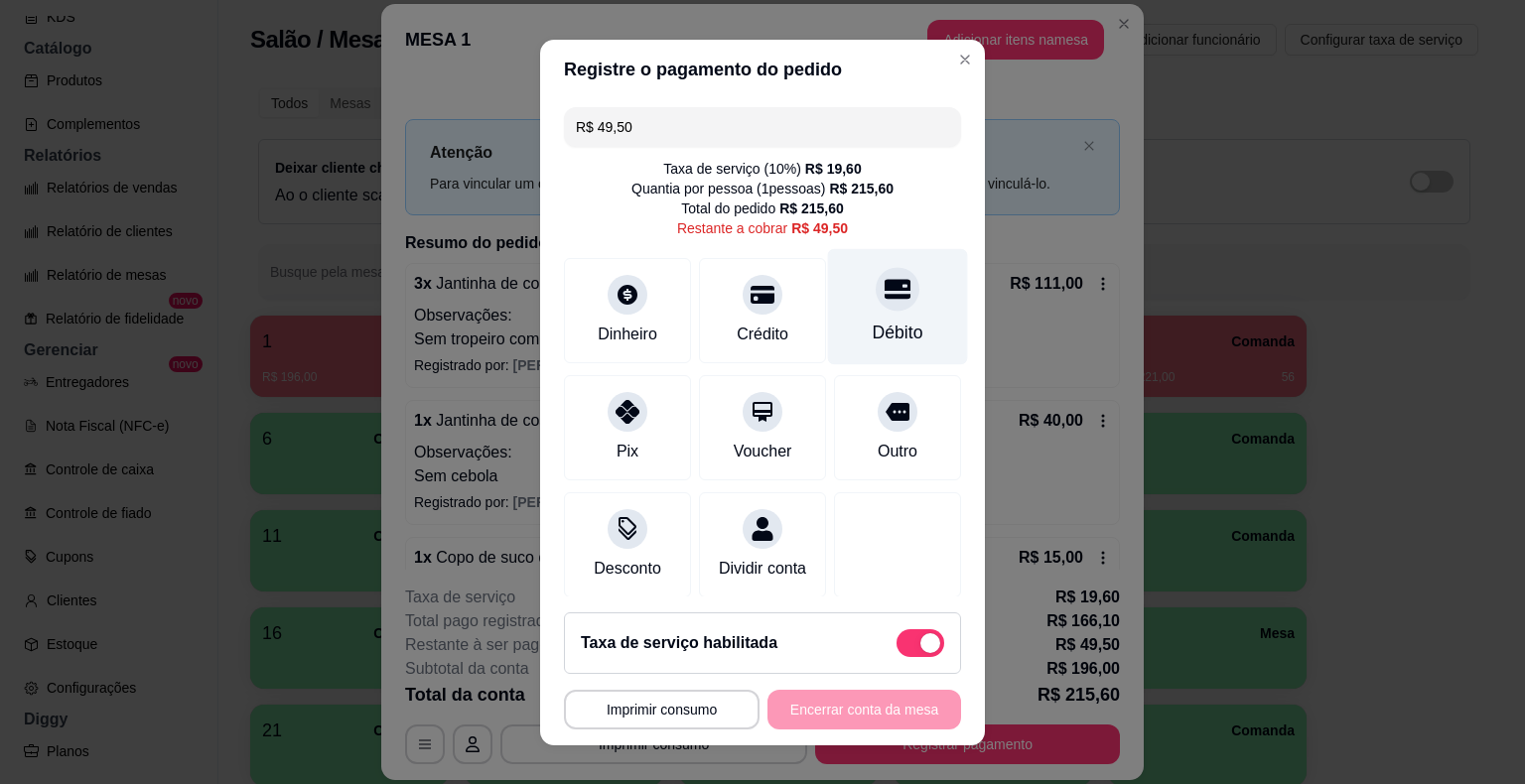 click at bounding box center (898, 289) 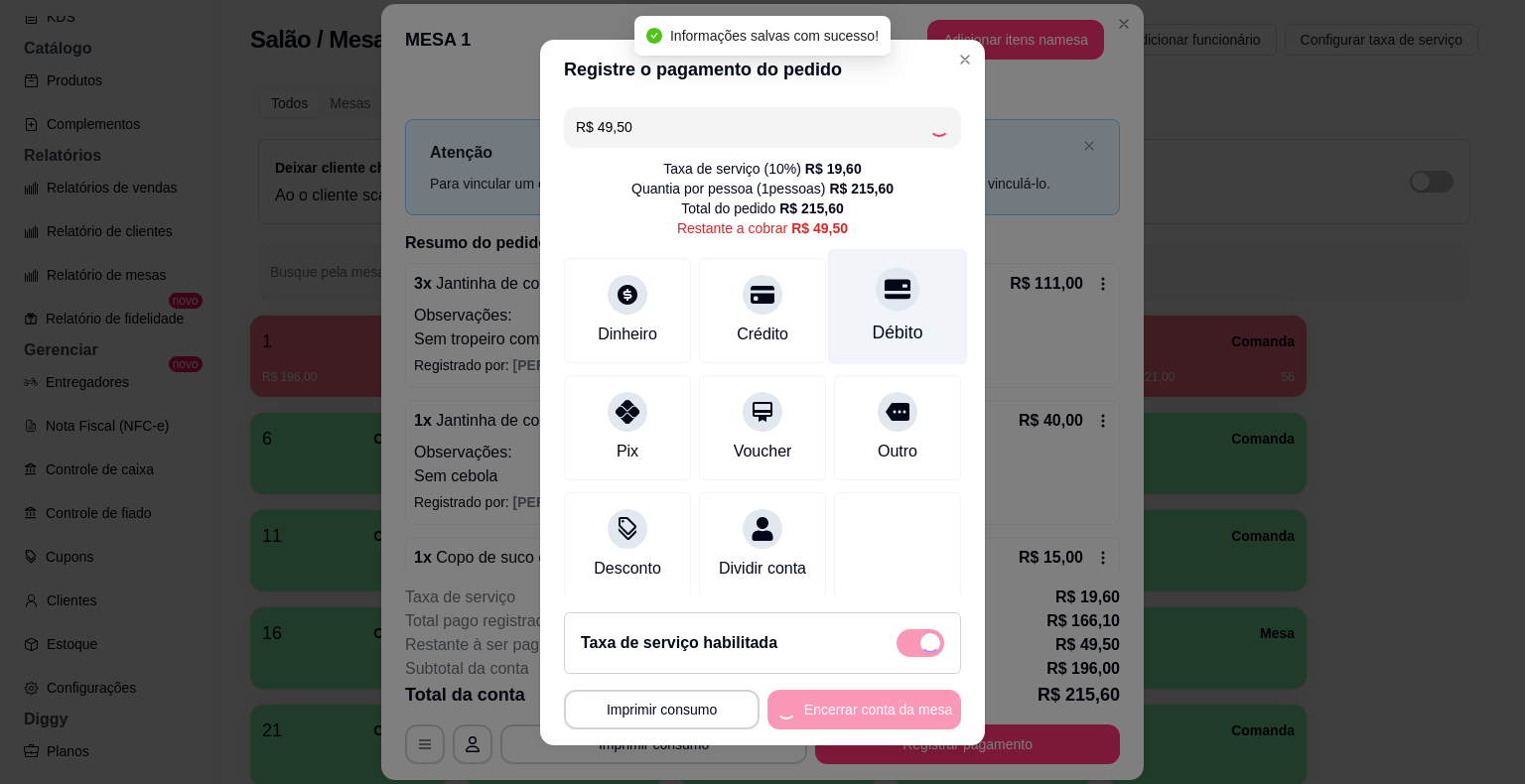 type on "R$ 0,00" 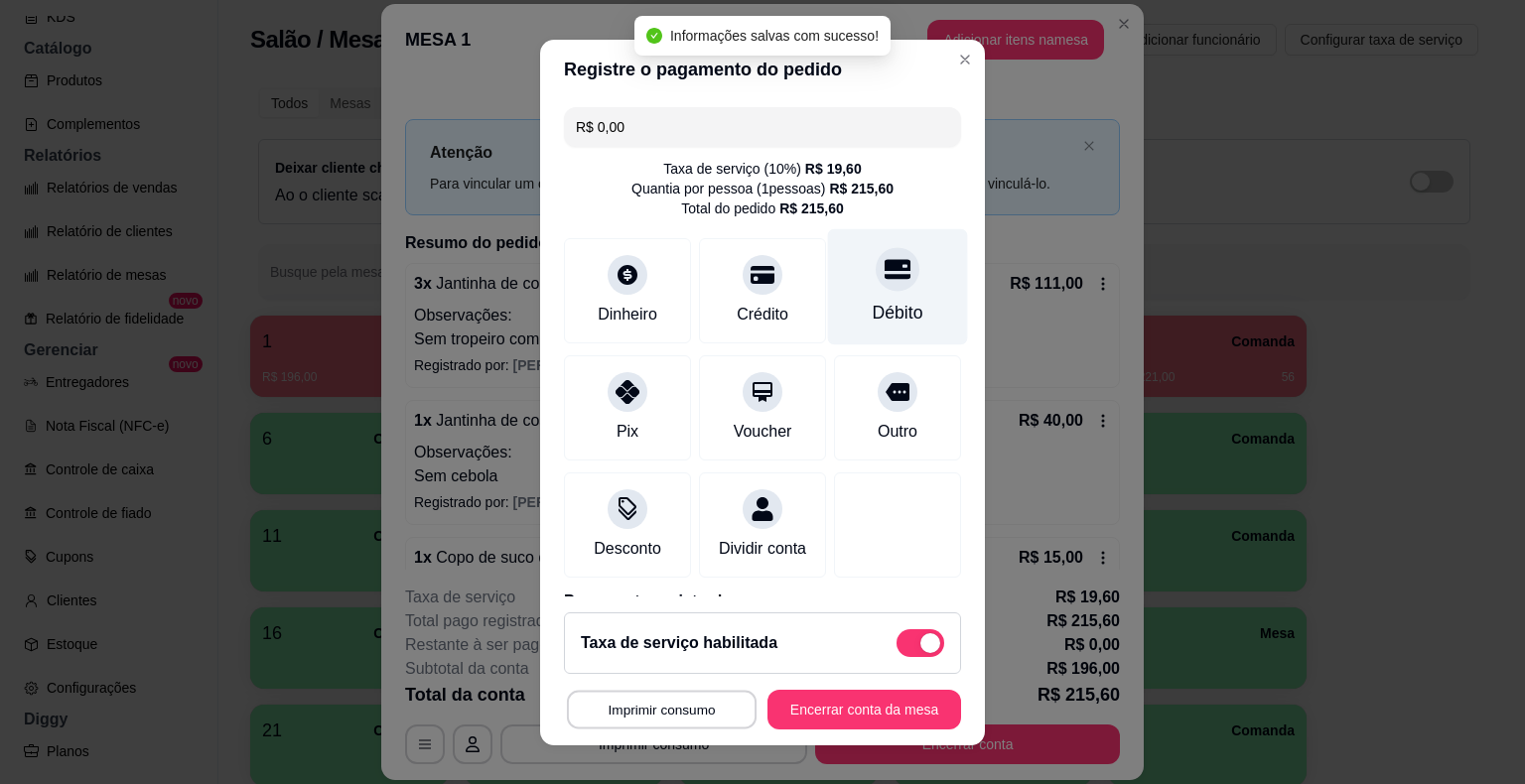 click on "Imprimir consumo" at bounding box center [661, 709] 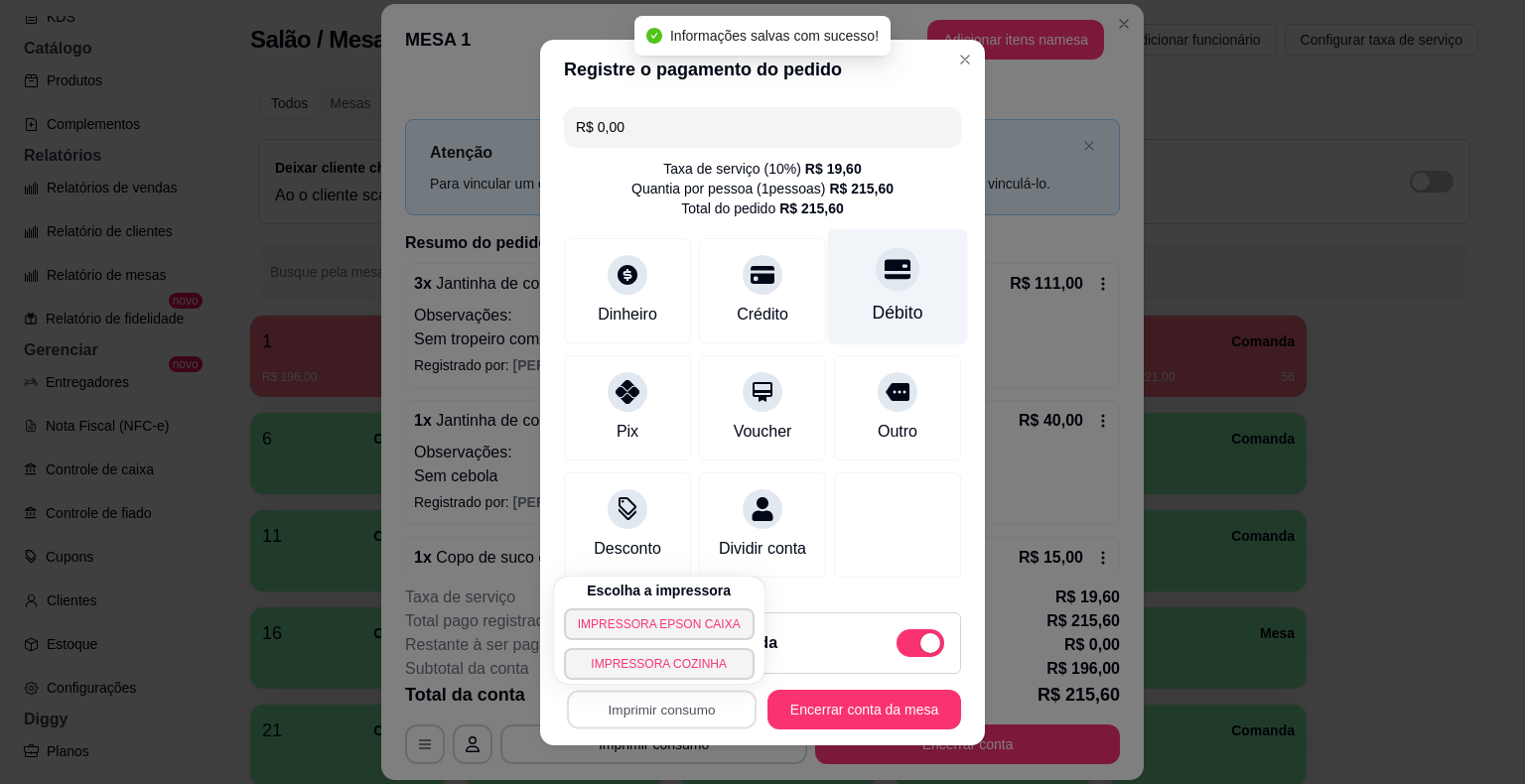 click on "Escolha a impressora IMPRESSORA EPSON CAIXA  IMPRESSORA COZINHA" at bounding box center [659, 630] 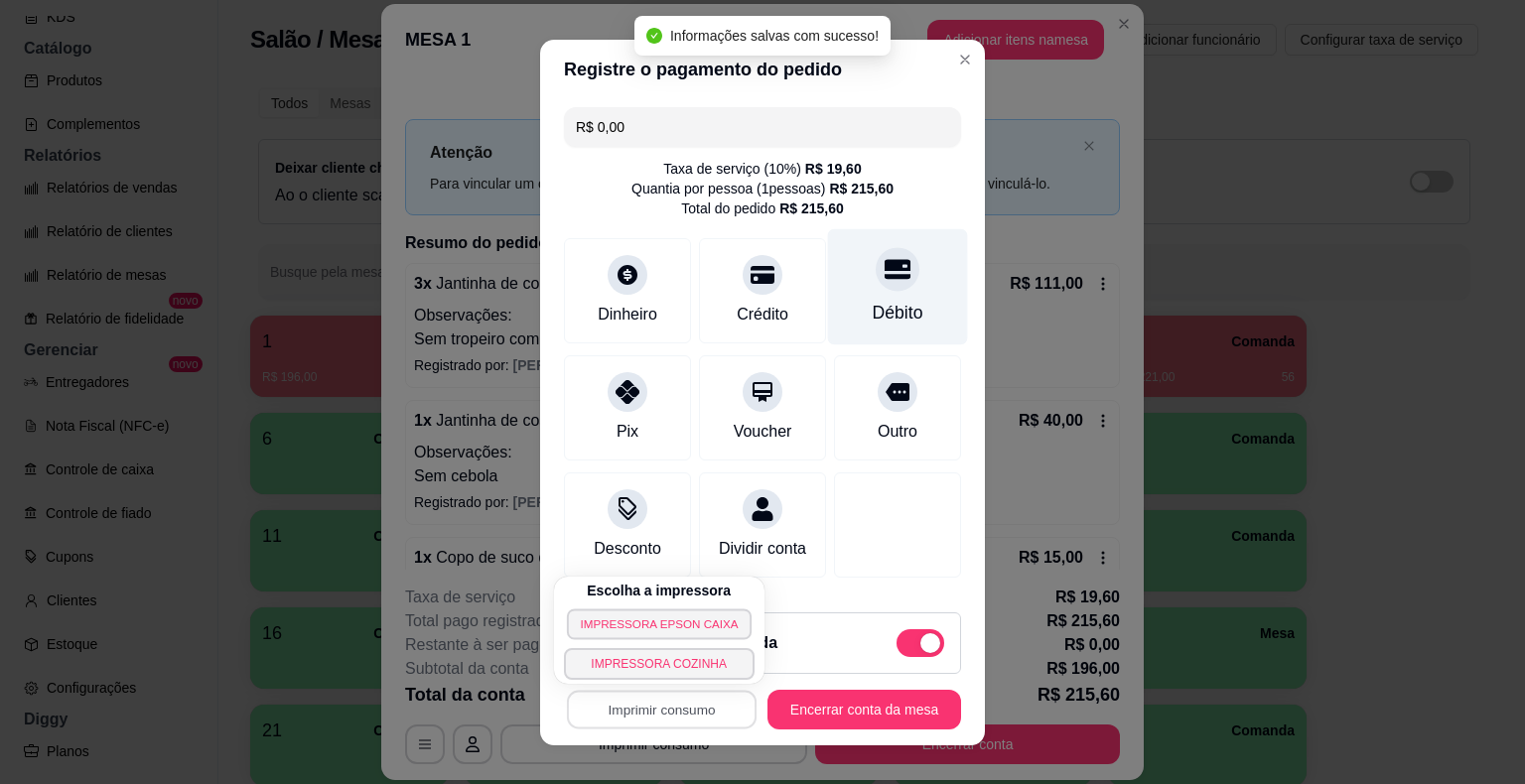 click on "IMPRESSORA EPSON CAIXA" at bounding box center (659, 623) 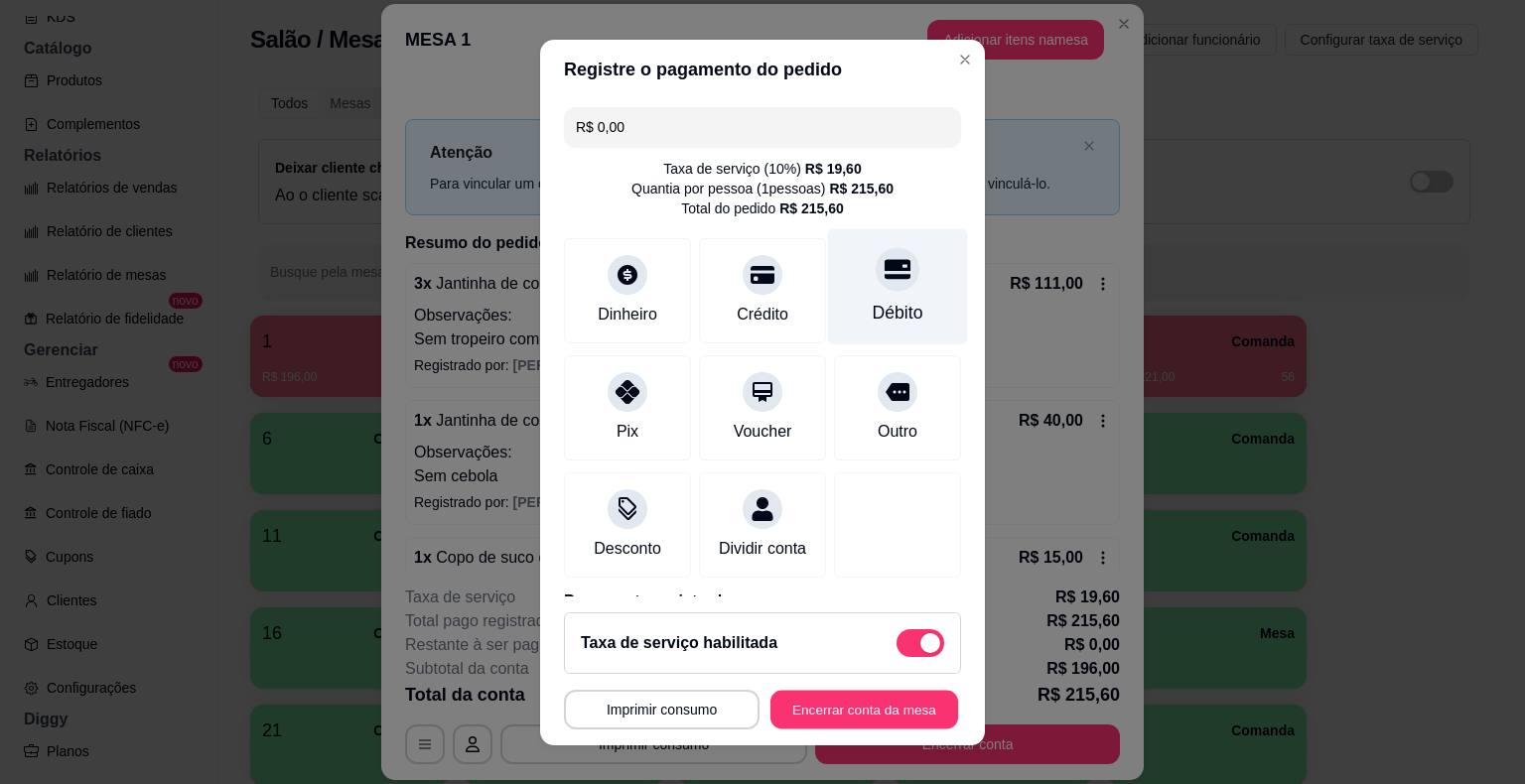 click on "Encerrar conta da mesa" at bounding box center [864, 709] 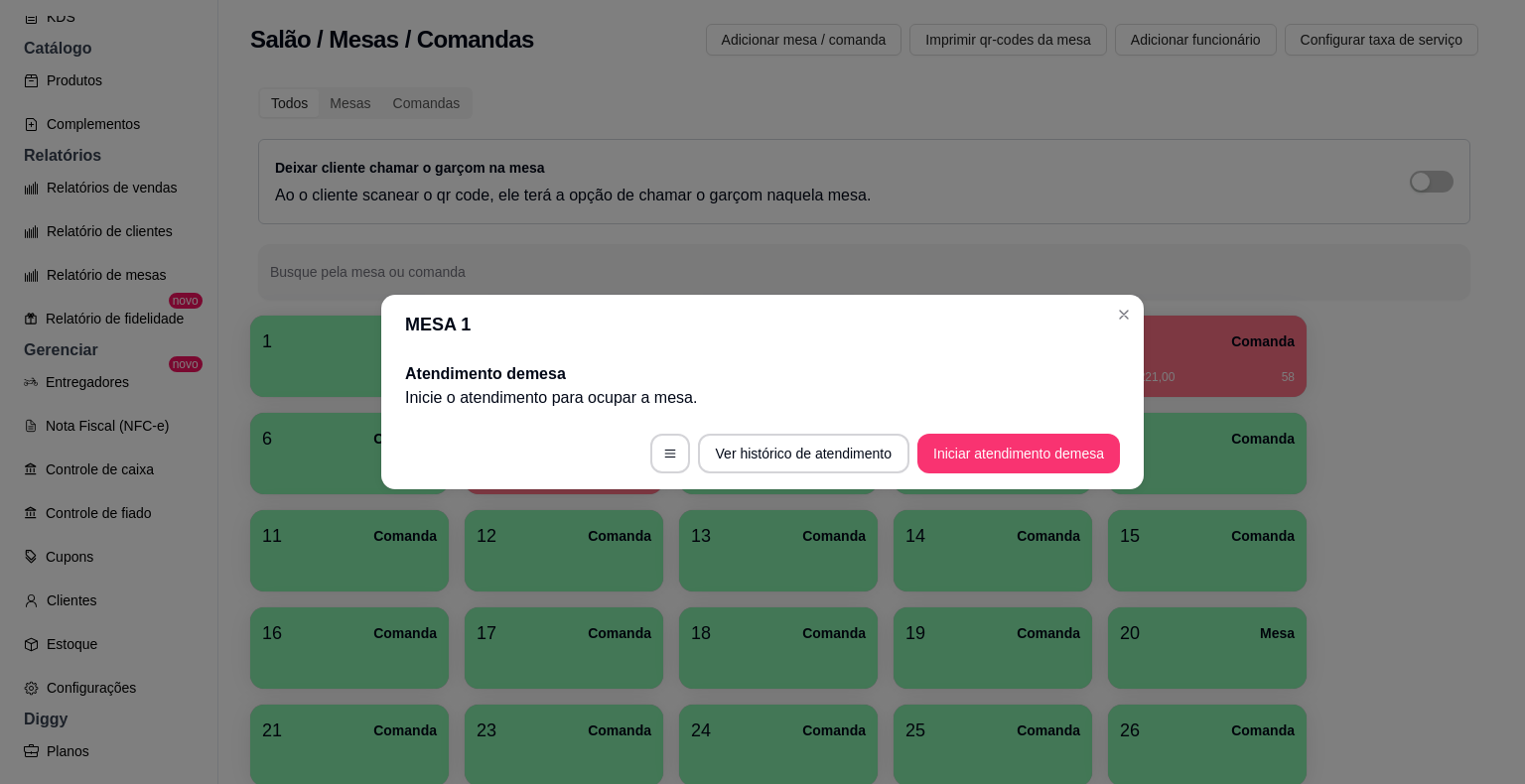 click on "5 Comanda R$ 221,00 58" at bounding box center (1207, 356) 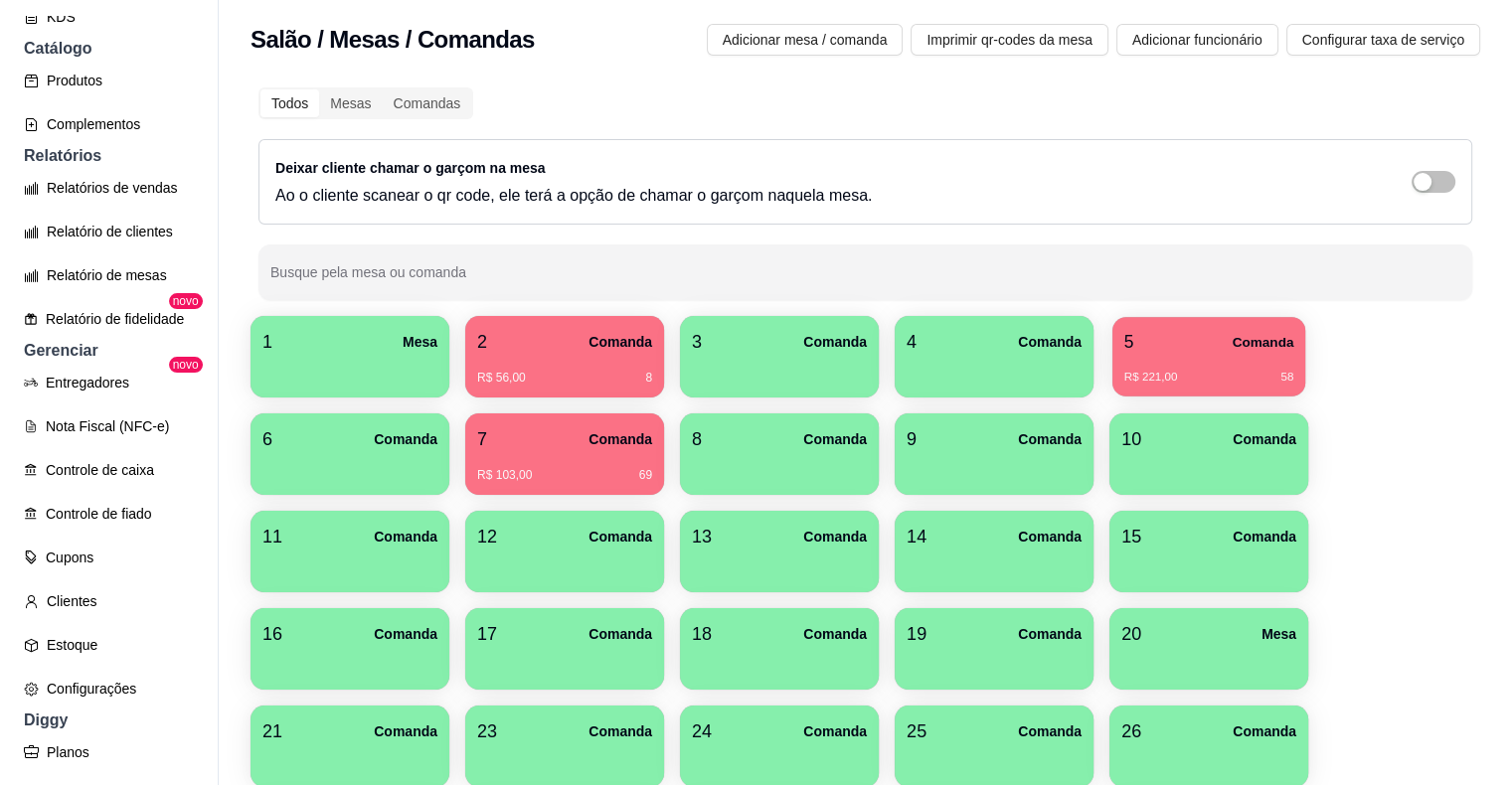 click on "5 Comanda" at bounding box center [1209, 342] 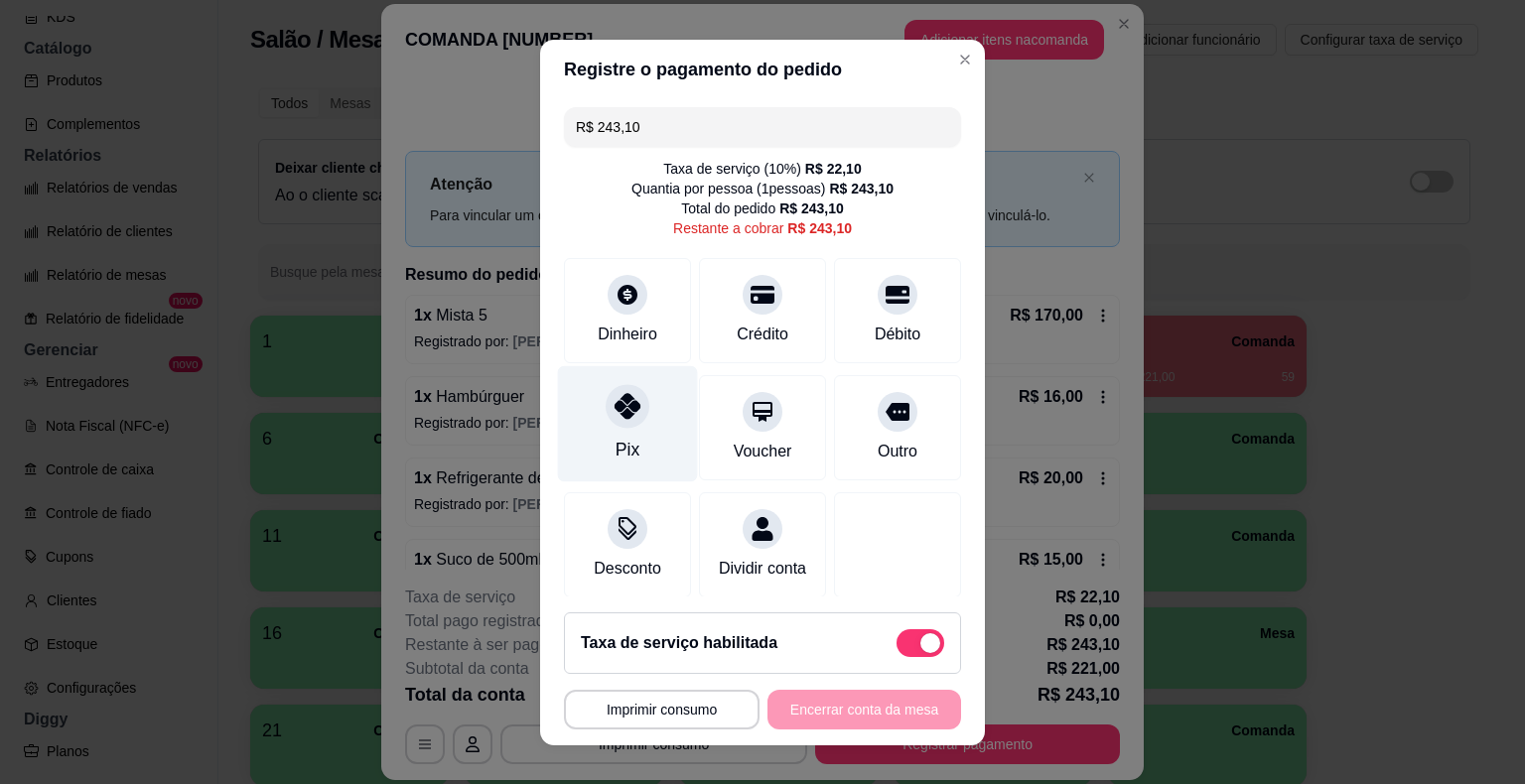 click at bounding box center (627, 406) 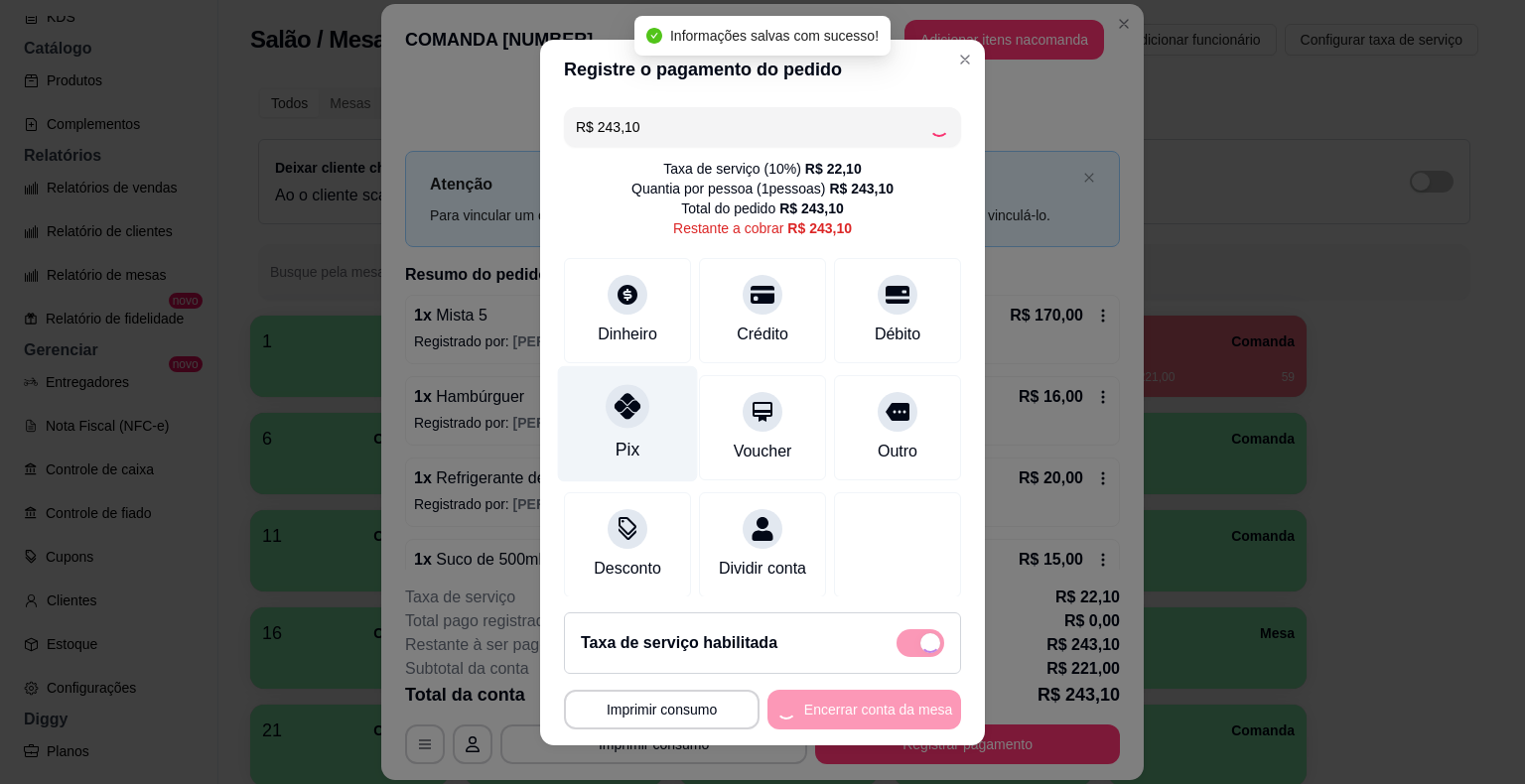 type on "R$ 0,00" 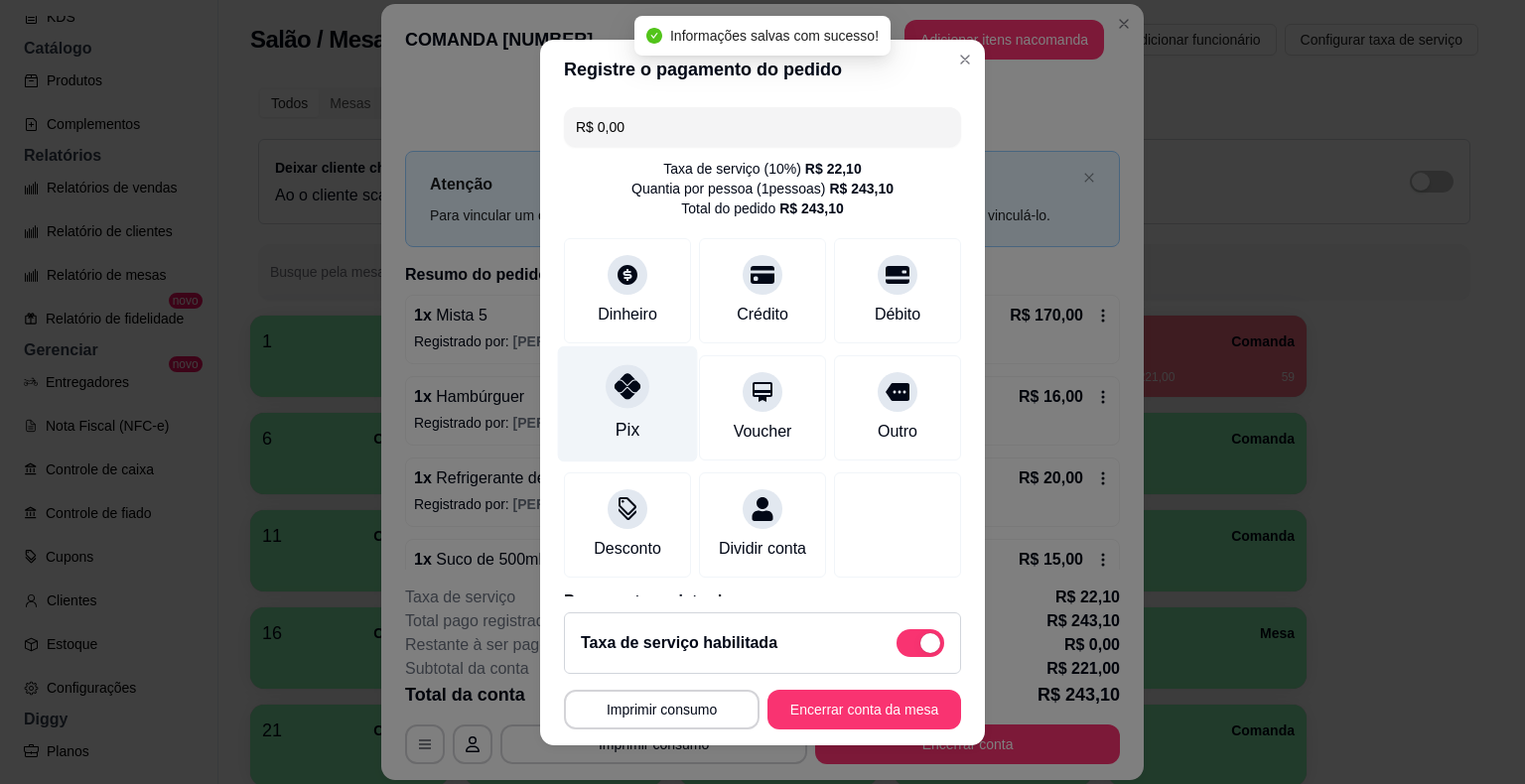 click on "Imprimir consumo" at bounding box center (661, 710) 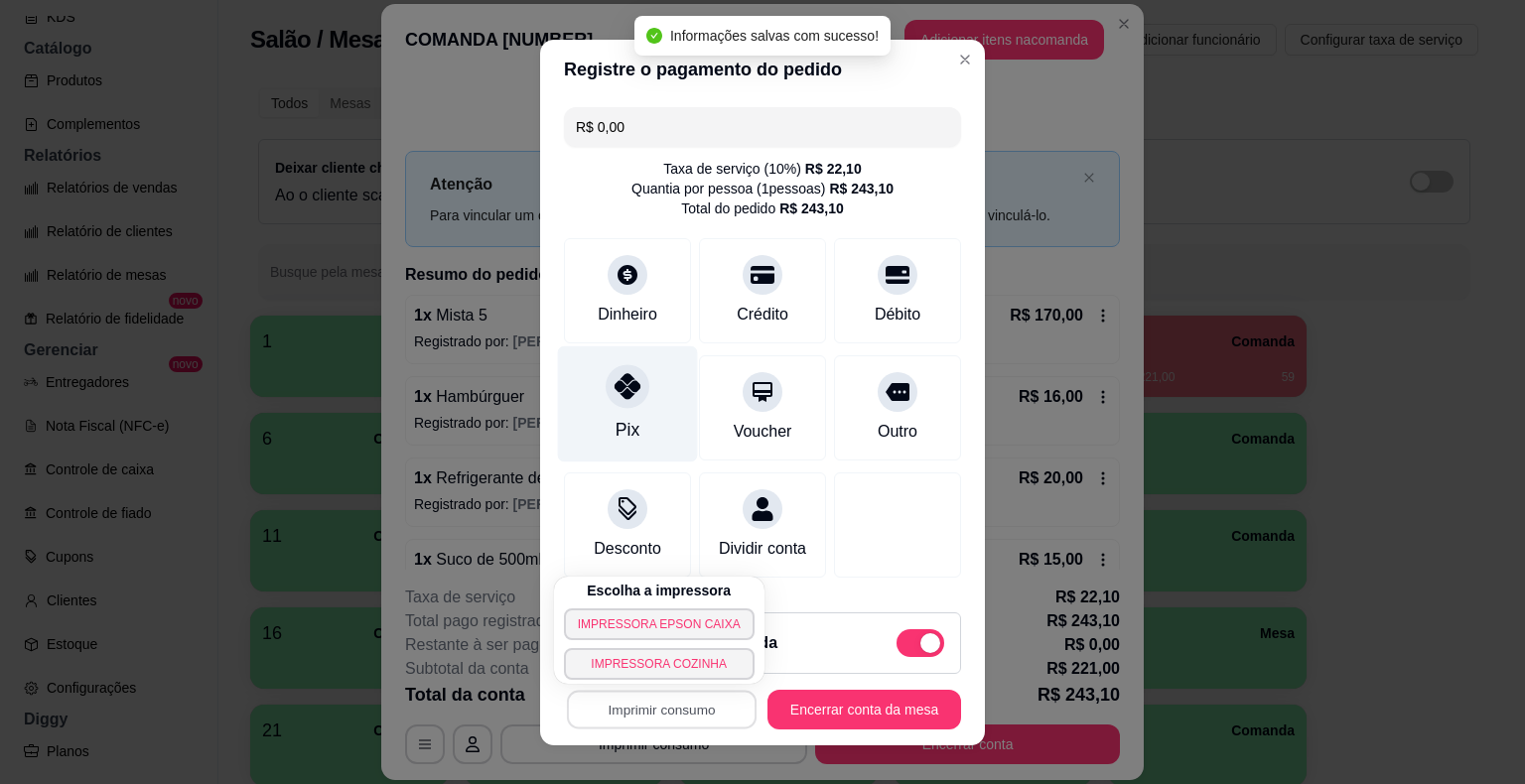 click on "IMPRESSORA EPSON CAIXA" at bounding box center (659, 624) 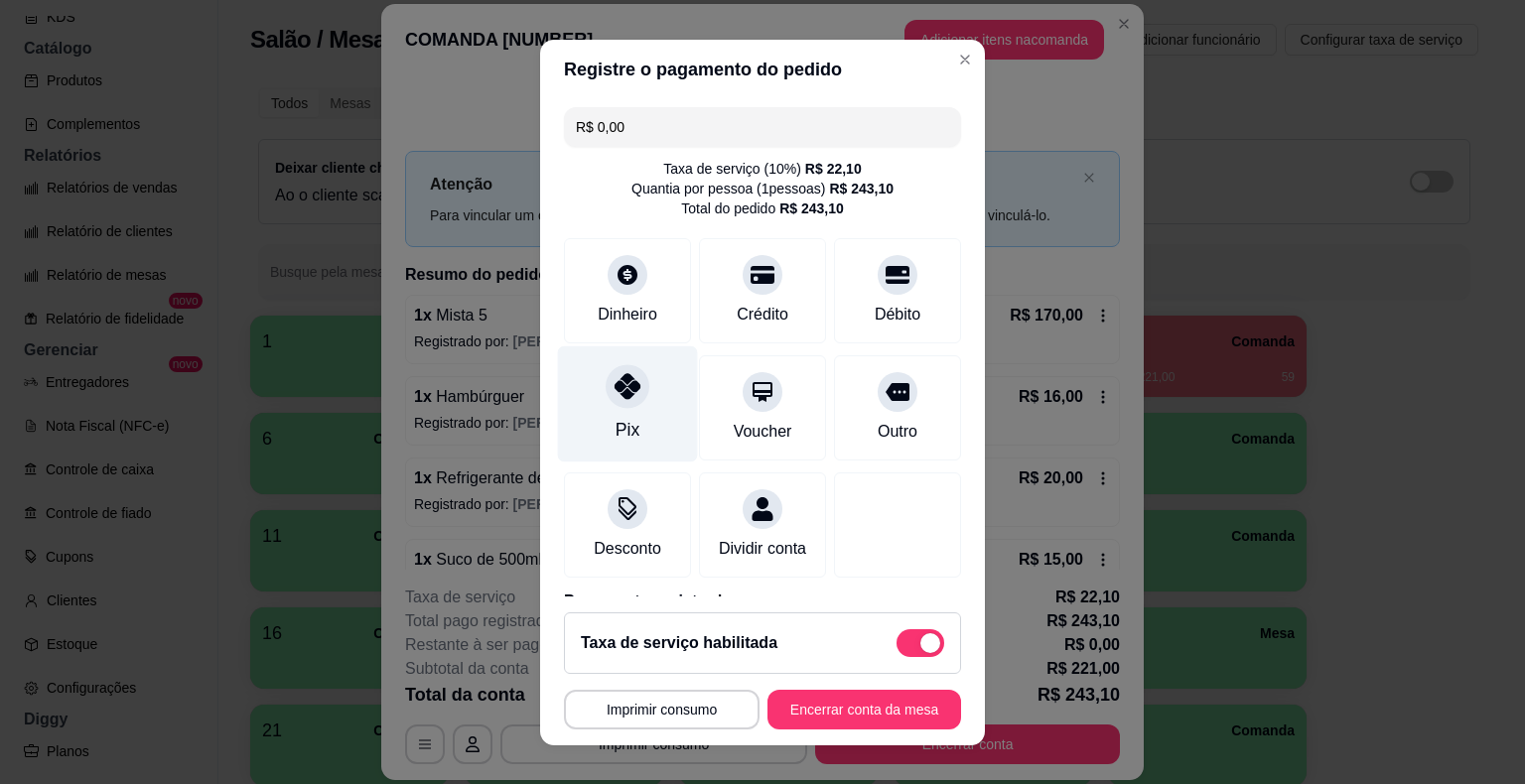 click on "Encerrar conta da mesa" at bounding box center [864, 710] 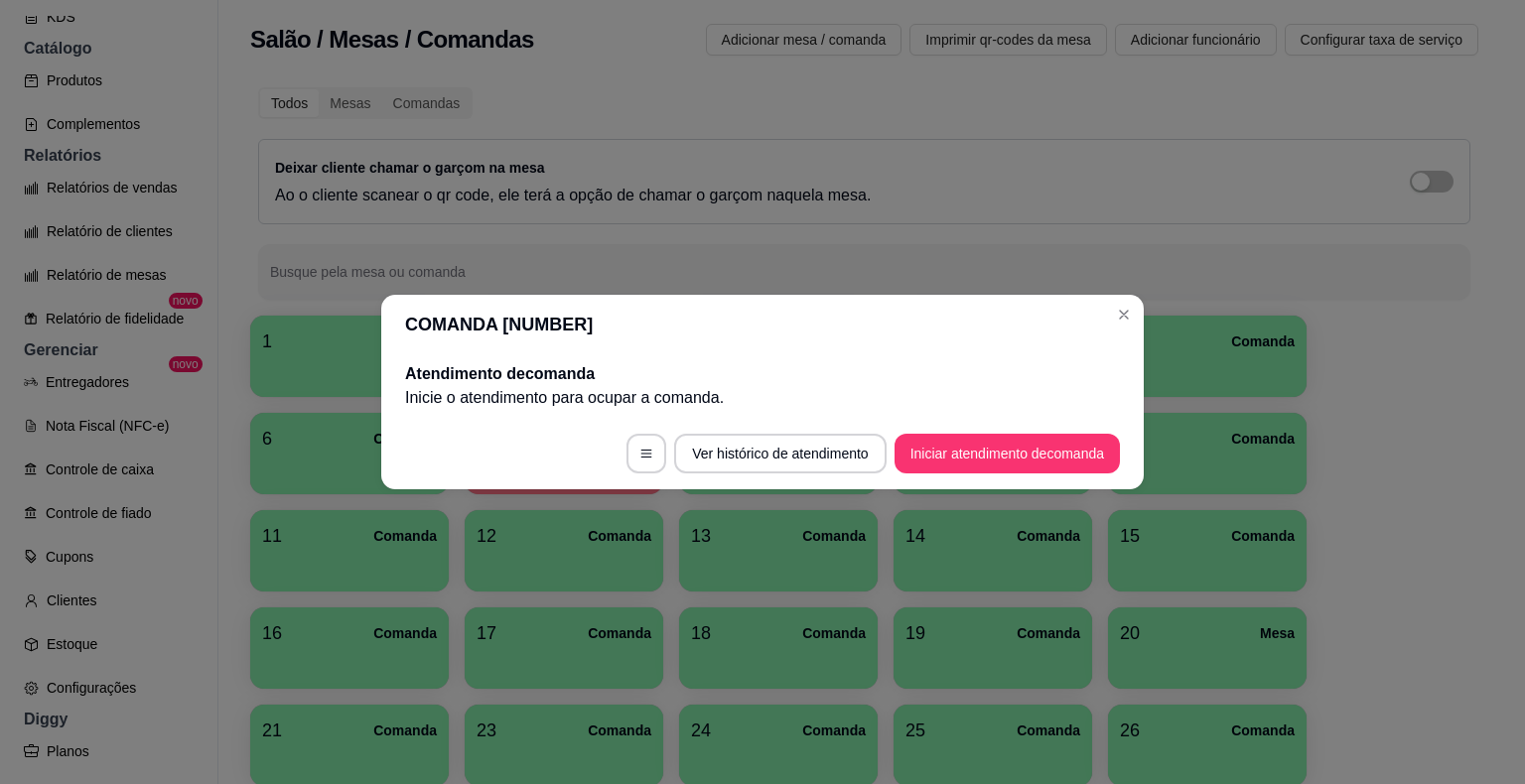click on "5 Comanda" at bounding box center (1207, 356) 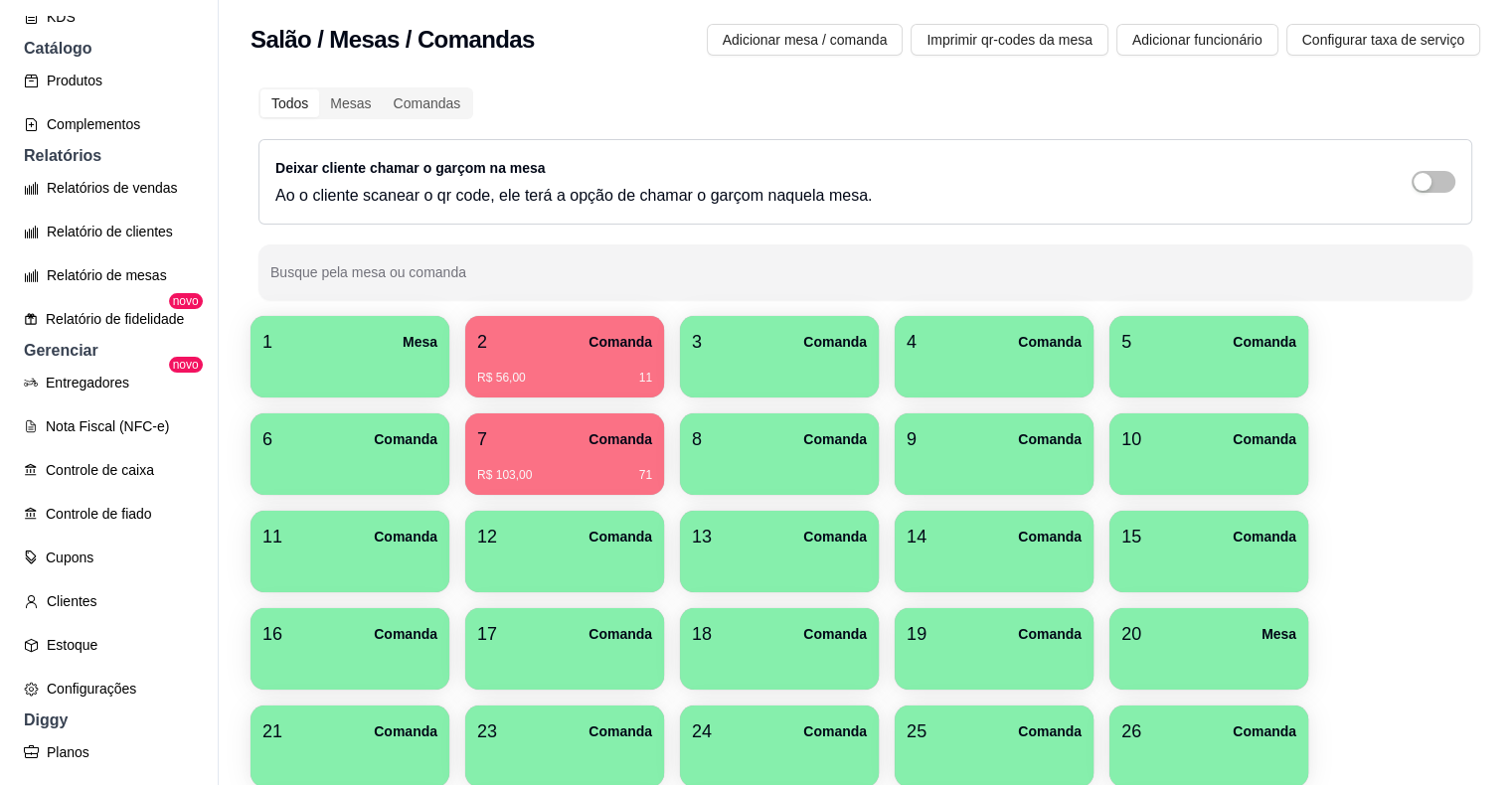click on "R$ 103,00 71" at bounding box center [565, 475] 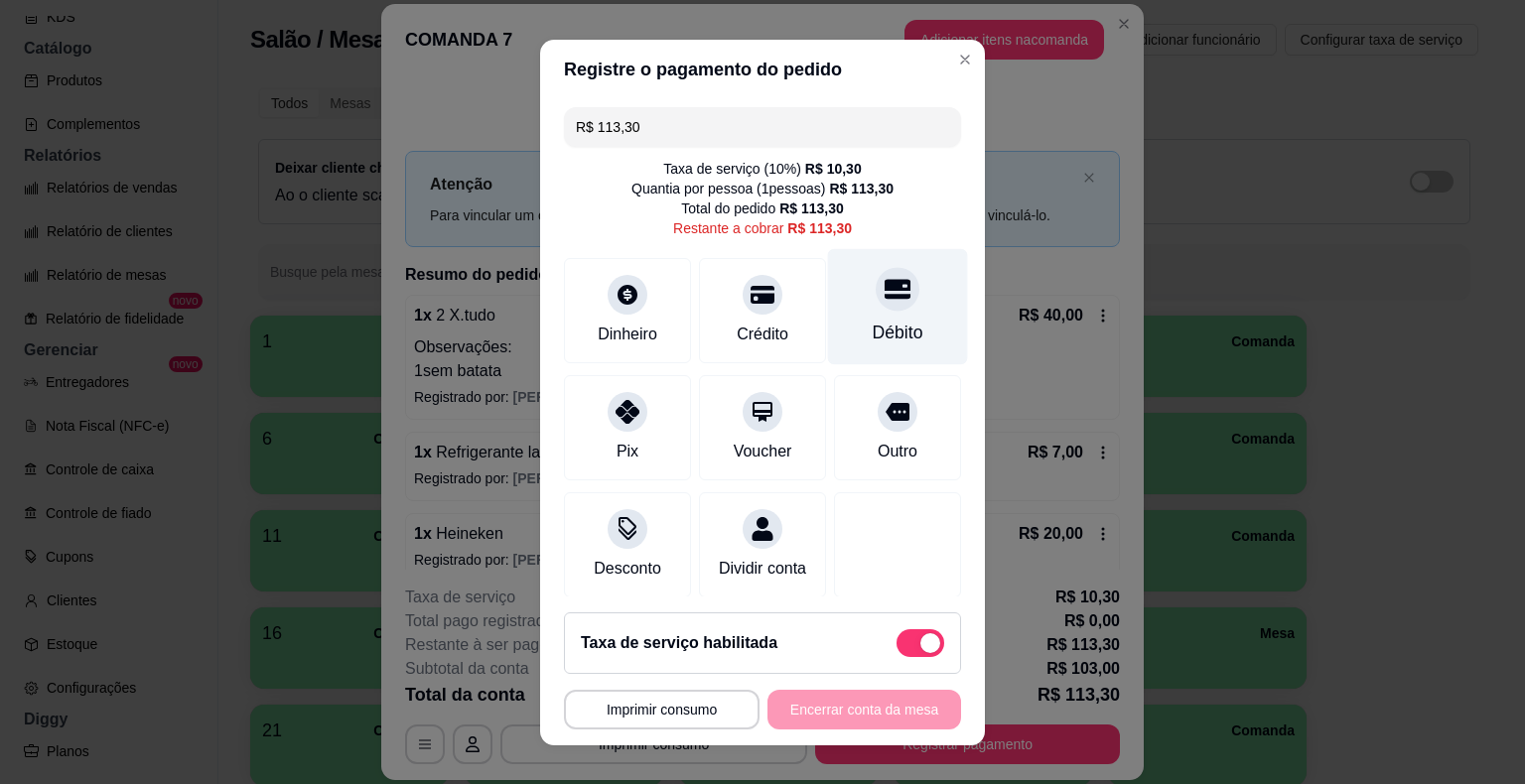 click at bounding box center [898, 289] 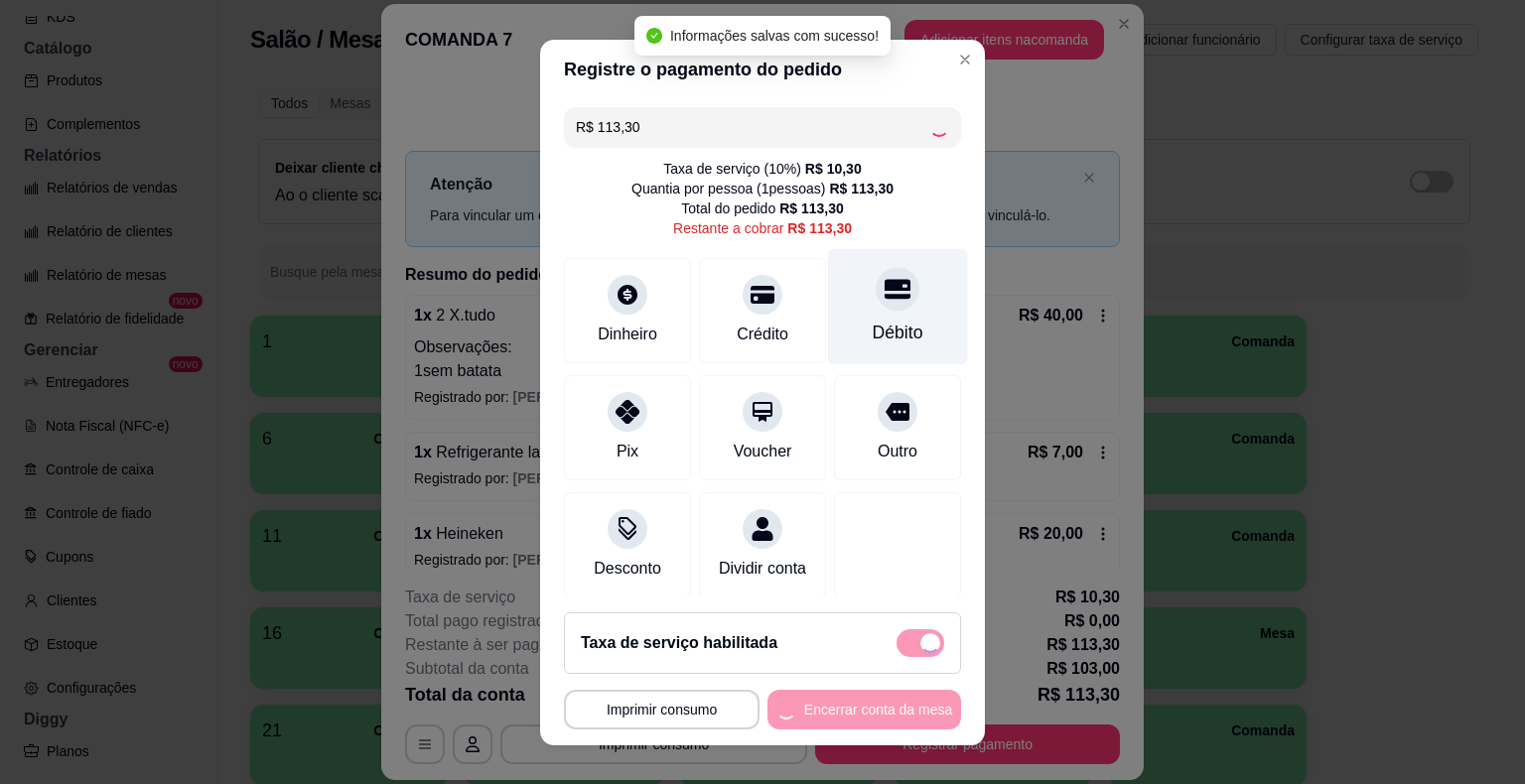 type on "R$ 0,00" 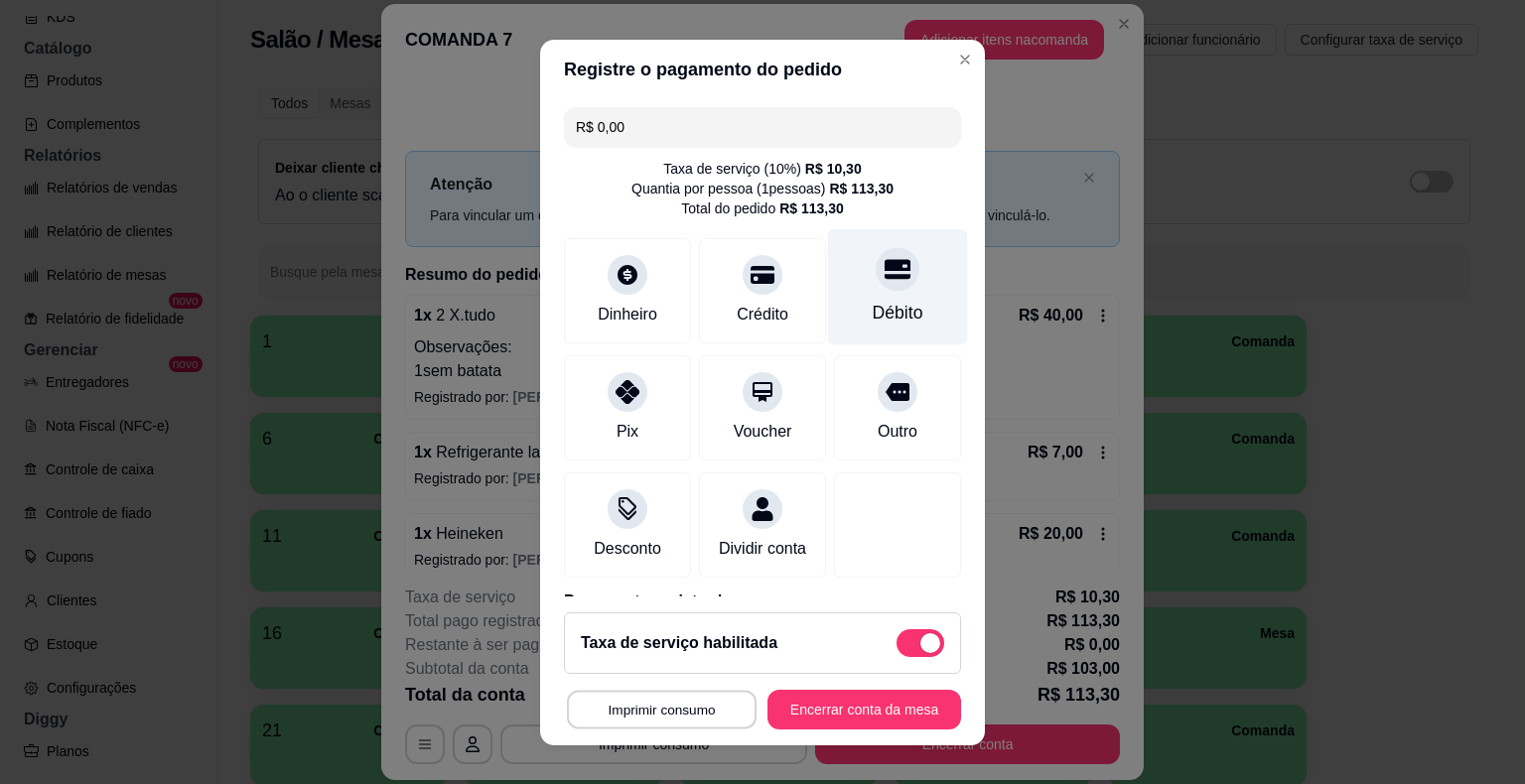 click on "Imprimir consumo" at bounding box center [661, 709] 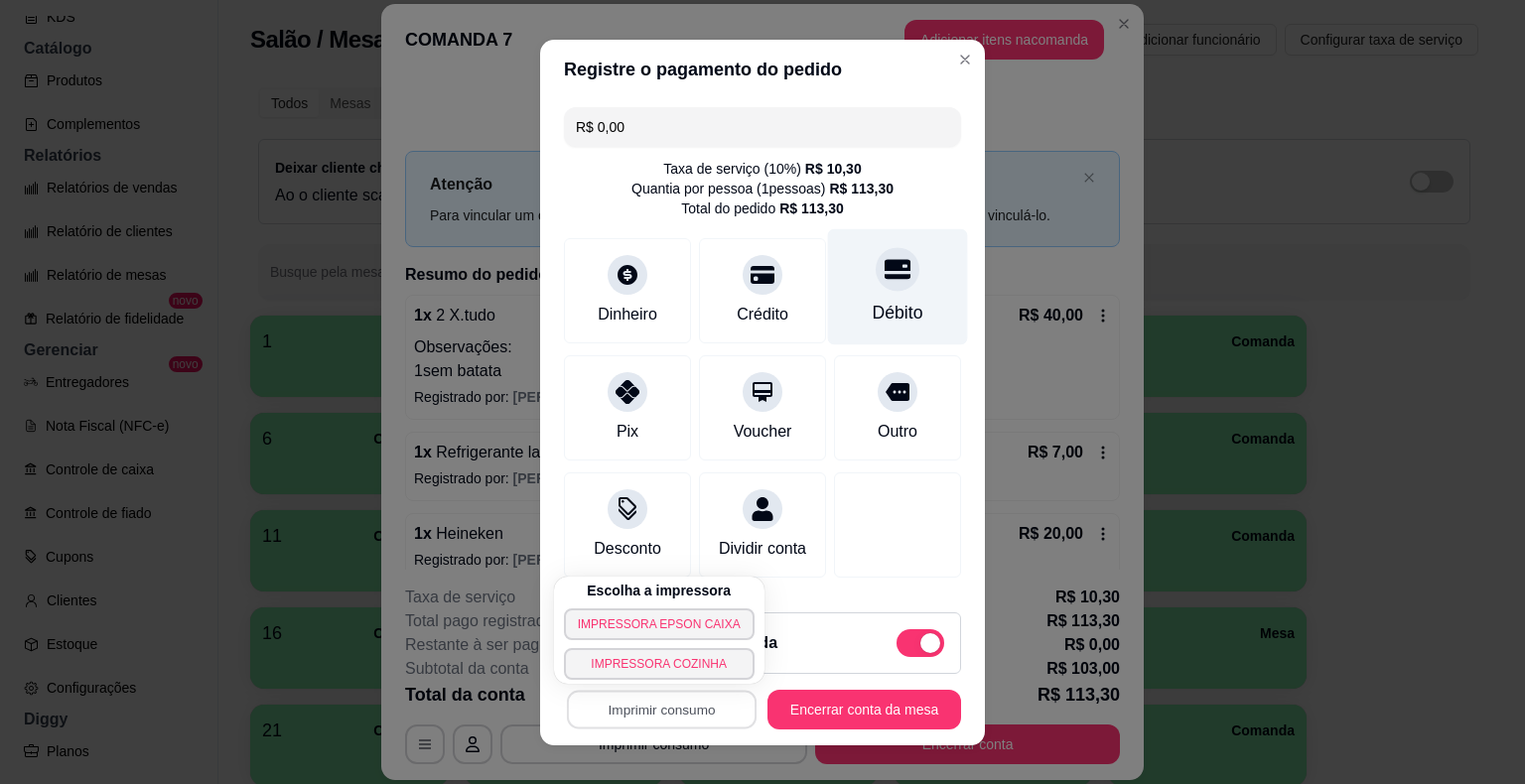 click on "IMPRESSORA EPSON CAIXA" at bounding box center [659, 624] 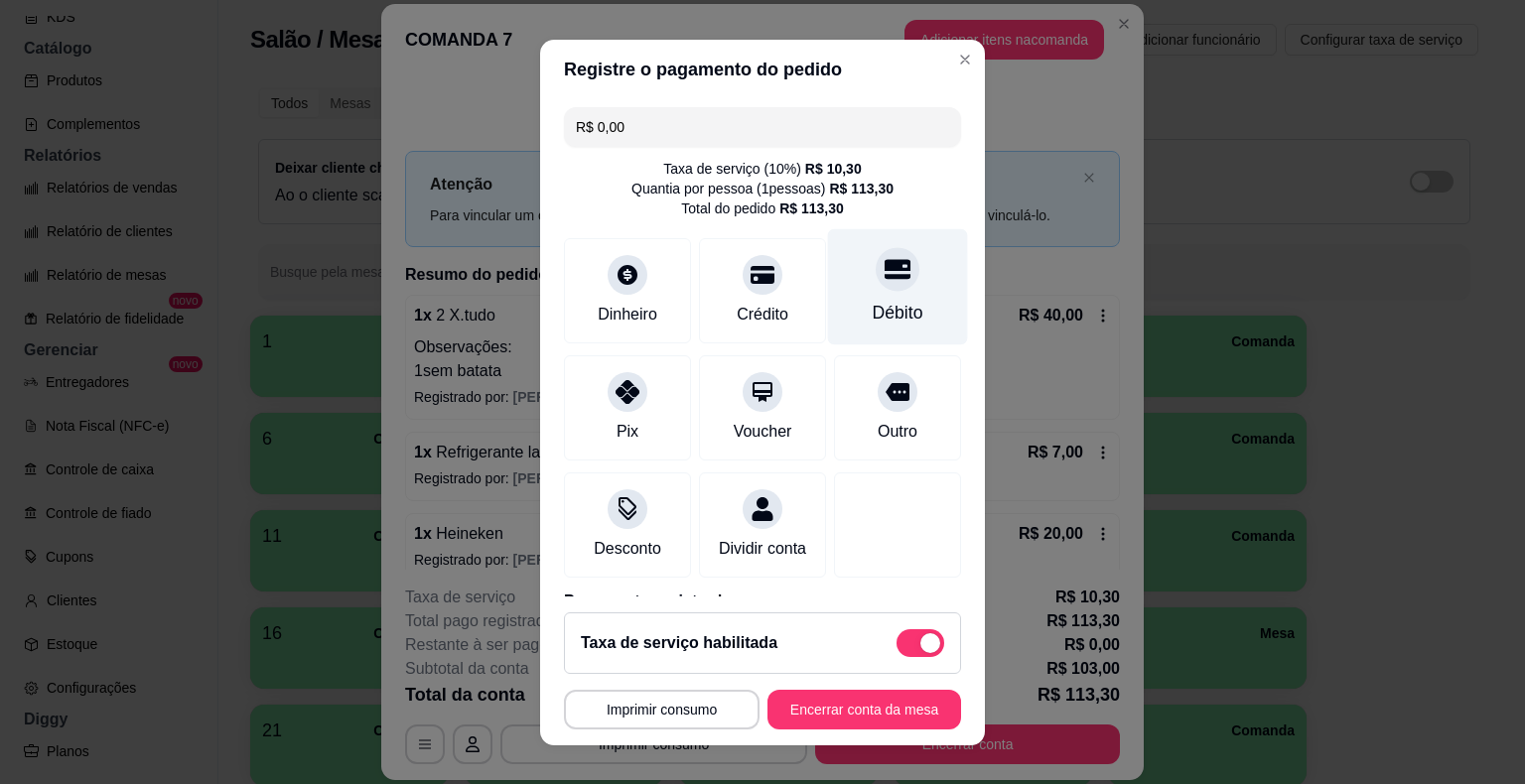 scroll, scrollTop: 113, scrollLeft: 0, axis: vertical 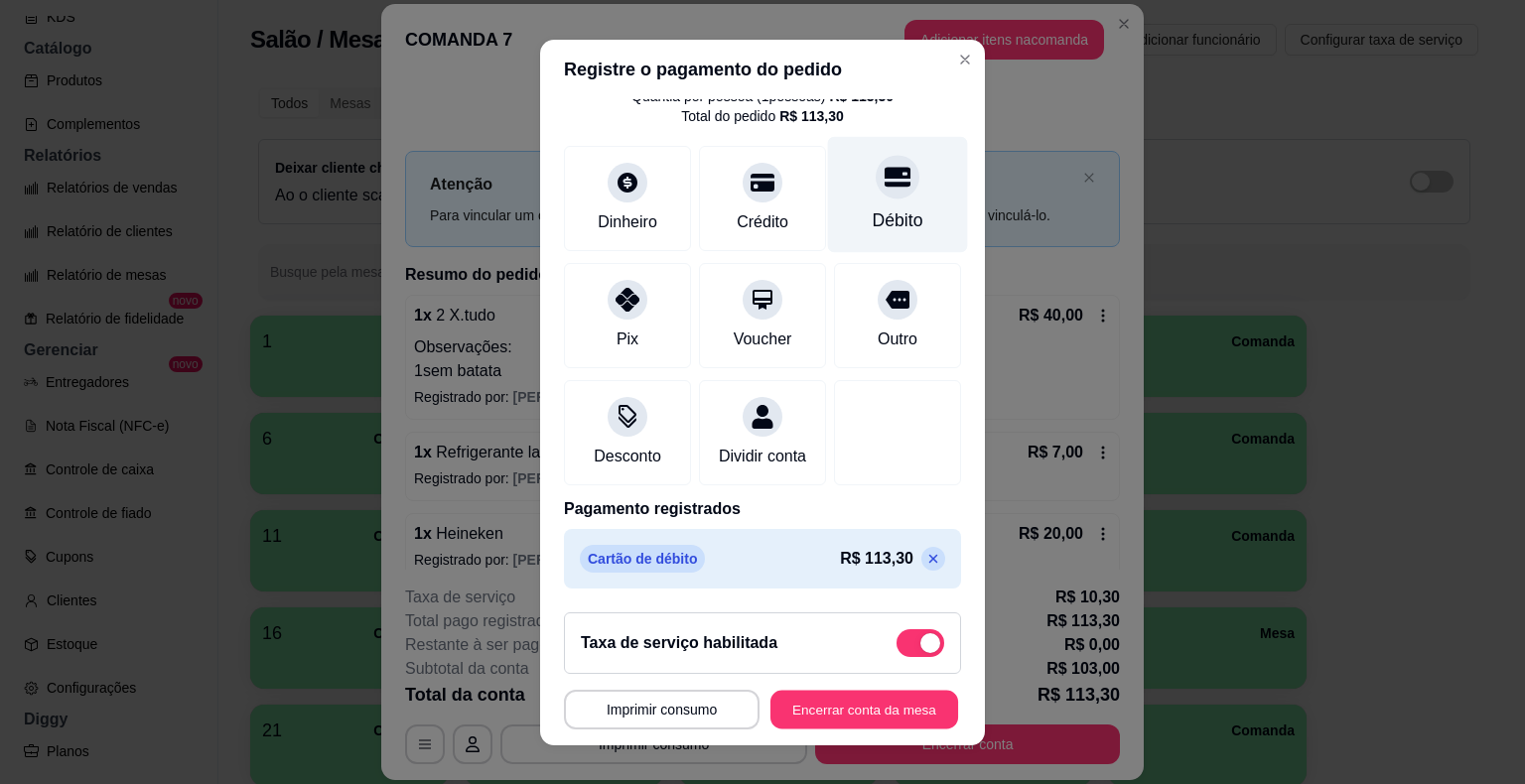 click on "Encerrar conta da mesa" at bounding box center (864, 709) 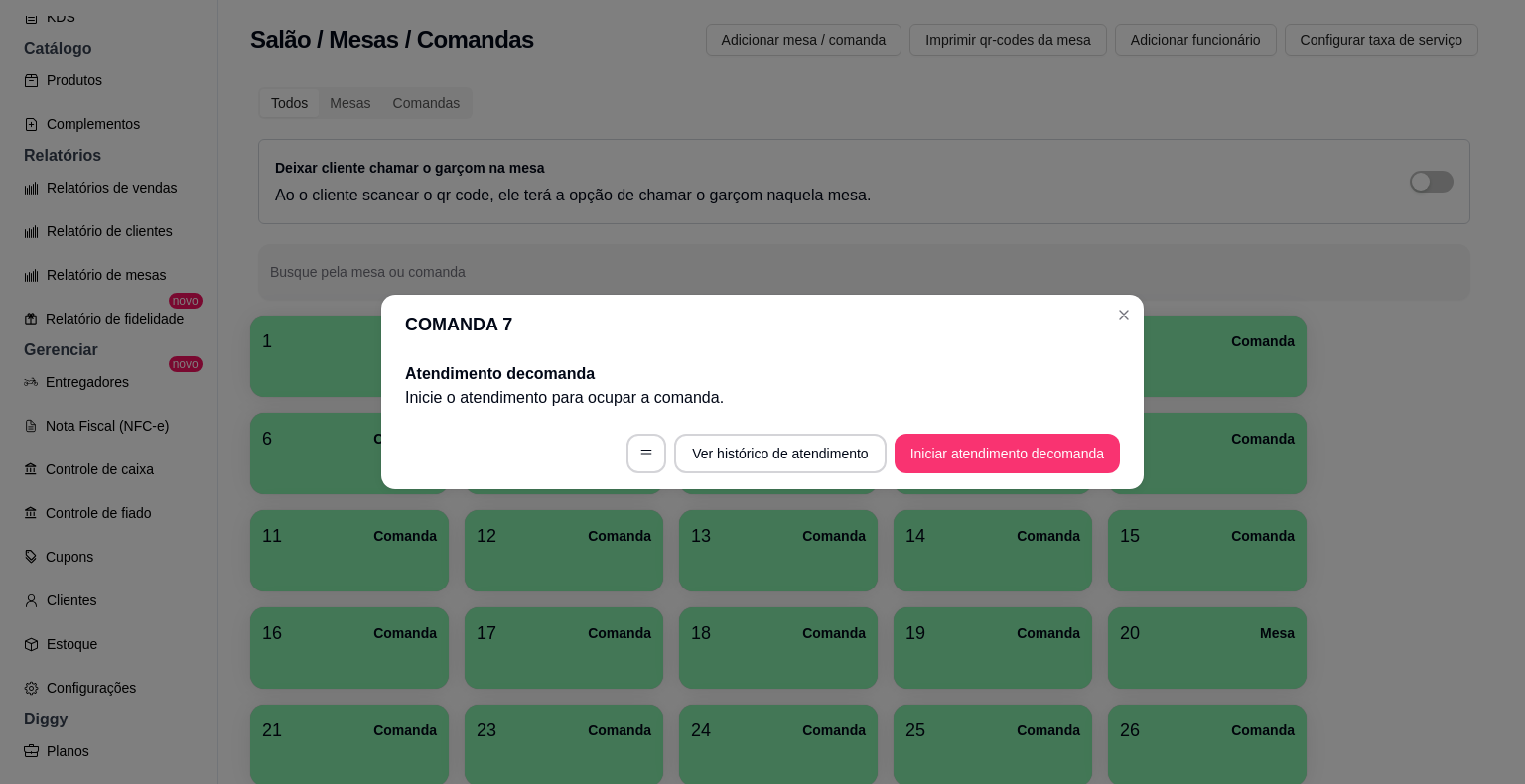 click on "5 Comanda" at bounding box center [1207, 356] 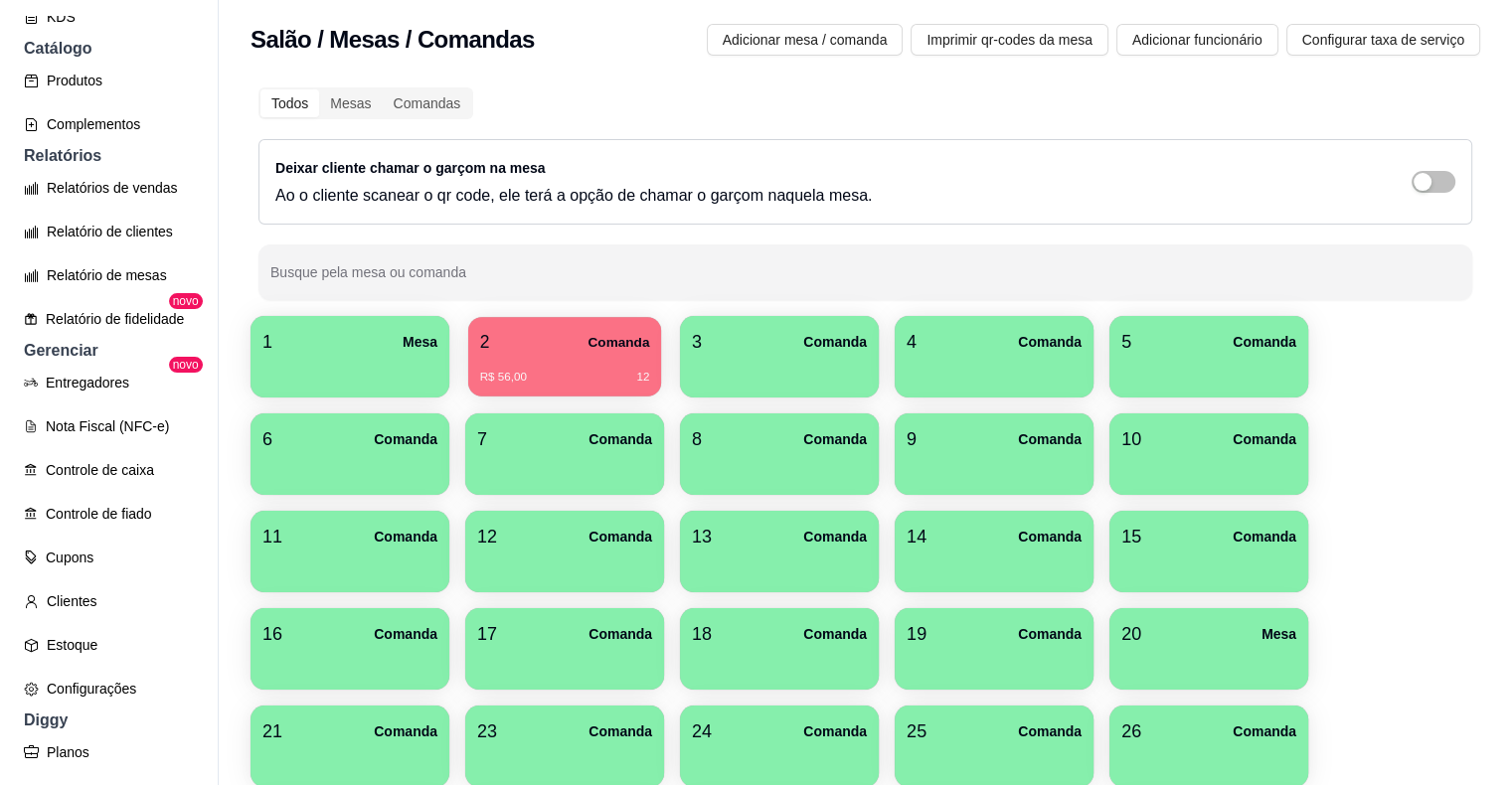click on "R$ 56,00 [NUMBER]" at bounding box center (565, 370) 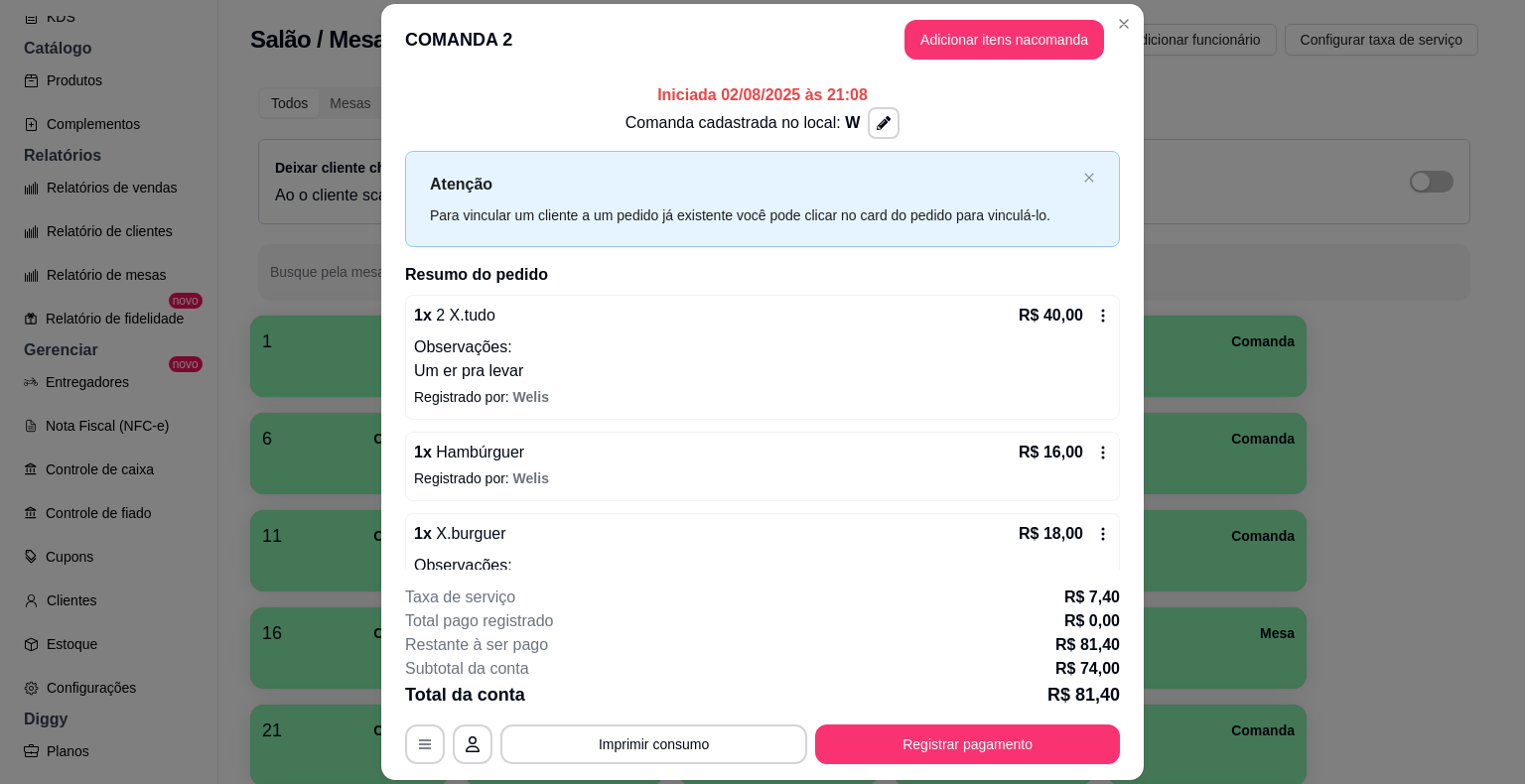 click 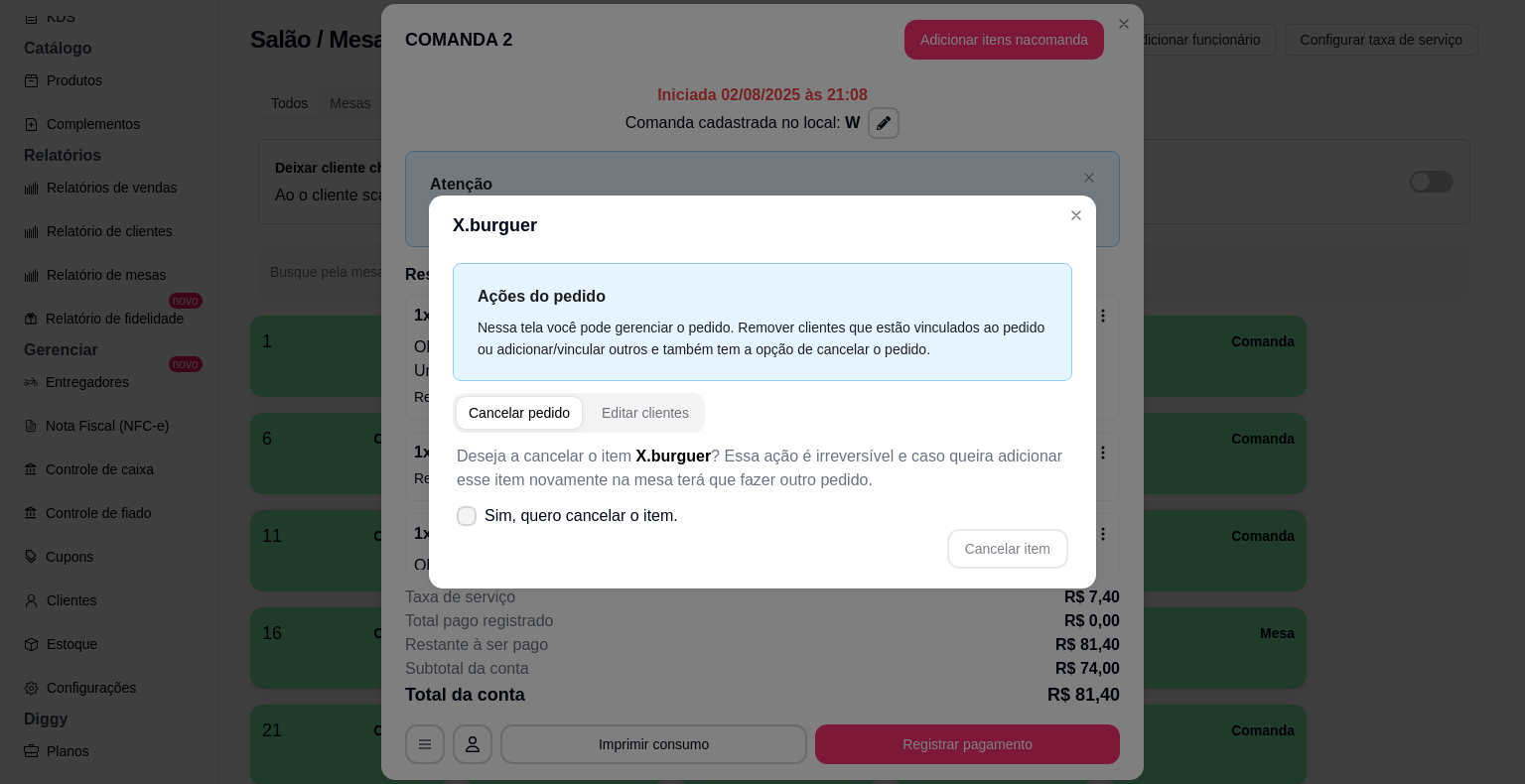 click 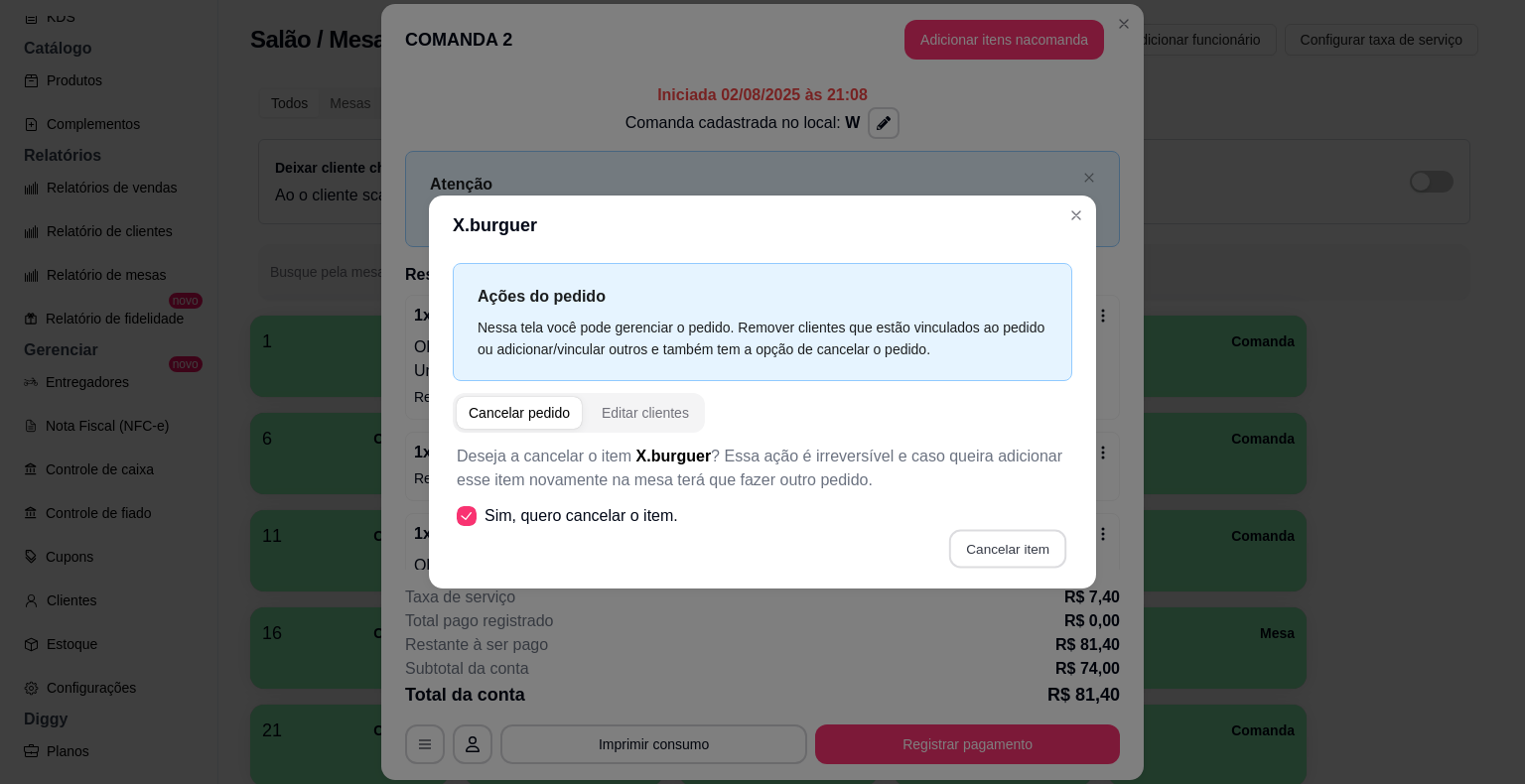 click on "Cancelar item" at bounding box center (1007, 549) 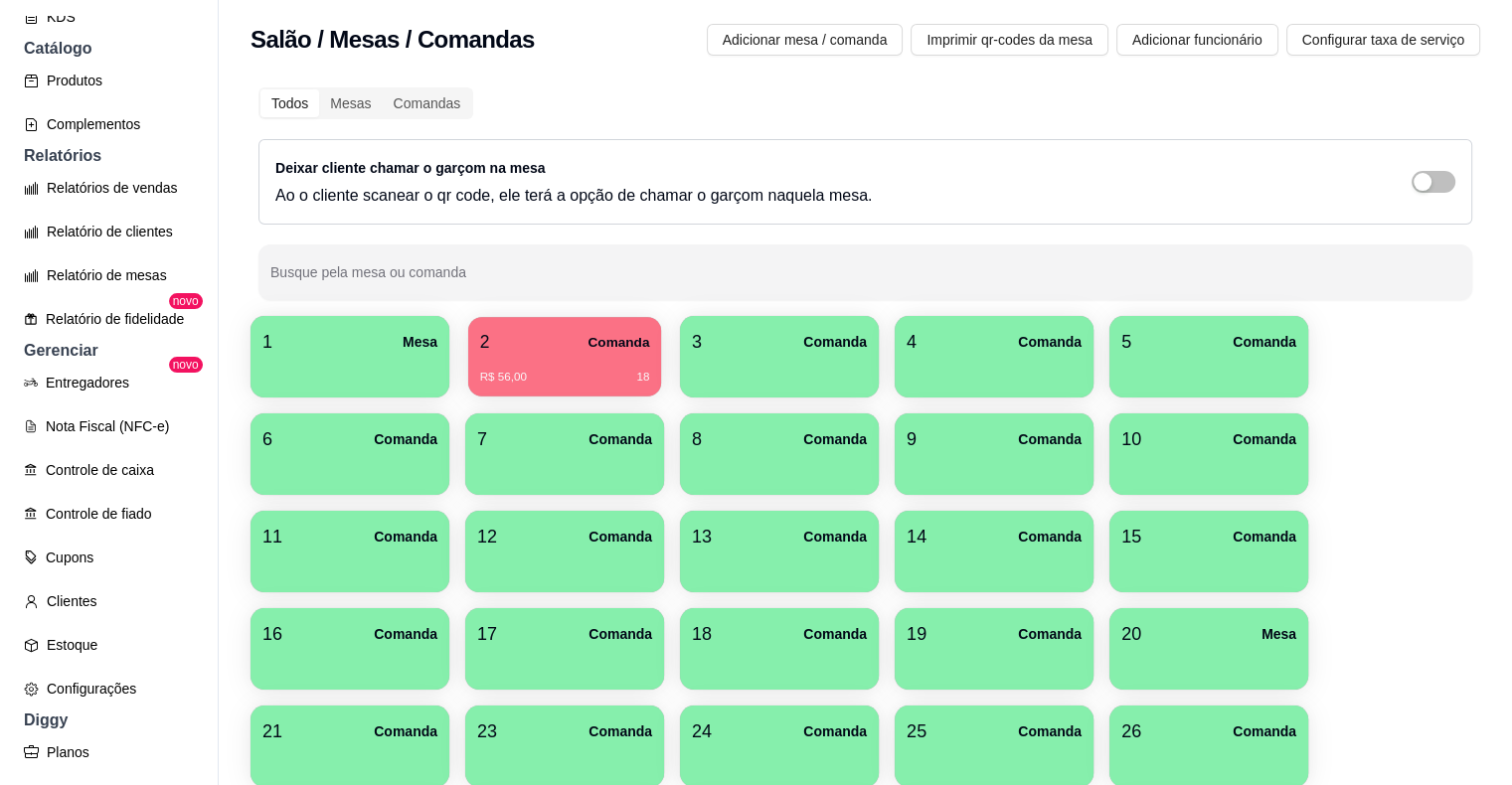 click on "2 Comanda R$ 56,00 18" at bounding box center [565, 357] 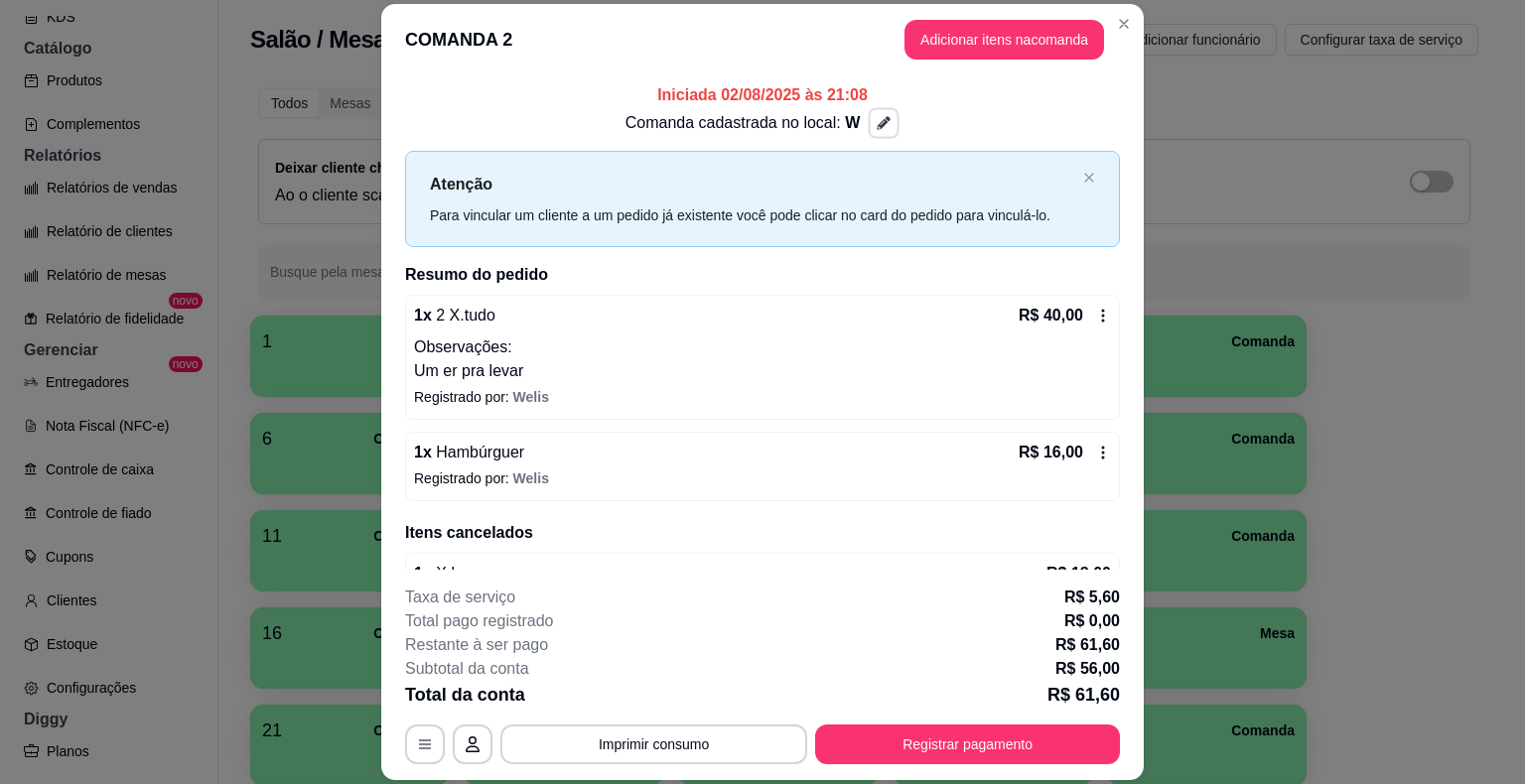 click 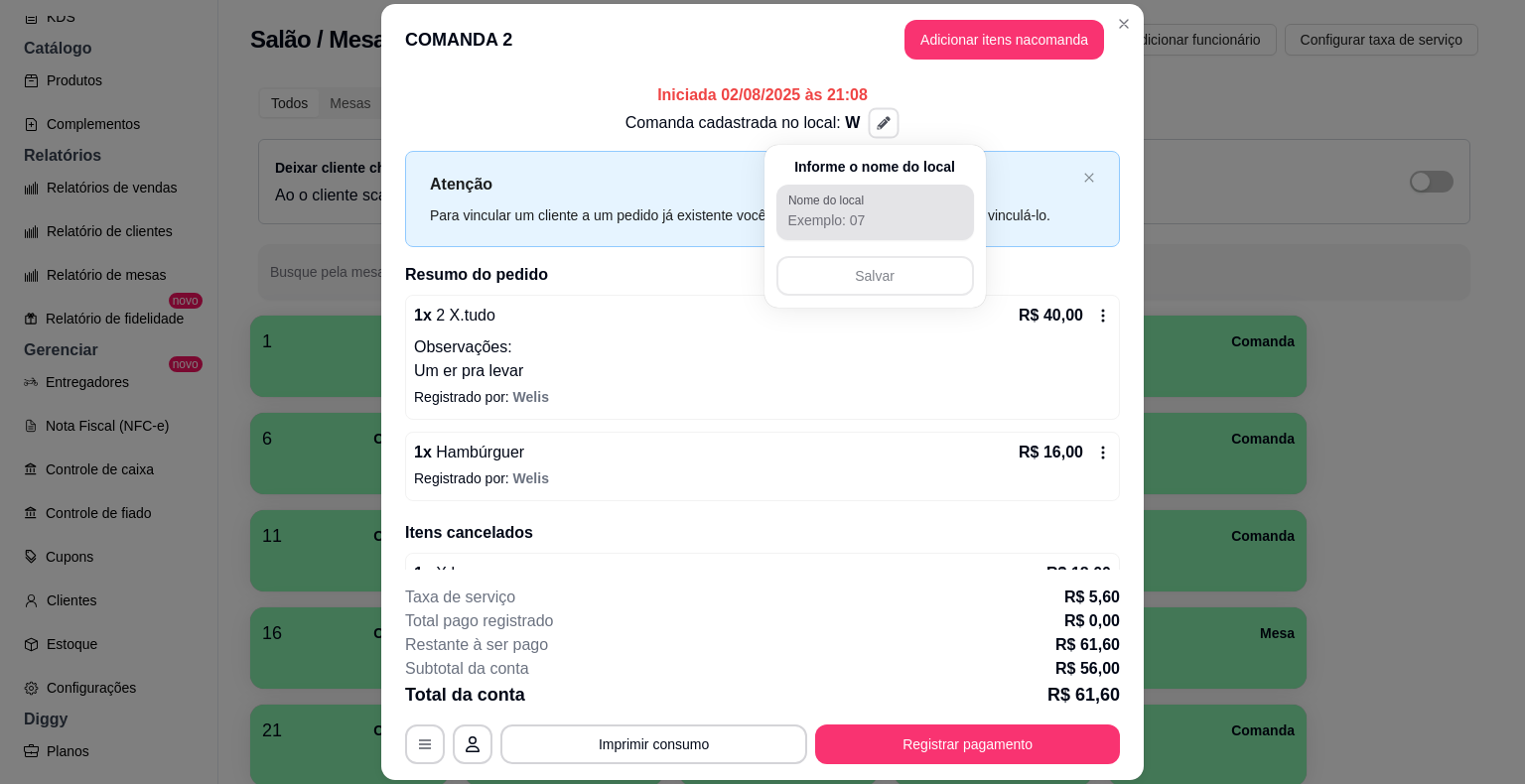 click on "Nome do local" at bounding box center (829, 199) 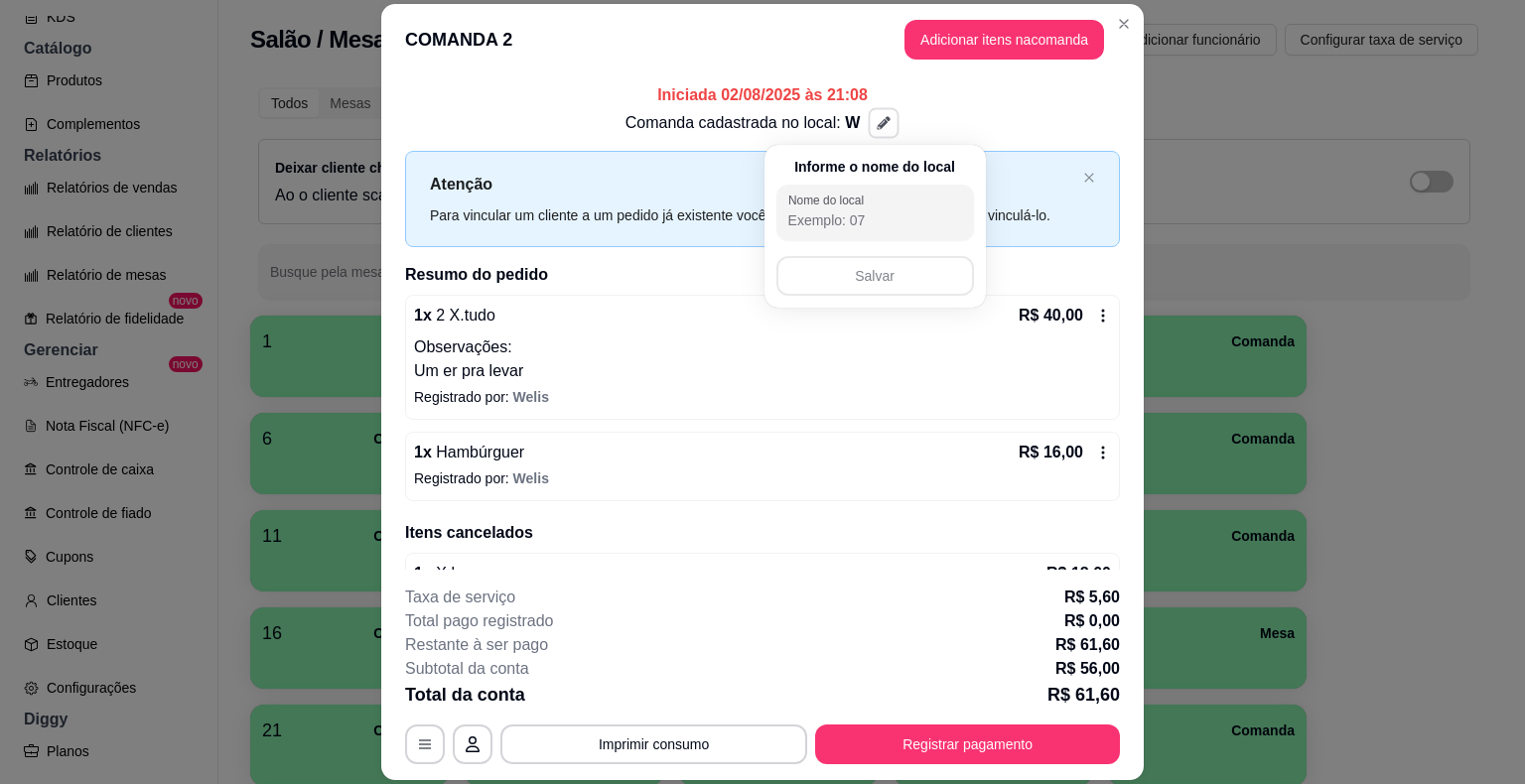 click on "Nome do local" at bounding box center (875, 220) 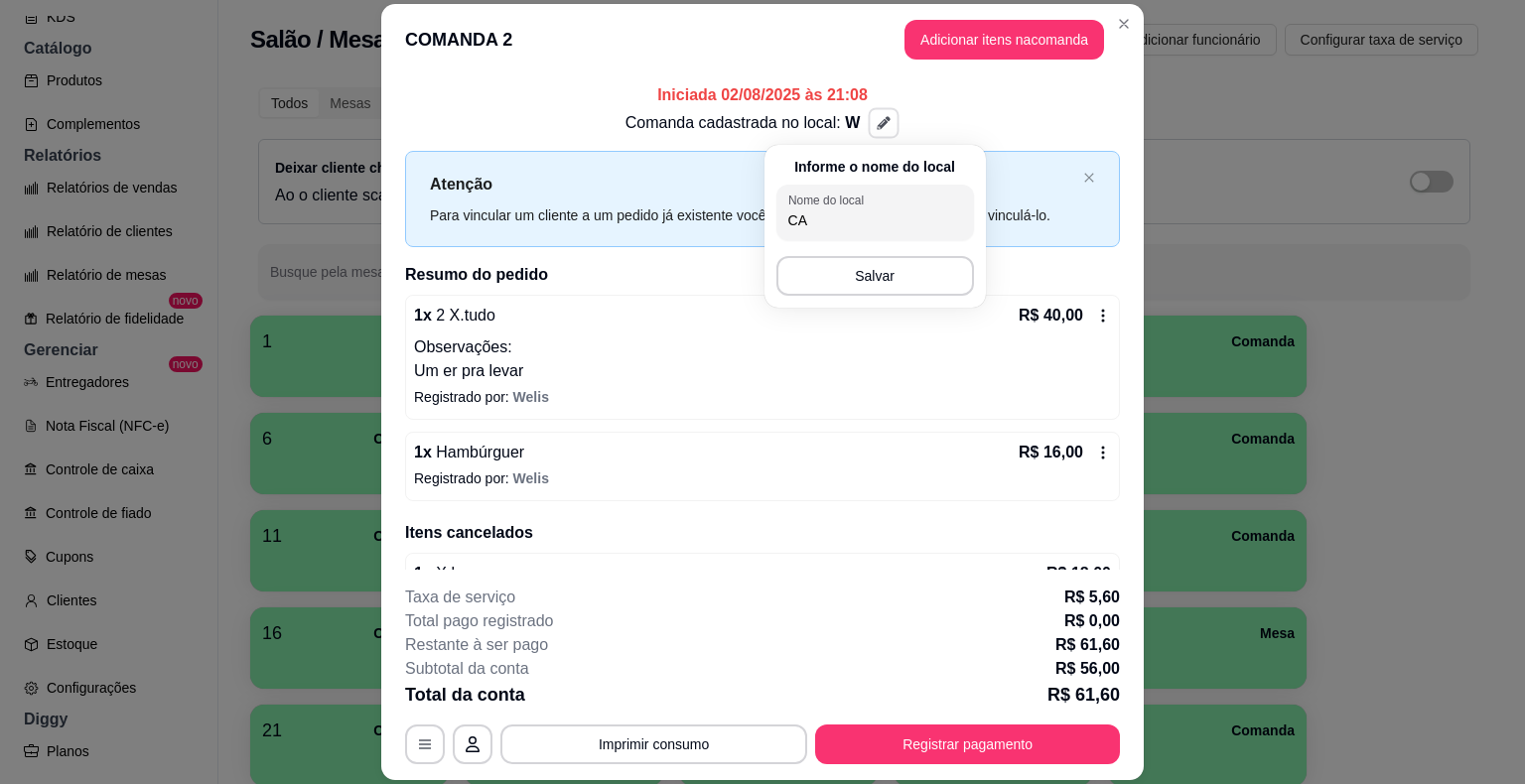 type on "C" 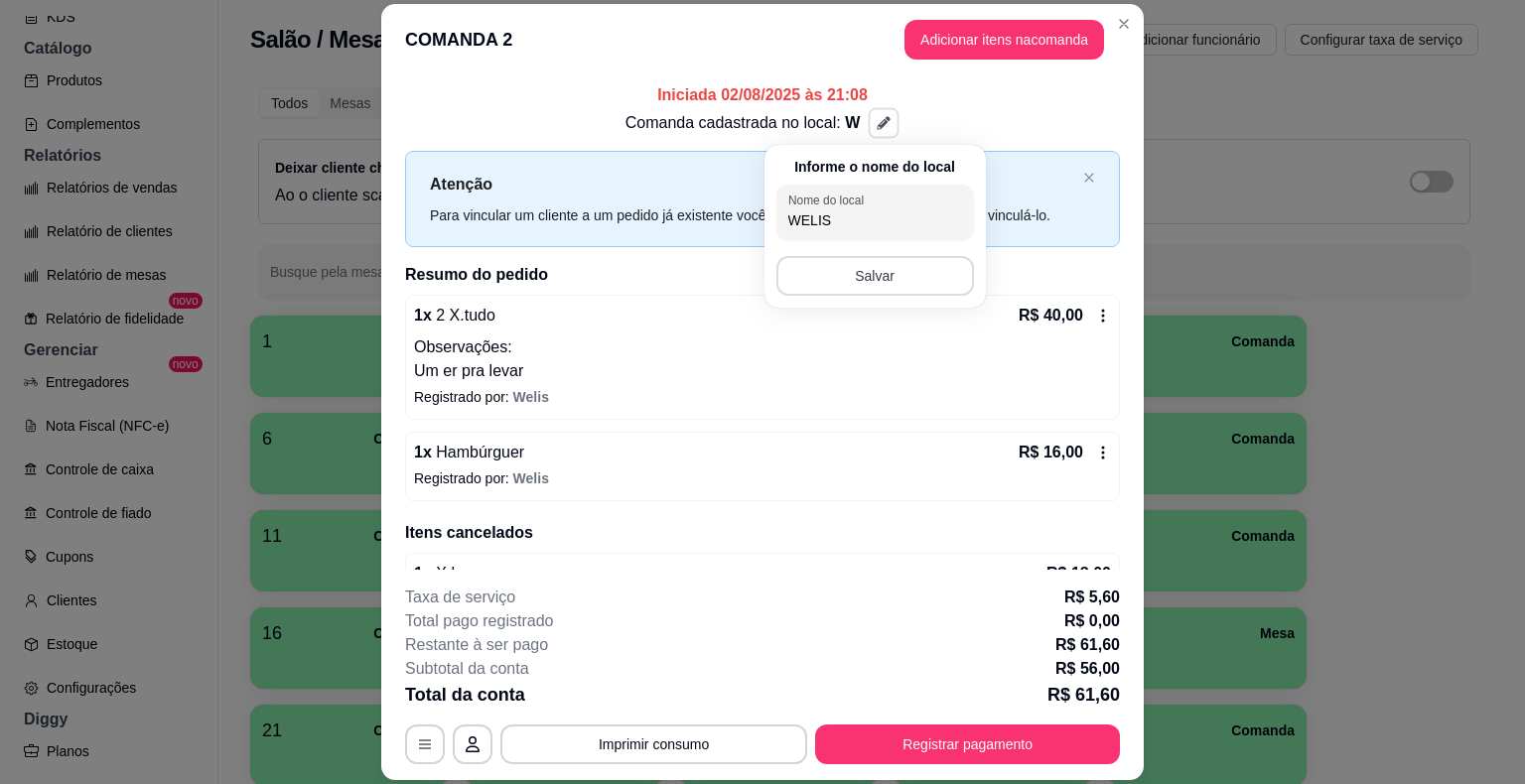 type on "WELIS" 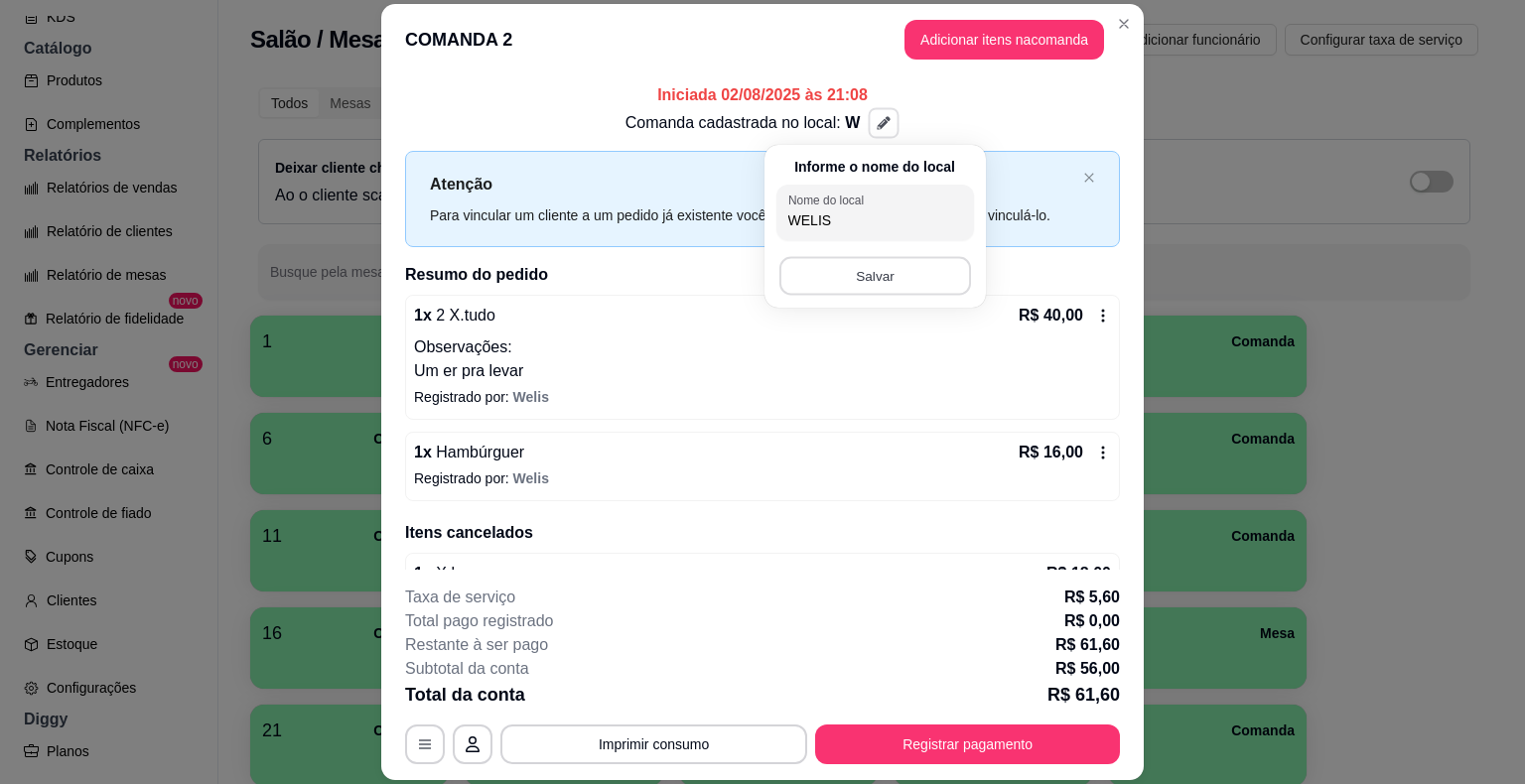 click on "Salvar" at bounding box center (875, 276) 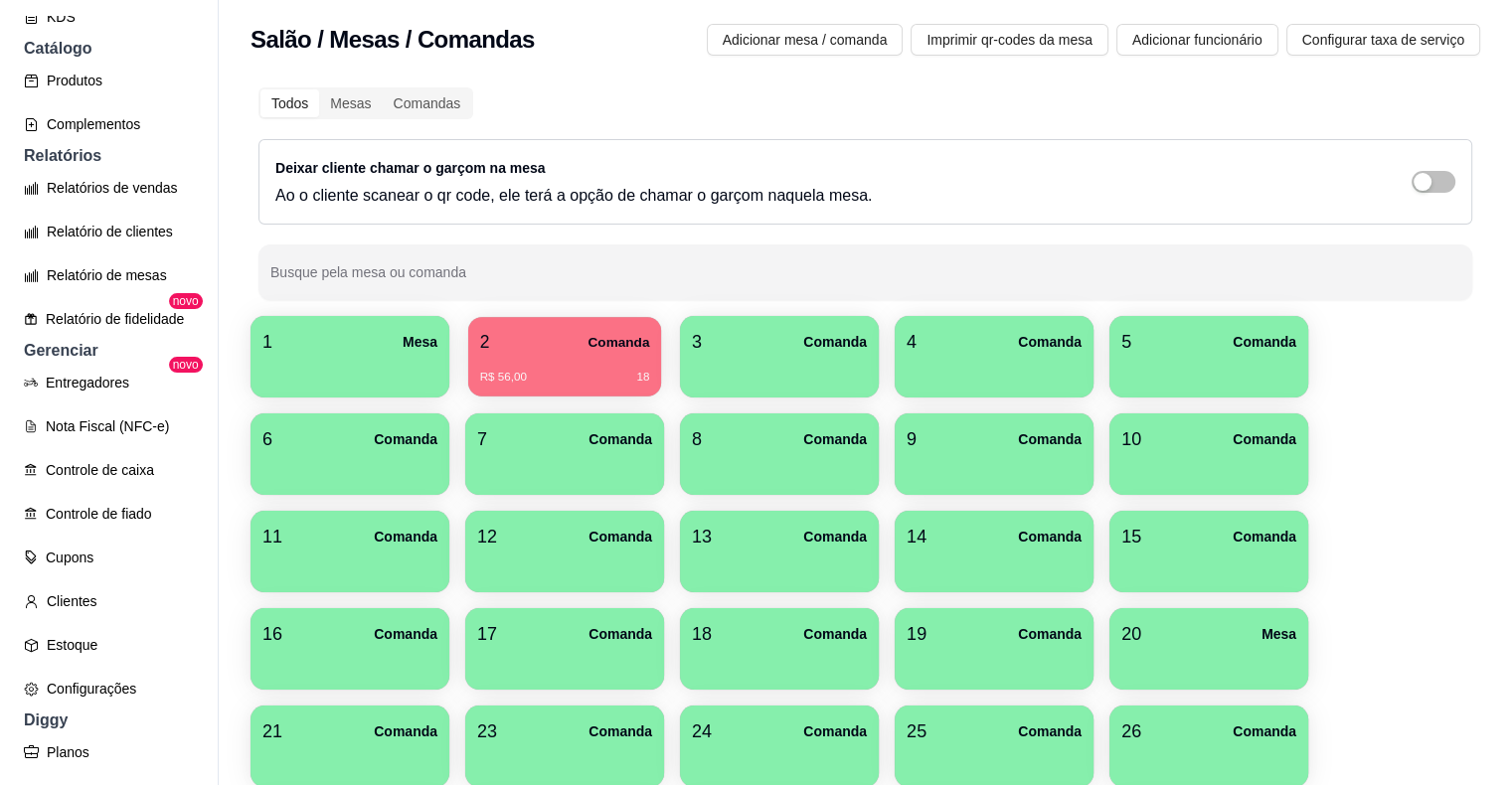 click on "2 Comanda" at bounding box center [565, 342] 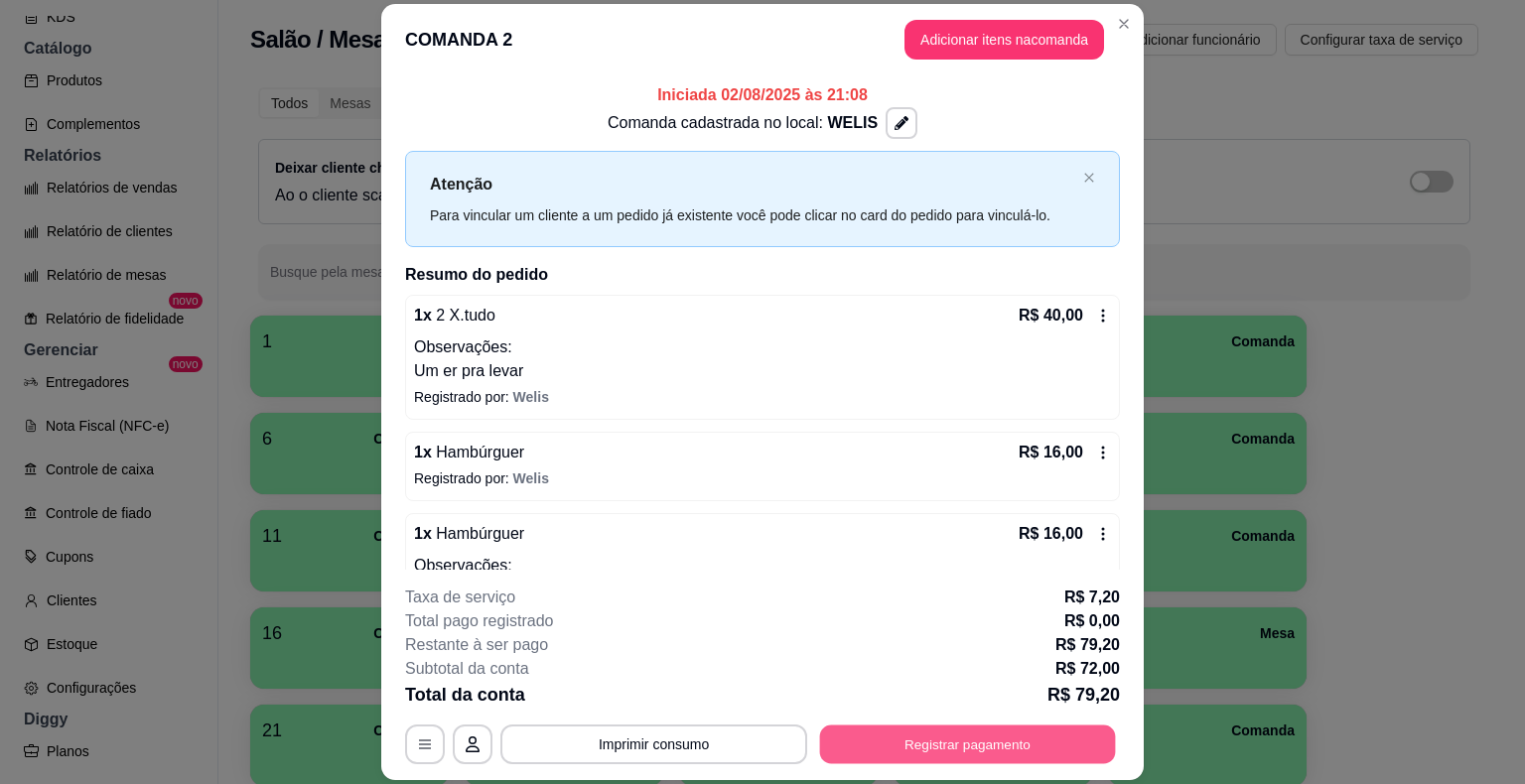 click on "Registrar pagamento" at bounding box center (968, 744) 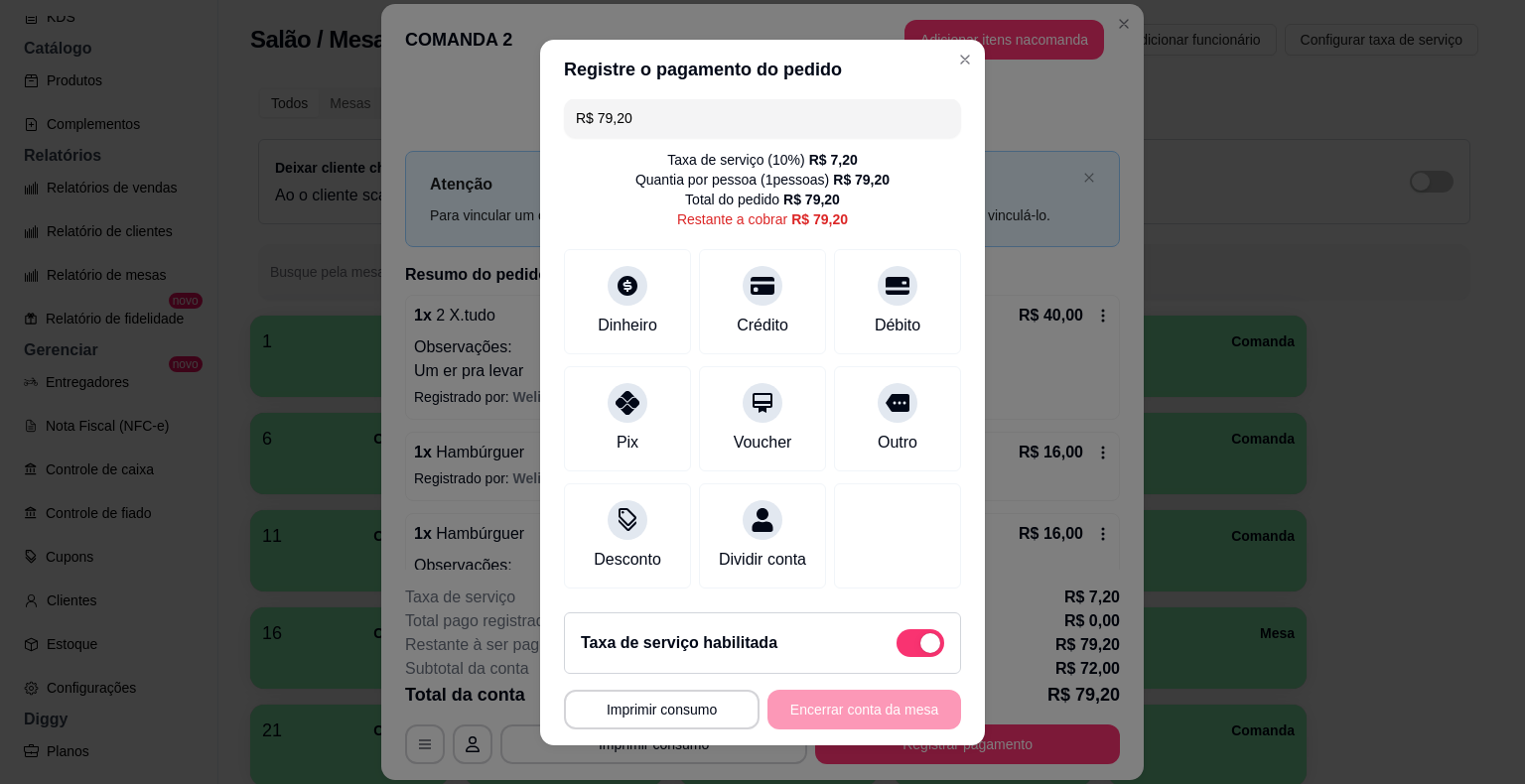 scroll, scrollTop: 0, scrollLeft: 0, axis: both 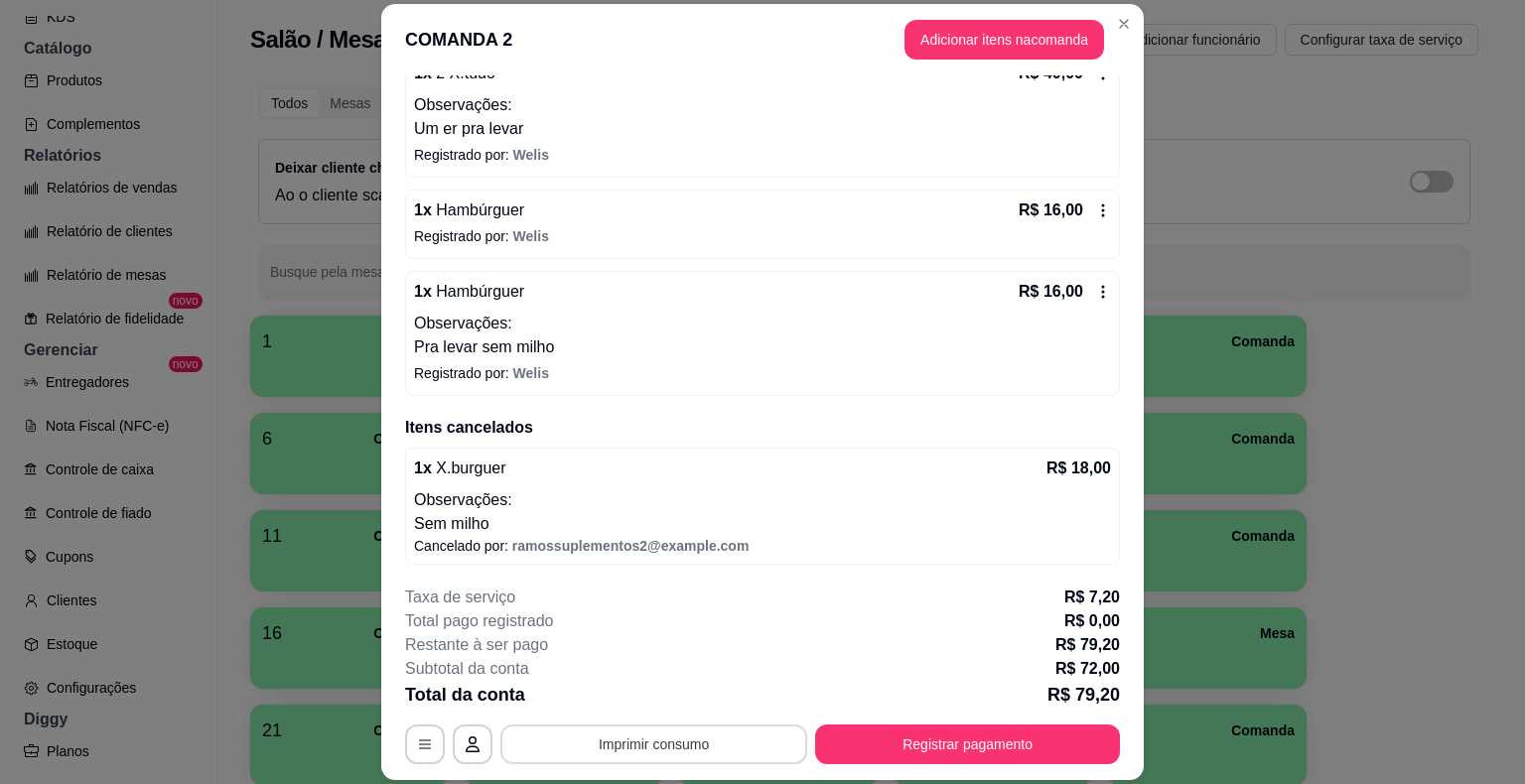 click on "Imprimir consumo" at bounding box center (653, 744) 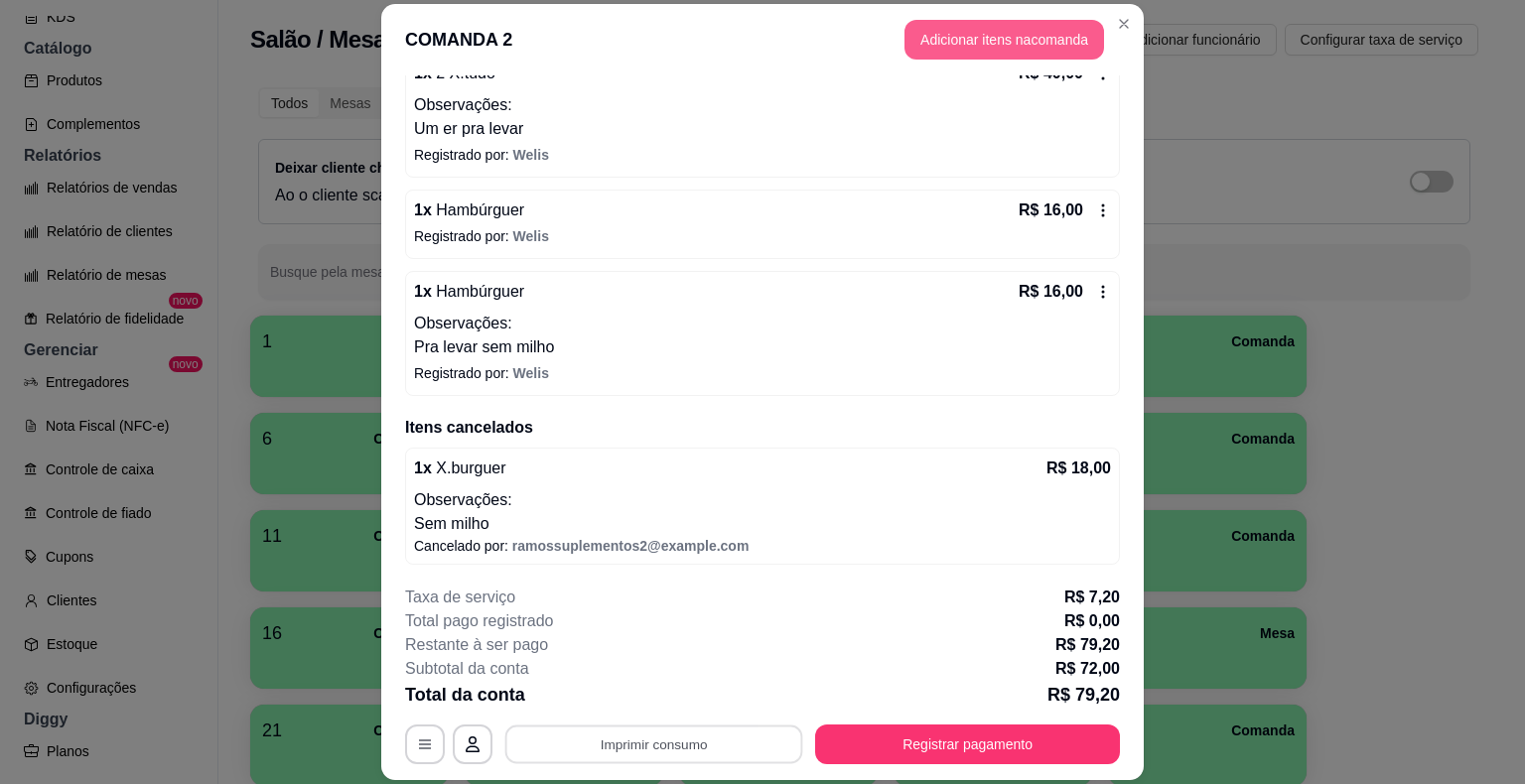 click on "Adicionar itens na  comanda" at bounding box center (1004, 40) 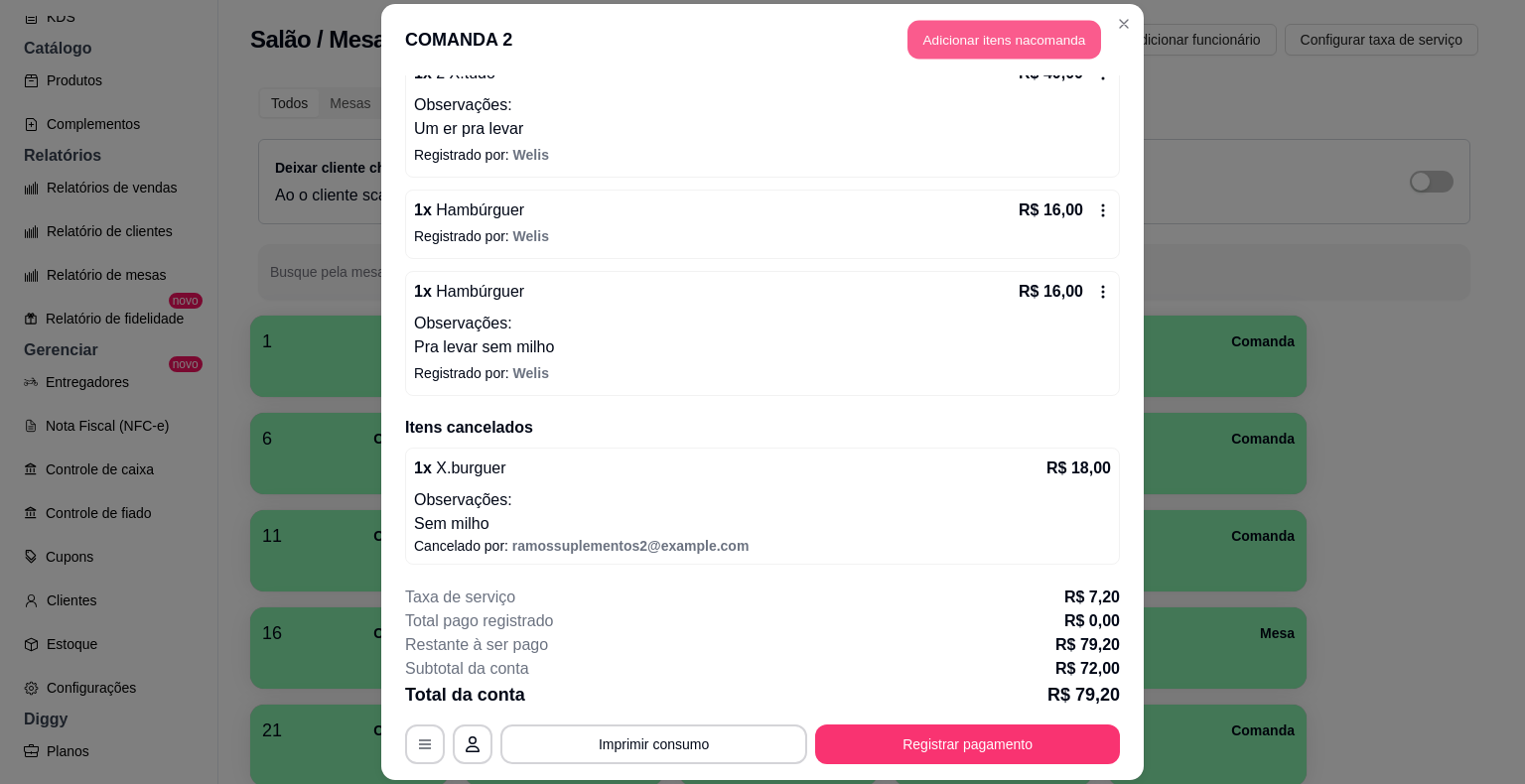 click on "Adicionar itens na  comanda" at bounding box center [1004, 40] 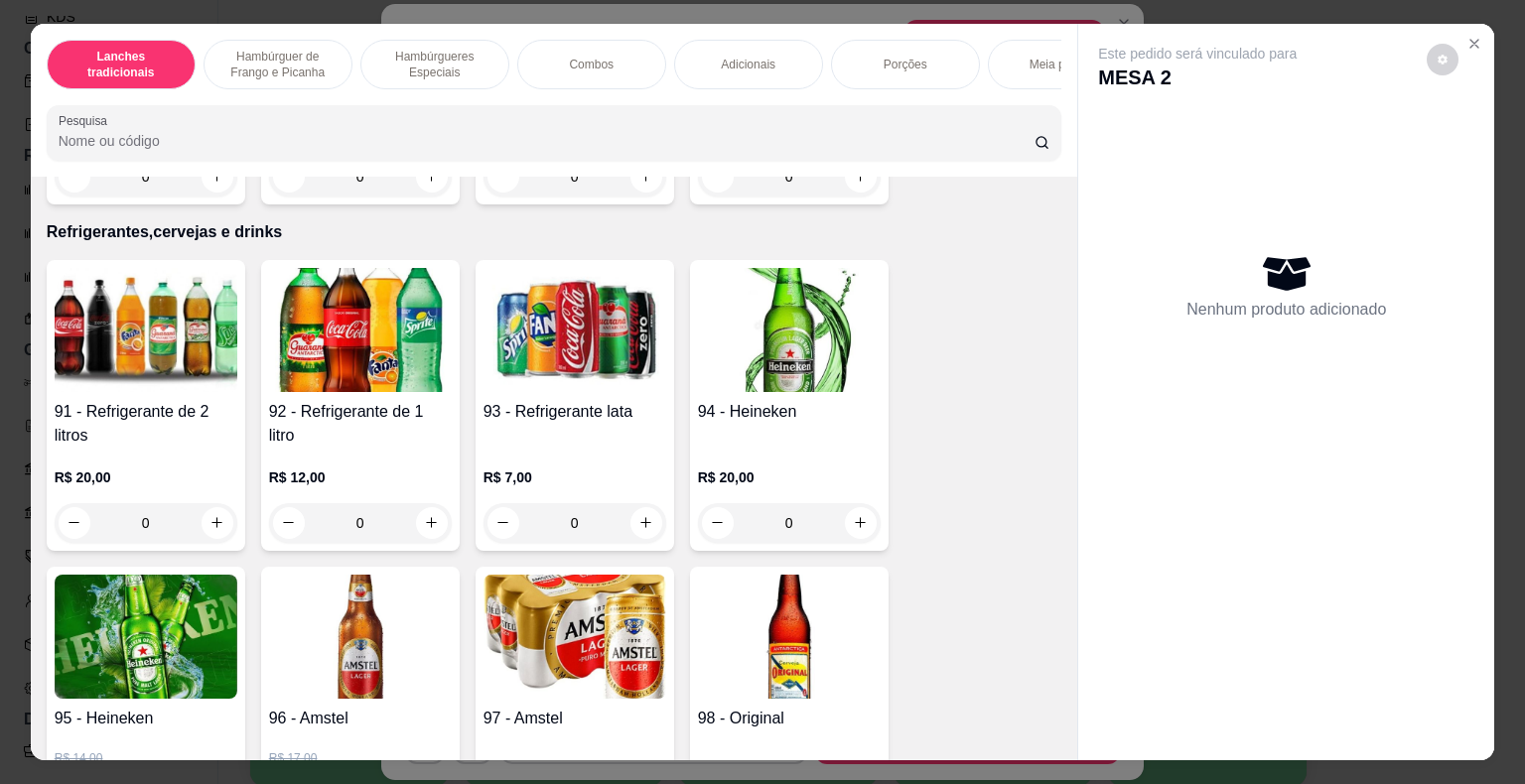 scroll, scrollTop: 12588, scrollLeft: 0, axis: vertical 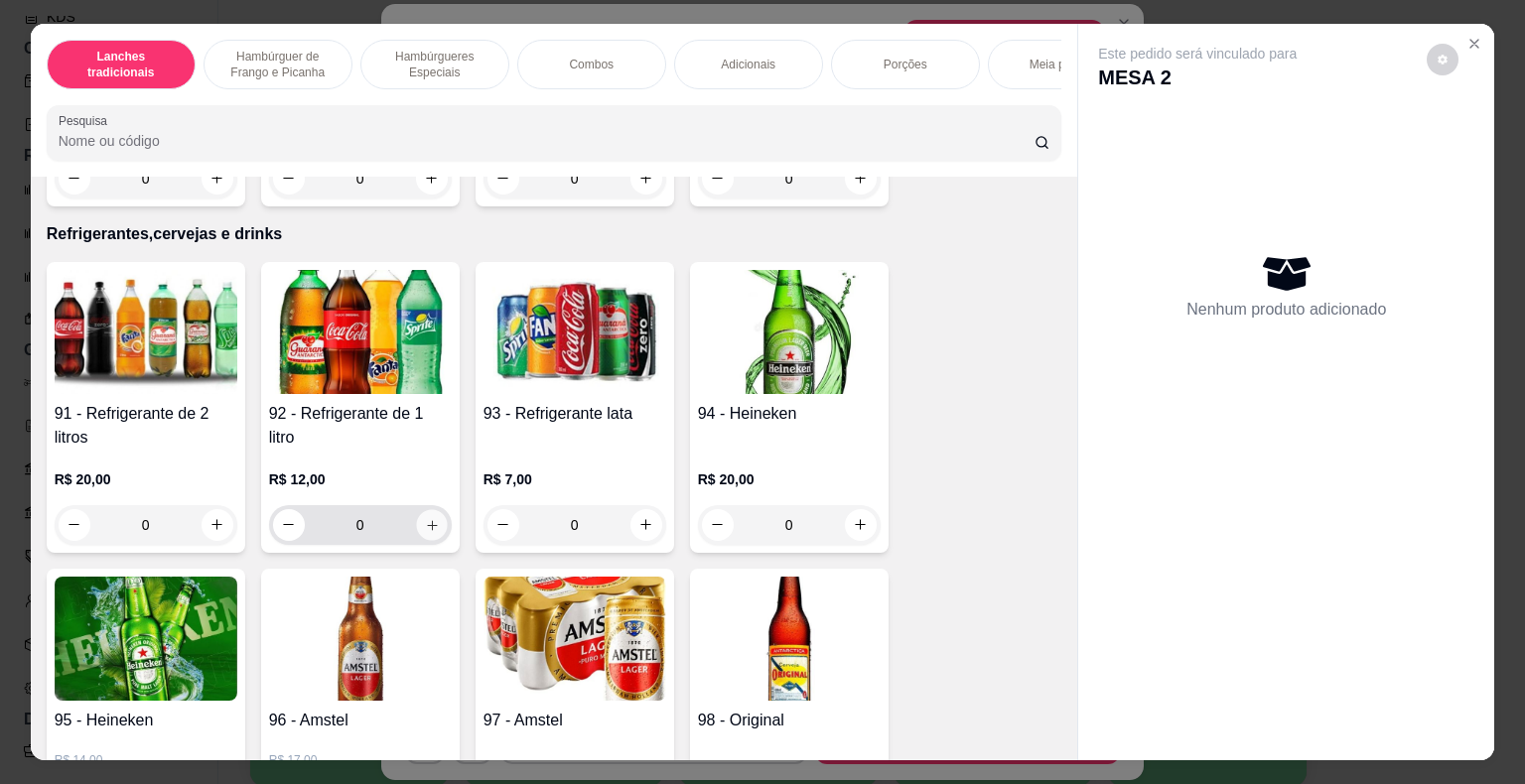 click 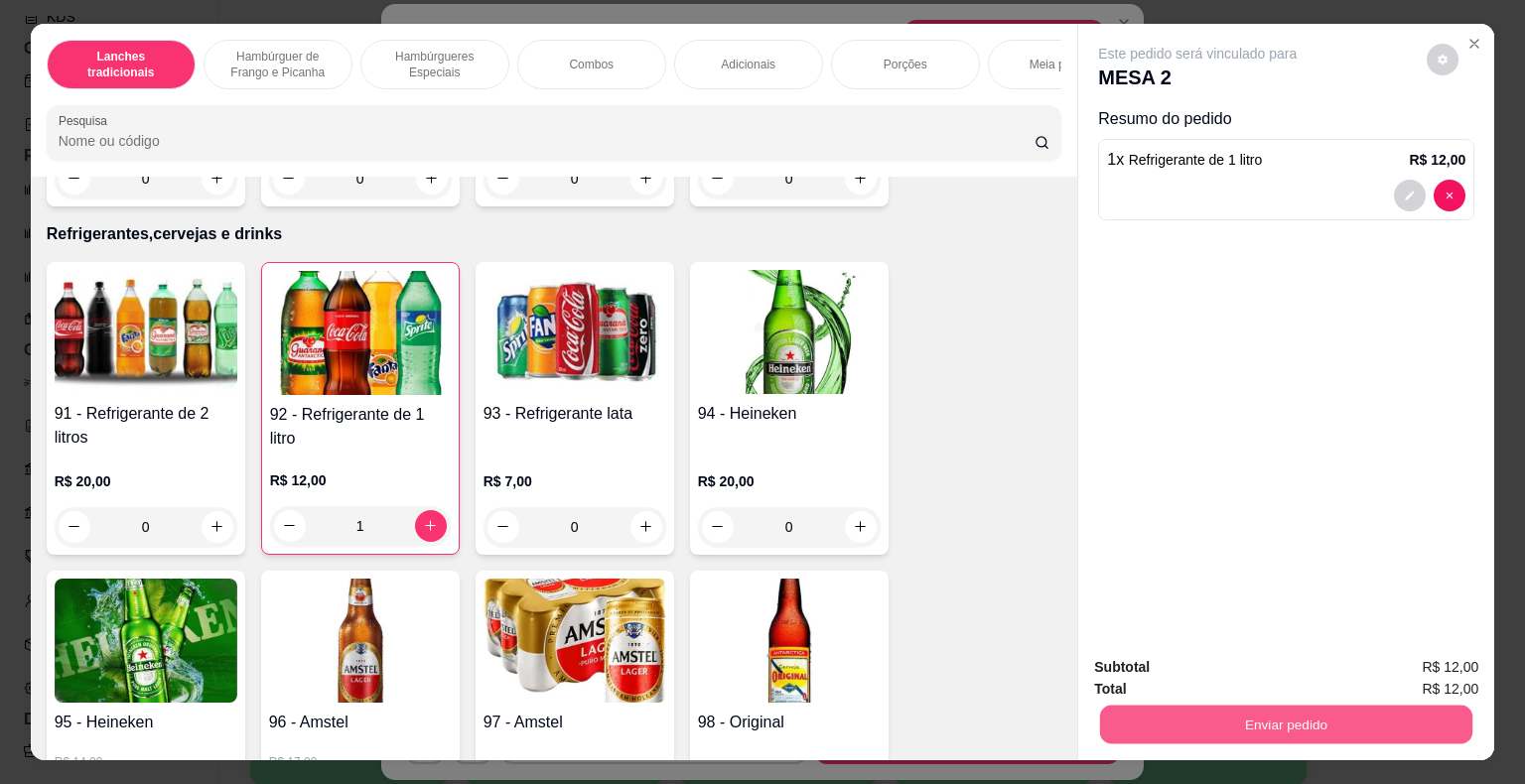 click on "Enviar pedido" at bounding box center (1286, 724) 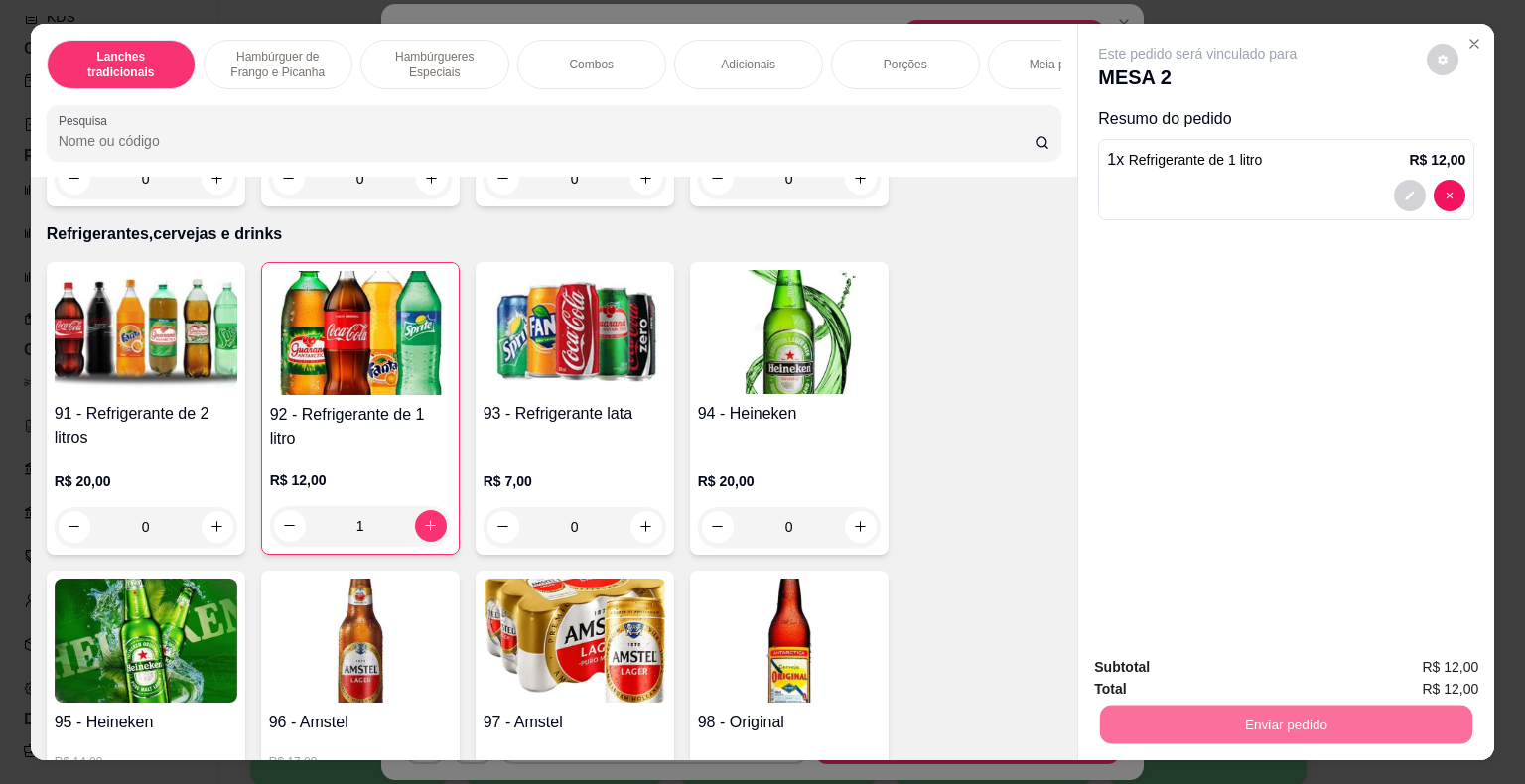 click on "Não registrar e enviar pedido" at bounding box center (1220, 668) 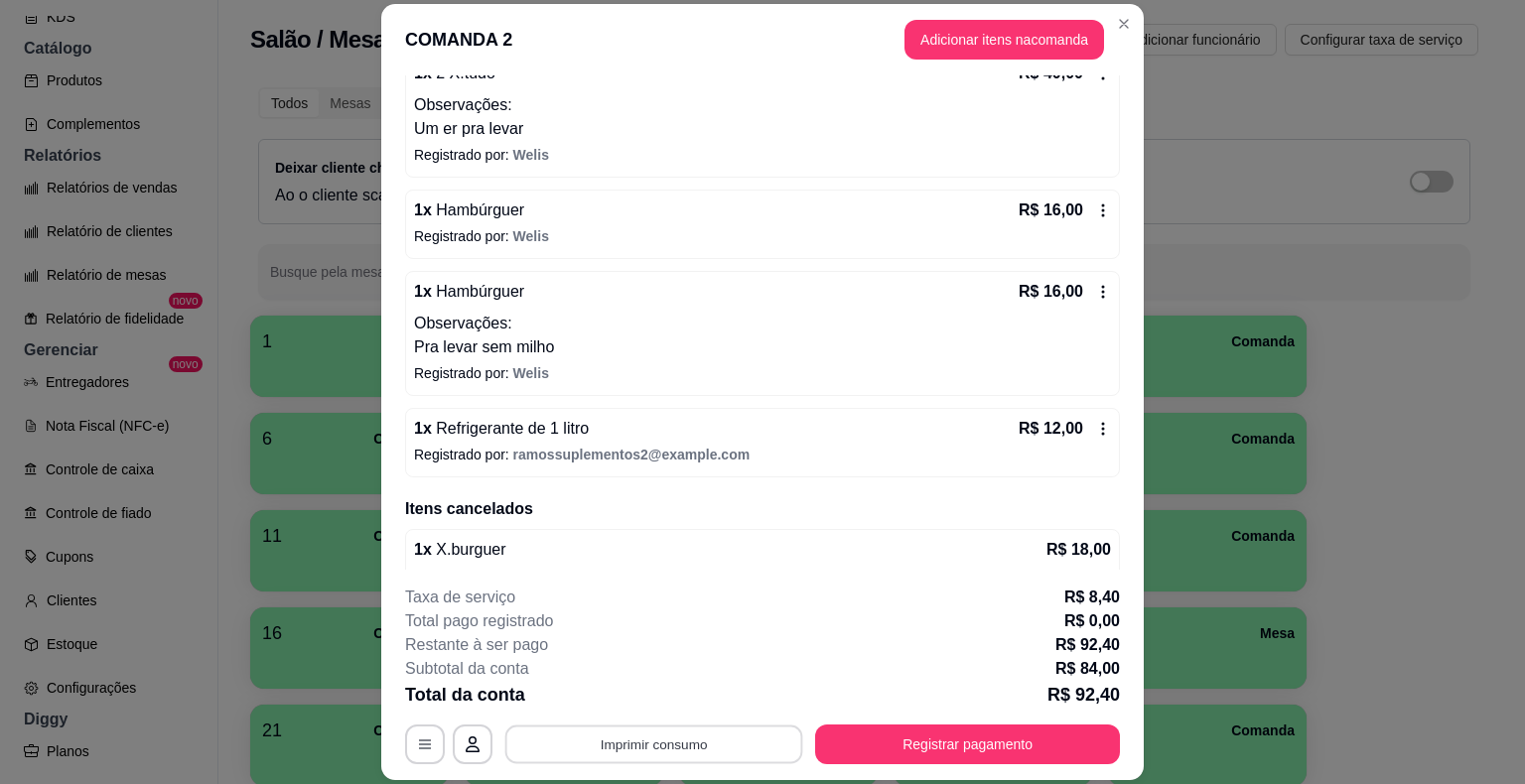 click on "Imprimir consumo" at bounding box center (654, 744) 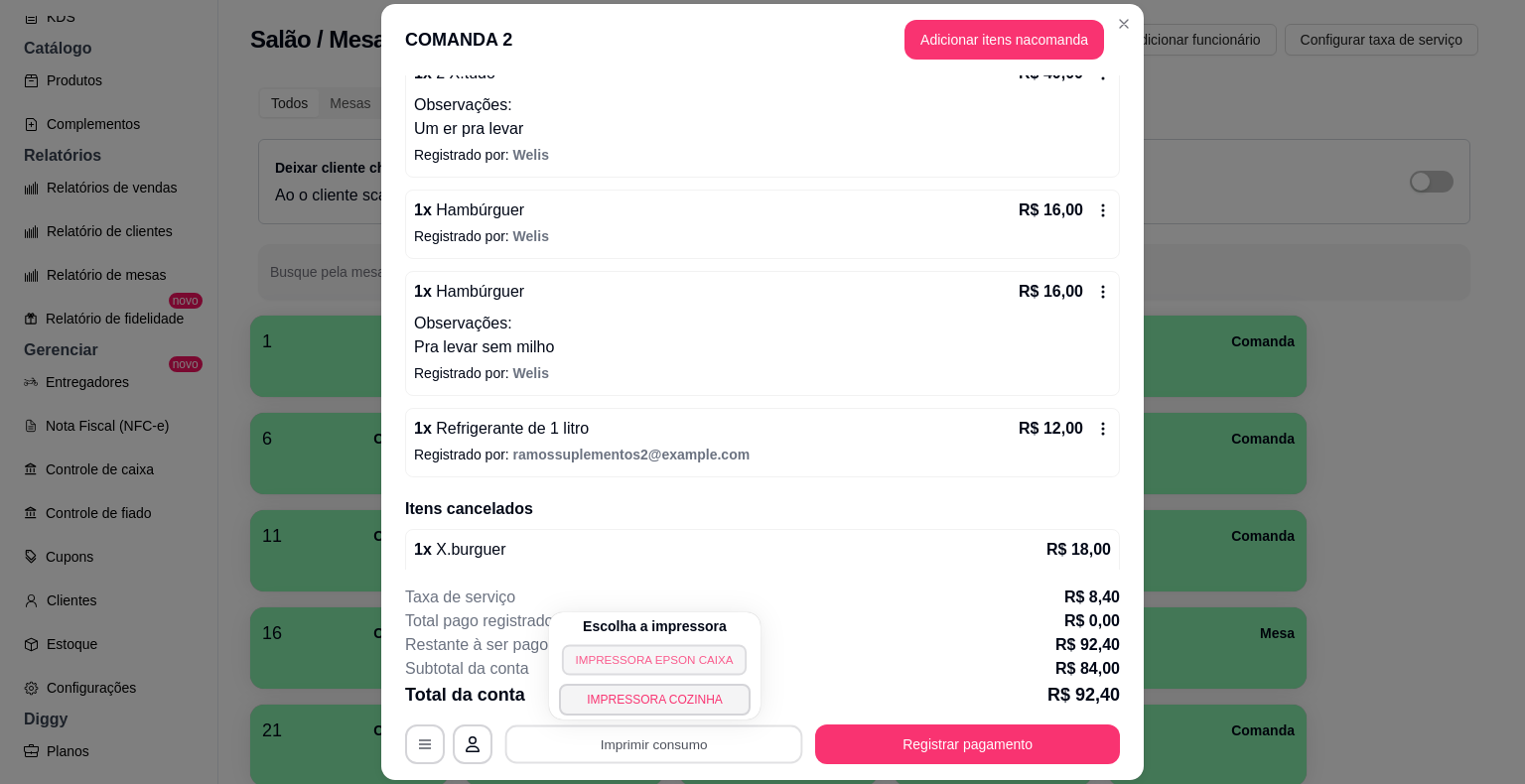 click on "IMPRESSORA EPSON CAIXA" at bounding box center [654, 659] 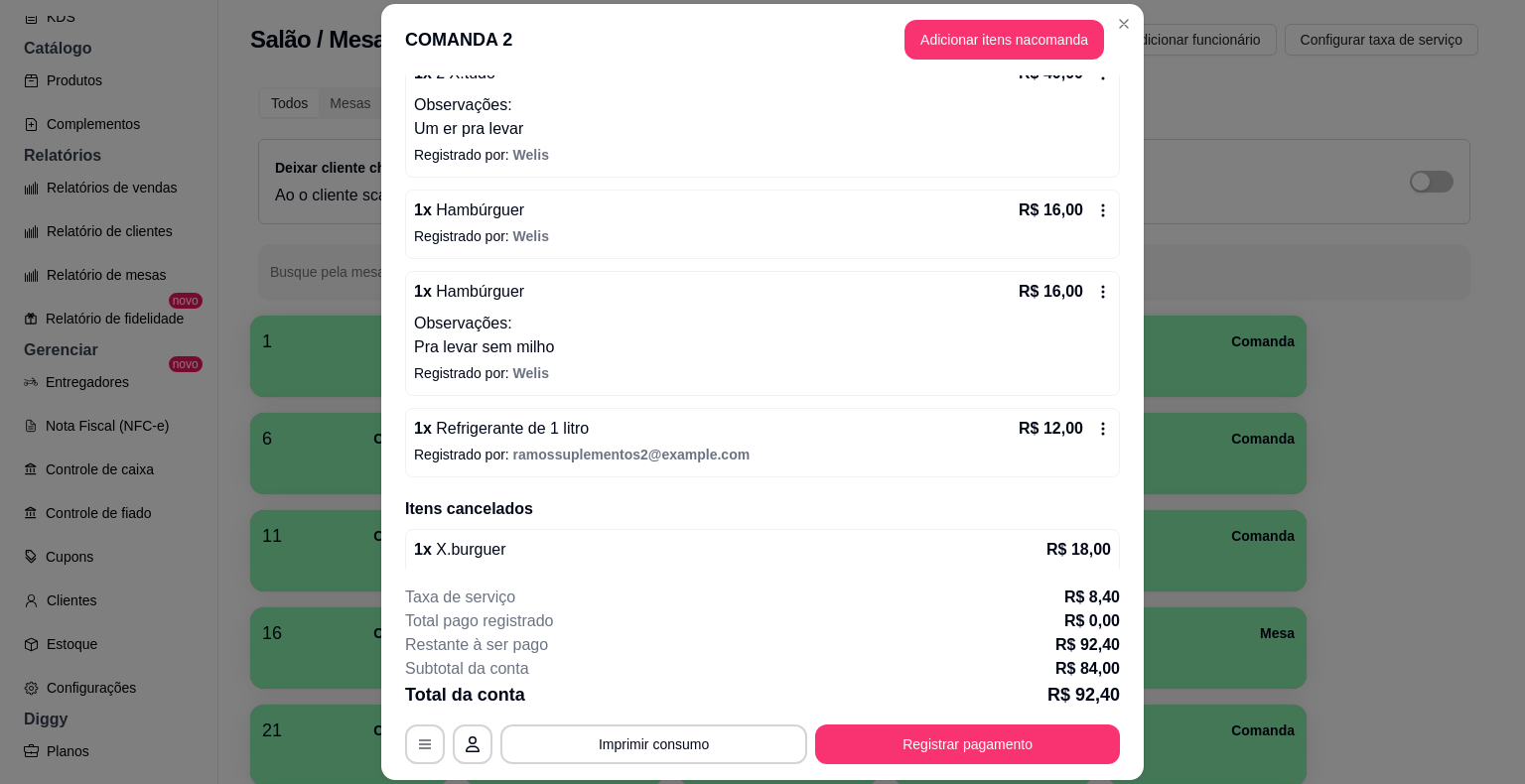 click on "Restante à ser pago R$ 92,40" at bounding box center [762, 645] 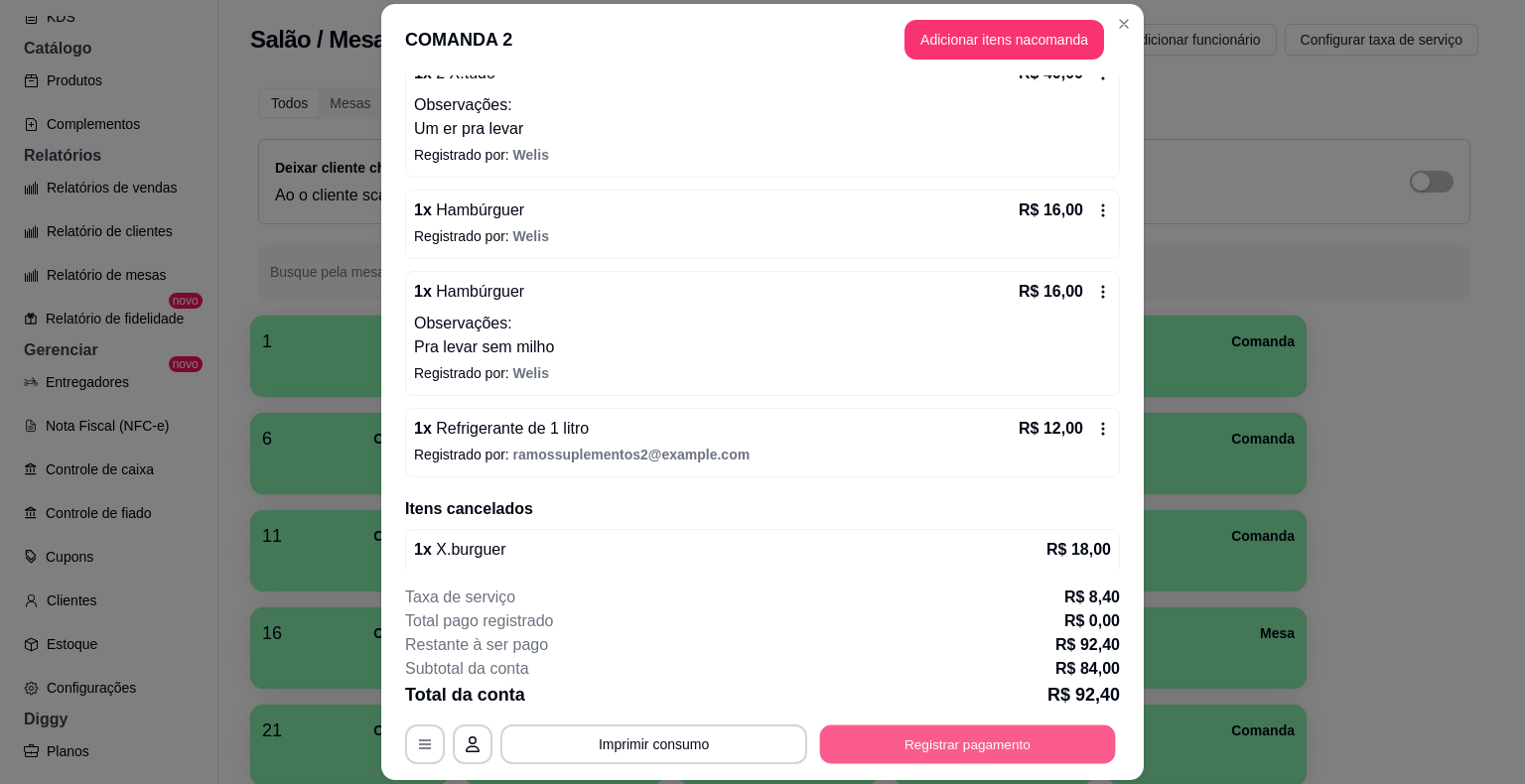 click on "Registrar pagamento" at bounding box center [968, 744] 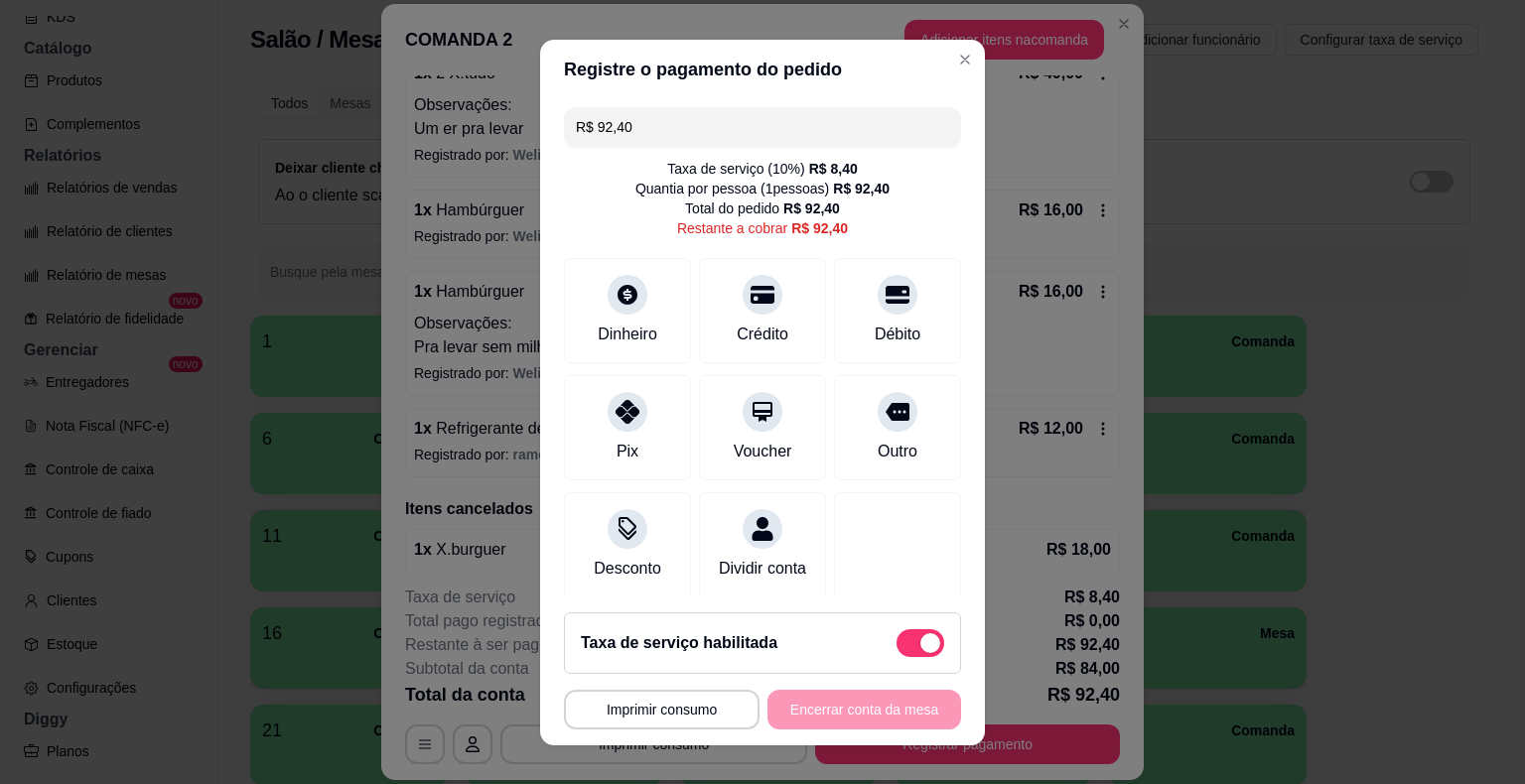 click on "R$ 92,40" at bounding box center (762, 127) 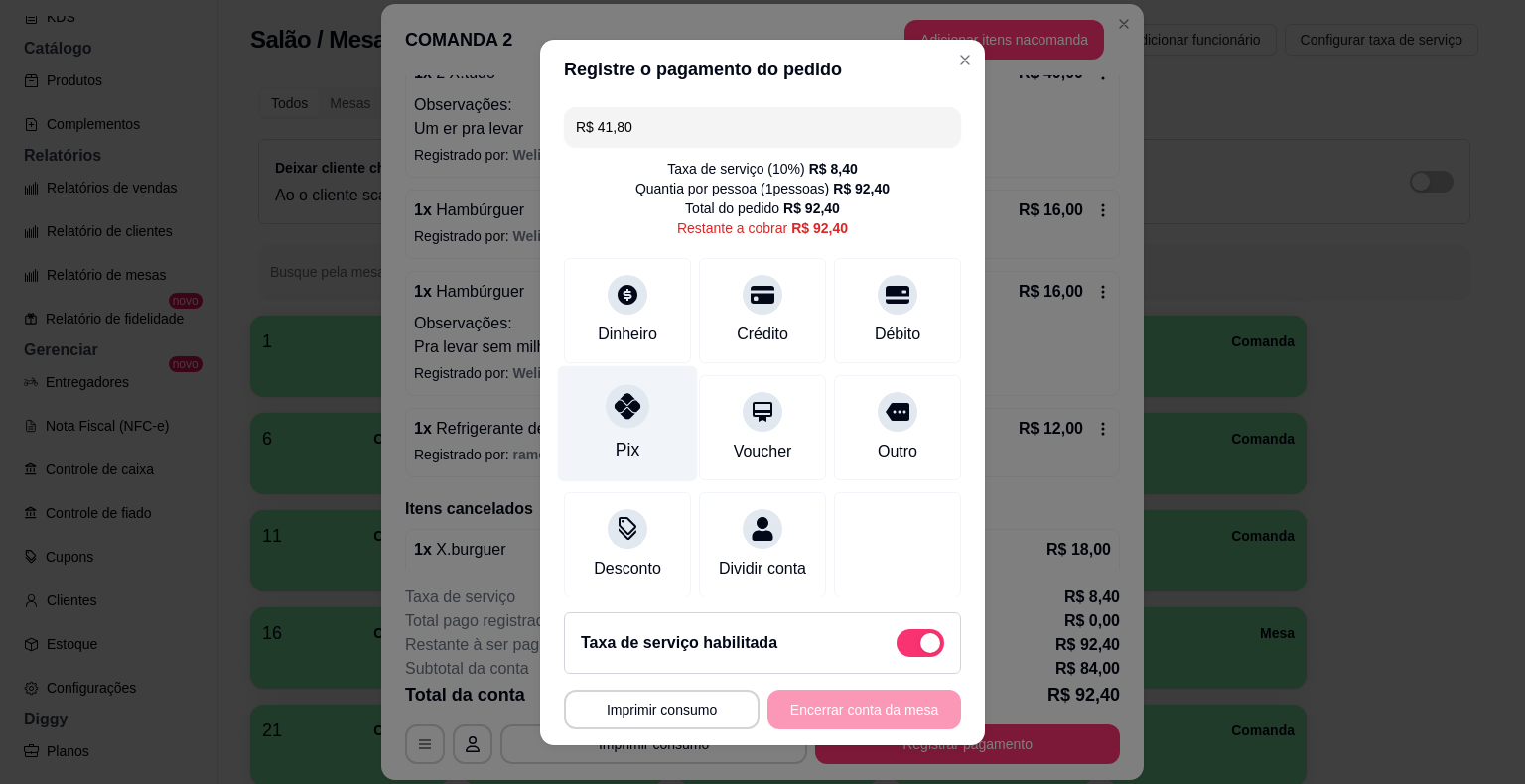 click 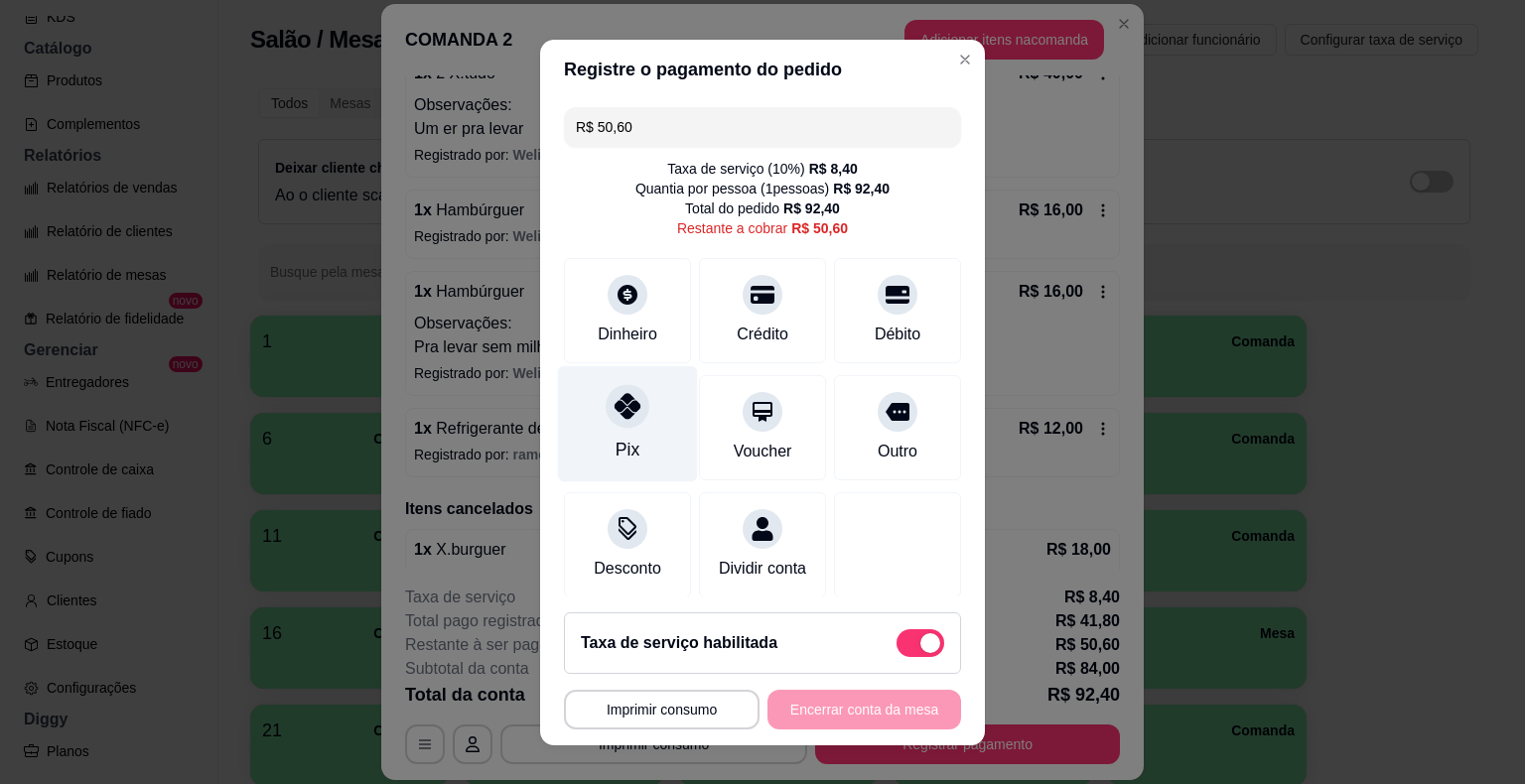 click 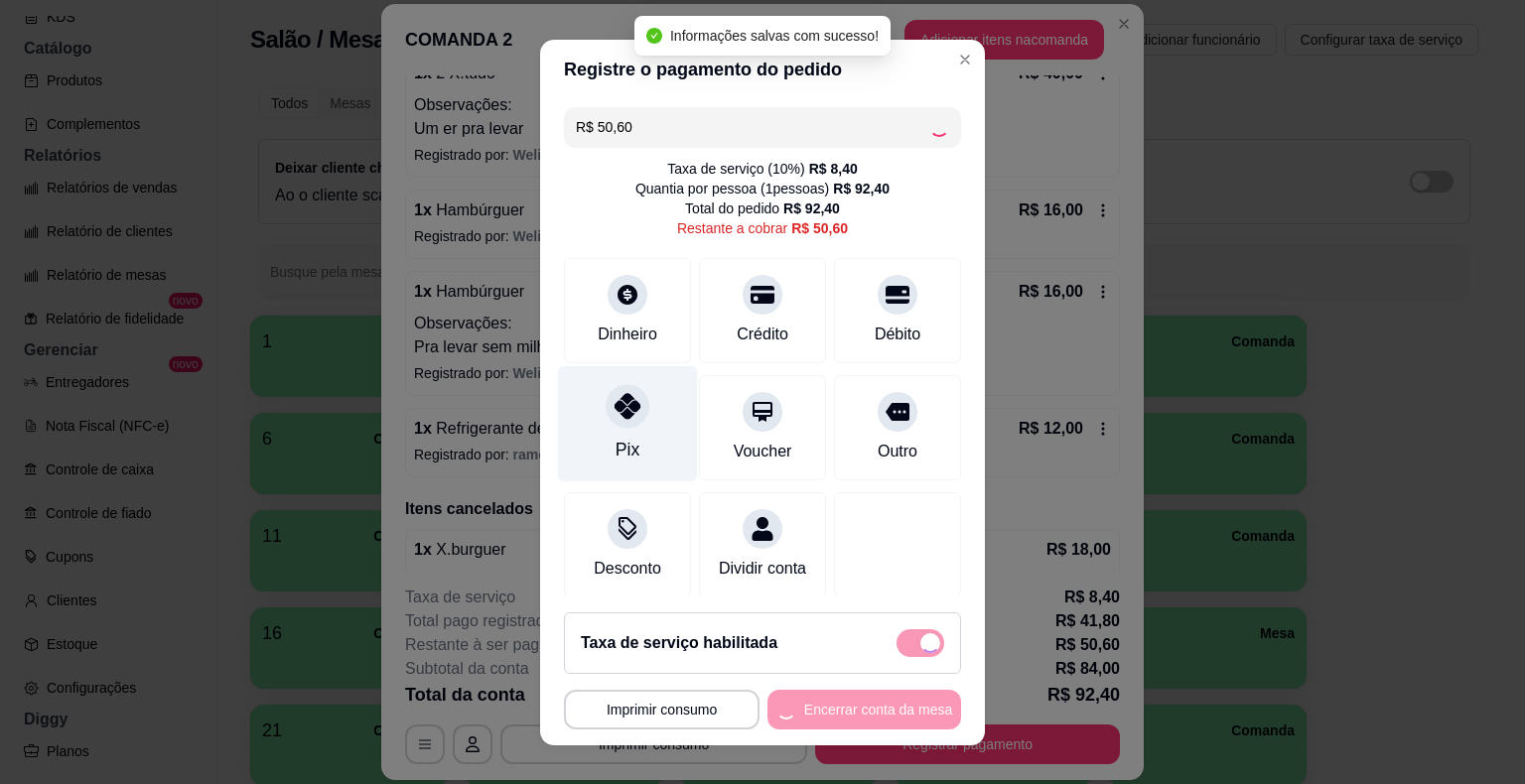 type on "R$ 0,00" 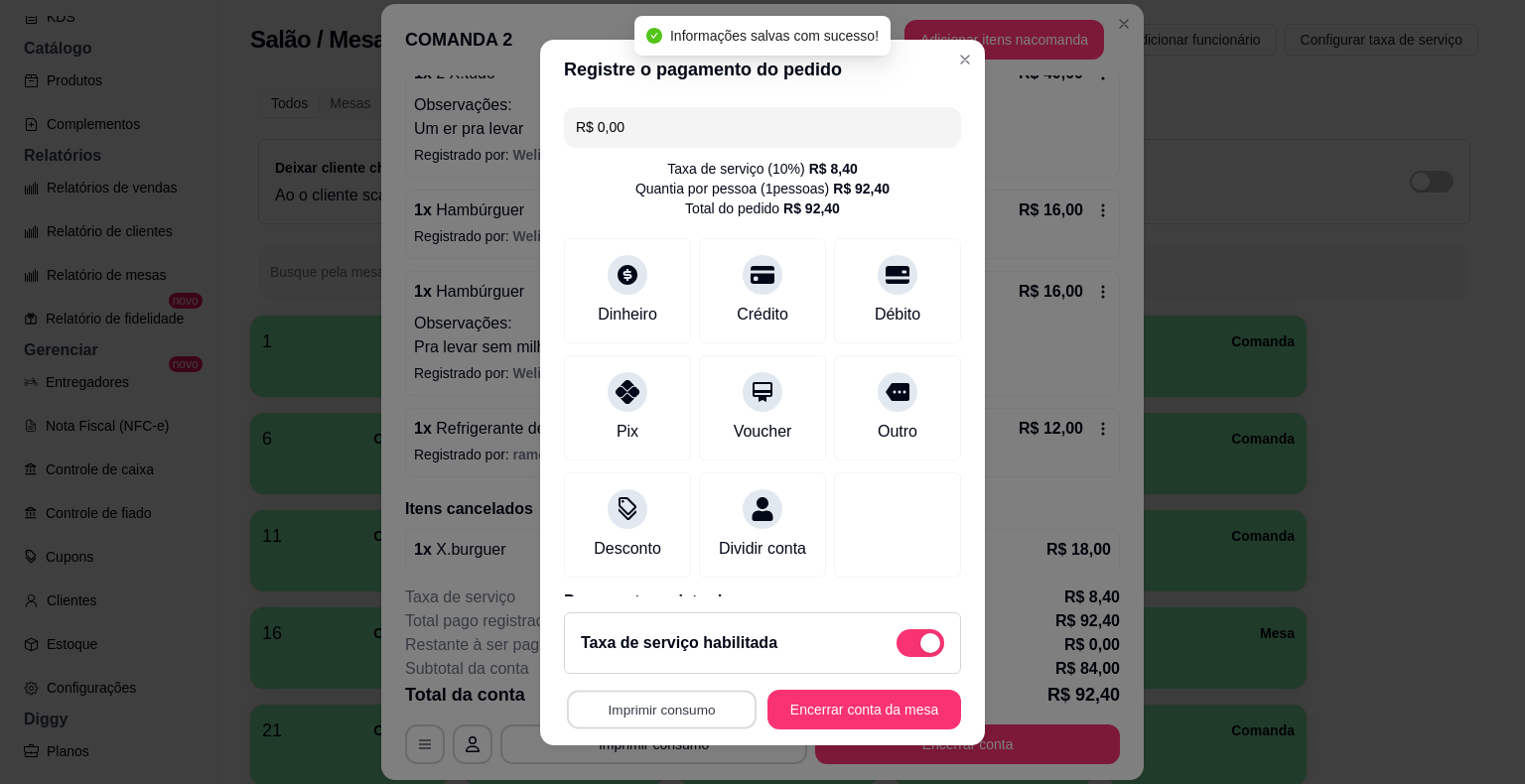 click on "Imprimir consumo" at bounding box center (661, 709) 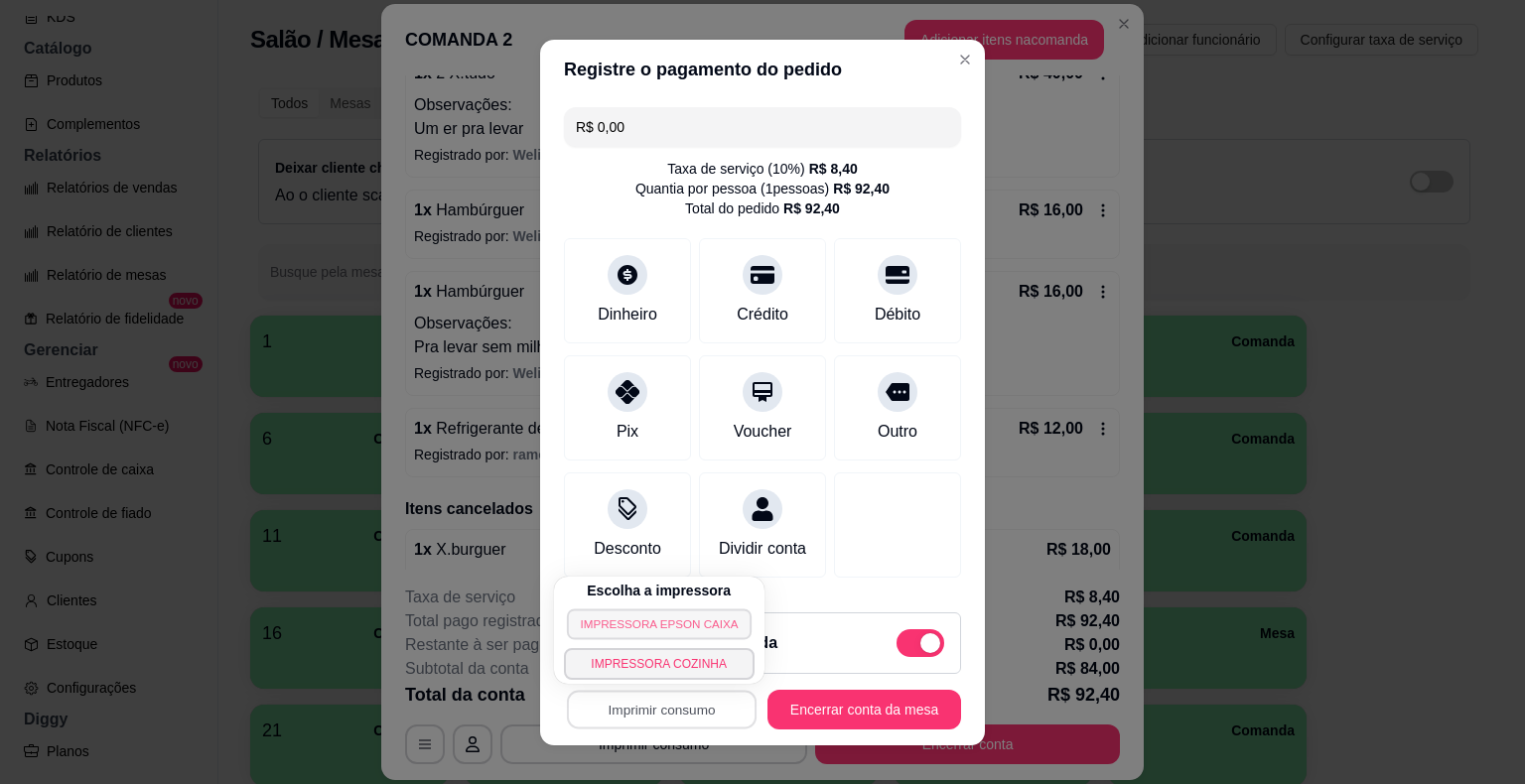 click on "IMPRESSORA EPSON CAIXA" at bounding box center [659, 623] 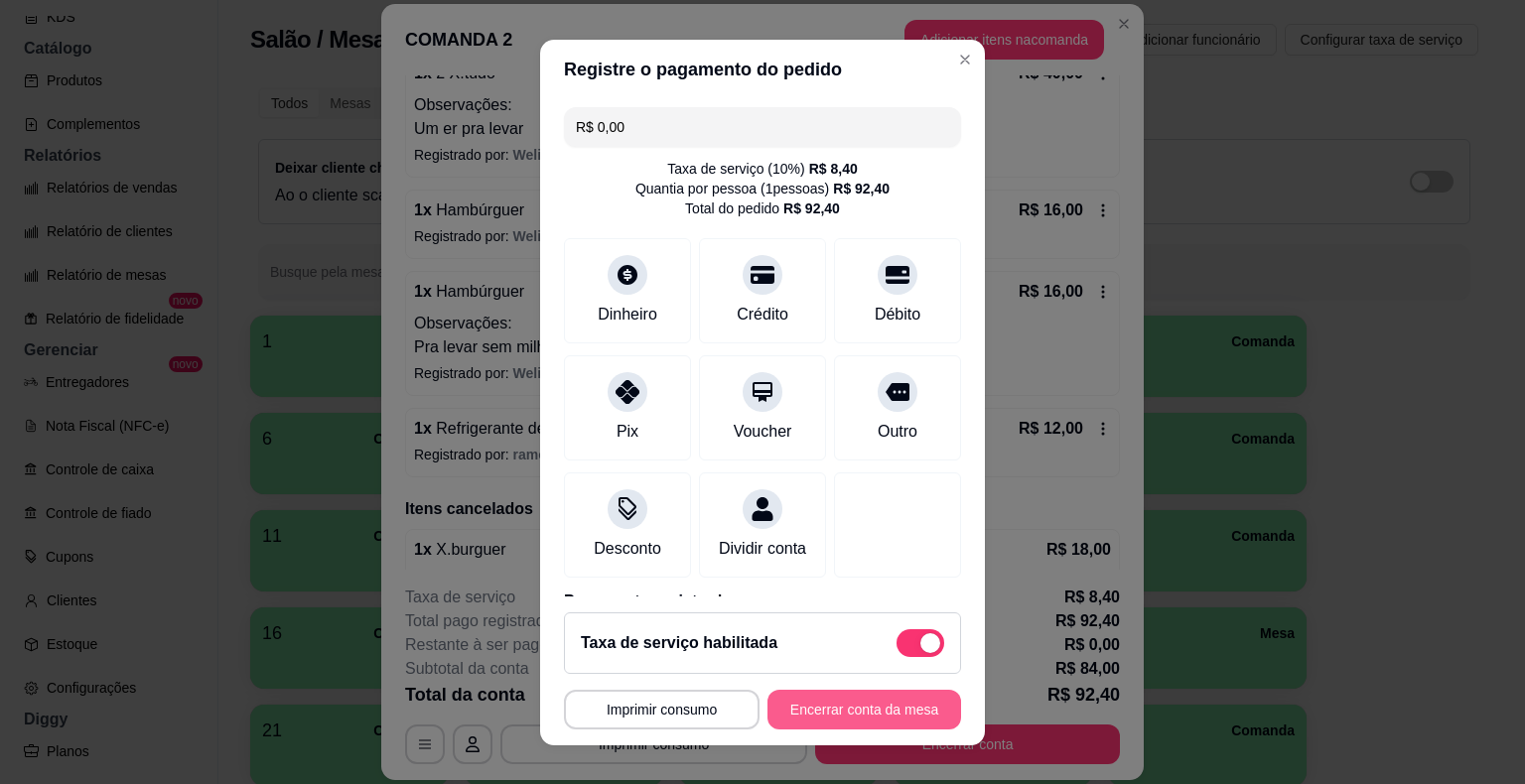 click on "Encerrar conta da mesa" at bounding box center [864, 710] 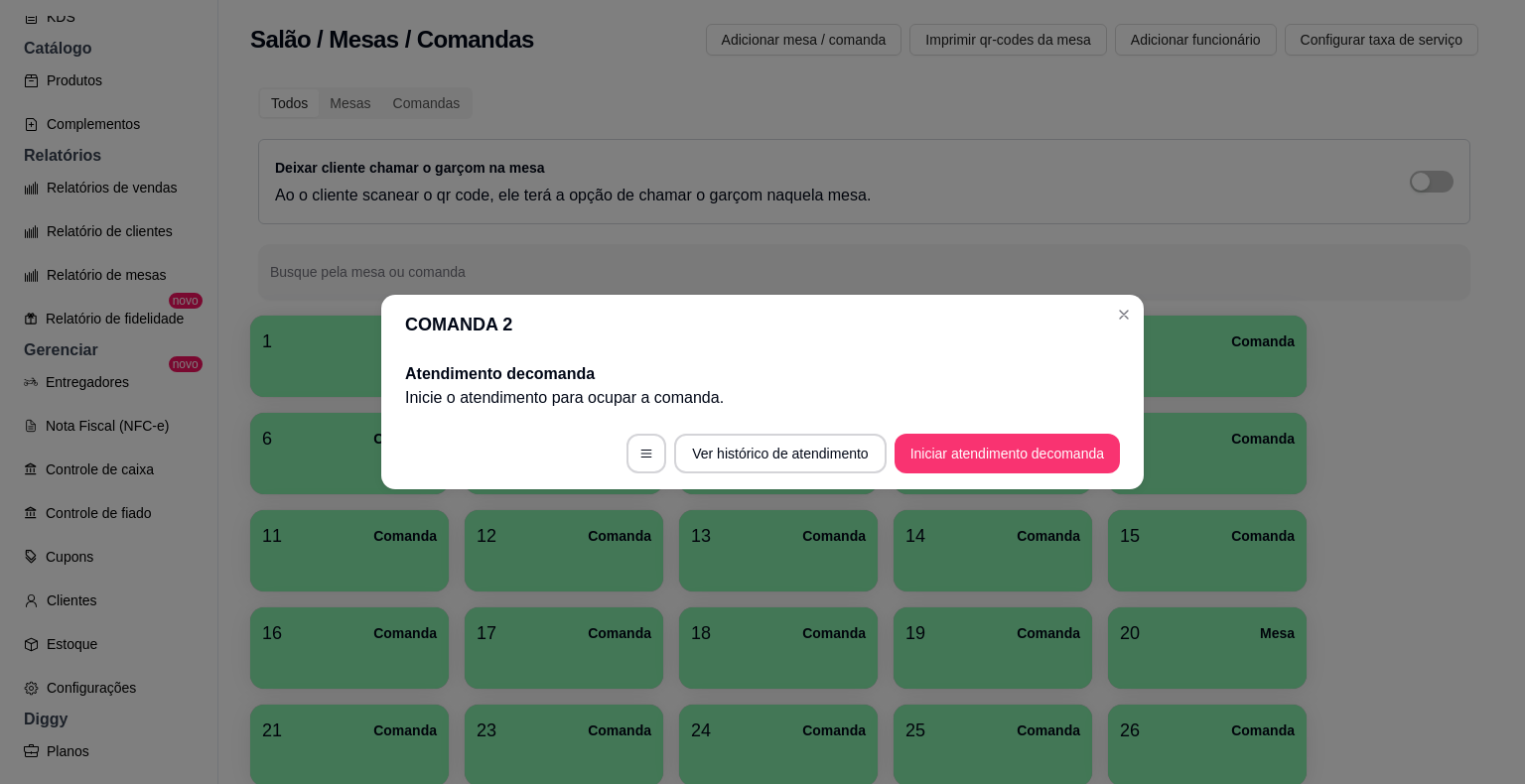 scroll, scrollTop: 0, scrollLeft: 0, axis: both 